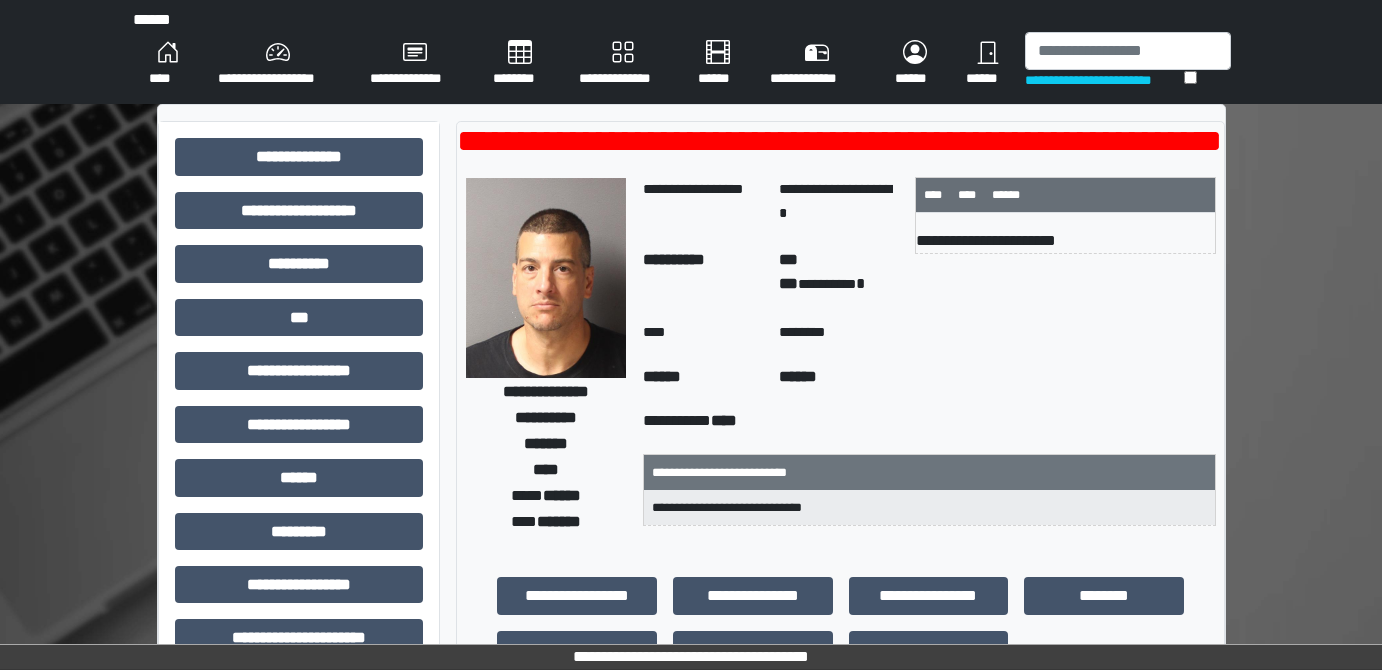 scroll, scrollTop: 0, scrollLeft: 0, axis: both 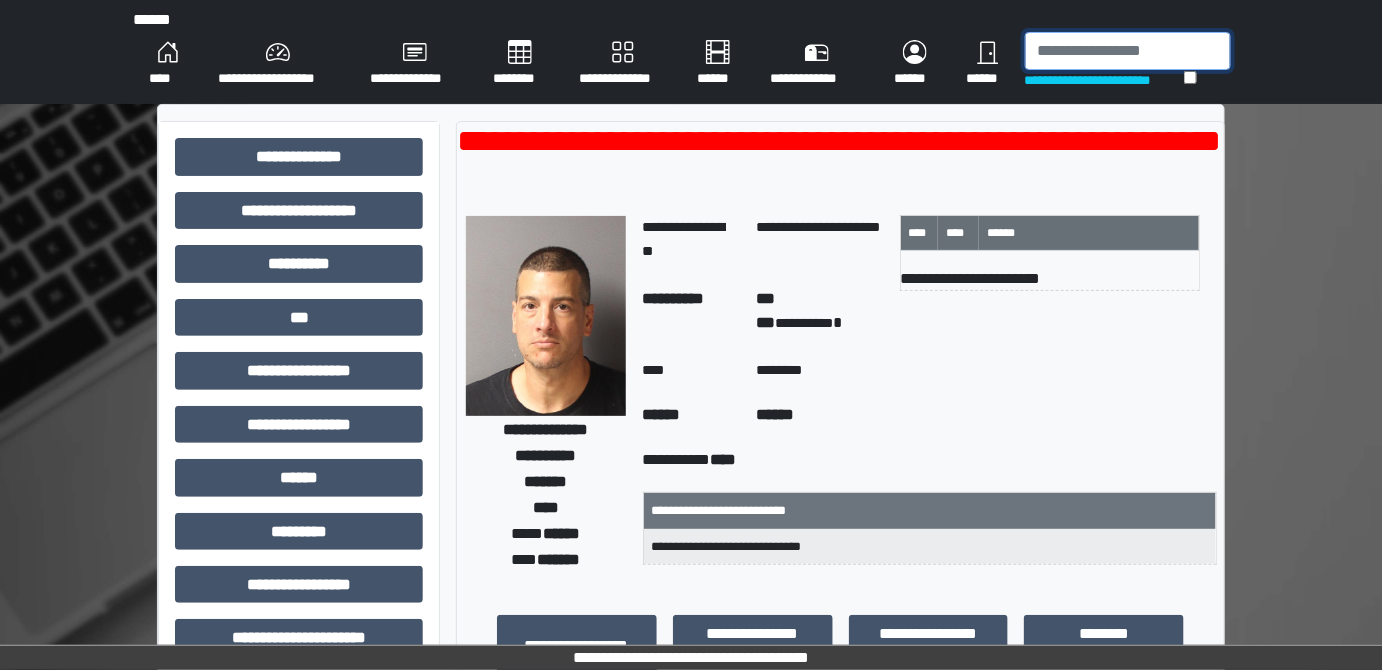 click at bounding box center (1128, 51) 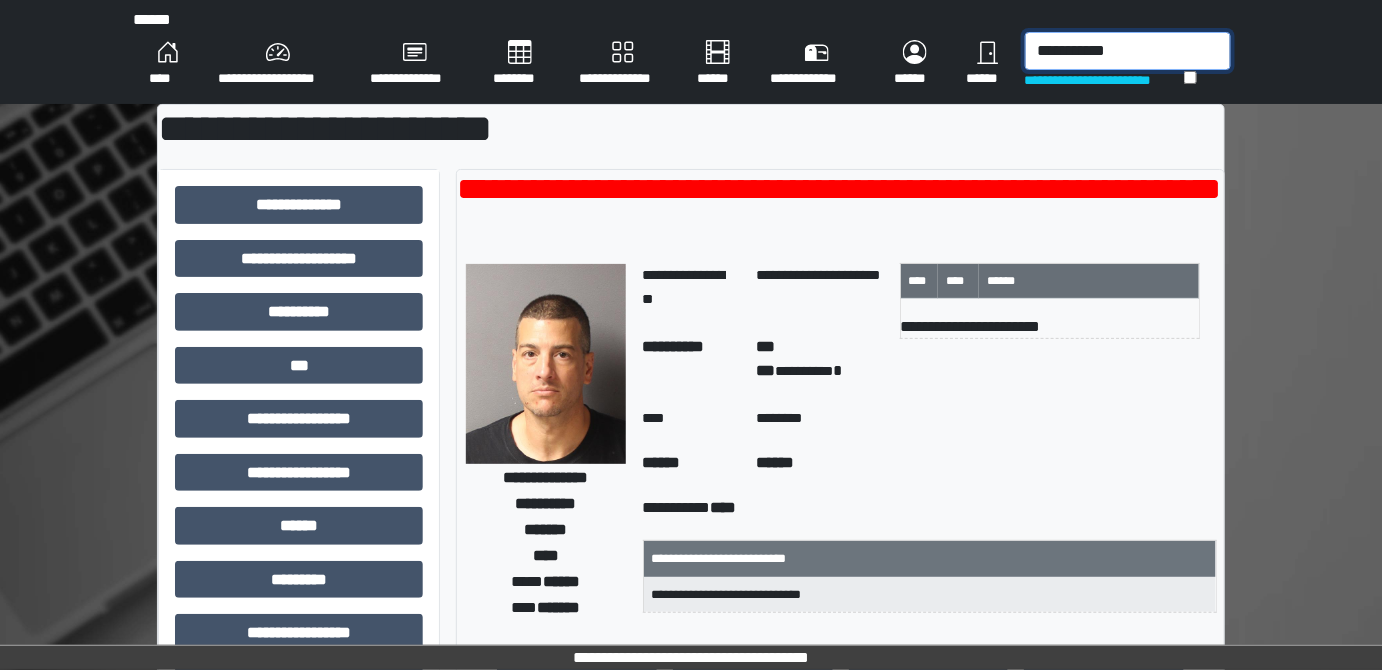 click on "**********" at bounding box center [1128, 51] 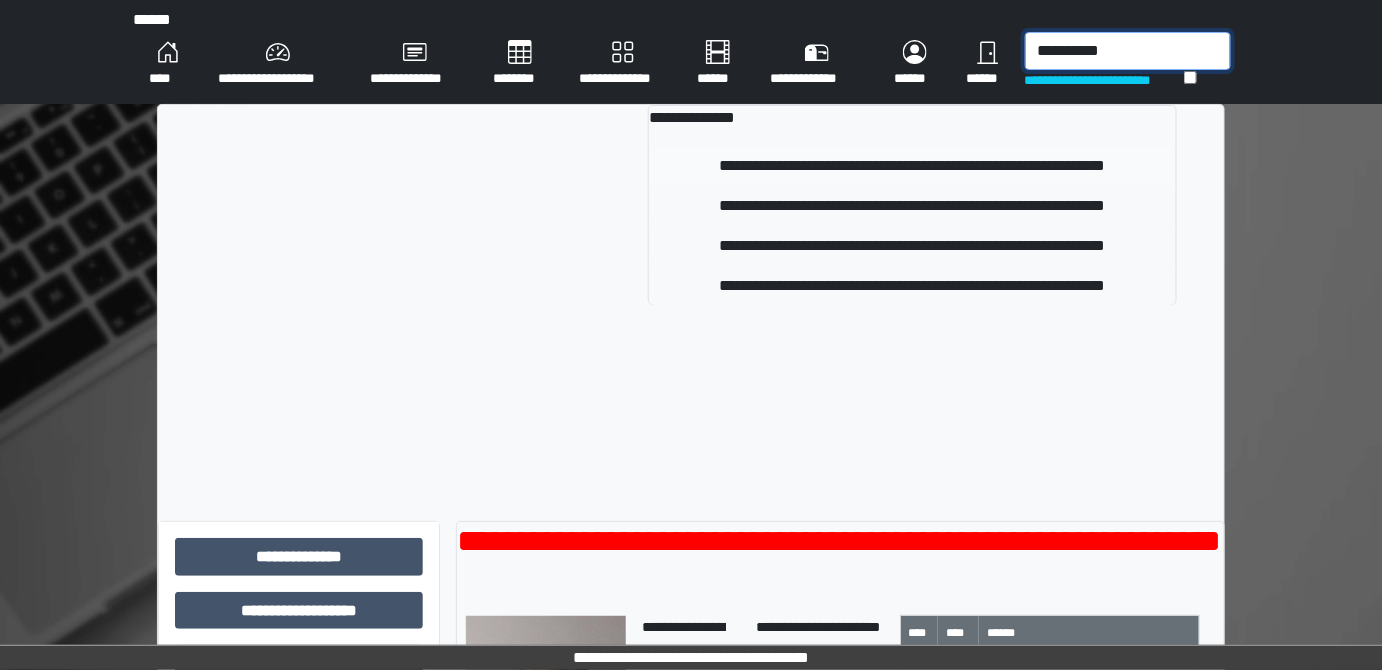 type on "**********" 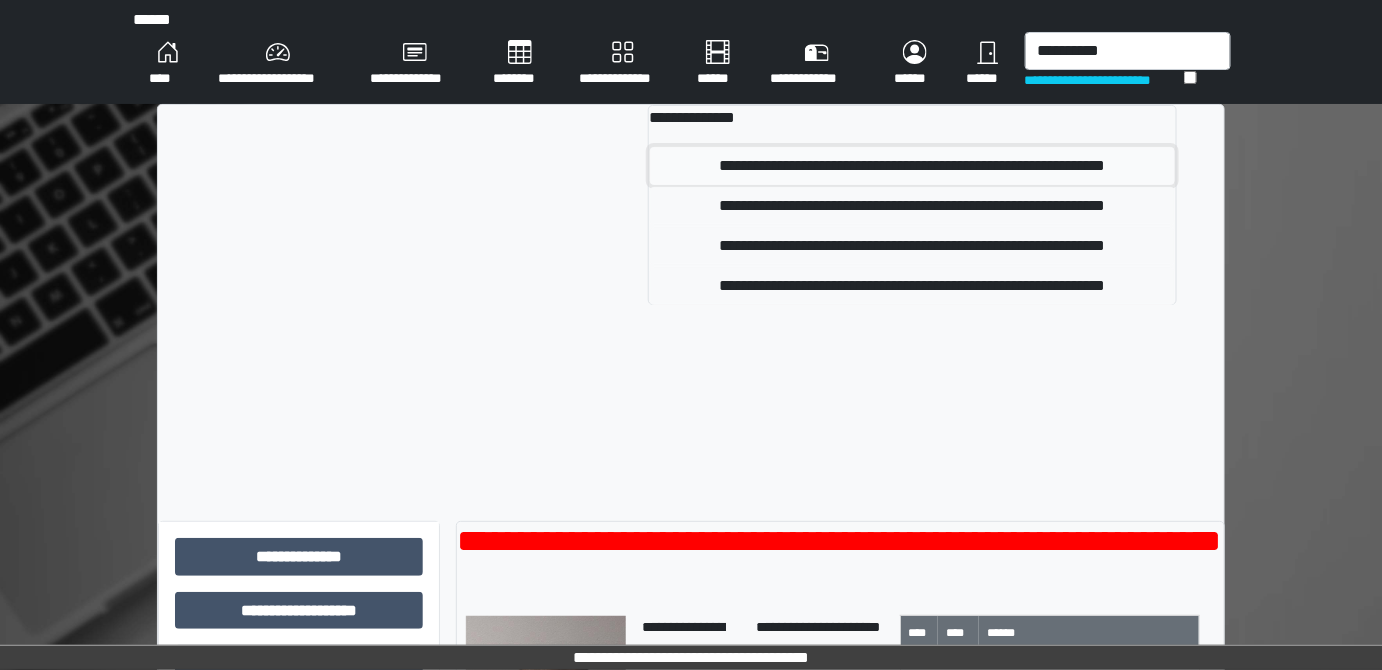 click on "**********" at bounding box center (912, 166) 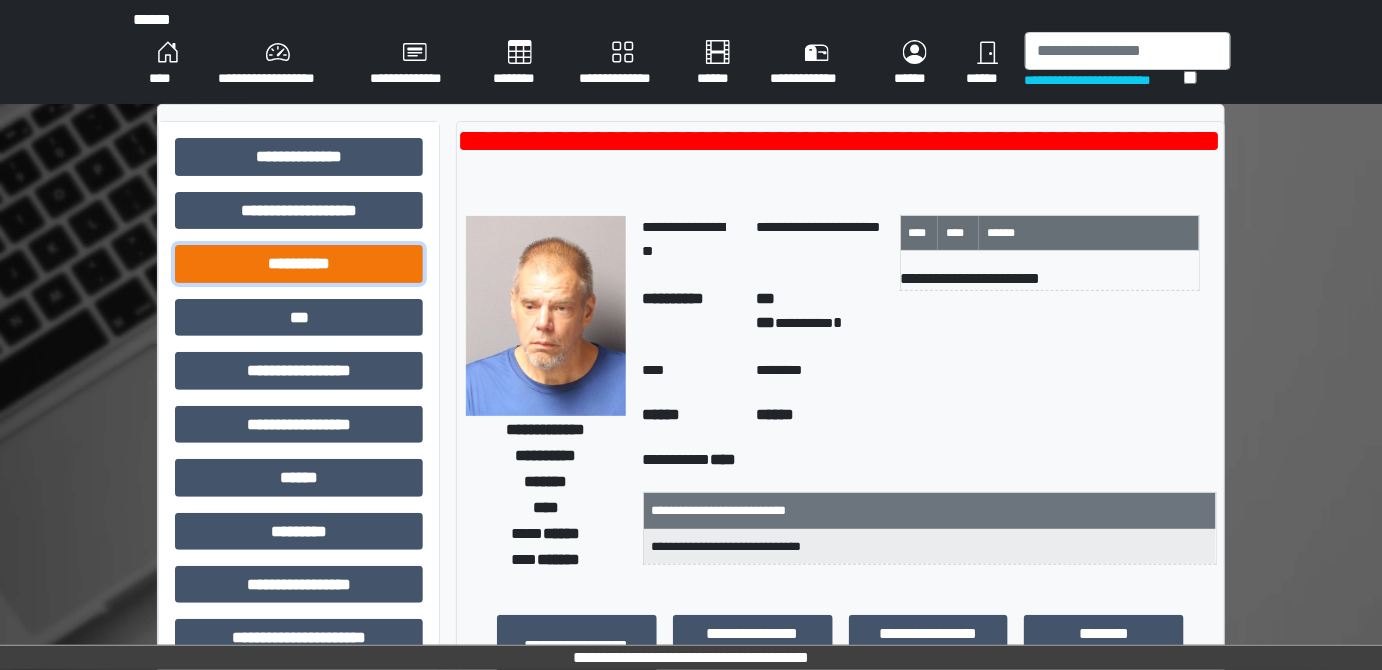 click on "**********" at bounding box center [299, 263] 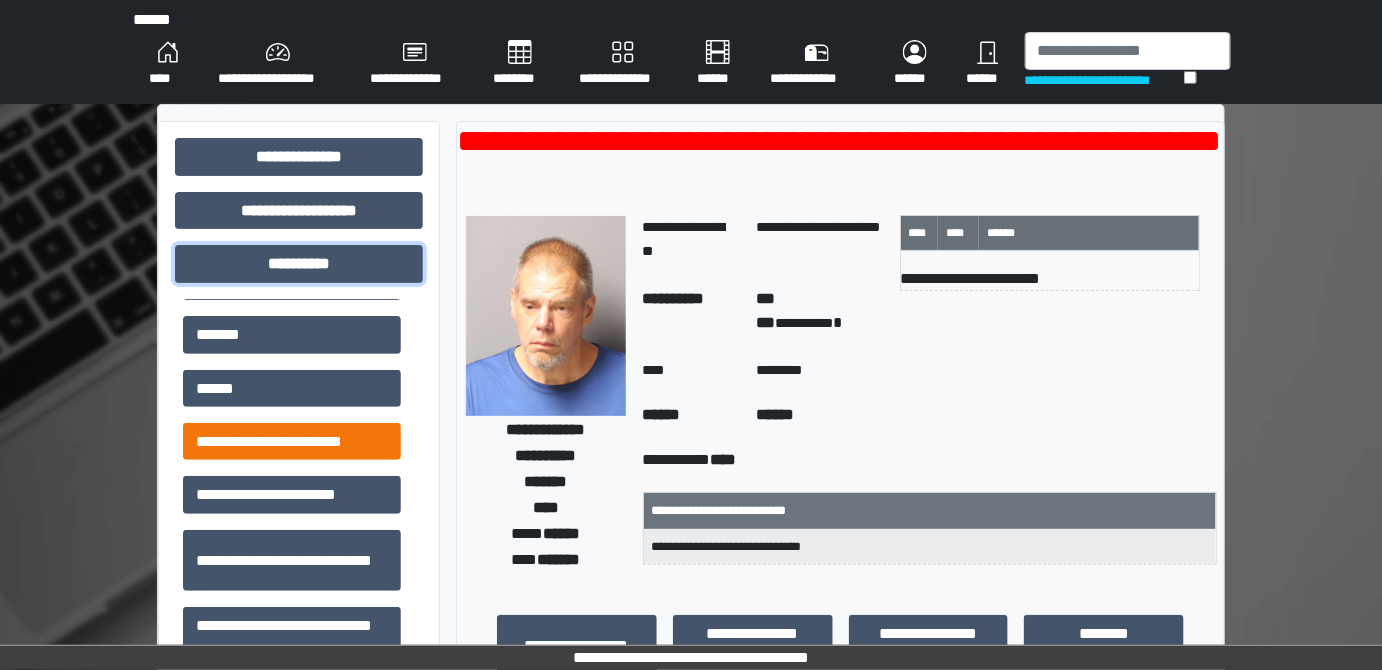scroll, scrollTop: 181, scrollLeft: 0, axis: vertical 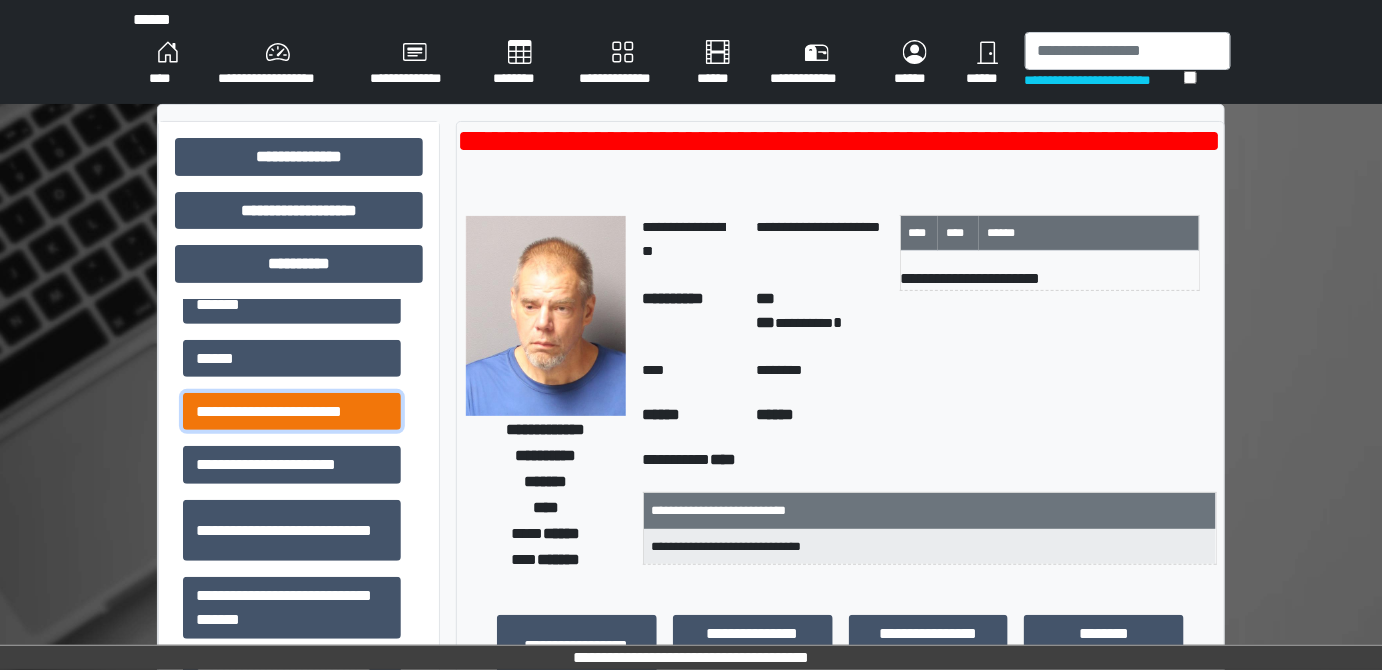 click on "**********" at bounding box center (292, 411) 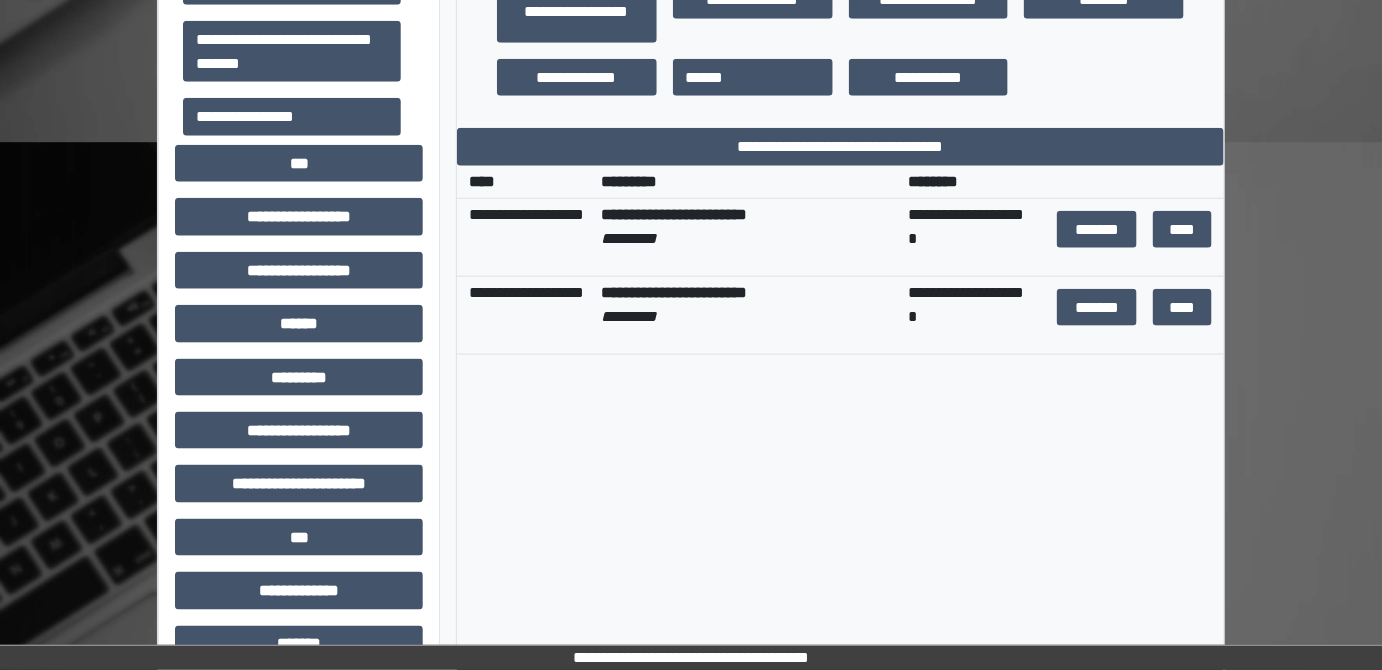 scroll, scrollTop: 636, scrollLeft: 0, axis: vertical 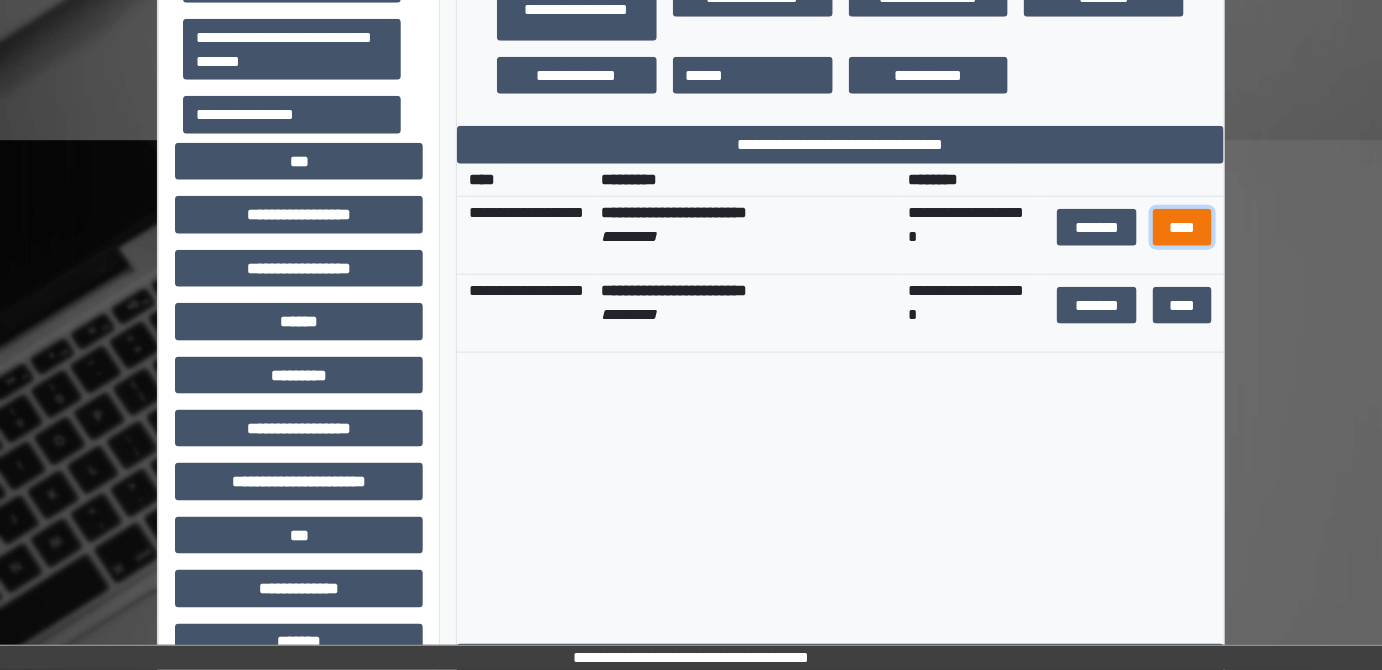 click on "****" at bounding box center (1182, 227) 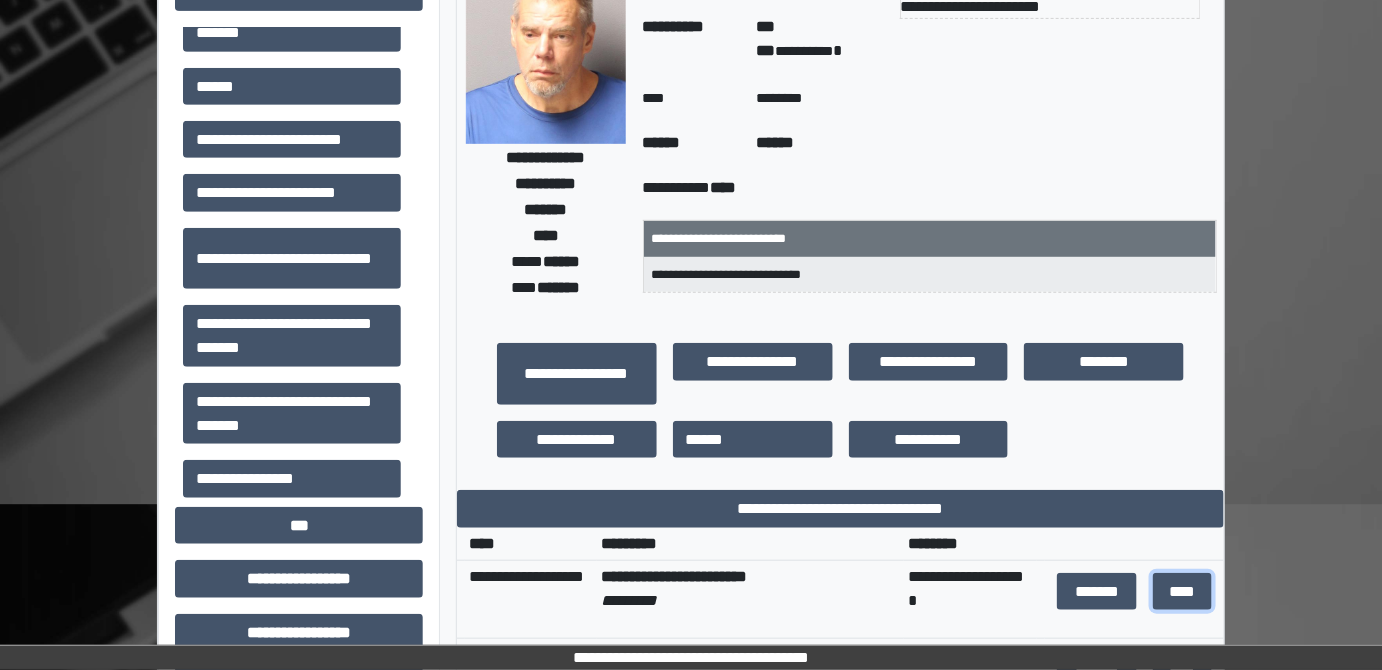 scroll, scrollTop: 0, scrollLeft: 0, axis: both 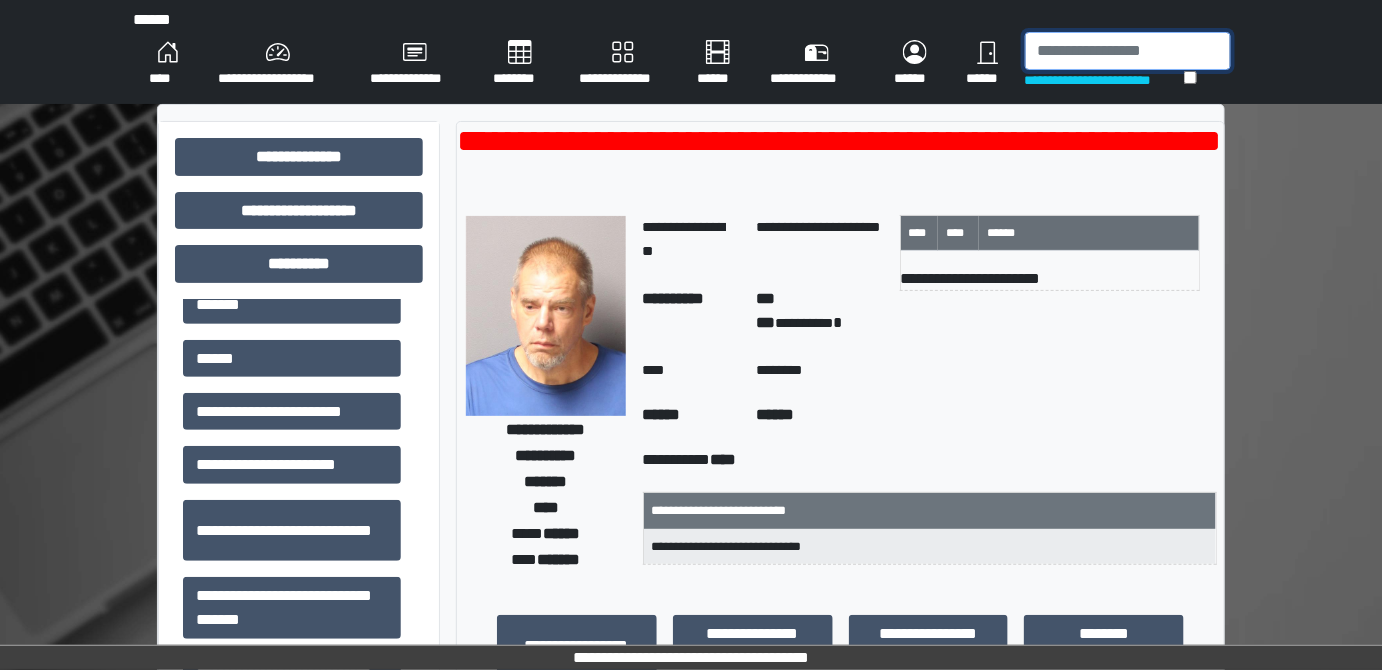 click at bounding box center (1128, 51) 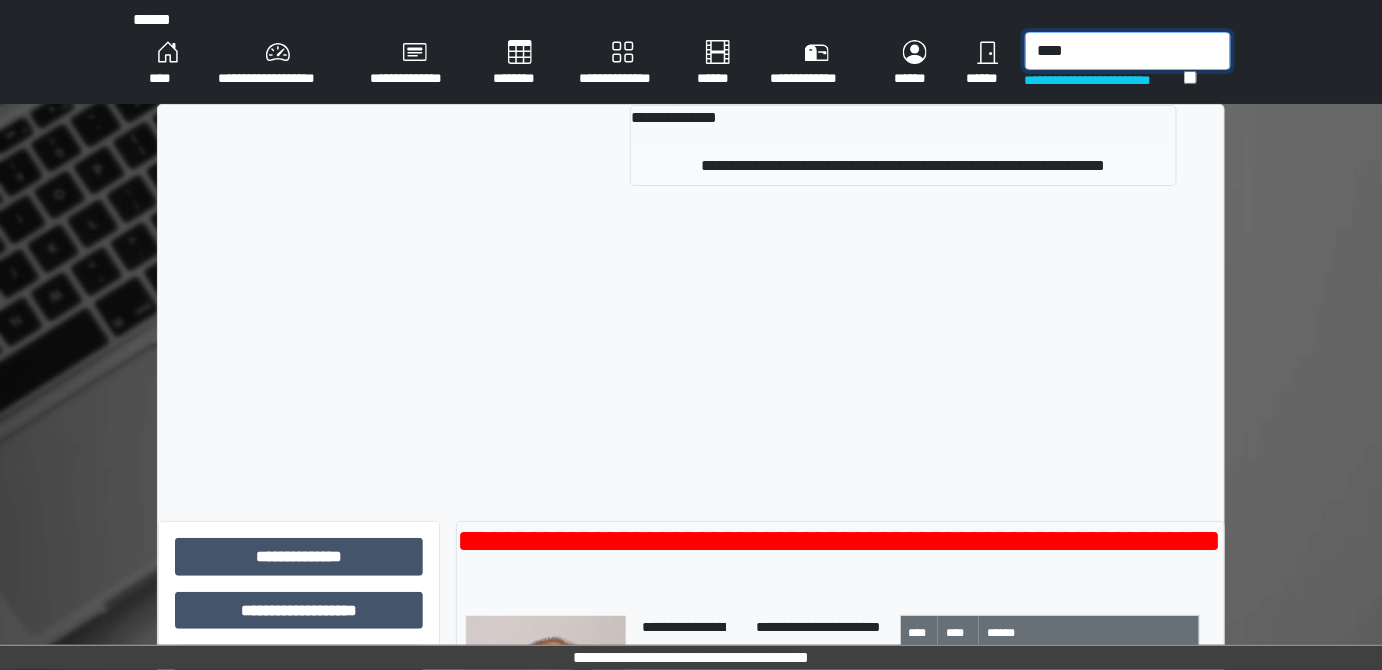 type on "****" 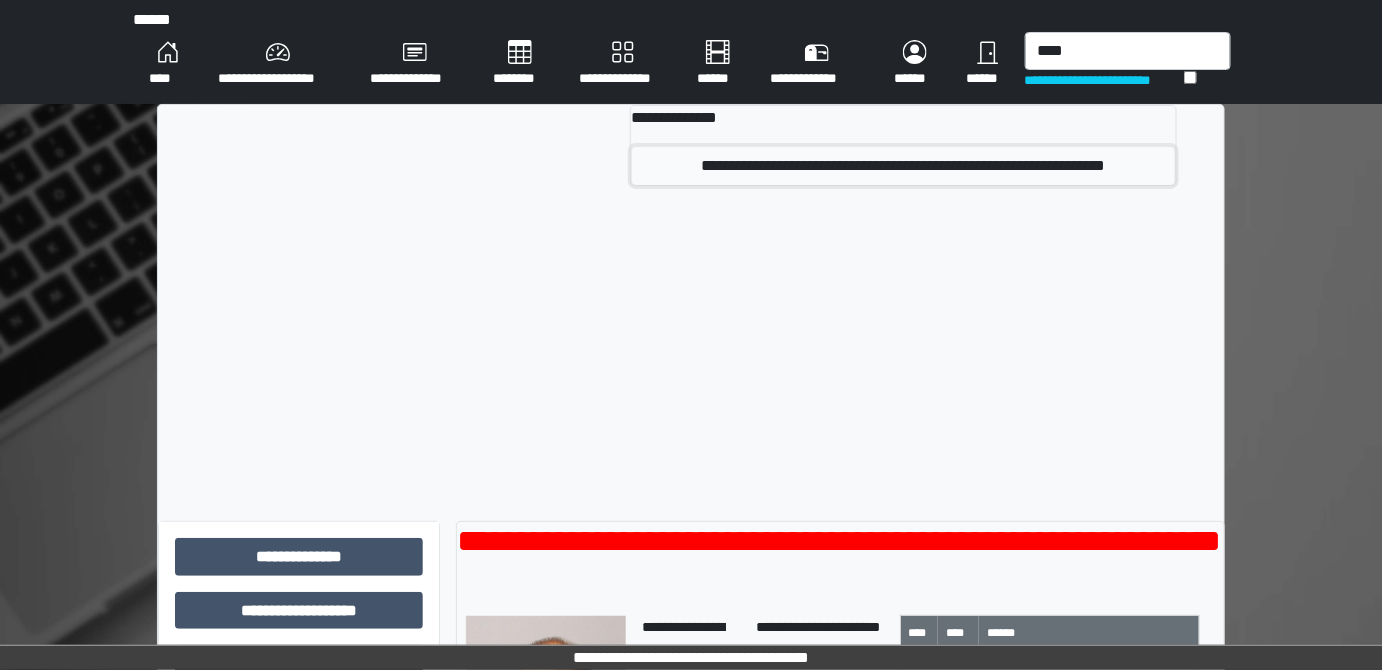 click on "**********" at bounding box center (903, 166) 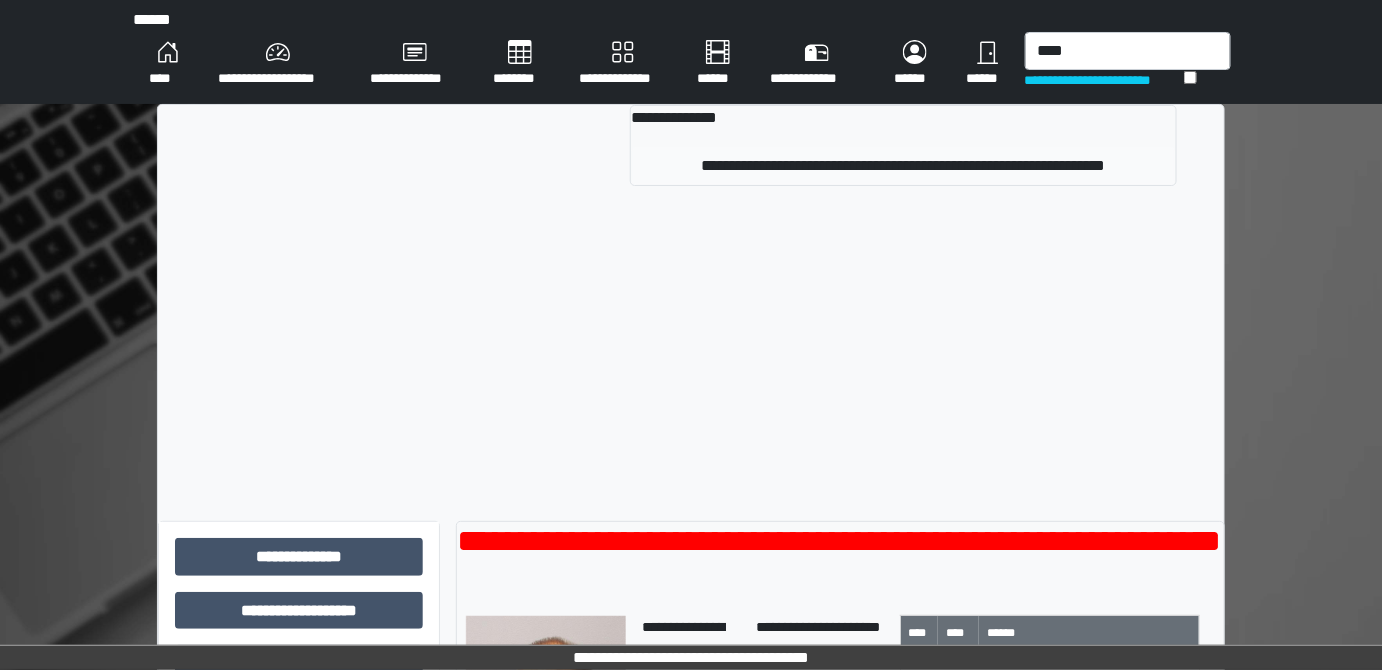 type 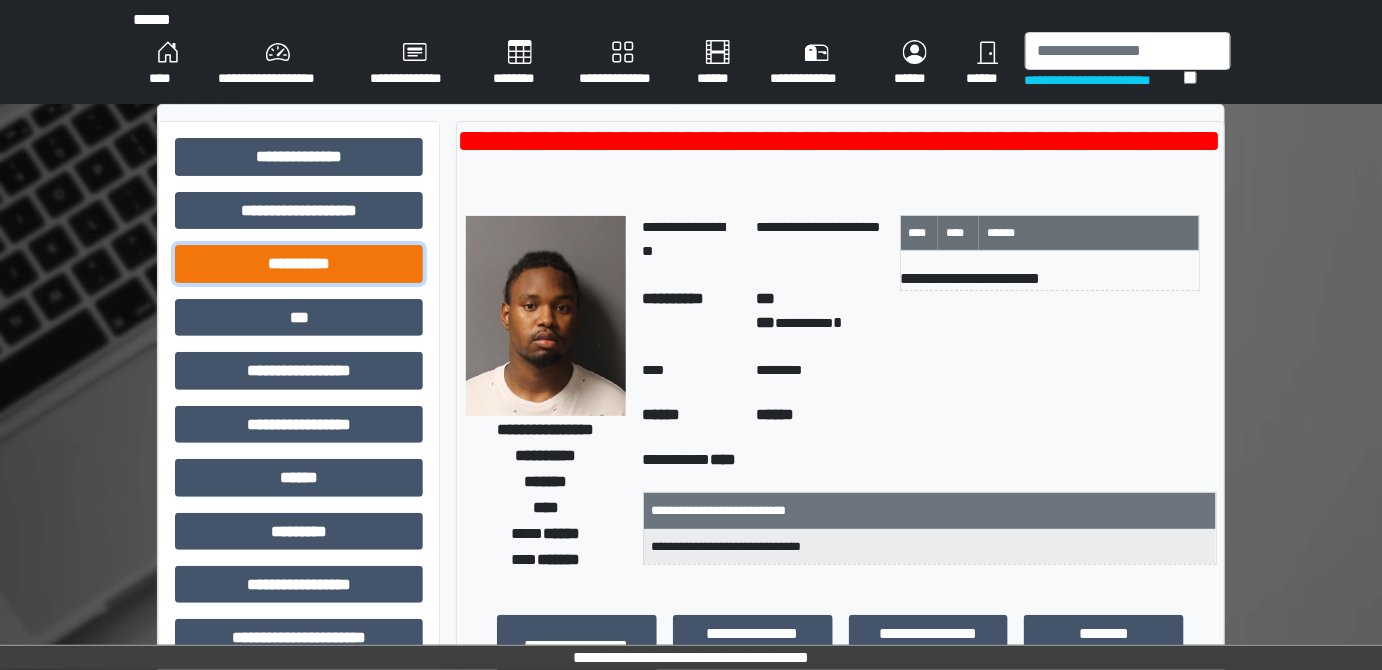 click on "**********" at bounding box center [299, 263] 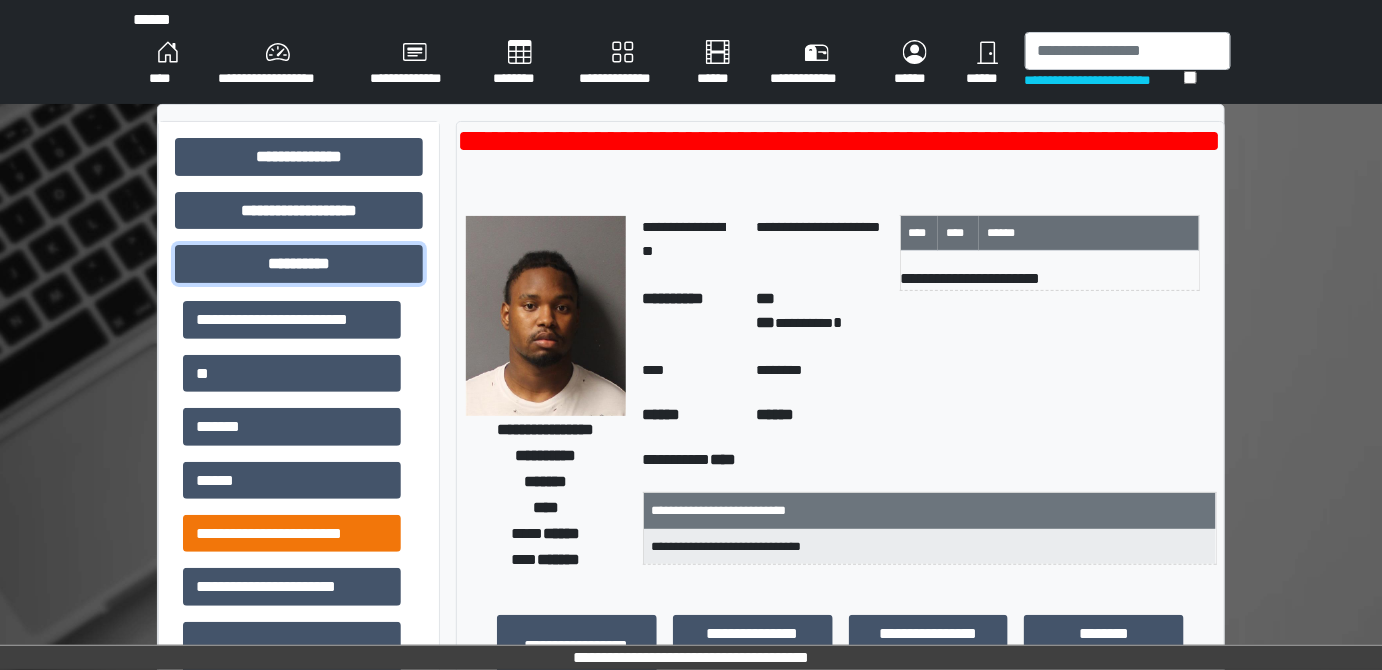 scroll, scrollTop: 90, scrollLeft: 0, axis: vertical 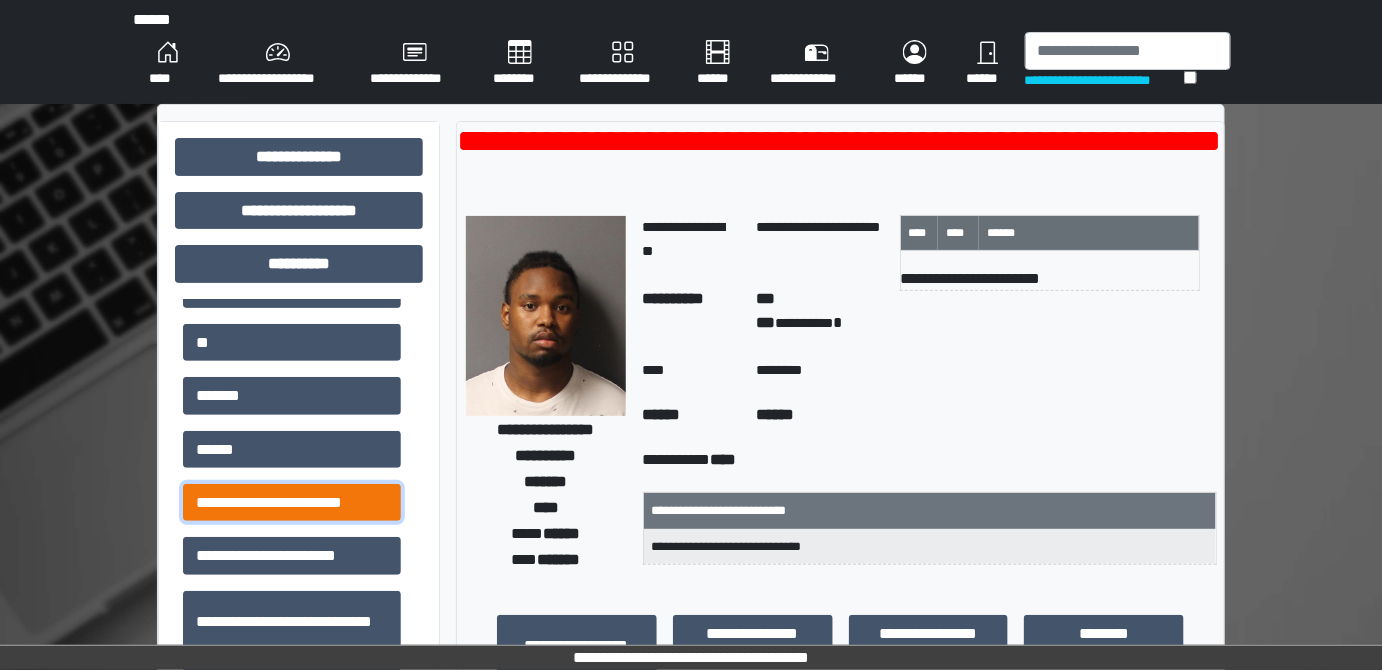 click on "**********" at bounding box center (292, 502) 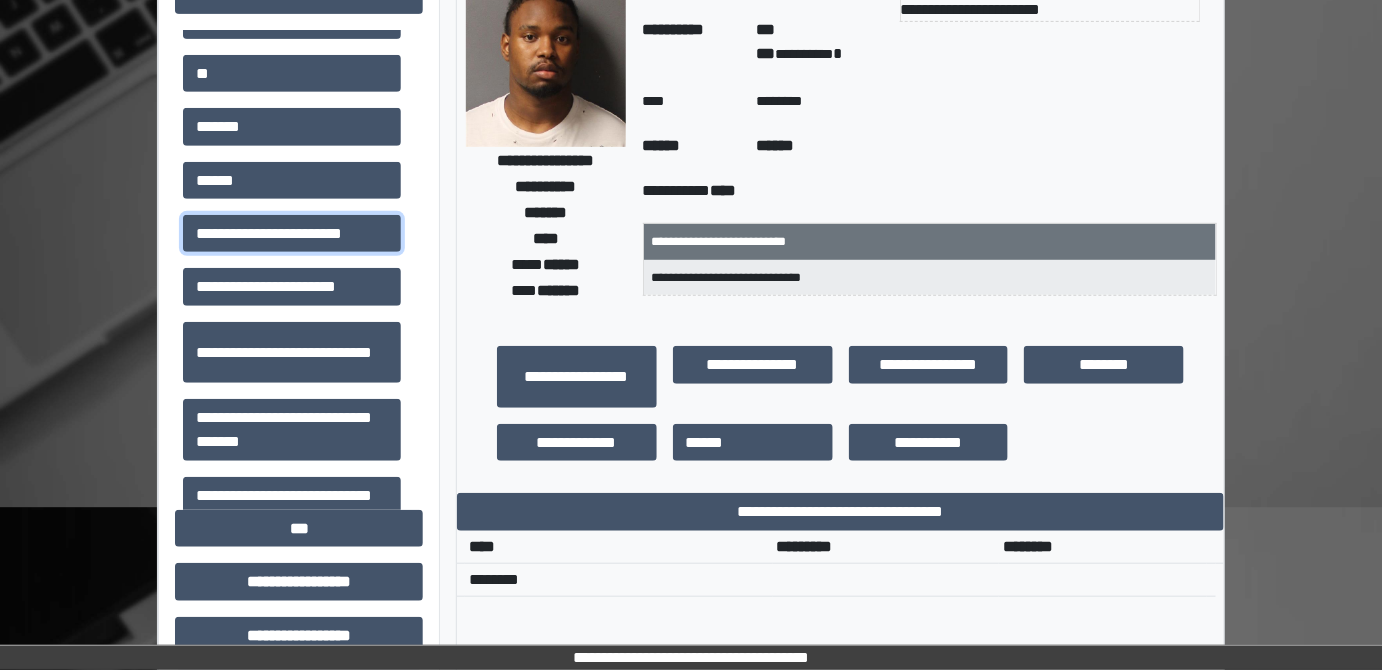 scroll, scrollTop: 272, scrollLeft: 0, axis: vertical 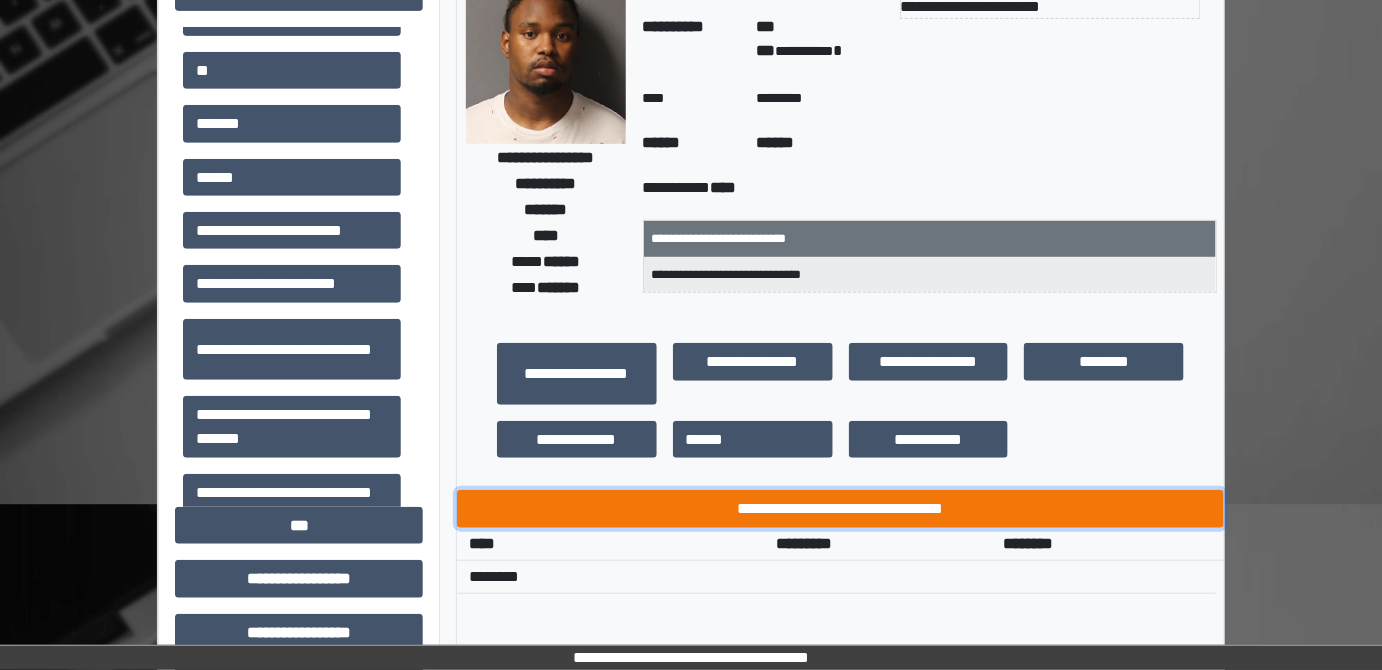 click on "**********" at bounding box center (841, 508) 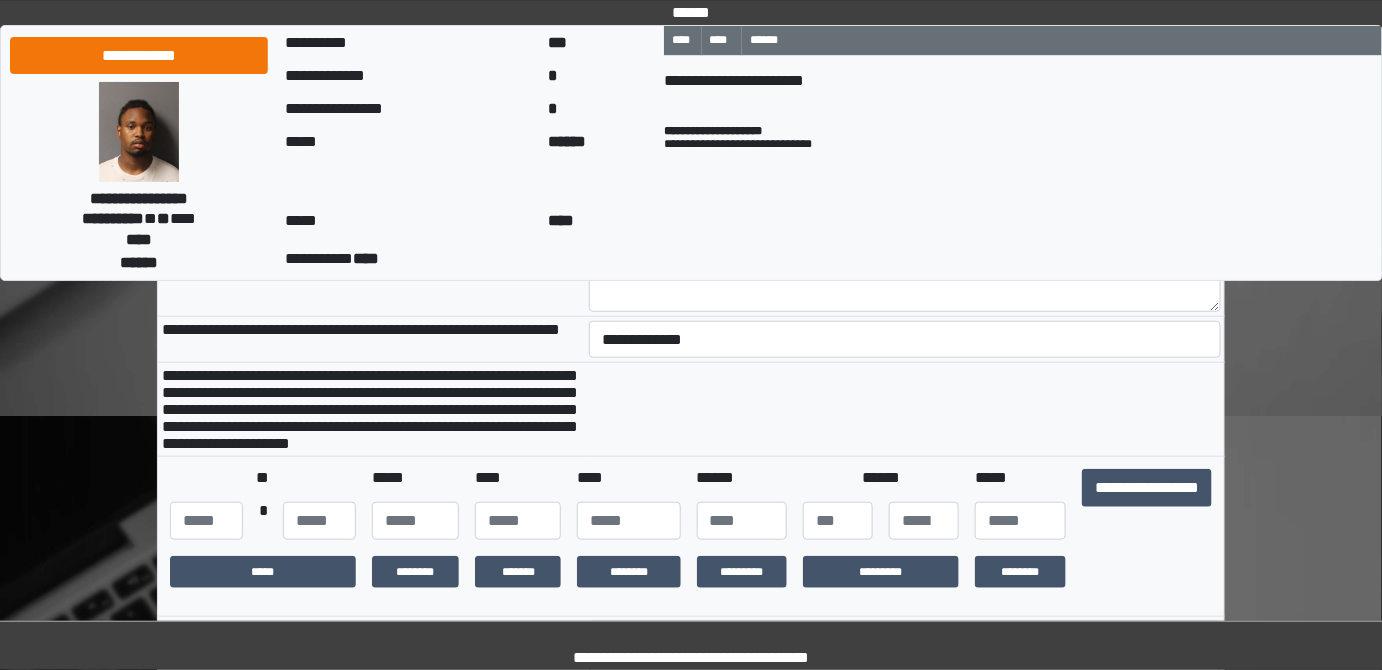 scroll, scrollTop: 363, scrollLeft: 0, axis: vertical 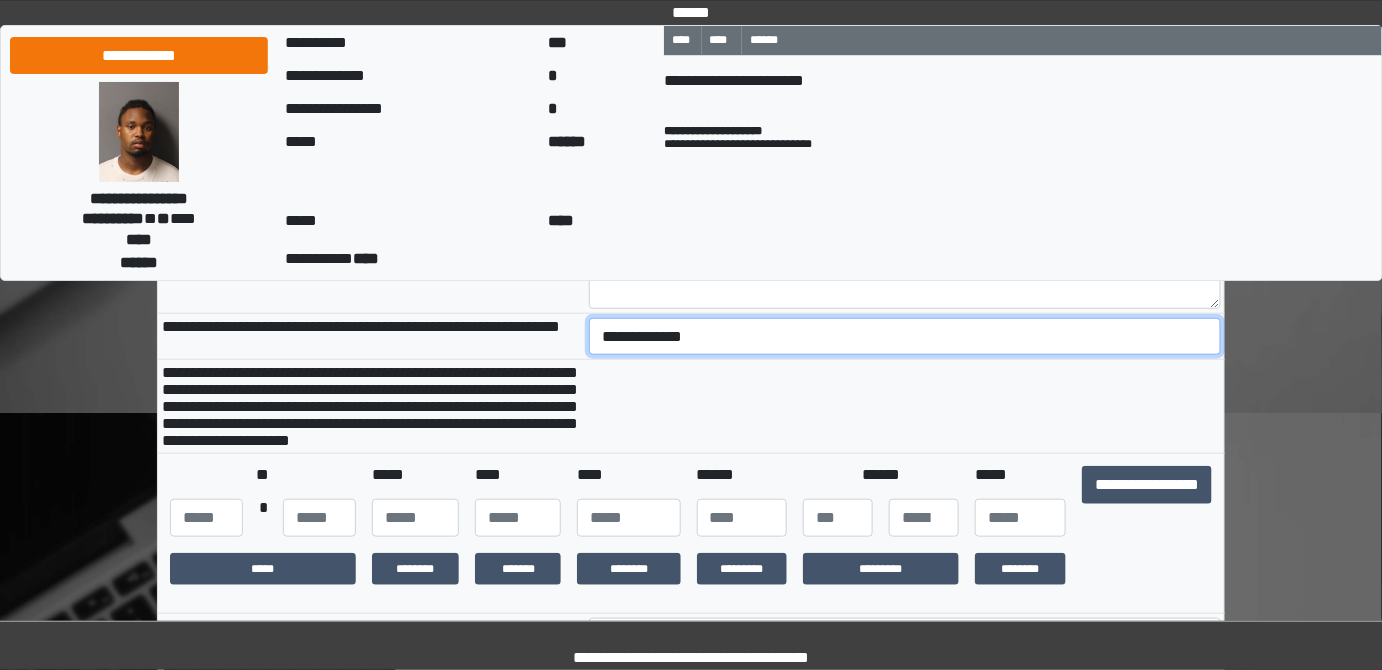click on "**********" at bounding box center [905, 336] 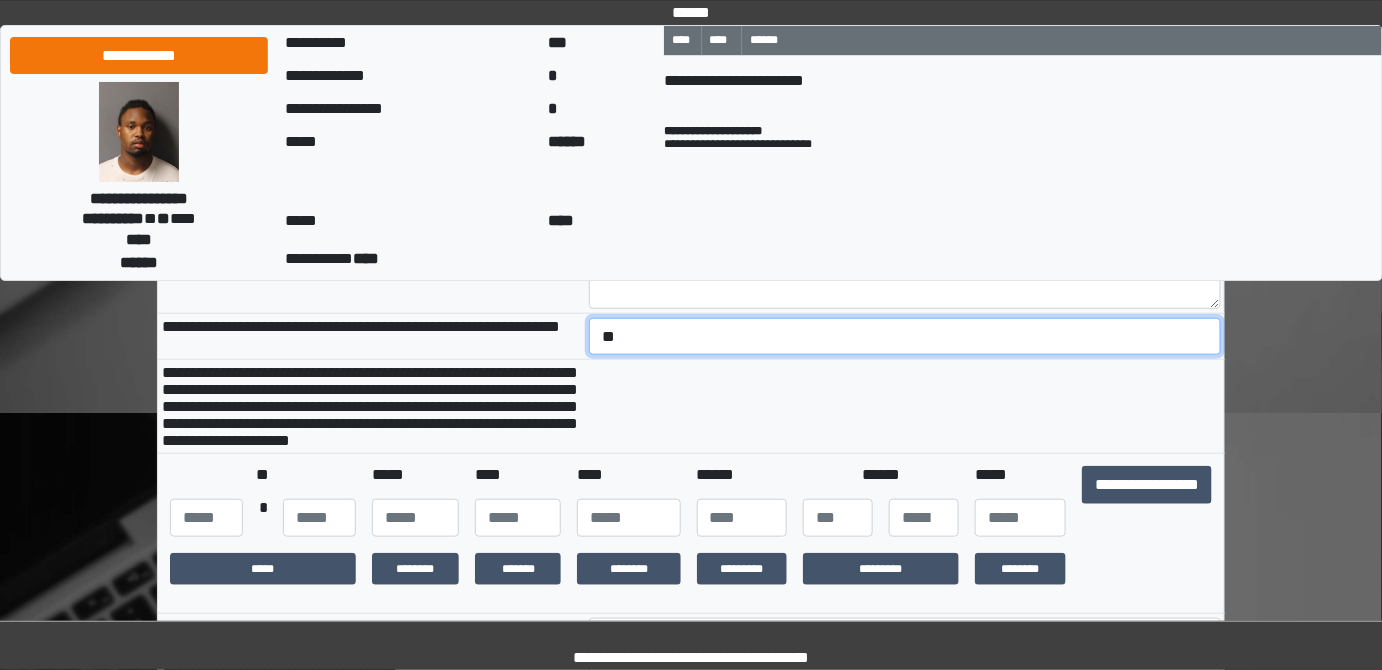 click on "**********" at bounding box center (905, 336) 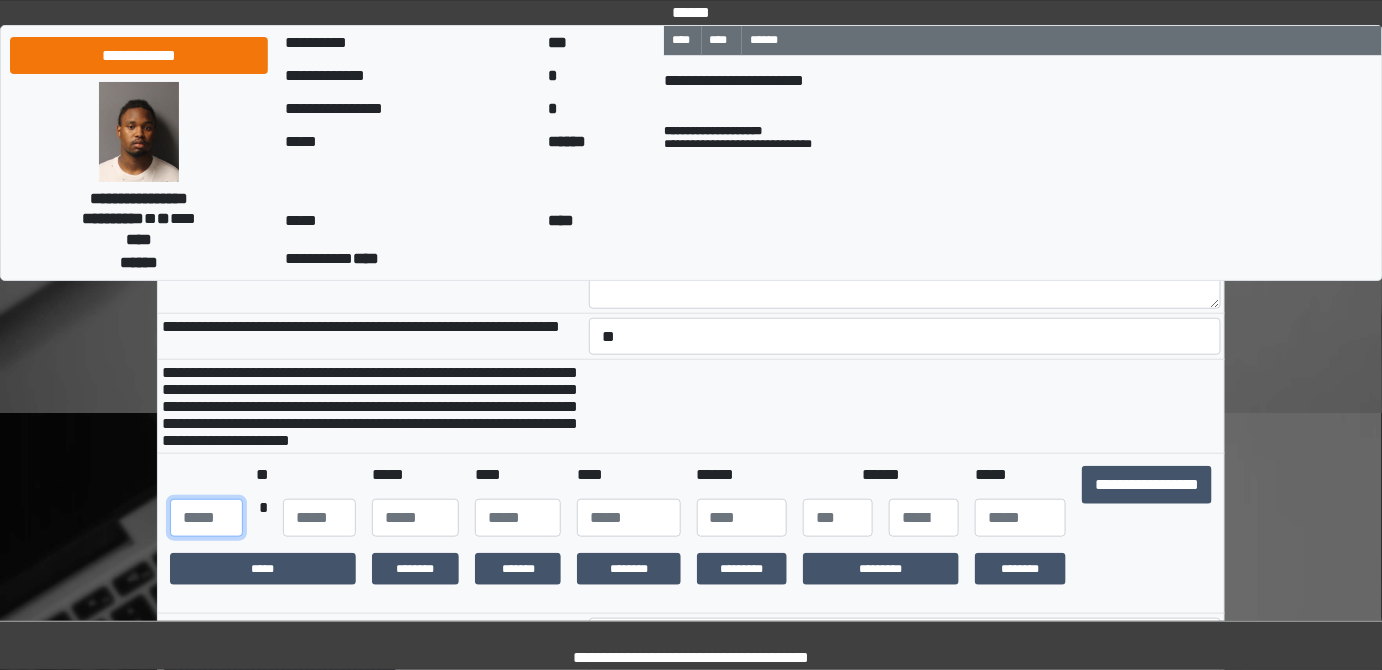 click at bounding box center [206, 518] 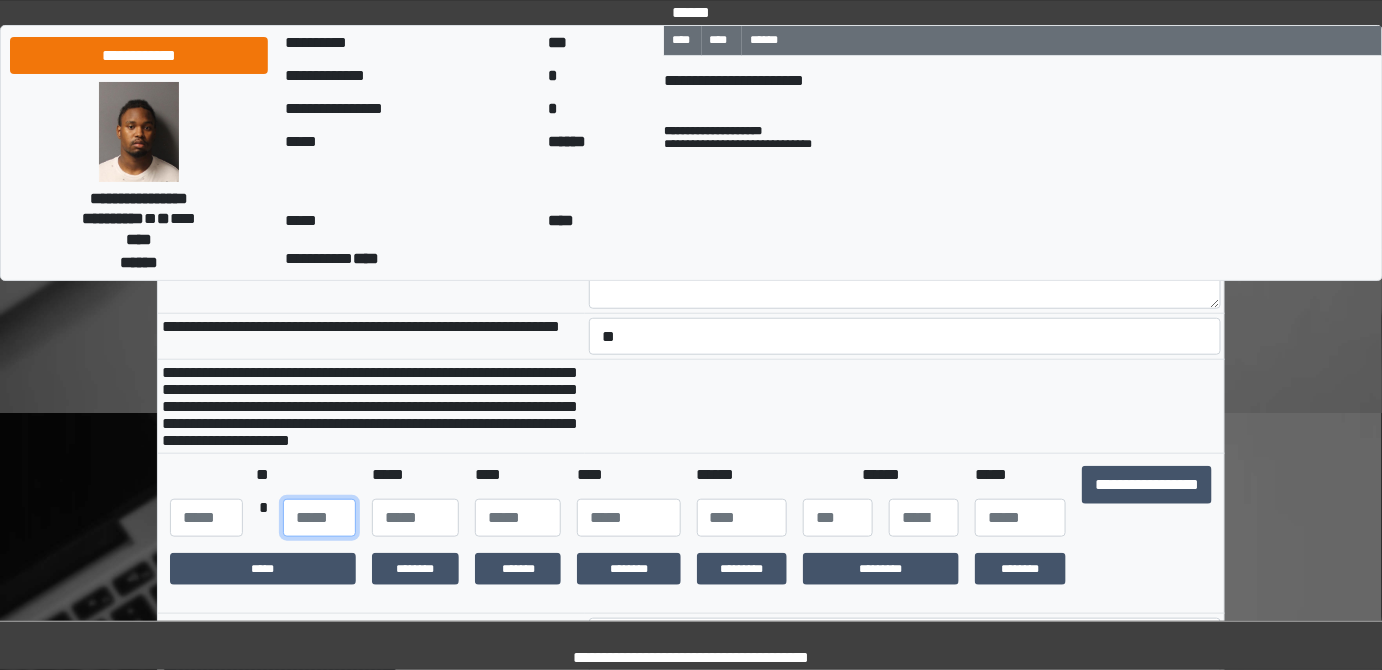 type on "**" 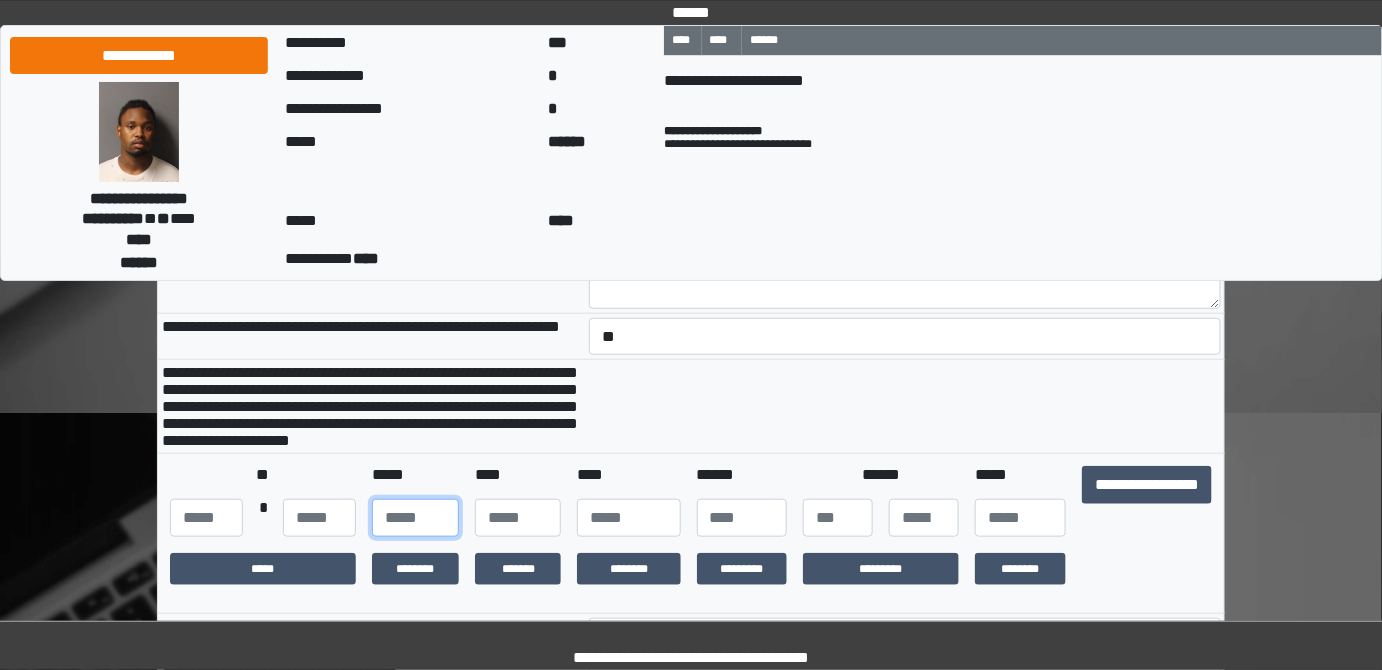 type on "**" 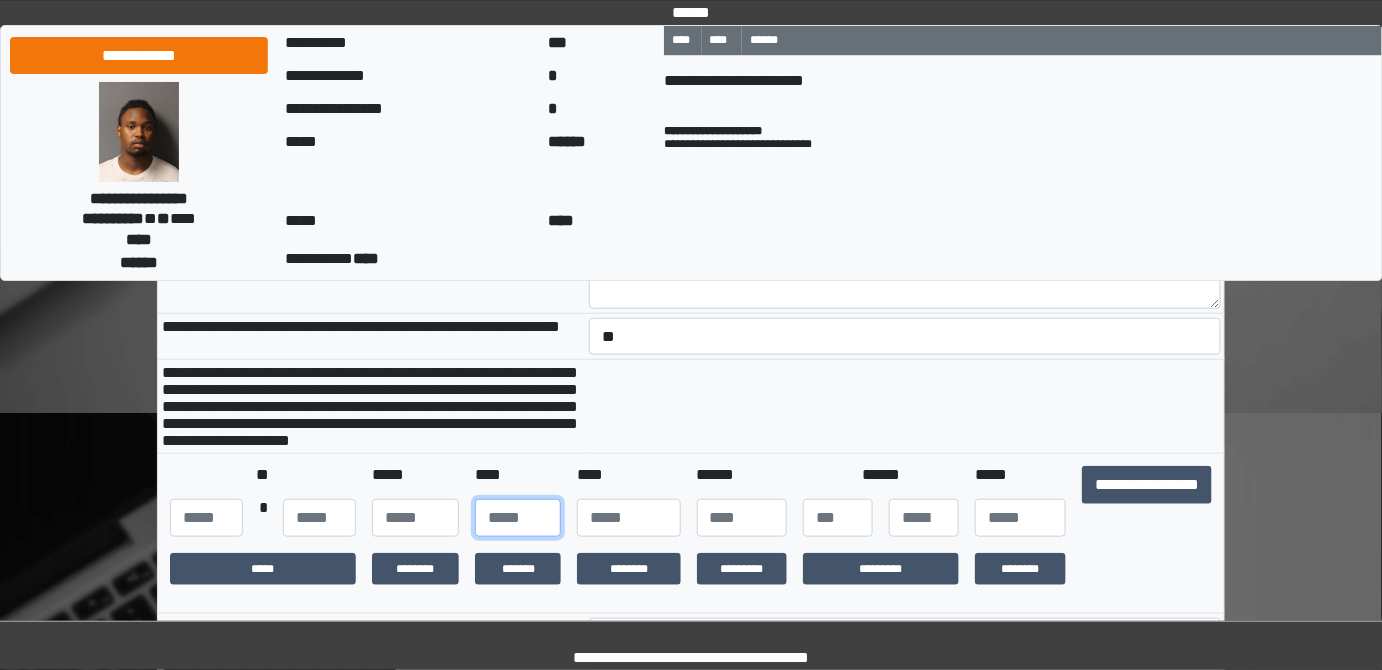 type on "**" 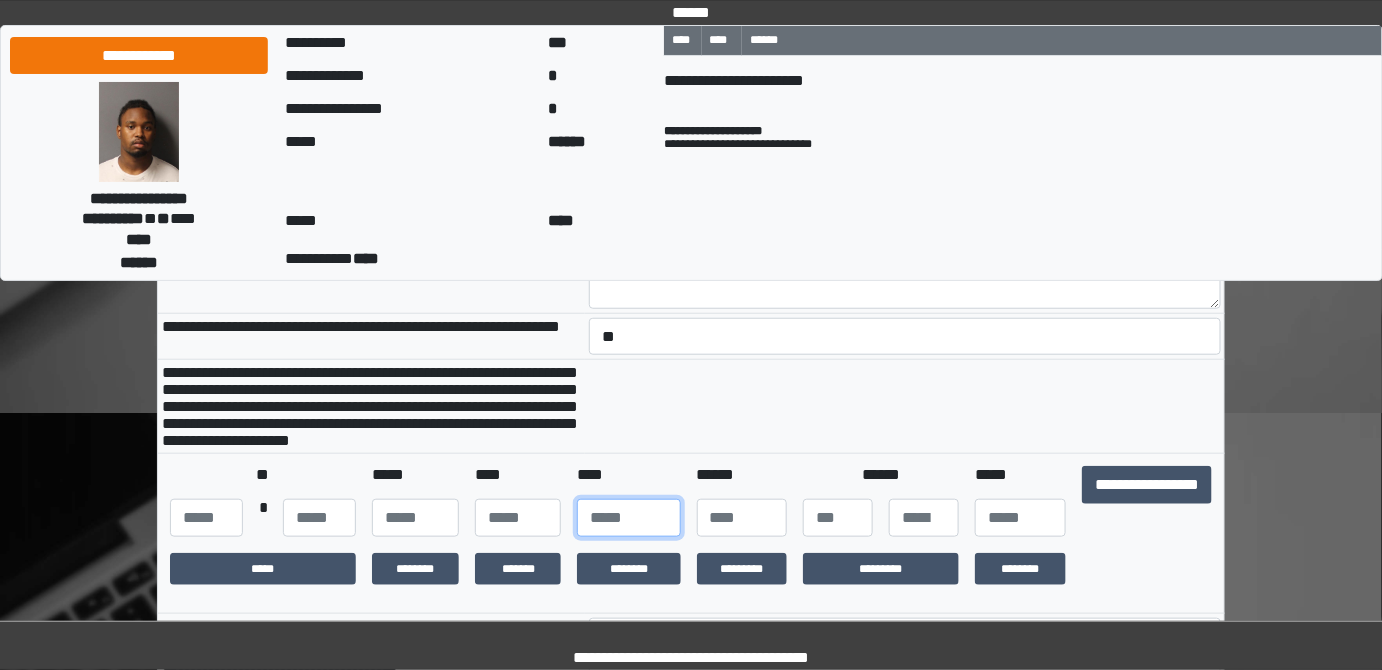 type on "****" 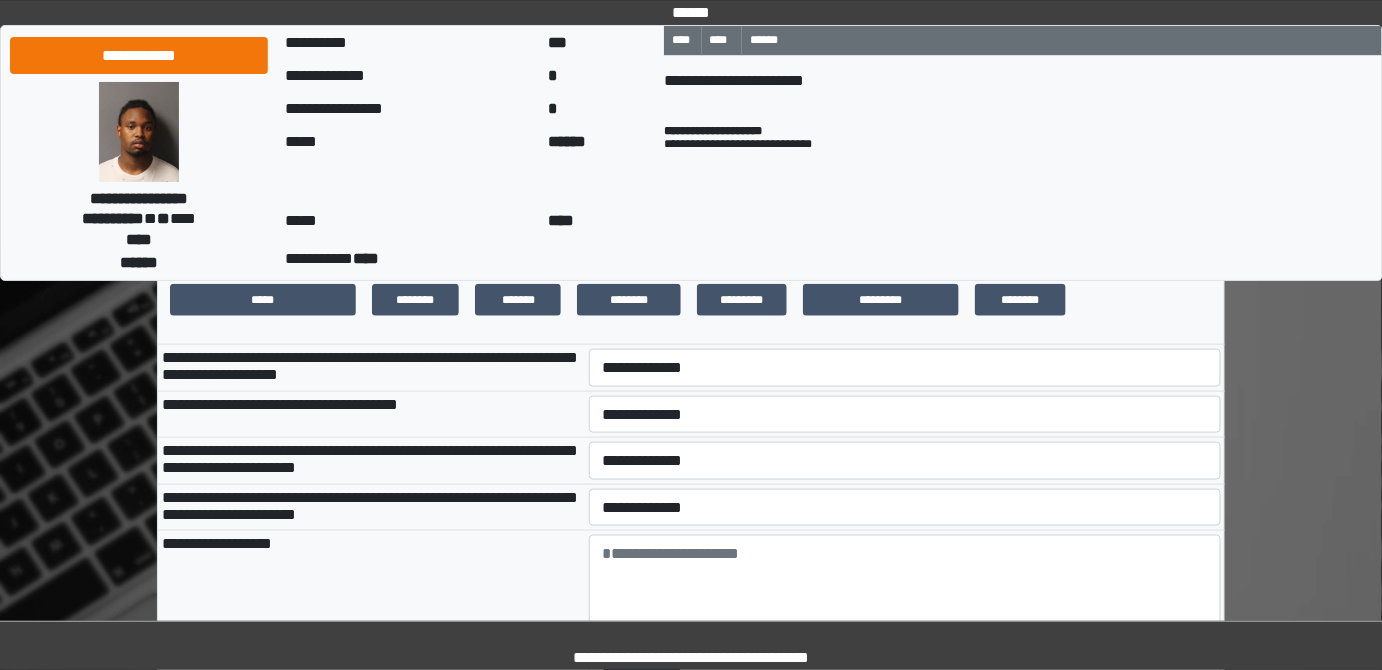 scroll, scrollTop: 636, scrollLeft: 0, axis: vertical 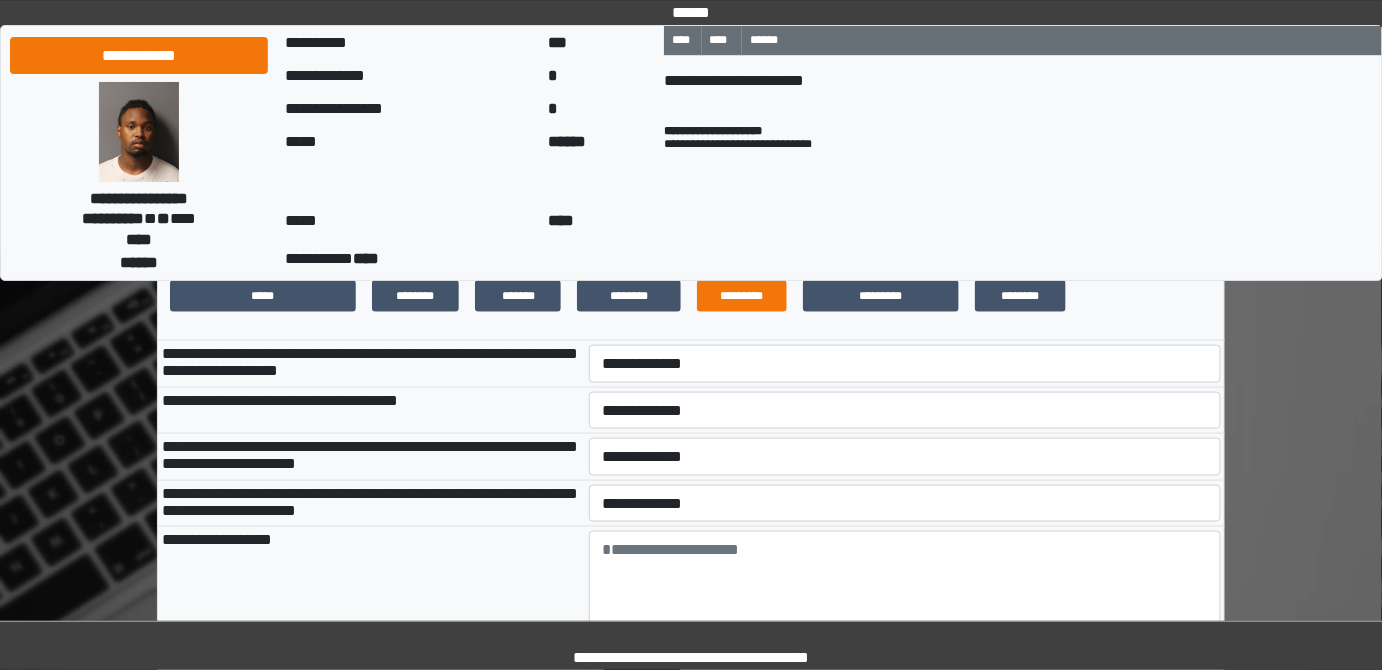 type on "**" 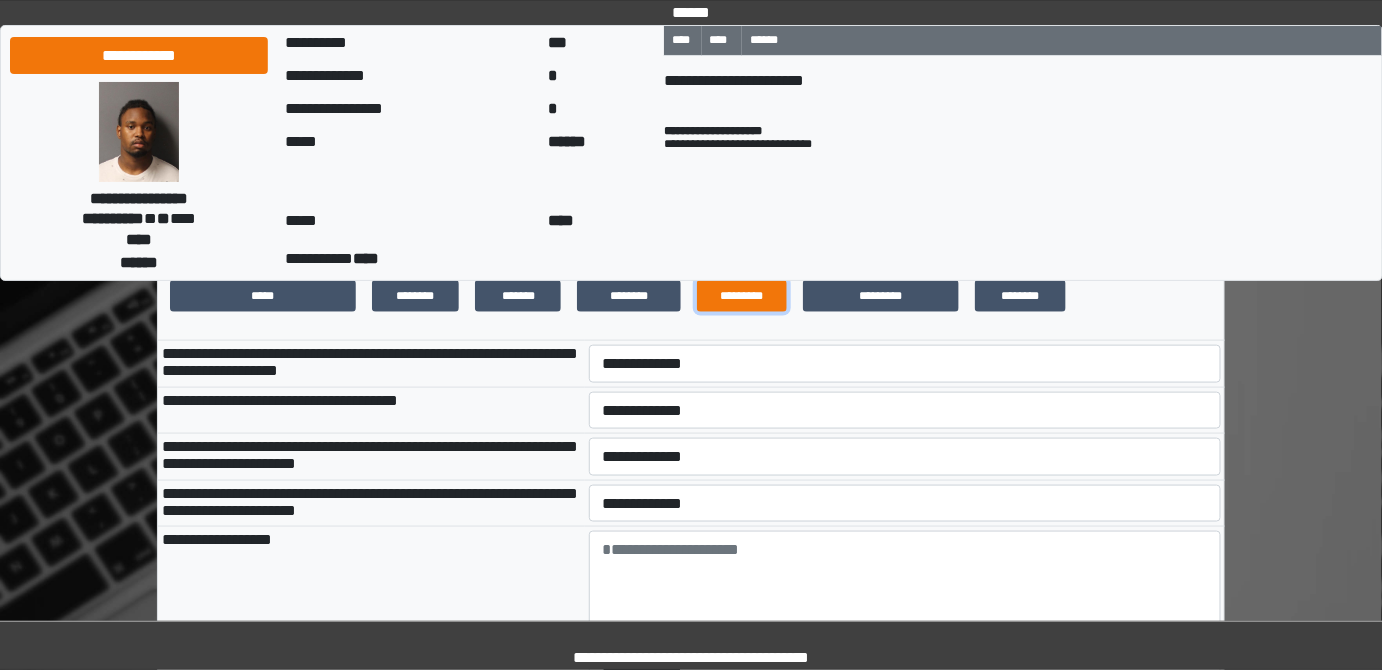 click on "*********" at bounding box center [742, 296] 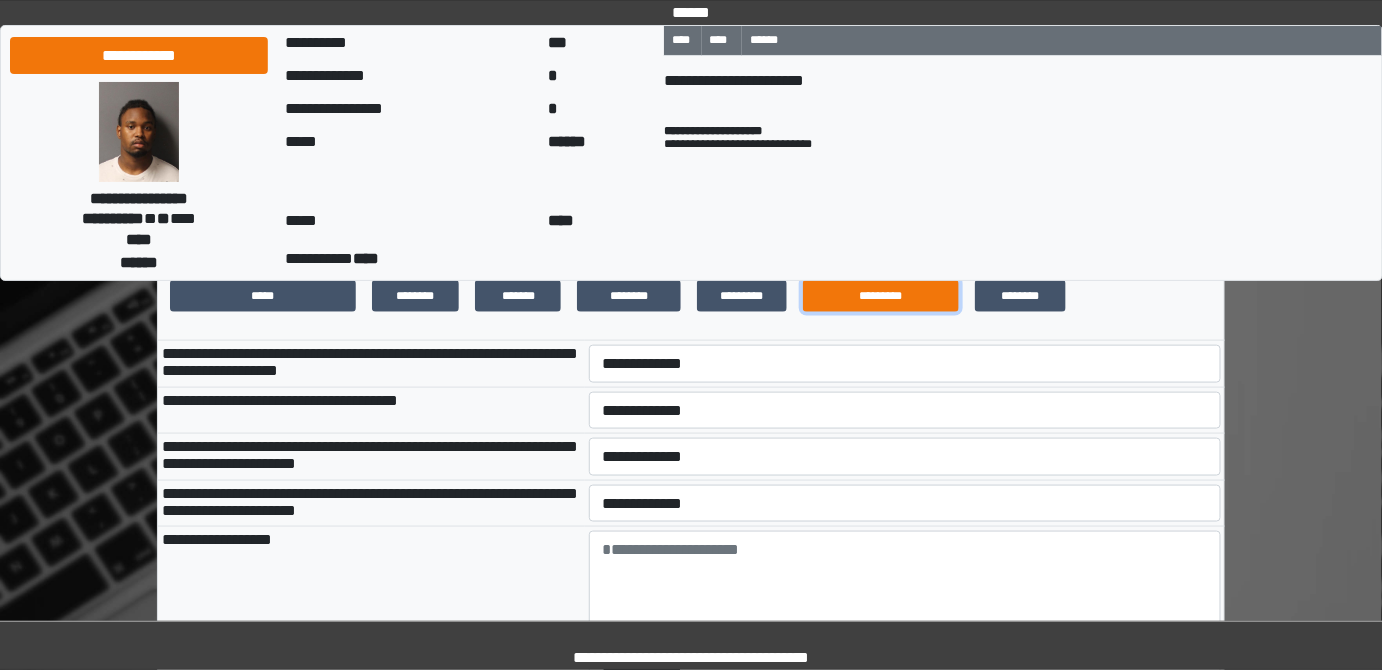 click on "*********" at bounding box center (881, 296) 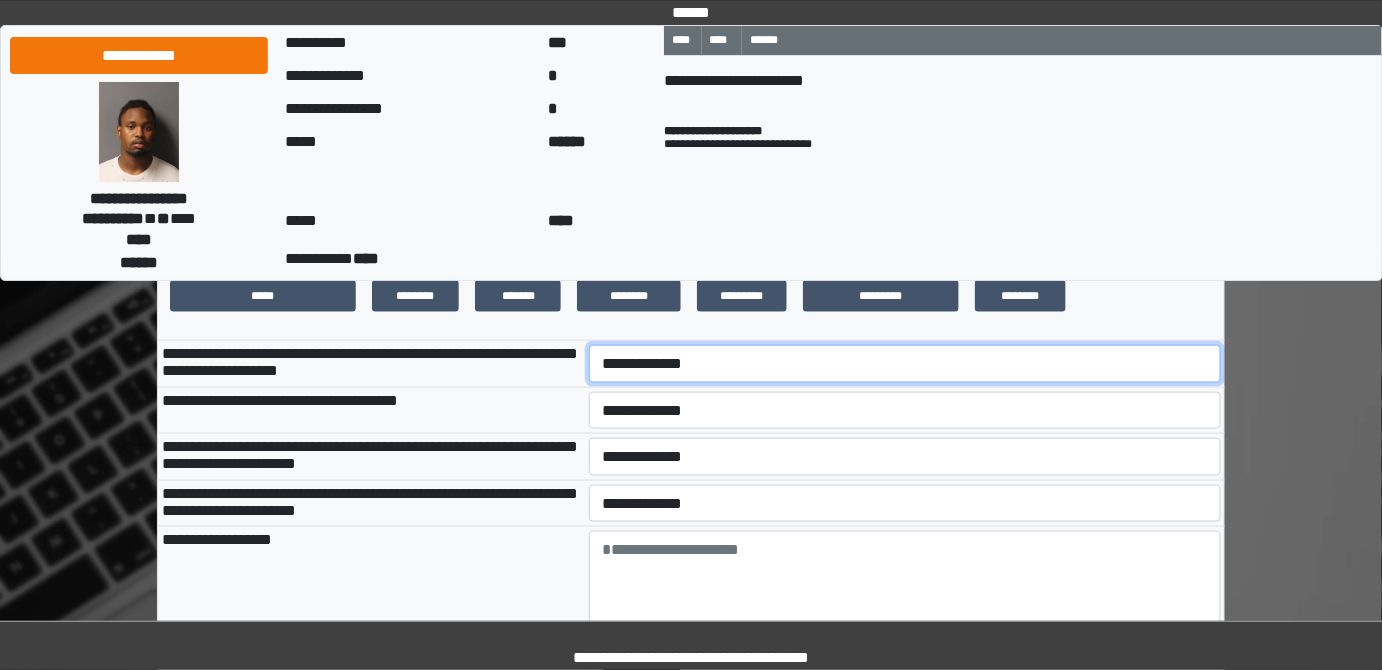 drag, startPoint x: 667, startPoint y: 414, endPoint x: 666, endPoint y: 430, distance: 16.03122 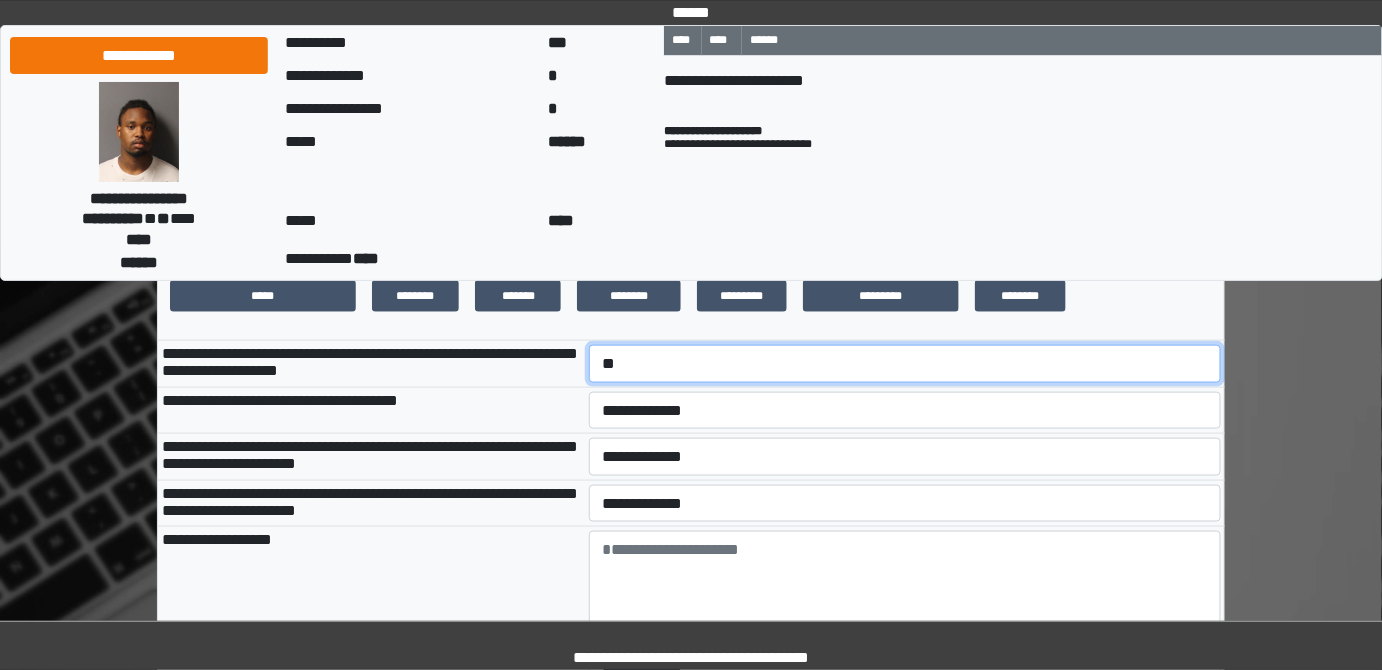 click on "**********" at bounding box center (905, 363) 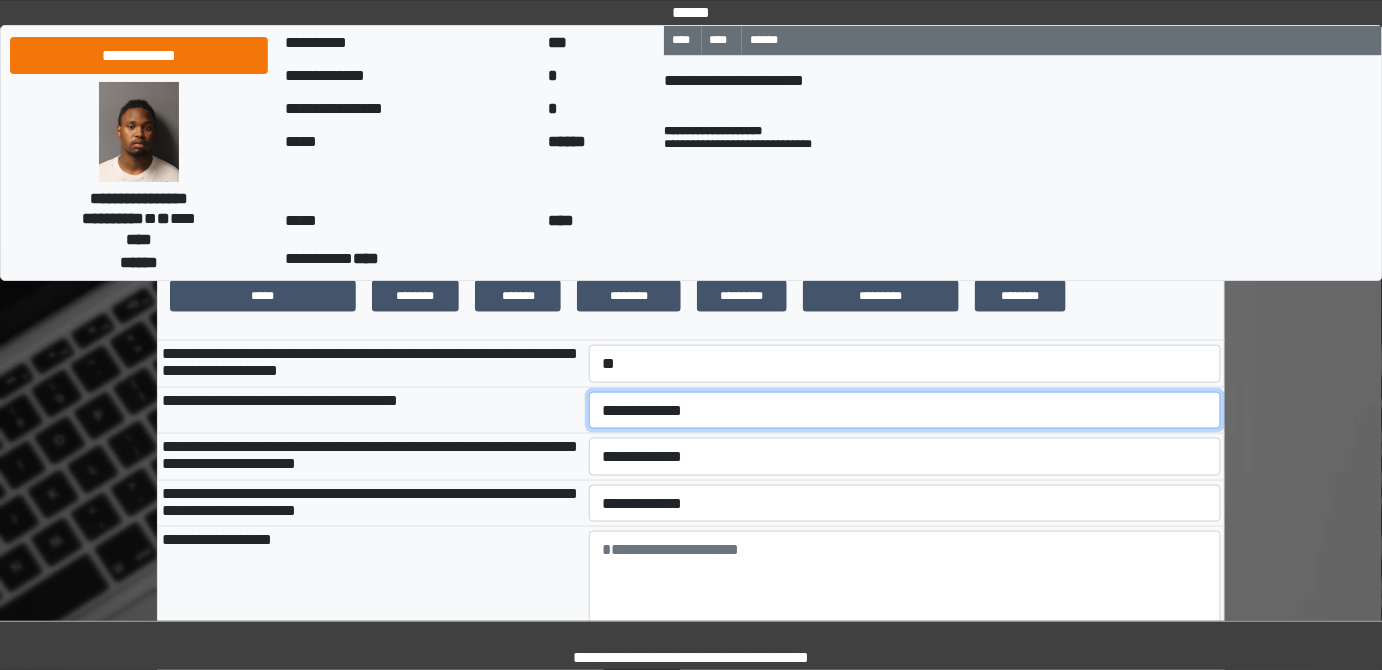 drag, startPoint x: 658, startPoint y: 464, endPoint x: 659, endPoint y: 486, distance: 22.022715 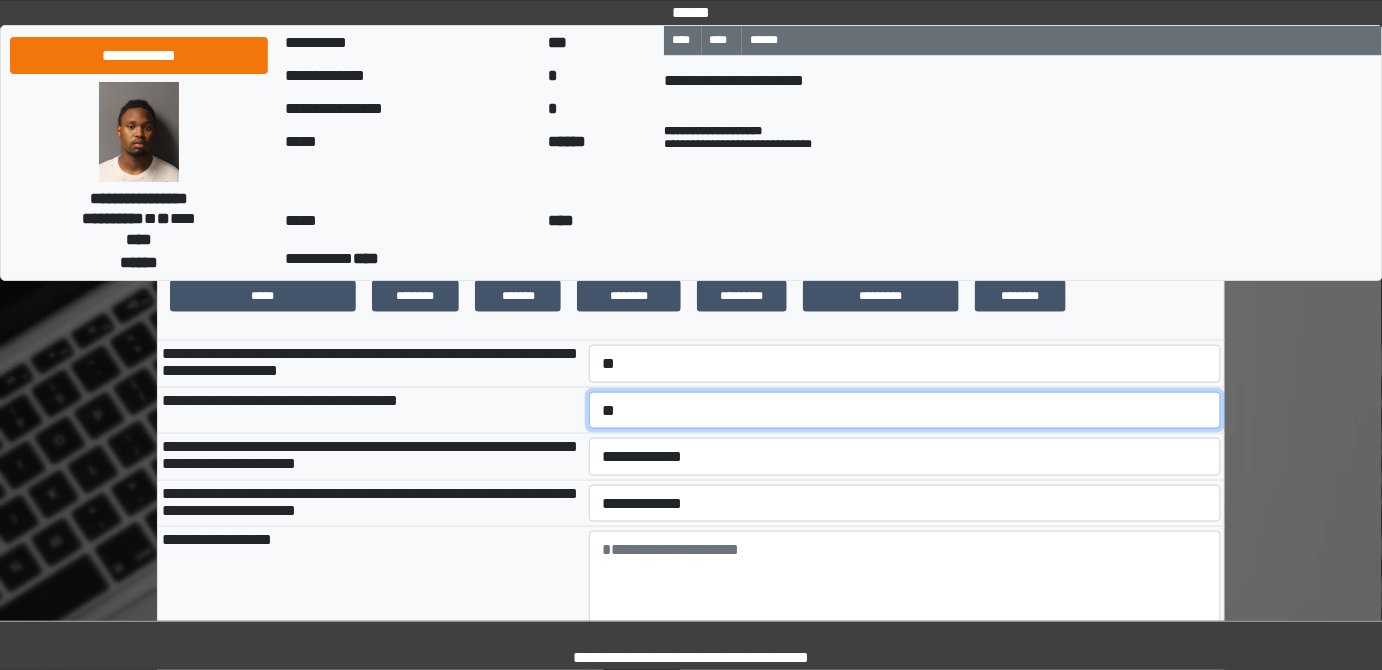 click on "**********" at bounding box center (905, 410) 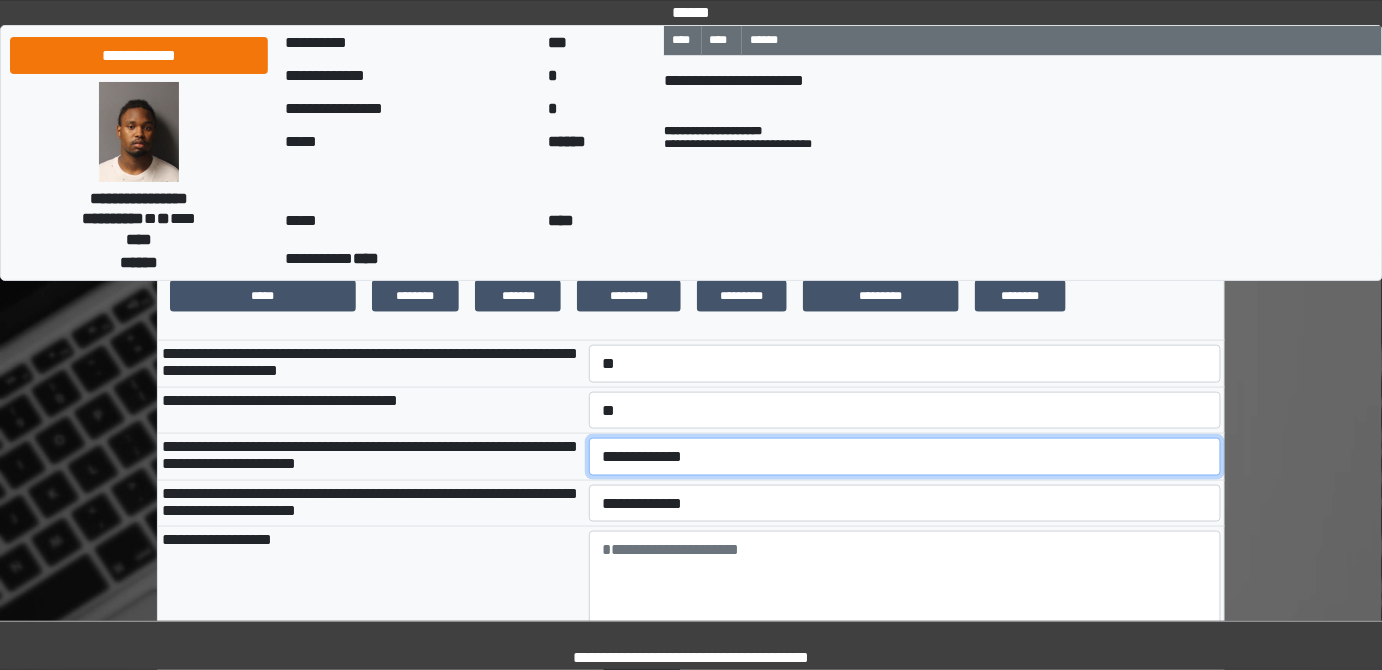 click on "**********" at bounding box center (905, 456) 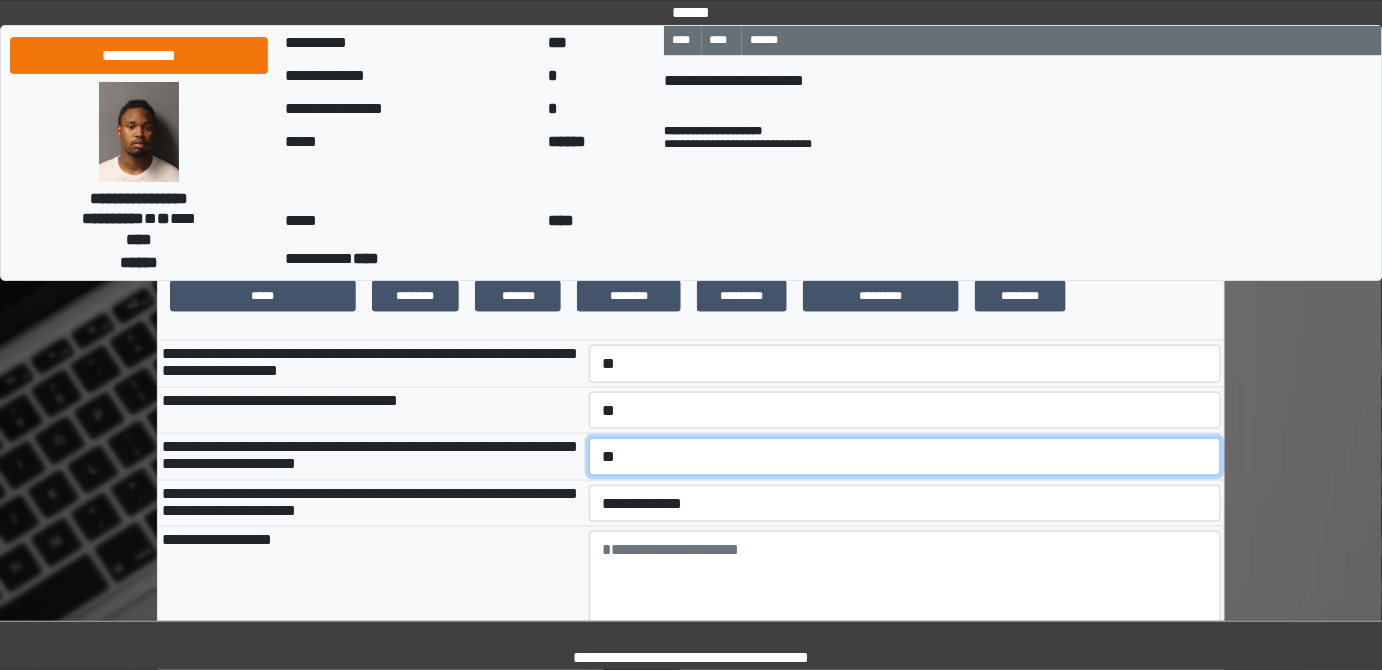 click on "**********" at bounding box center (905, 456) 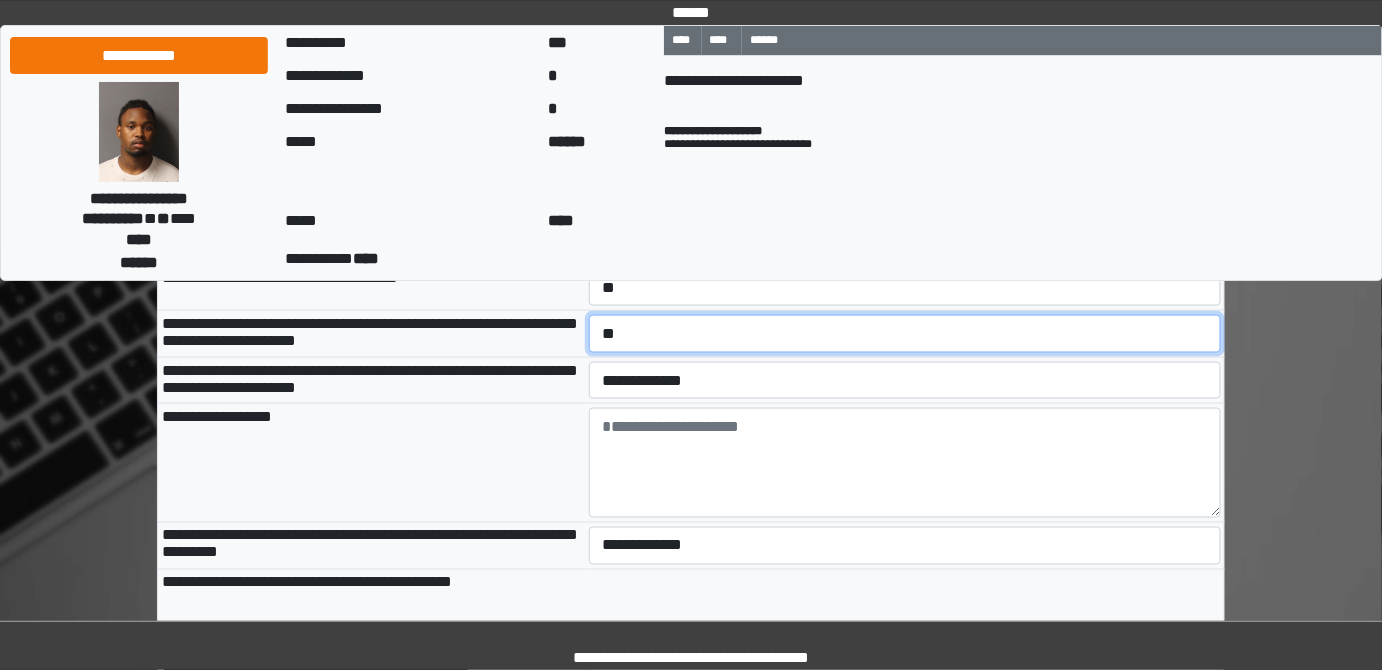 scroll, scrollTop: 727, scrollLeft: 0, axis: vertical 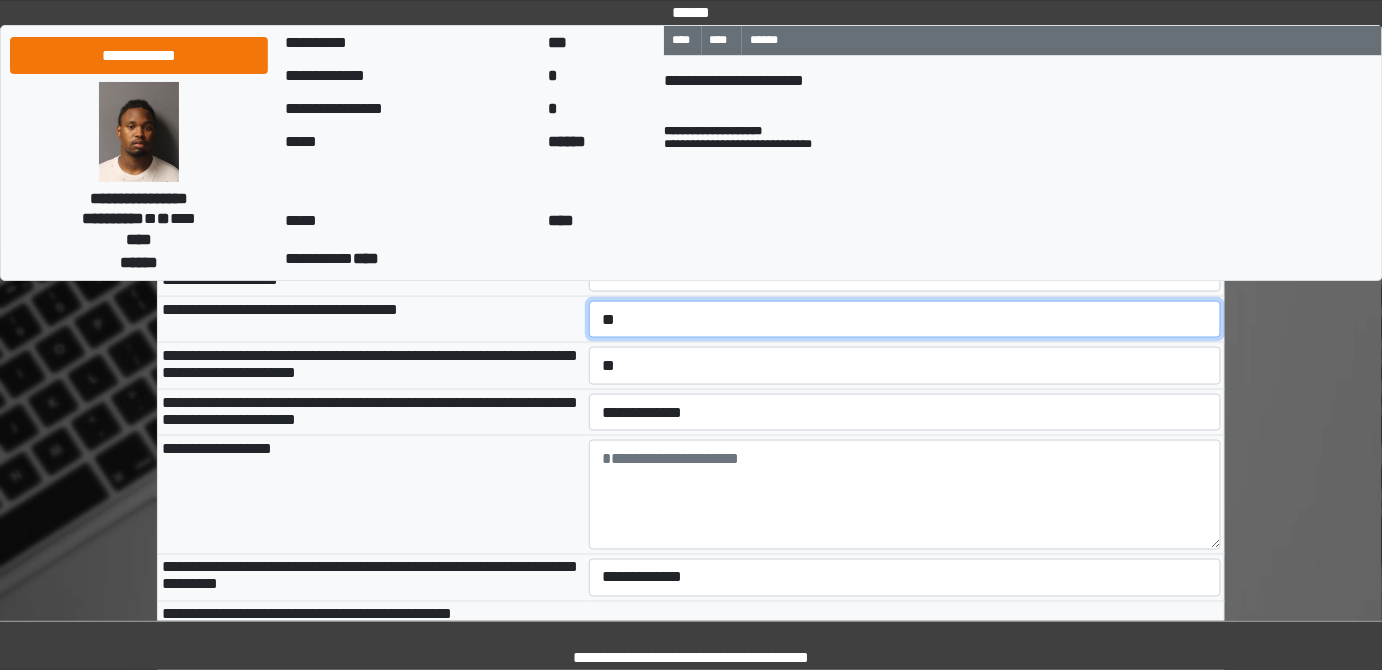 click on "**********" at bounding box center [905, 319] 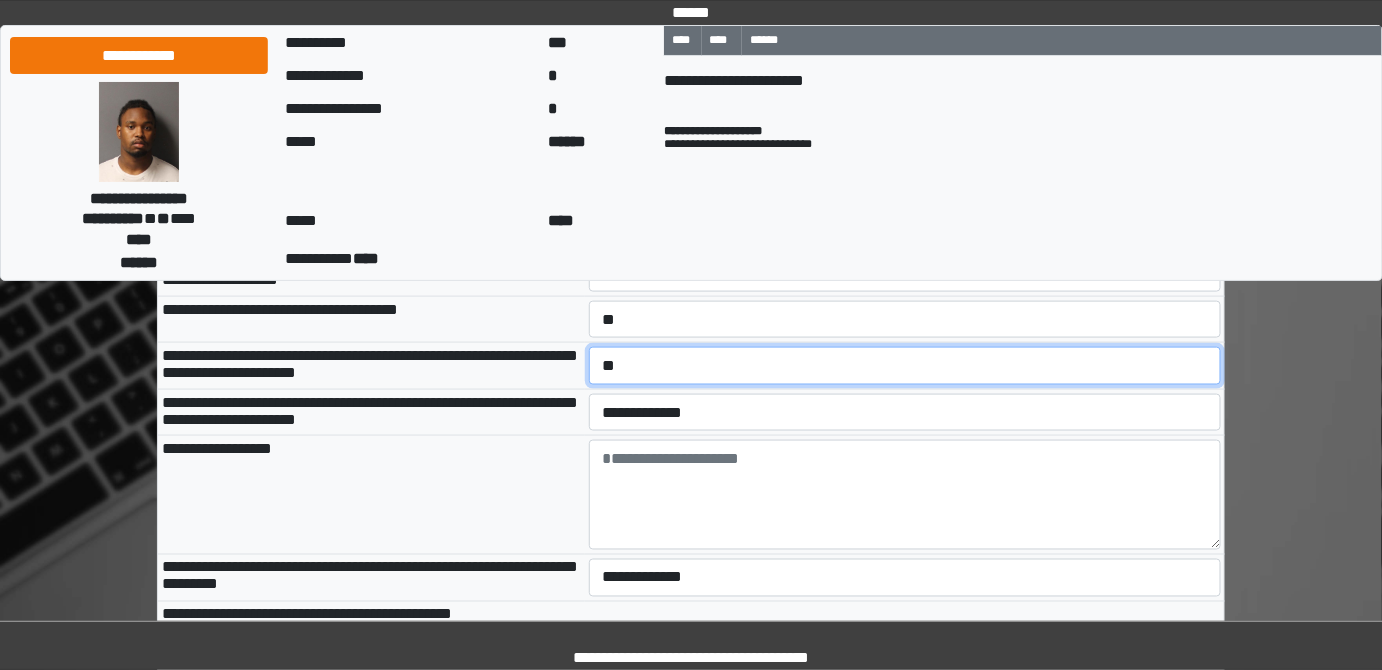 click on "**********" at bounding box center (905, 365) 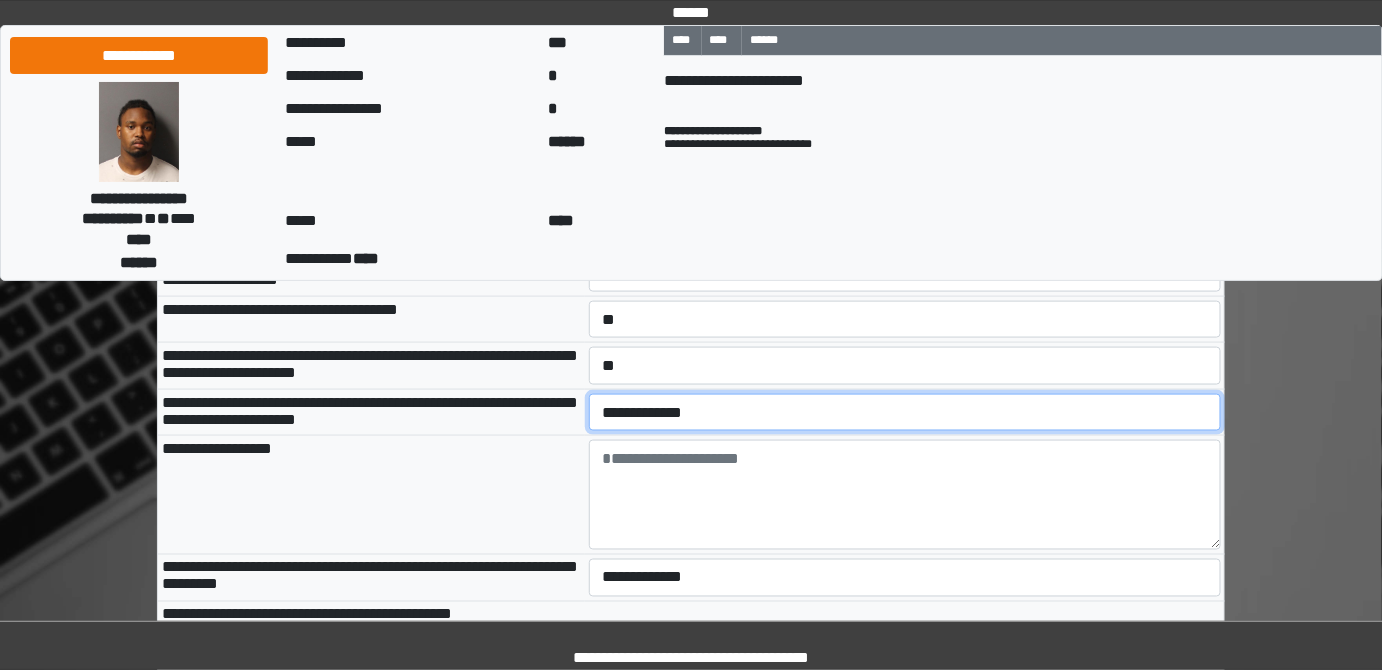 click on "**********" at bounding box center [905, 412] 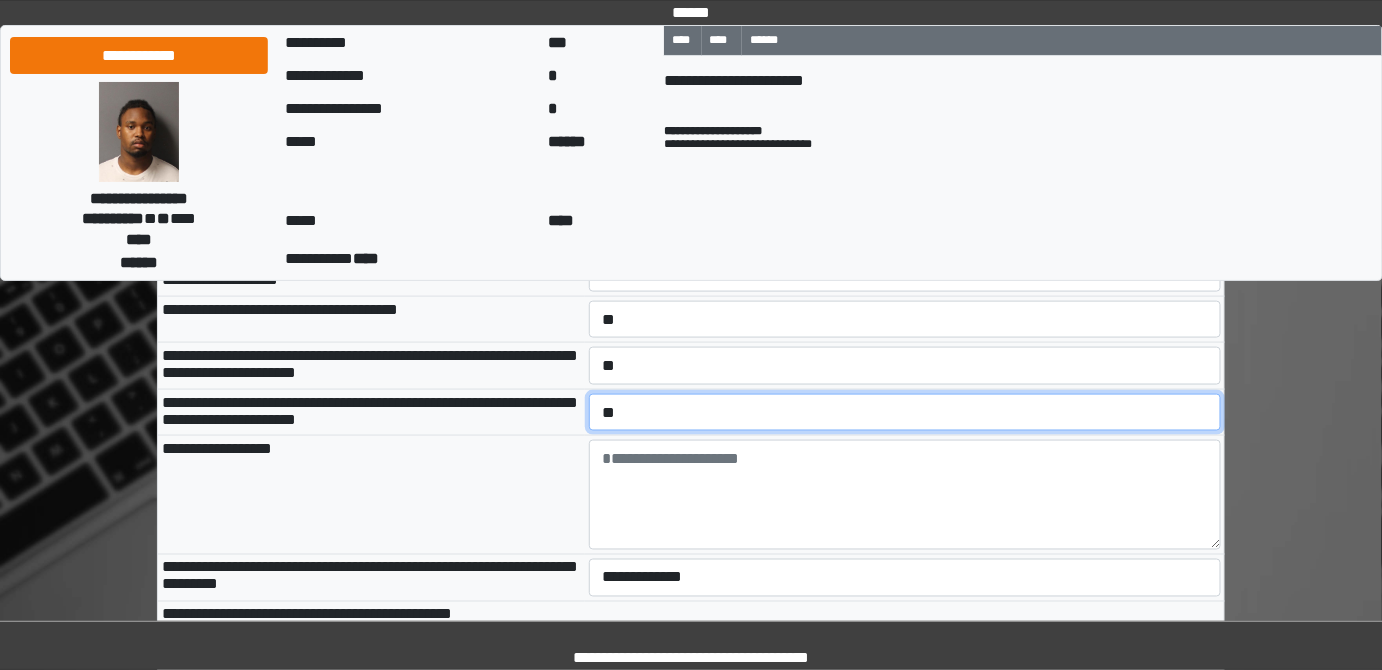 click on "**********" at bounding box center [905, 412] 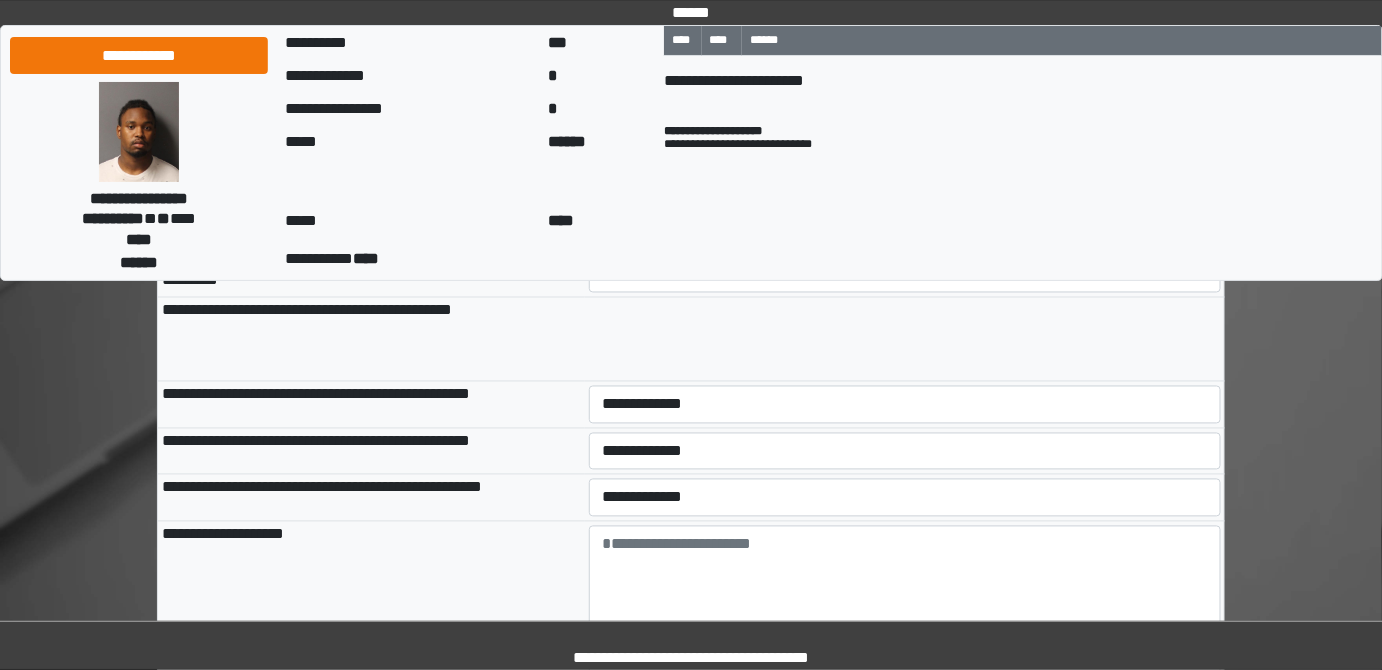 scroll, scrollTop: 1000, scrollLeft: 0, axis: vertical 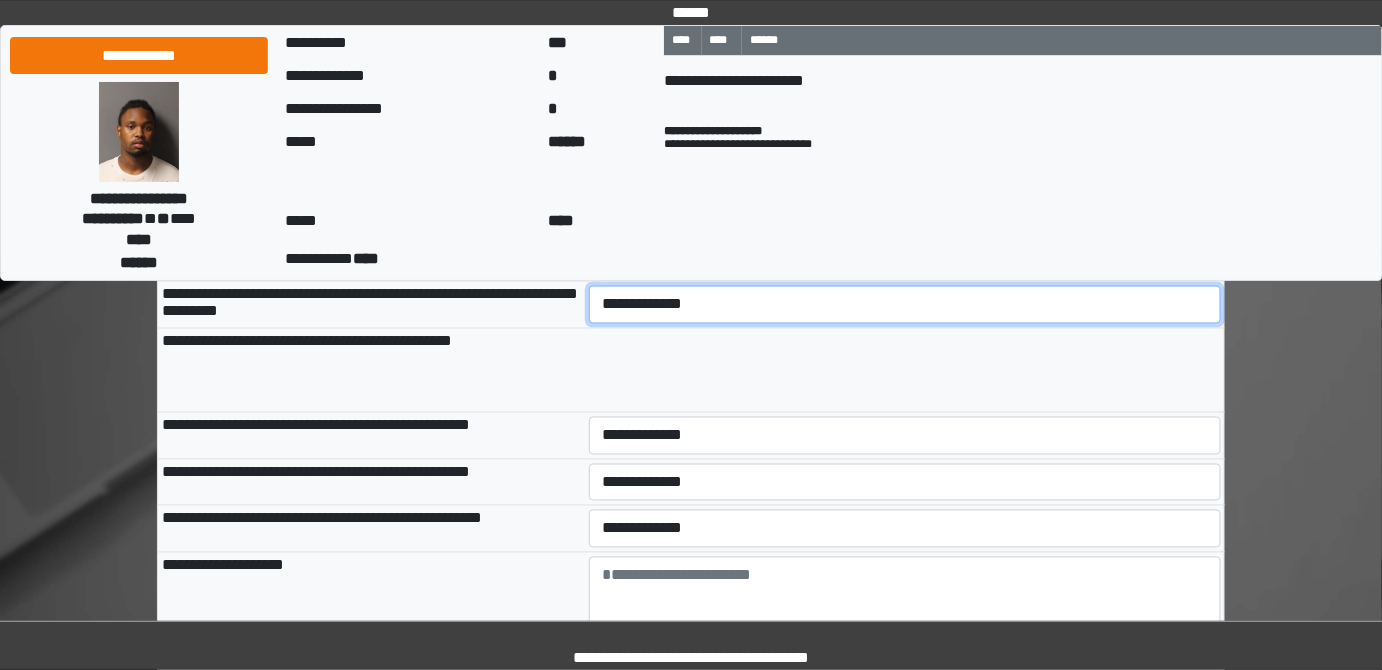 drag, startPoint x: 640, startPoint y: 379, endPoint x: 640, endPoint y: 392, distance: 13 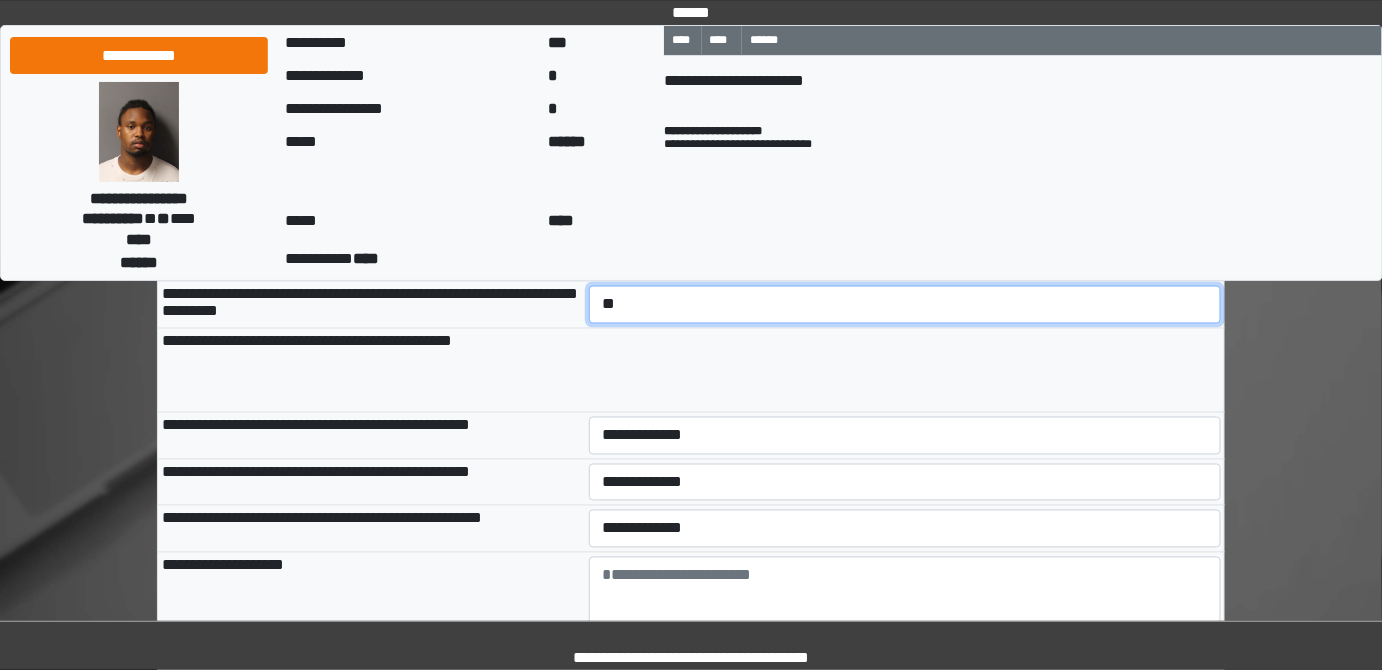 click on "**********" at bounding box center [905, 304] 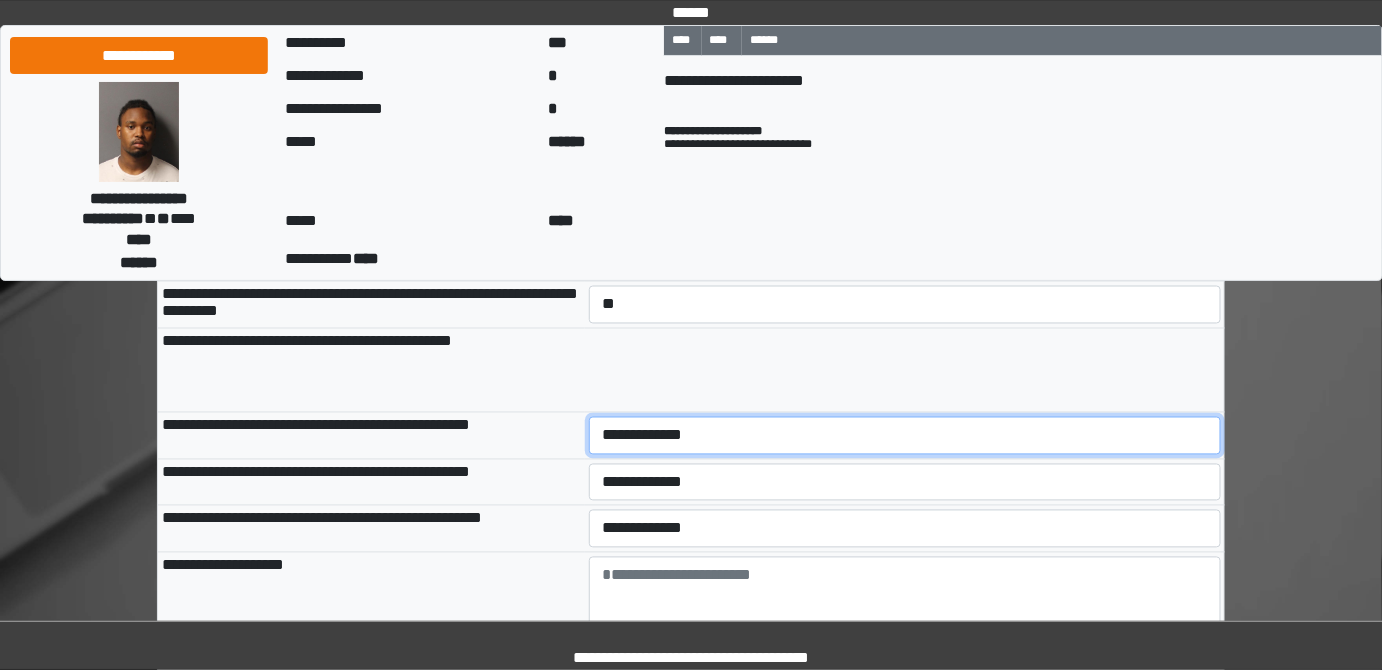 click on "**********" at bounding box center (905, 435) 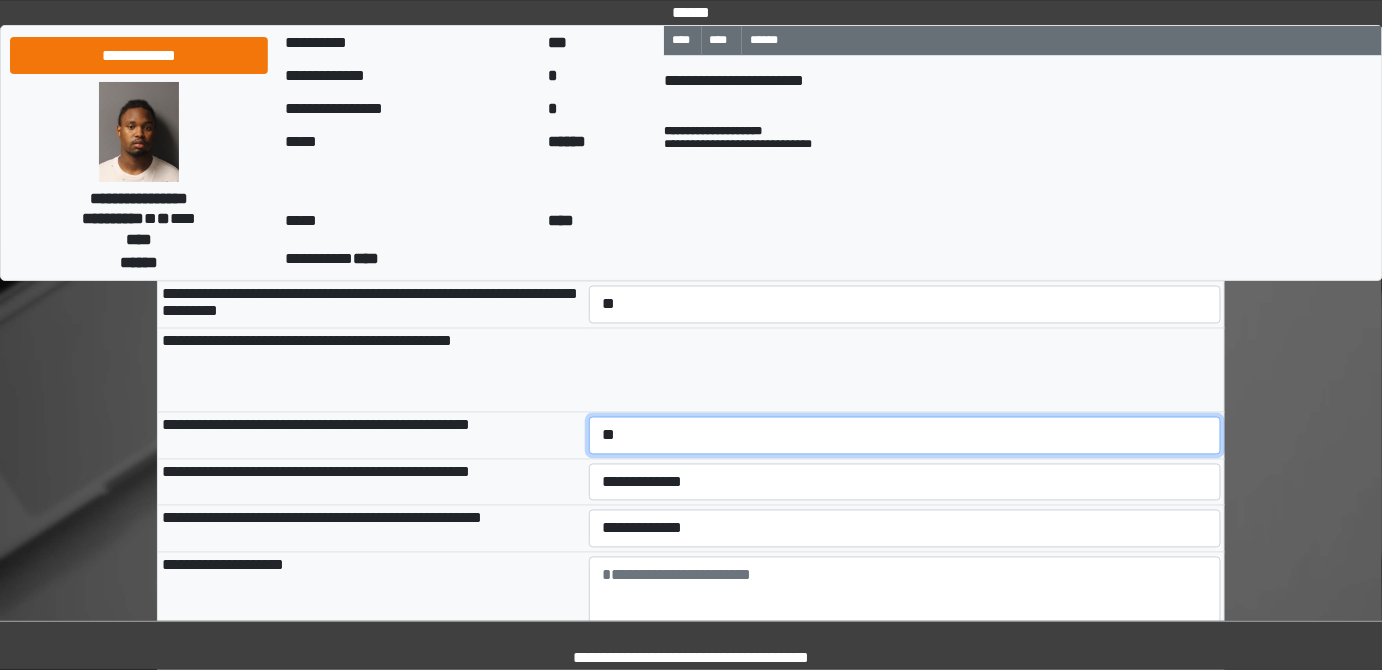 click on "**********" at bounding box center (905, 435) 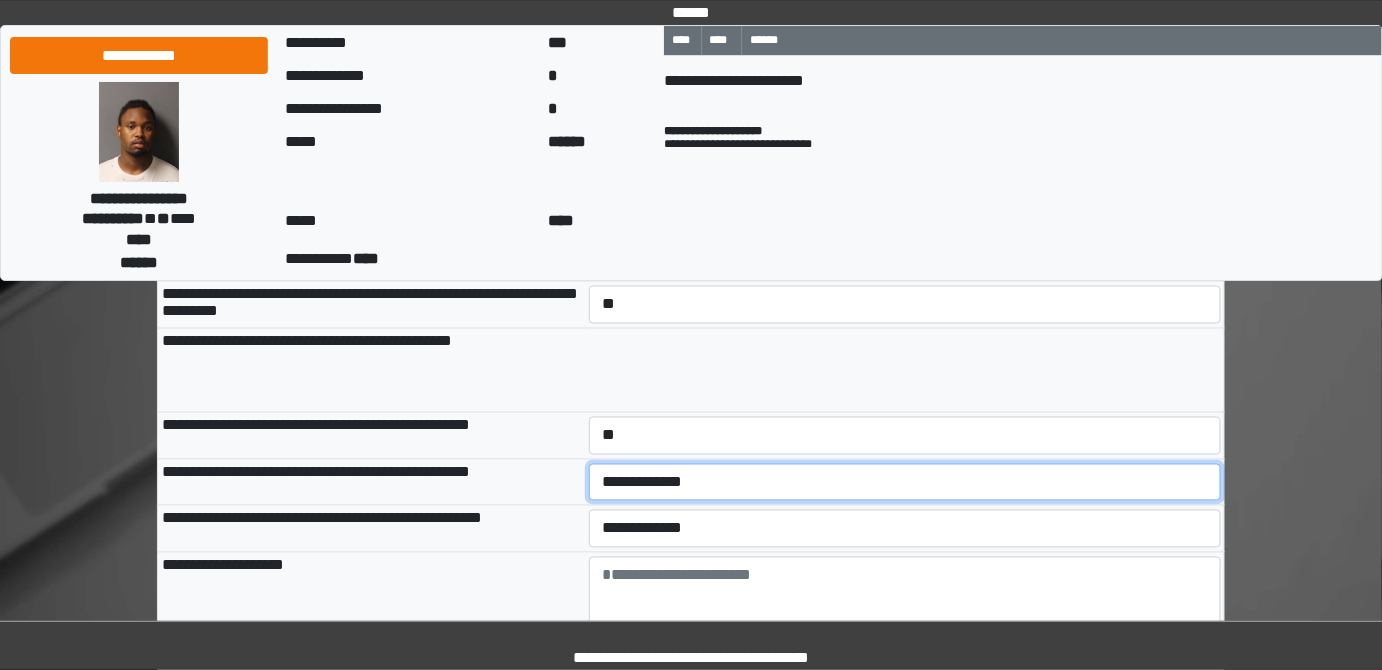 click on "**********" at bounding box center (905, 482) 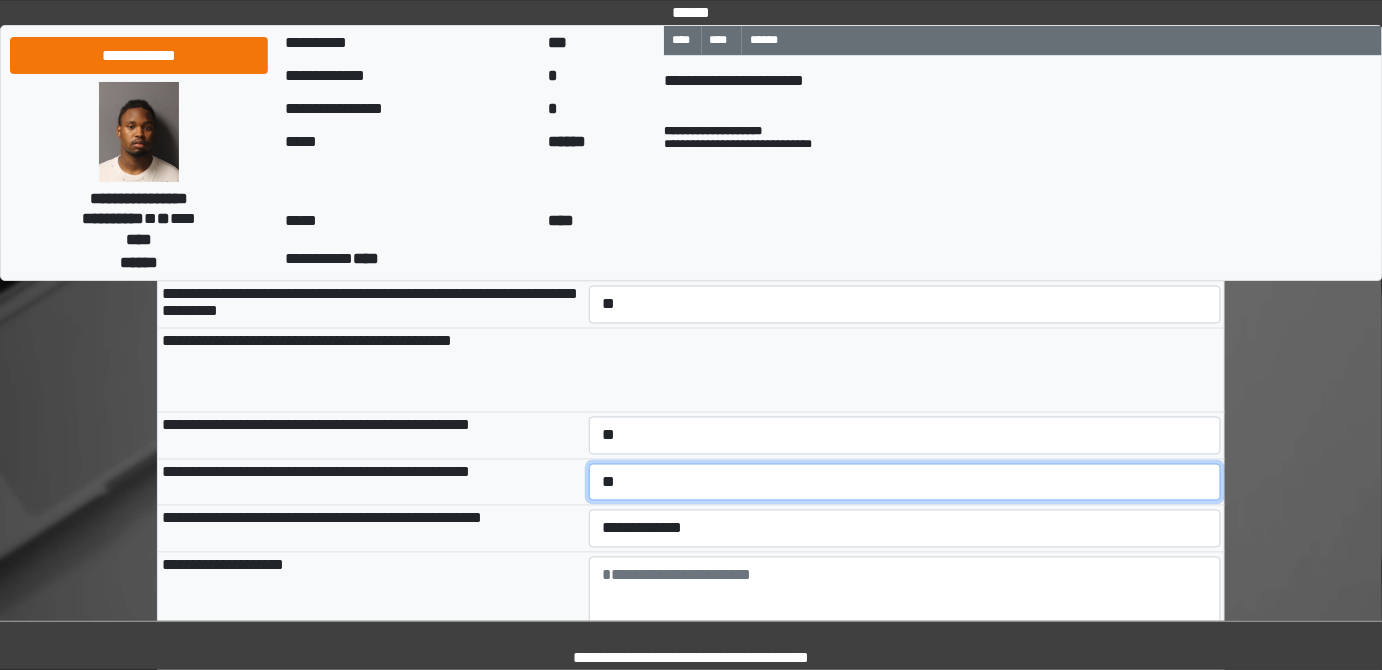 click on "**********" at bounding box center [905, 482] 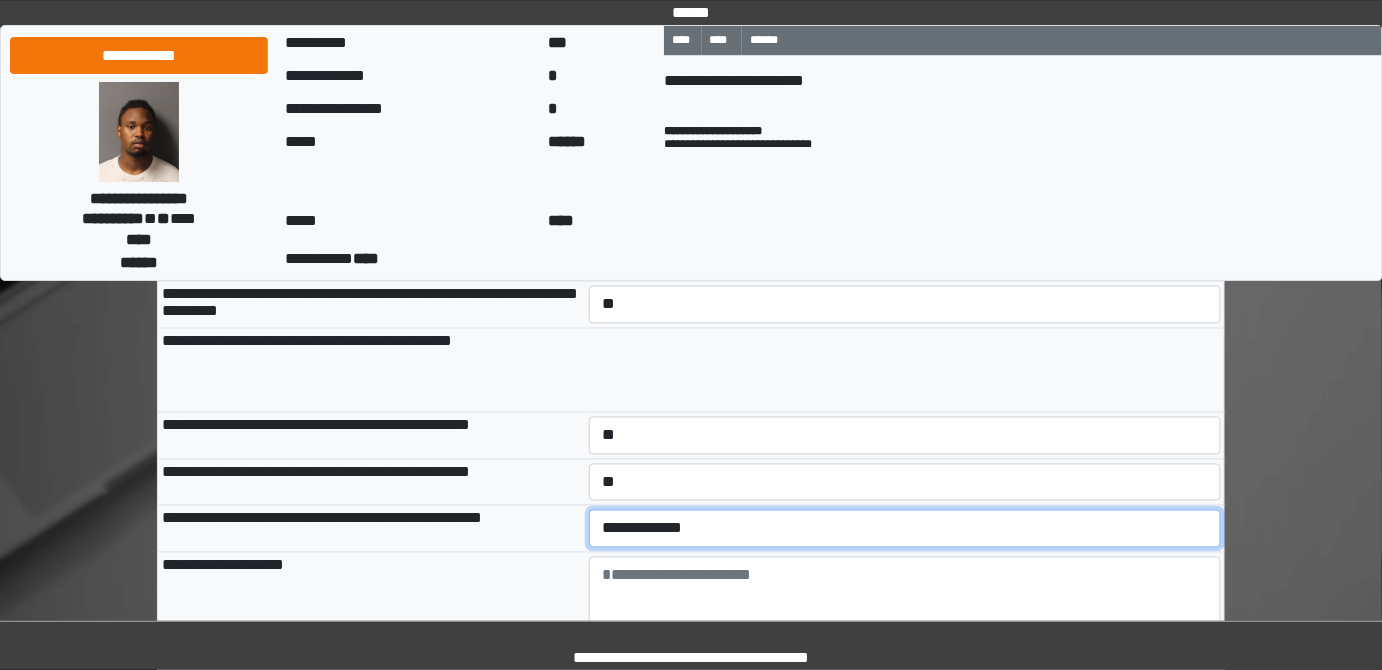 click on "**********" at bounding box center [905, 528] 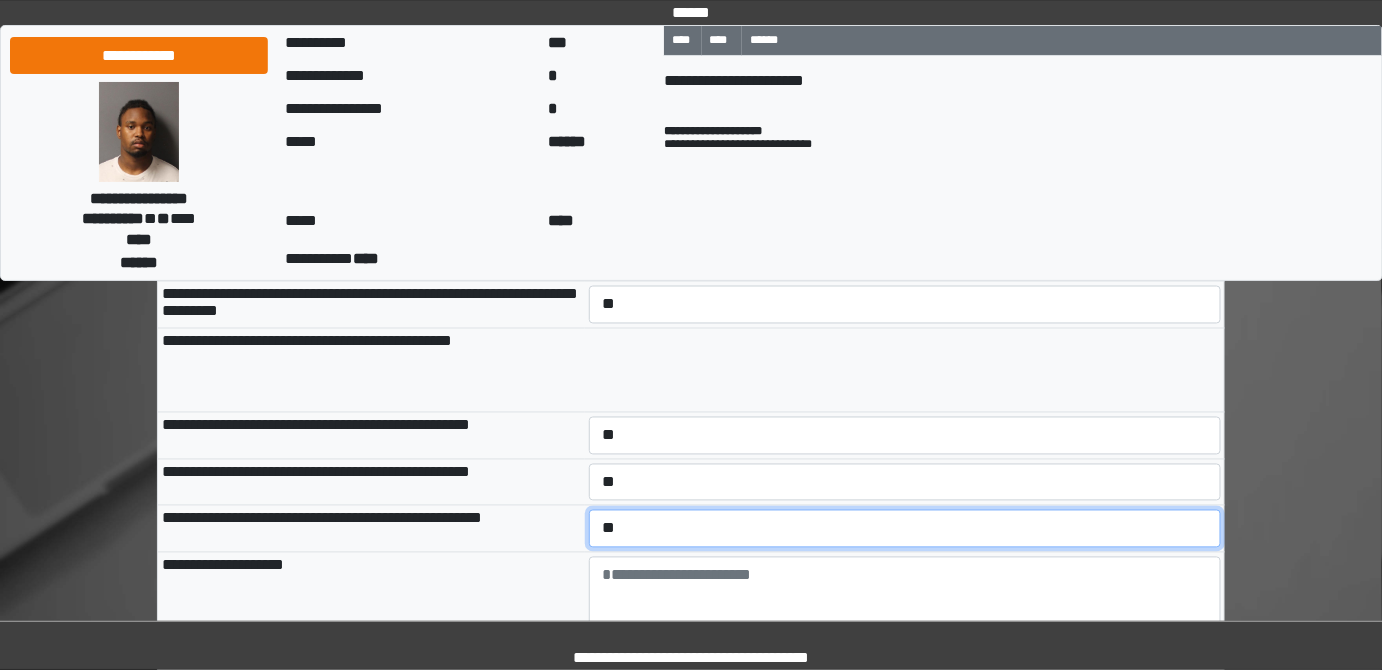 click on "**********" at bounding box center [905, 528] 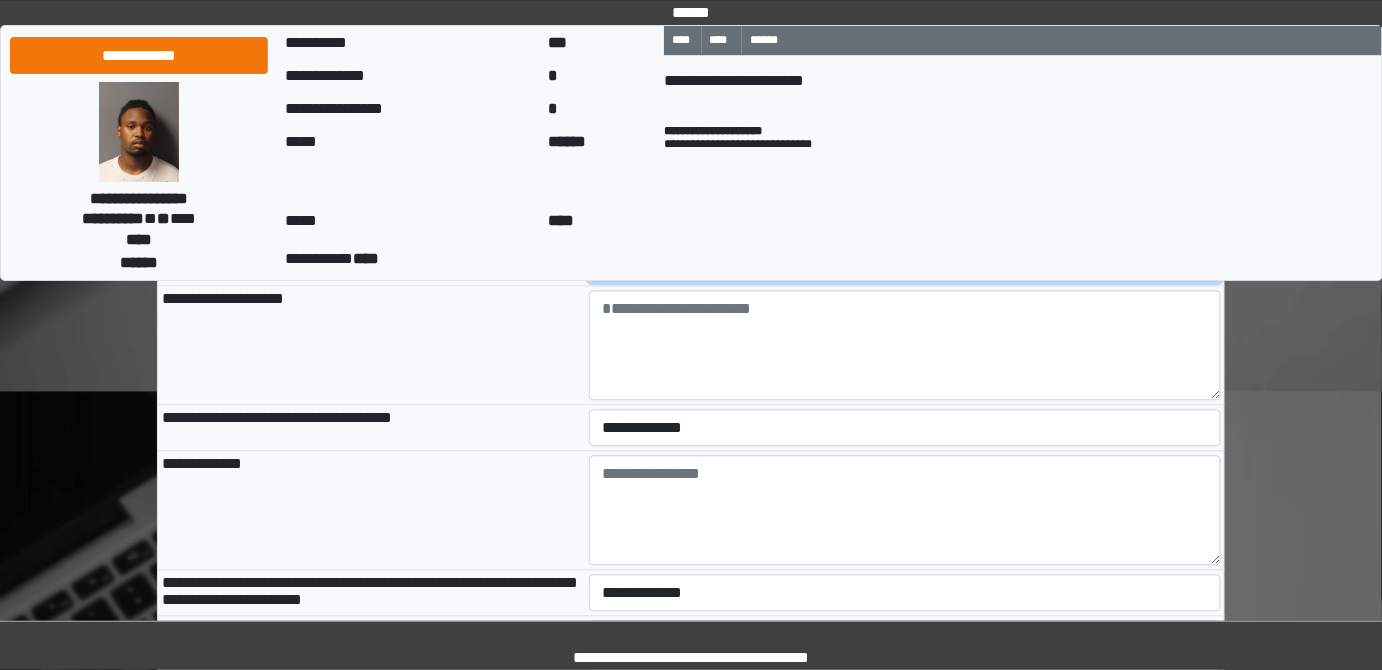 scroll, scrollTop: 1272, scrollLeft: 0, axis: vertical 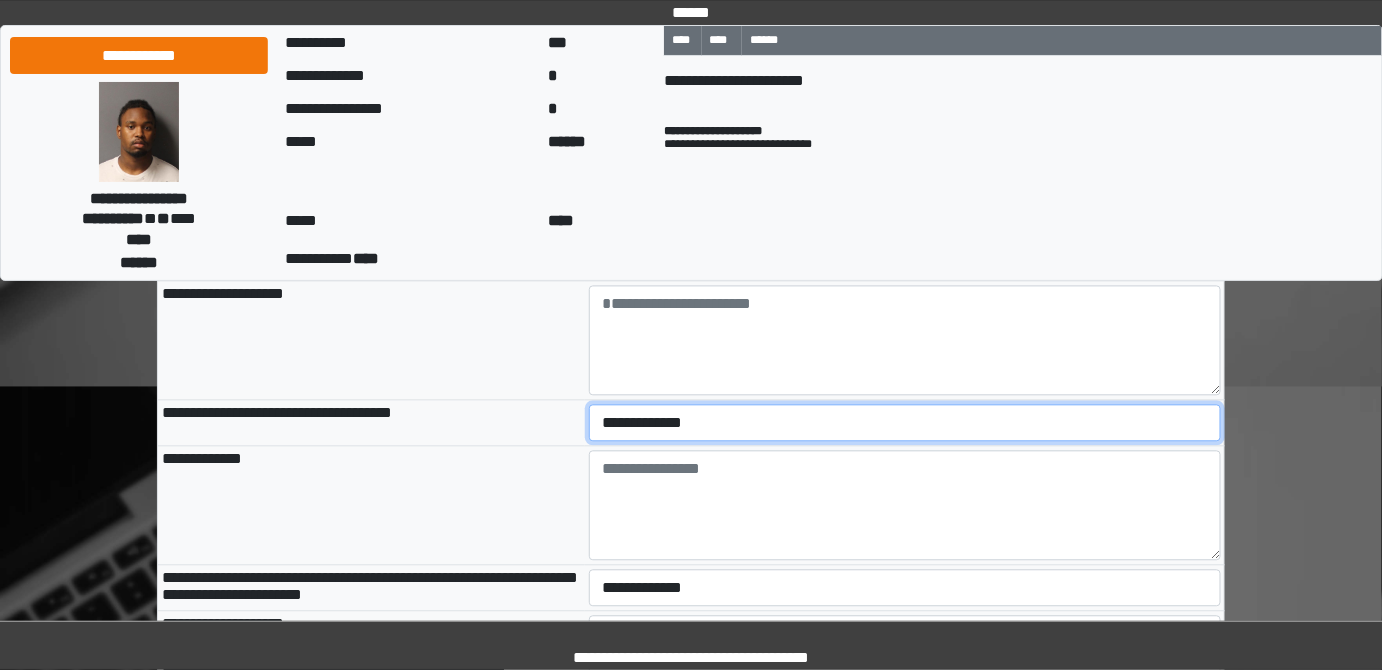 click on "**********" at bounding box center (905, 422) 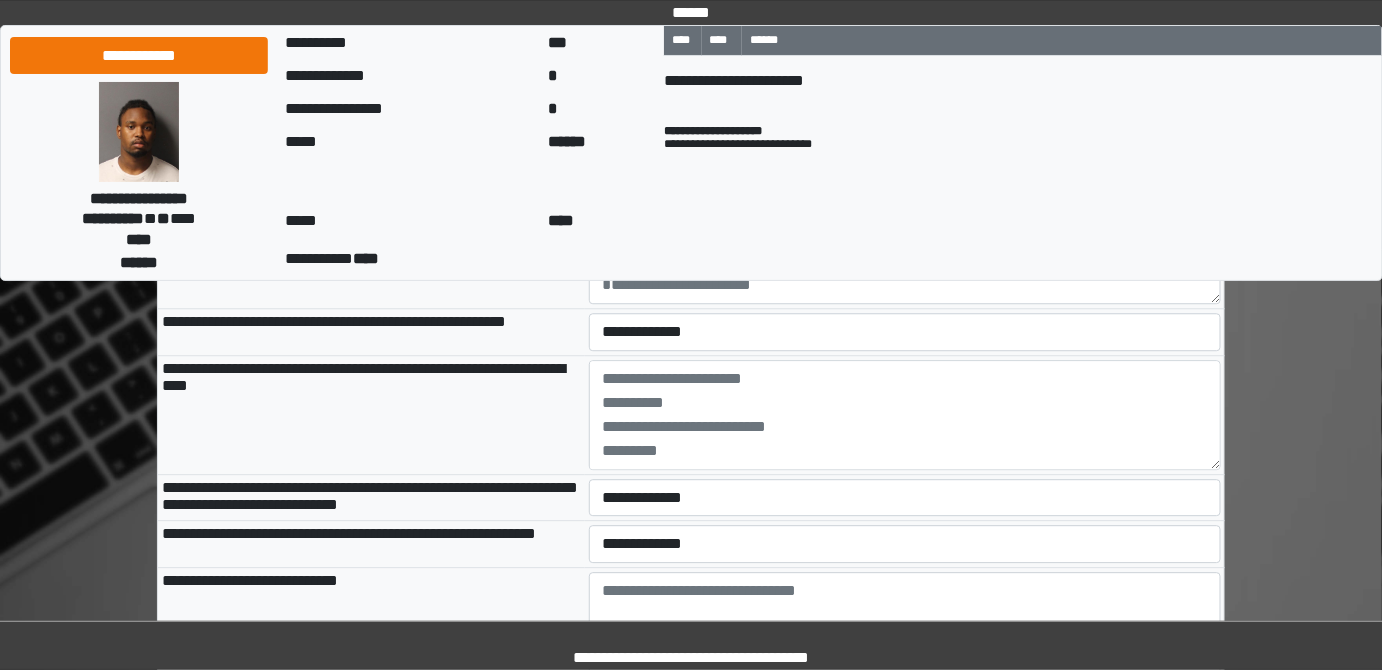 scroll, scrollTop: 1636, scrollLeft: 0, axis: vertical 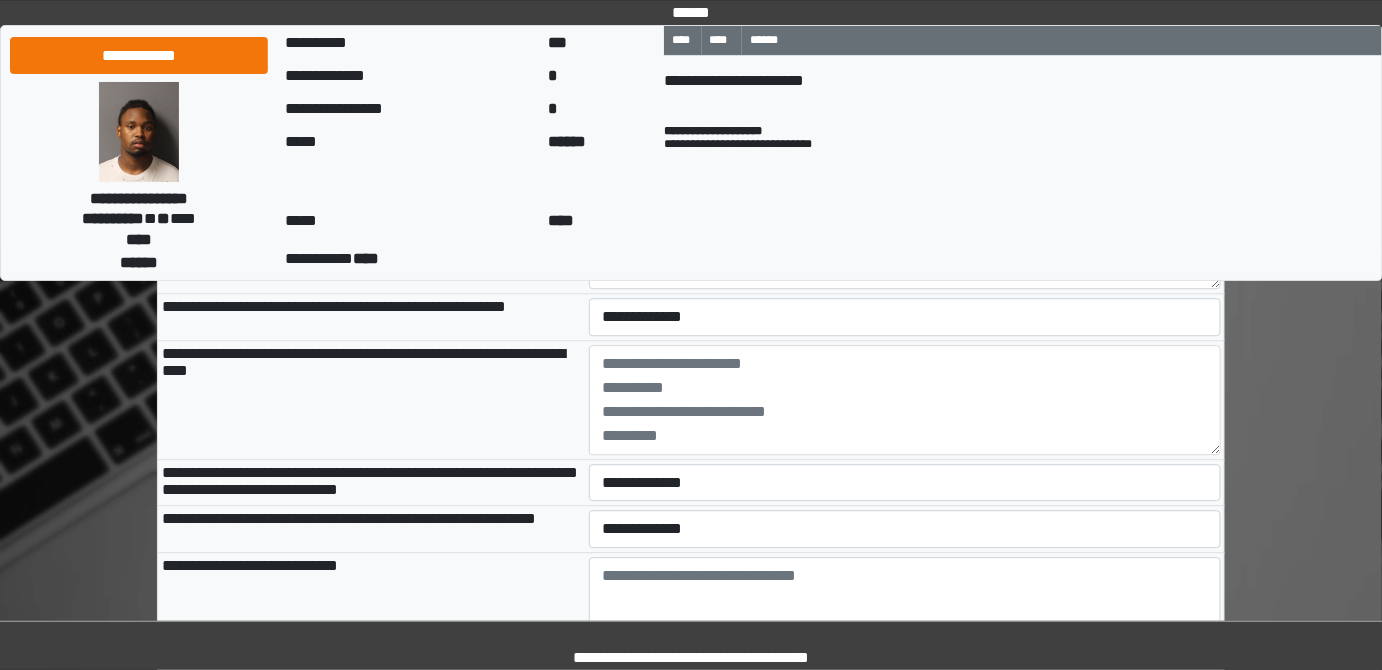 click on "**********" at bounding box center [905, 223] 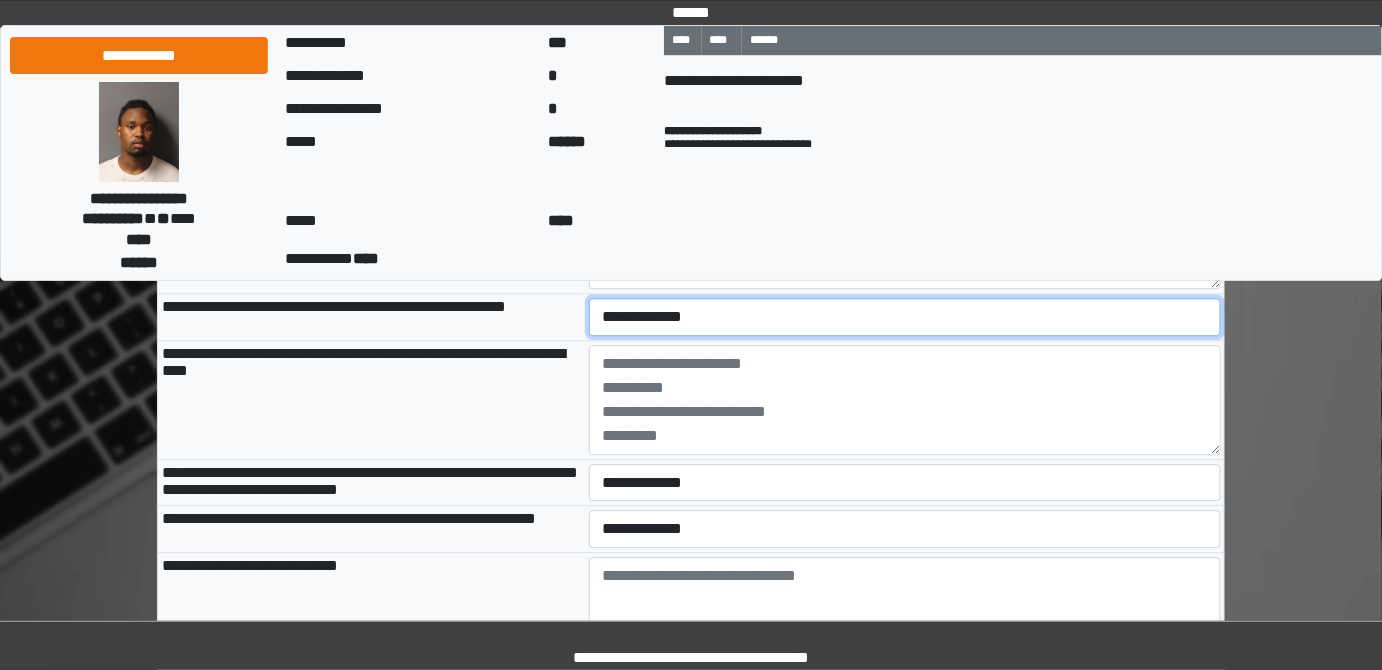 click on "**********" at bounding box center [905, 316] 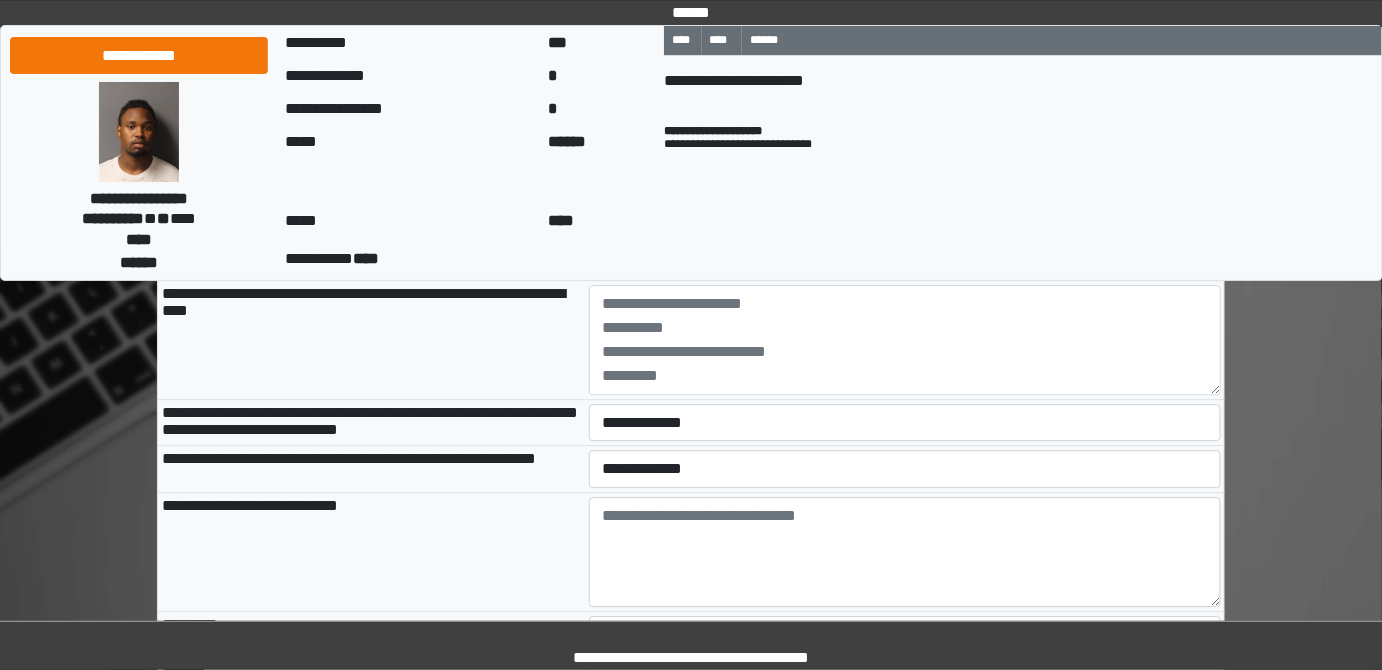 scroll, scrollTop: 1727, scrollLeft: 0, axis: vertical 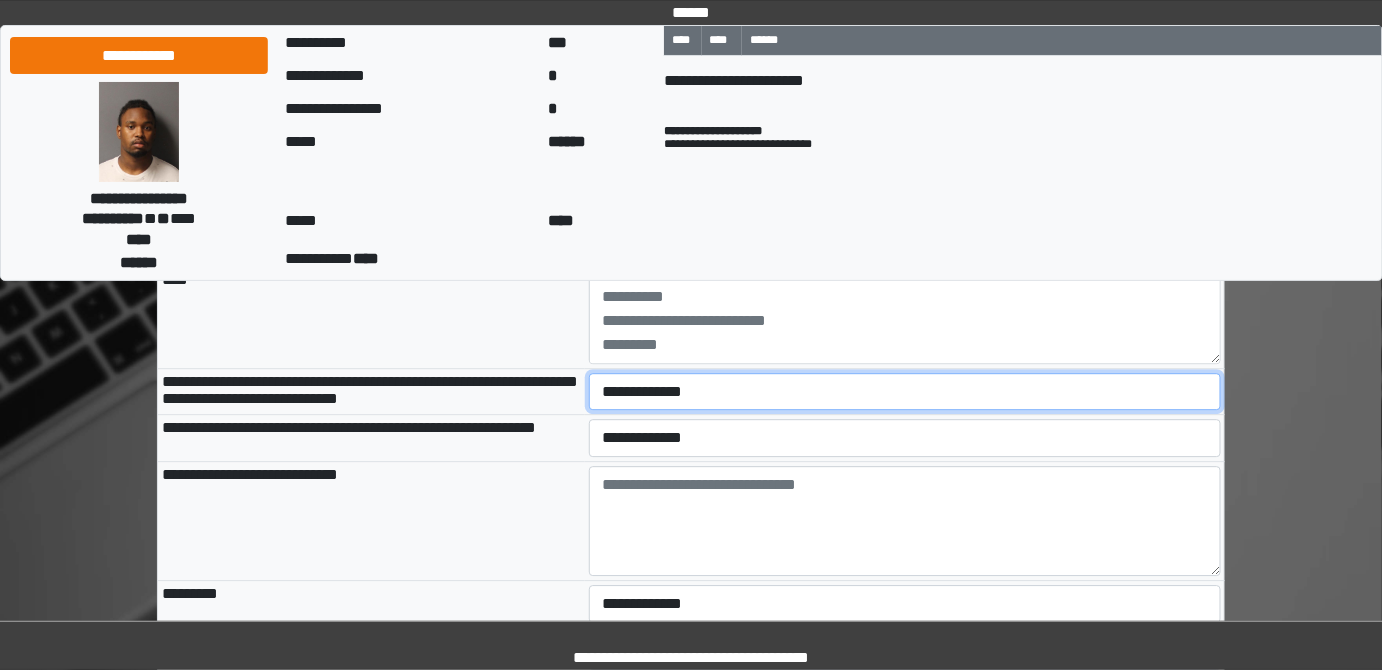 click on "**********" at bounding box center (905, 391) 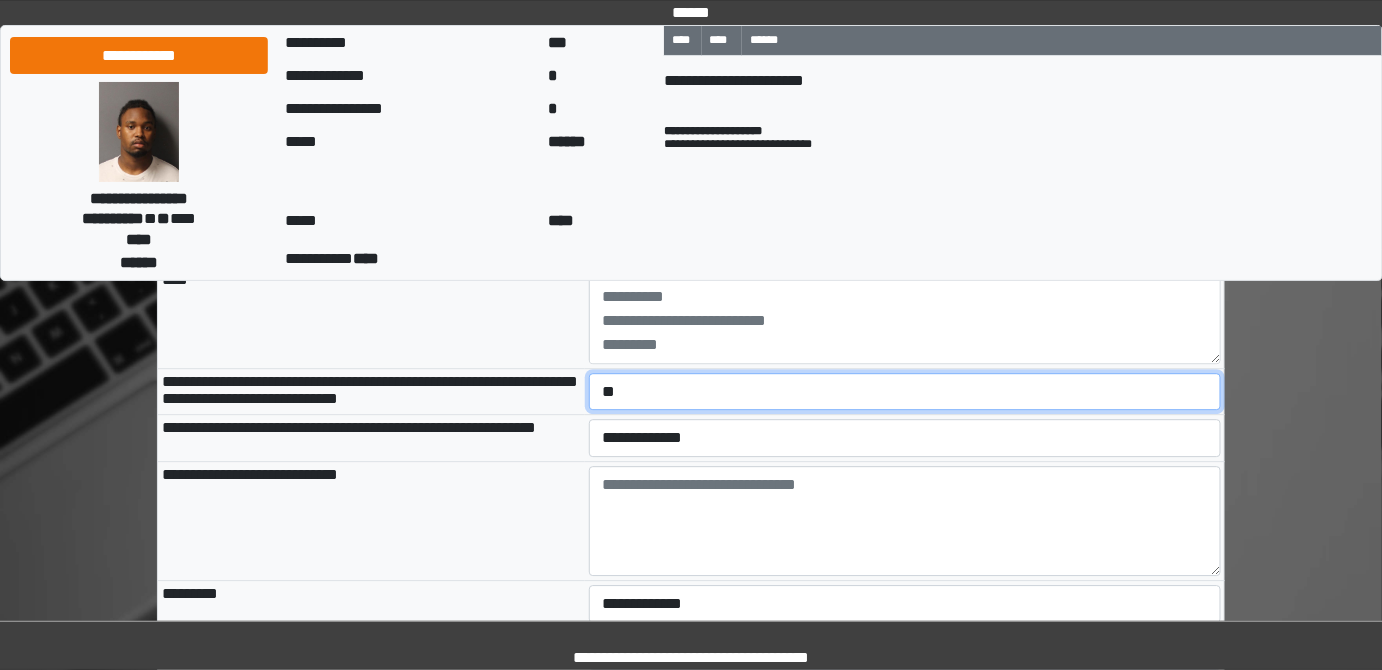 click on "**********" at bounding box center (905, 391) 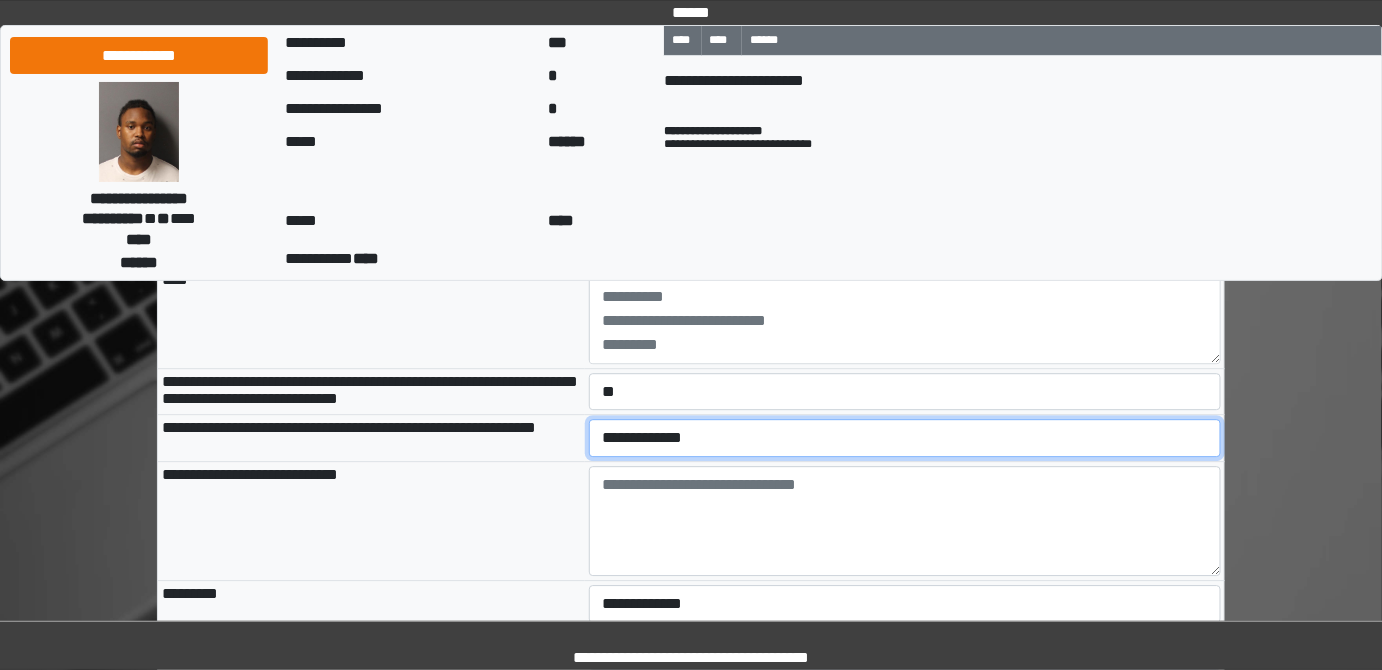 click on "**********" at bounding box center [905, 437] 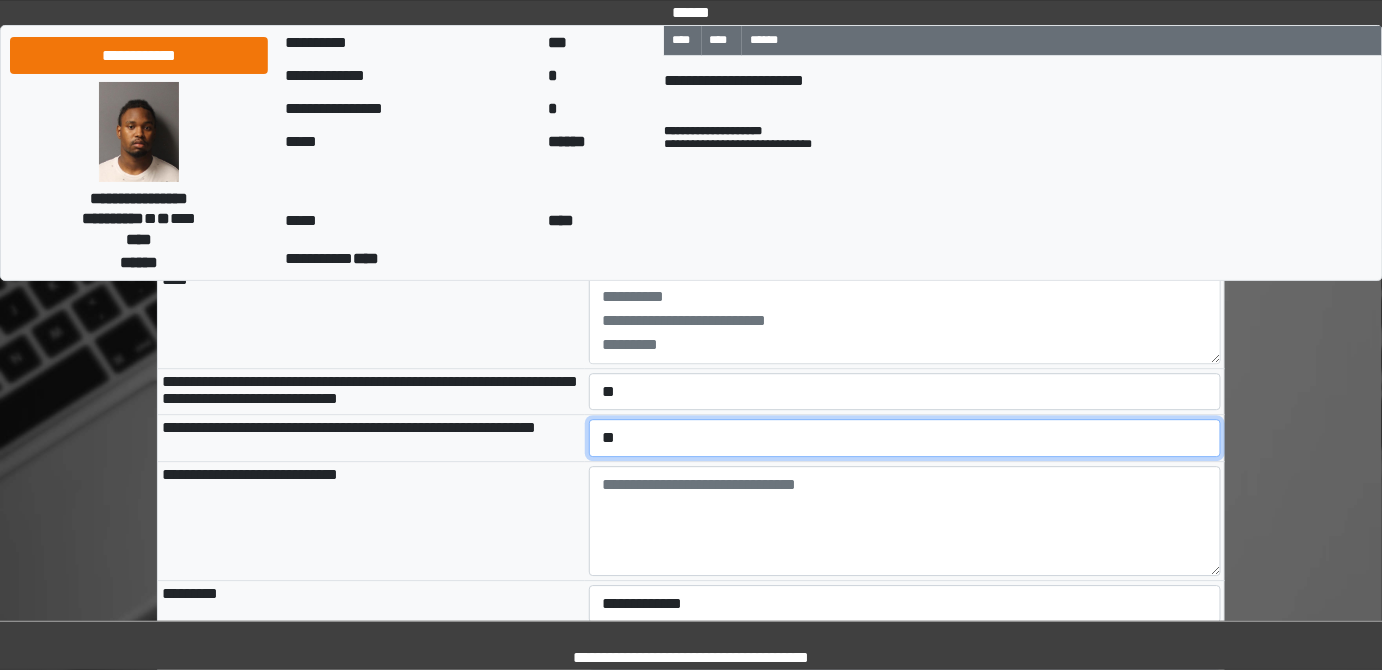 click on "**********" at bounding box center [905, 437] 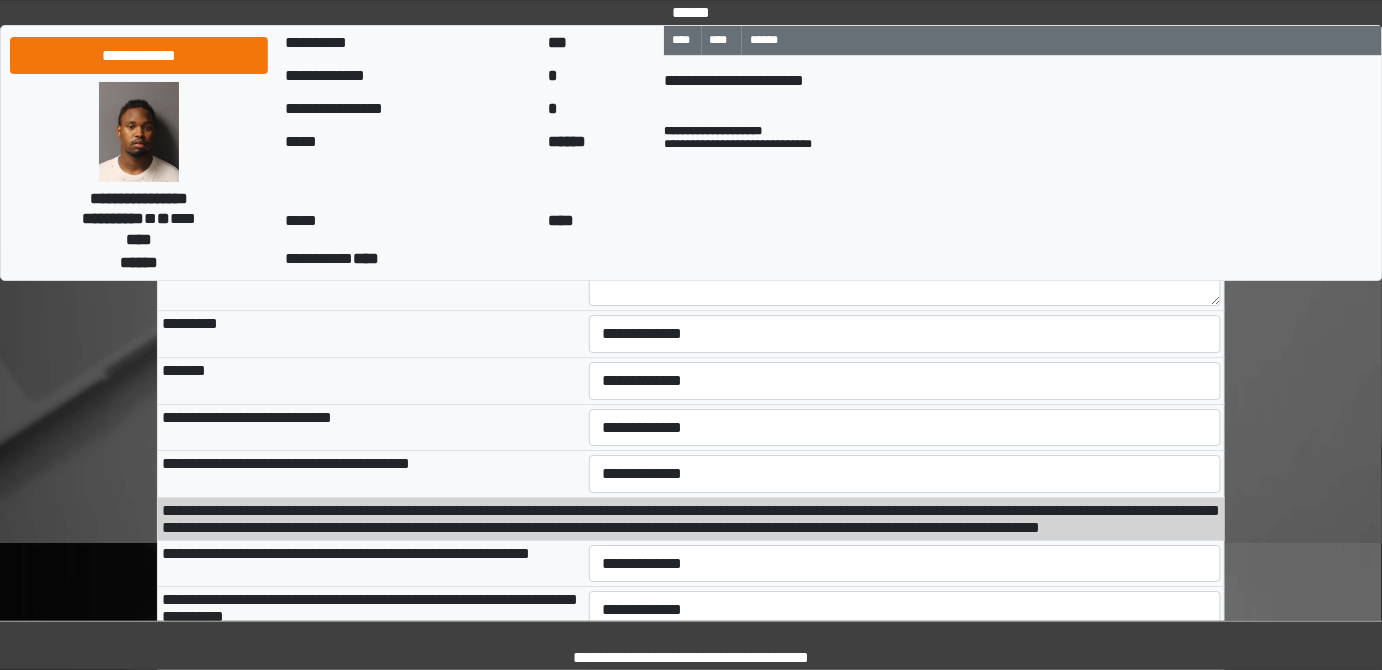 scroll, scrollTop: 2000, scrollLeft: 0, axis: vertical 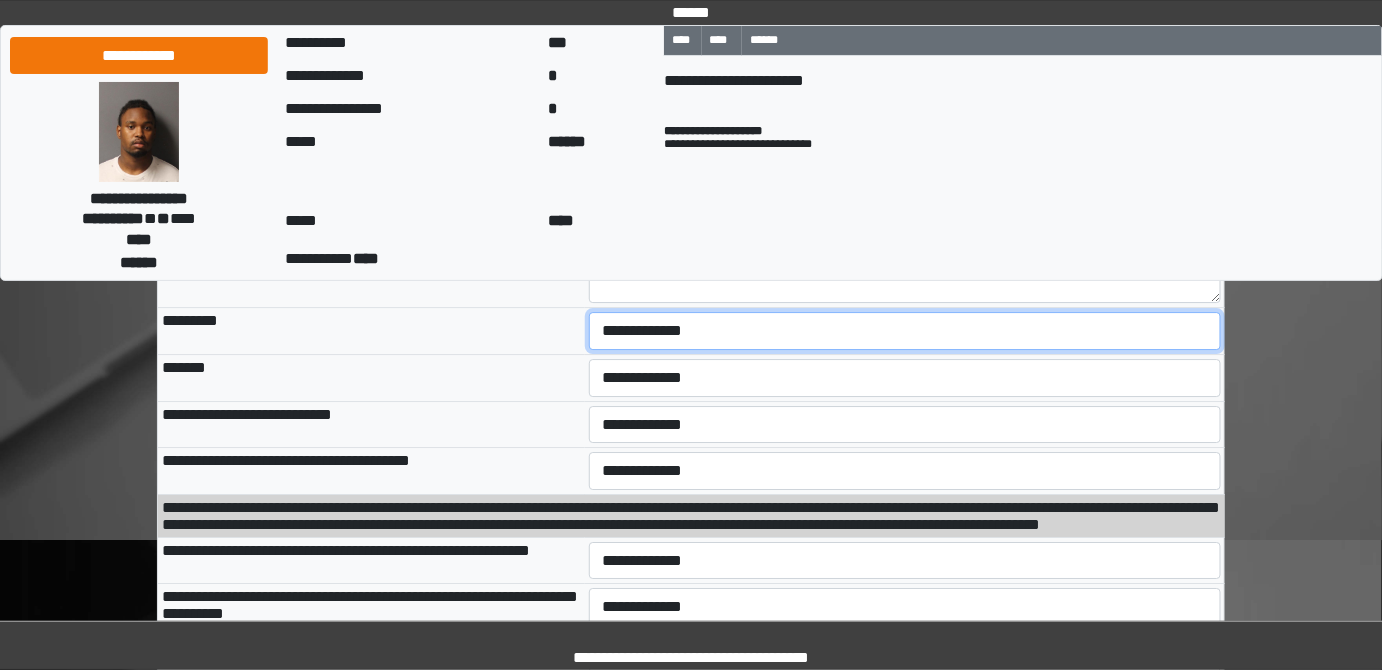 drag, startPoint x: 692, startPoint y: 401, endPoint x: 694, endPoint y: 414, distance: 13.152946 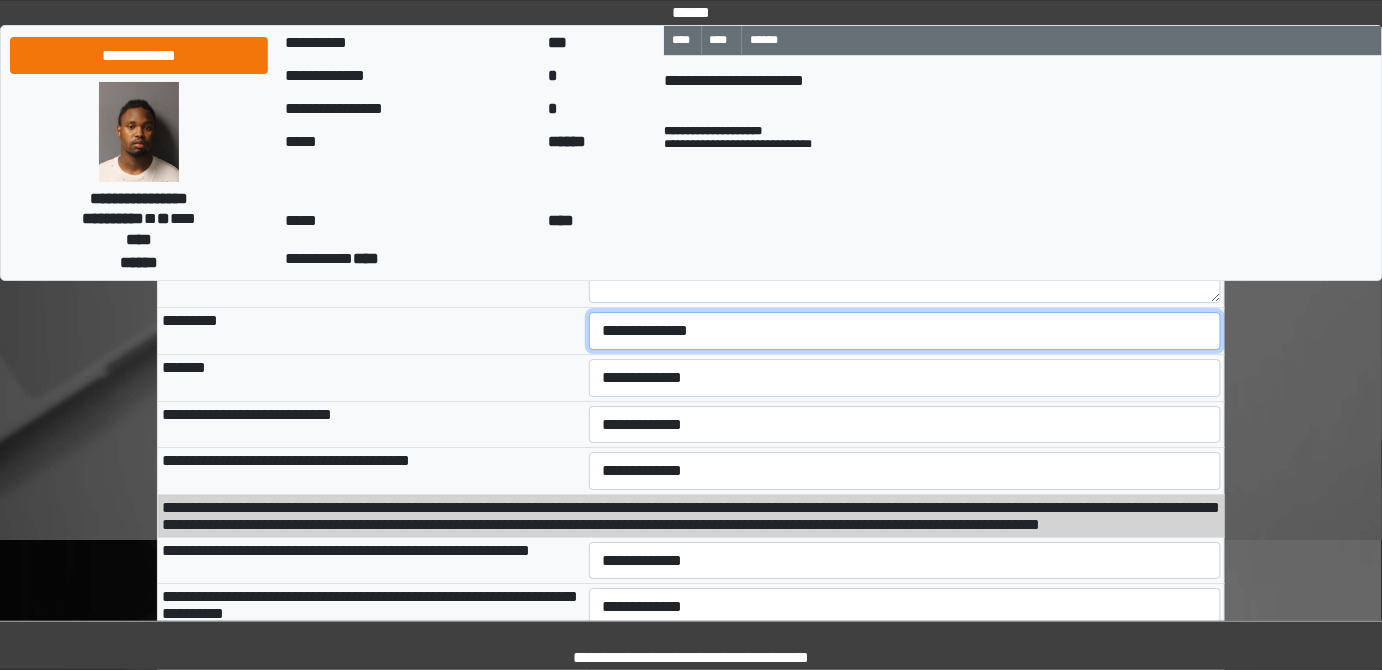 click on "**********" at bounding box center (905, 331) 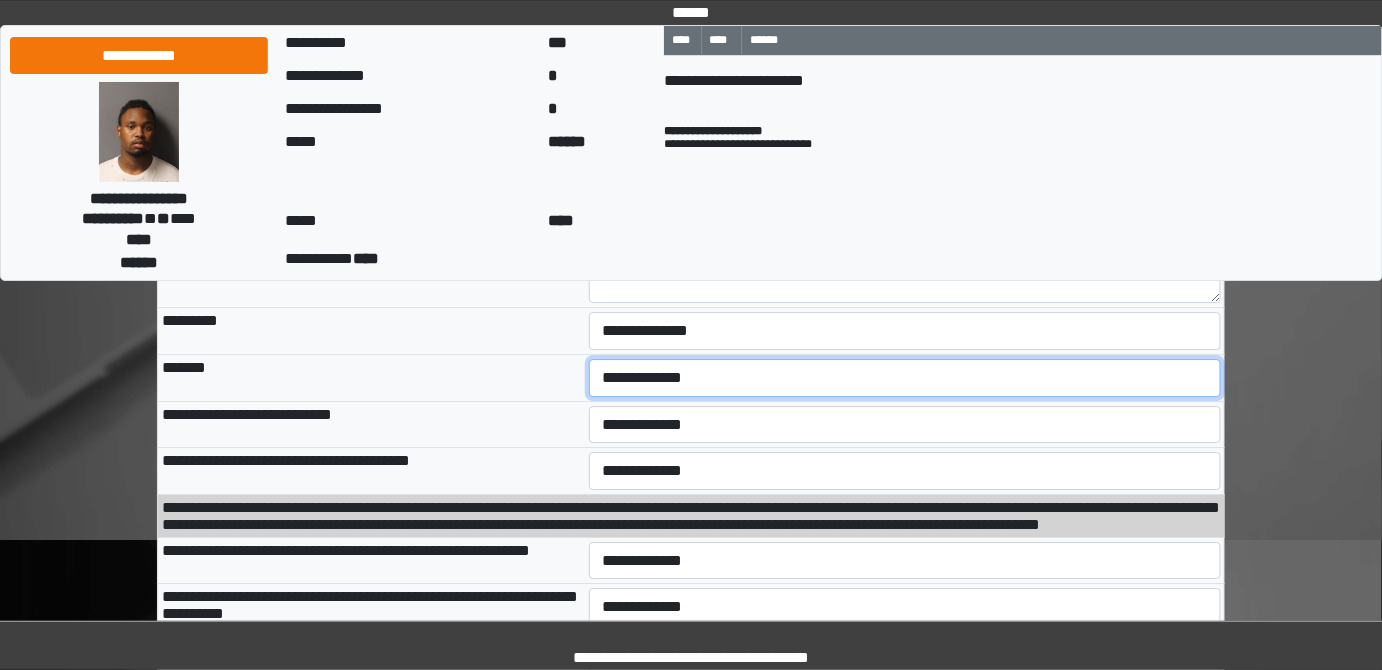click on "**********" at bounding box center (905, 378) 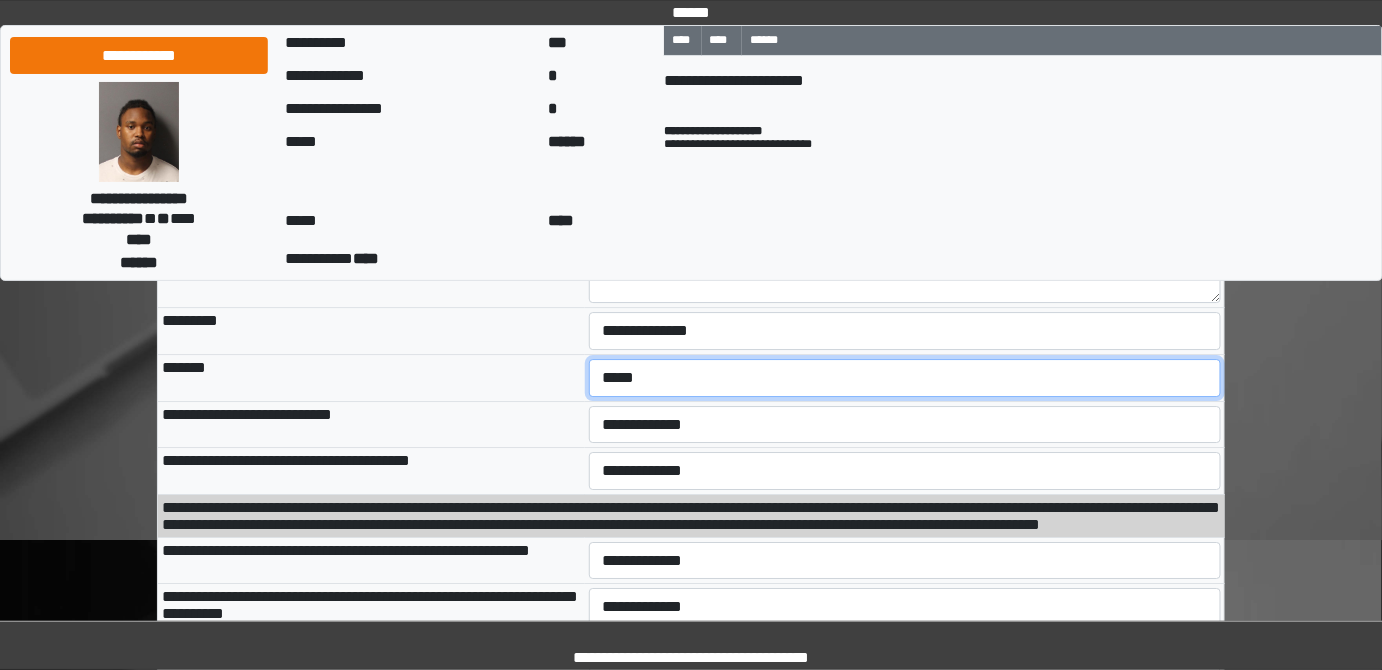 click on "**********" at bounding box center (905, 378) 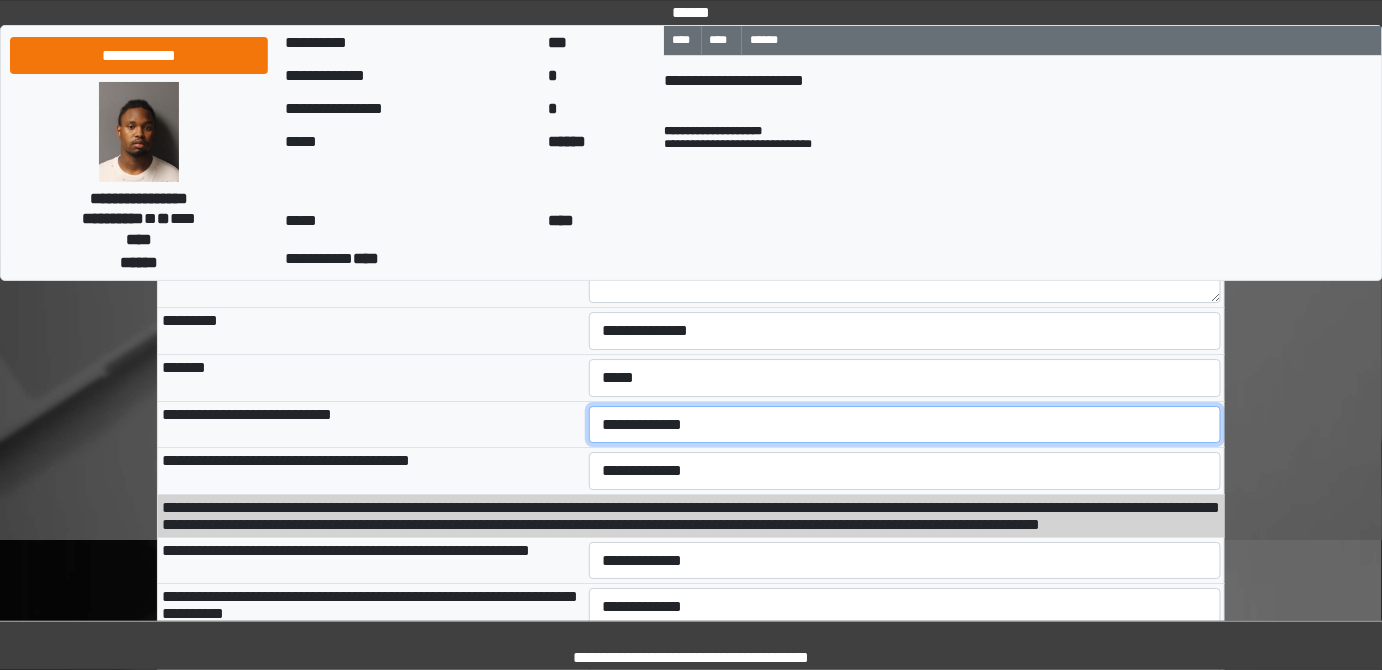 click on "**********" at bounding box center [905, 424] 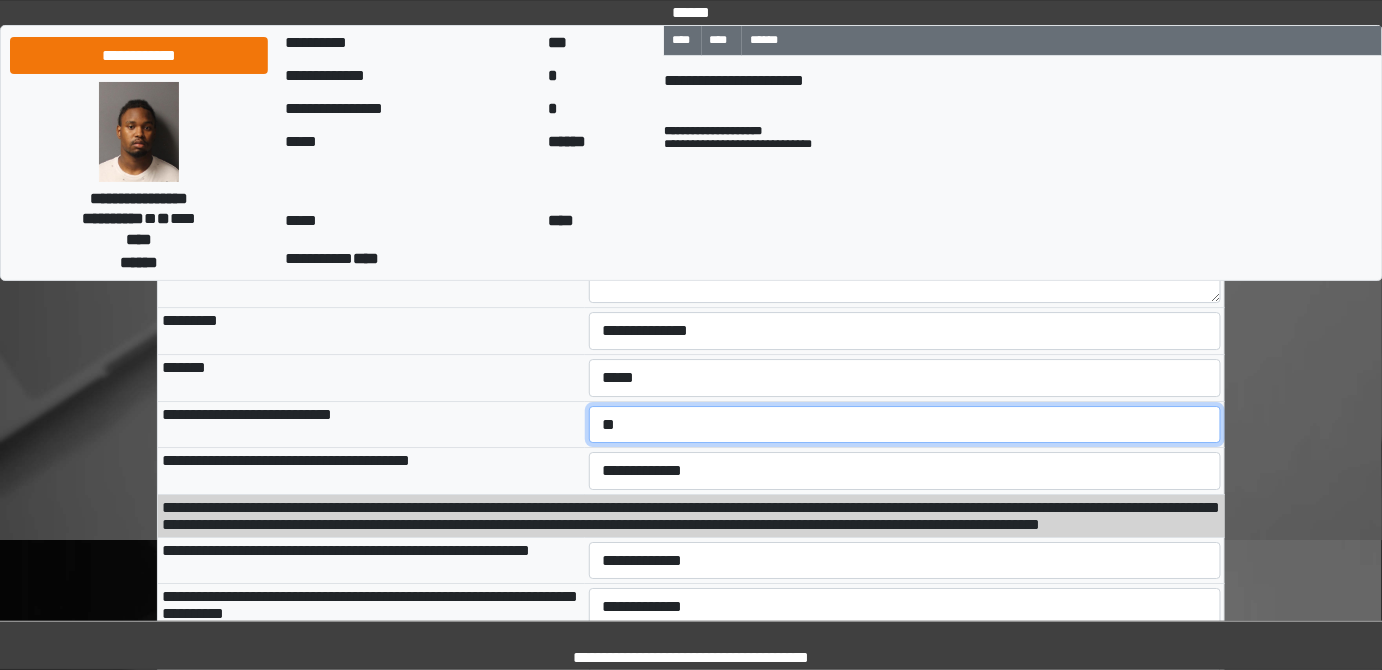 click on "**********" at bounding box center (905, 424) 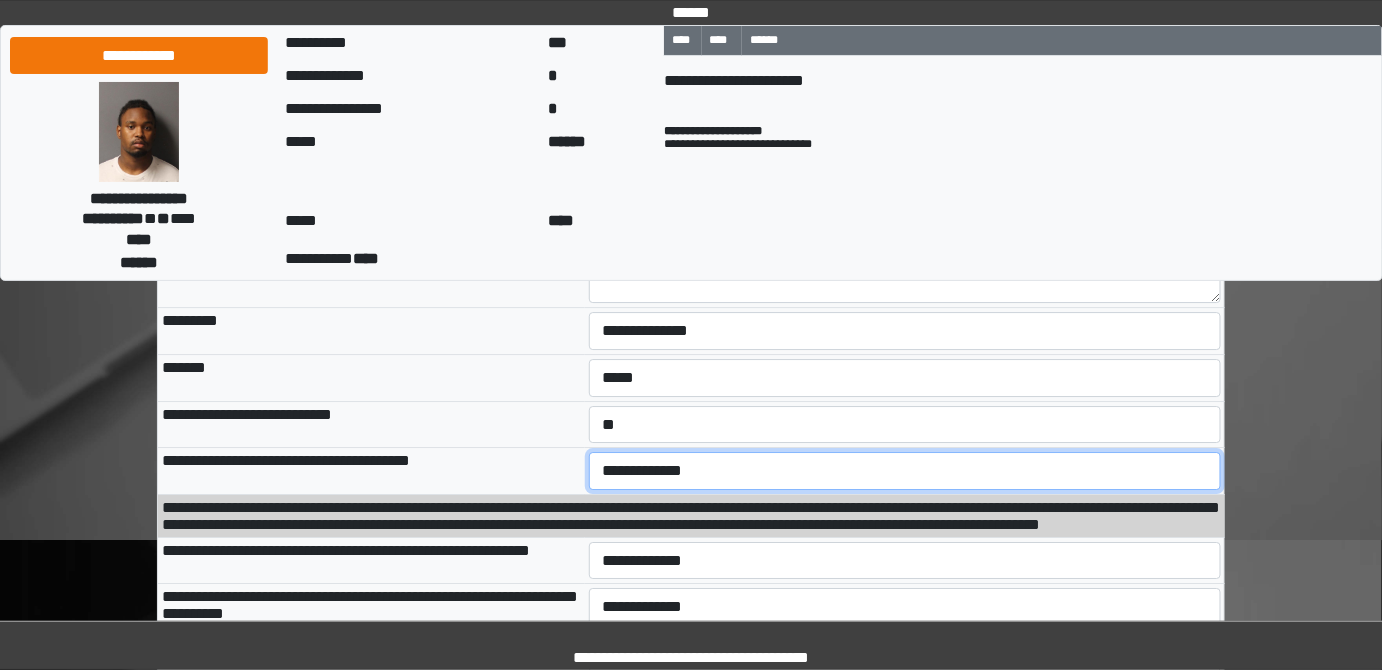 click on "**********" at bounding box center [905, 470] 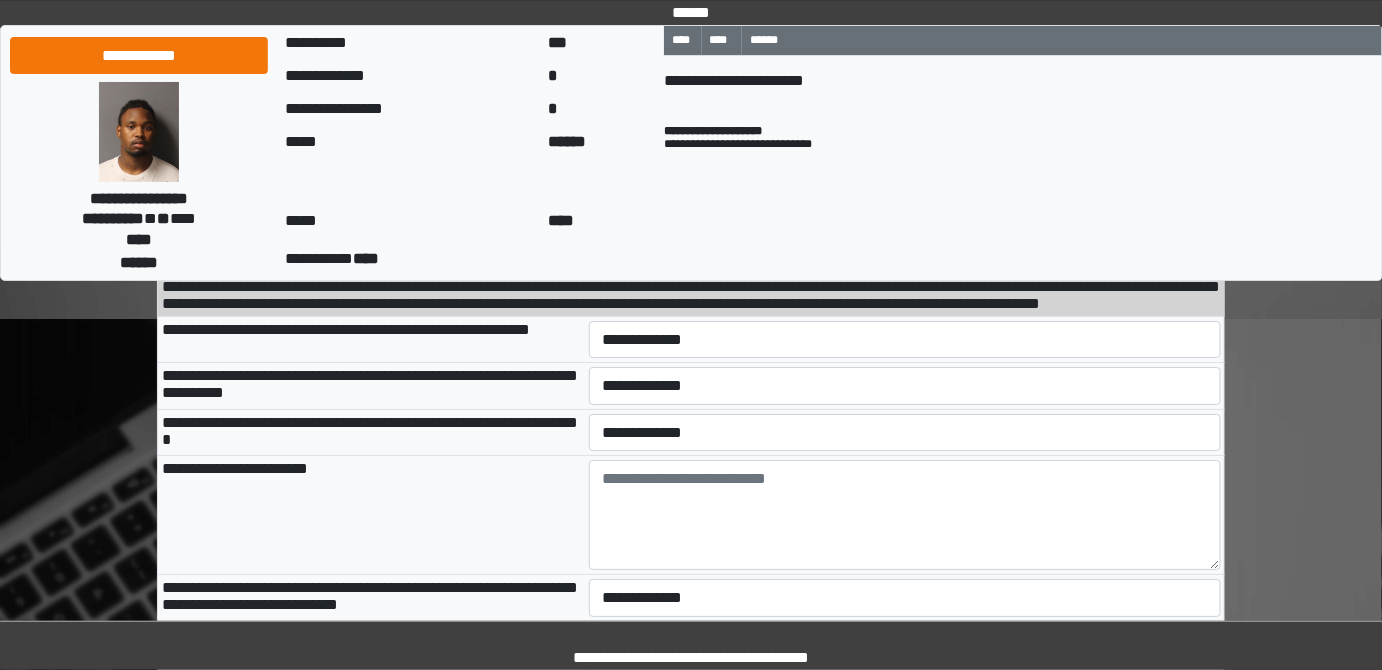 scroll, scrollTop: 2272, scrollLeft: 0, axis: vertical 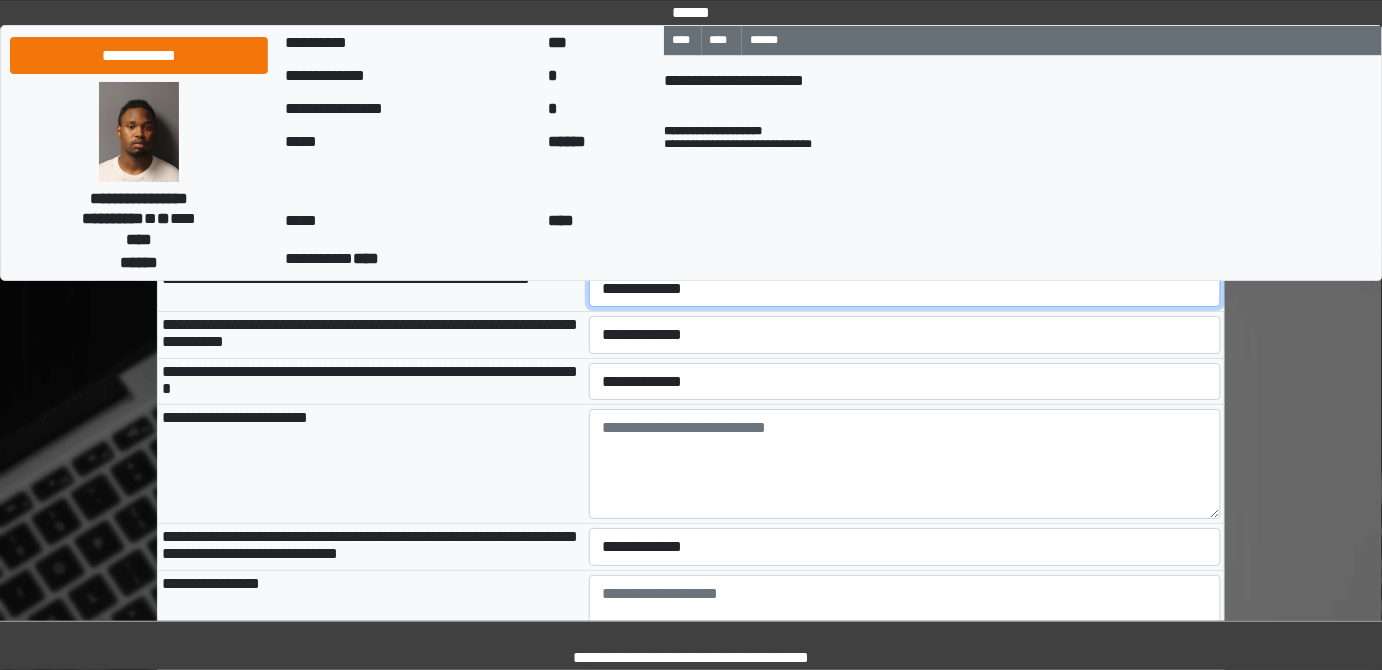click on "**********" at bounding box center [905, 288] 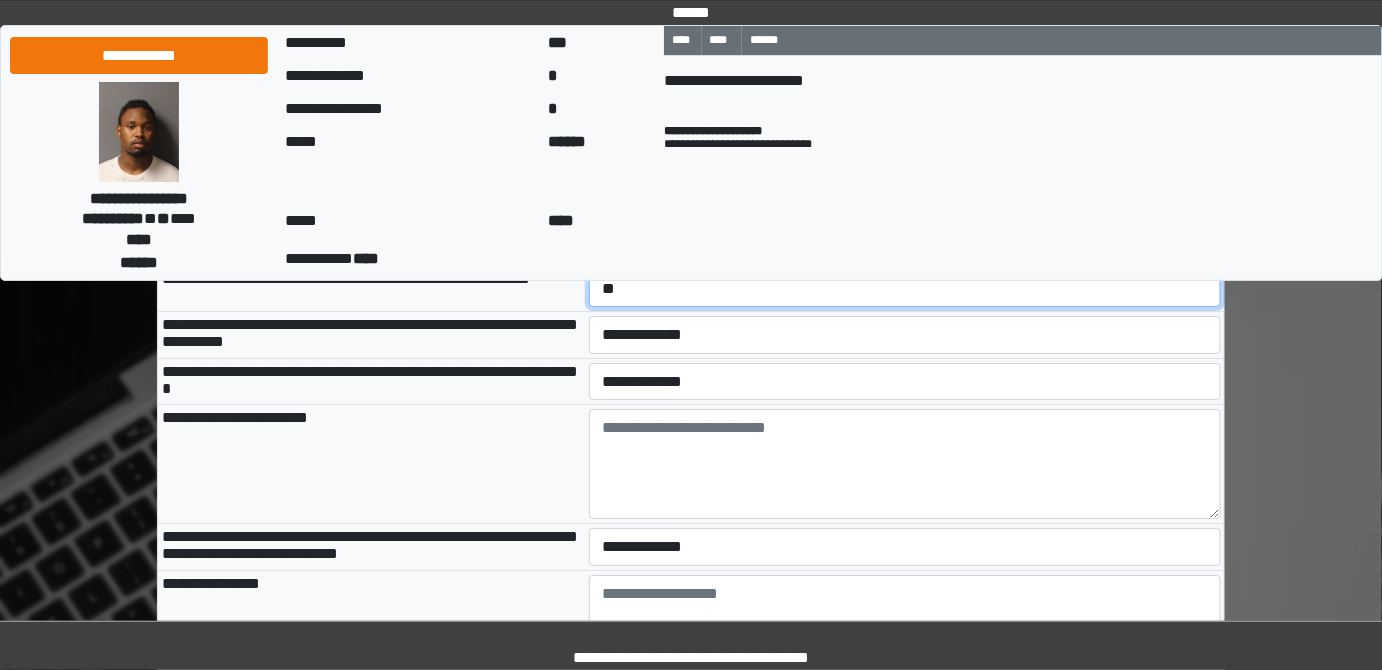 click on "**********" at bounding box center (905, 288) 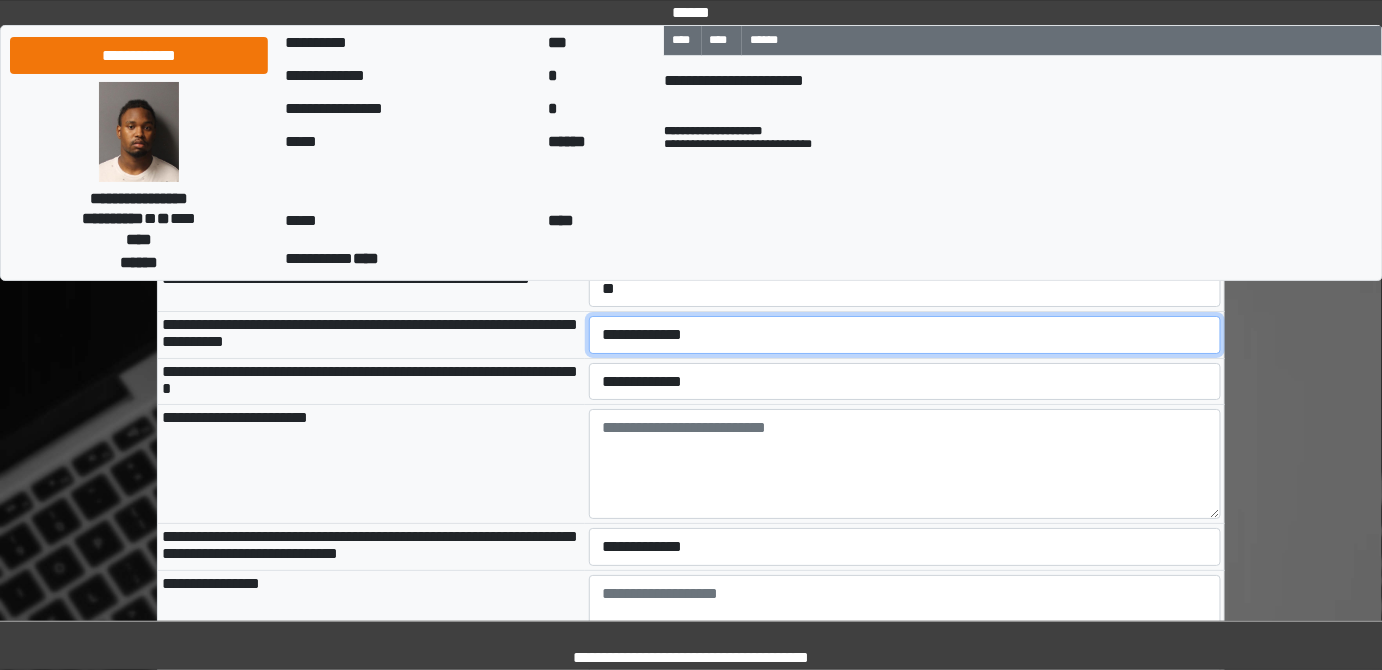 click on "**********" at bounding box center (905, 334) 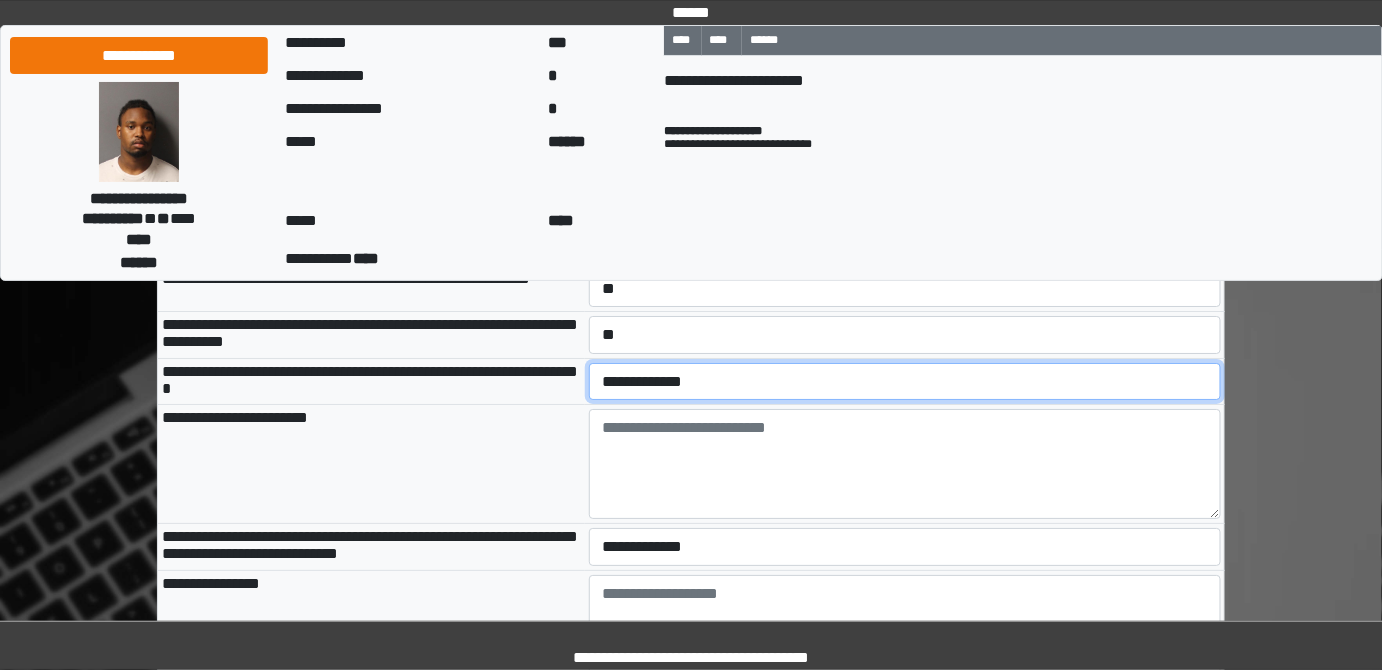 click on "**********" at bounding box center [905, 381] 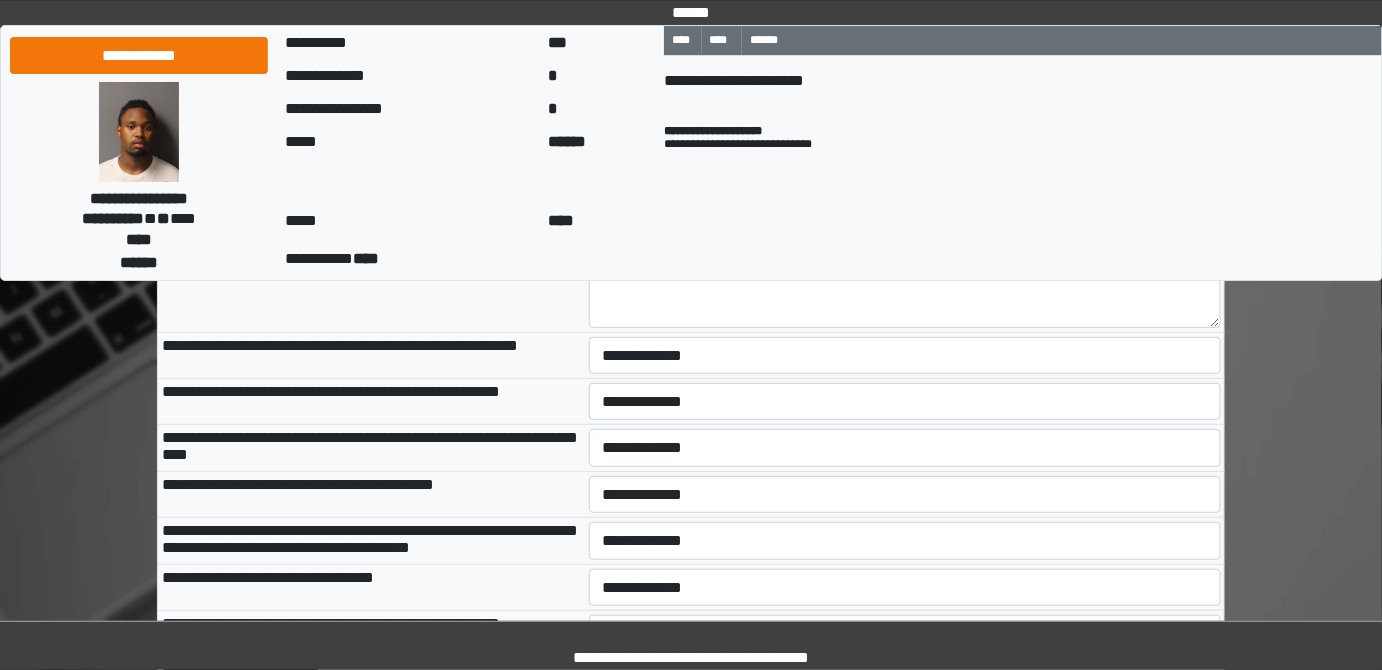 scroll, scrollTop: 2636, scrollLeft: 0, axis: vertical 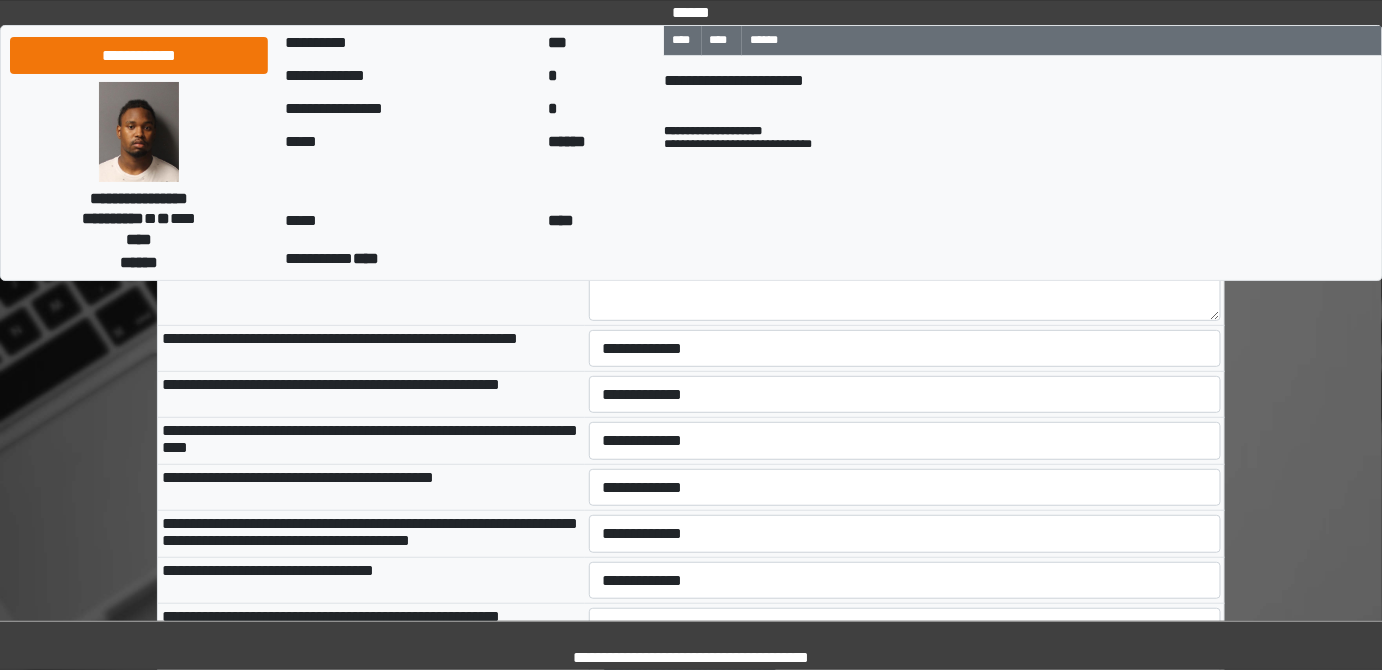 click on "**********" at bounding box center [905, 182] 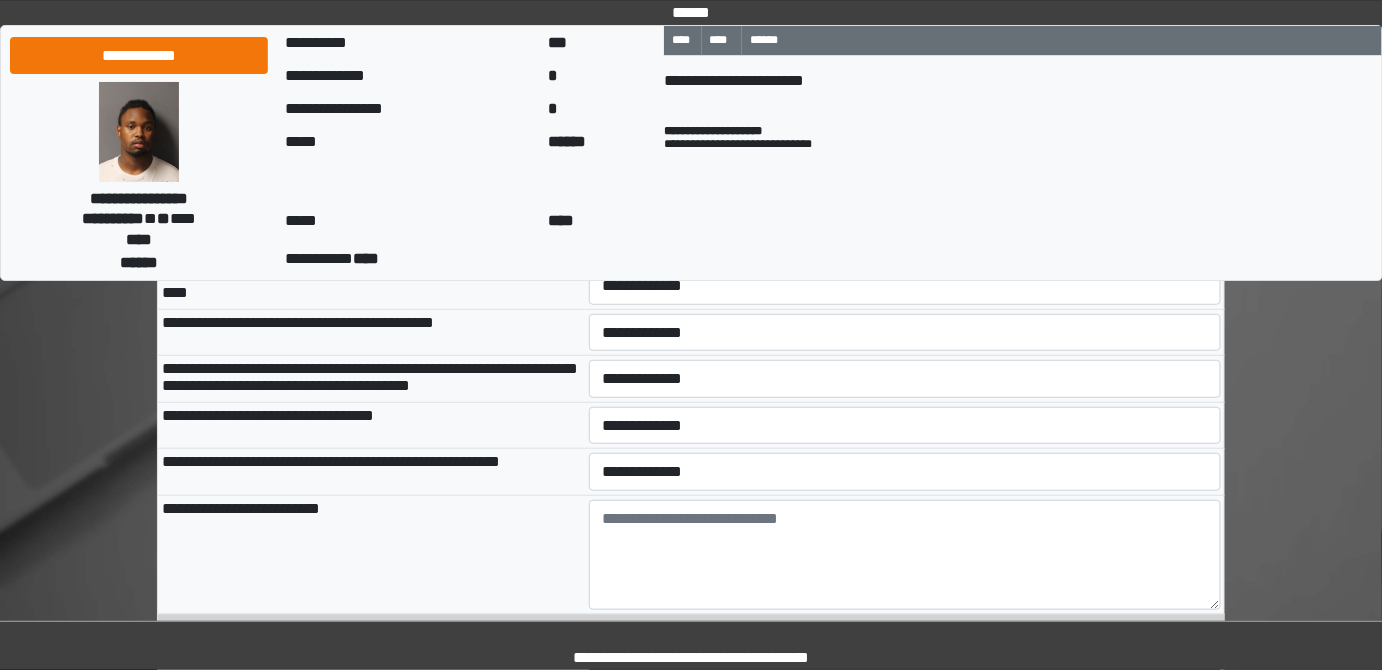 scroll, scrollTop: 2818, scrollLeft: 0, axis: vertical 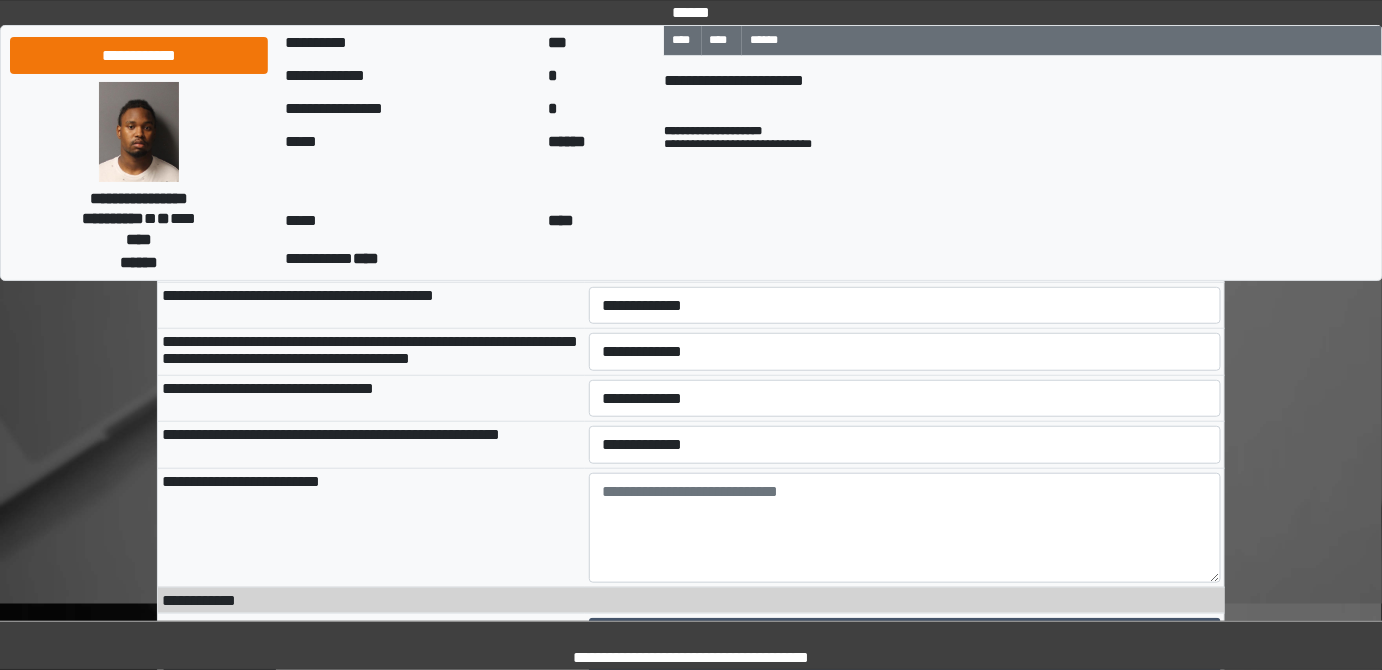 click on "**********" at bounding box center [905, 166] 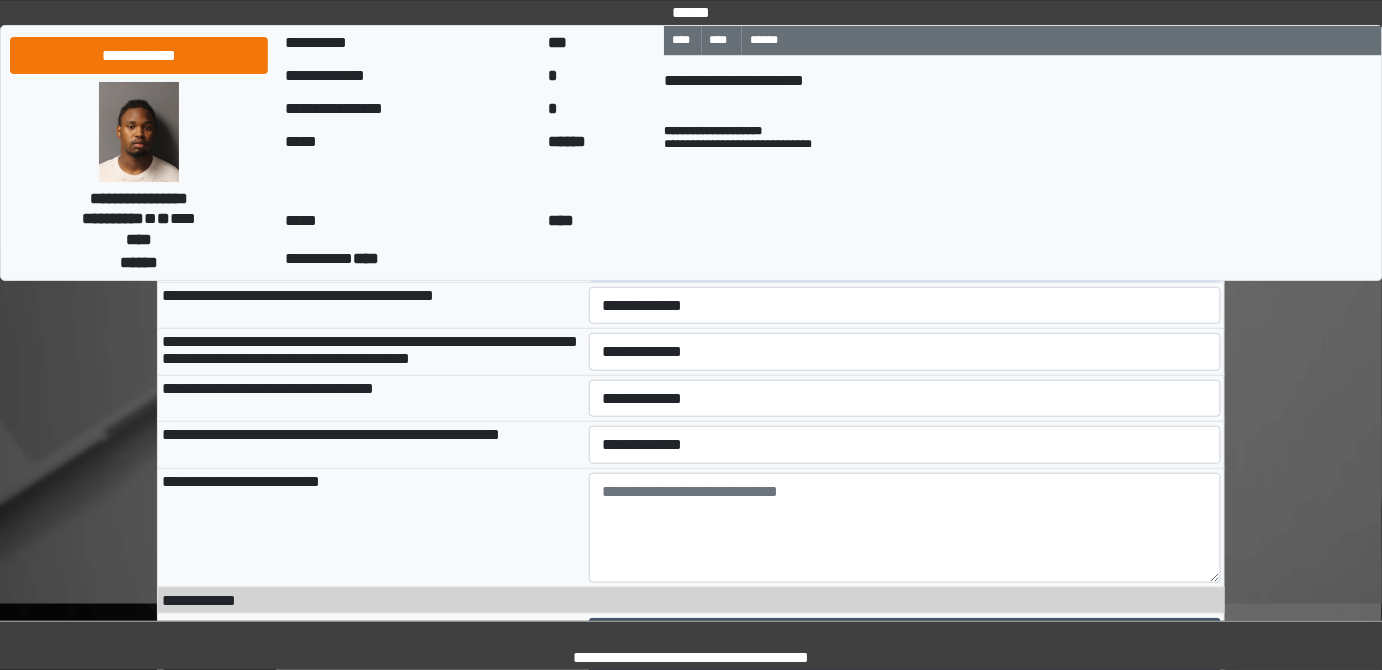 click on "**********" at bounding box center (905, 258) 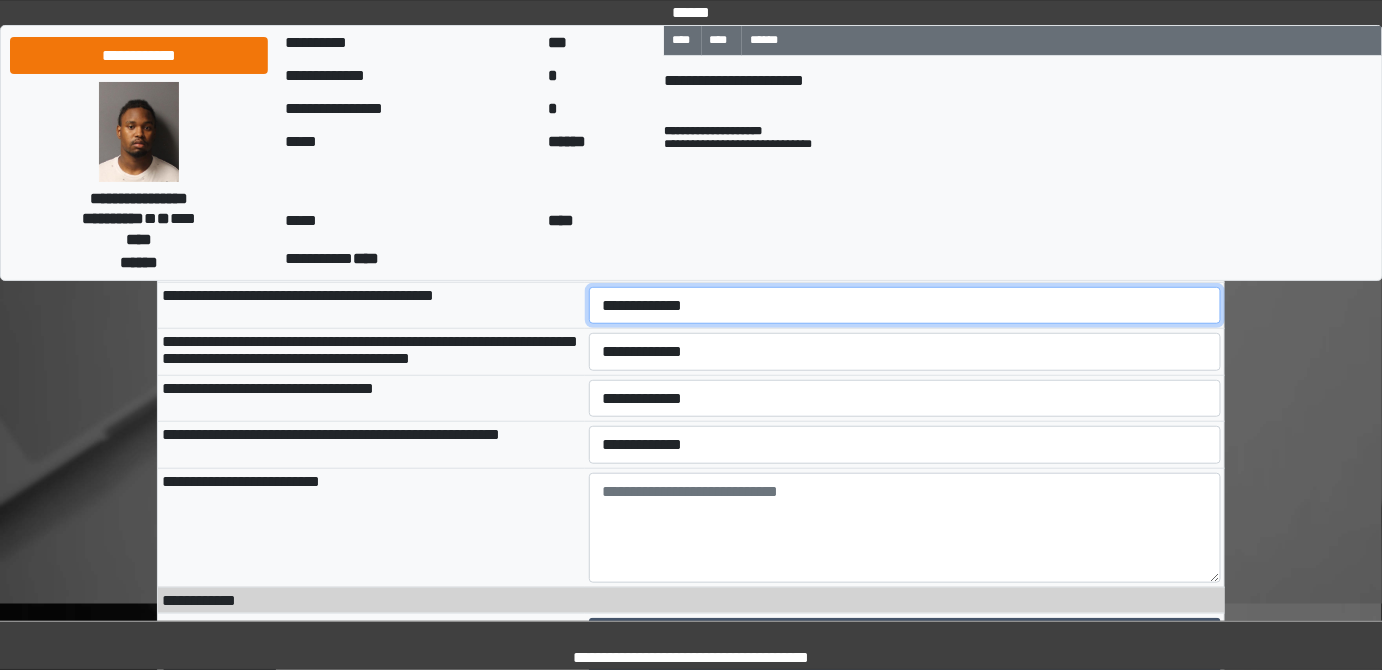 click on "**********" at bounding box center (905, 305) 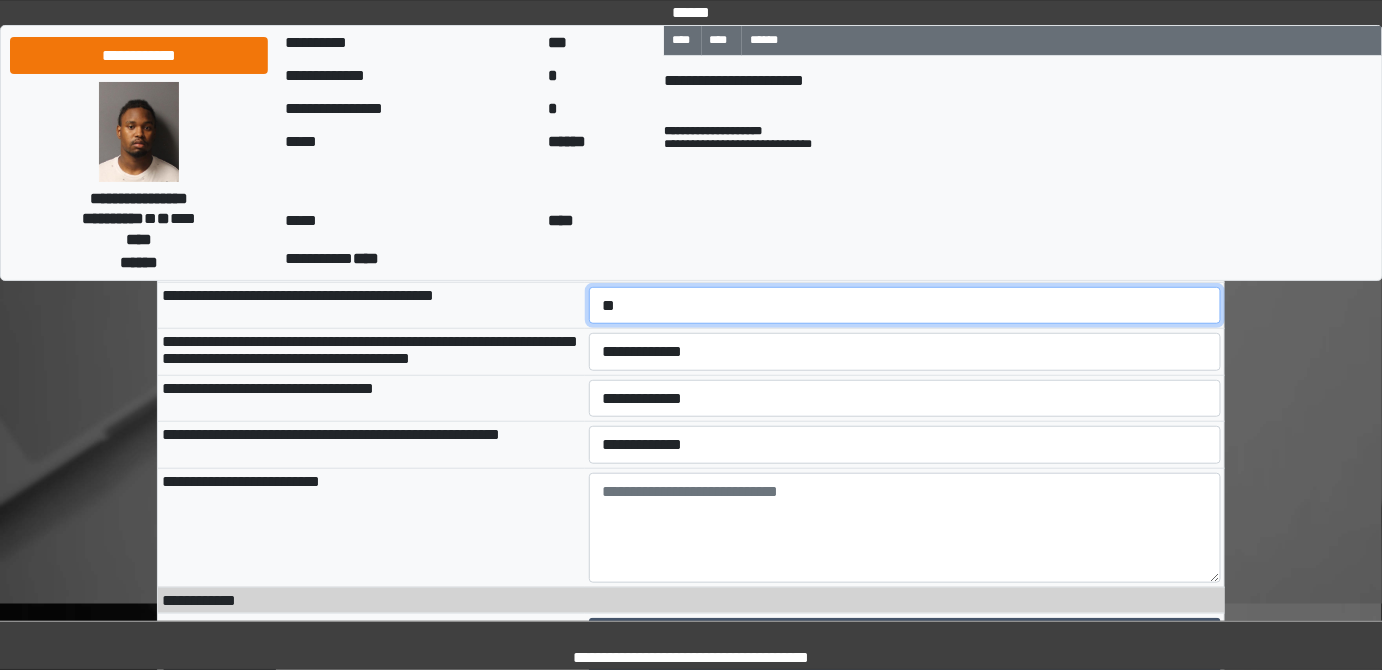 click on "**********" at bounding box center (905, 305) 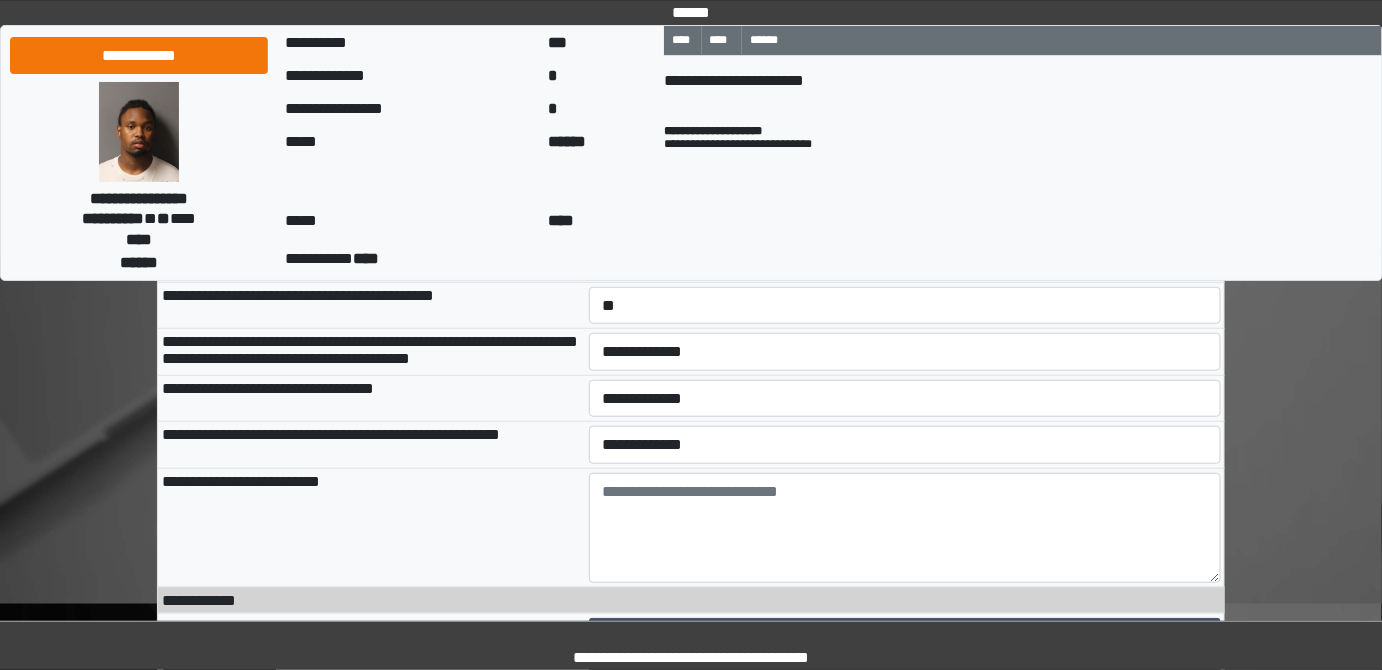 click on "**********" at bounding box center [905, 352] 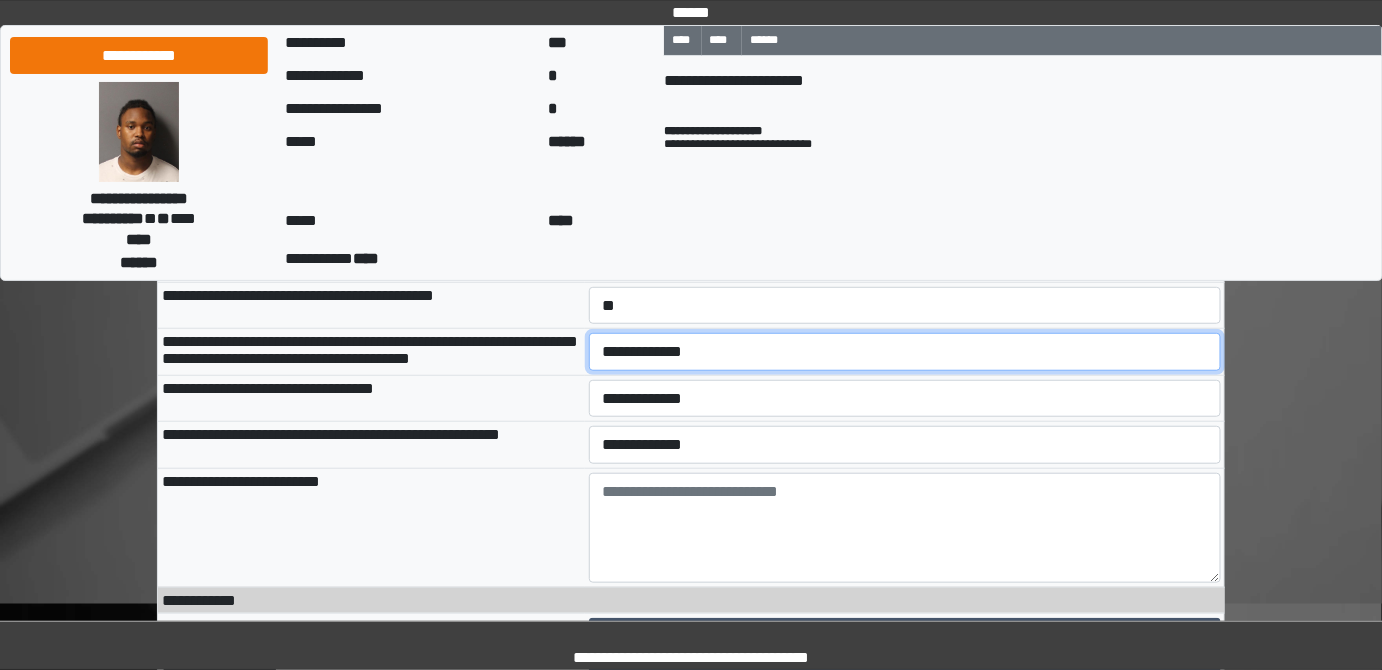 click on "**********" at bounding box center [905, 351] 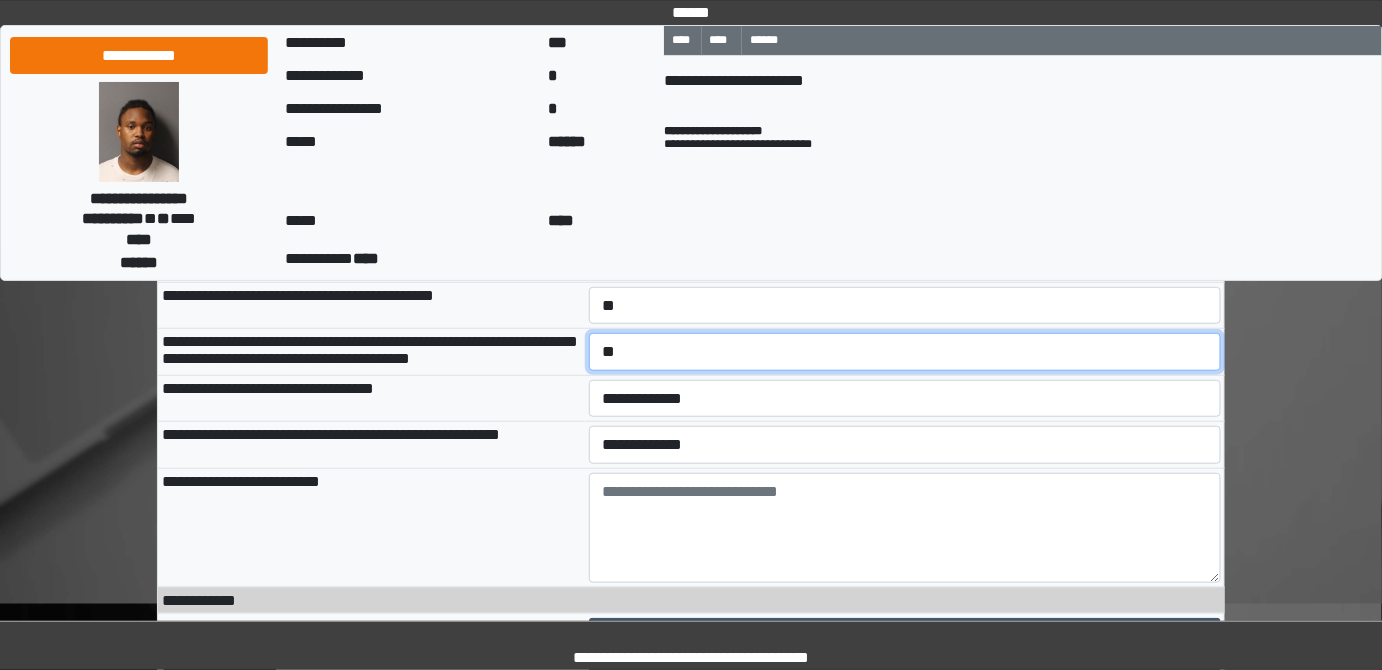 click on "**********" at bounding box center [905, 351] 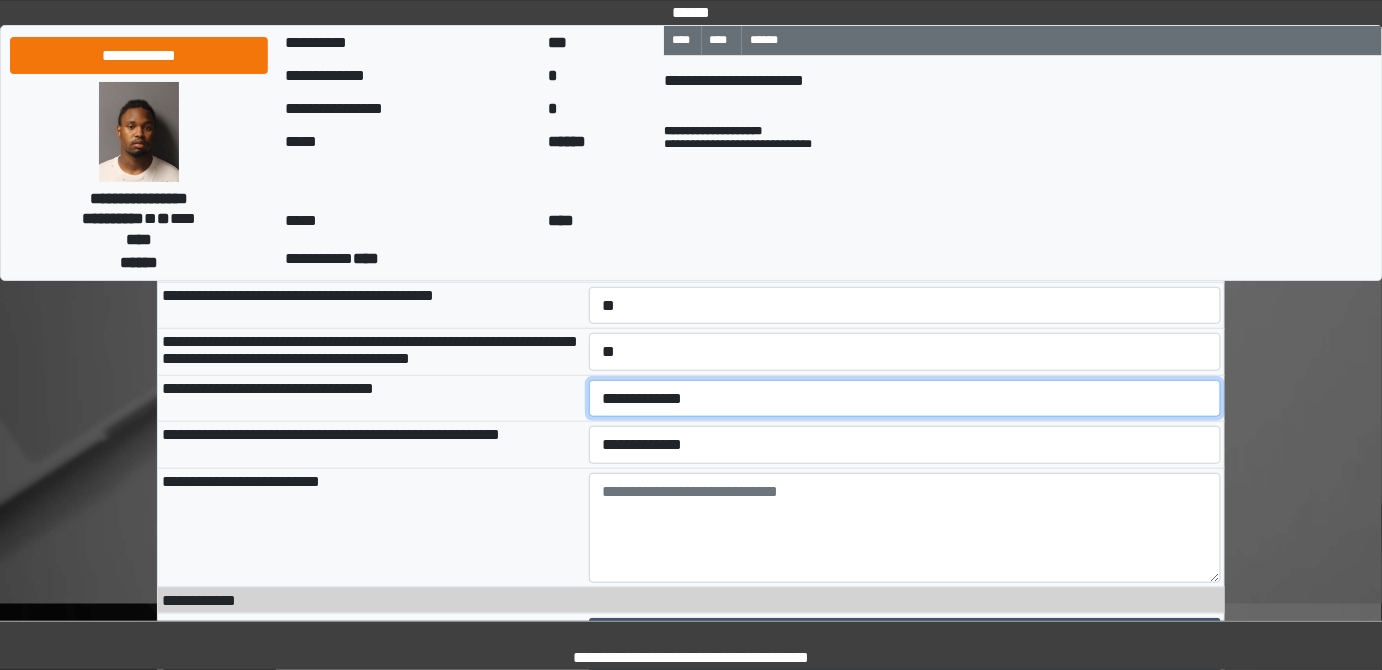 click on "**********" at bounding box center [905, 398] 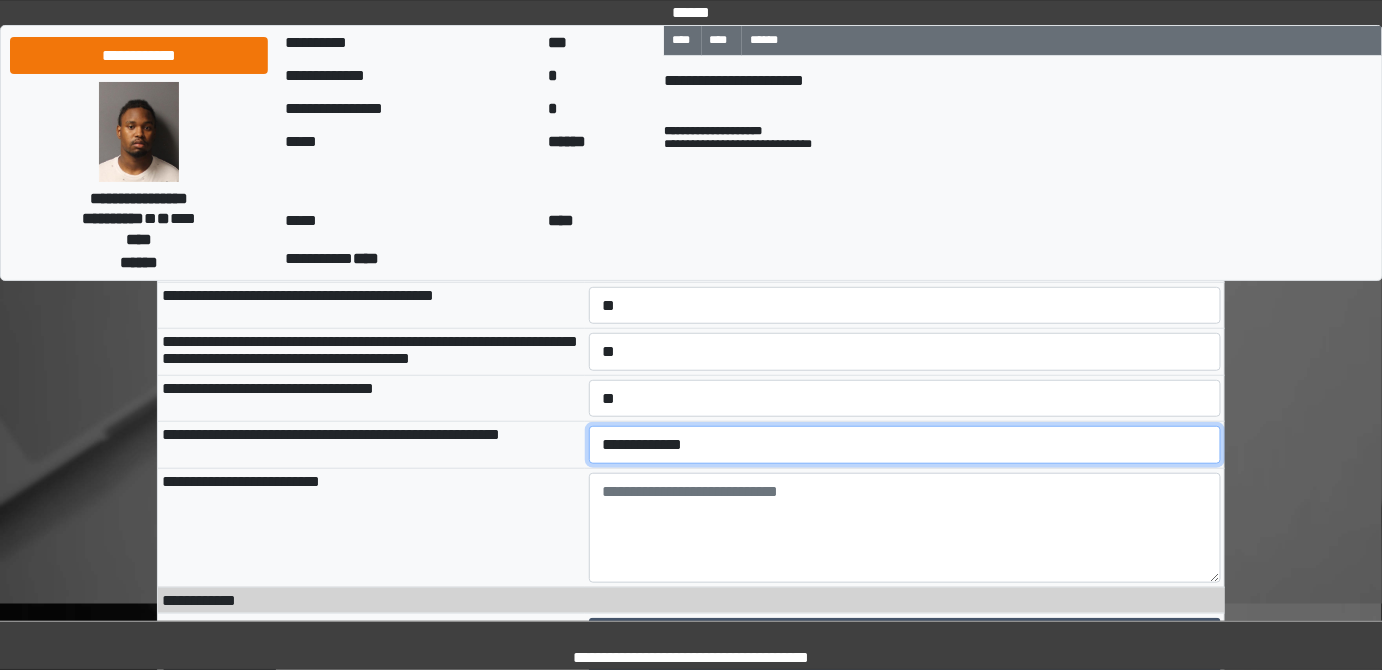 click on "**********" at bounding box center (905, 444) 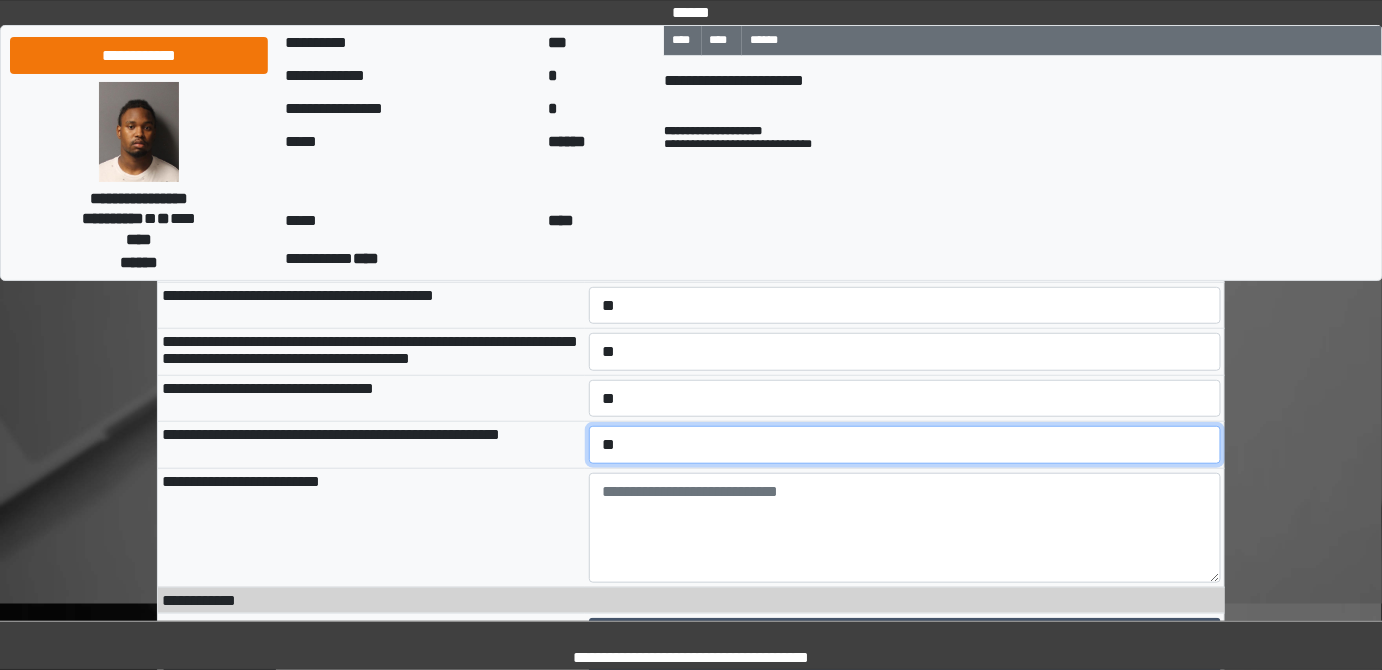click on "**********" at bounding box center (905, 444) 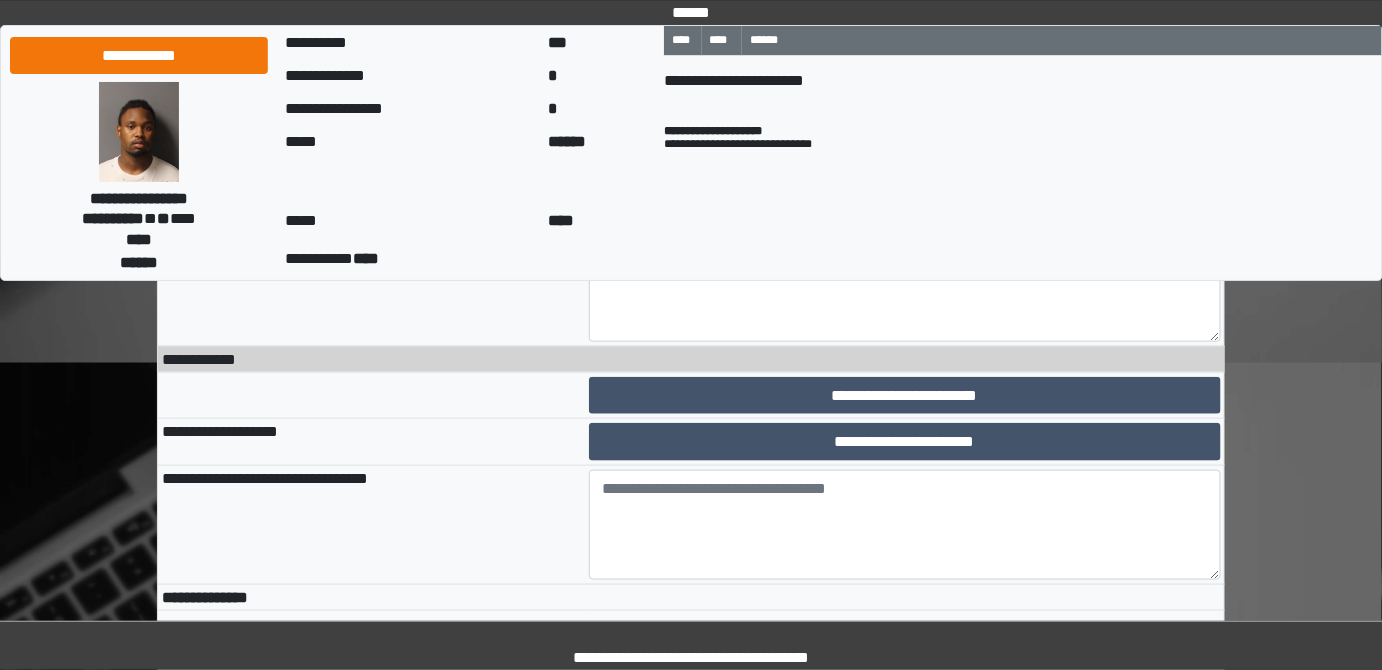 scroll, scrollTop: 3090, scrollLeft: 0, axis: vertical 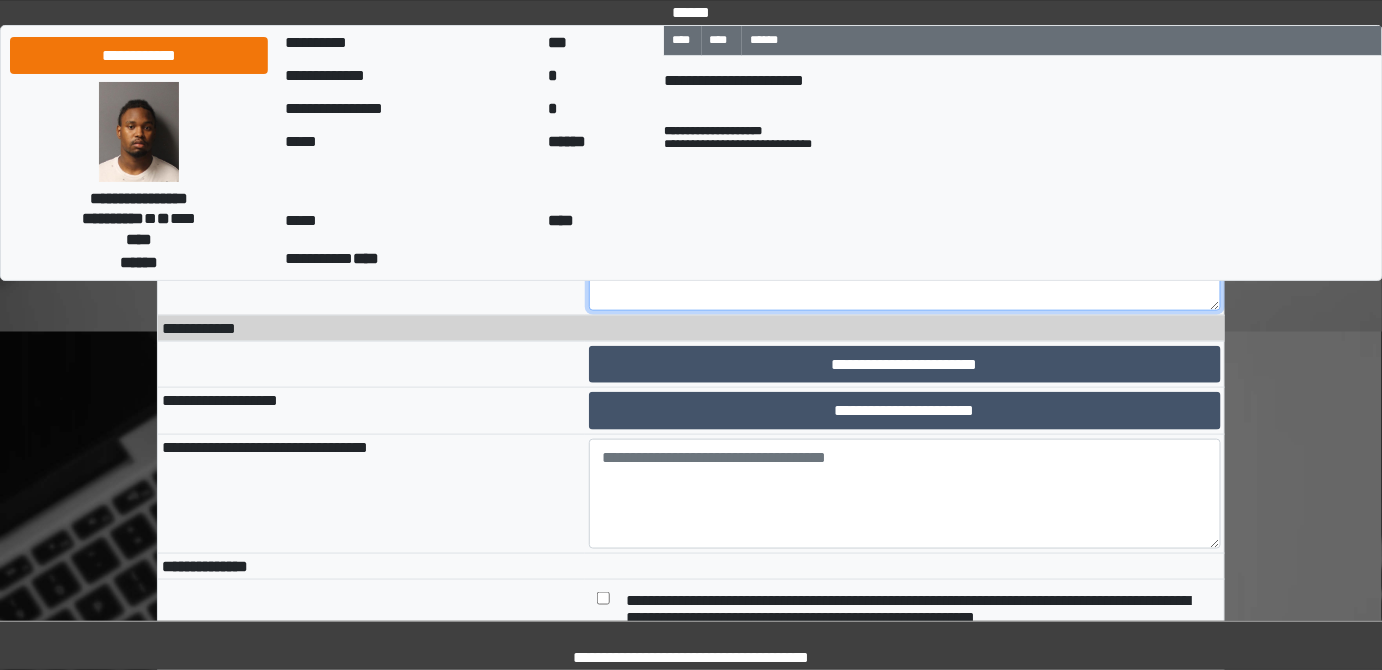 click at bounding box center (905, 256) 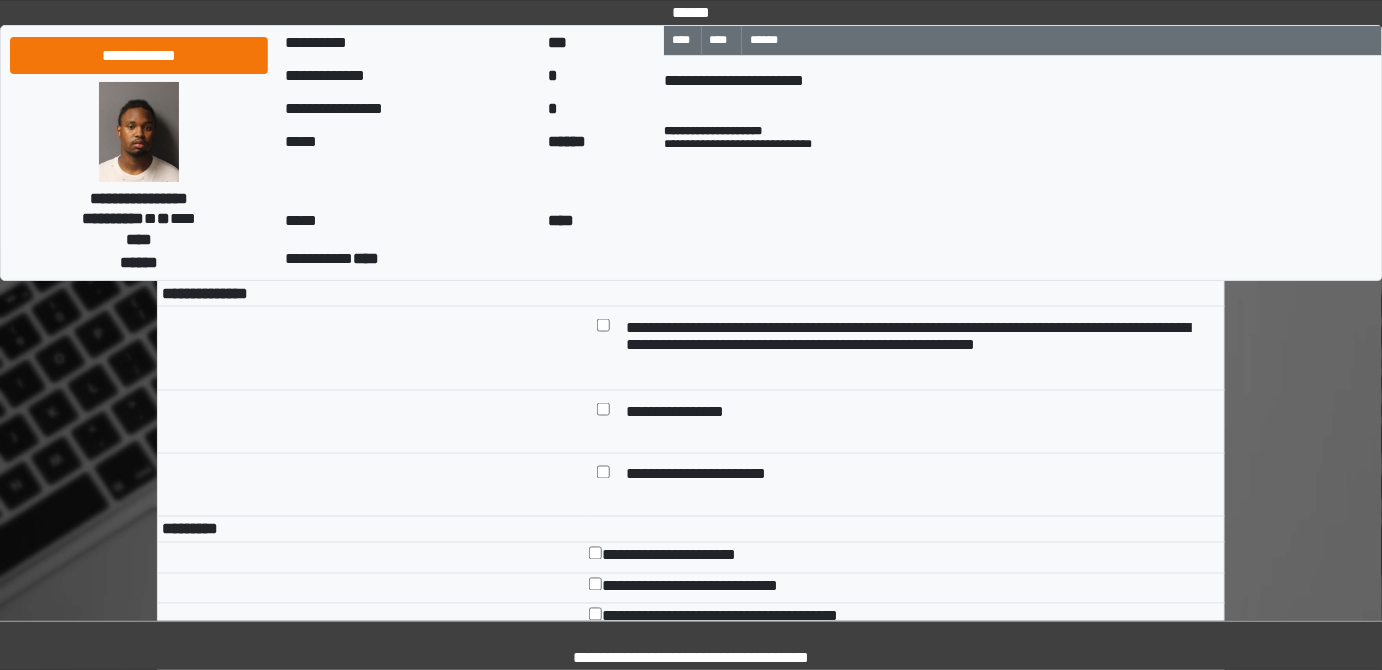 scroll, scrollTop: 3454, scrollLeft: 0, axis: vertical 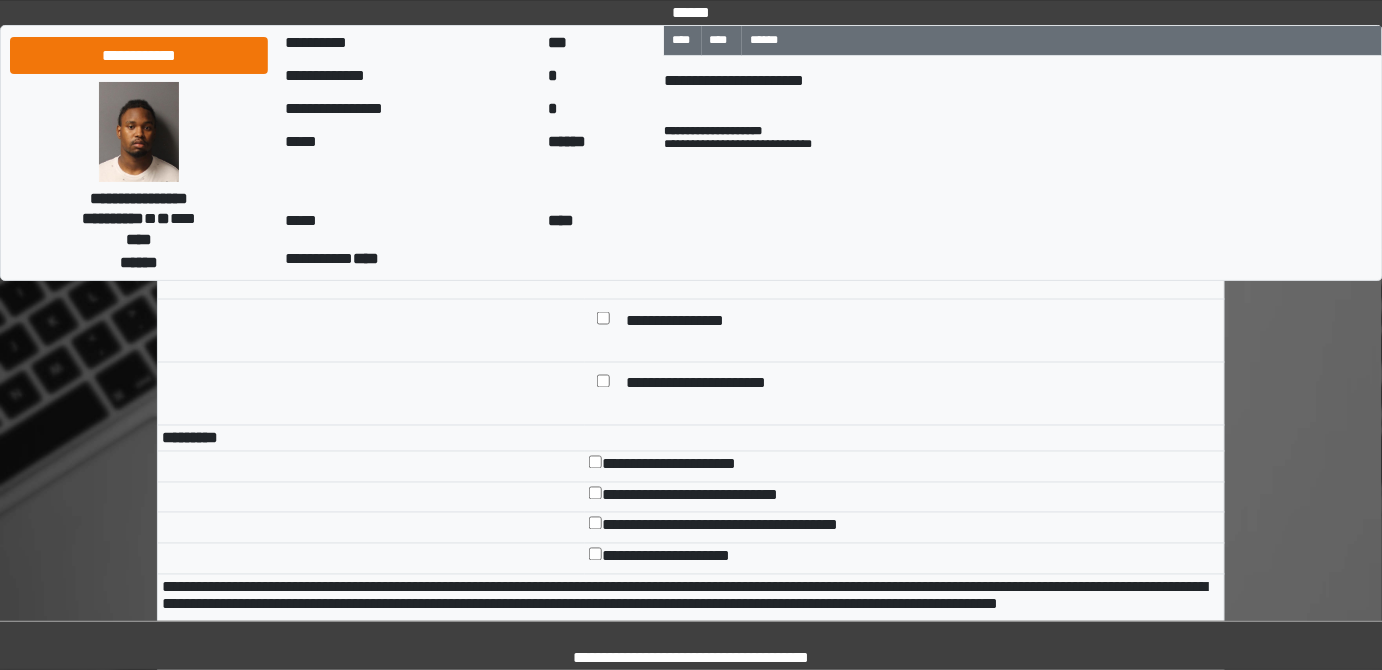 type on "***" 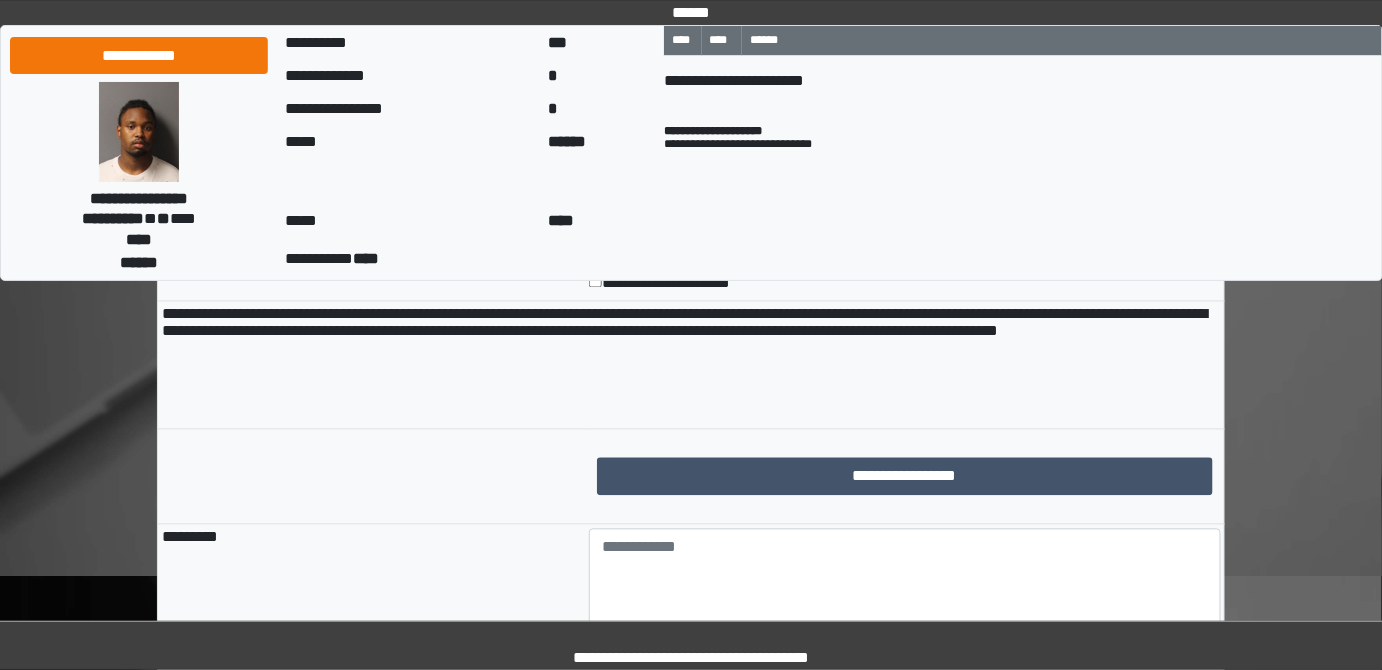 scroll, scrollTop: 3818, scrollLeft: 0, axis: vertical 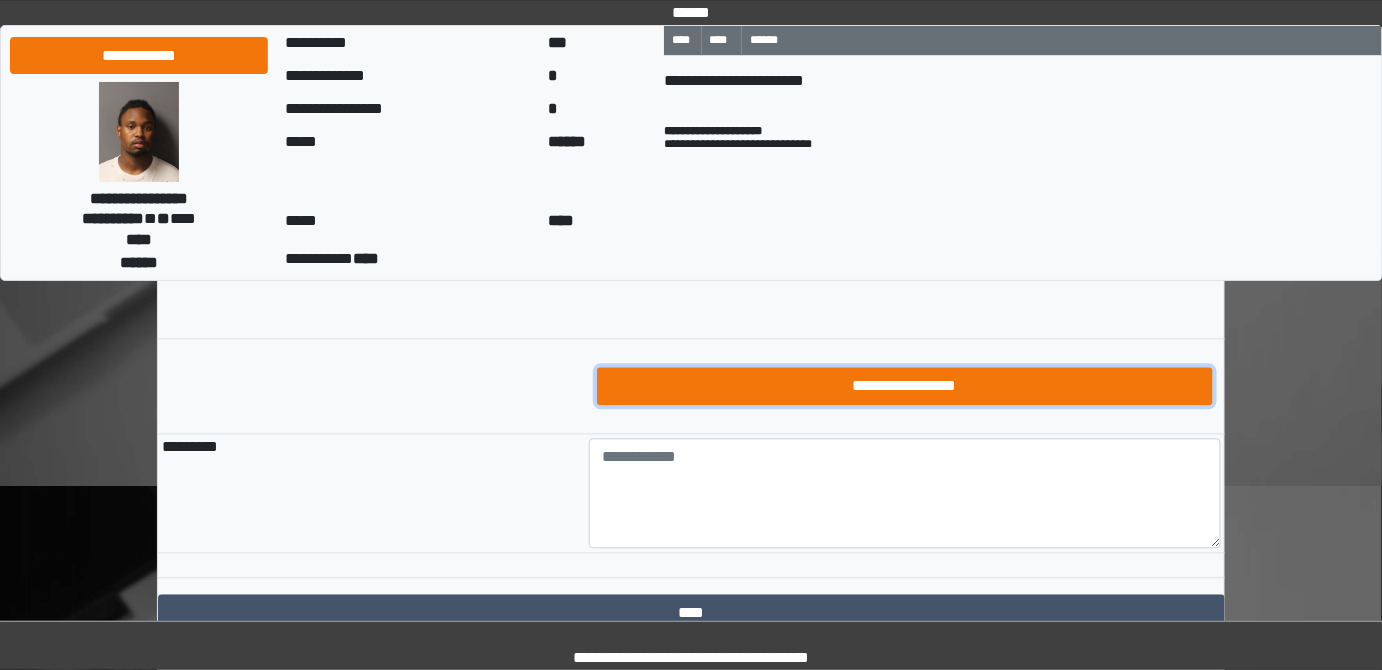 click on "**********" at bounding box center (905, 385) 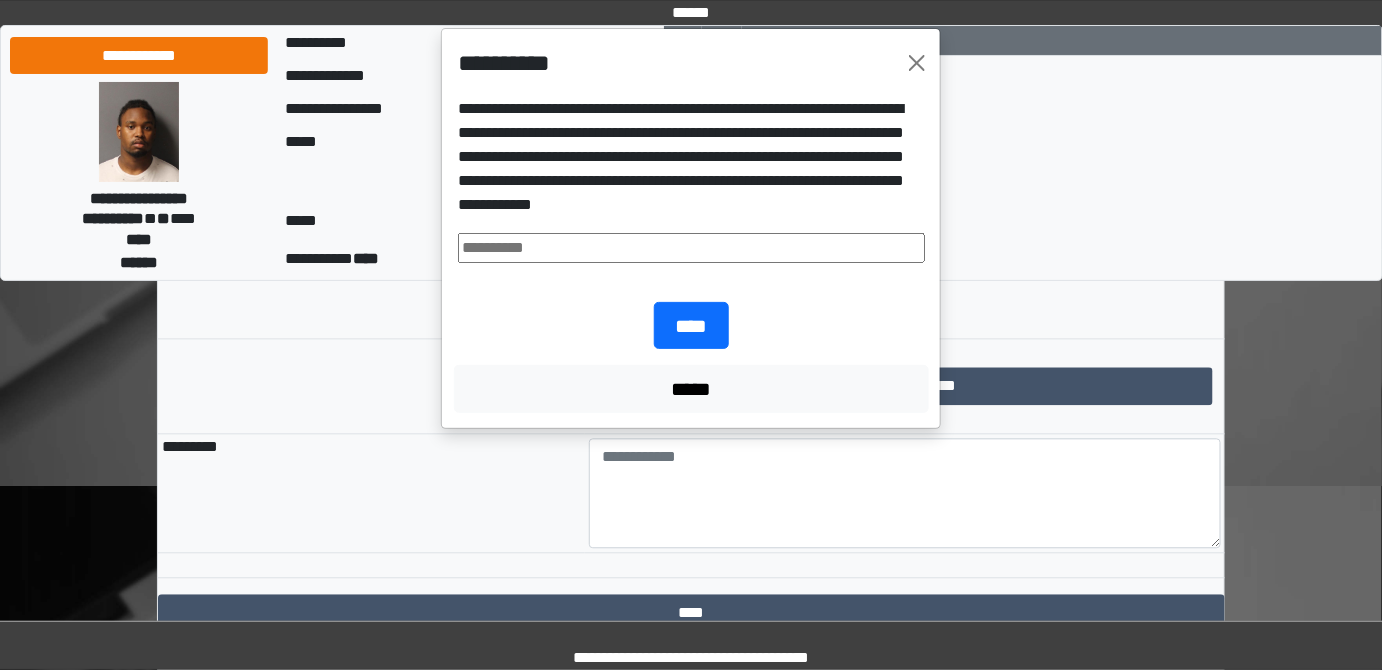 click at bounding box center (691, 248) 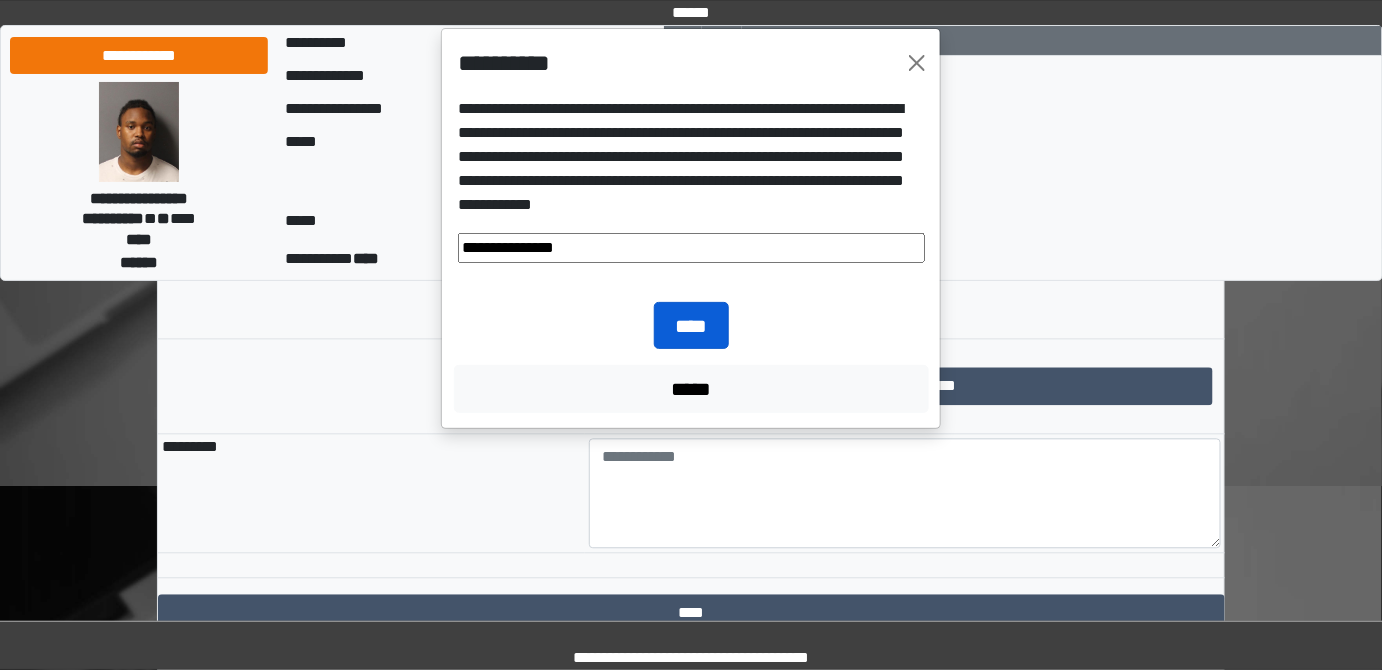 type on "**********" 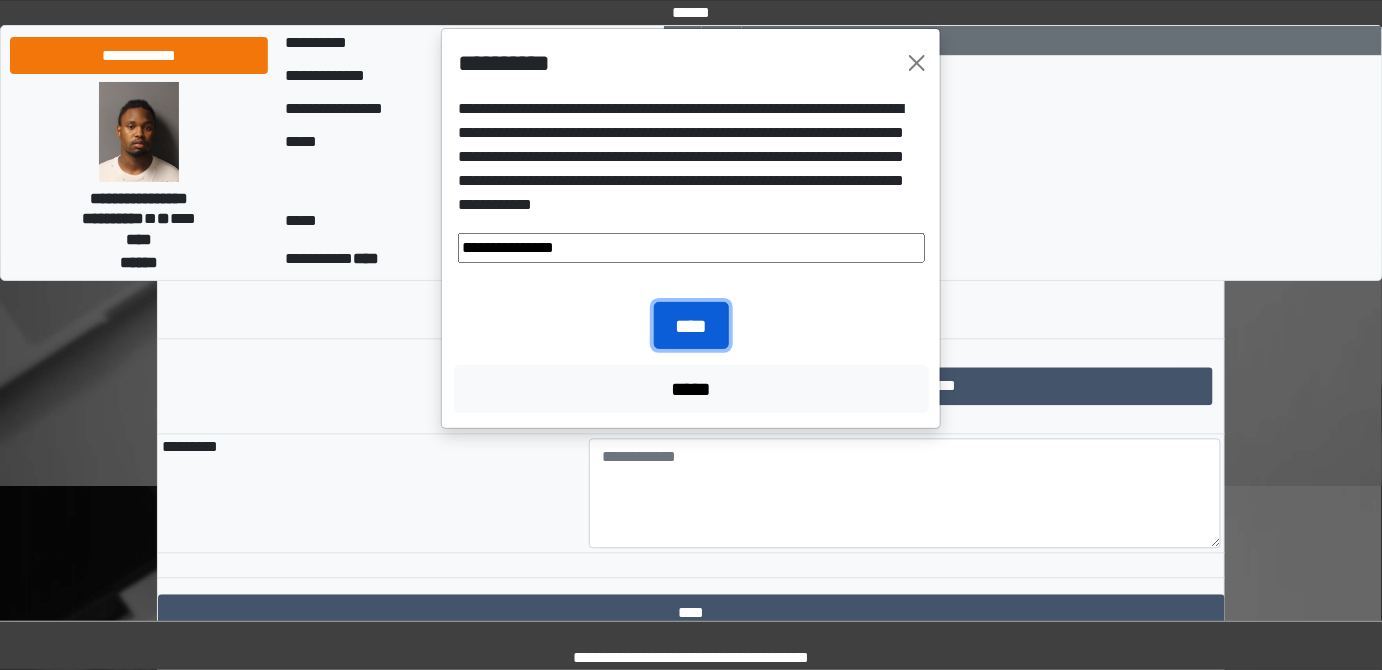 click on "****" at bounding box center [691, 325] 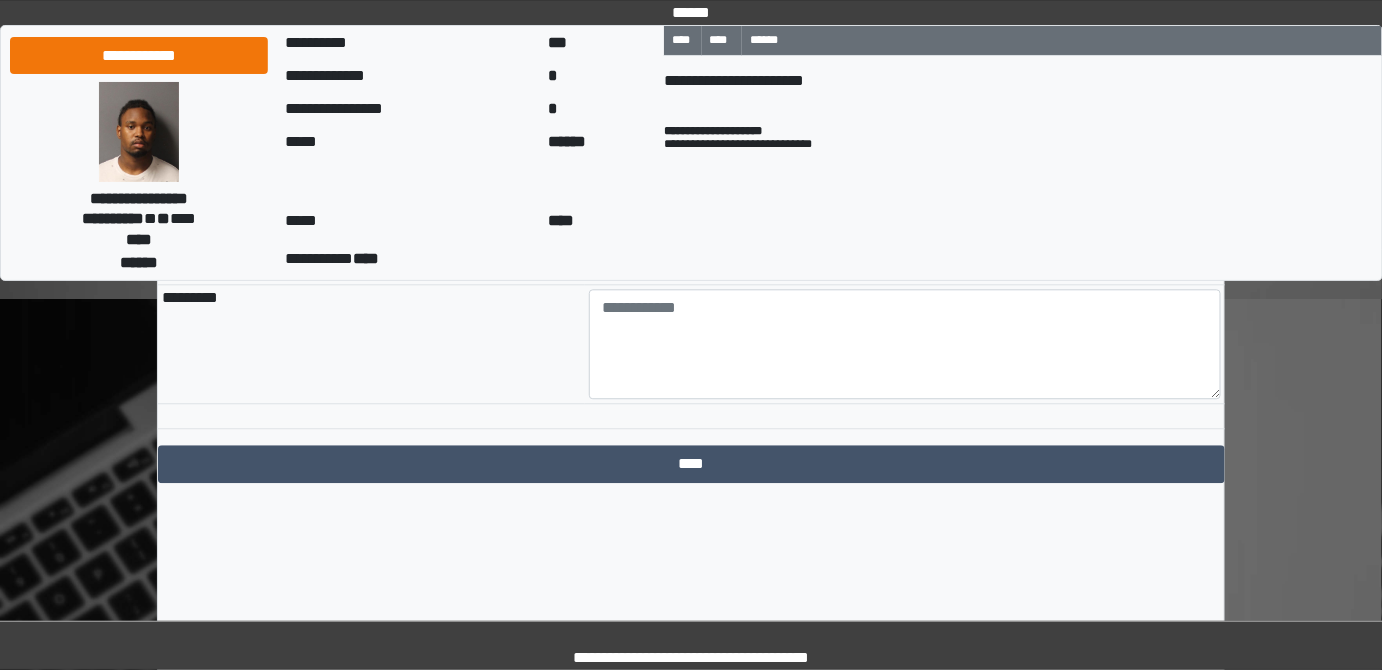scroll, scrollTop: 4109, scrollLeft: 0, axis: vertical 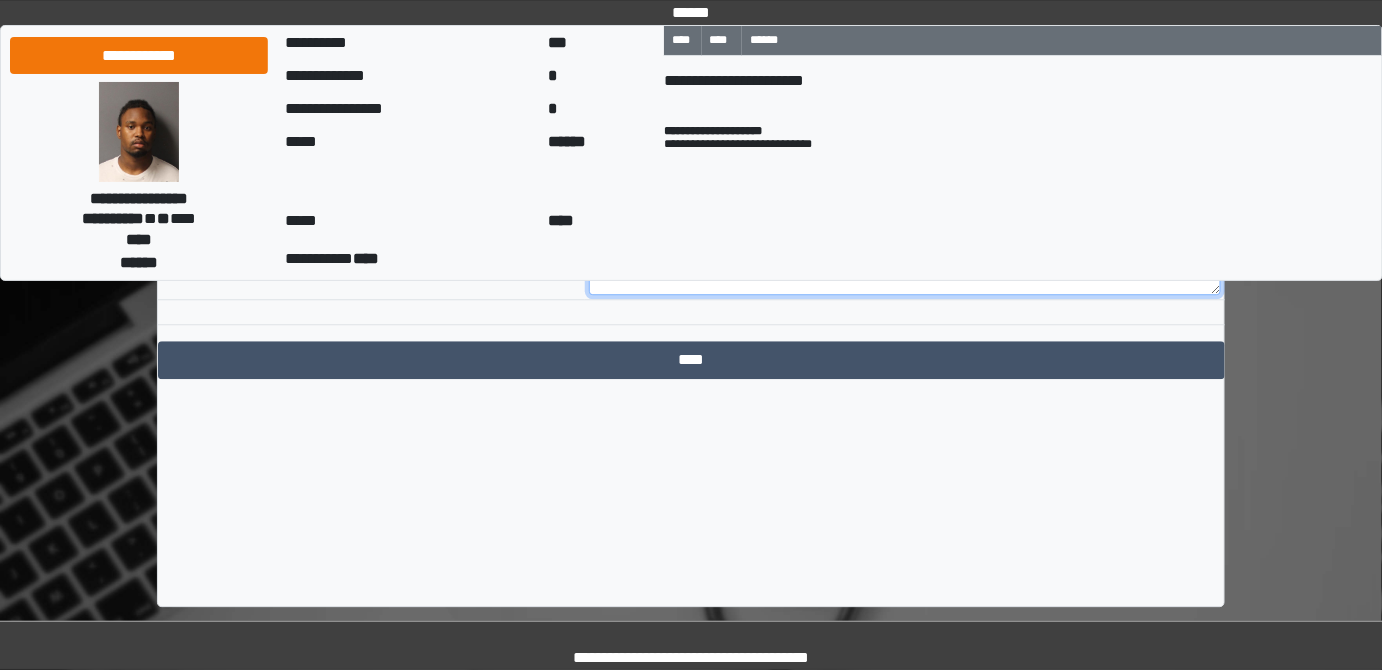 click at bounding box center [905, 240] 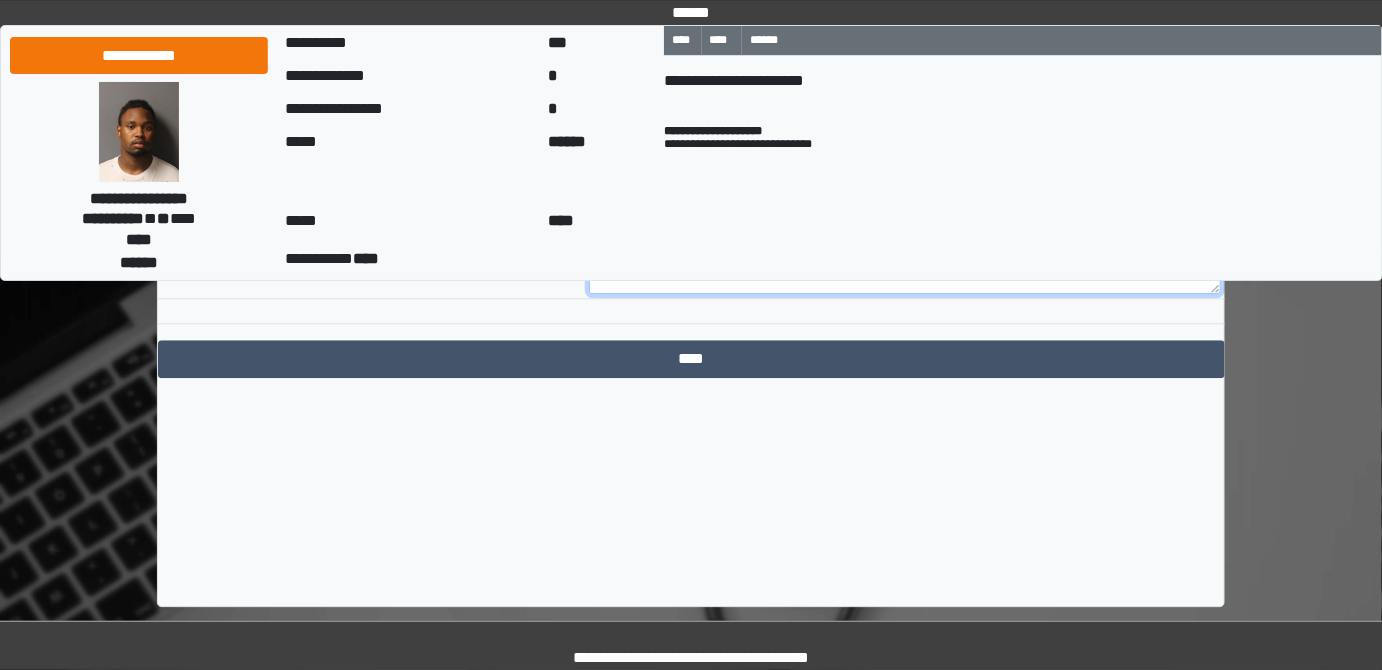 scroll, scrollTop: 48, scrollLeft: 0, axis: vertical 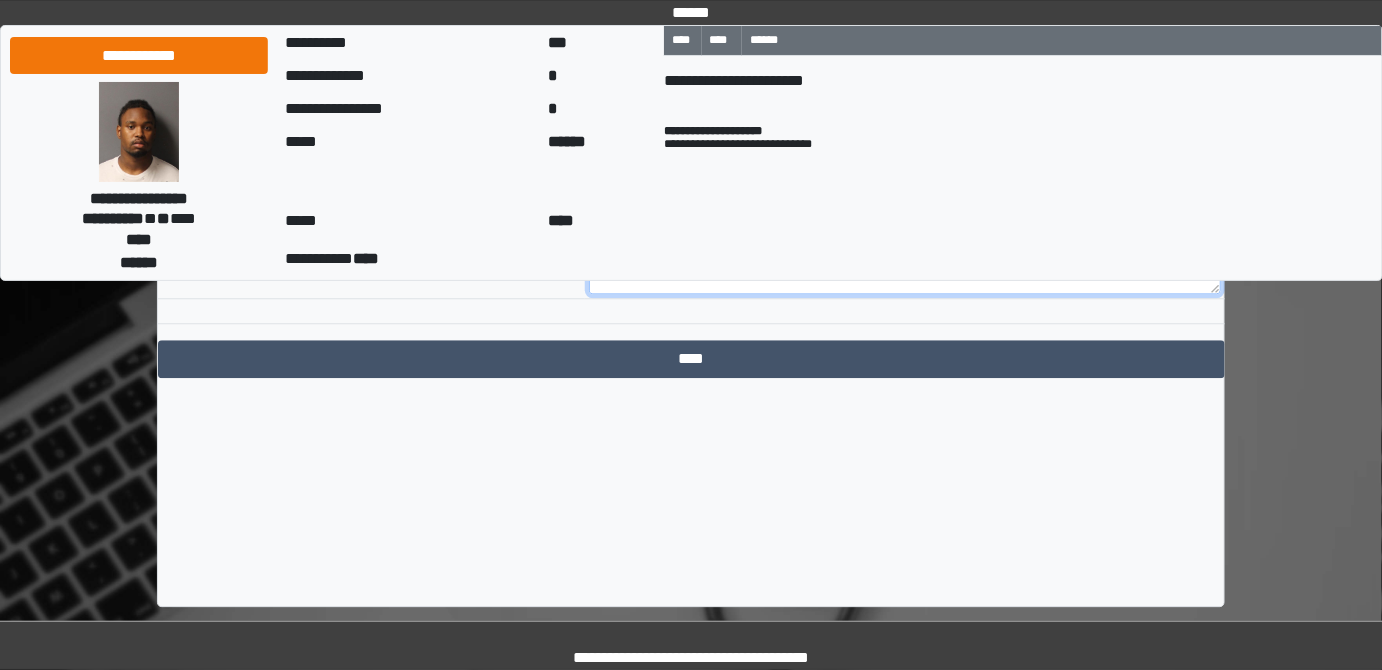 click on "**********" at bounding box center (905, 239) 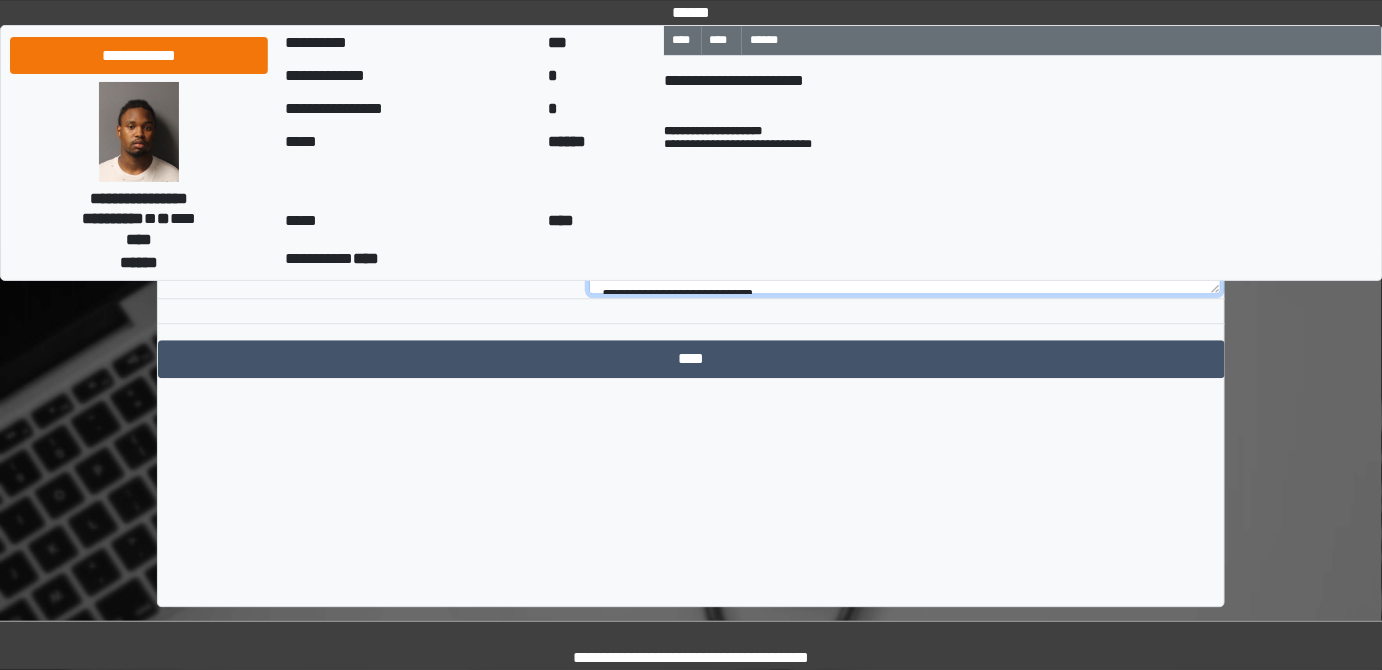 scroll, scrollTop: 0, scrollLeft: 0, axis: both 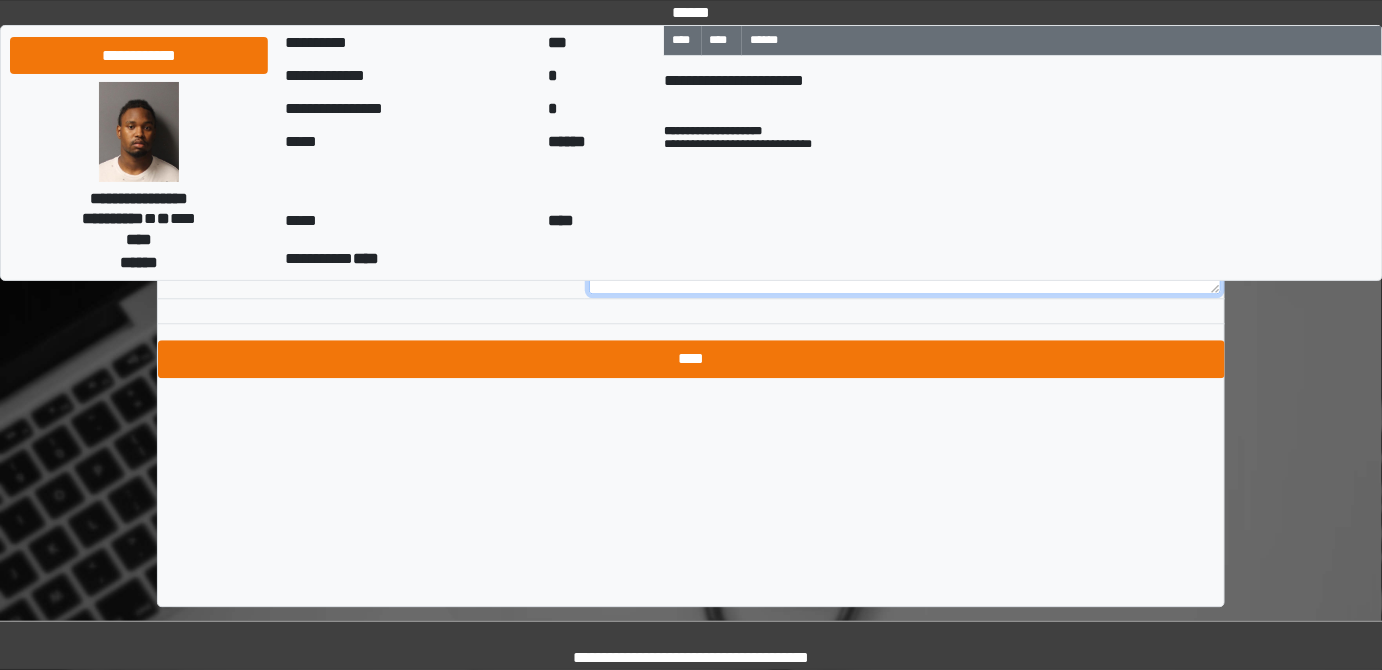 type on "**********" 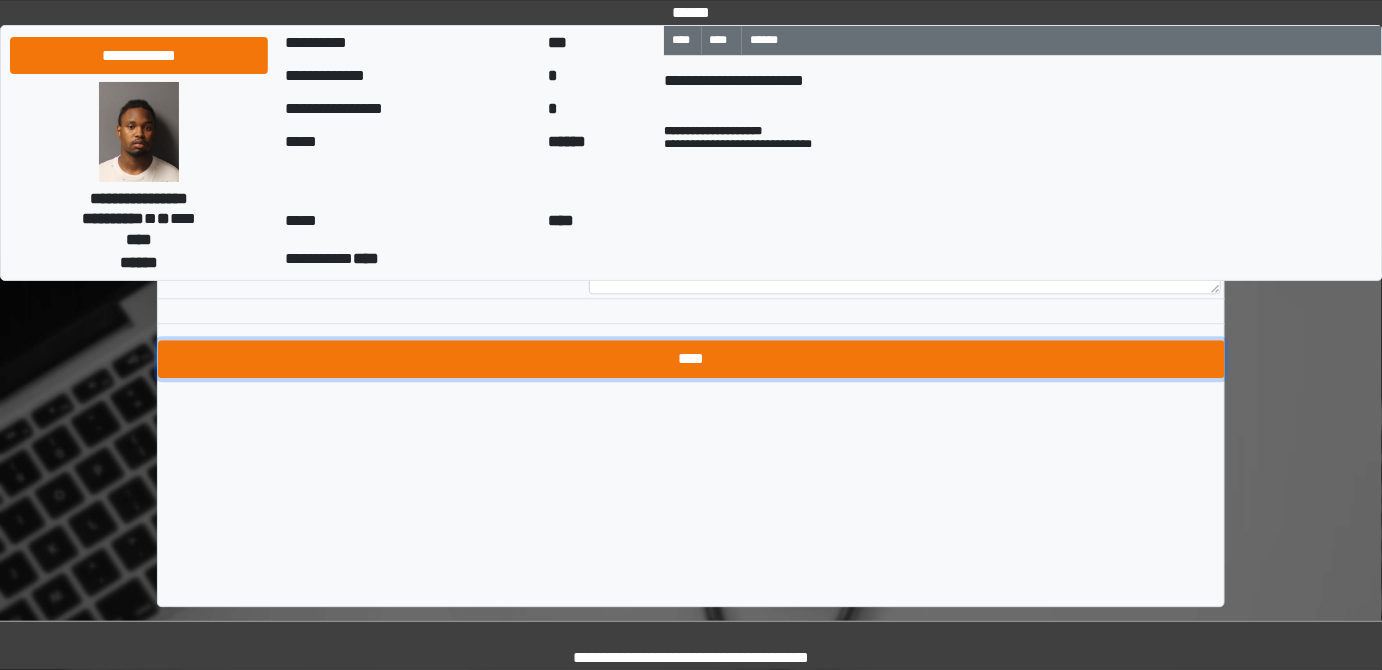 click on "****" at bounding box center (691, 359) 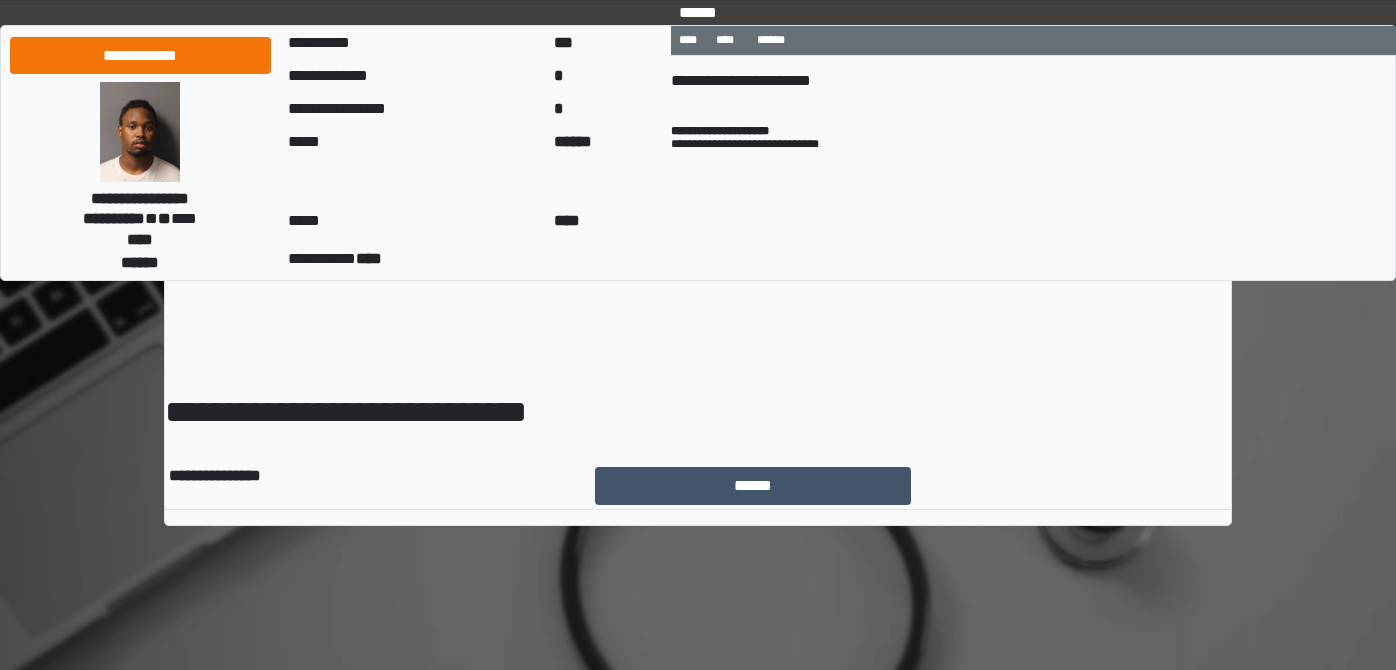 scroll, scrollTop: 0, scrollLeft: 0, axis: both 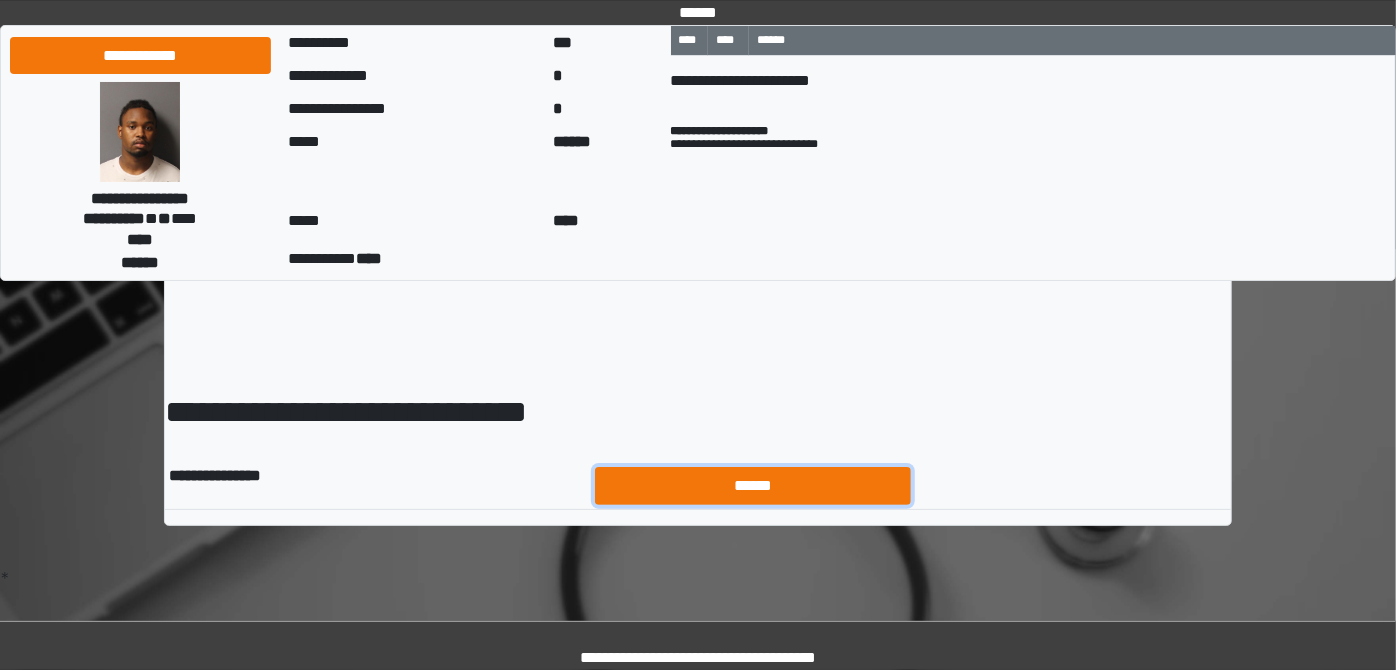 click on "******" at bounding box center [753, 485] 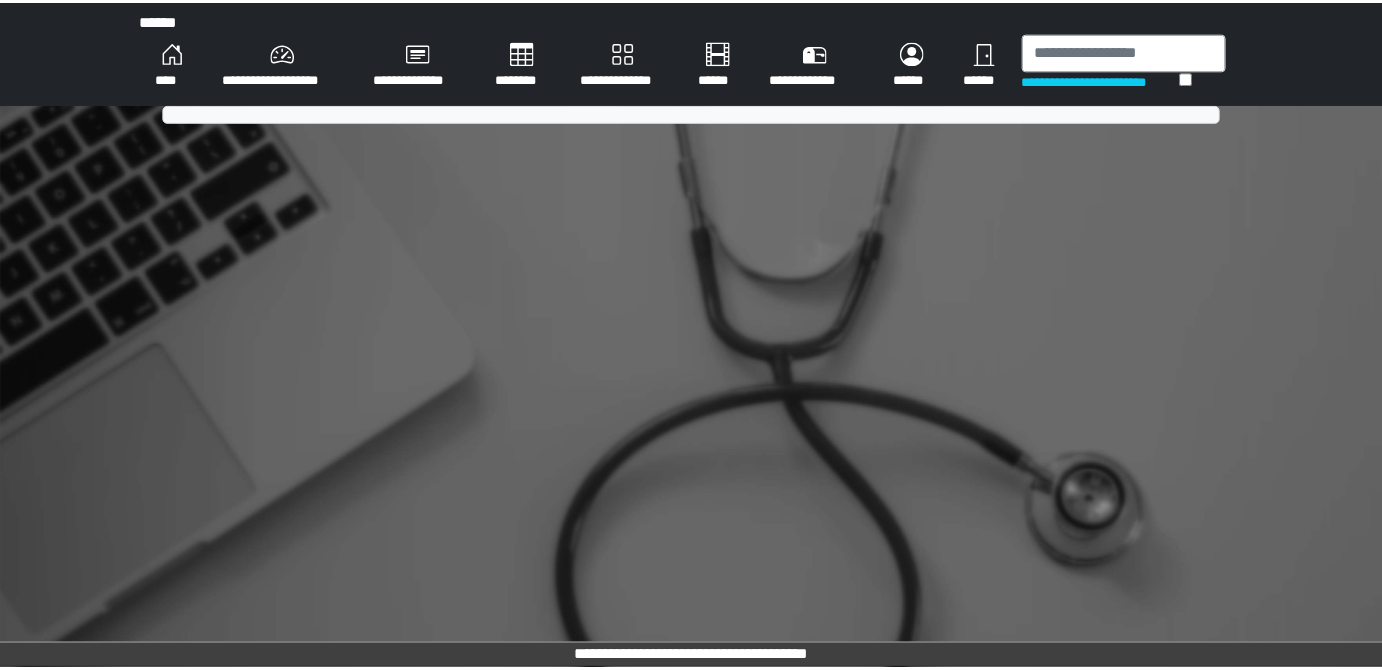 scroll, scrollTop: 0, scrollLeft: 0, axis: both 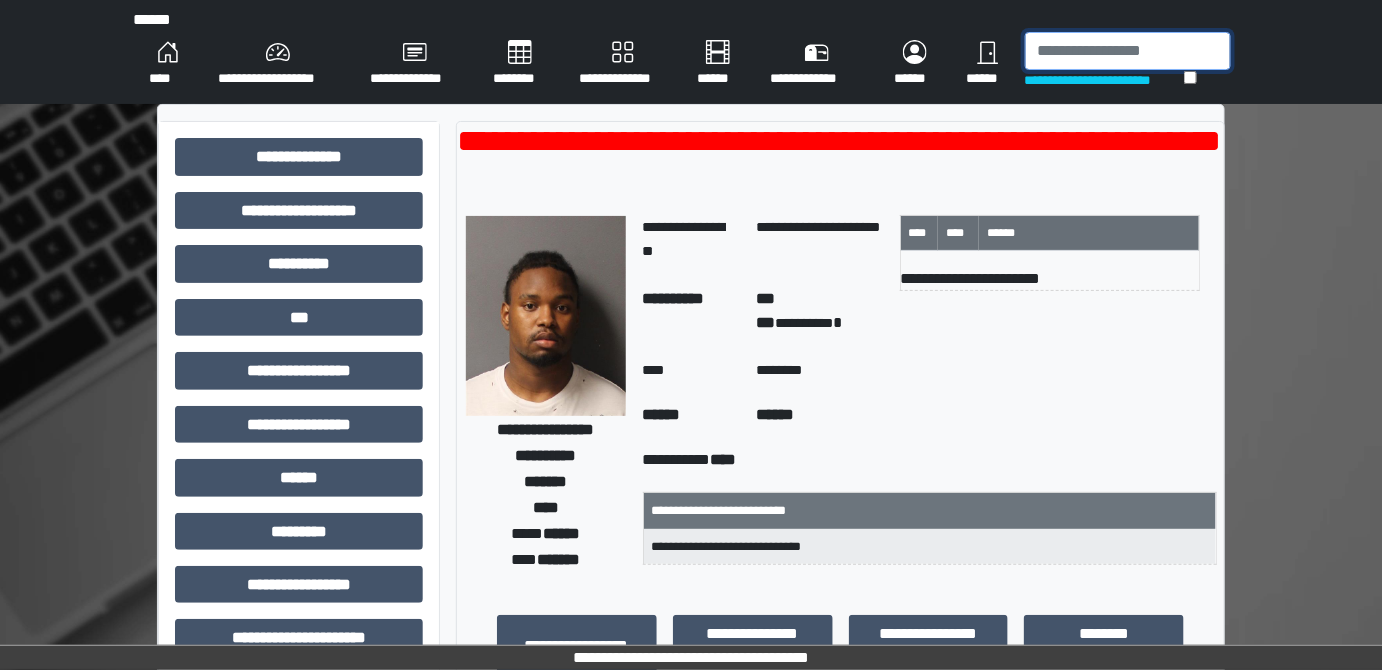 click at bounding box center [1128, 51] 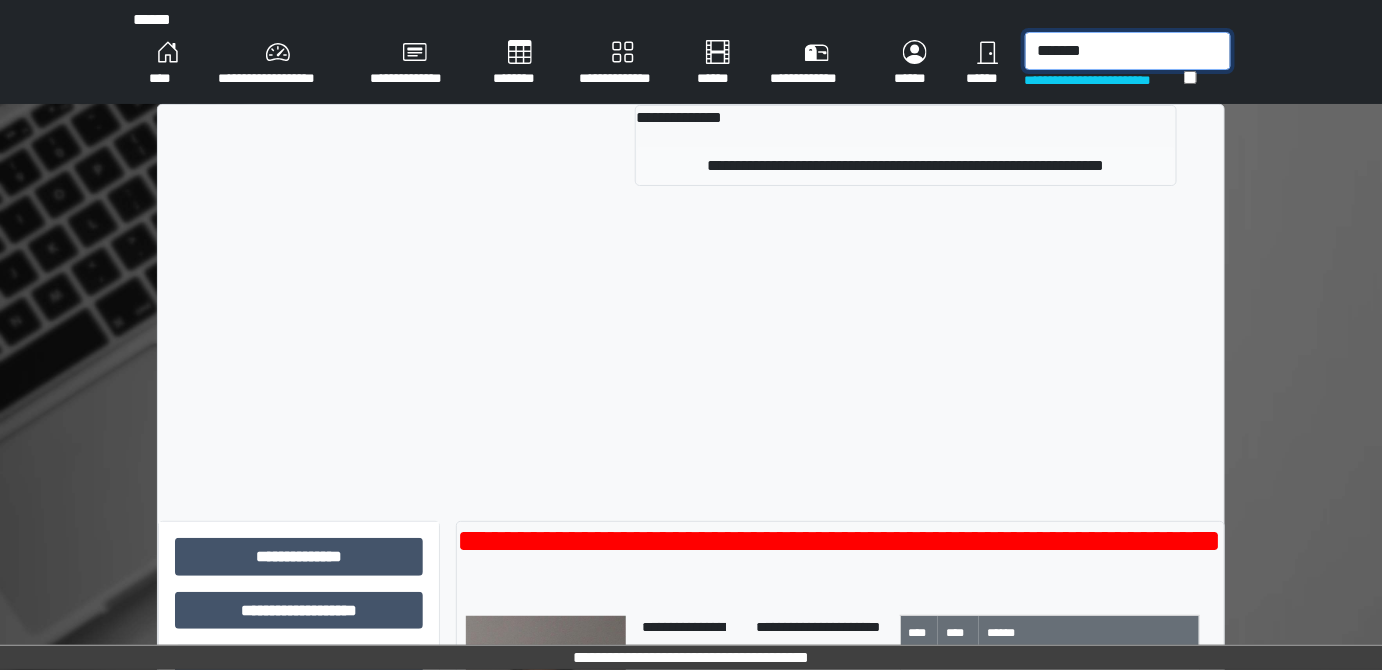 type on "*******" 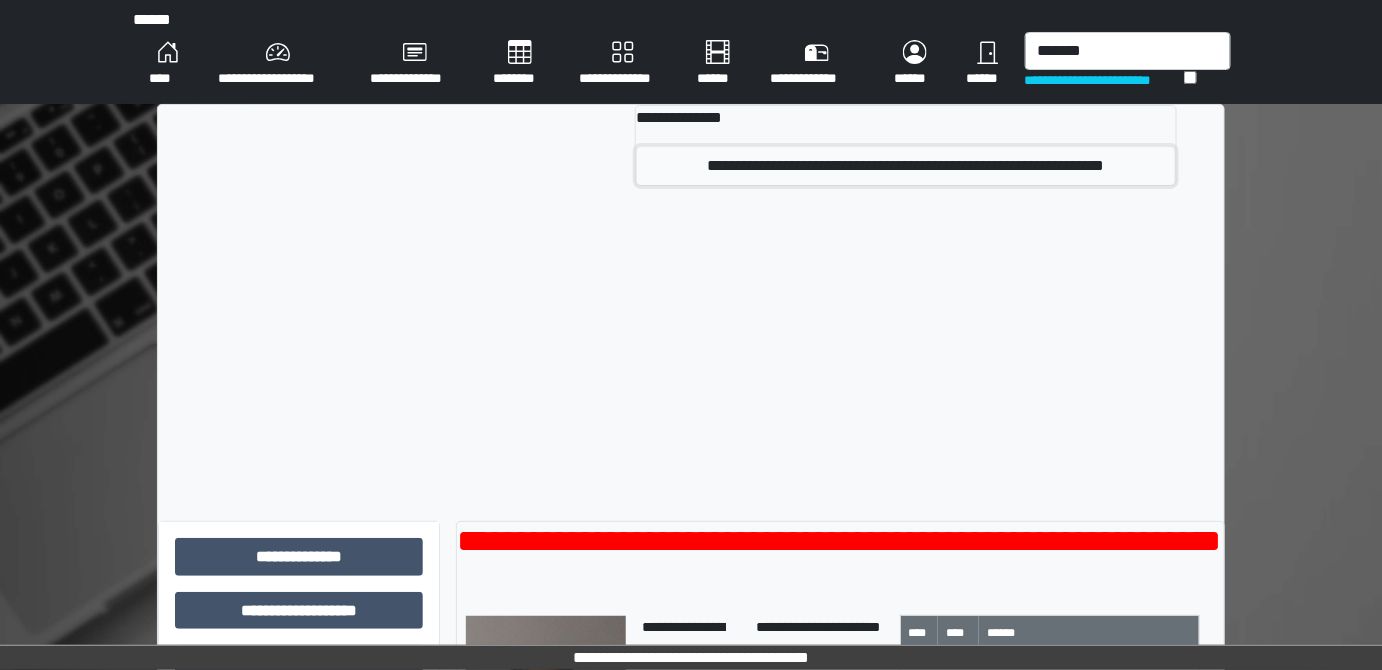 click on "**********" at bounding box center (906, 166) 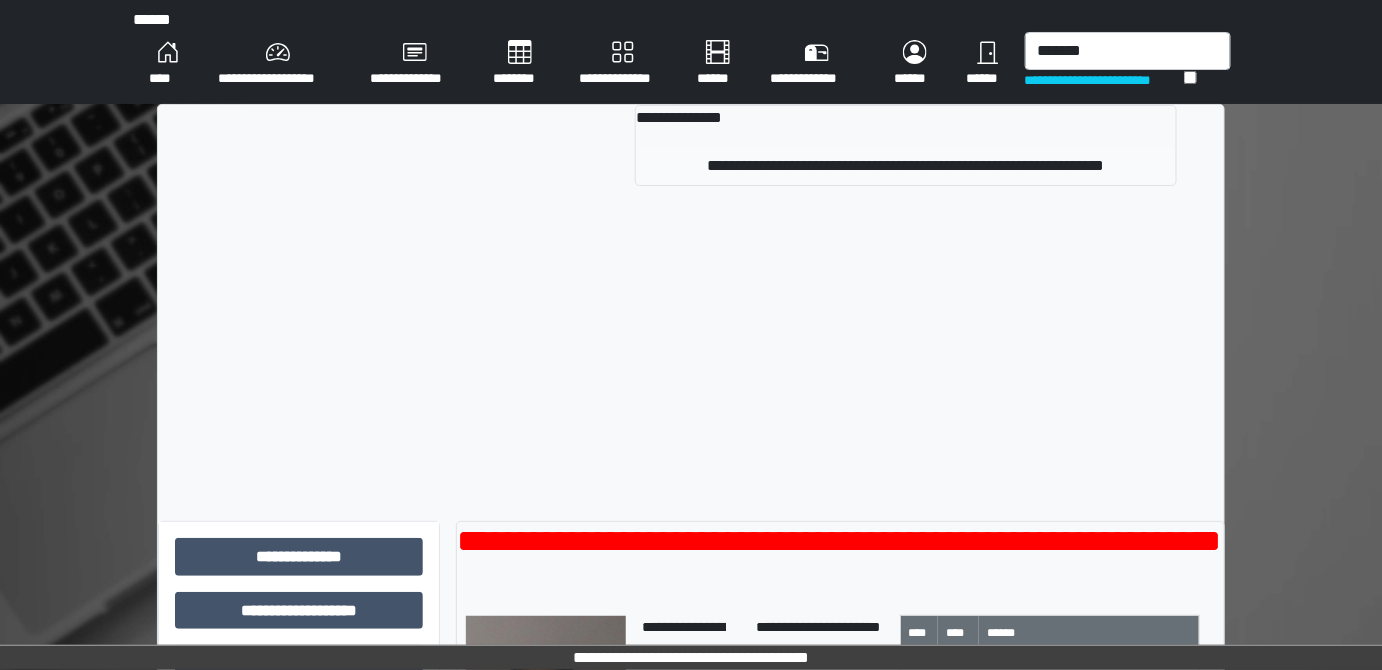 type 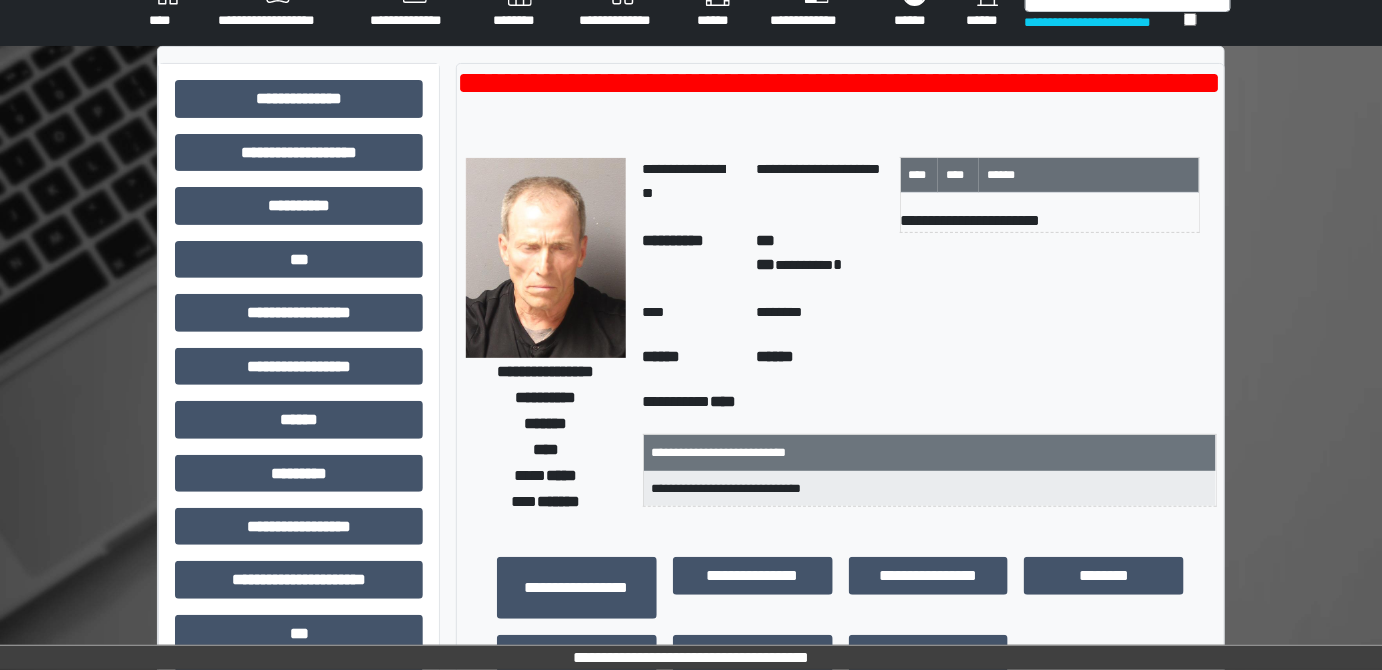 scroll, scrollTop: 90, scrollLeft: 0, axis: vertical 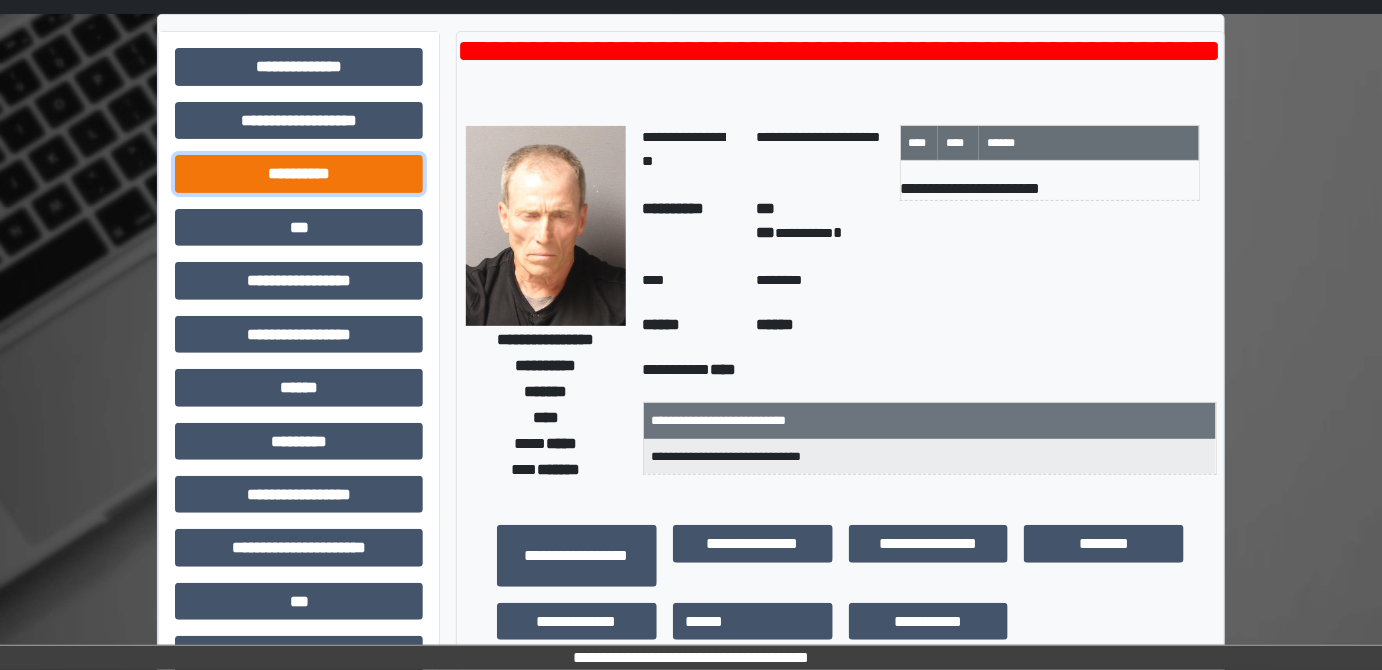 click on "**********" at bounding box center [299, 173] 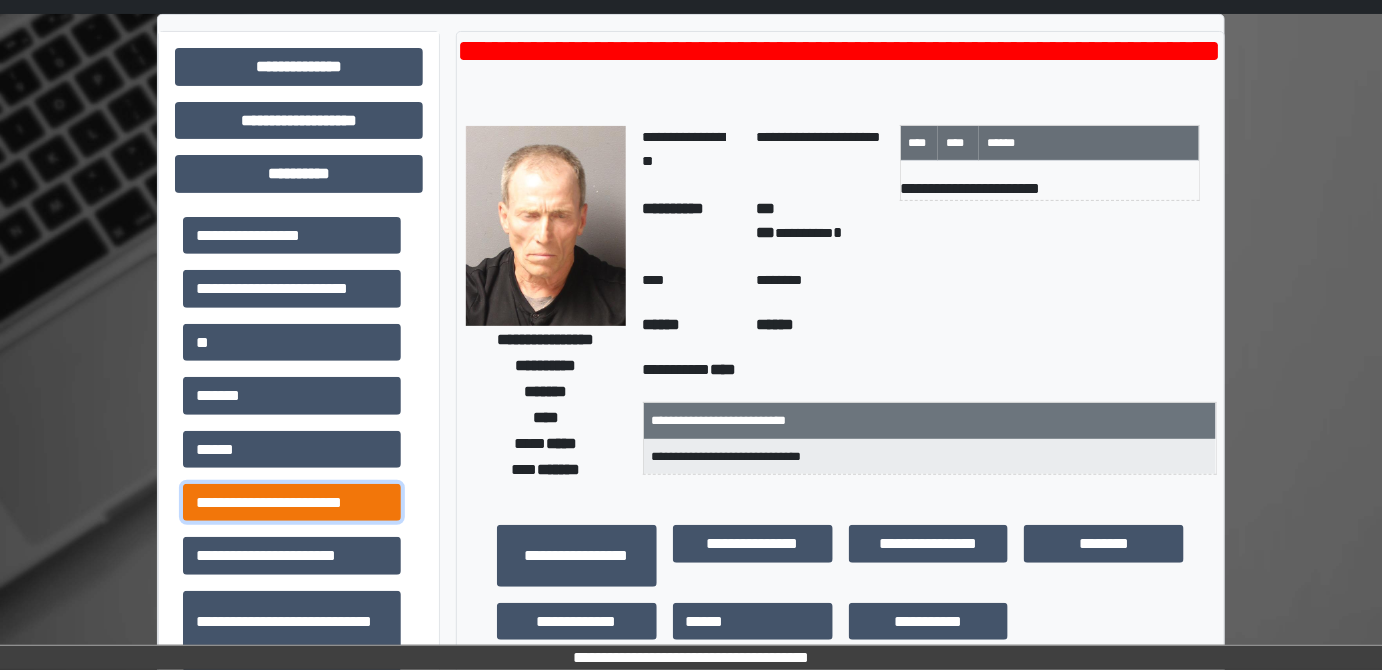 click on "**********" at bounding box center (292, 502) 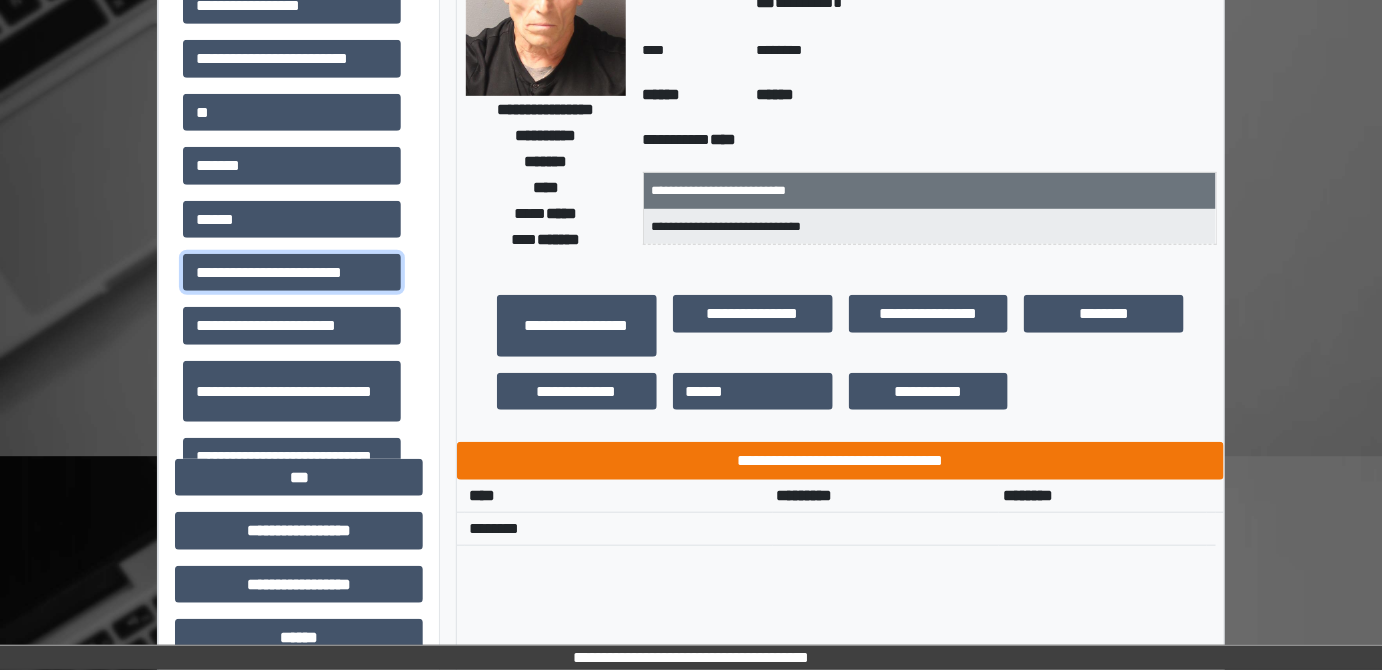 scroll, scrollTop: 363, scrollLeft: 0, axis: vertical 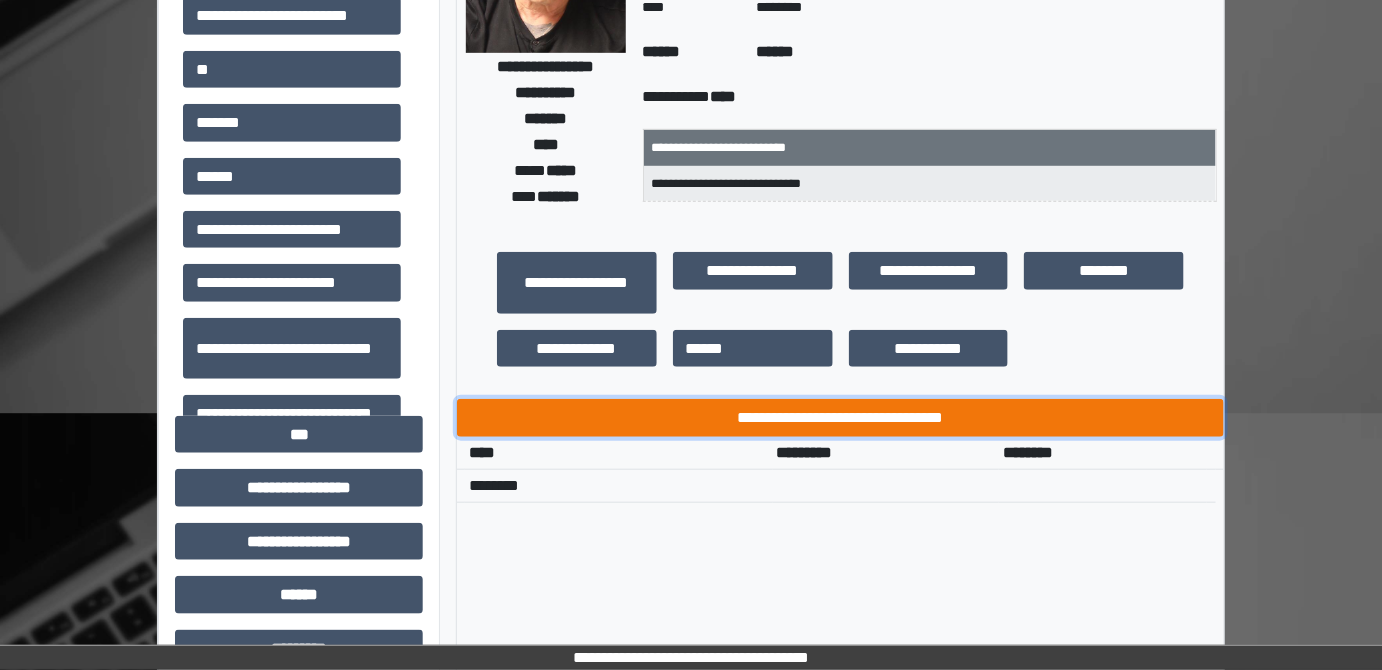 click on "**********" at bounding box center [841, 417] 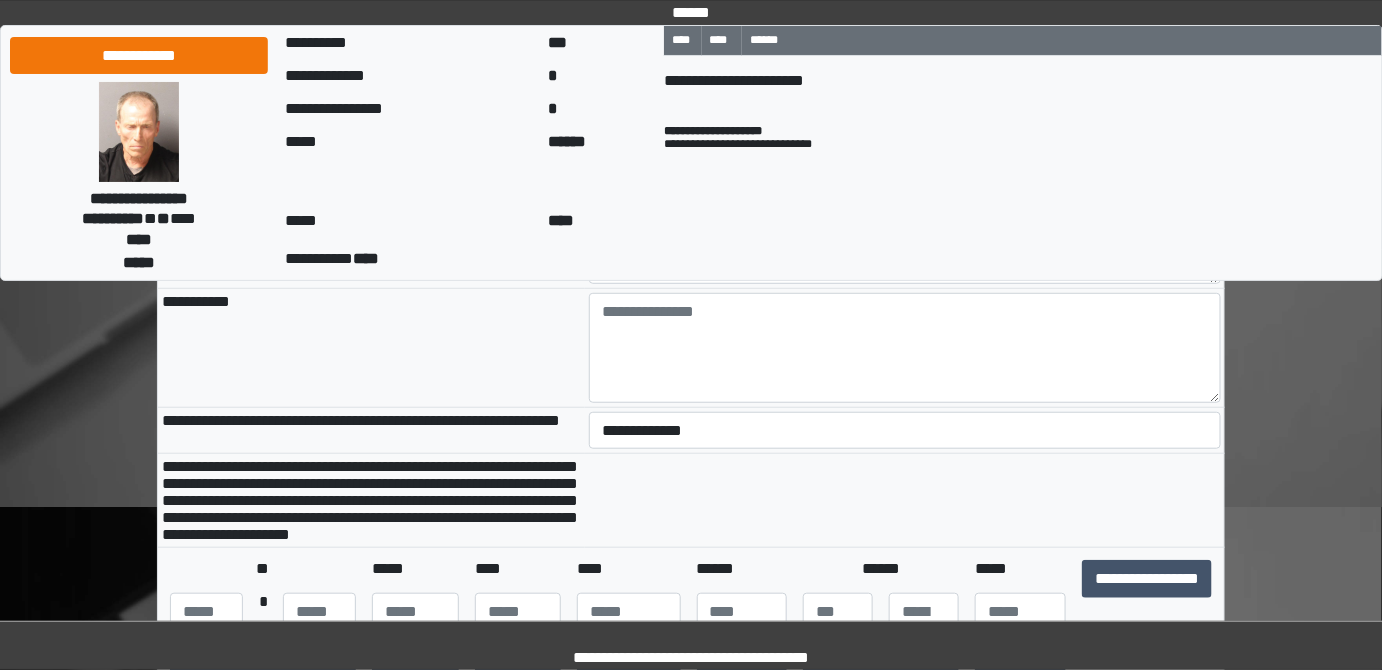 scroll, scrollTop: 272, scrollLeft: 0, axis: vertical 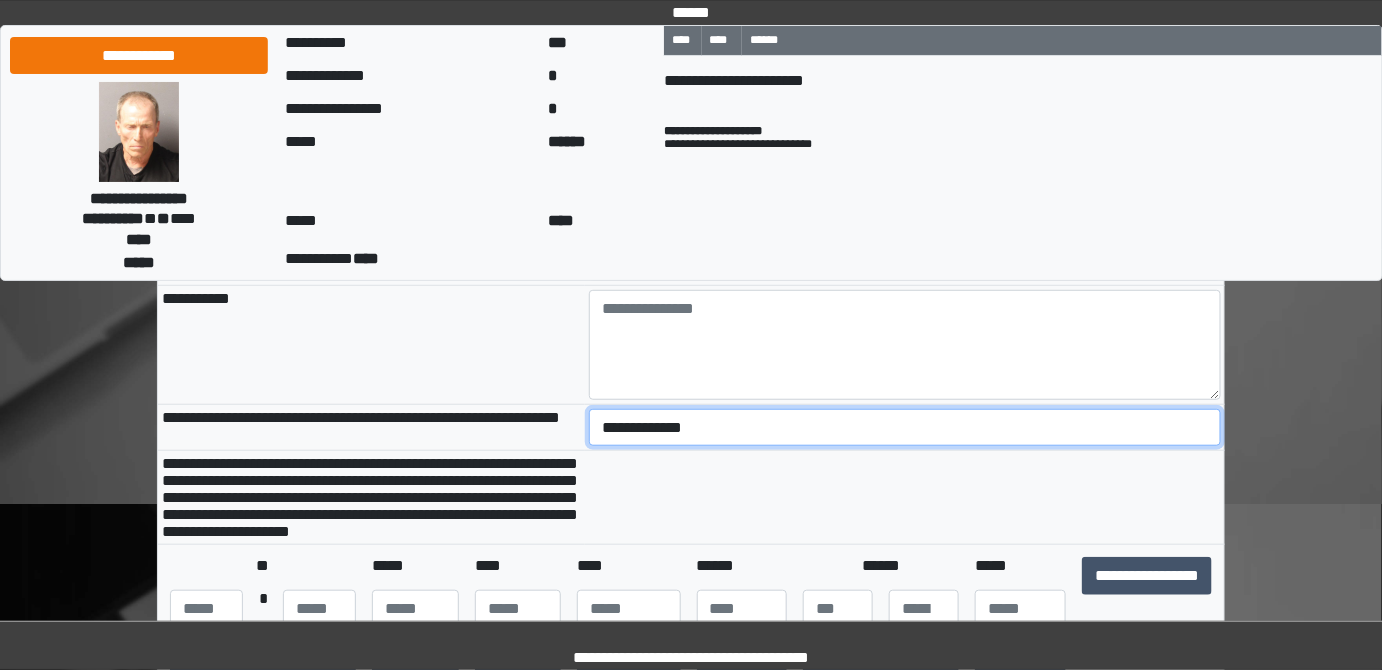 click on "**********" at bounding box center (905, 427) 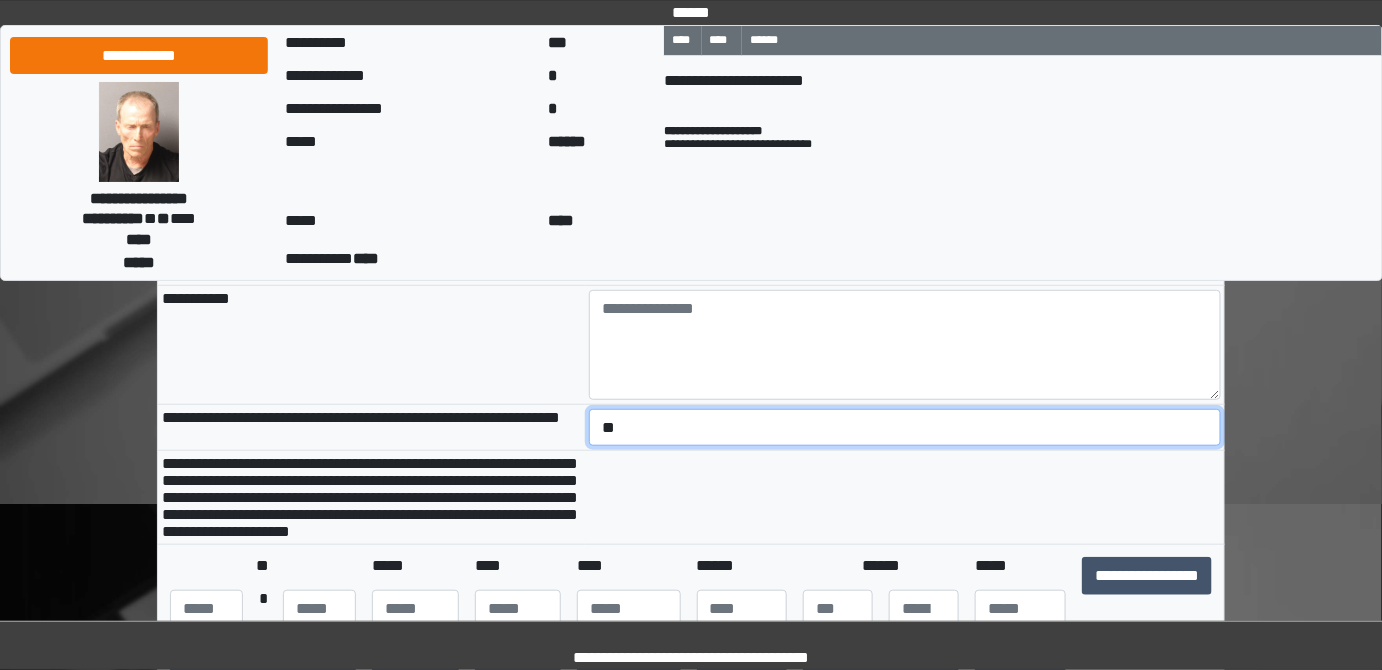 click on "**********" at bounding box center [905, 427] 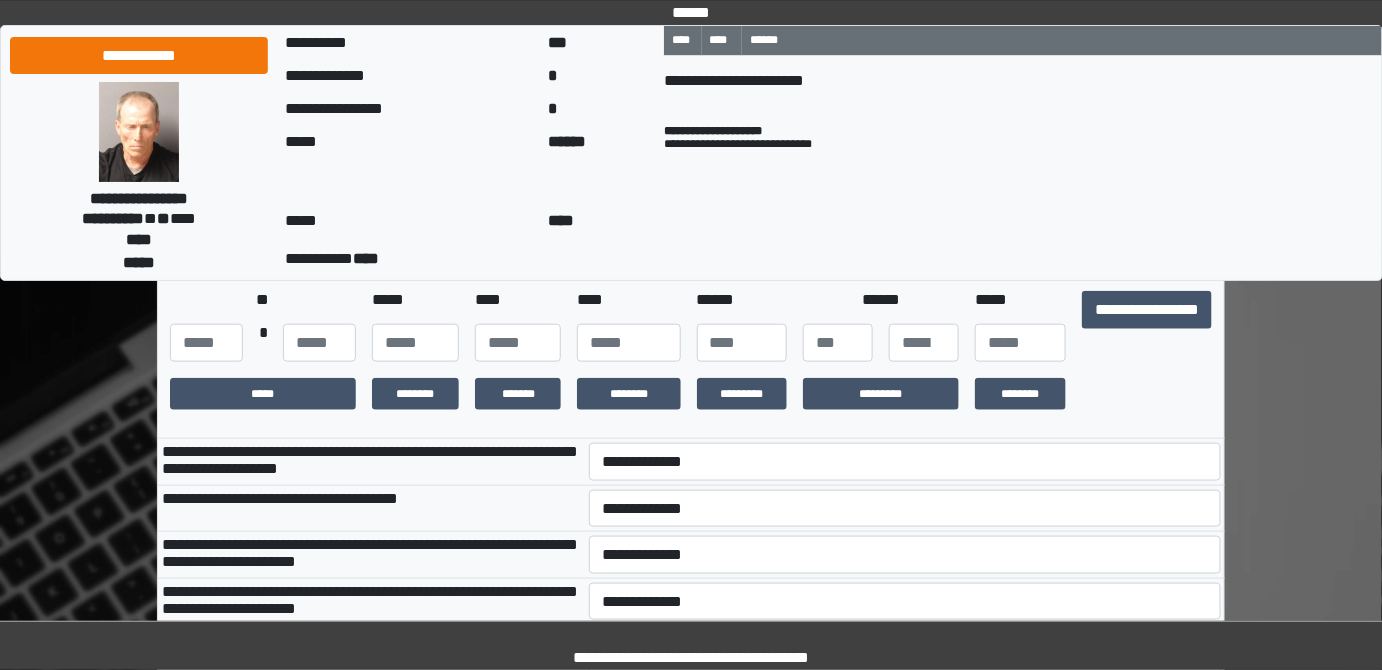 scroll, scrollTop: 545, scrollLeft: 0, axis: vertical 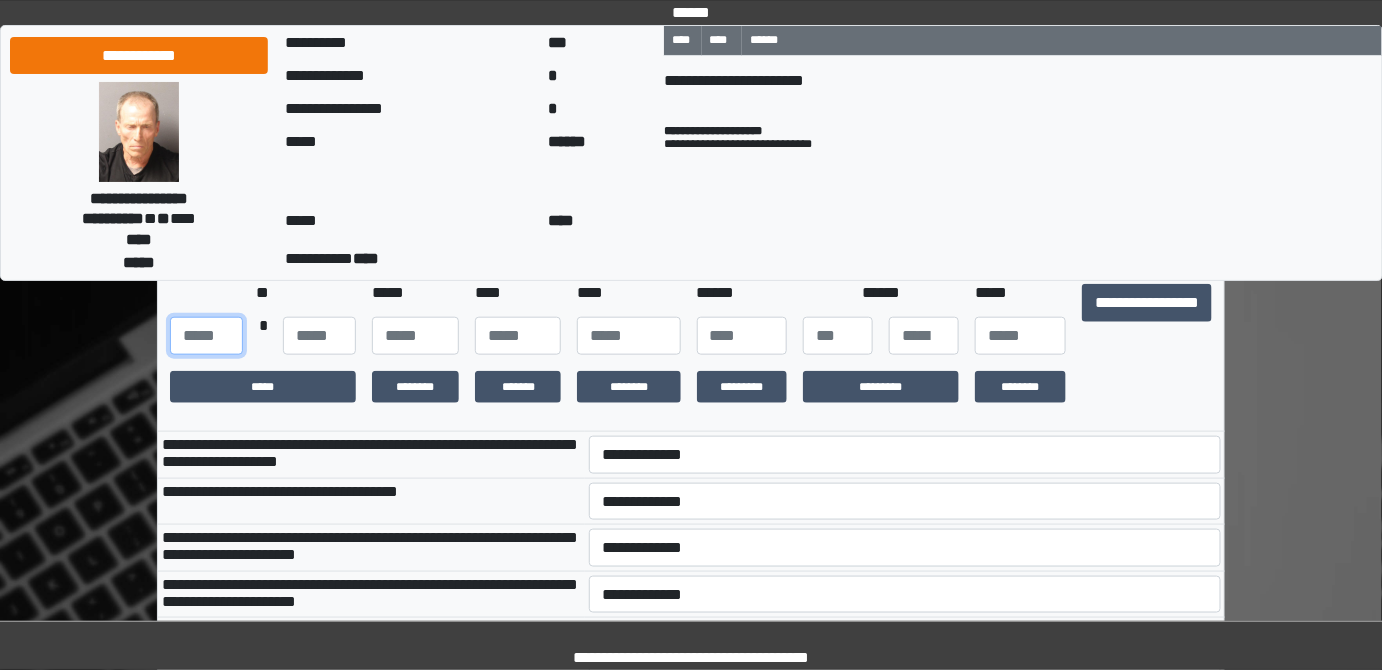 click at bounding box center (206, 336) 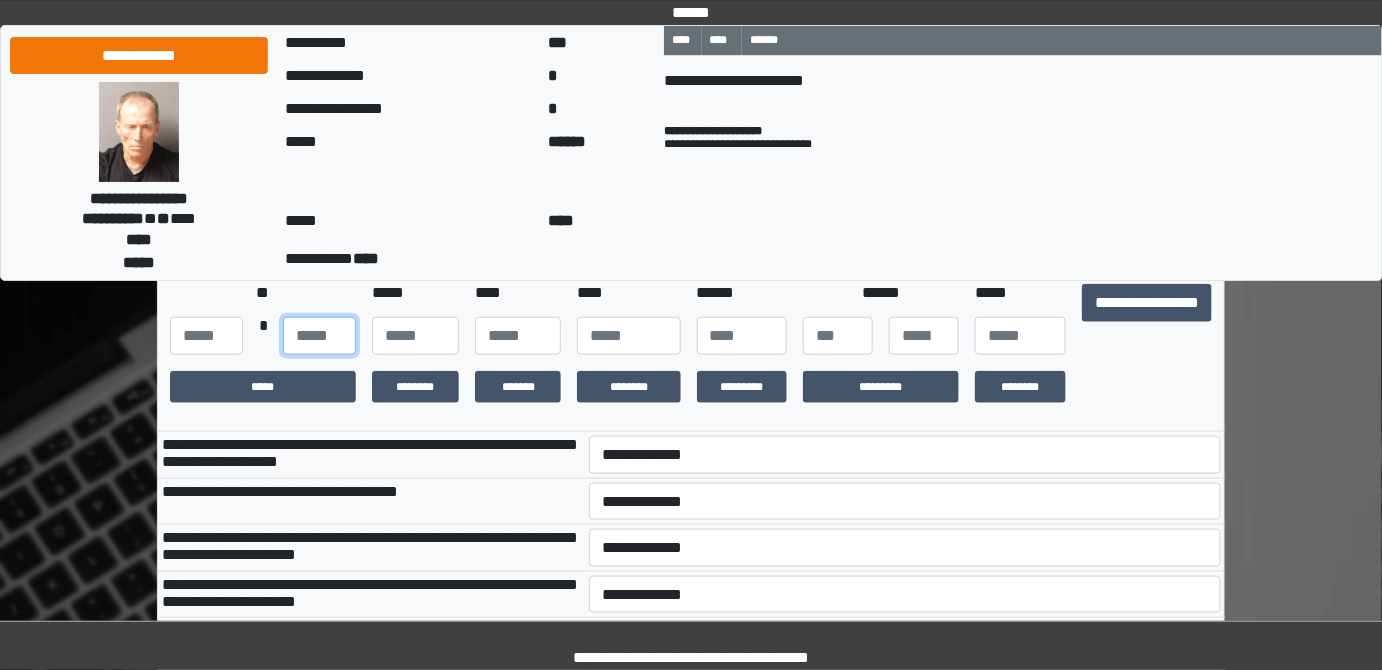 type on "**" 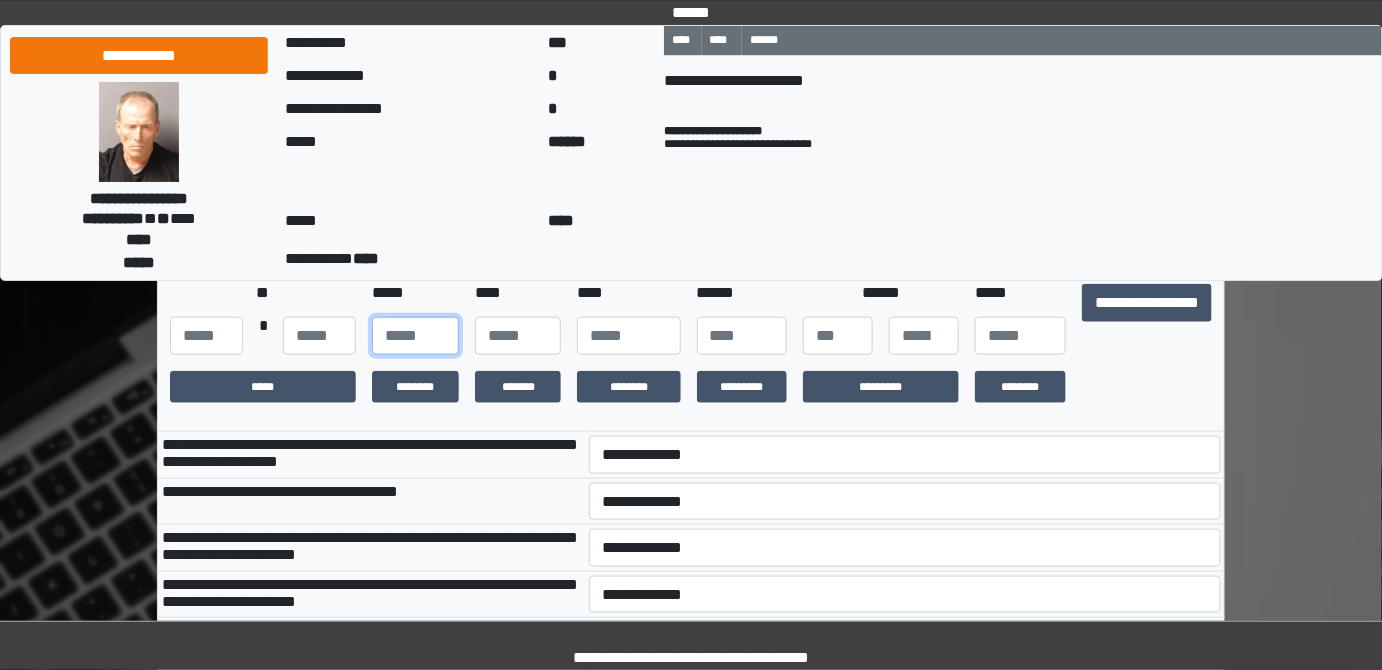 type on "**" 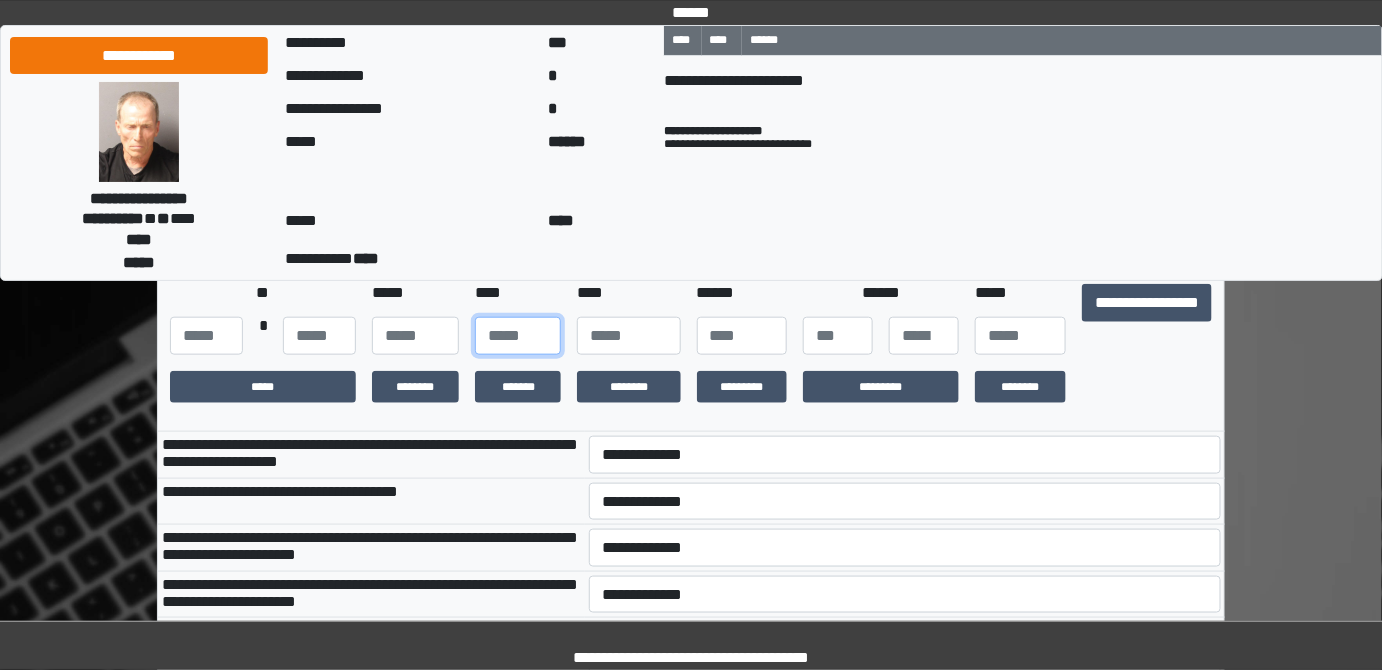 type on "**" 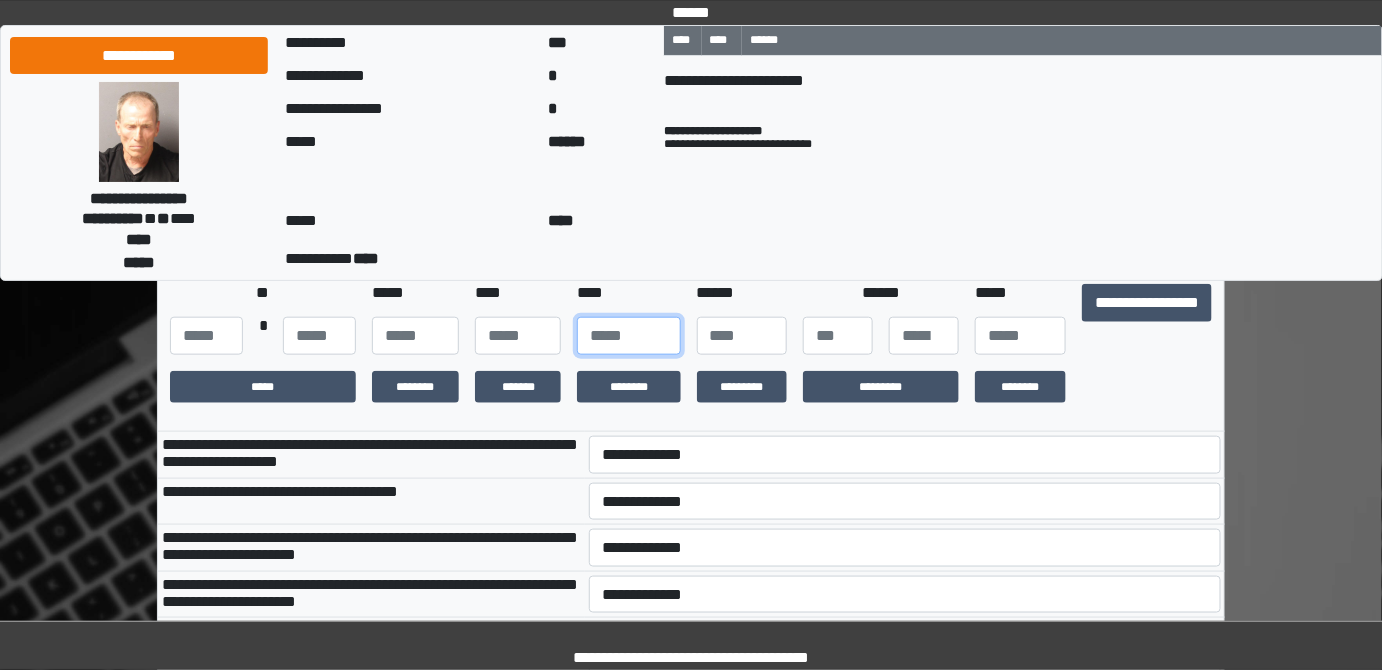 type on "****" 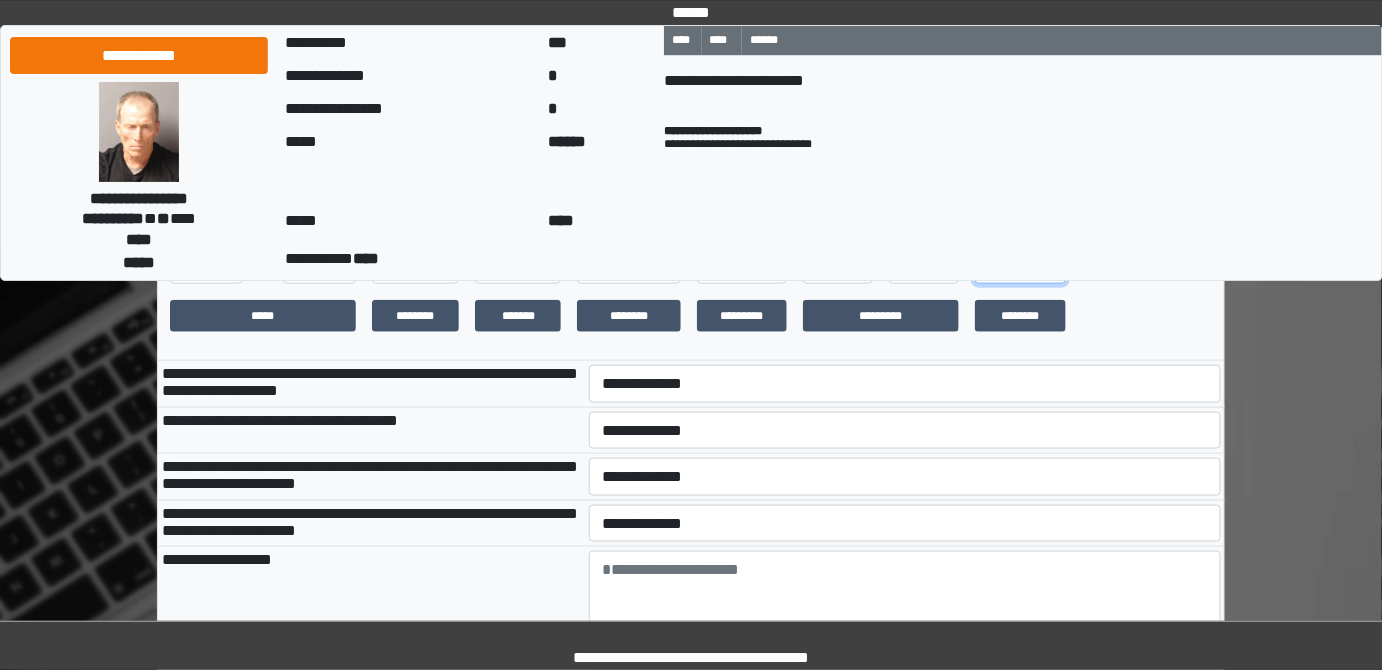 scroll, scrollTop: 636, scrollLeft: 0, axis: vertical 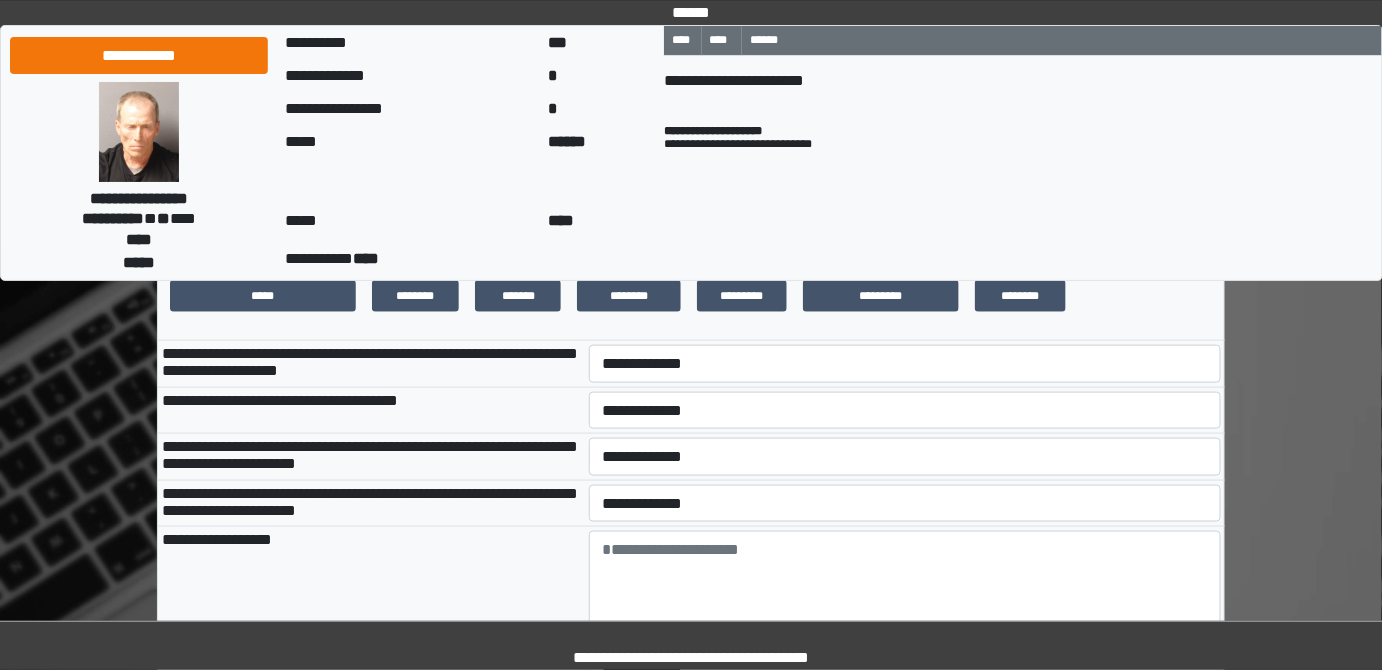 type on "***" 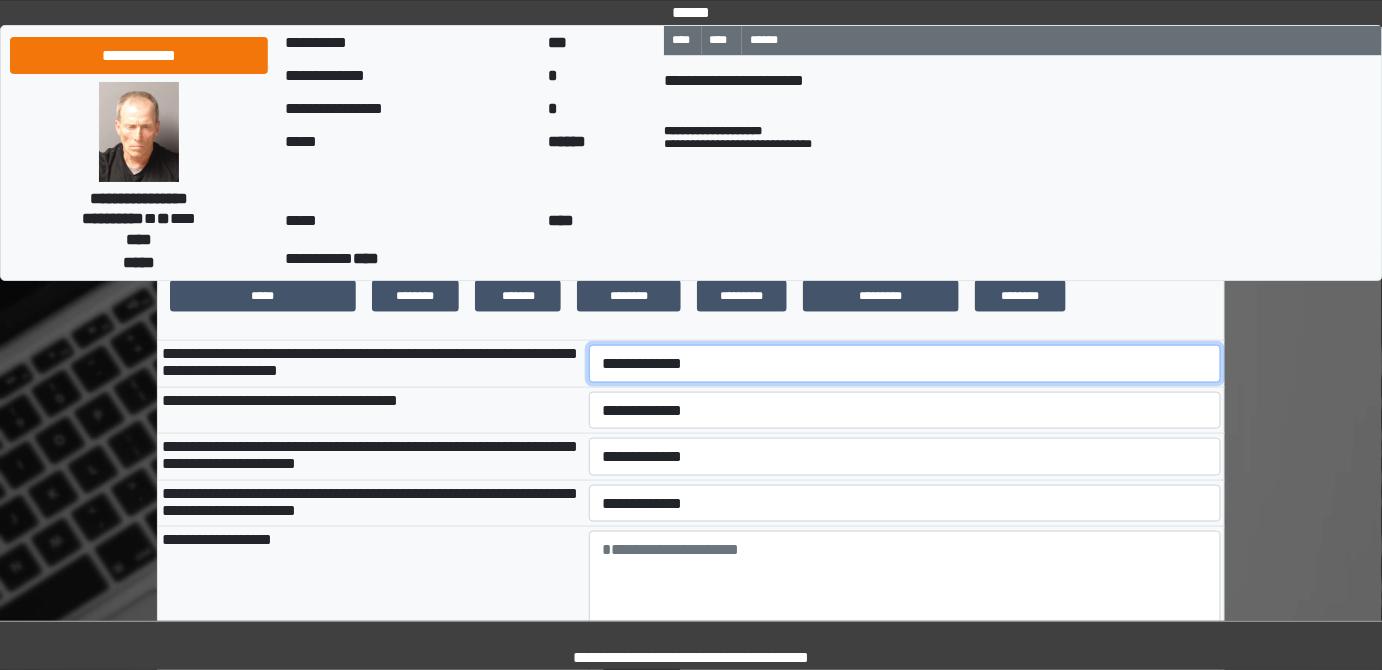 click on "**********" at bounding box center [905, 363] 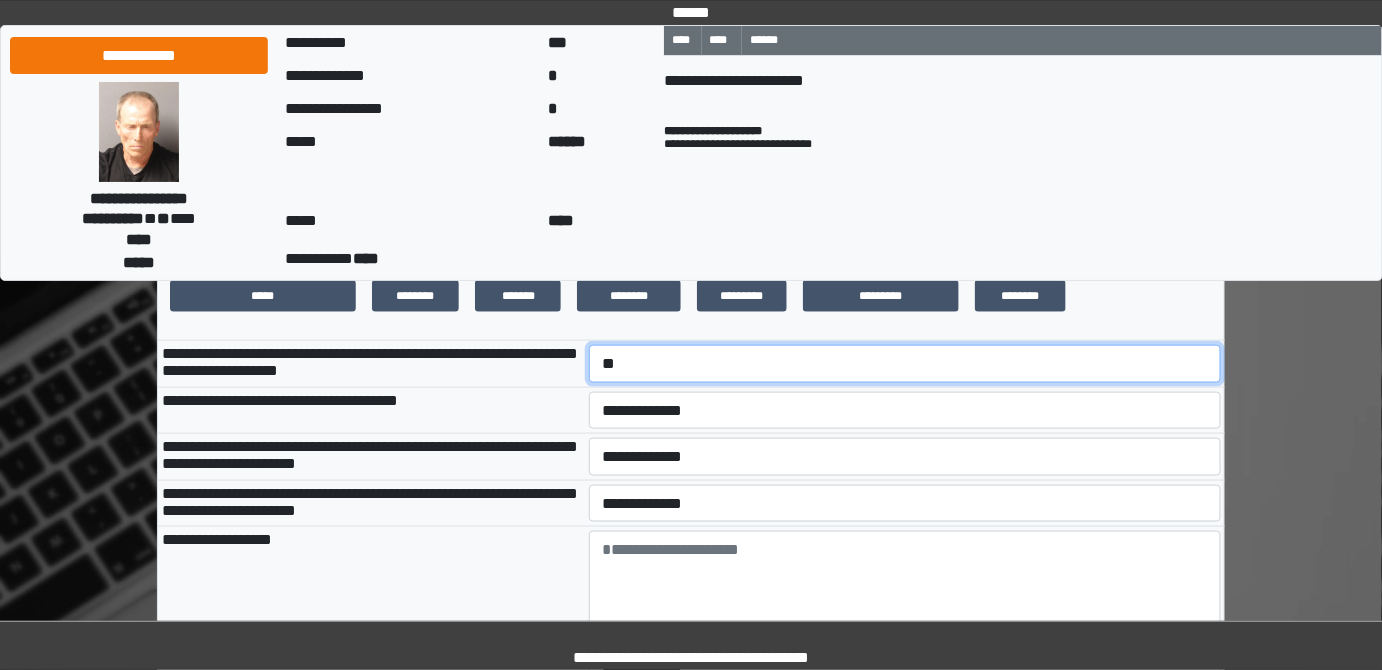 click on "**********" at bounding box center [905, 363] 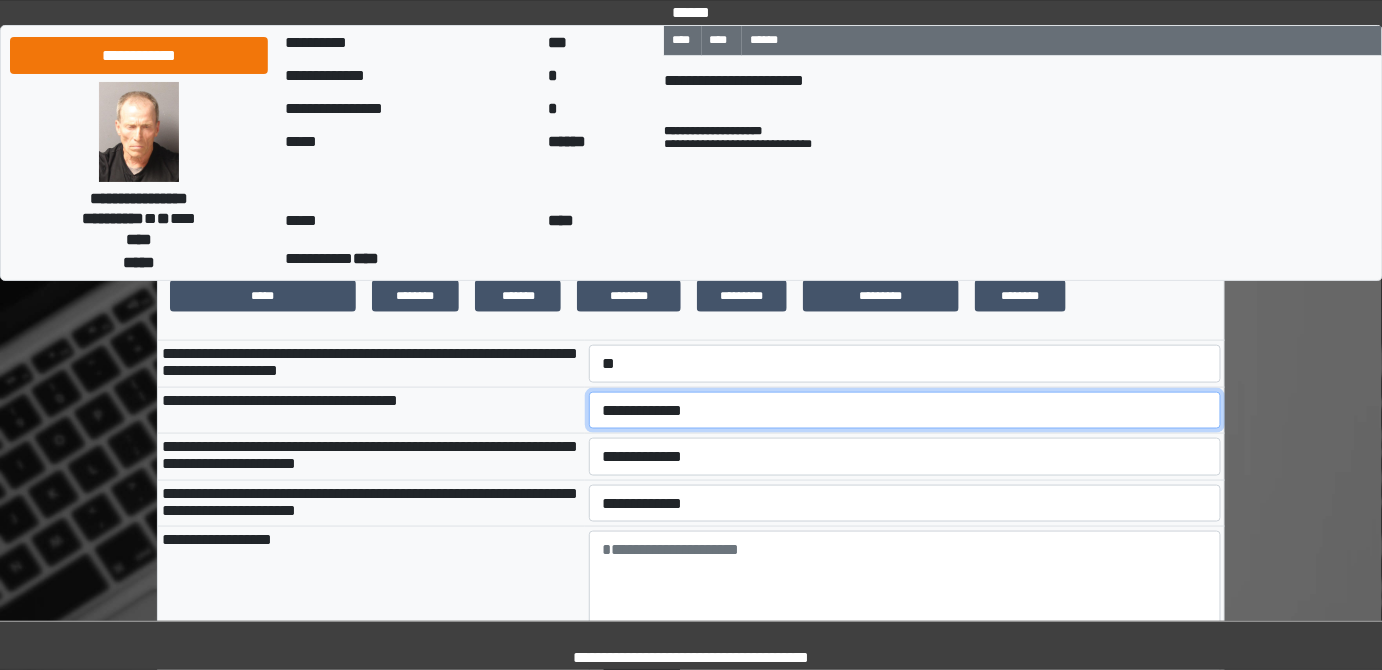 drag, startPoint x: 635, startPoint y: 464, endPoint x: 623, endPoint y: 459, distance: 13 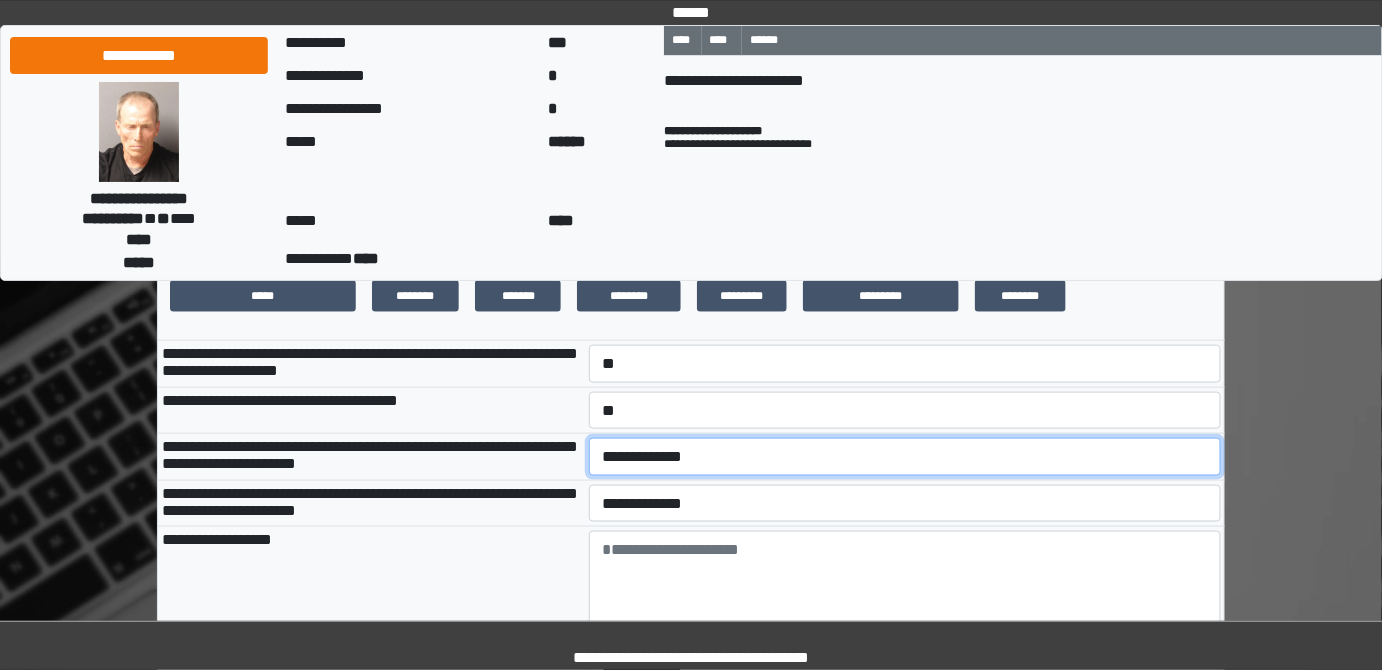 click on "**********" at bounding box center (905, 456) 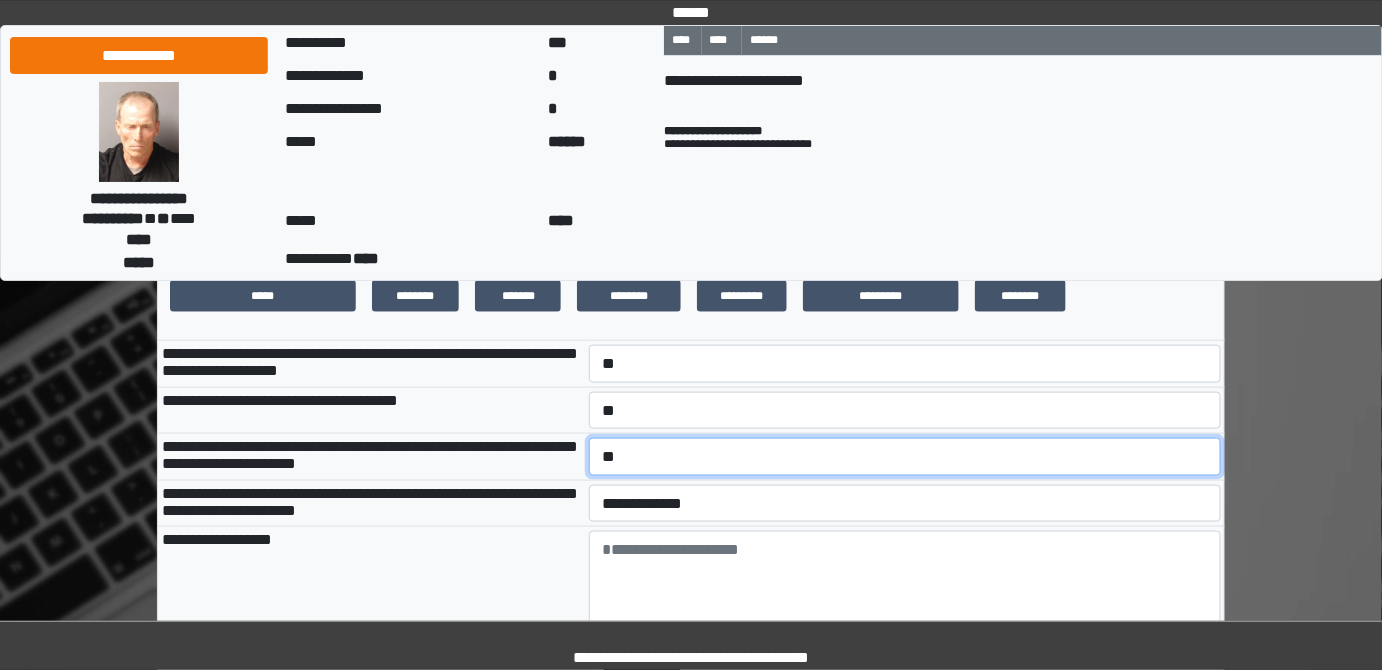 click on "**********" at bounding box center (905, 456) 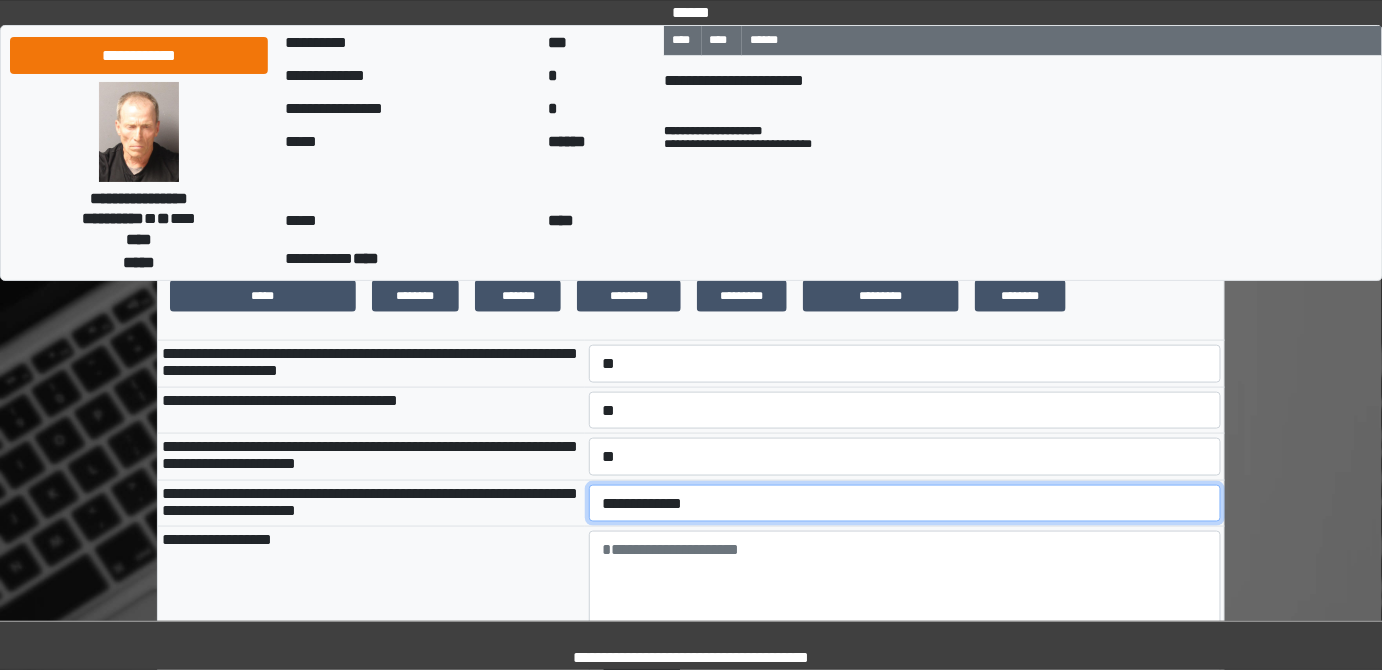 click on "**********" at bounding box center [905, 503] 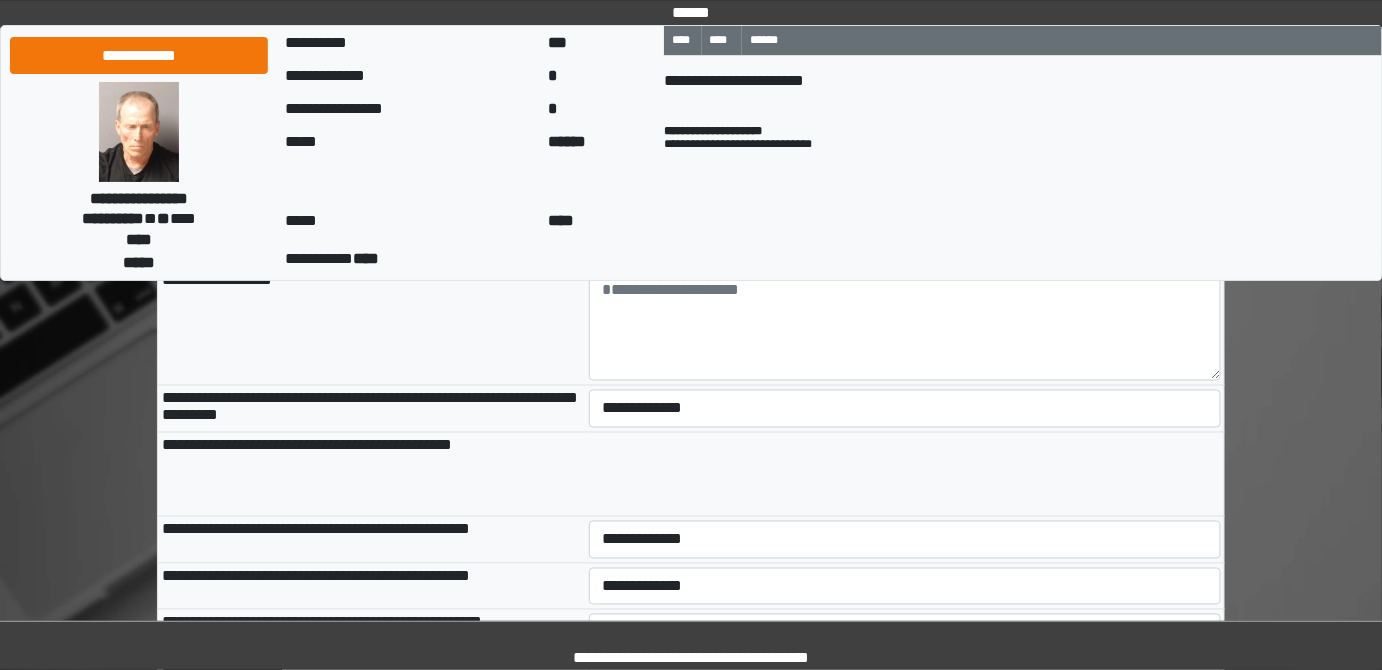 scroll, scrollTop: 909, scrollLeft: 0, axis: vertical 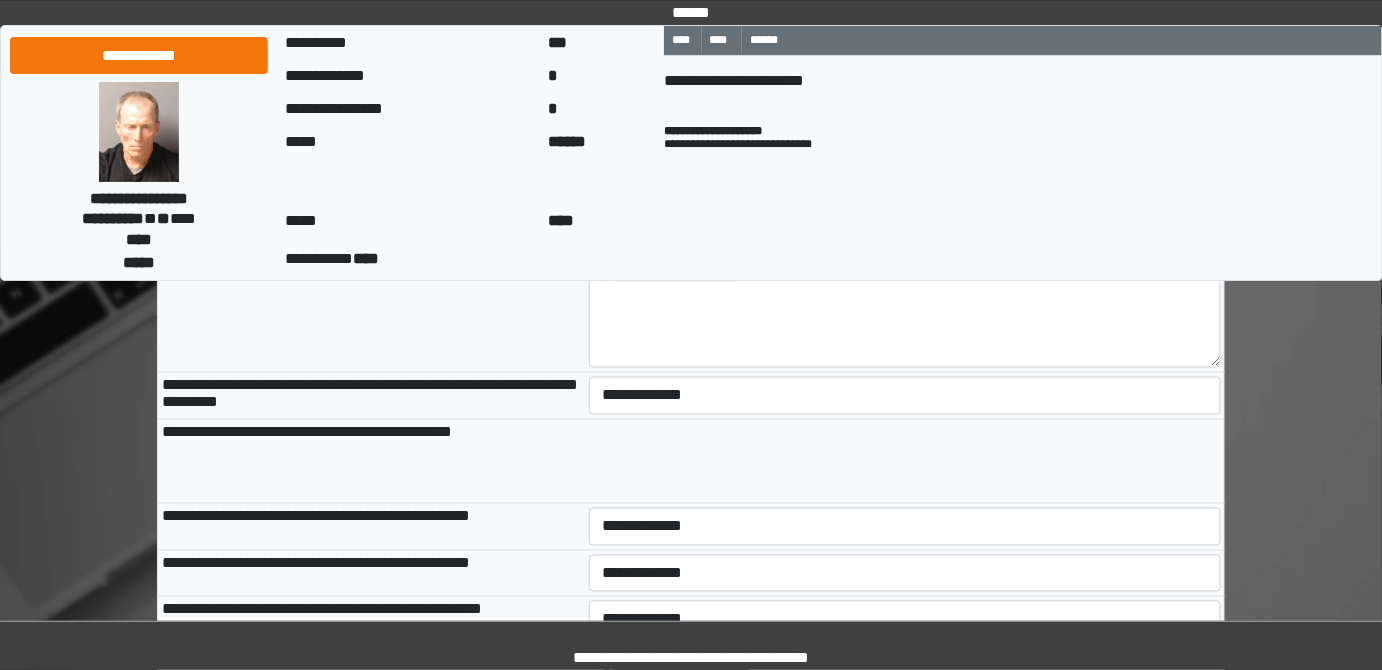 click on "**********" at bounding box center [905, 396] 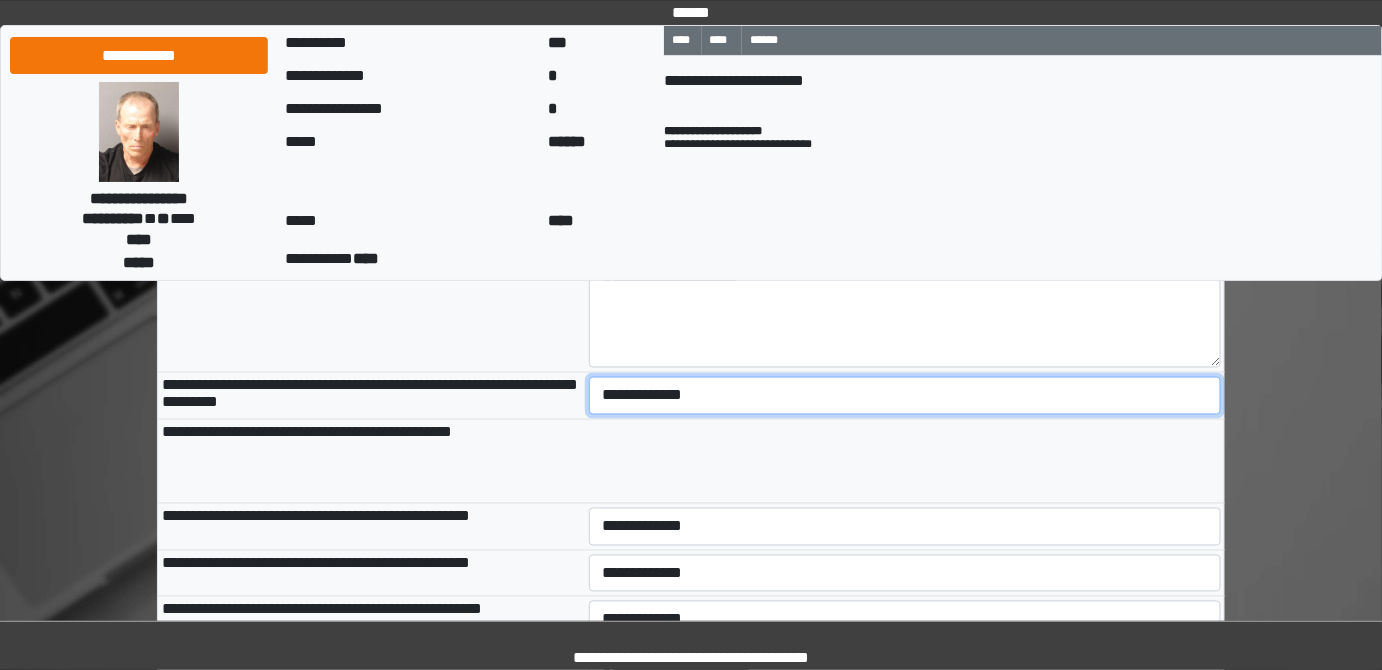 drag, startPoint x: 646, startPoint y: 467, endPoint x: 646, endPoint y: 481, distance: 14 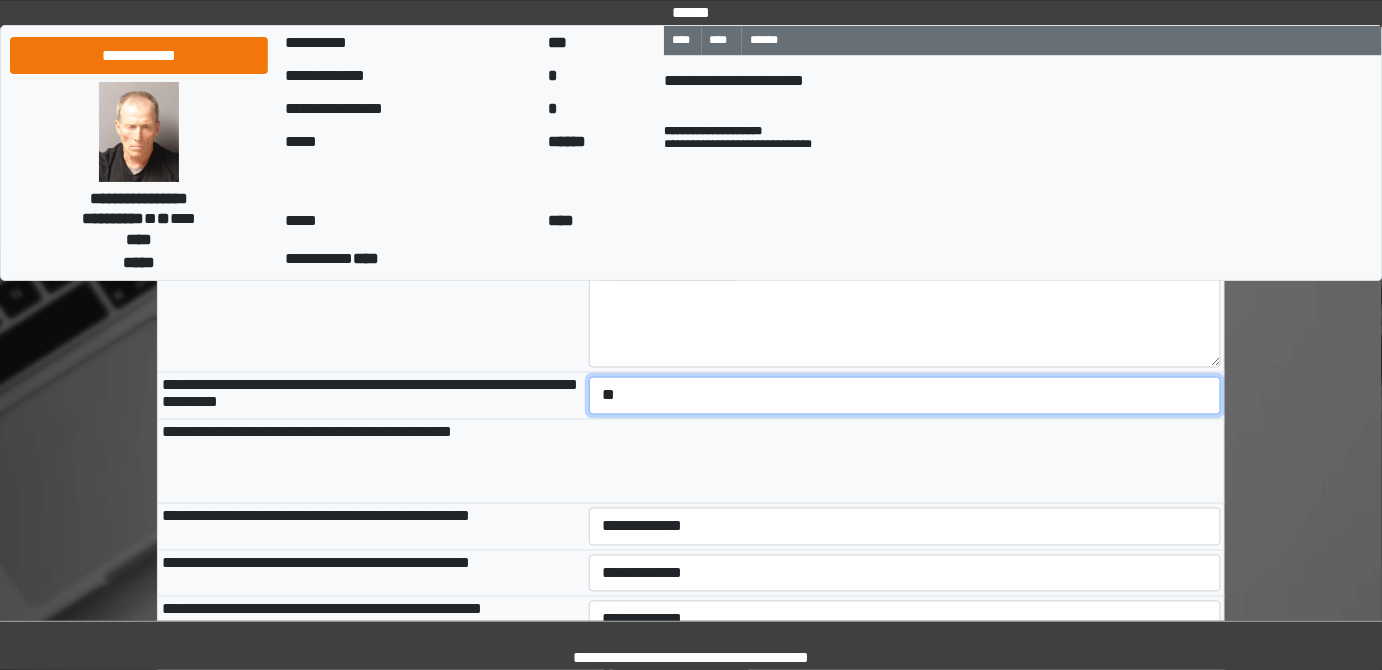 click on "**********" at bounding box center (905, 395) 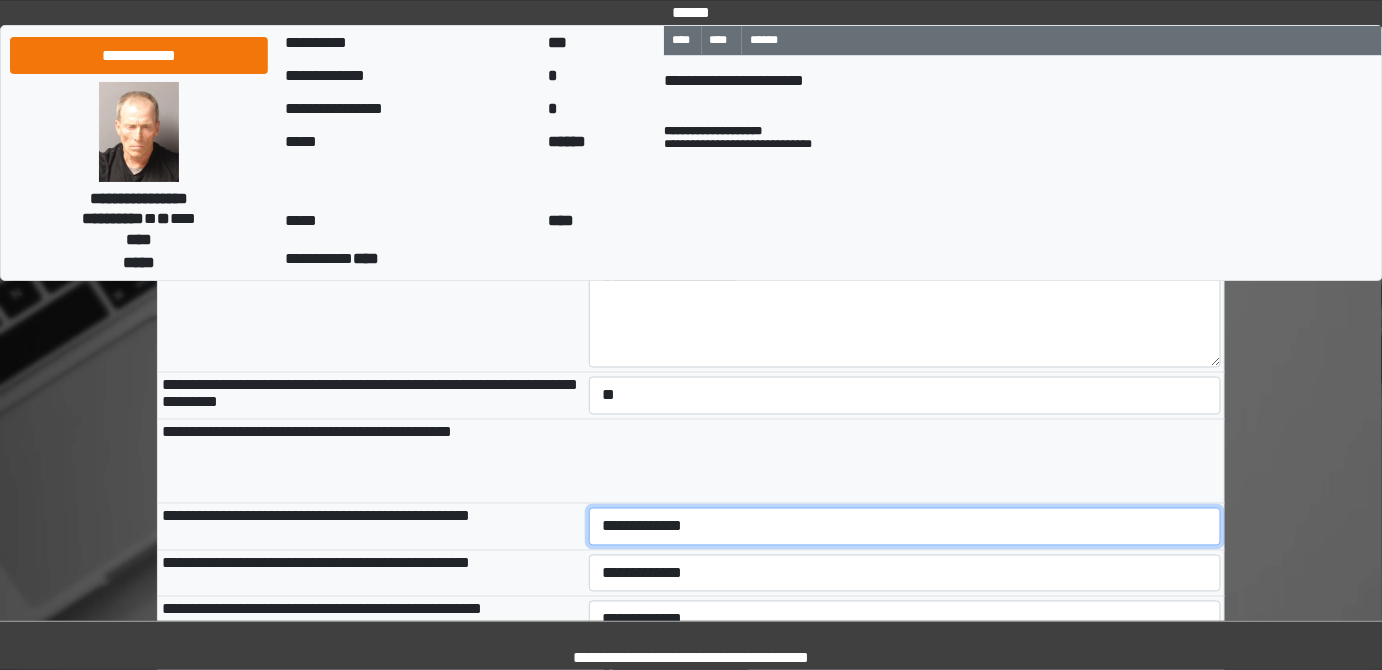 click on "**********" at bounding box center (905, 526) 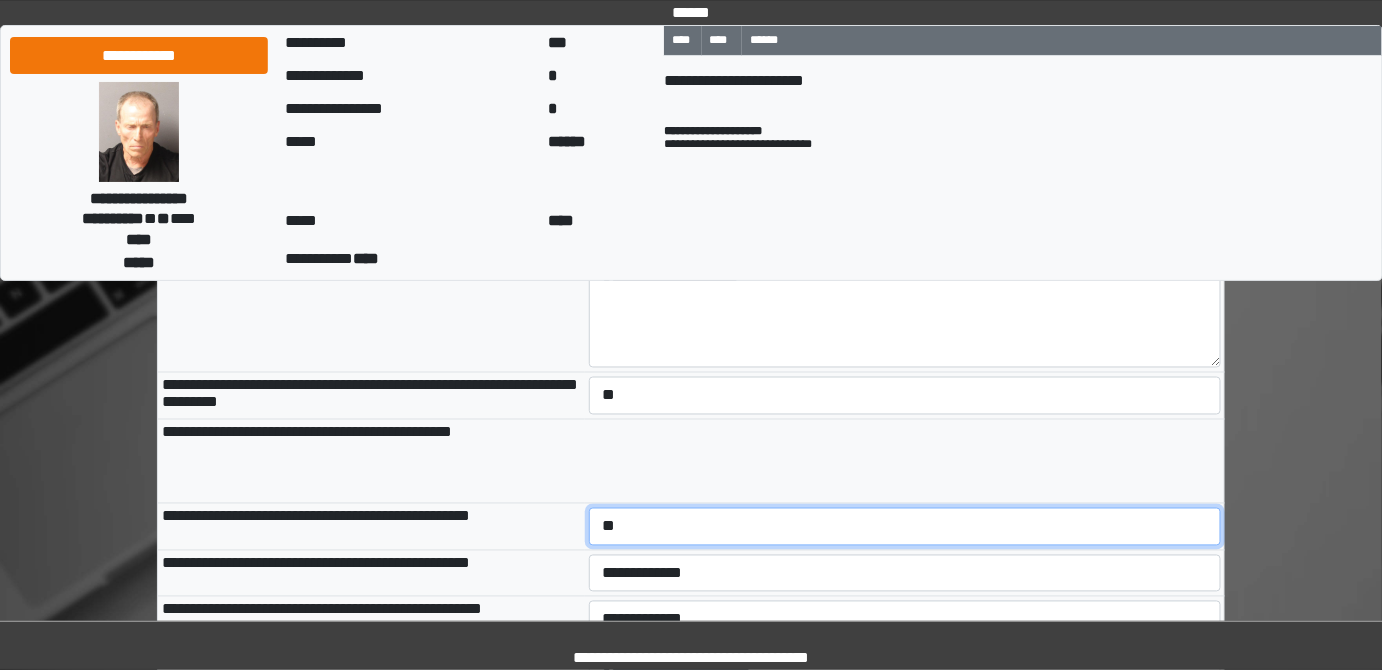 click on "**********" at bounding box center (905, 526) 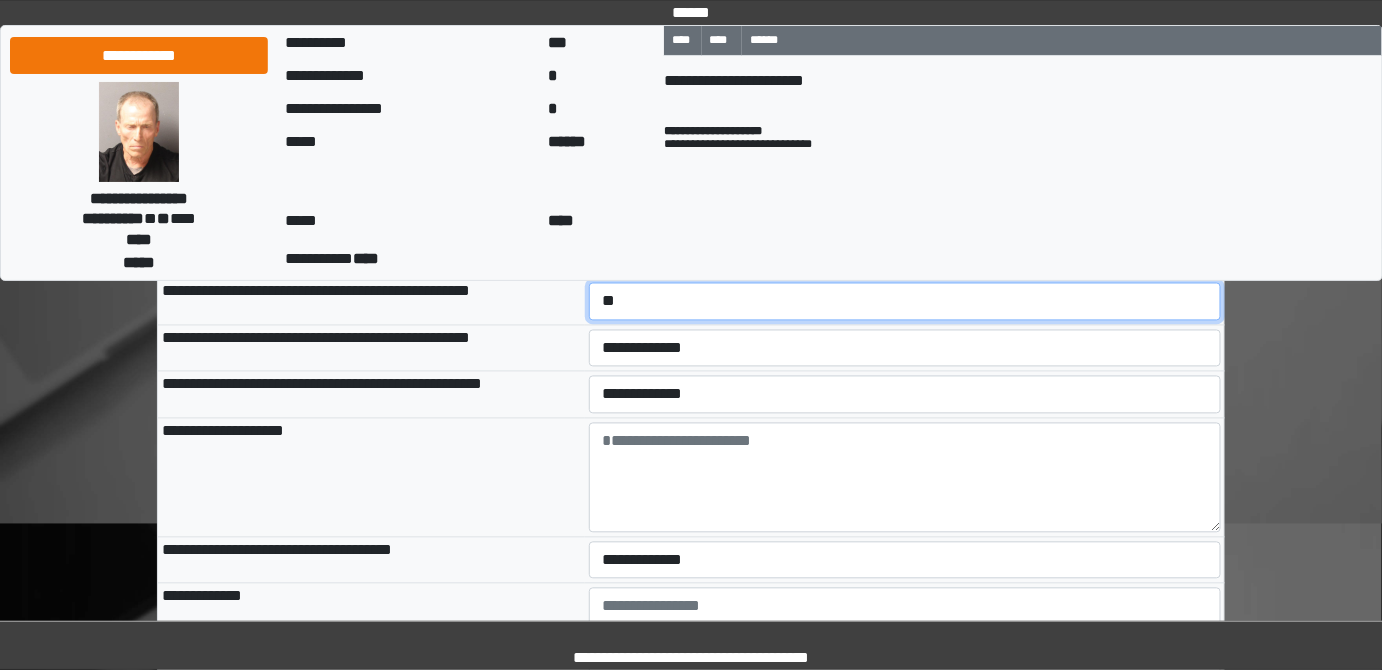 scroll, scrollTop: 1181, scrollLeft: 0, axis: vertical 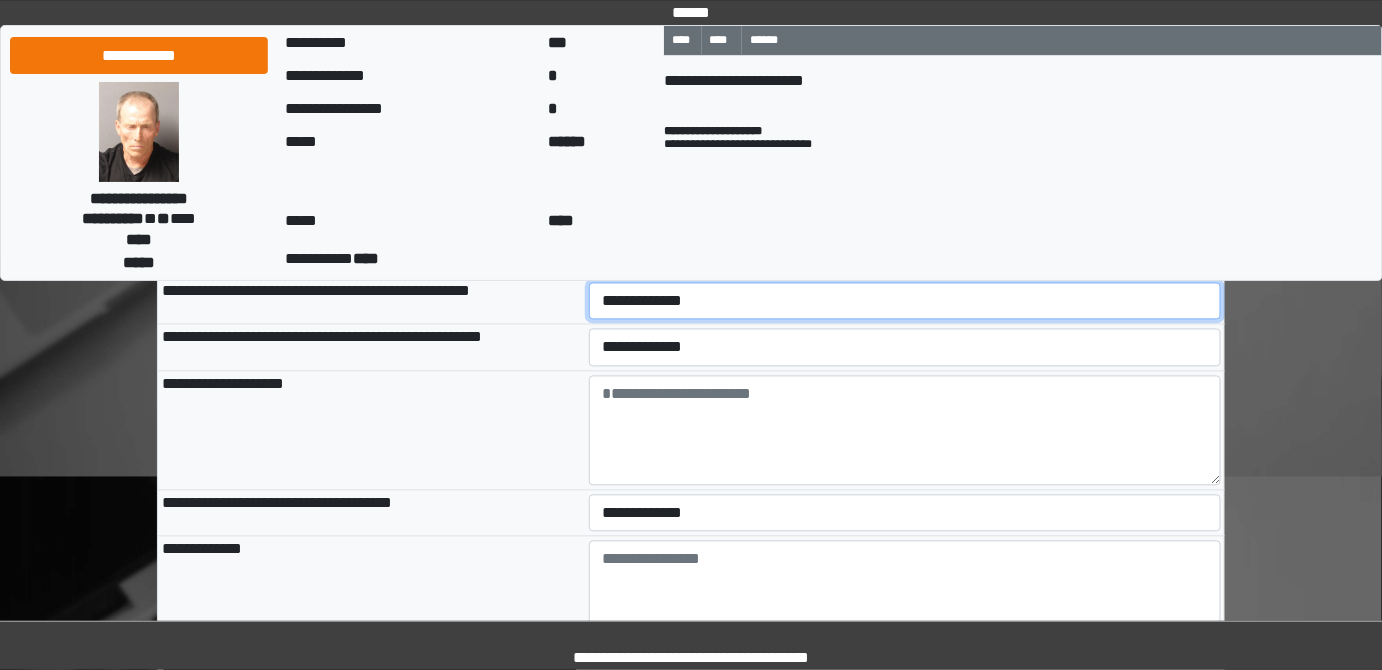 click on "**********" at bounding box center [905, 301] 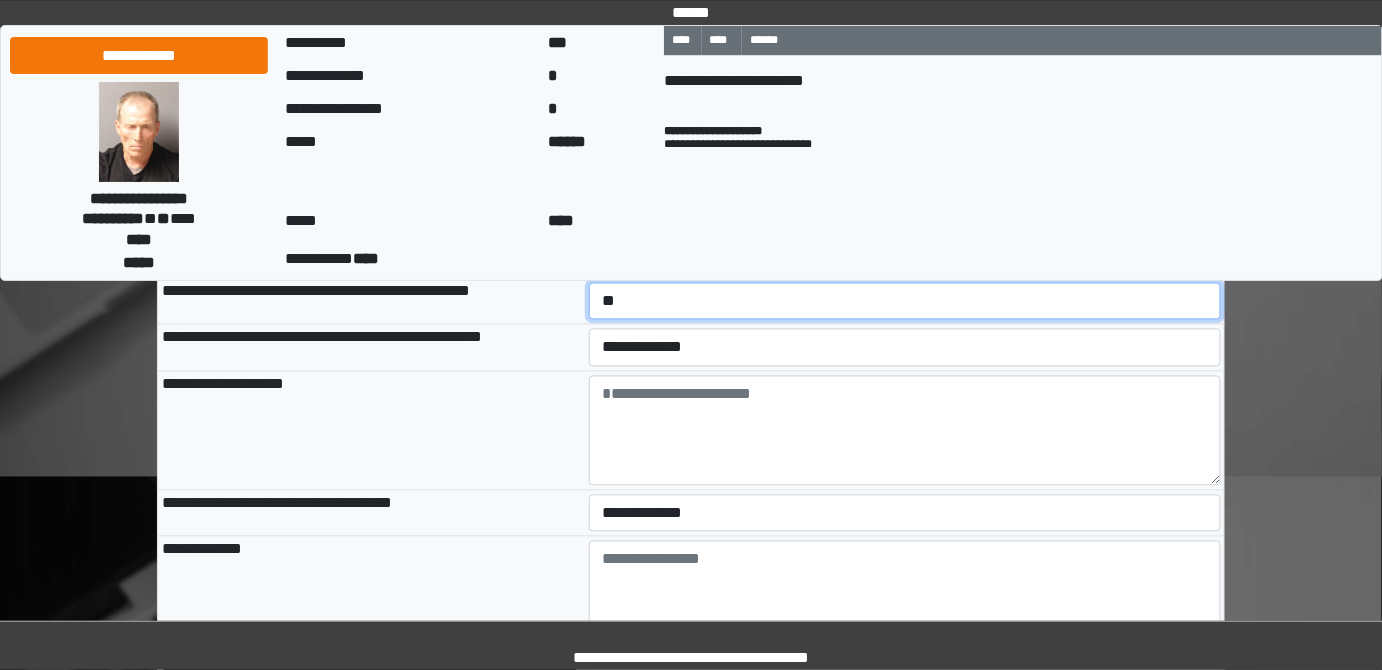 click on "**********" at bounding box center [905, 301] 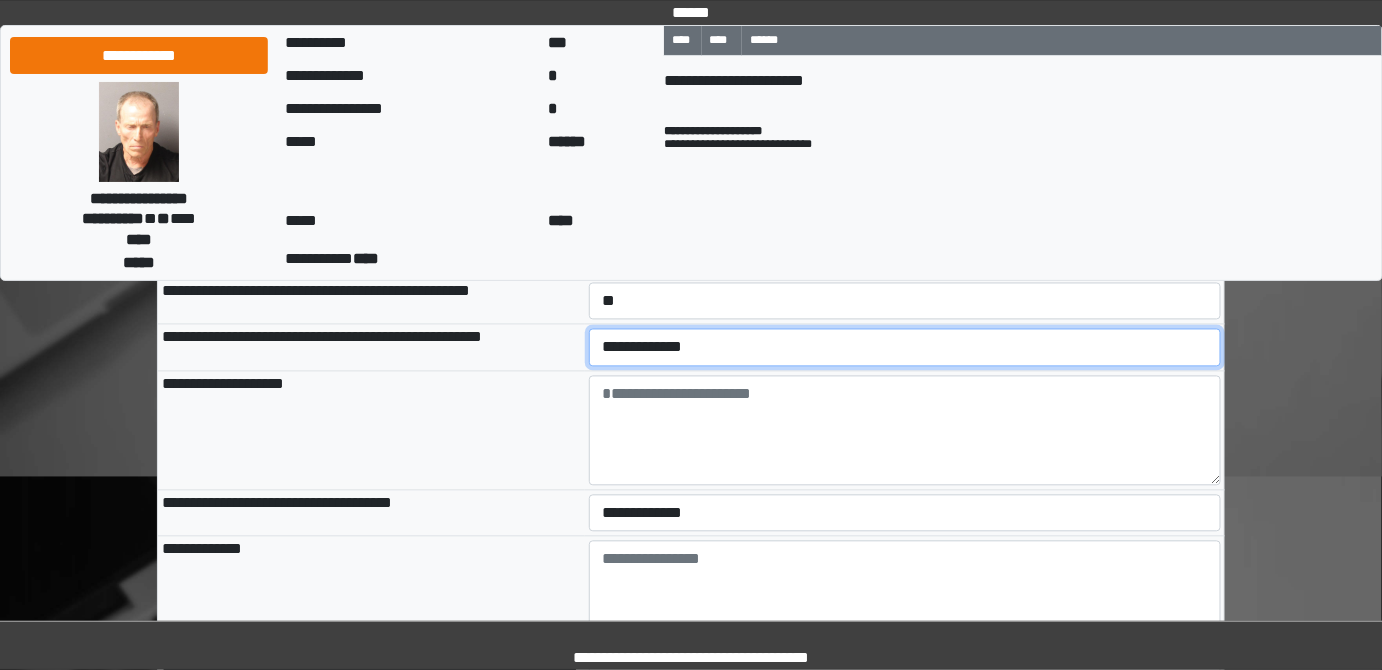 click on "**********" at bounding box center (905, 347) 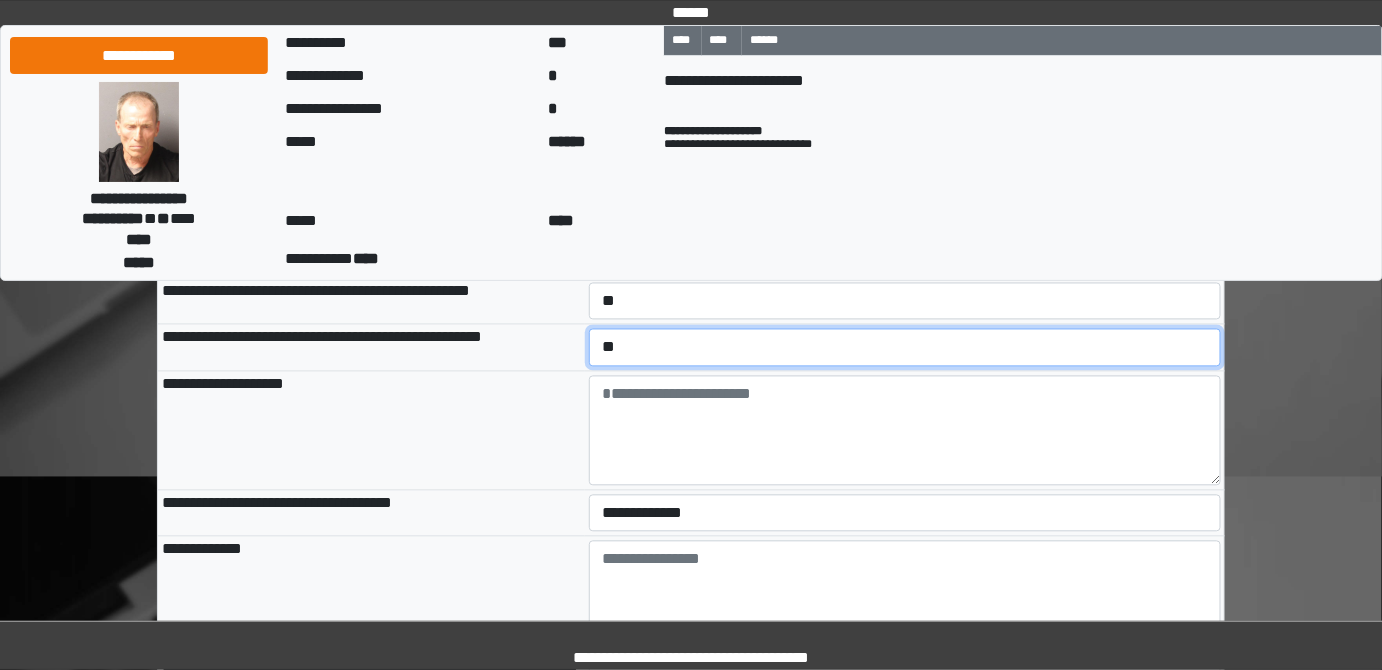 click on "**********" at bounding box center (905, 347) 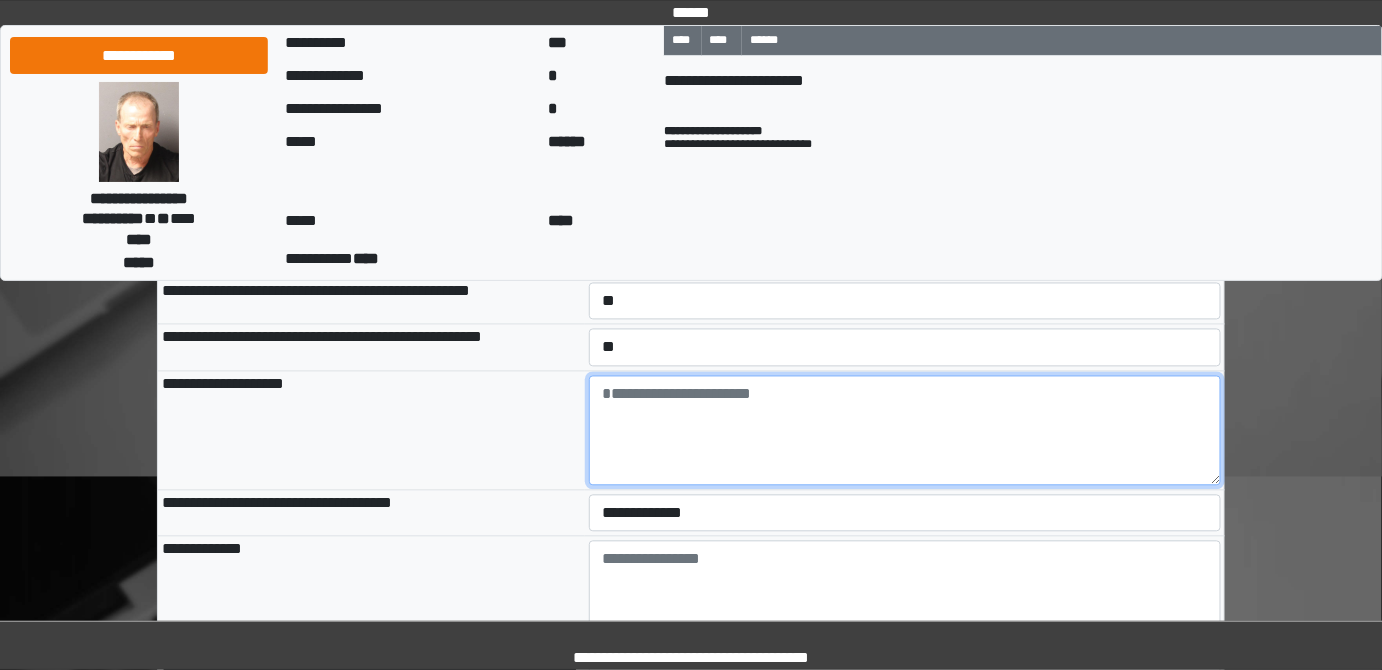 click at bounding box center [905, 431] 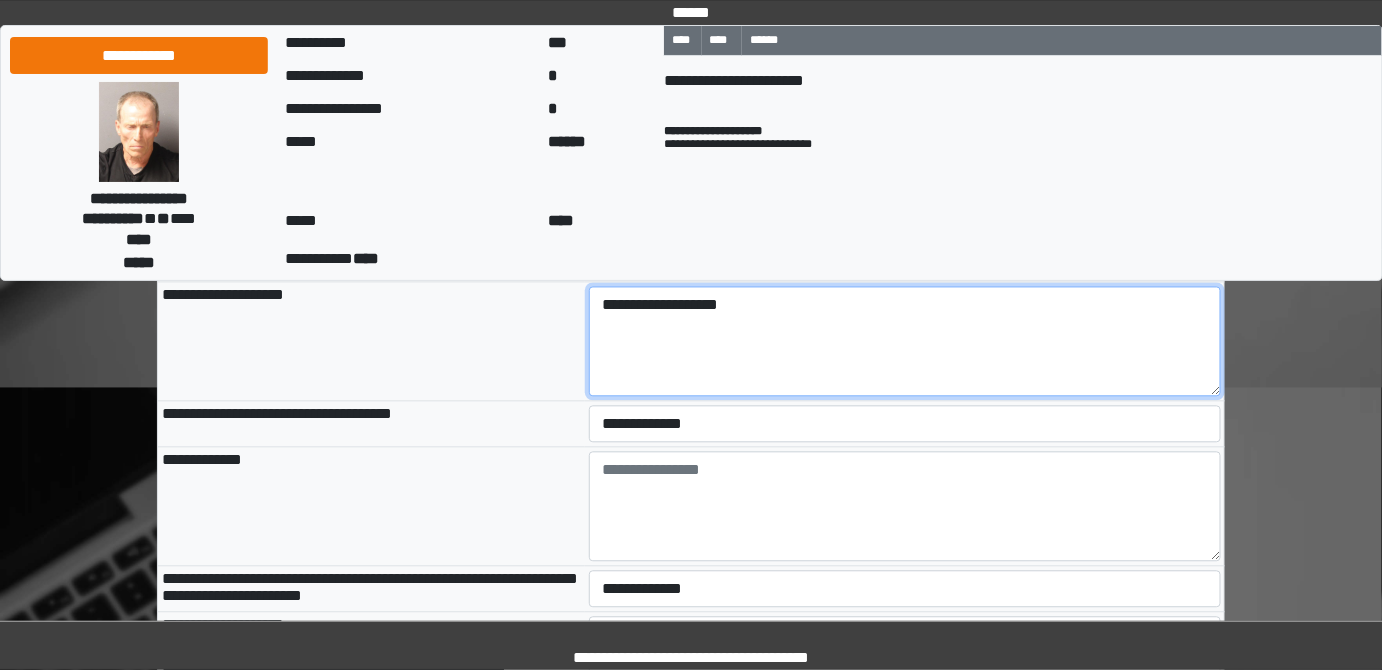 scroll, scrollTop: 1363, scrollLeft: 0, axis: vertical 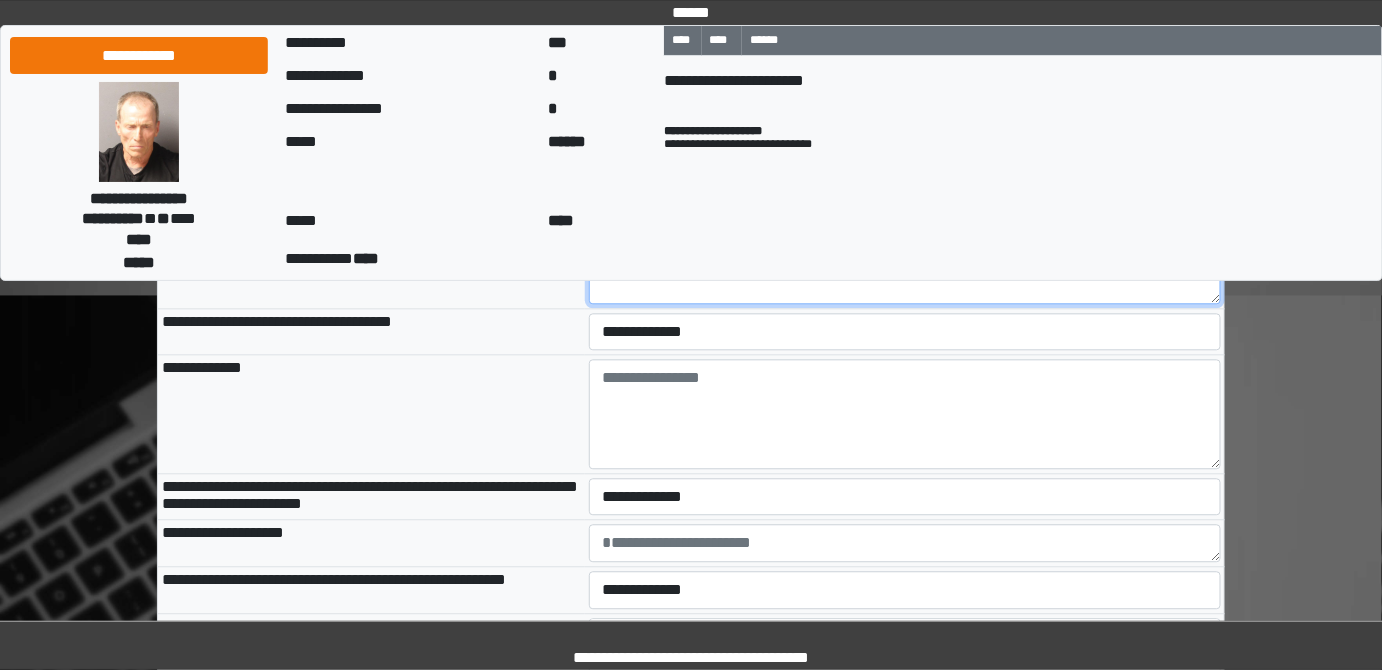 type on "**********" 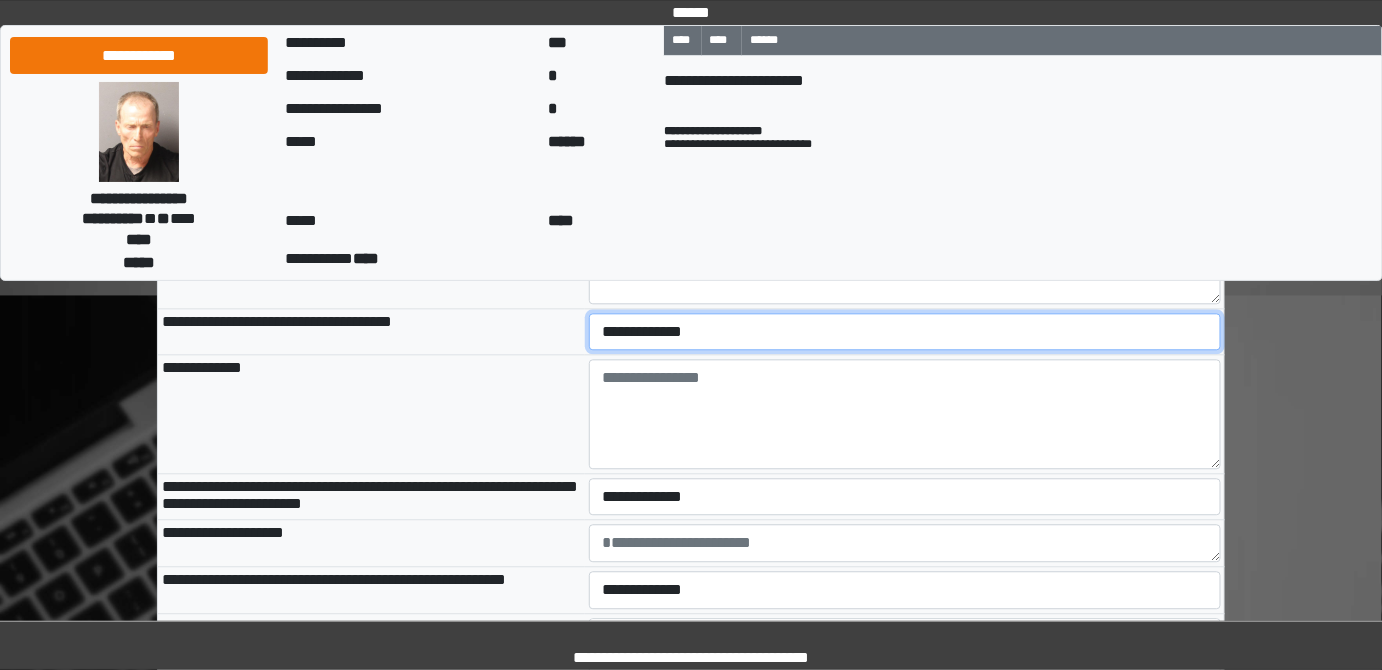 click on "**********" at bounding box center [905, 331] 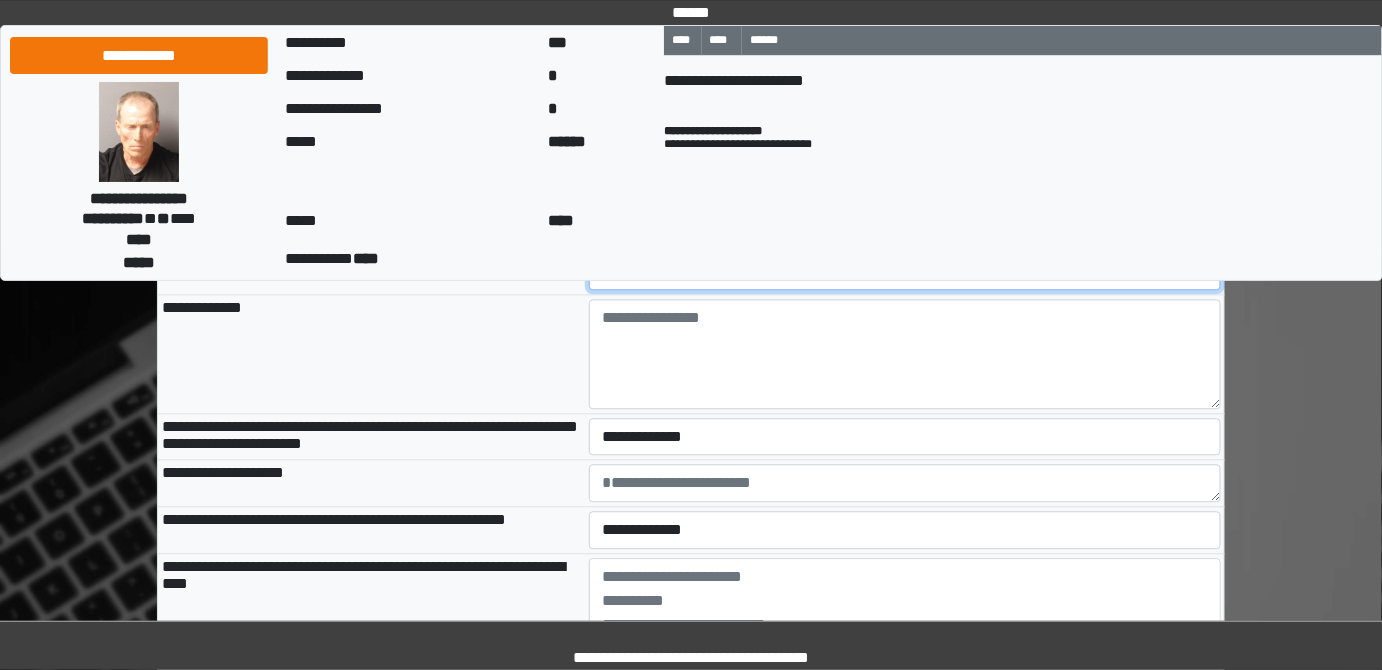 scroll, scrollTop: 1454, scrollLeft: 0, axis: vertical 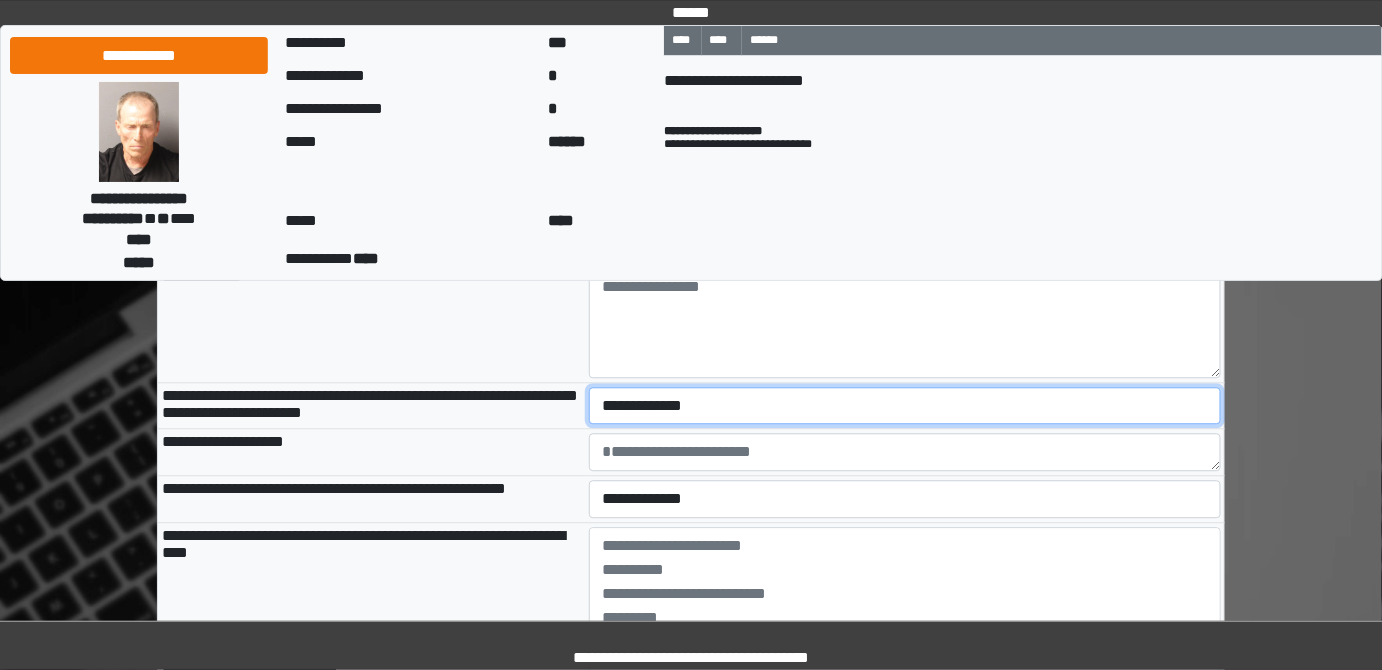 click on "**********" at bounding box center [905, 405] 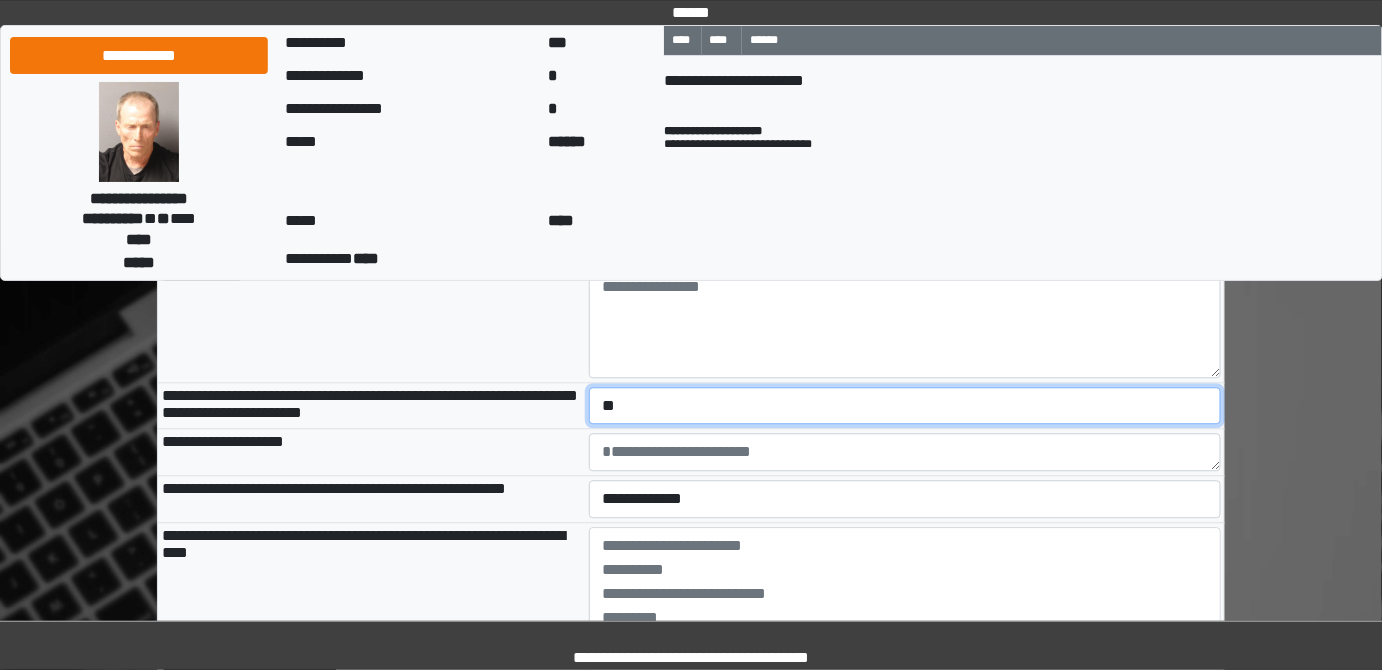 click on "**********" at bounding box center (905, 405) 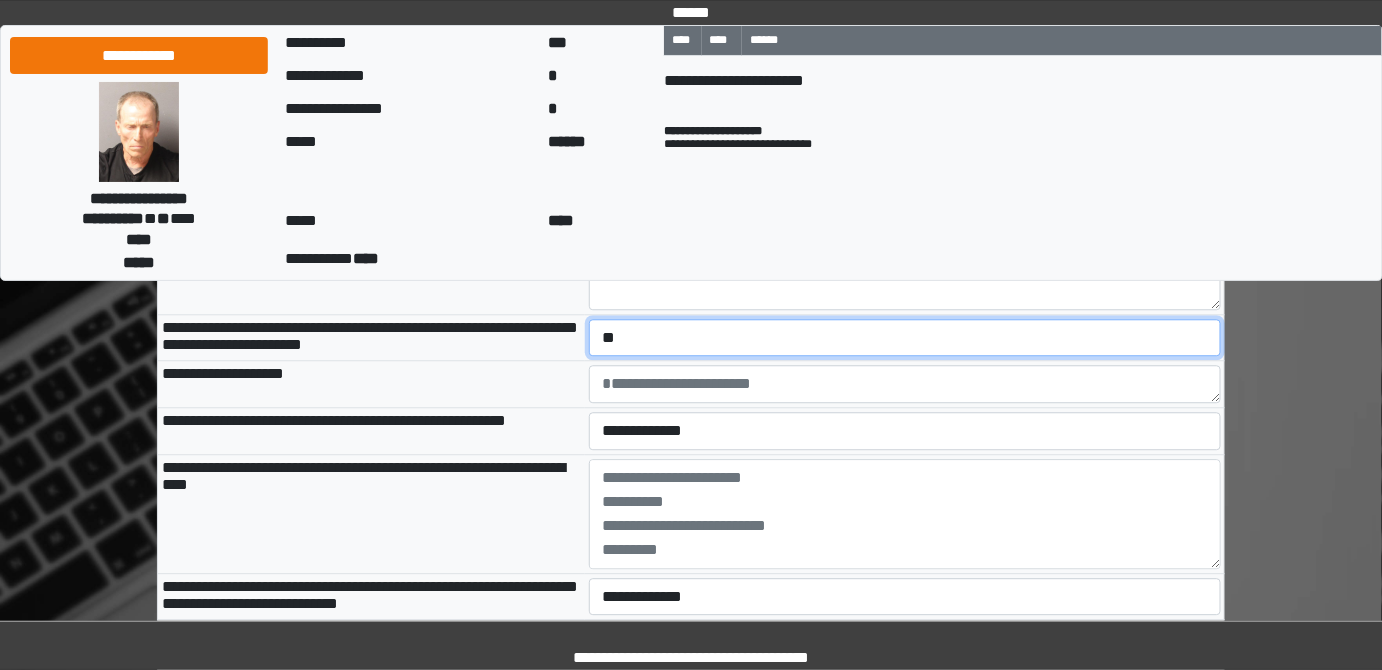 scroll, scrollTop: 1636, scrollLeft: 0, axis: vertical 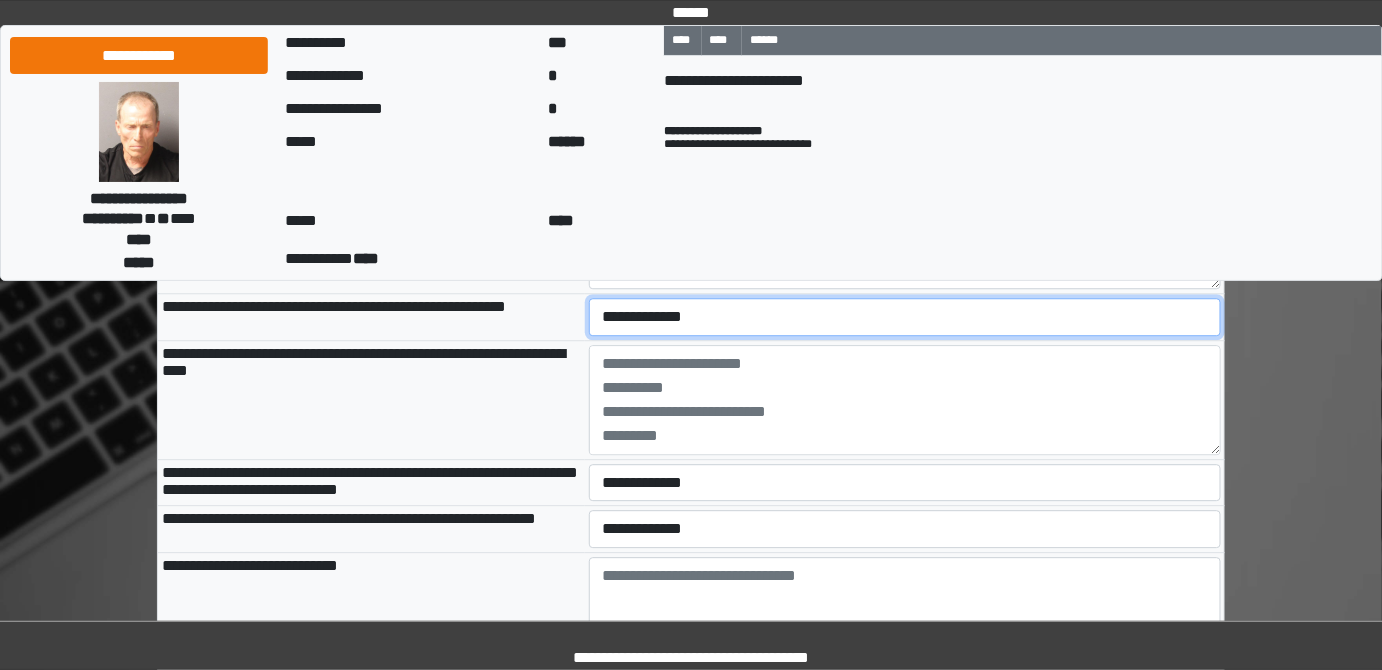 click on "**********" at bounding box center [905, 316] 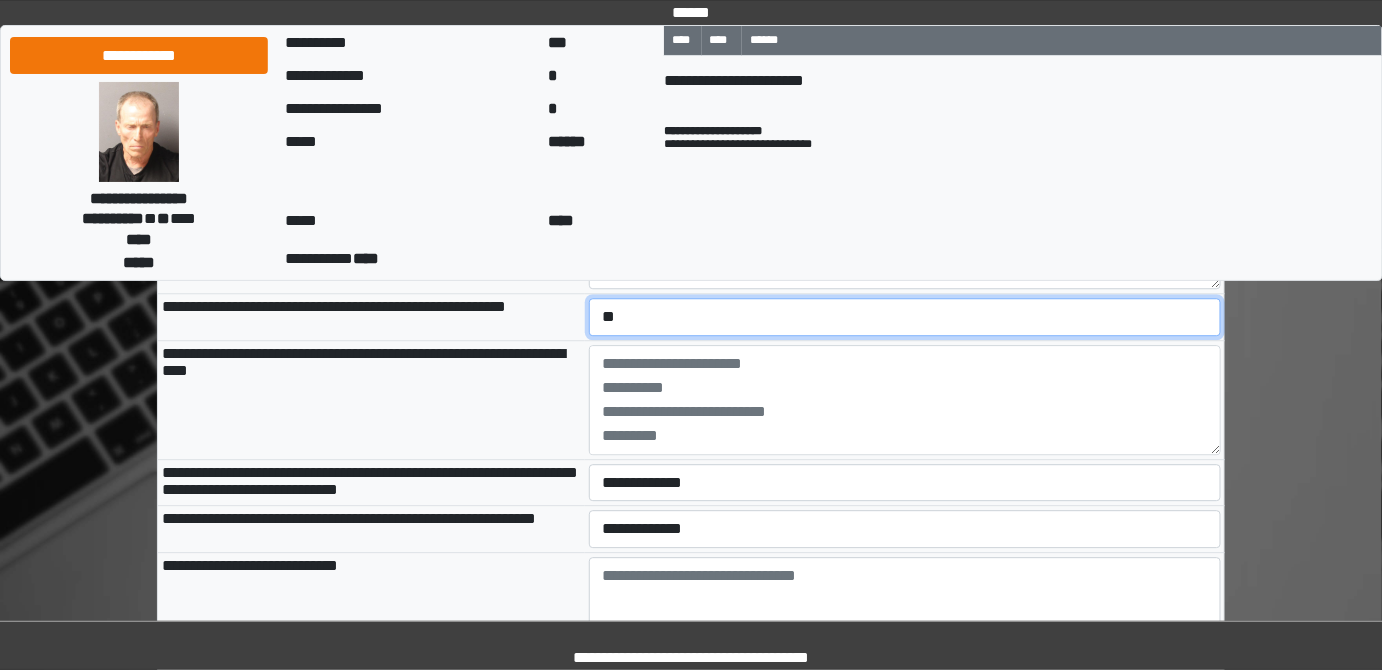 click on "**********" at bounding box center (905, 316) 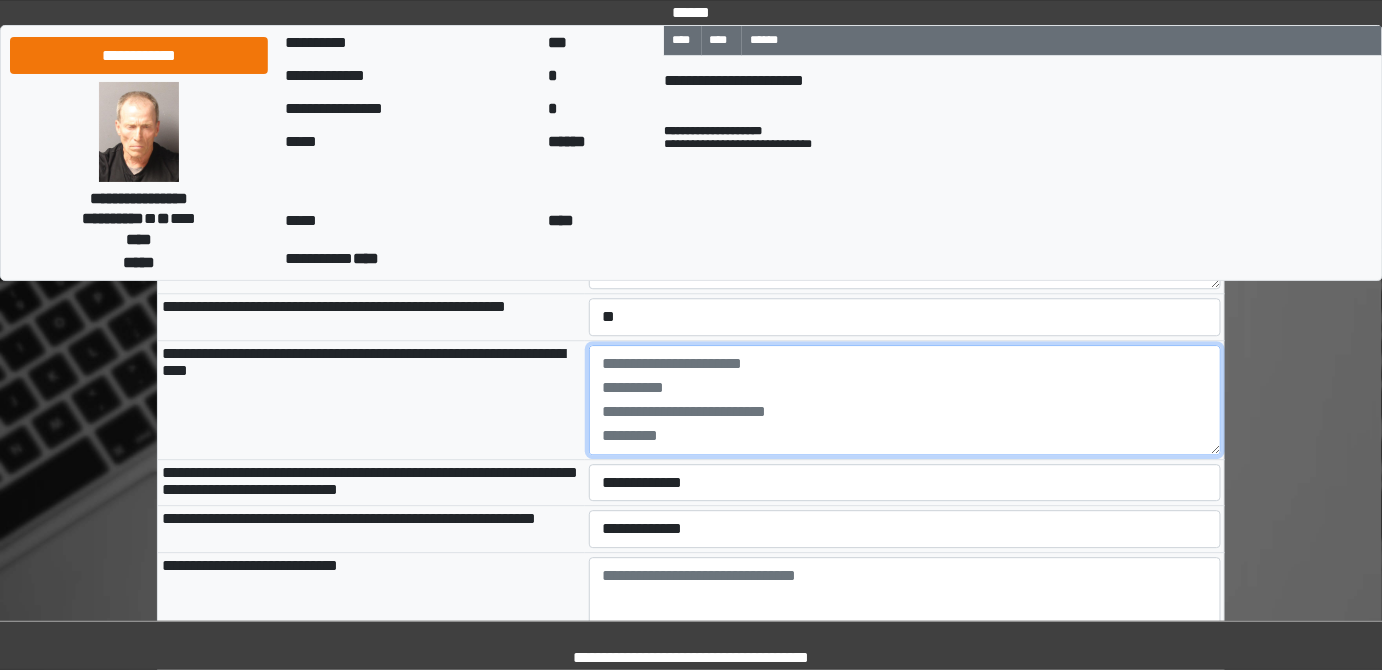 click at bounding box center [905, 400] 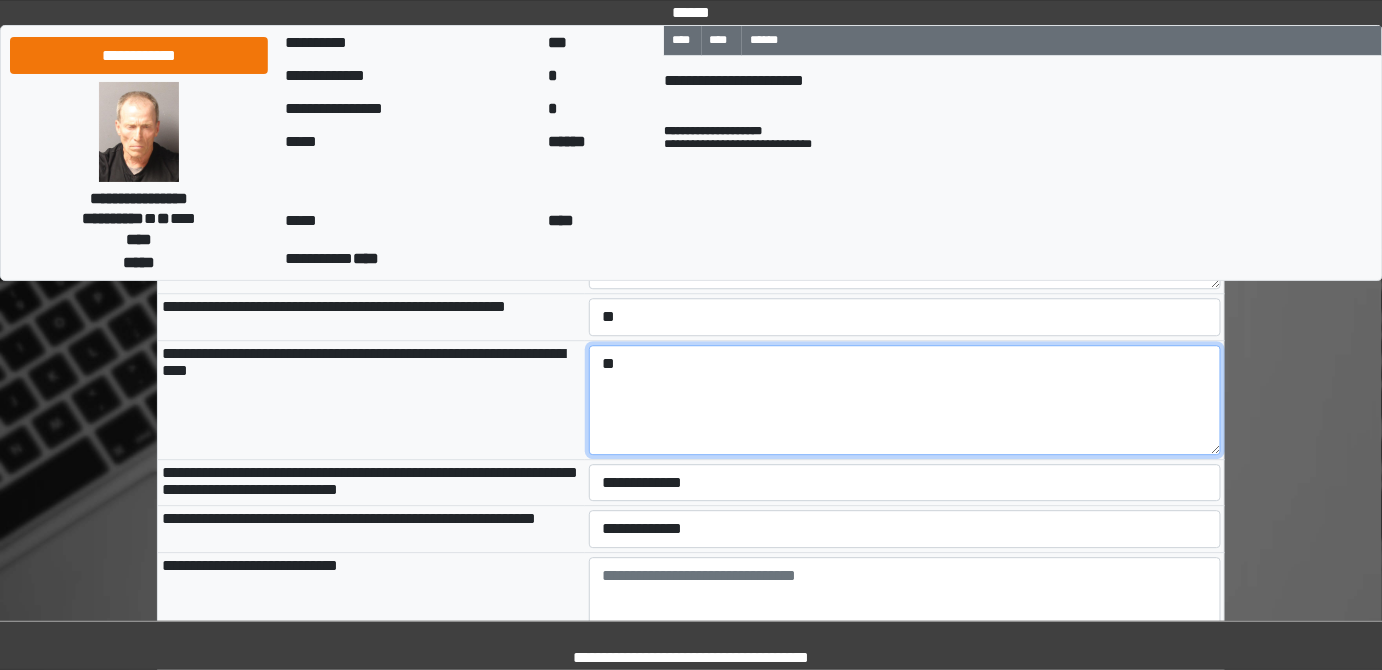 type on "*" 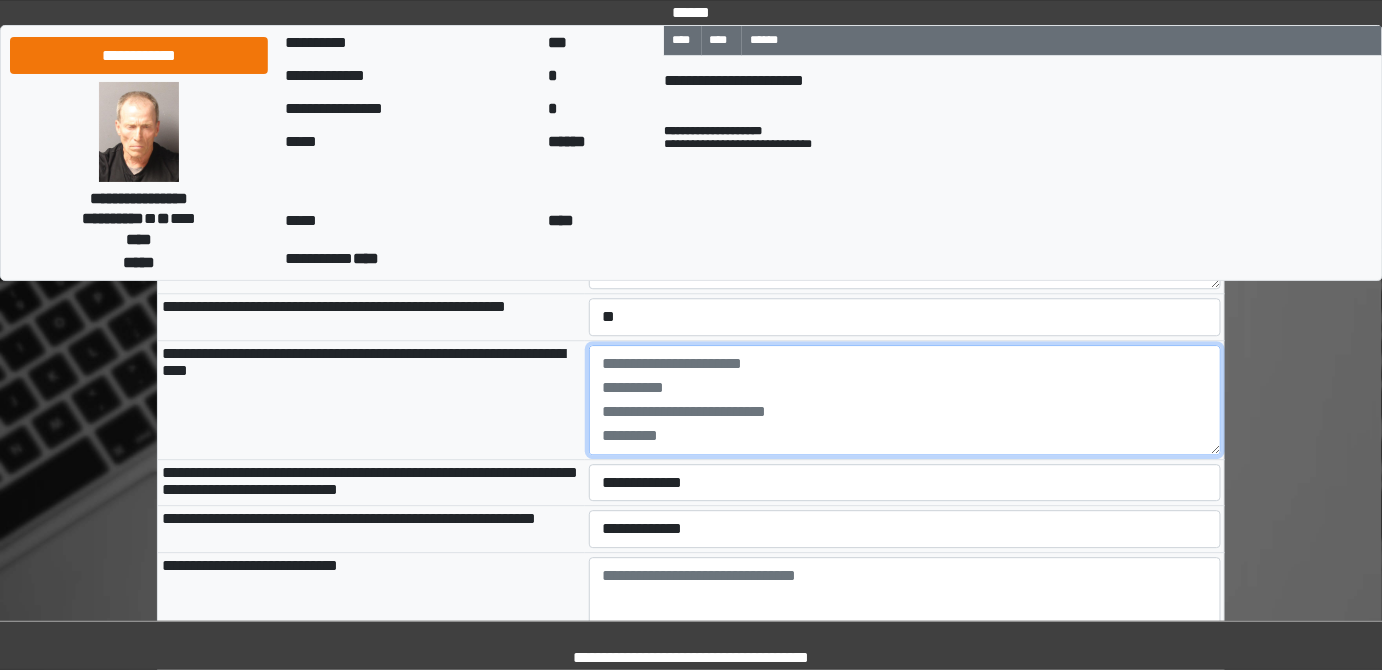 click at bounding box center (905, 400) 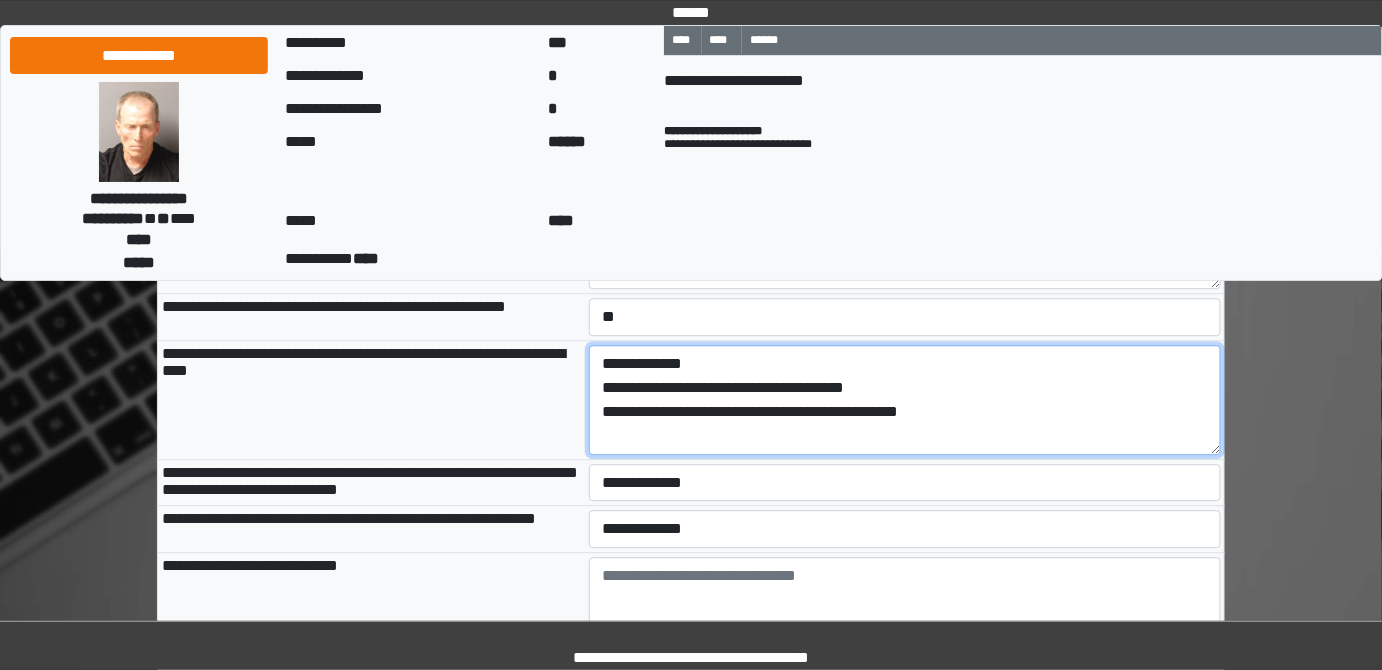 click on "**********" at bounding box center (905, 400) 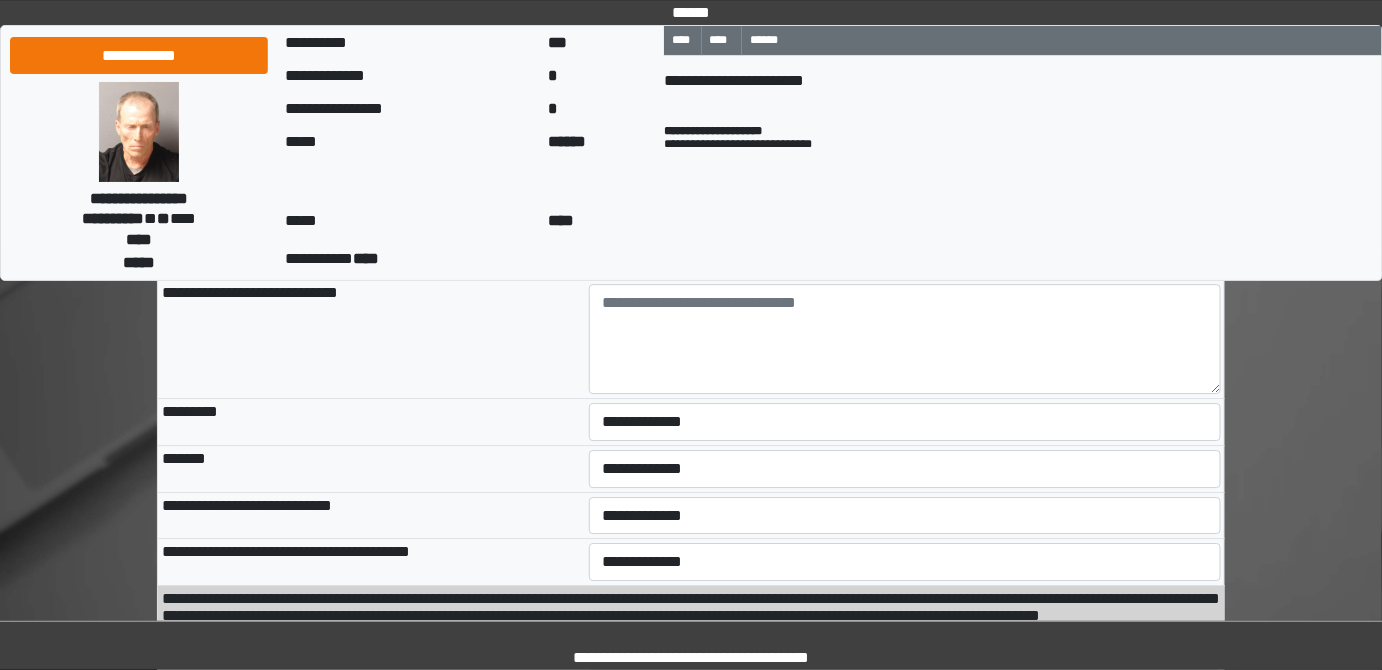 scroll, scrollTop: 1818, scrollLeft: 0, axis: vertical 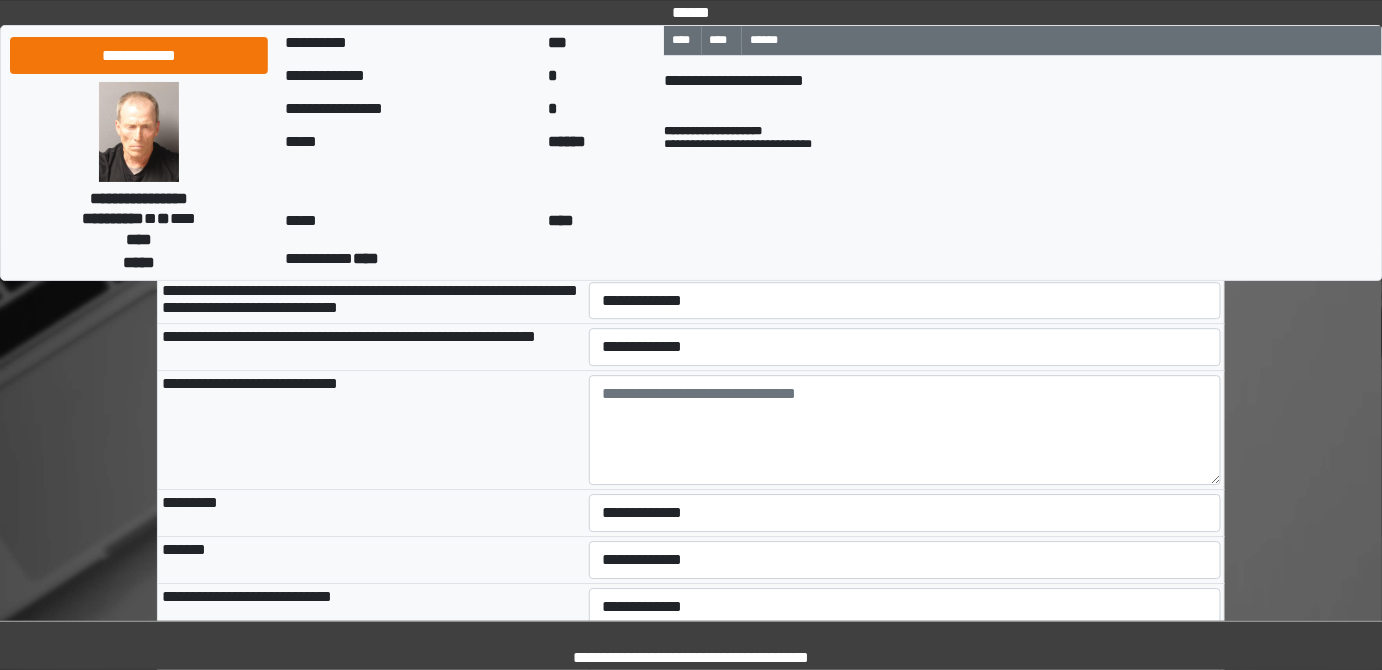 type on "**********" 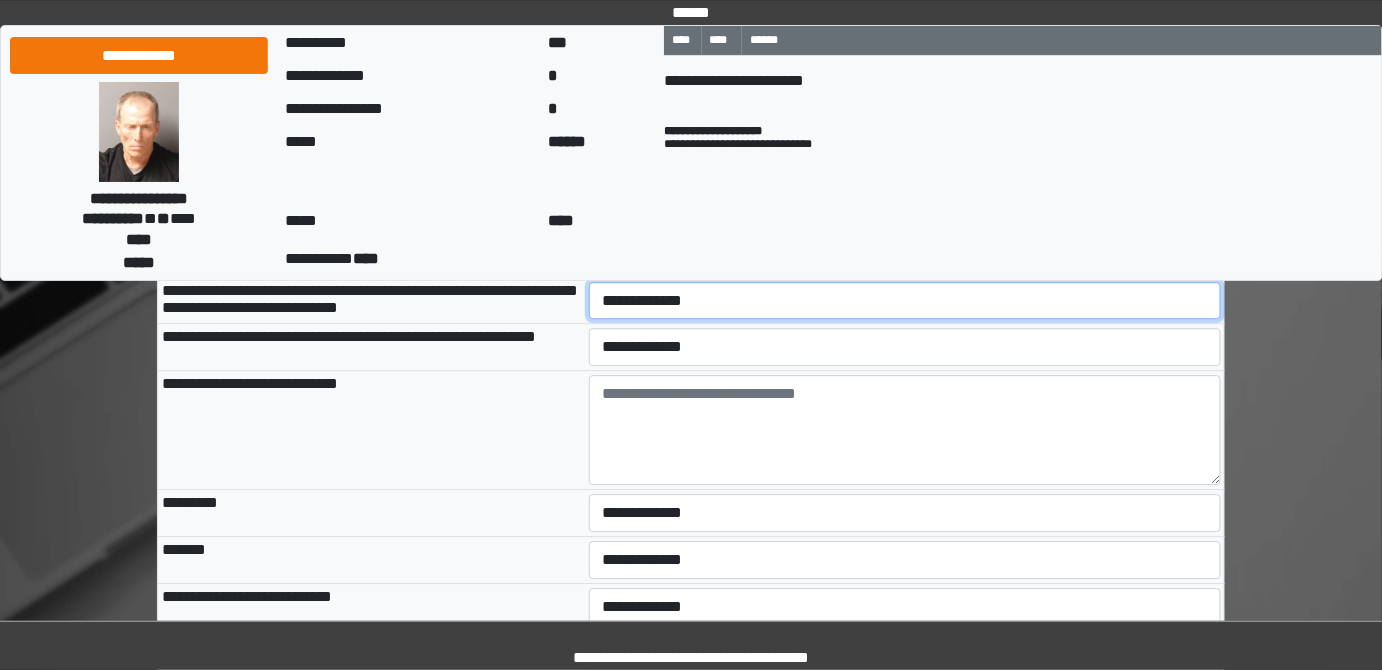 click on "**********" at bounding box center (905, 300) 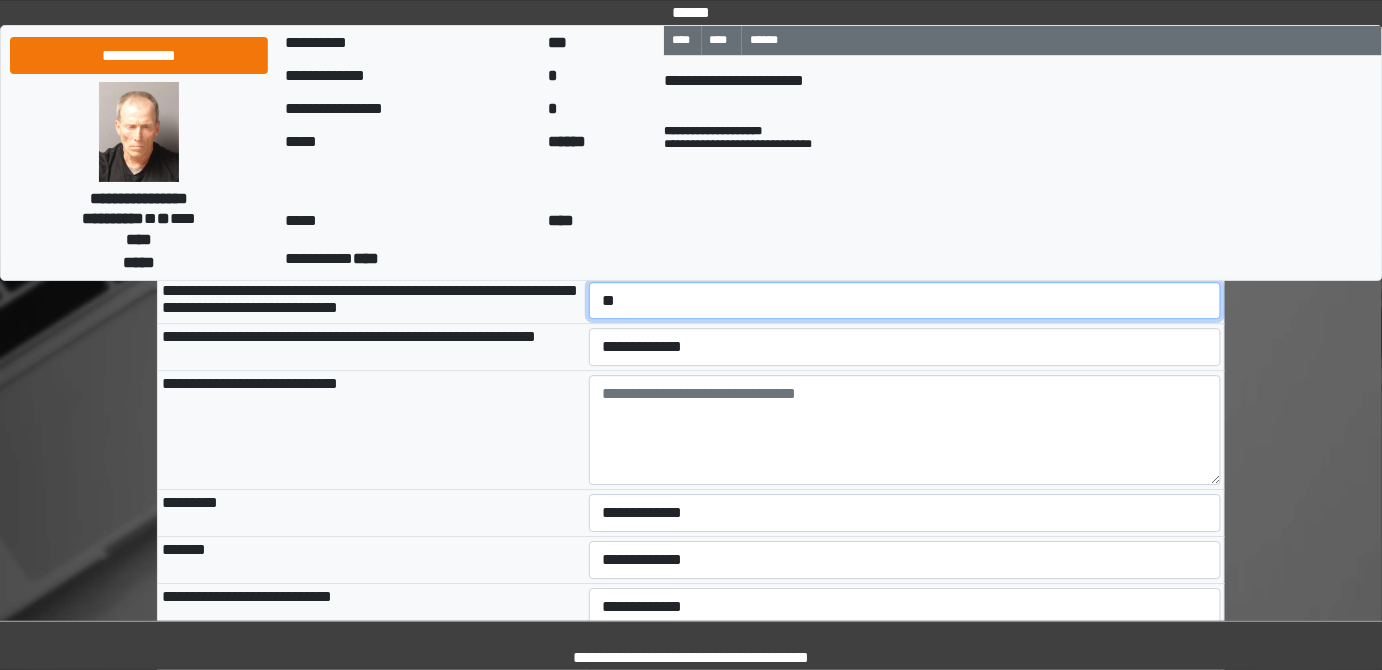 click on "**********" at bounding box center [905, 300] 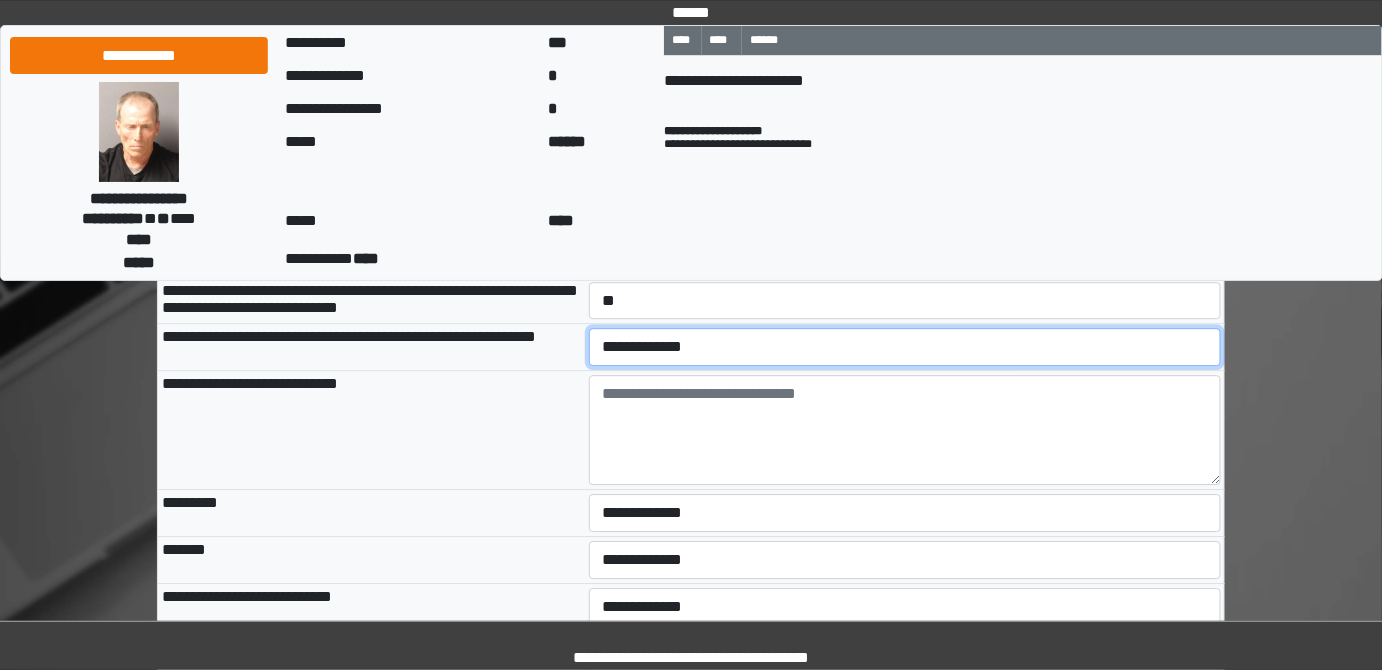 click on "**********" at bounding box center (905, 346) 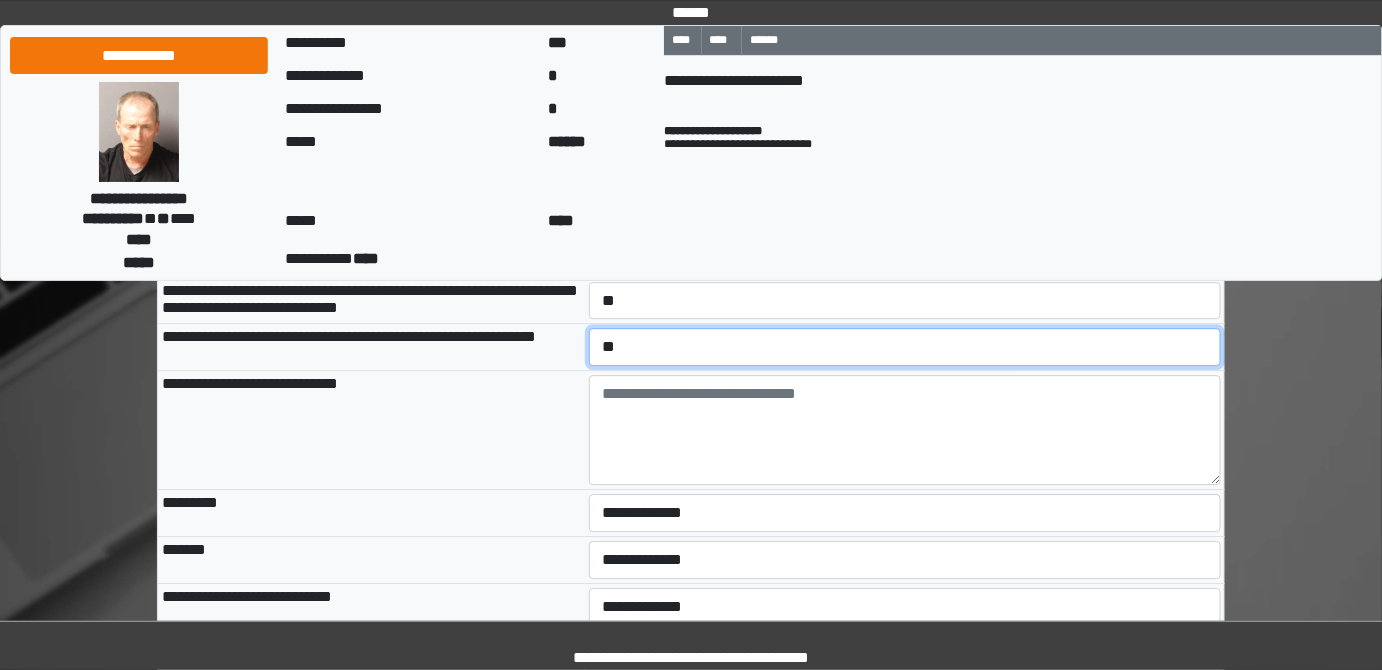 click on "**********" at bounding box center [905, 346] 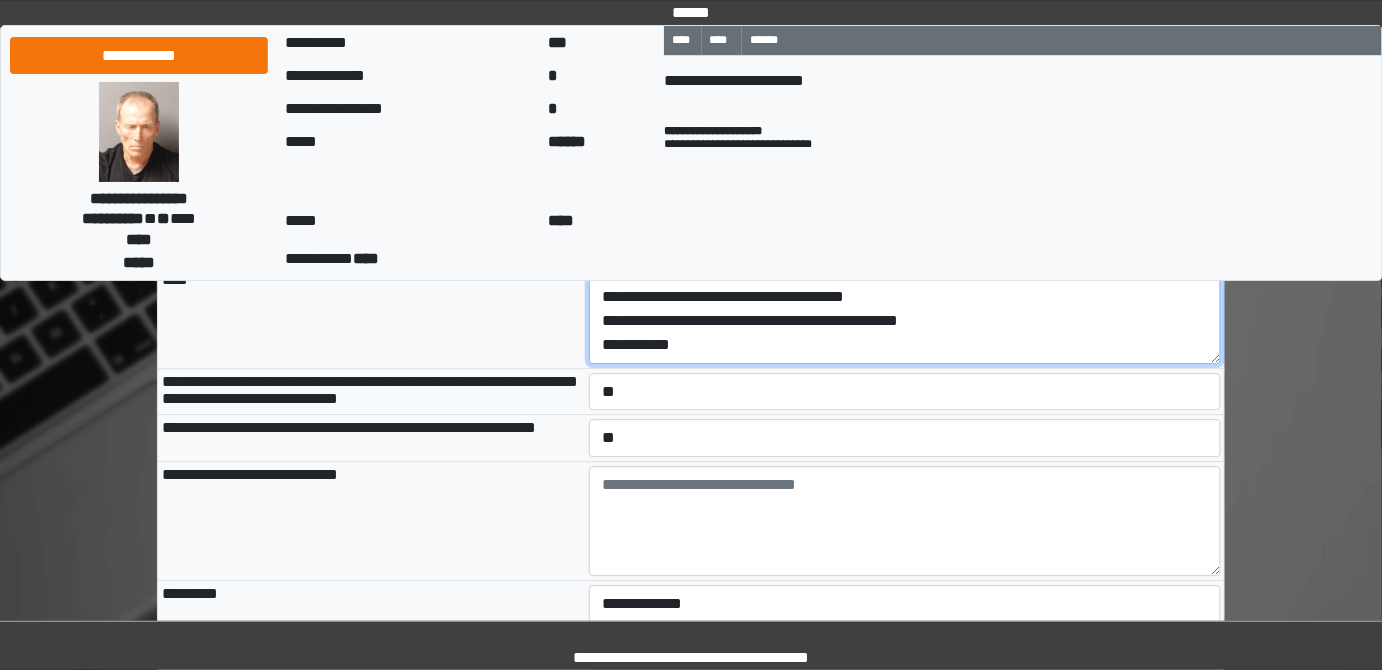 drag, startPoint x: 600, startPoint y: 344, endPoint x: 724, endPoint y: 443, distance: 158.67262 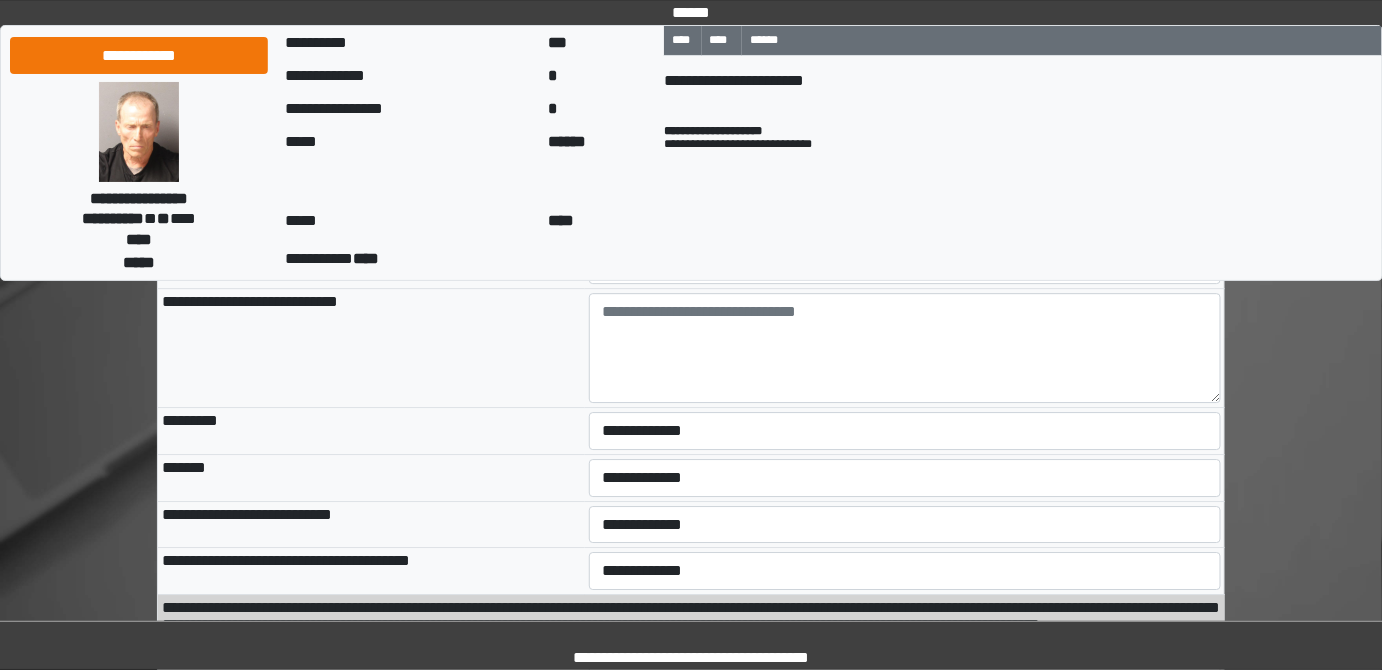 scroll, scrollTop: 1909, scrollLeft: 0, axis: vertical 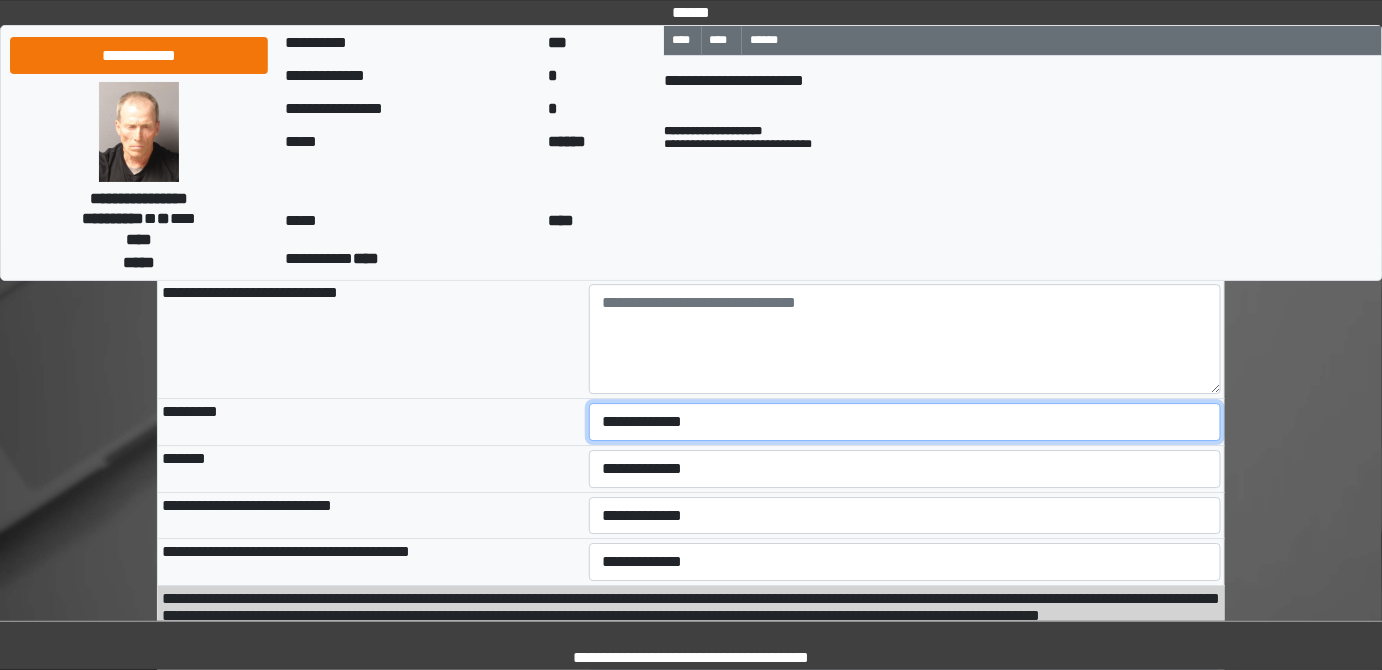 click on "**********" at bounding box center (905, 422) 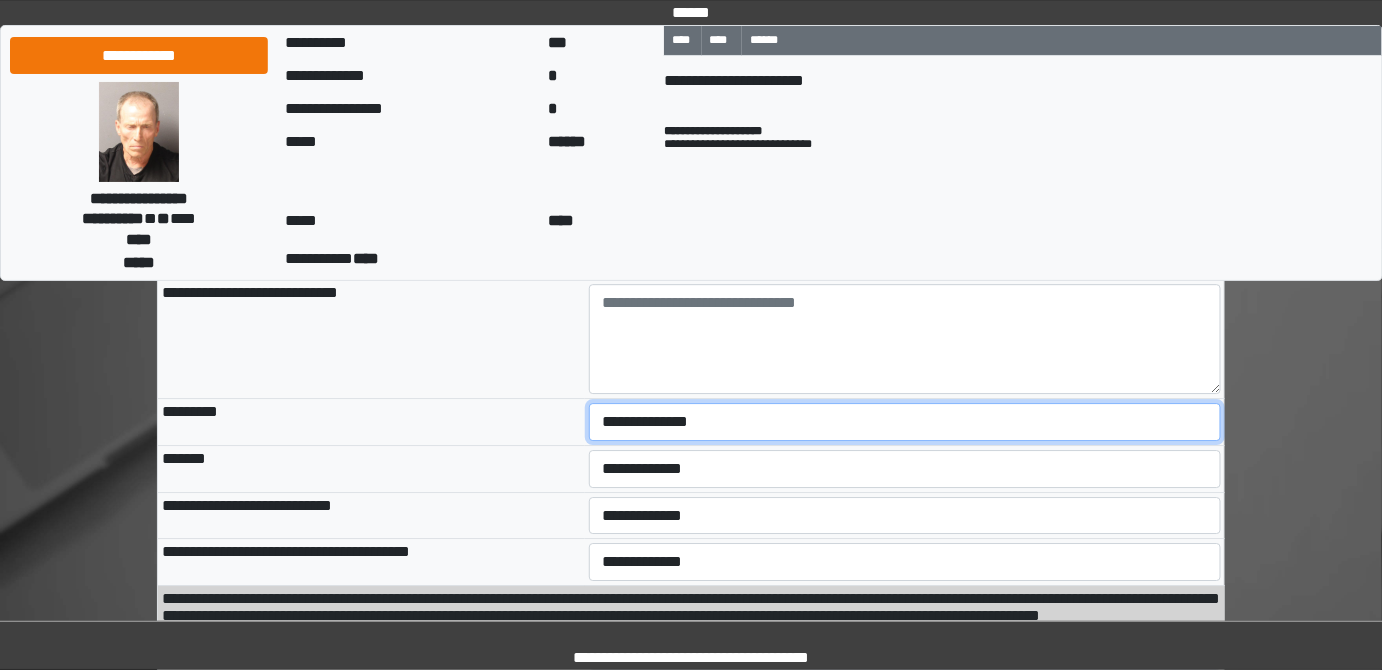 click on "**********" at bounding box center [905, 422] 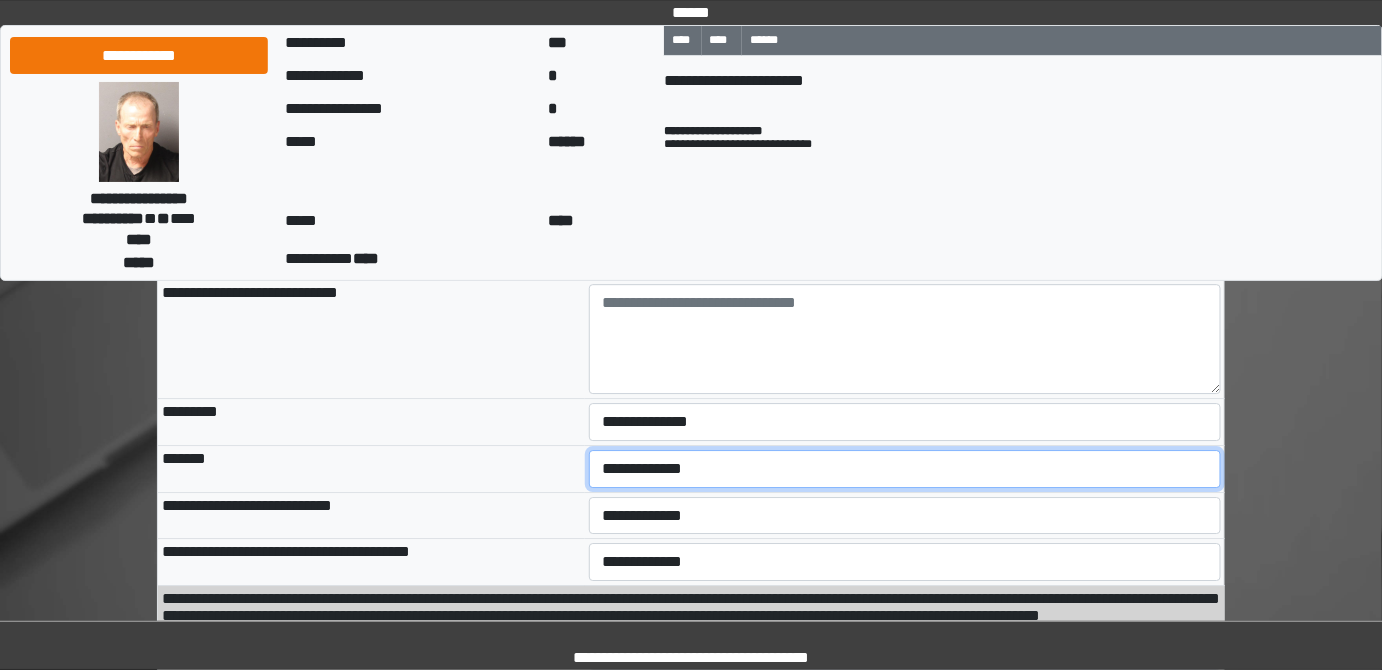 click on "**********" at bounding box center [905, 469] 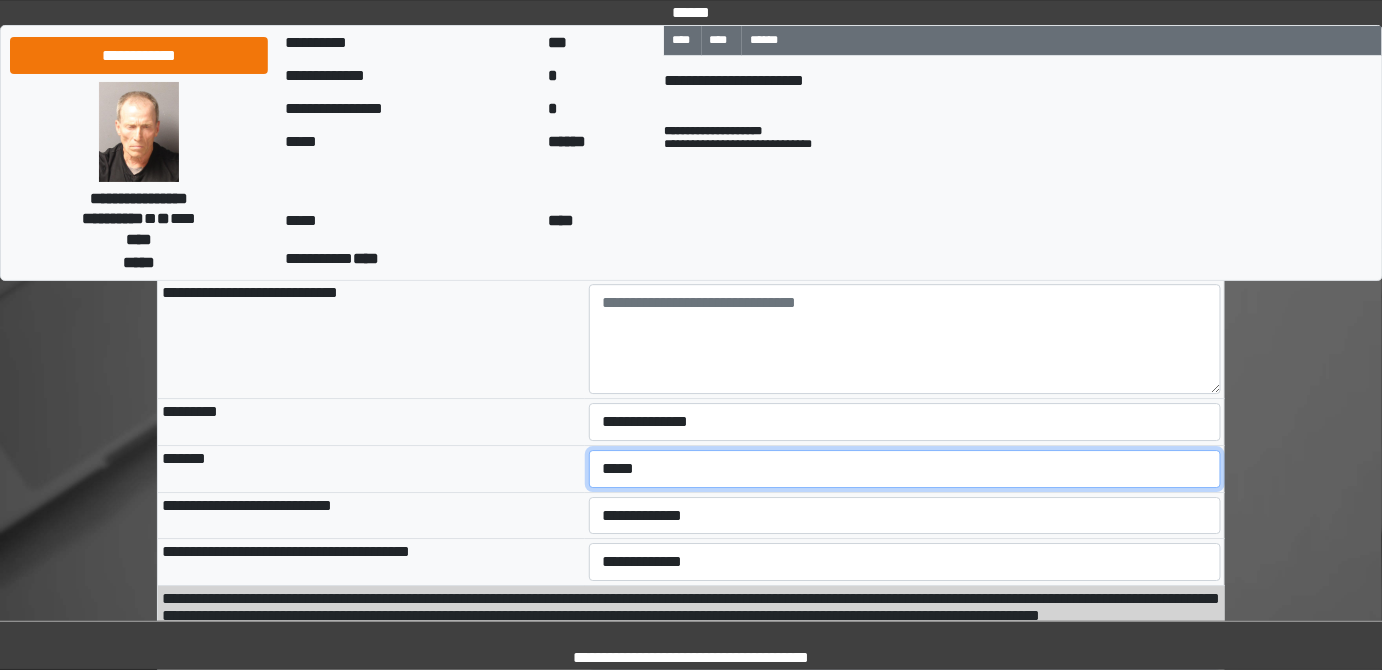 click on "**********" at bounding box center (905, 469) 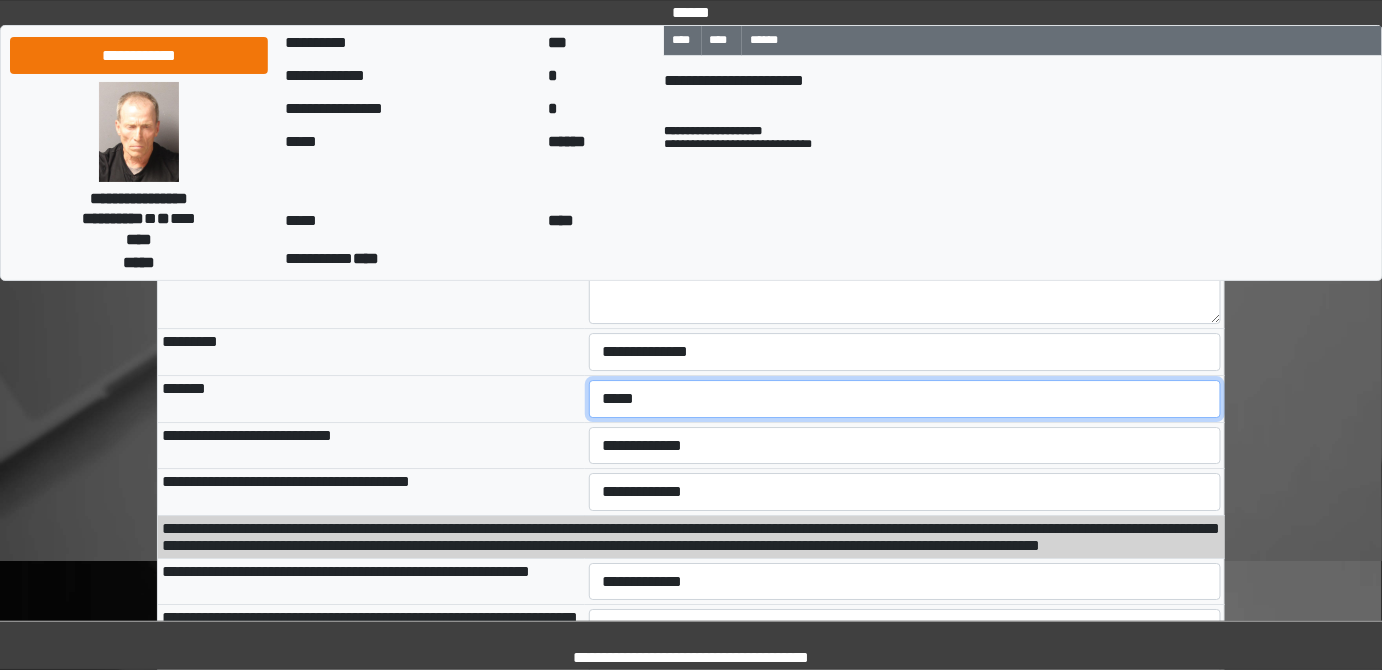 scroll, scrollTop: 2090, scrollLeft: 0, axis: vertical 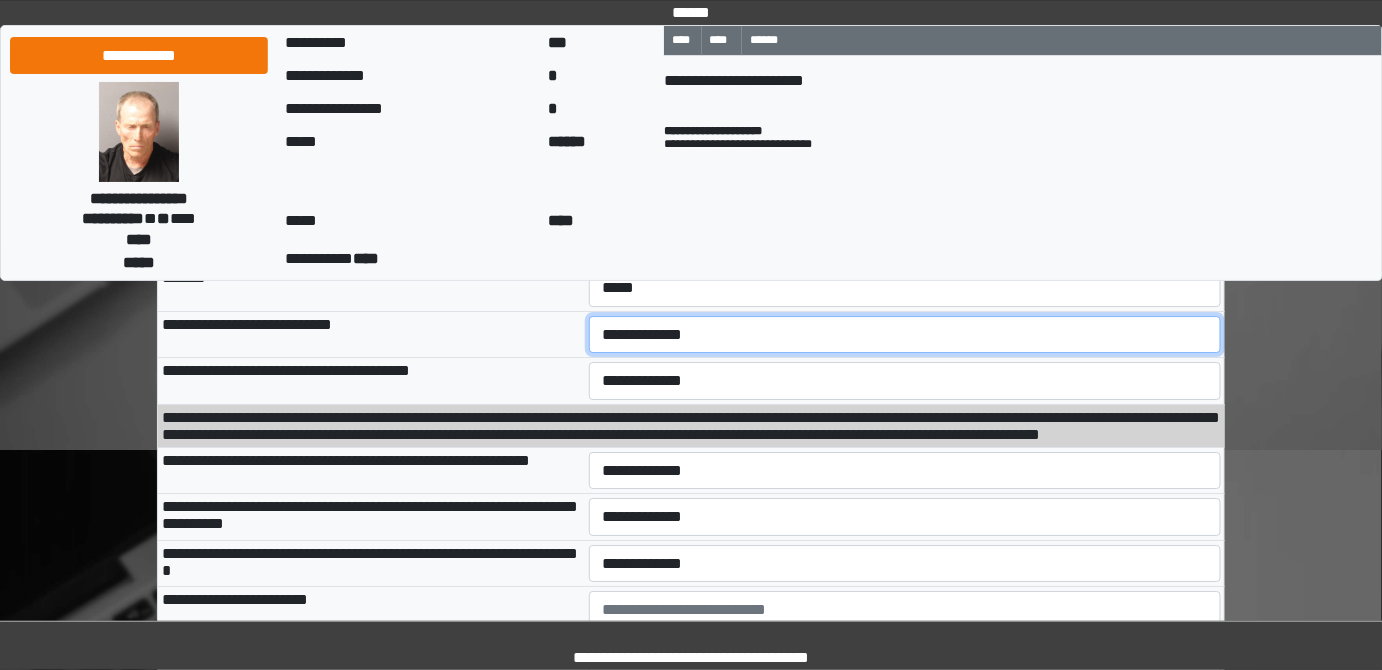 click on "**********" at bounding box center [905, 334] 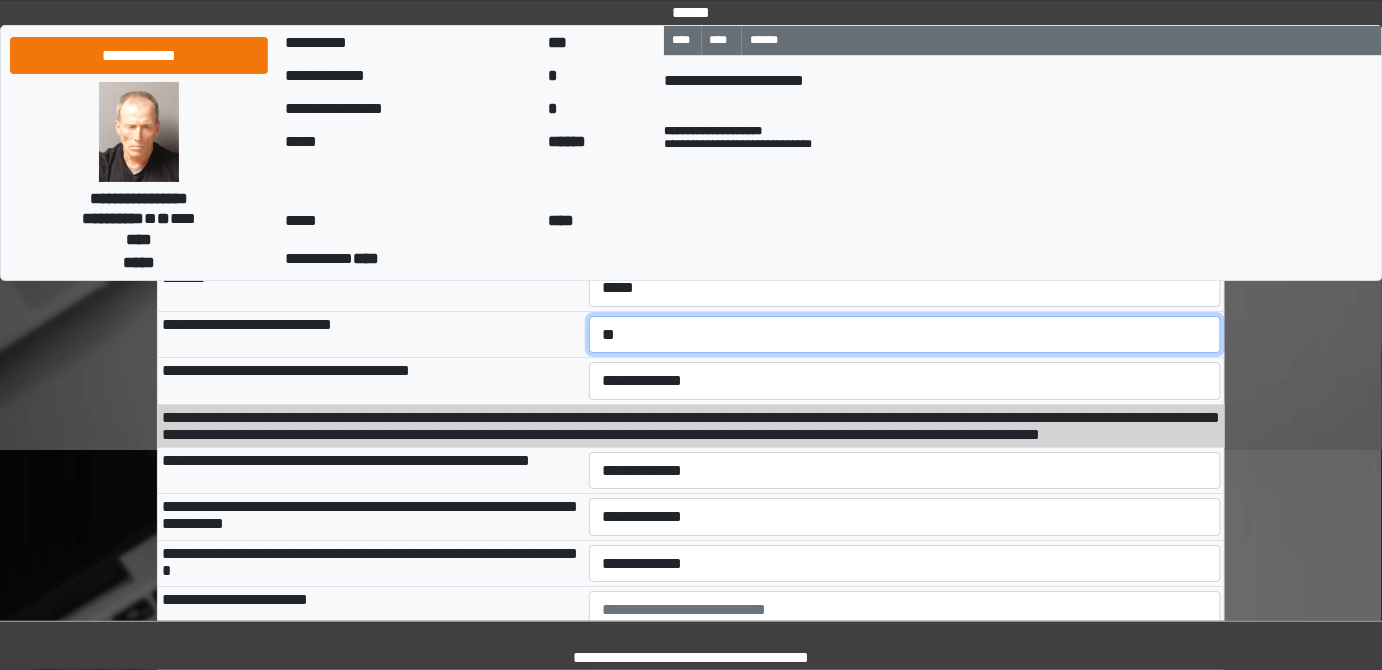 click on "**********" at bounding box center (905, 334) 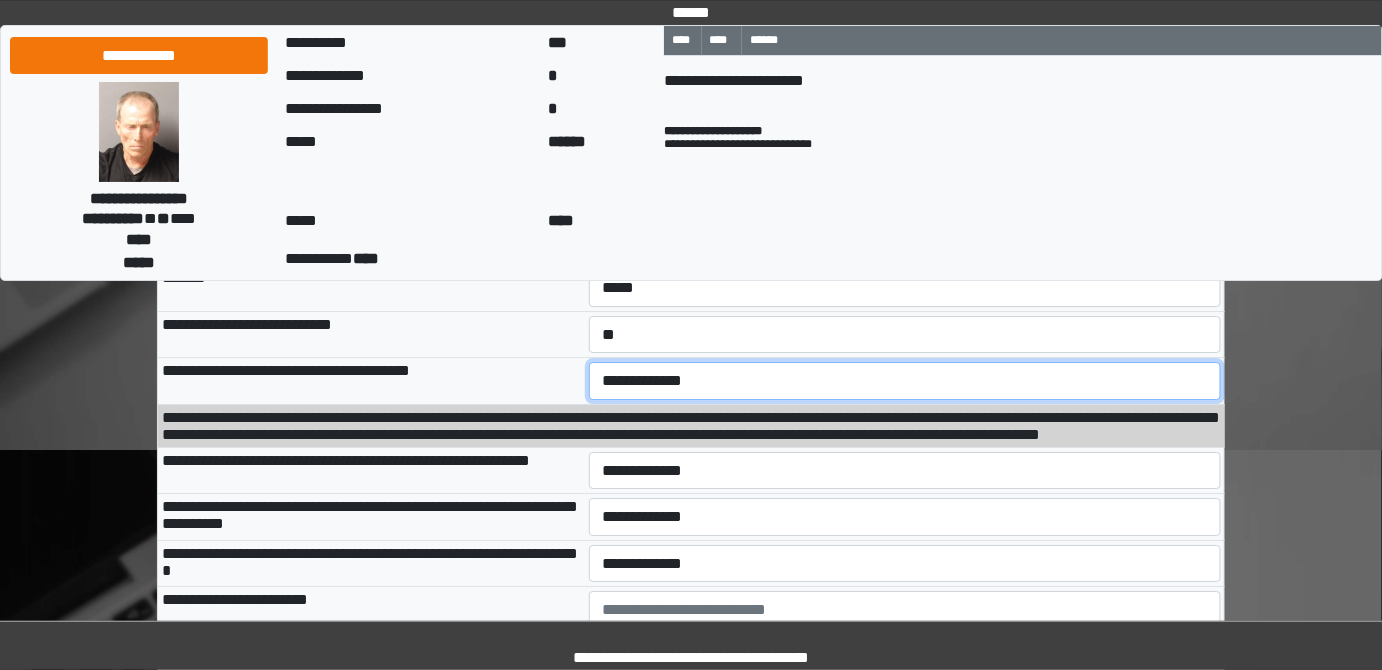 click on "**********" at bounding box center (905, 380) 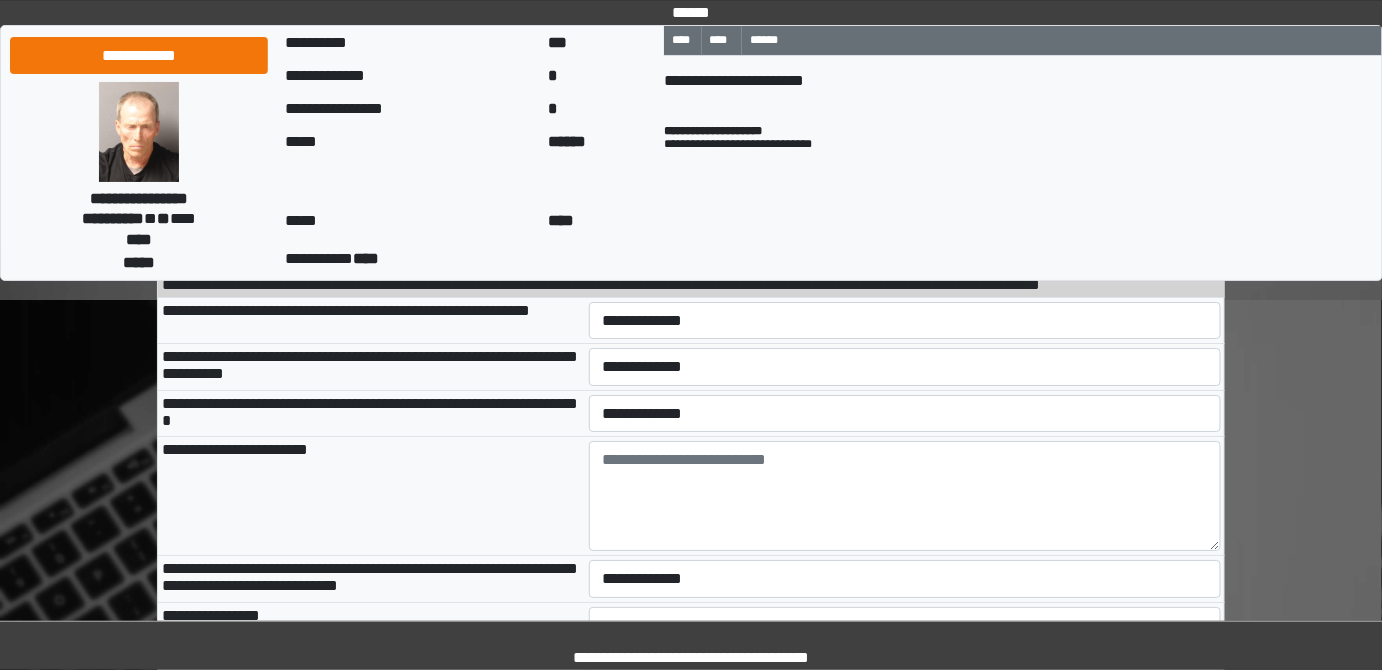 scroll, scrollTop: 2272, scrollLeft: 0, axis: vertical 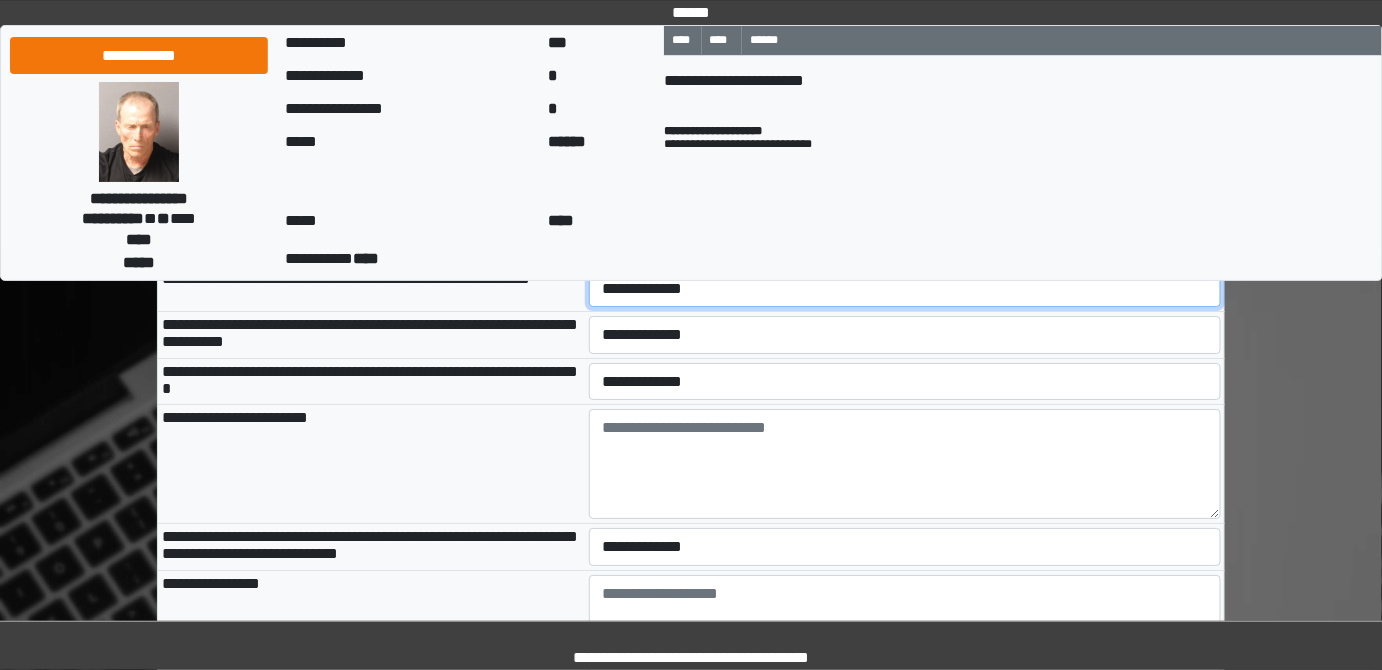 click on "**********" at bounding box center [905, 288] 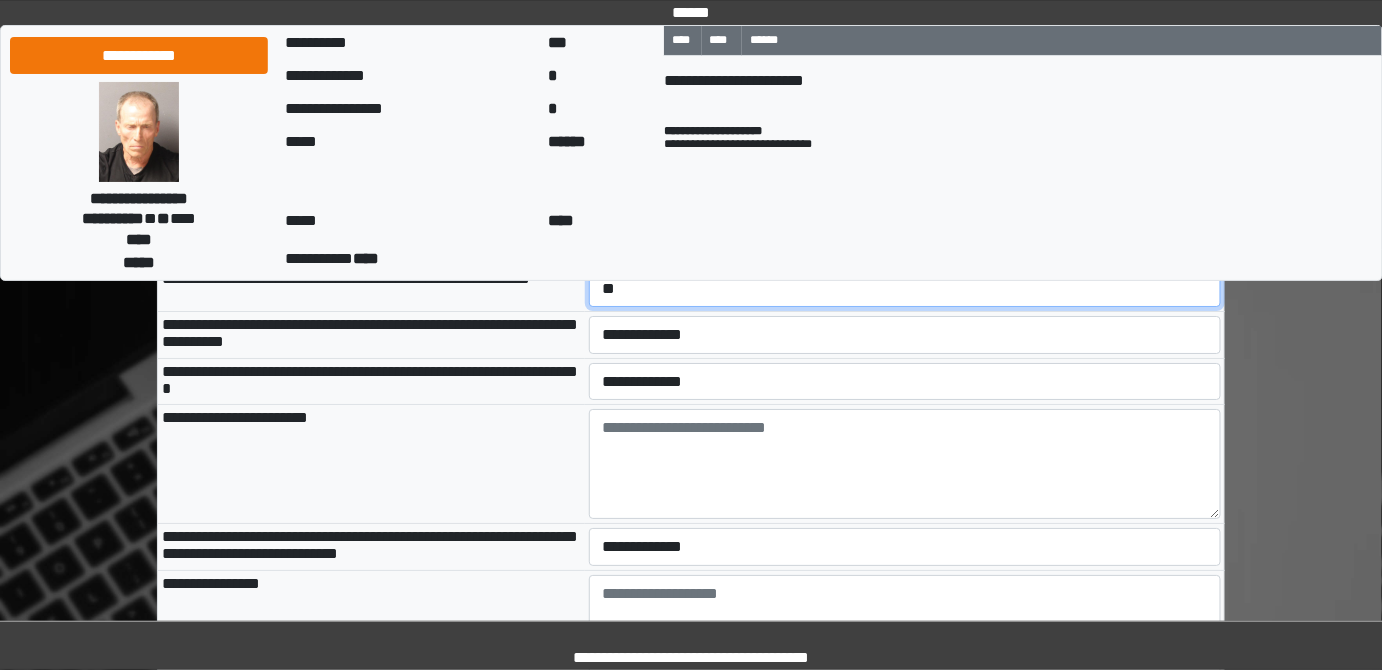 click on "**********" at bounding box center (905, 288) 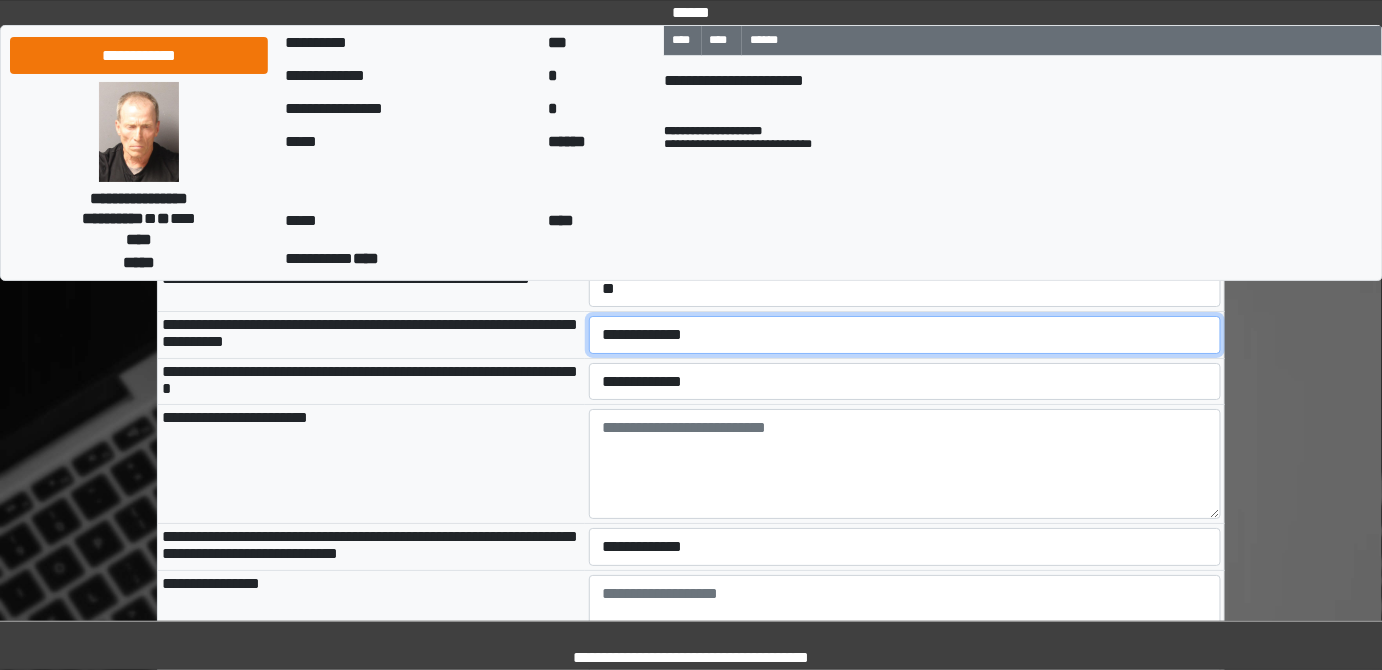 drag, startPoint x: 629, startPoint y: 458, endPoint x: 626, endPoint y: 474, distance: 16.27882 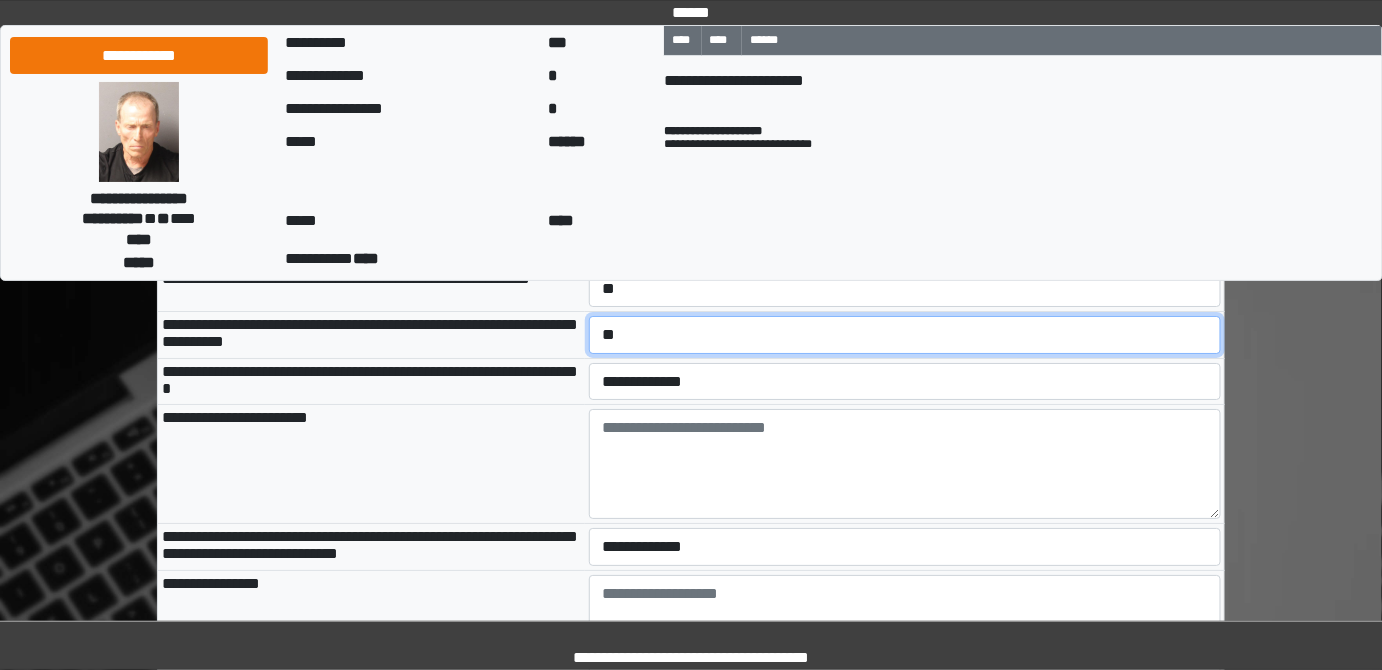 click on "**********" at bounding box center [905, 334] 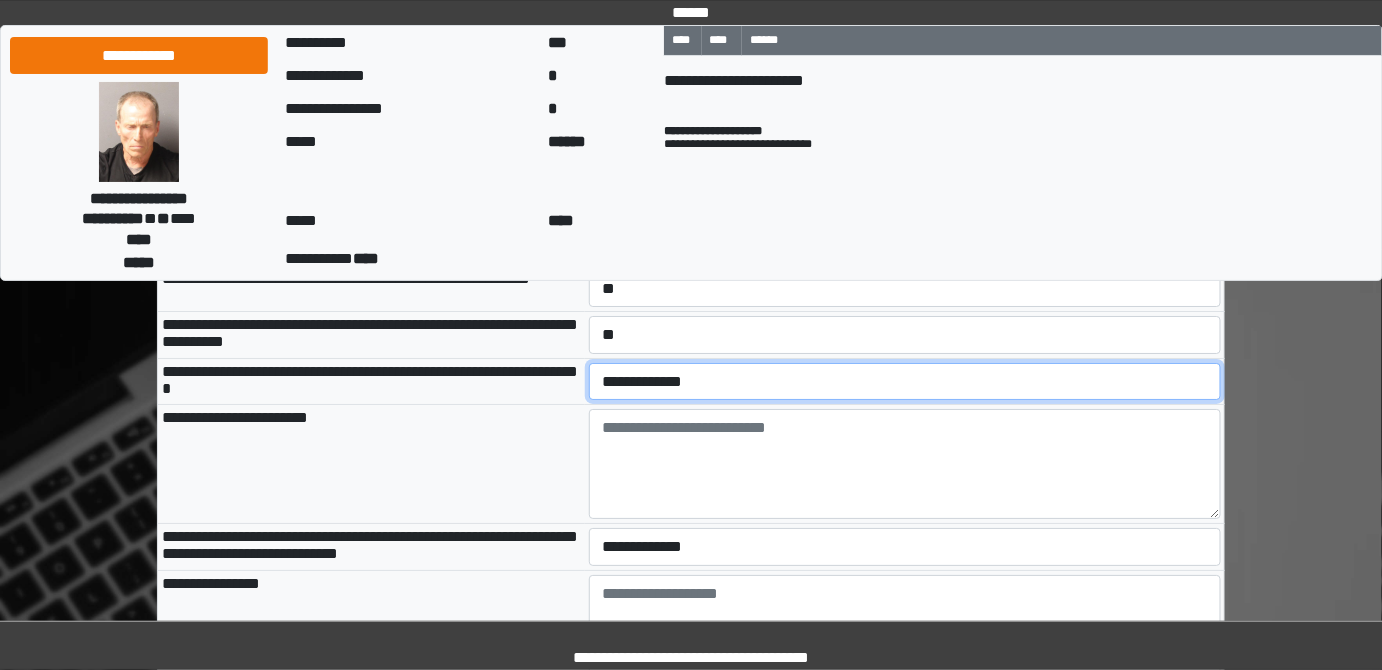 click on "**********" at bounding box center [905, 381] 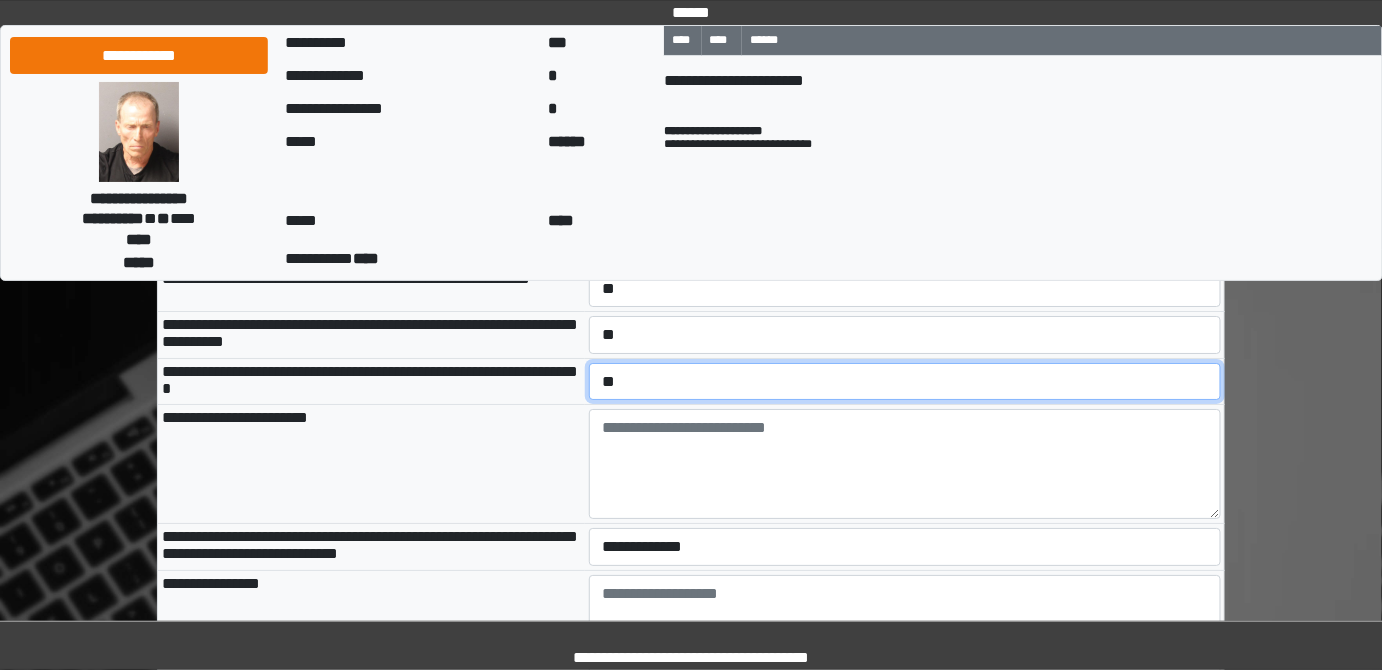click on "**********" at bounding box center (905, 381) 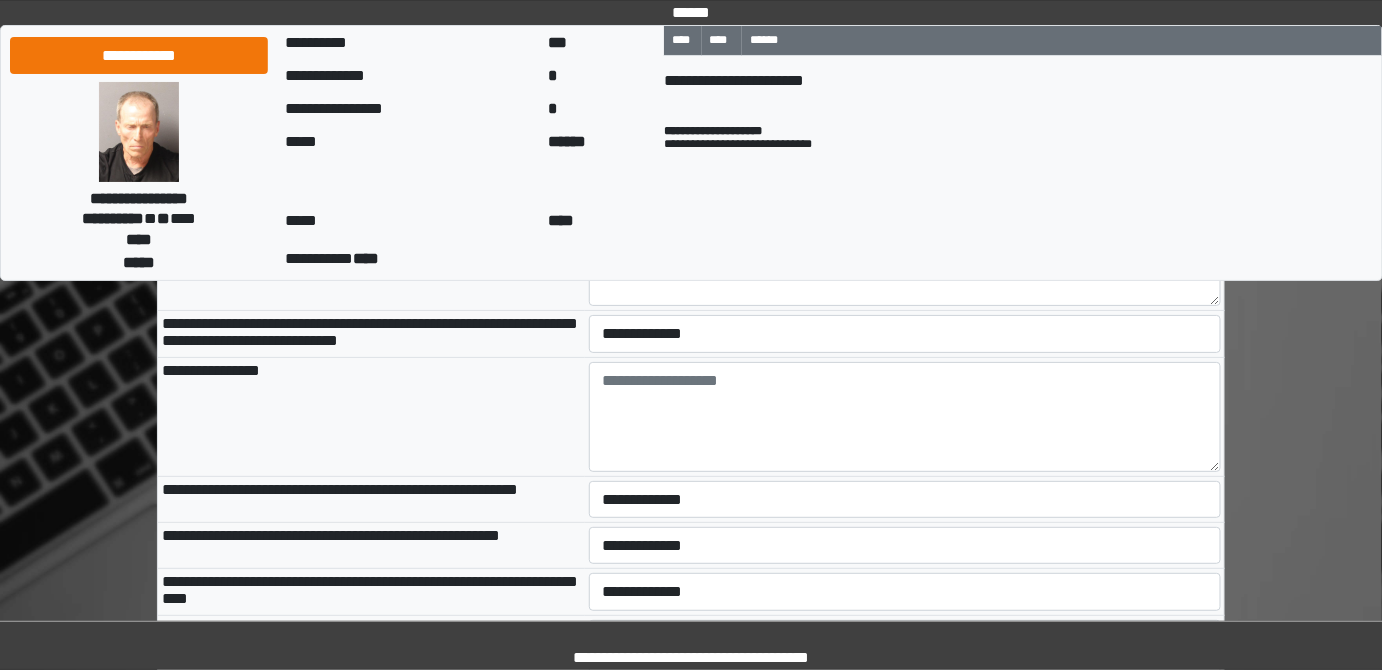 scroll, scrollTop: 2545, scrollLeft: 0, axis: vertical 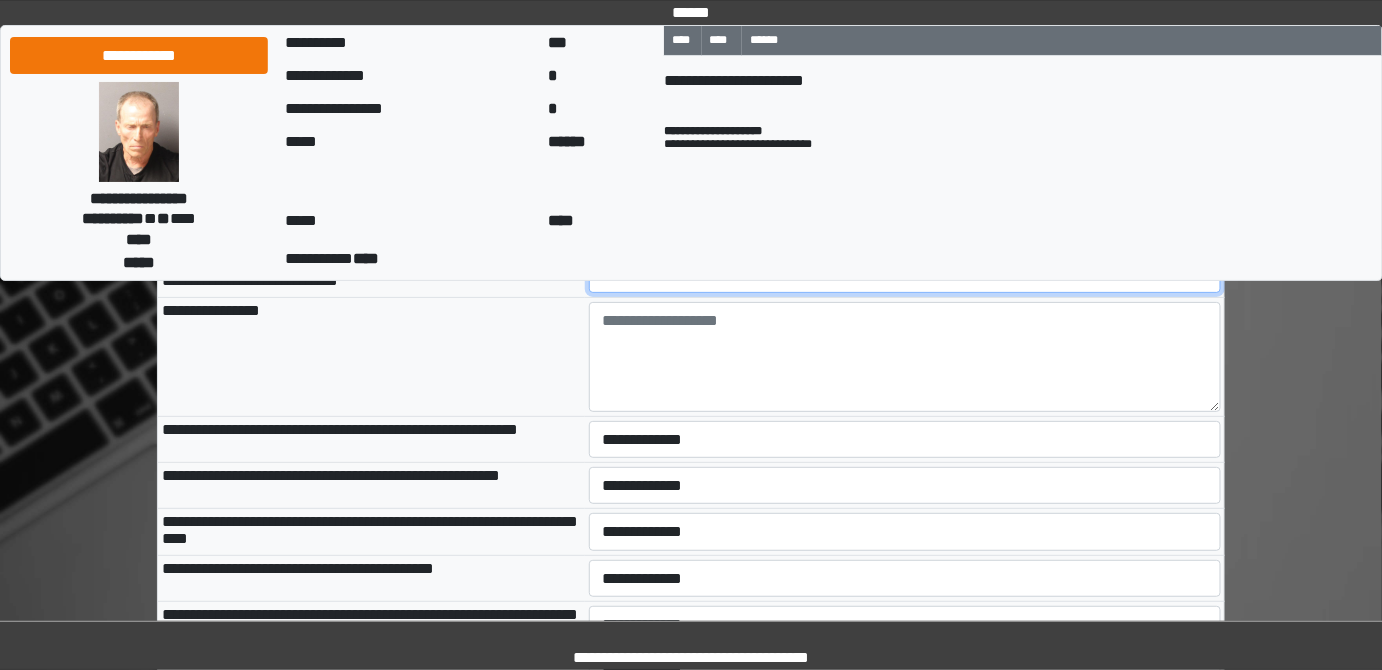 click on "**********" at bounding box center [905, 273] 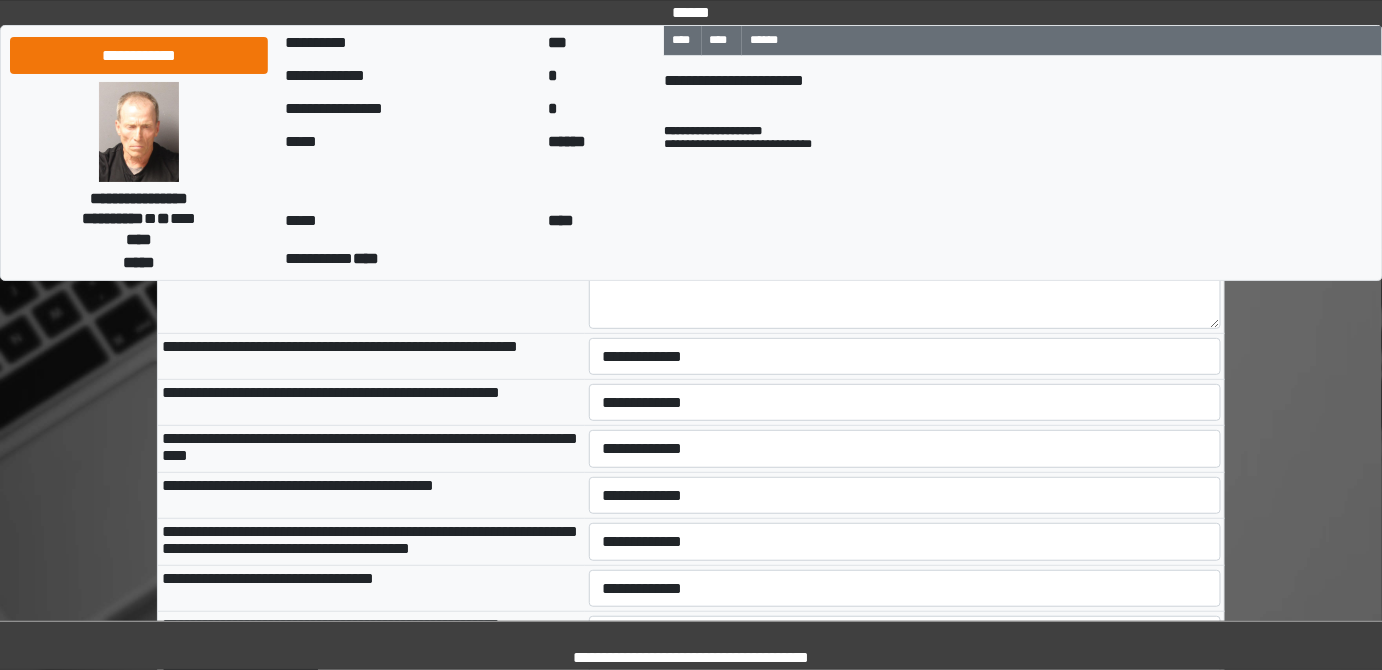 scroll, scrollTop: 2727, scrollLeft: 0, axis: vertical 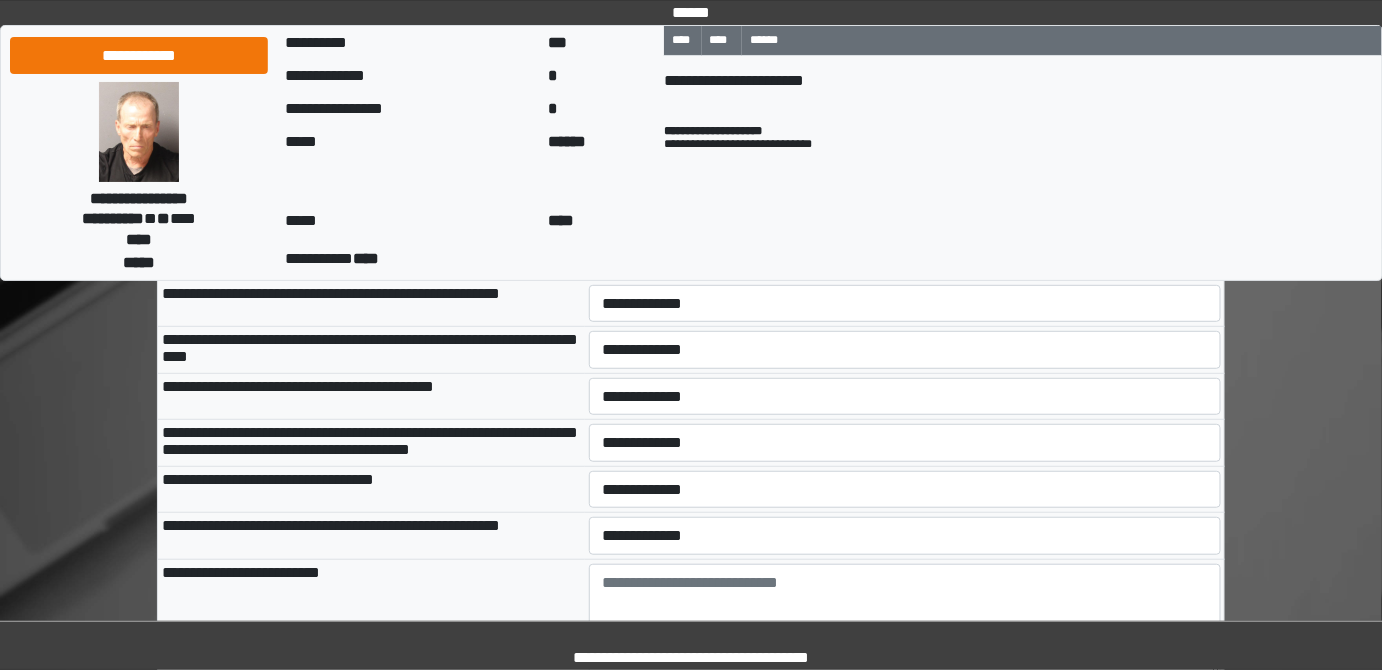 click on "**********" at bounding box center (905, 257) 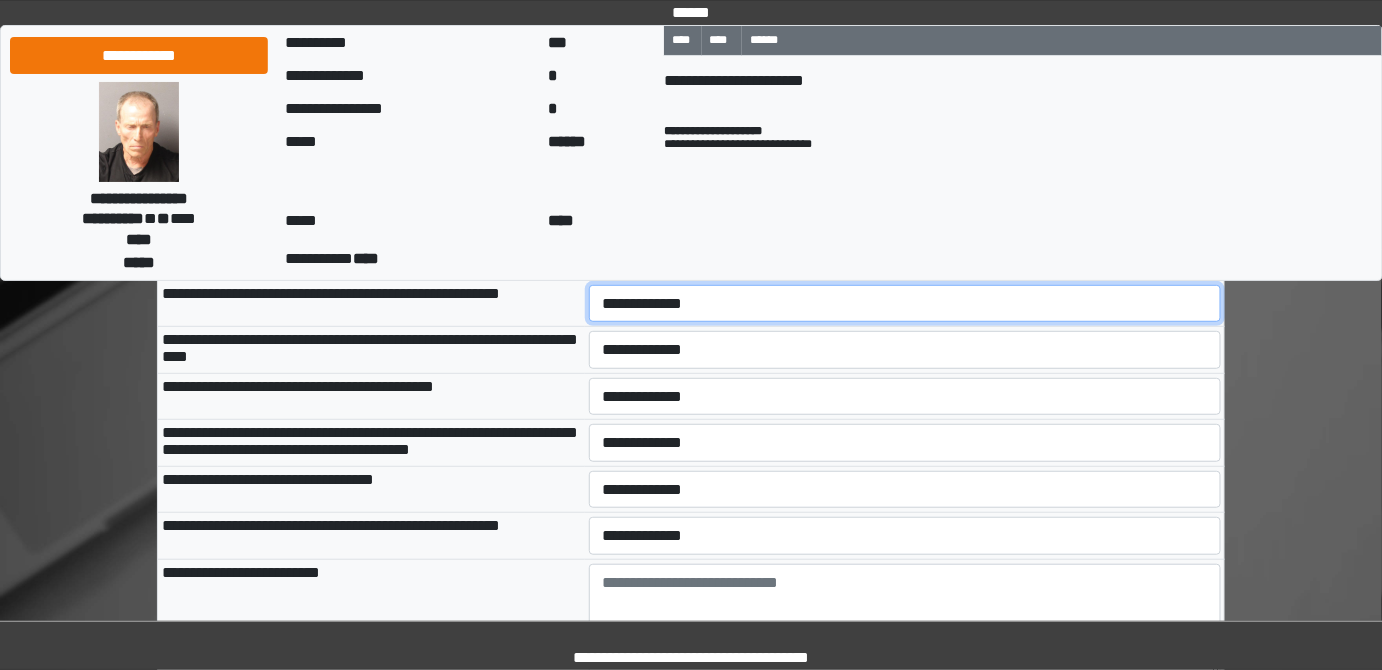 click on "**********" at bounding box center (905, 303) 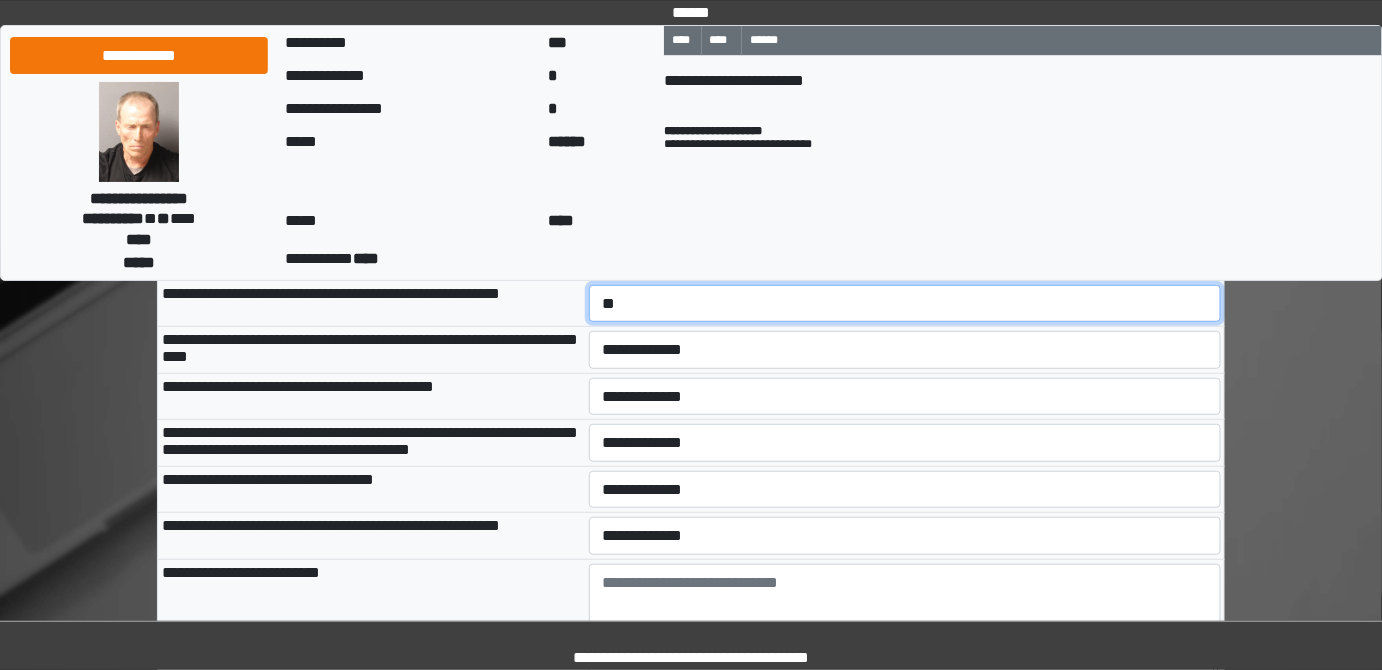 click on "**********" at bounding box center [905, 303] 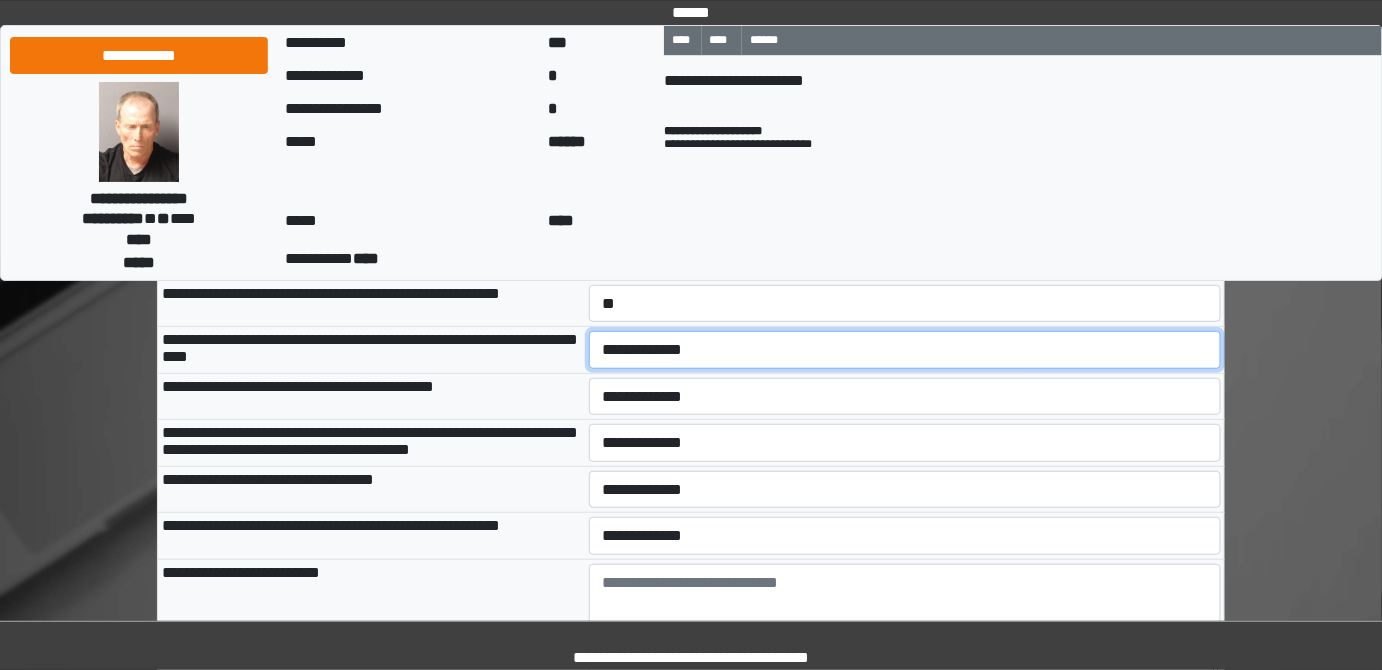 click on "**********" at bounding box center (905, 349) 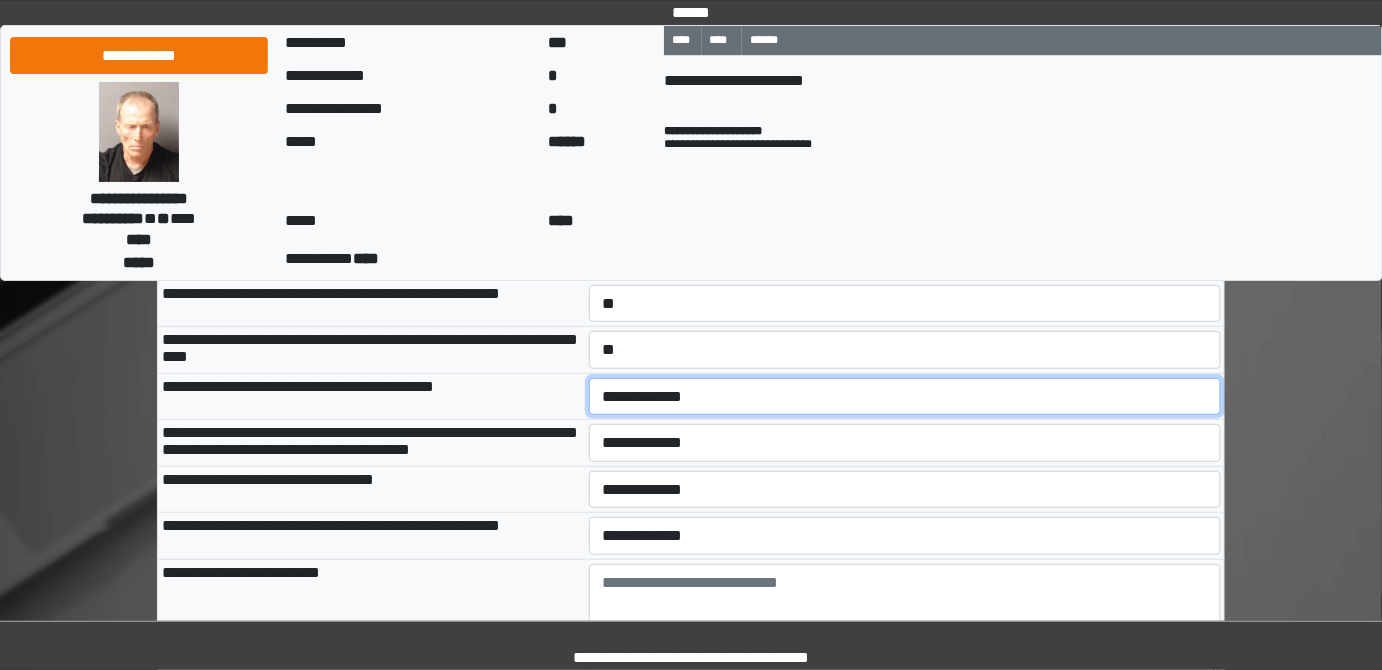 click on "**********" at bounding box center (905, 396) 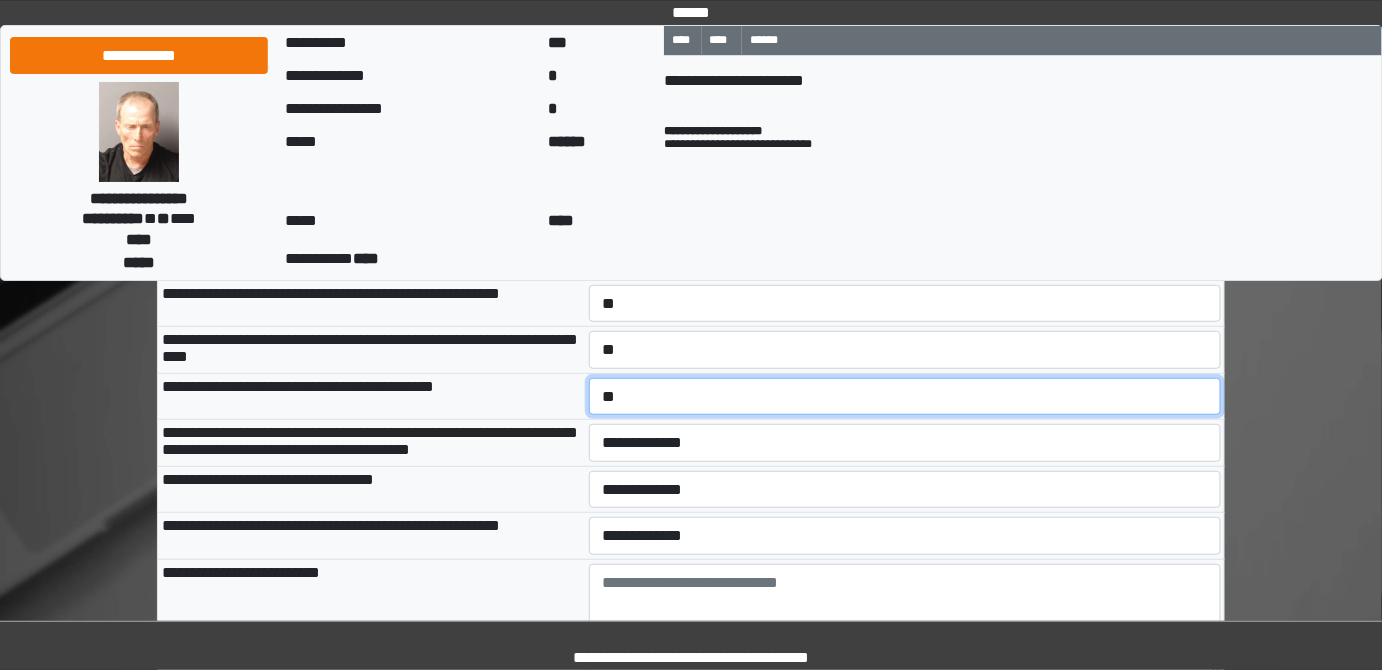 click on "**********" at bounding box center (905, 396) 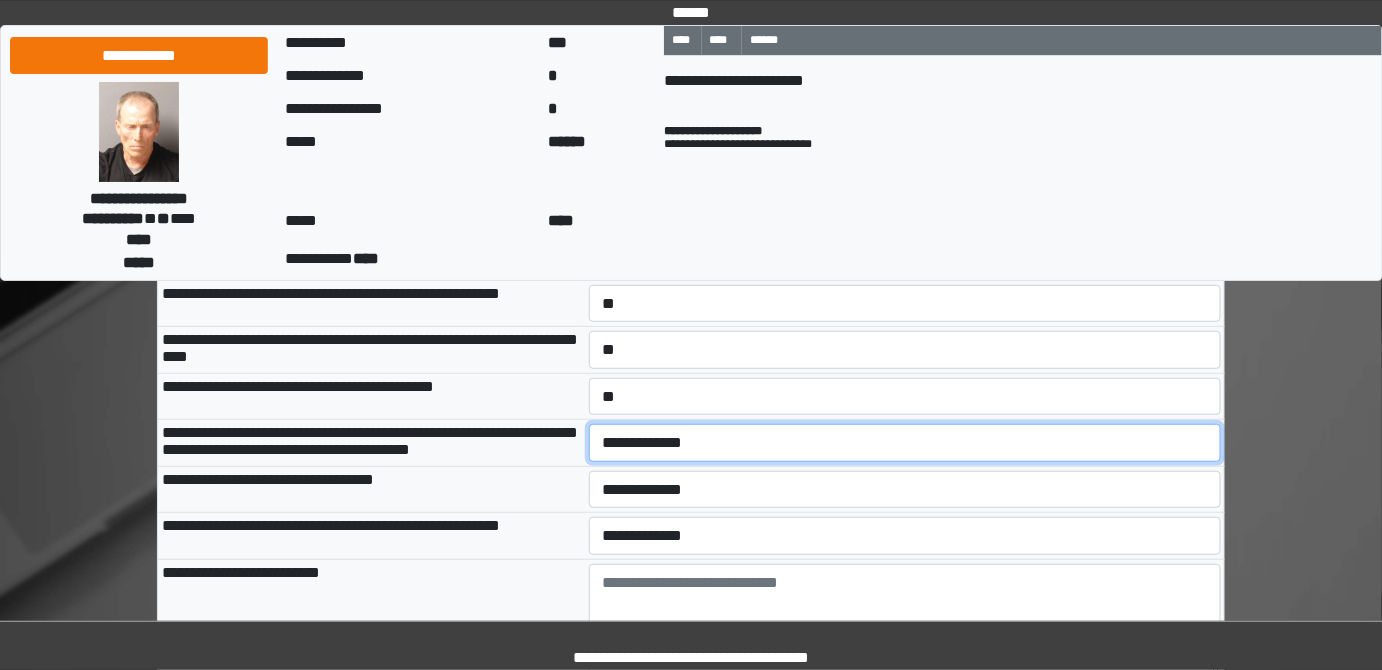click on "**********" at bounding box center (905, 442) 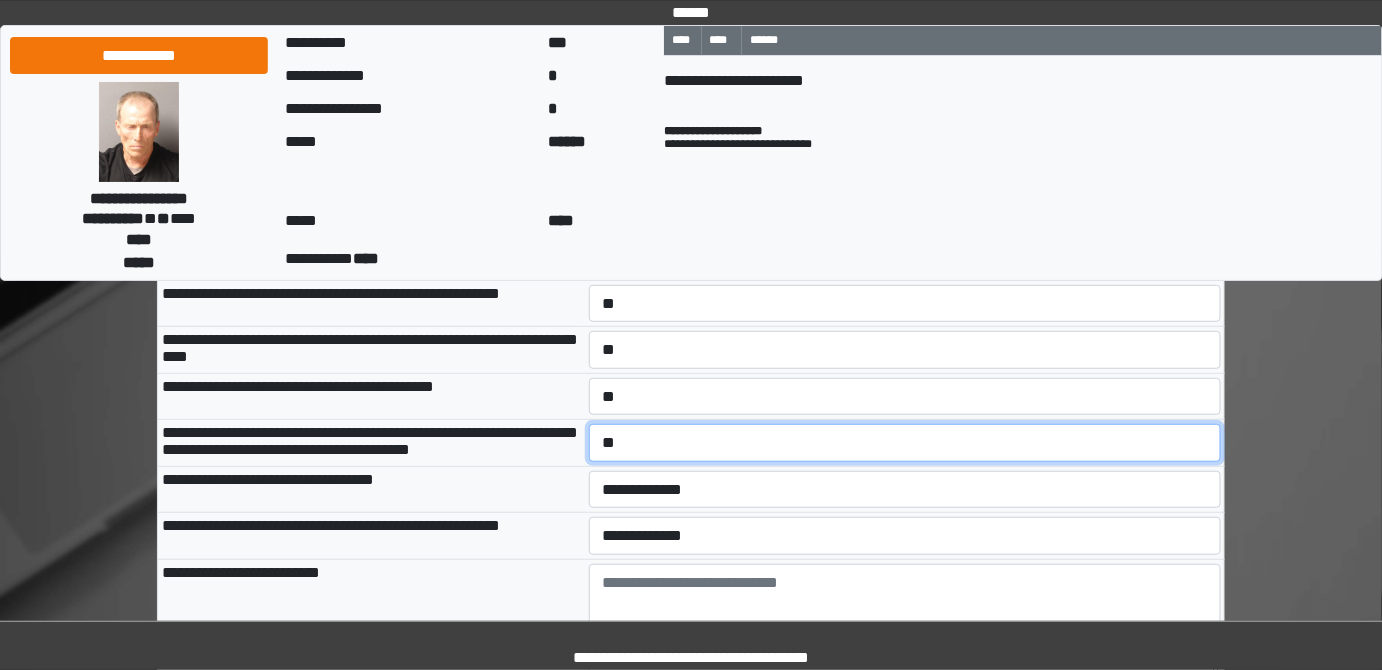 click on "**********" at bounding box center (905, 442) 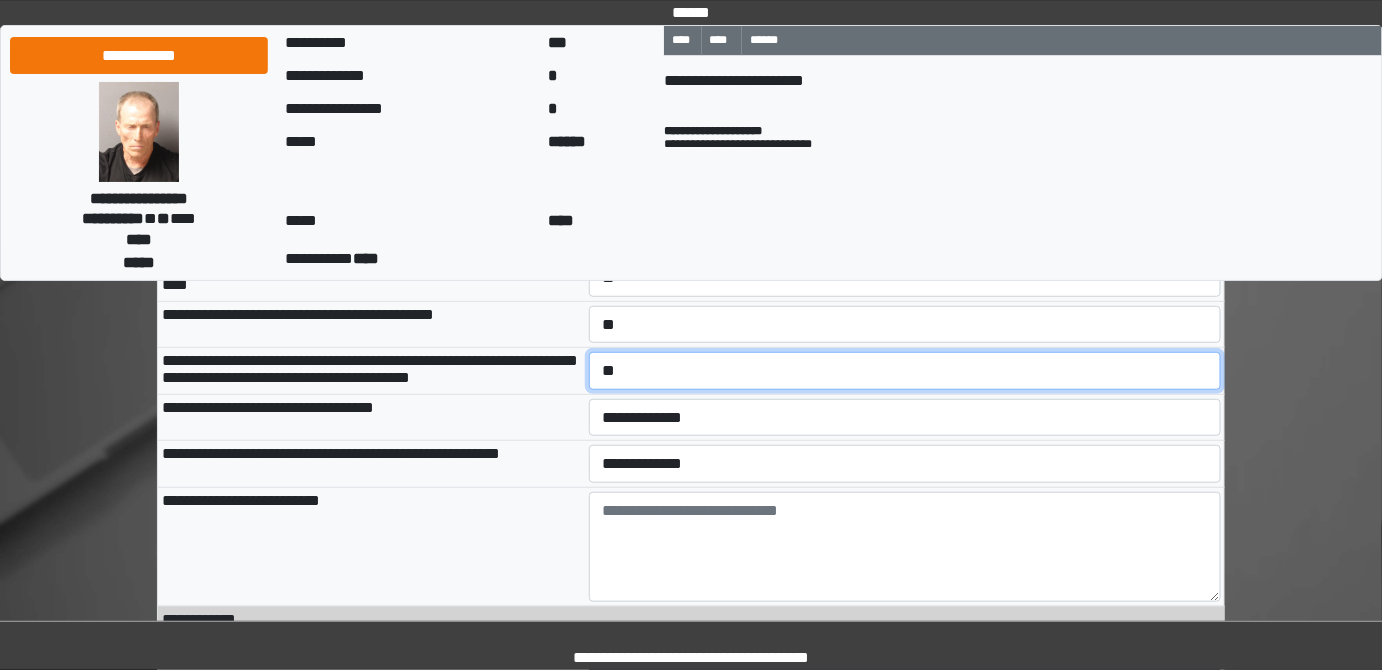 scroll, scrollTop: 2909, scrollLeft: 0, axis: vertical 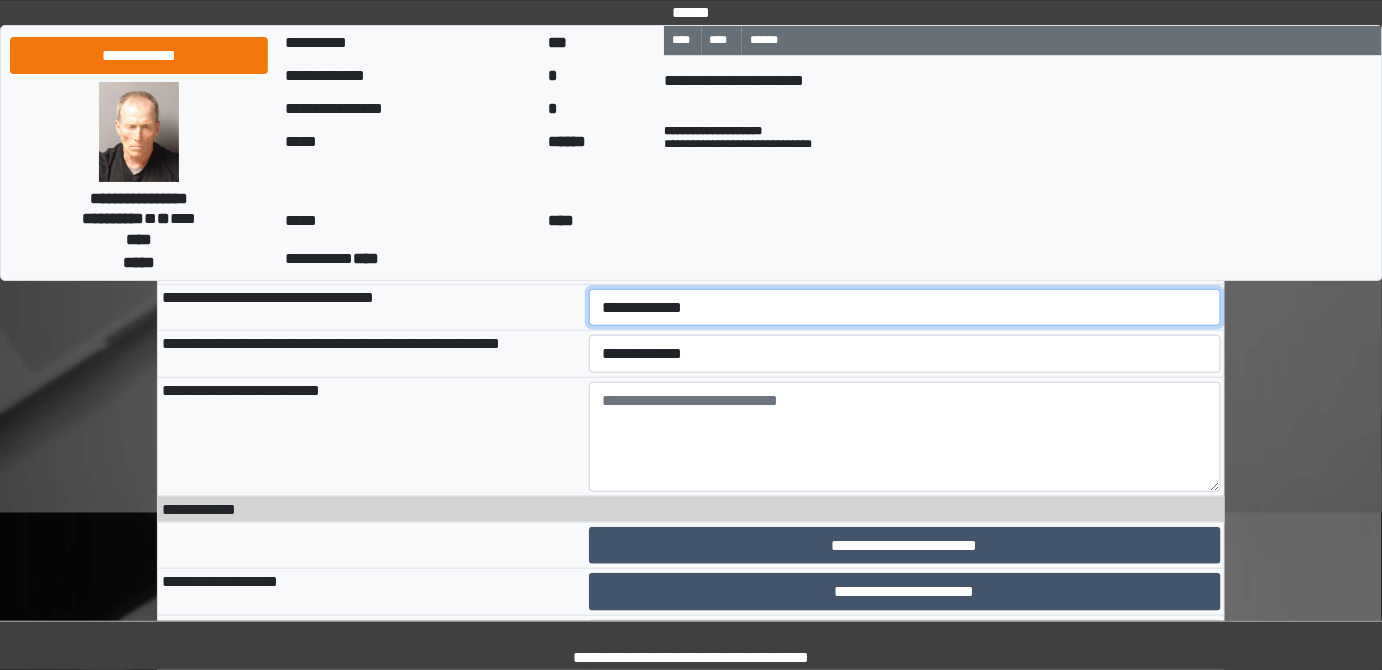 click on "**********" at bounding box center (905, 307) 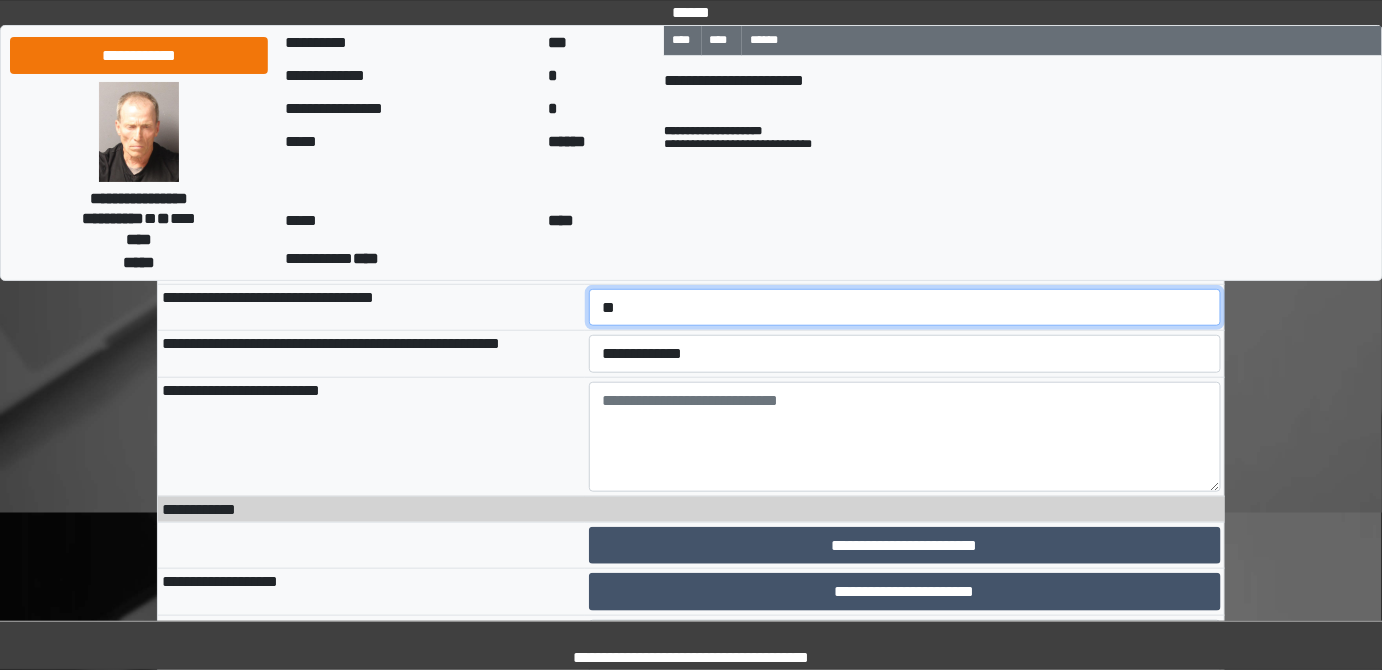 click on "**********" at bounding box center [905, 307] 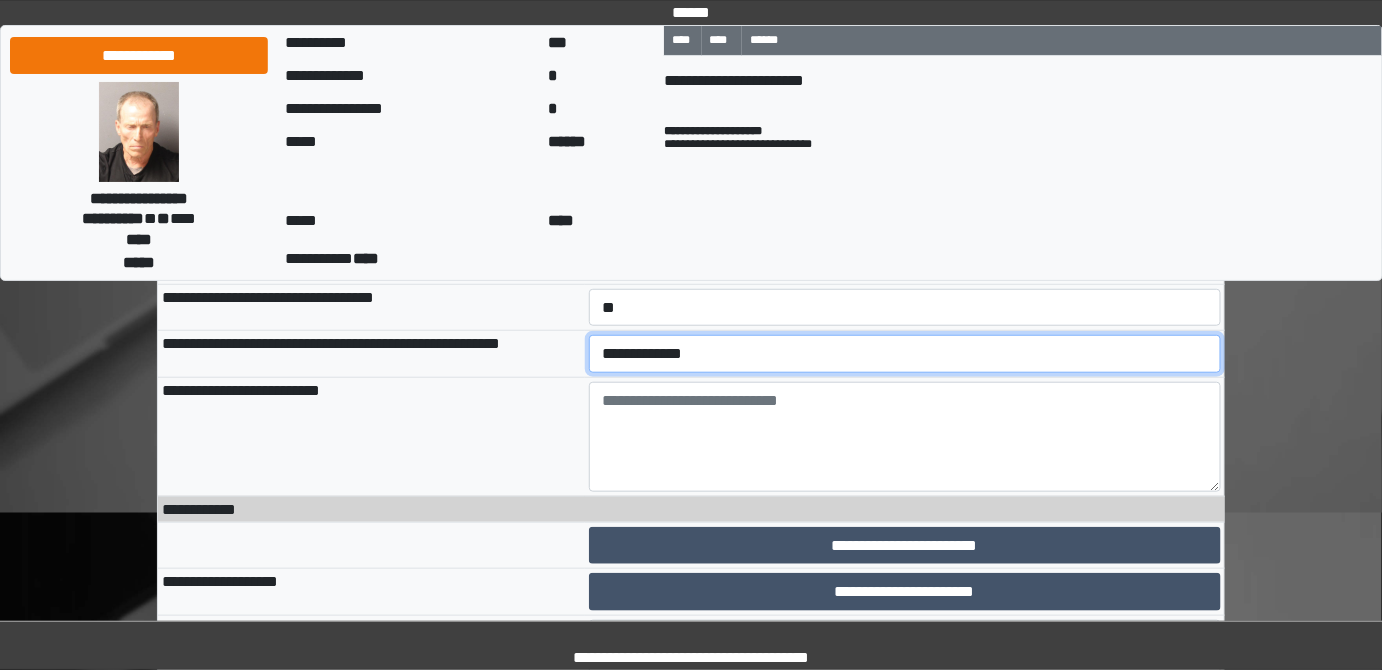 click on "**********" at bounding box center (905, 353) 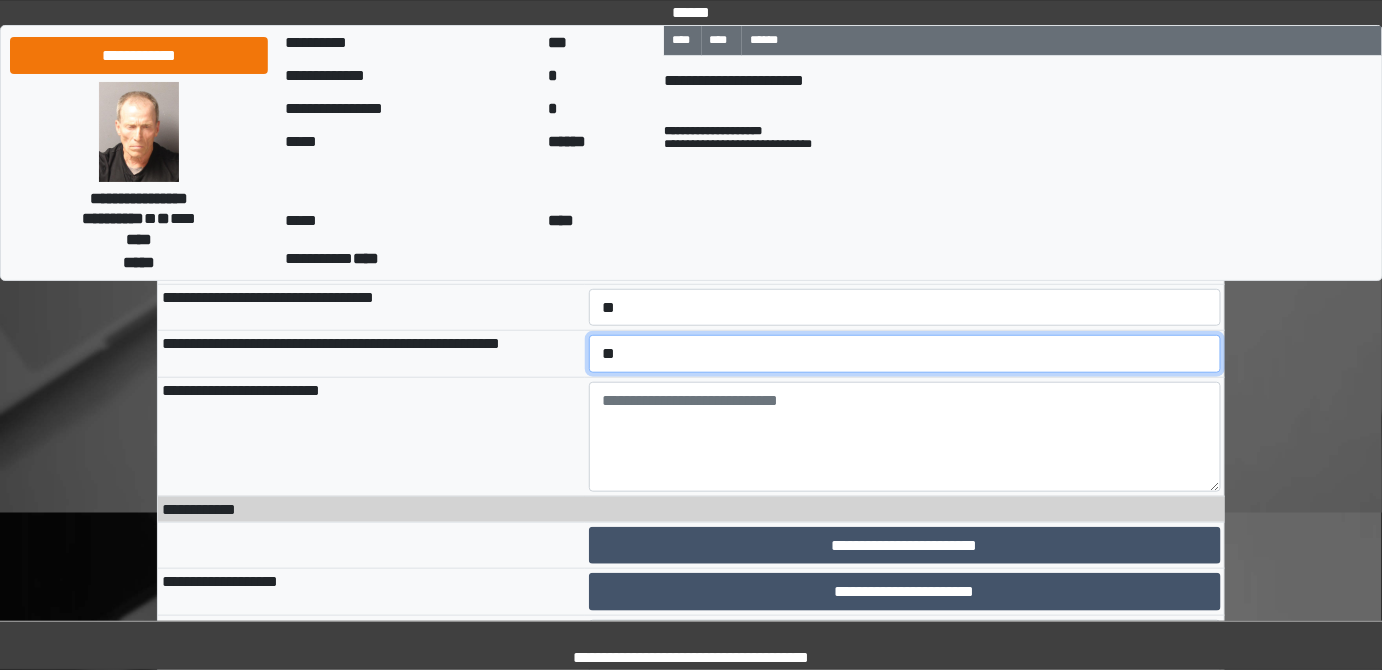 click on "**********" at bounding box center [905, 353] 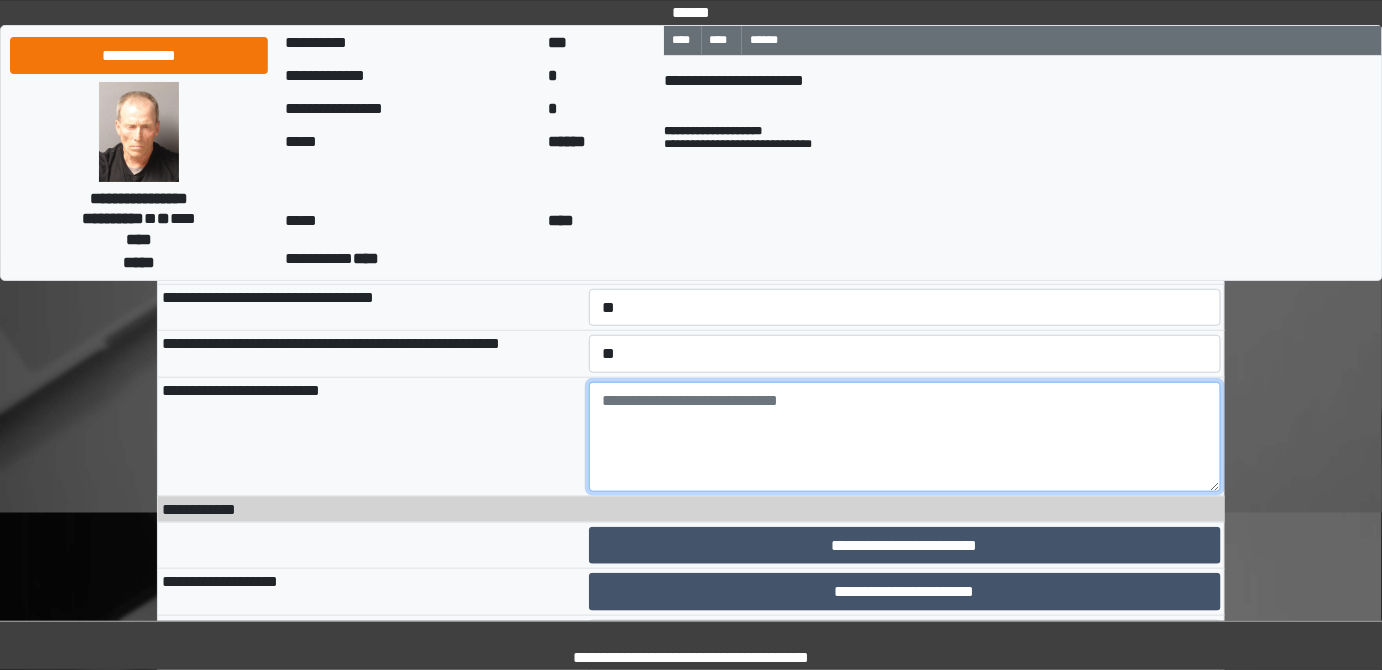 click at bounding box center (905, 437) 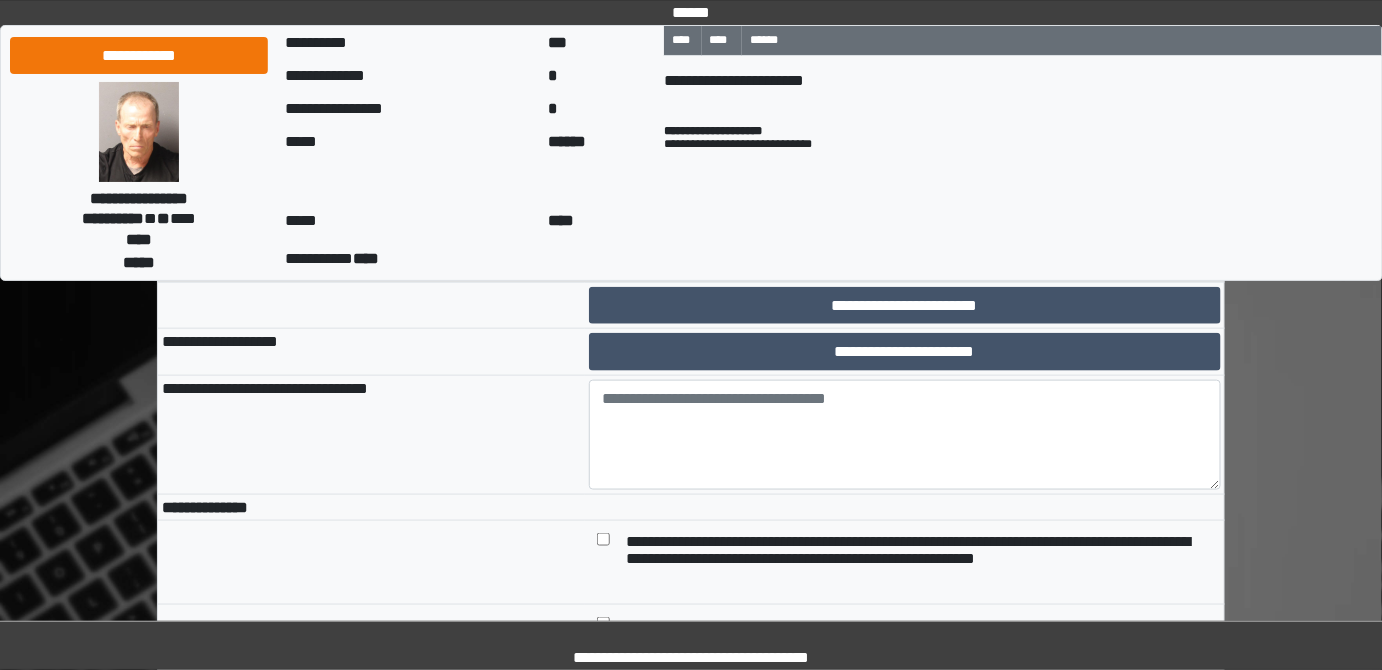 scroll, scrollTop: 3181, scrollLeft: 0, axis: vertical 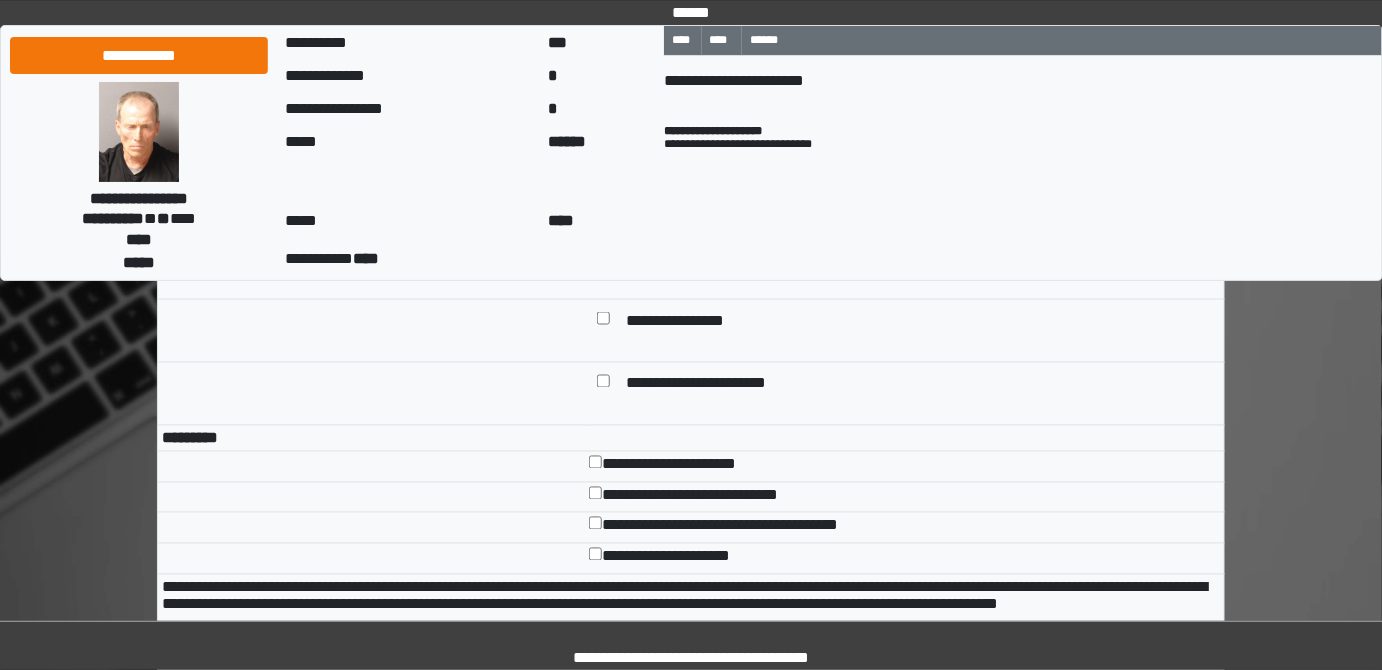 type on "***" 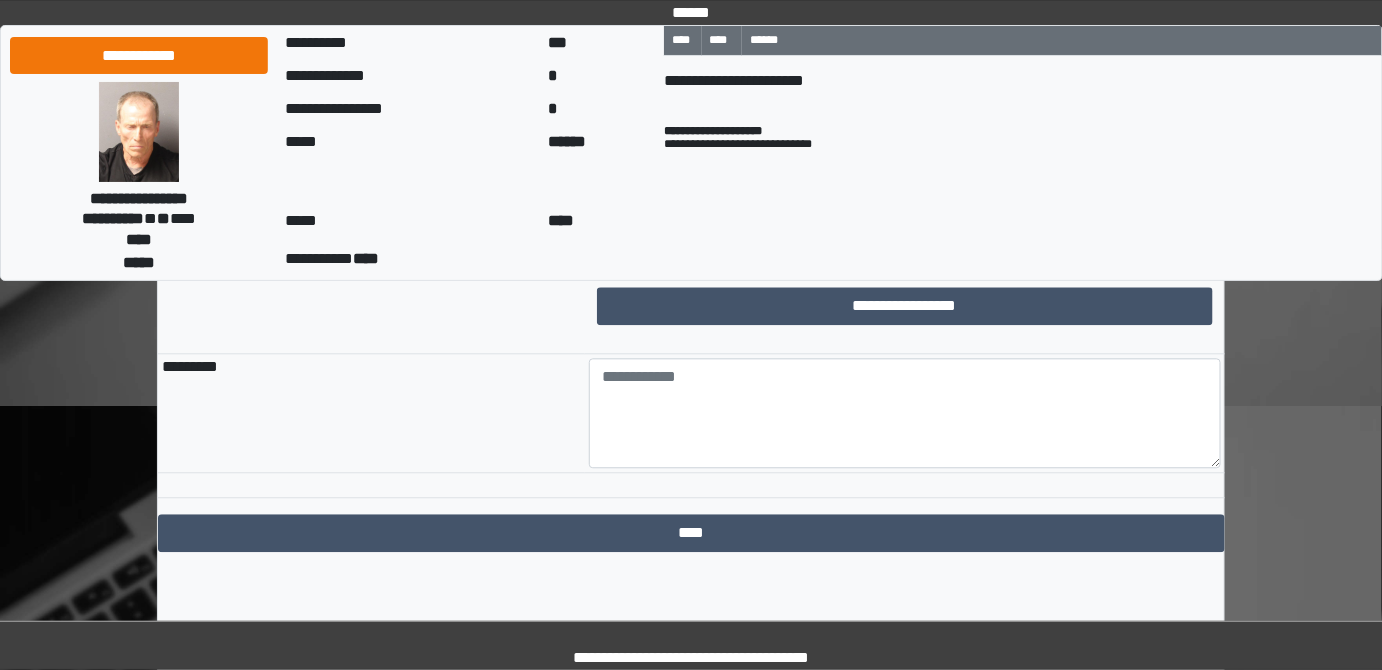 scroll, scrollTop: 3909, scrollLeft: 0, axis: vertical 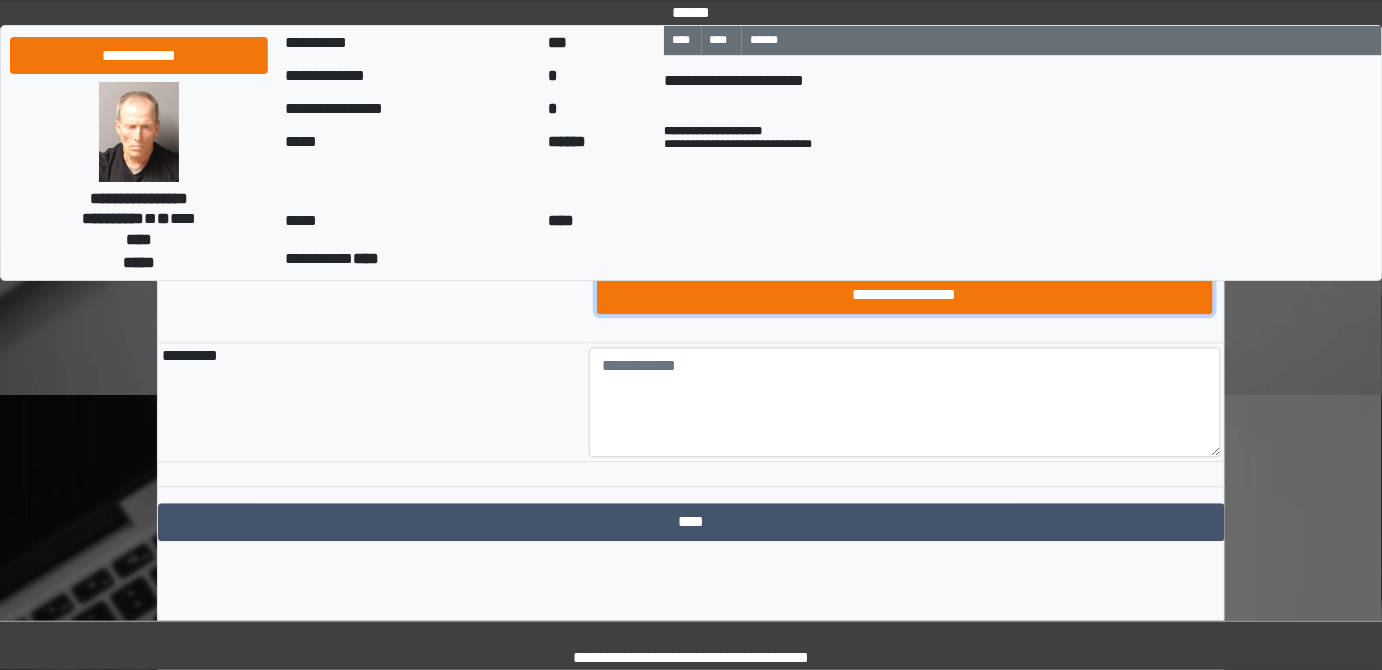 click on "**********" at bounding box center (905, 294) 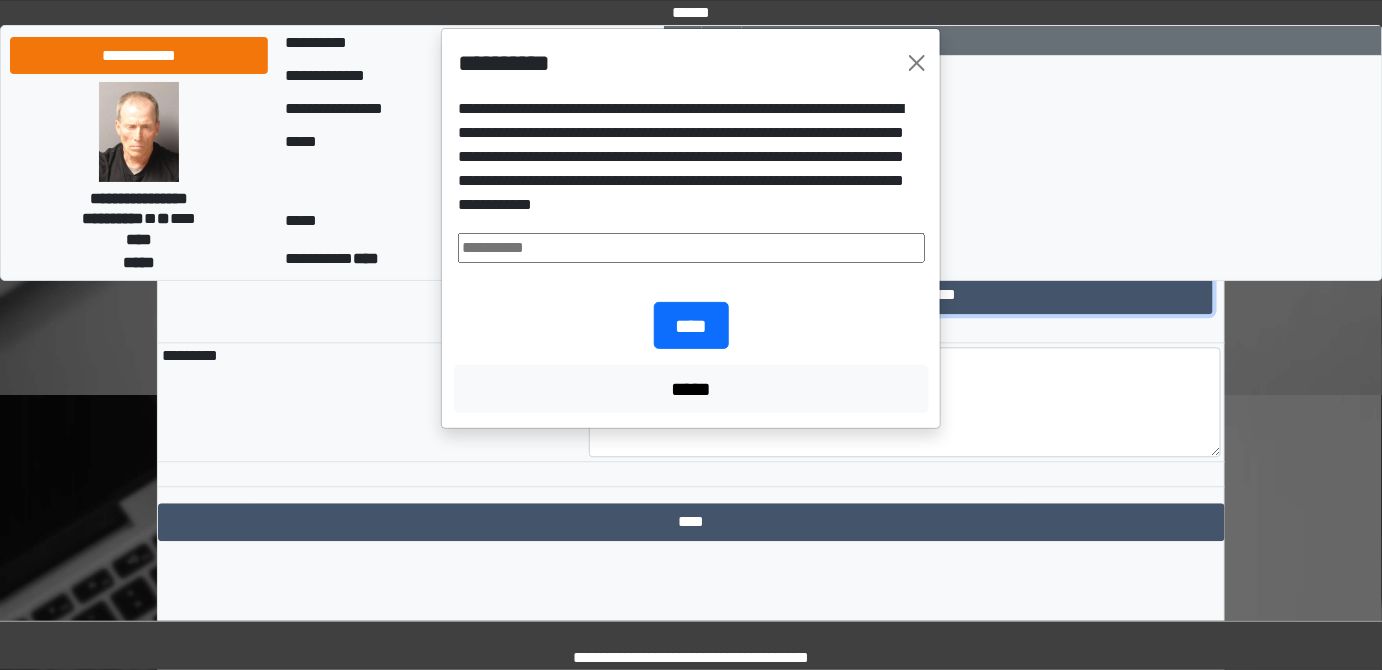 type 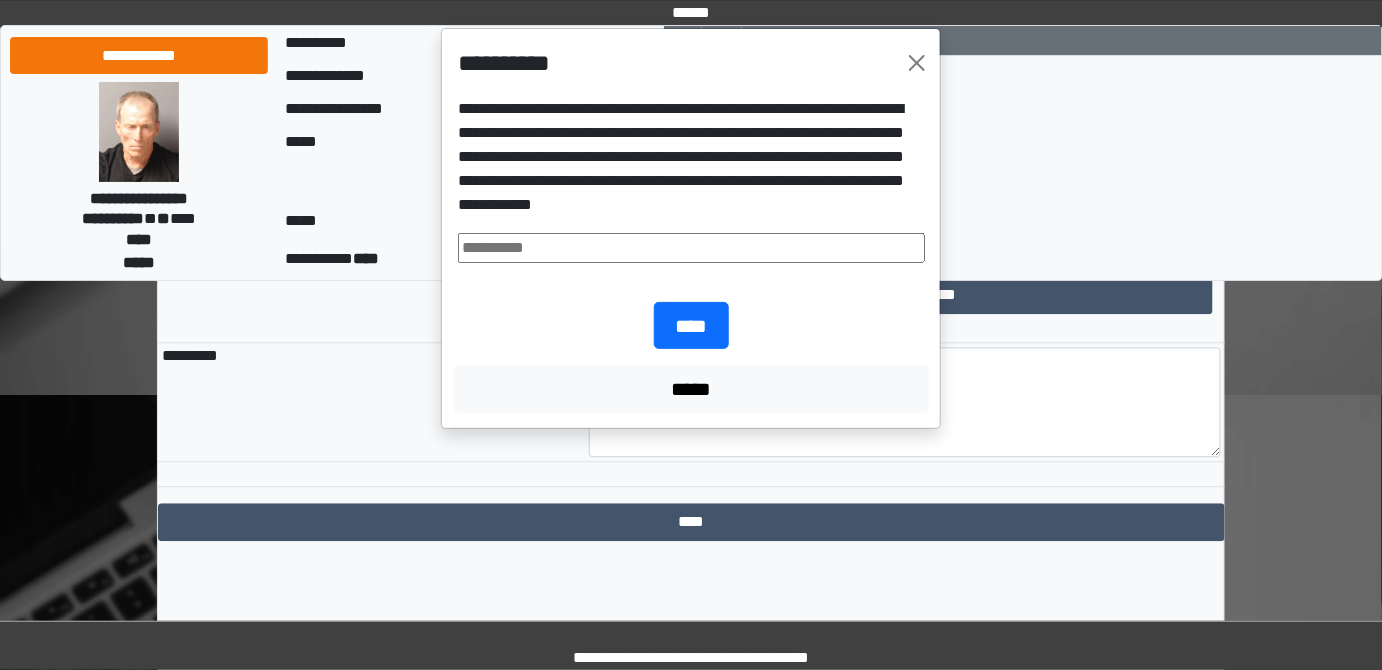 click at bounding box center [691, 248] 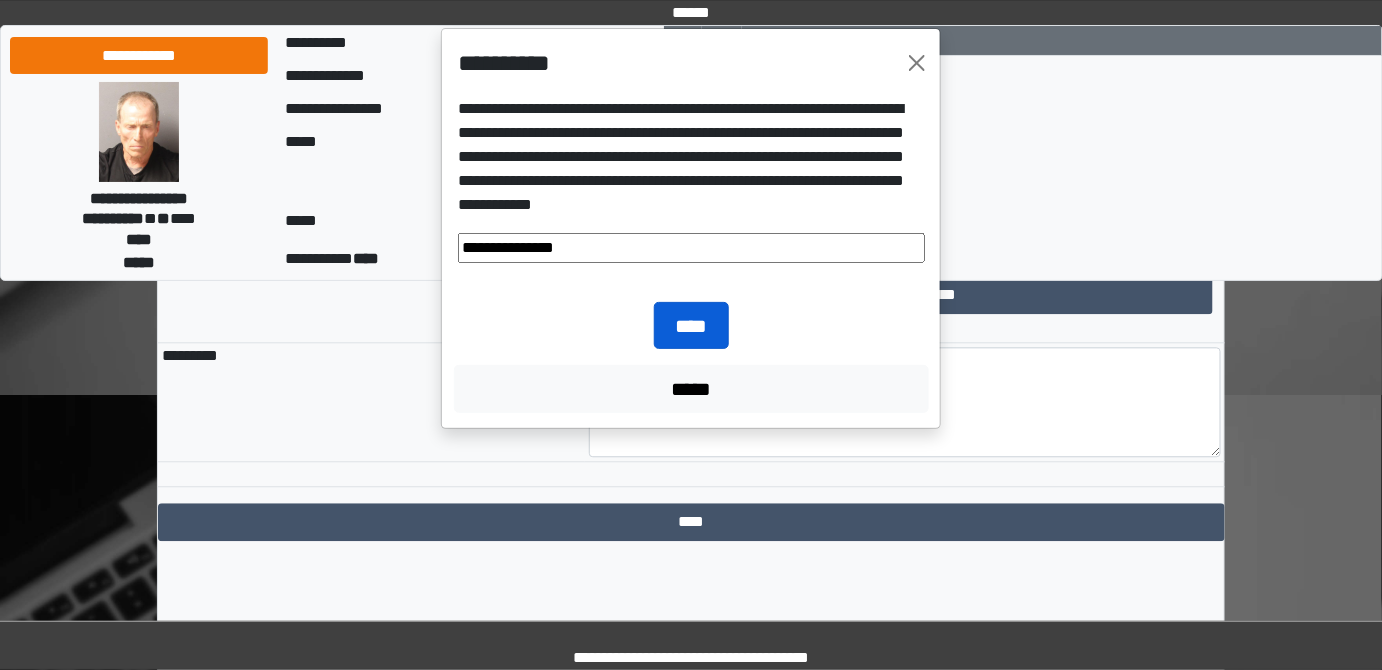 type on "**********" 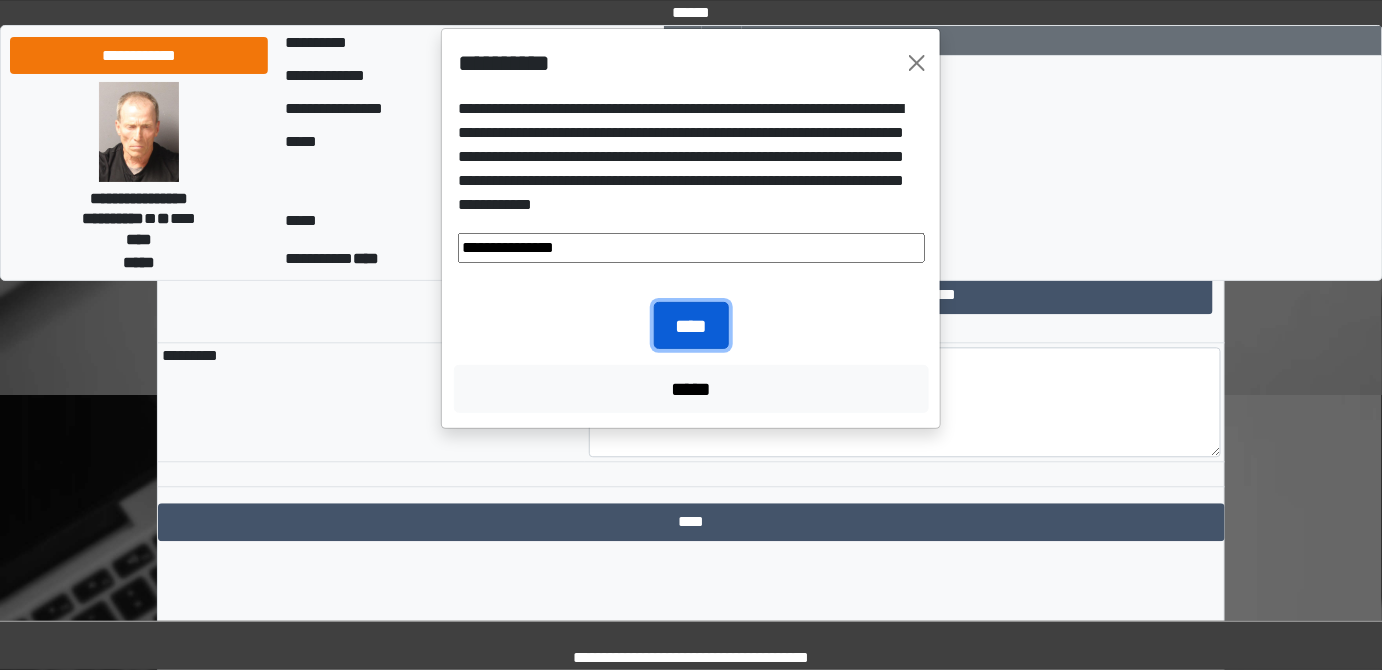 click on "****" at bounding box center [691, 325] 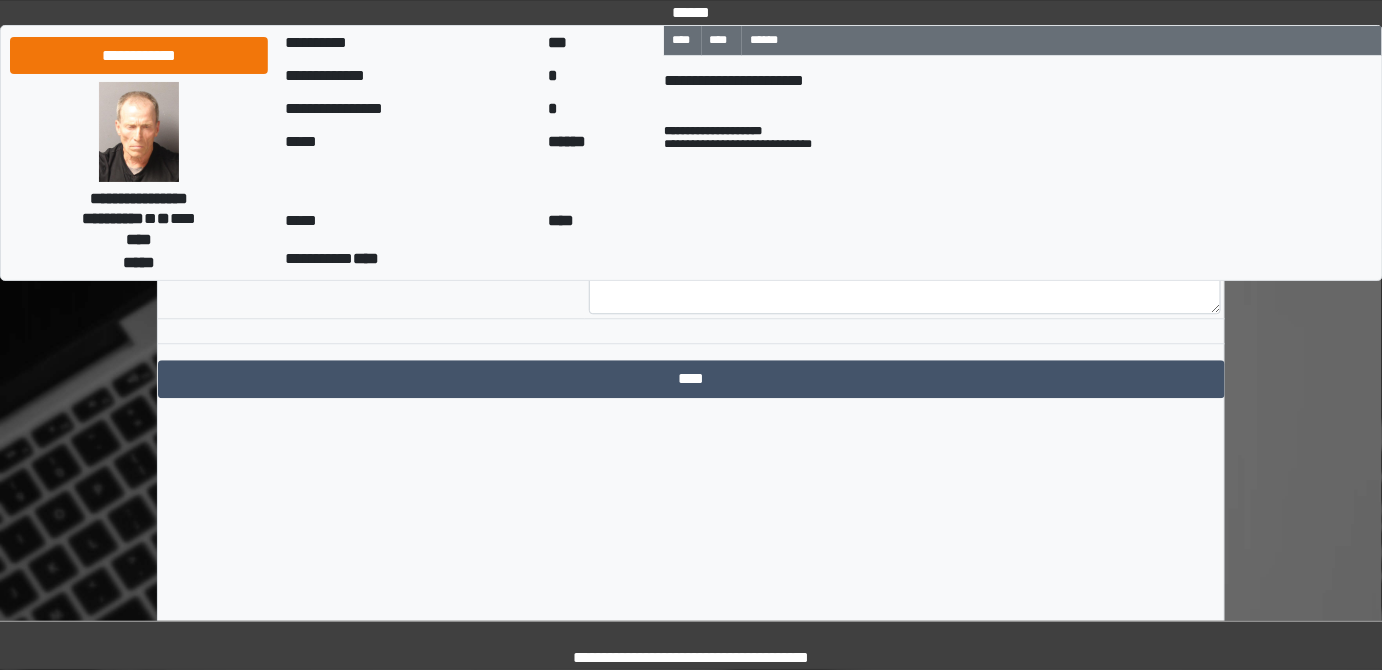 scroll, scrollTop: 4090, scrollLeft: 0, axis: vertical 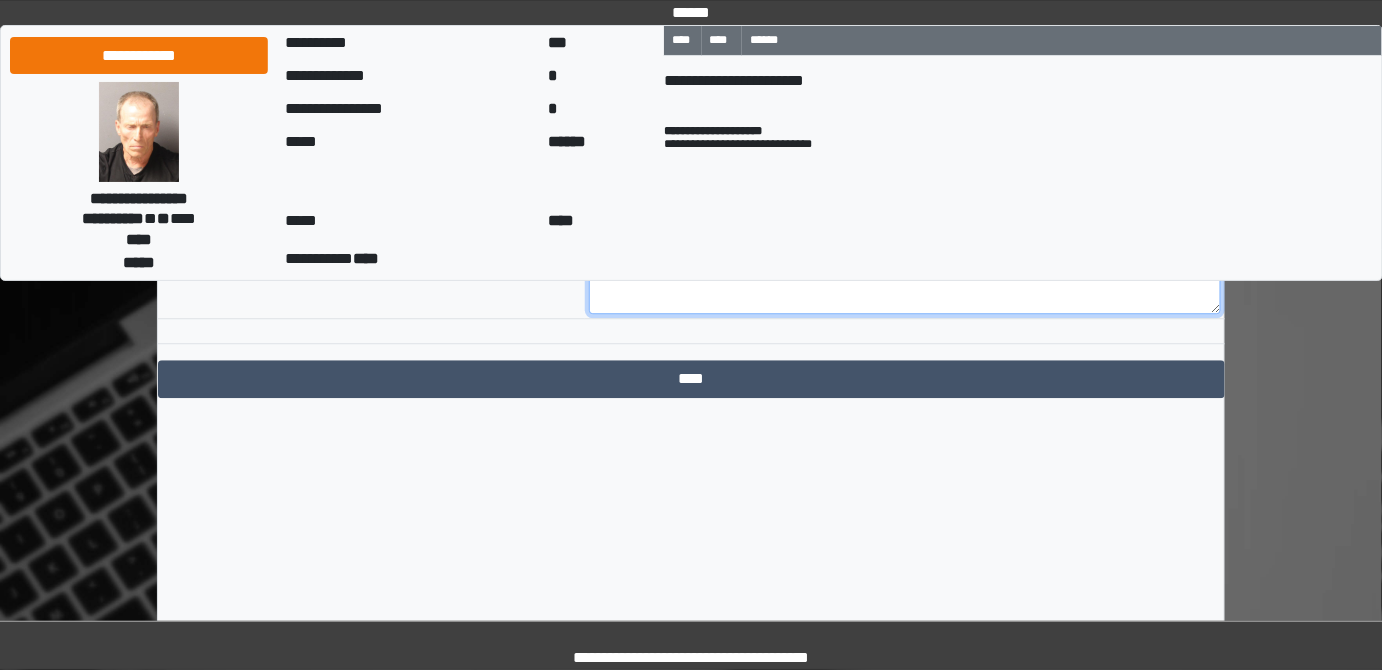 click at bounding box center (905, 259) 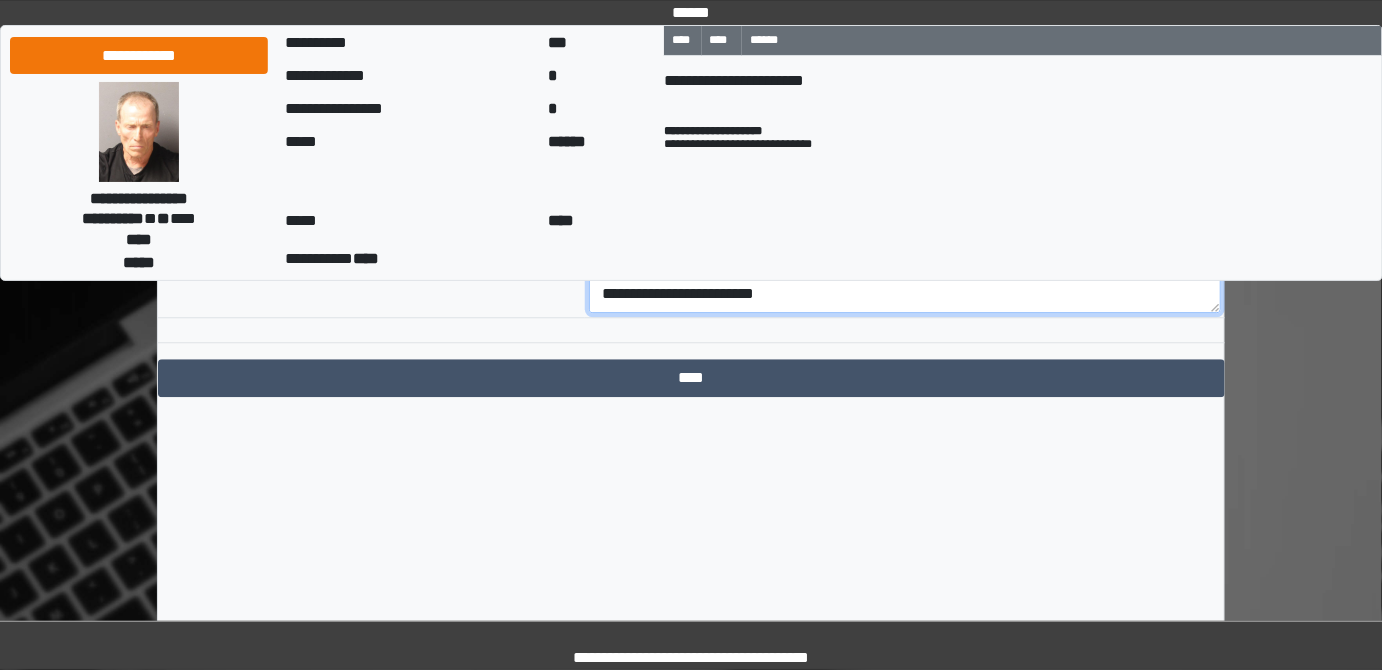 scroll, scrollTop: 72, scrollLeft: 0, axis: vertical 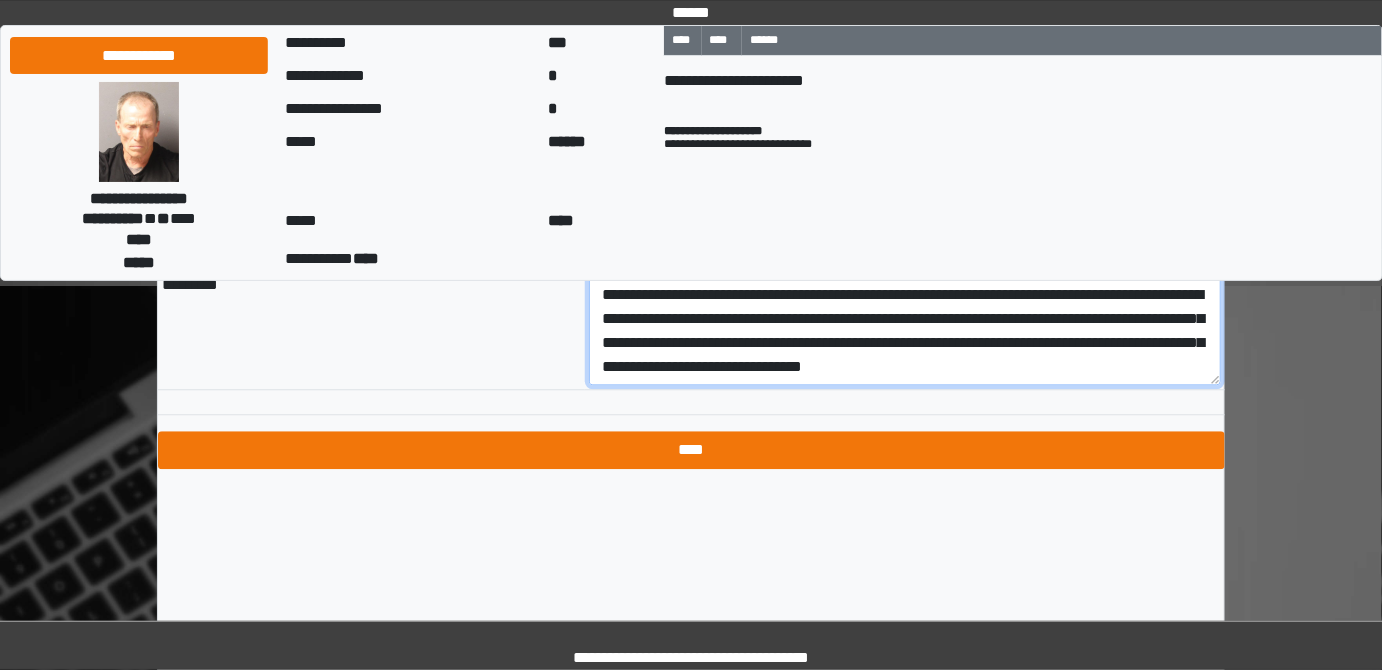 type on "**********" 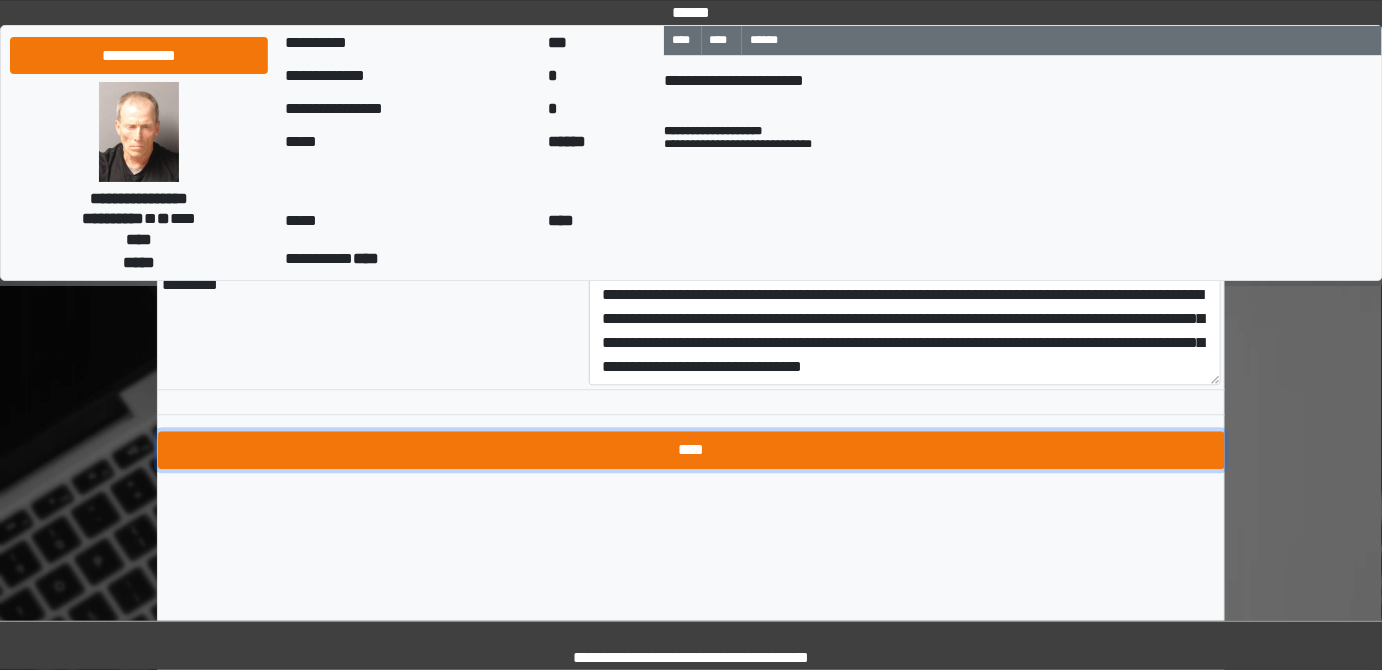 click on "****" at bounding box center [691, 450] 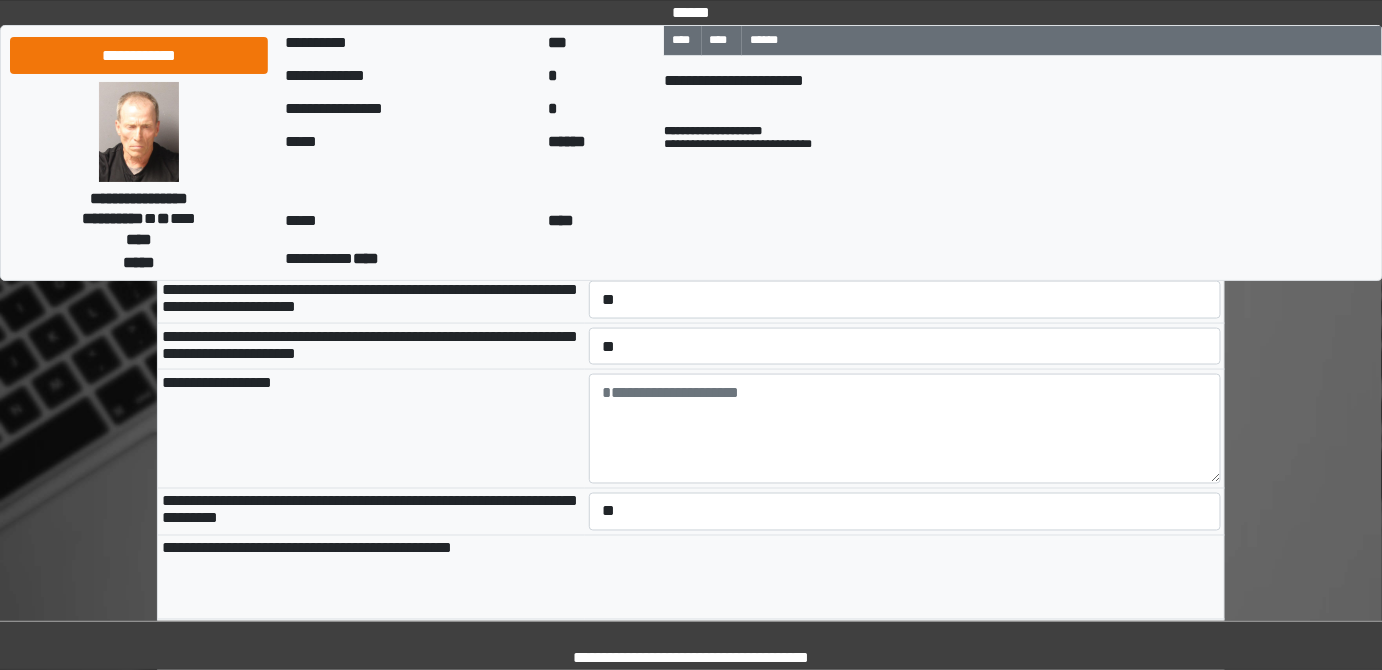 scroll, scrollTop: 601, scrollLeft: 0, axis: vertical 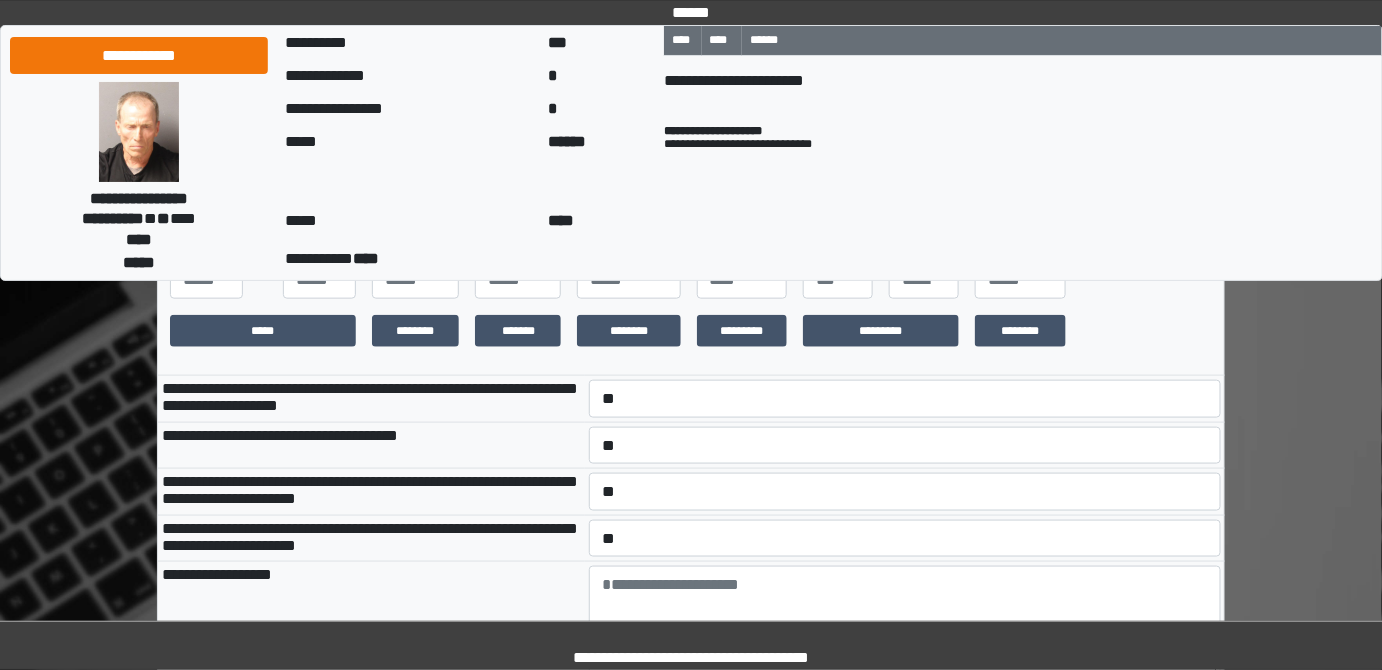click on "*********" at bounding box center (742, 331) 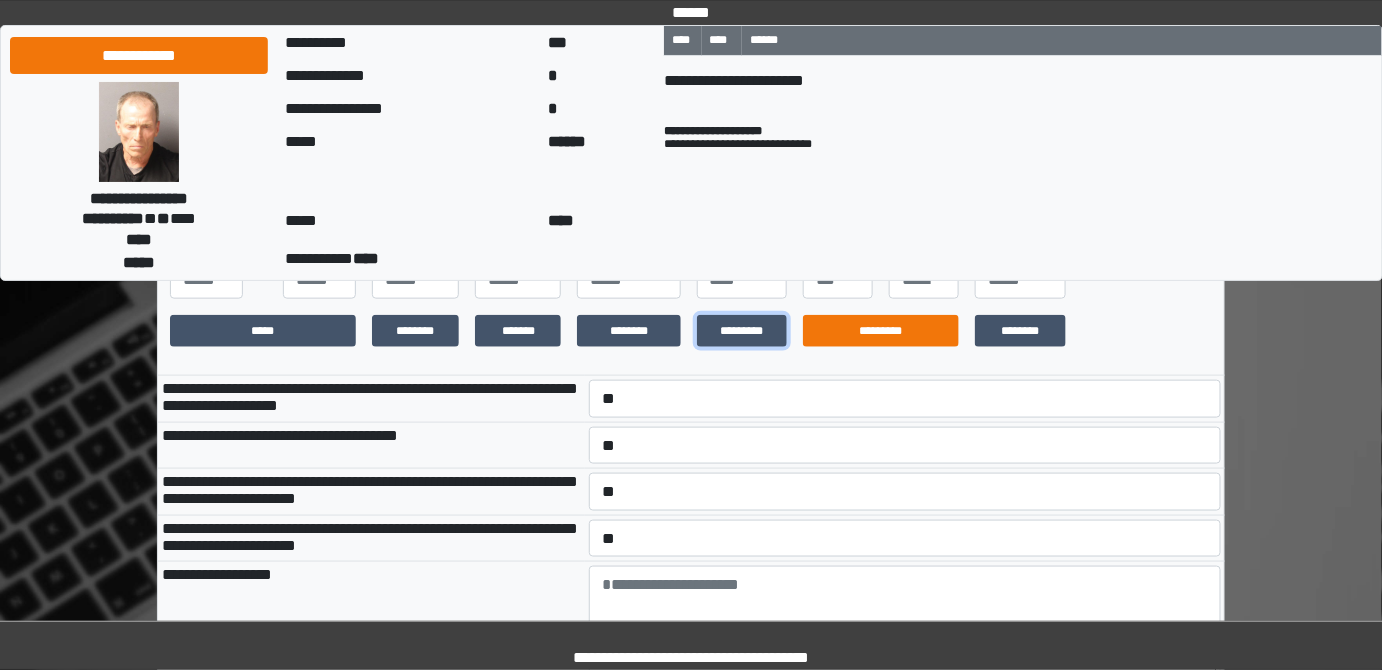 drag, startPoint x: 758, startPoint y: 384, endPoint x: 800, endPoint y: 384, distance: 42 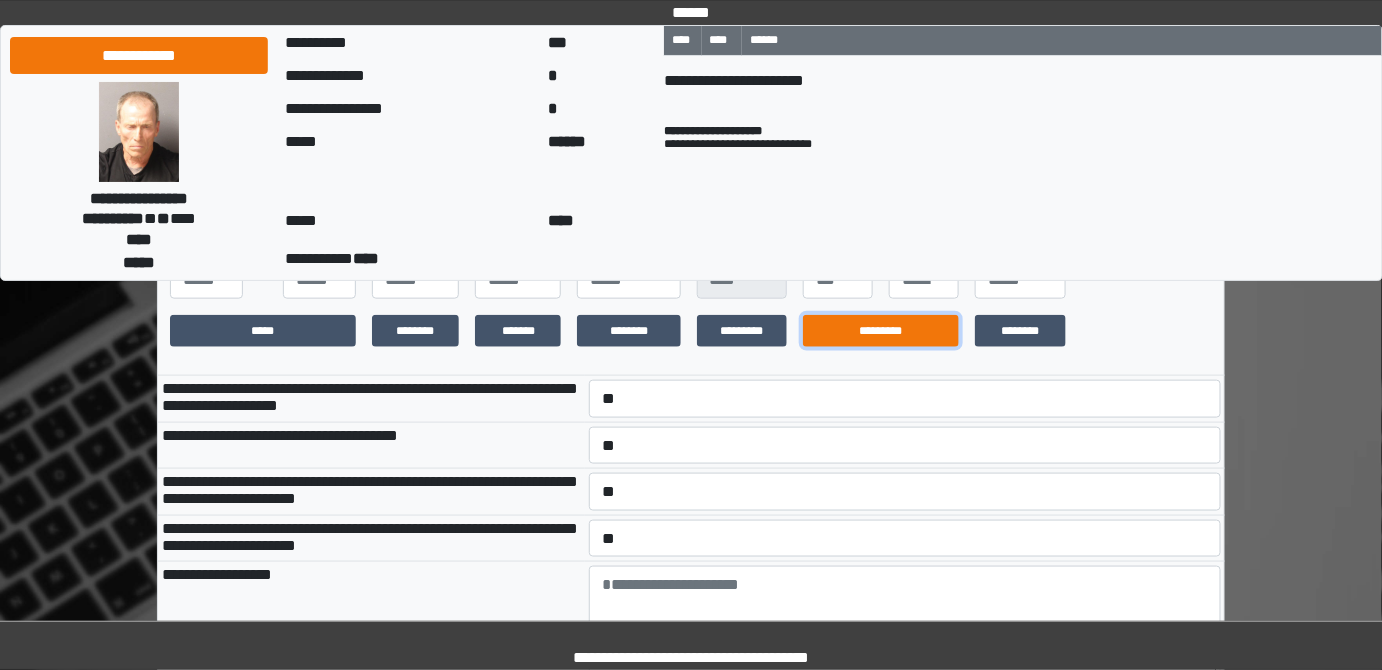 click on "*********" at bounding box center (881, 331) 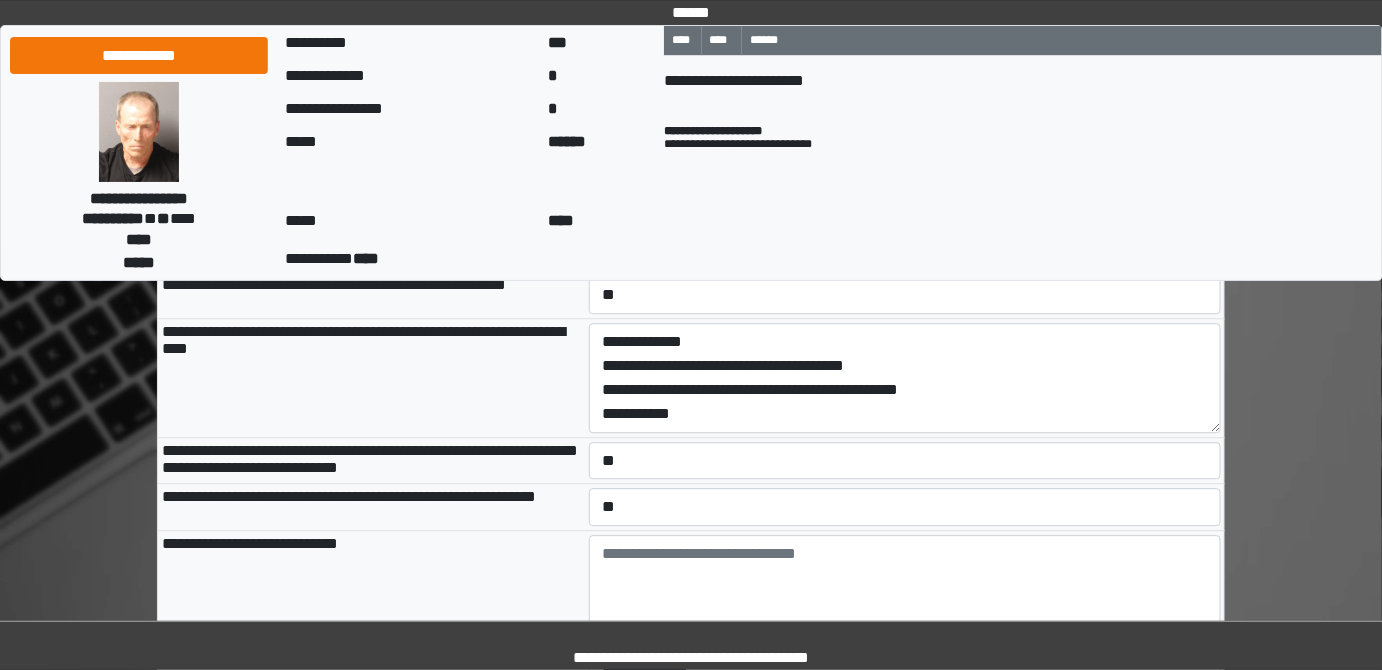scroll, scrollTop: 1601, scrollLeft: 0, axis: vertical 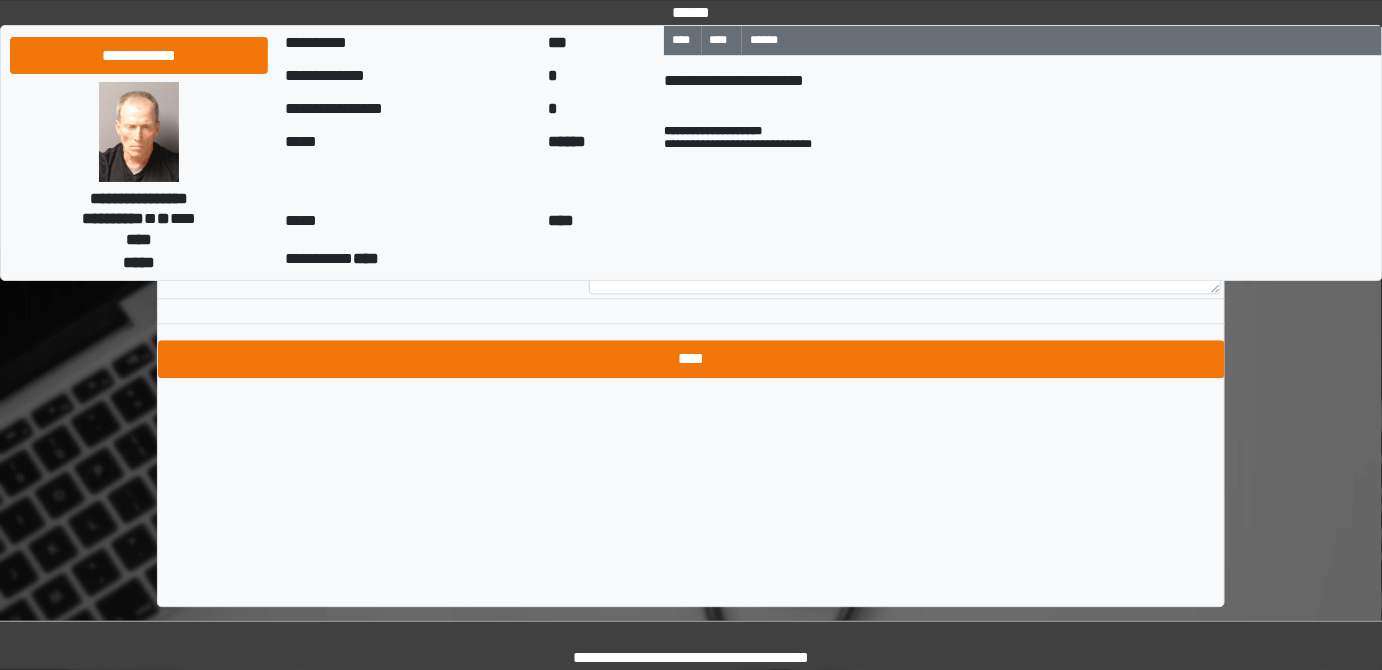 type on "**********" 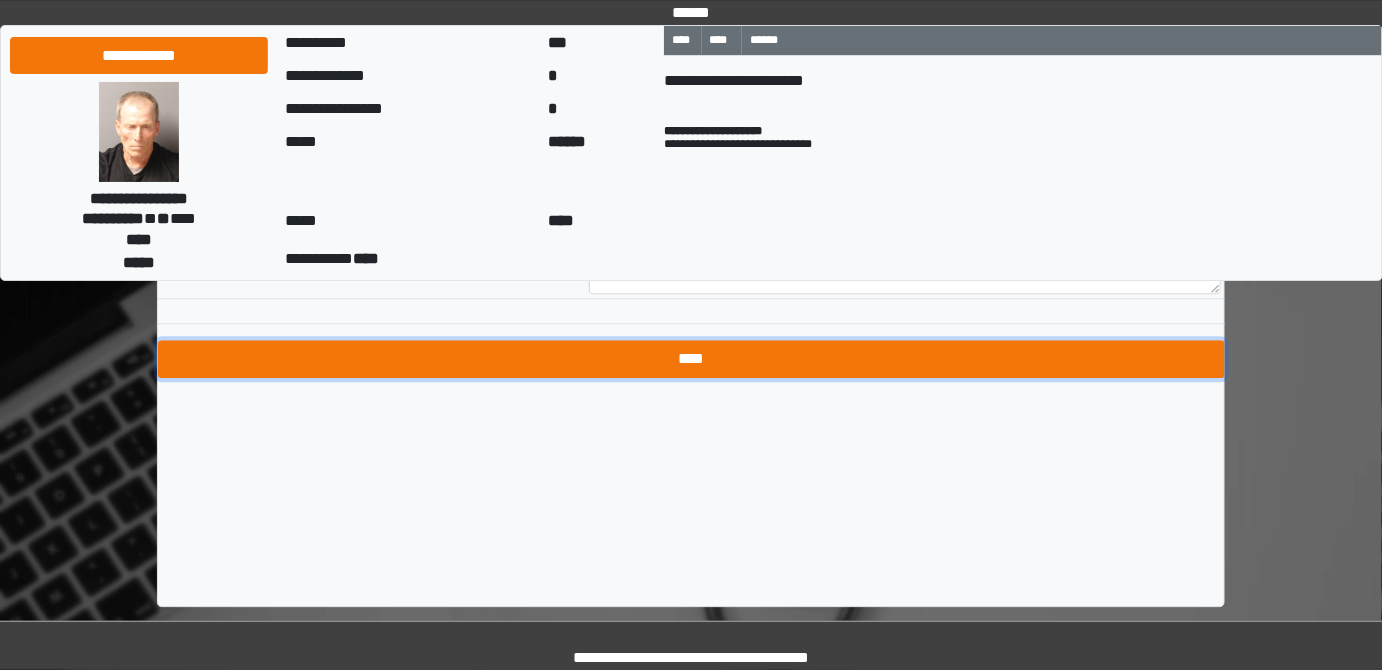 click on "****" at bounding box center [691, 359] 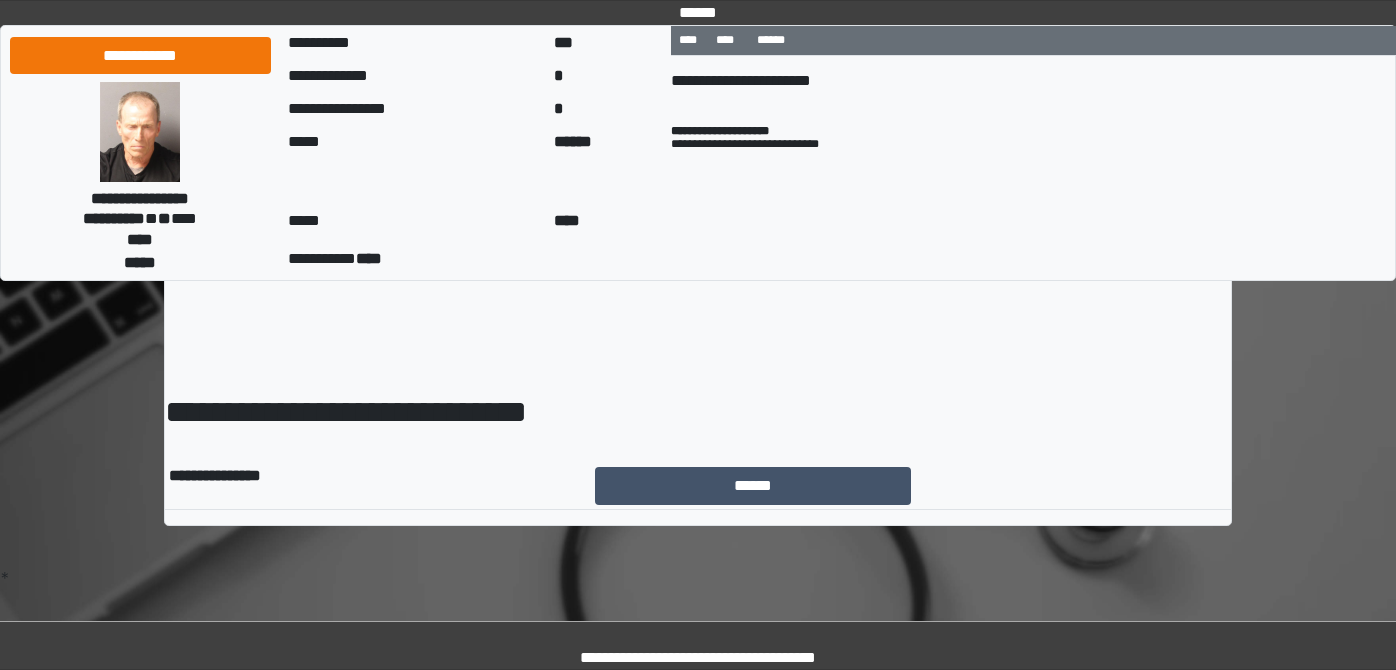 scroll, scrollTop: 0, scrollLeft: 0, axis: both 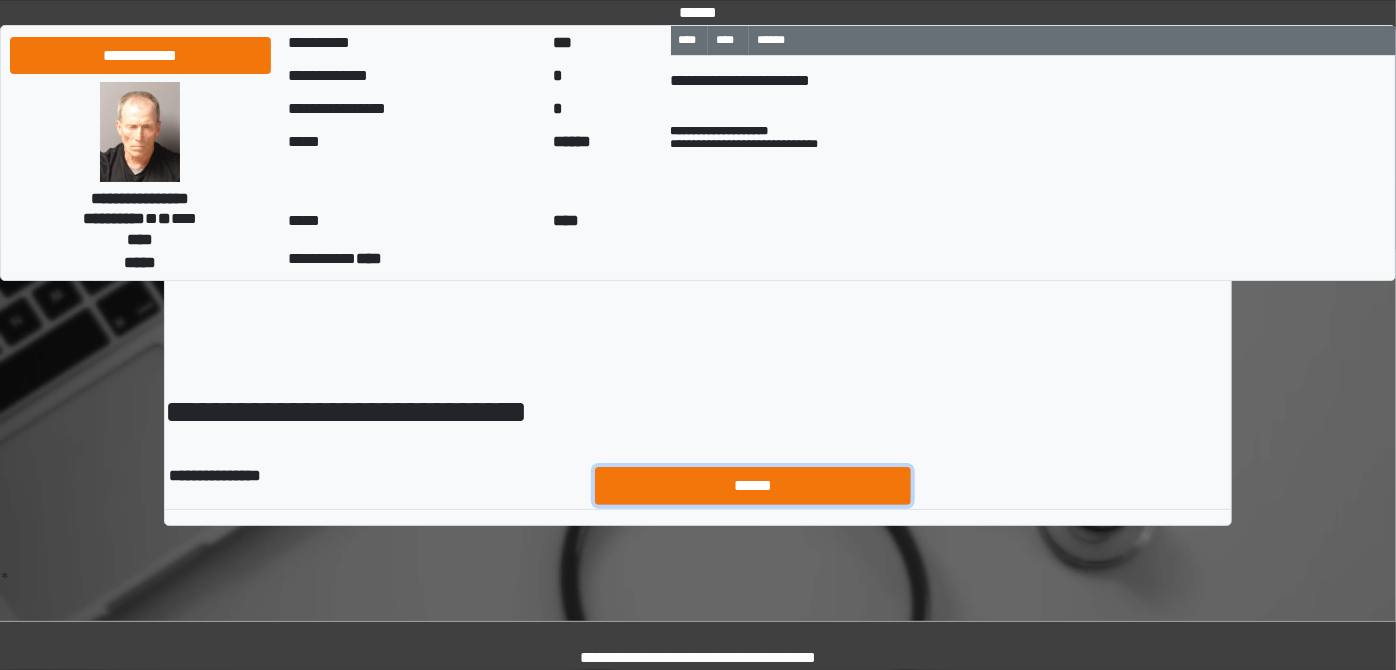 click on "******" at bounding box center (753, 485) 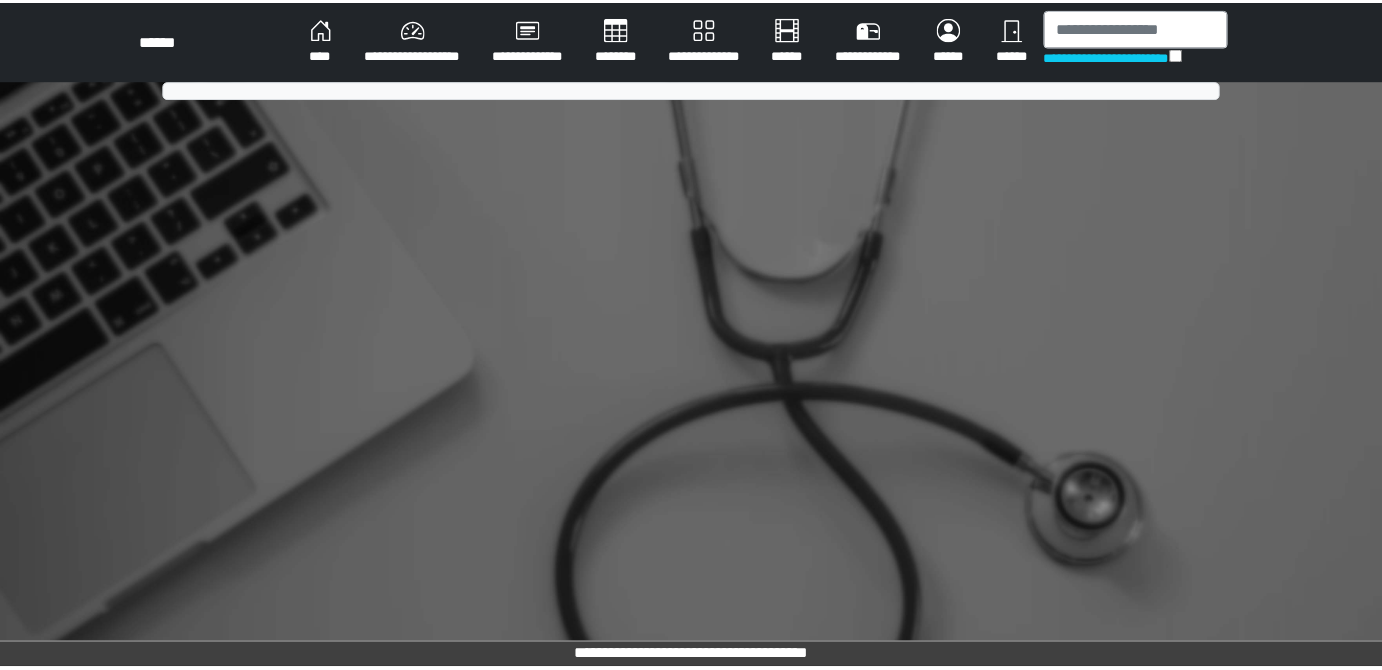 scroll, scrollTop: 0, scrollLeft: 0, axis: both 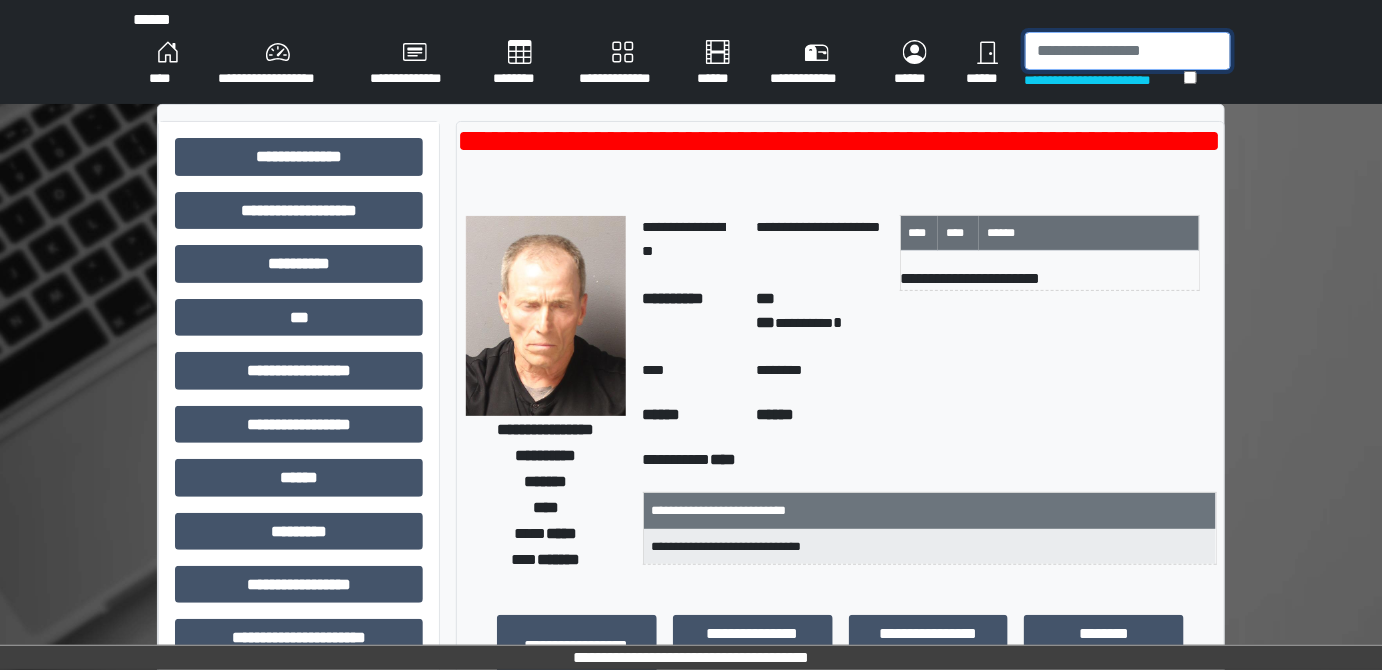 click at bounding box center [1128, 51] 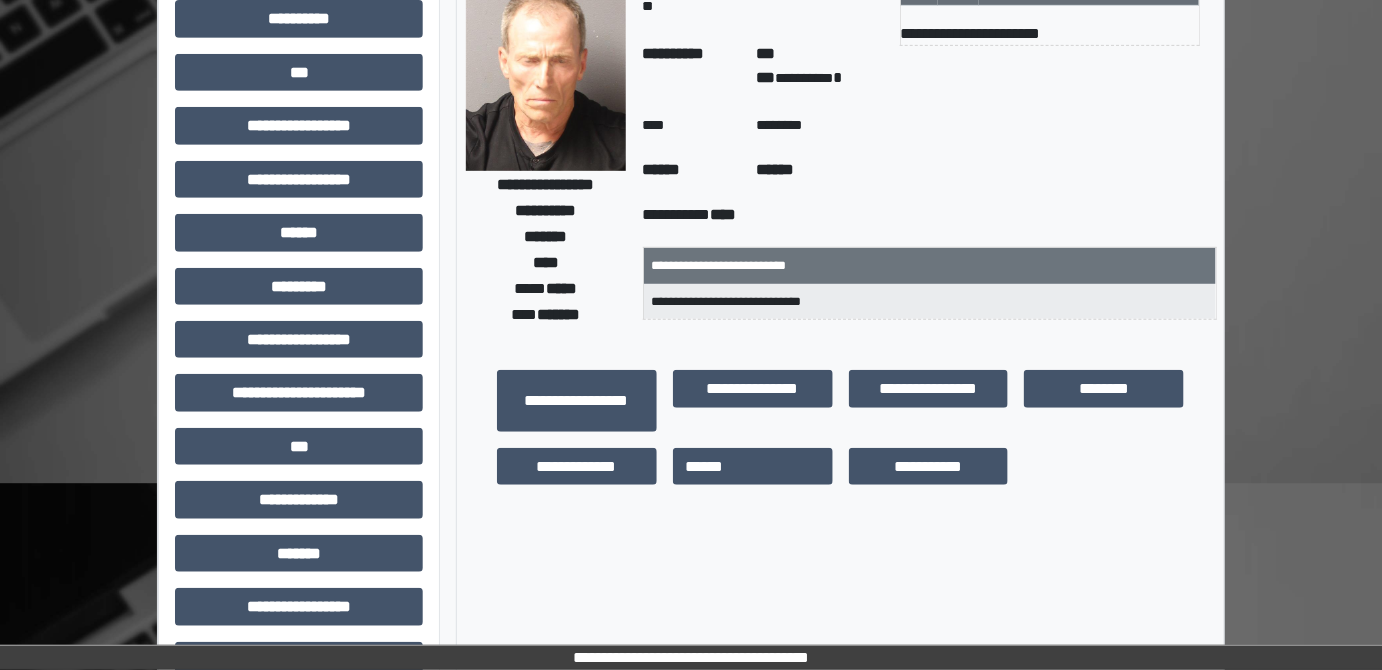 scroll, scrollTop: 272, scrollLeft: 0, axis: vertical 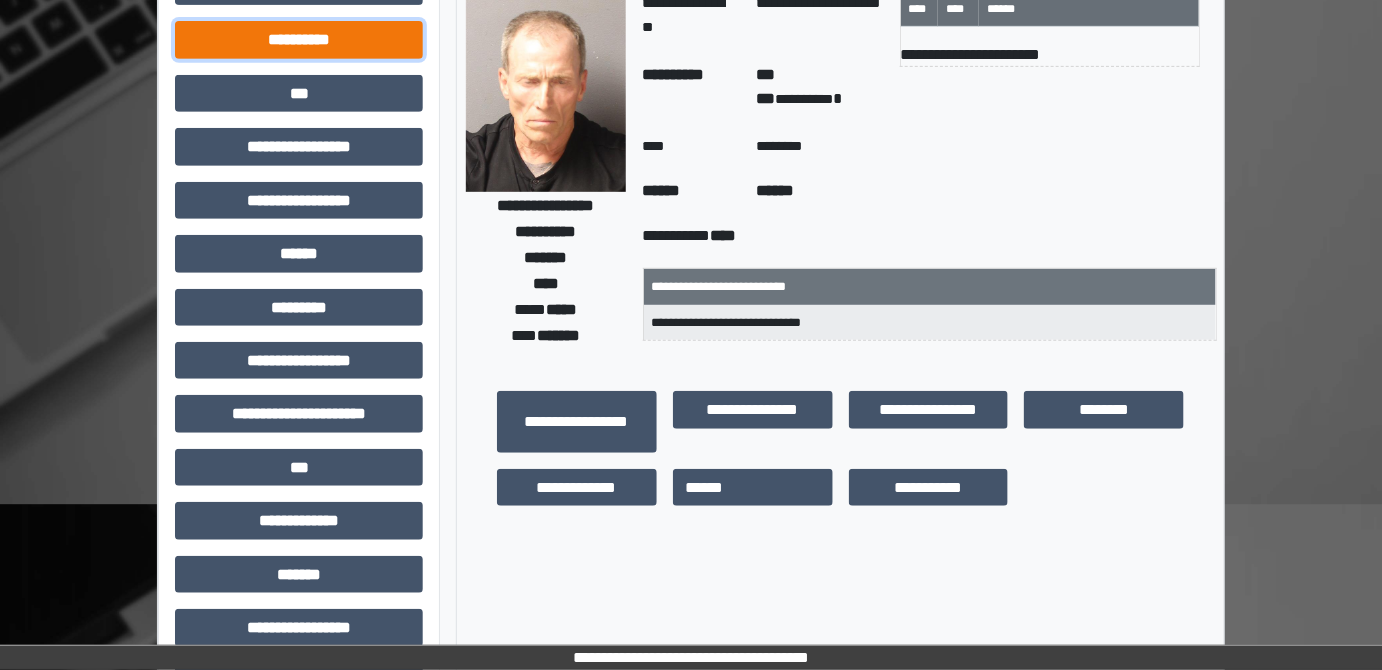 click on "**********" at bounding box center [299, 39] 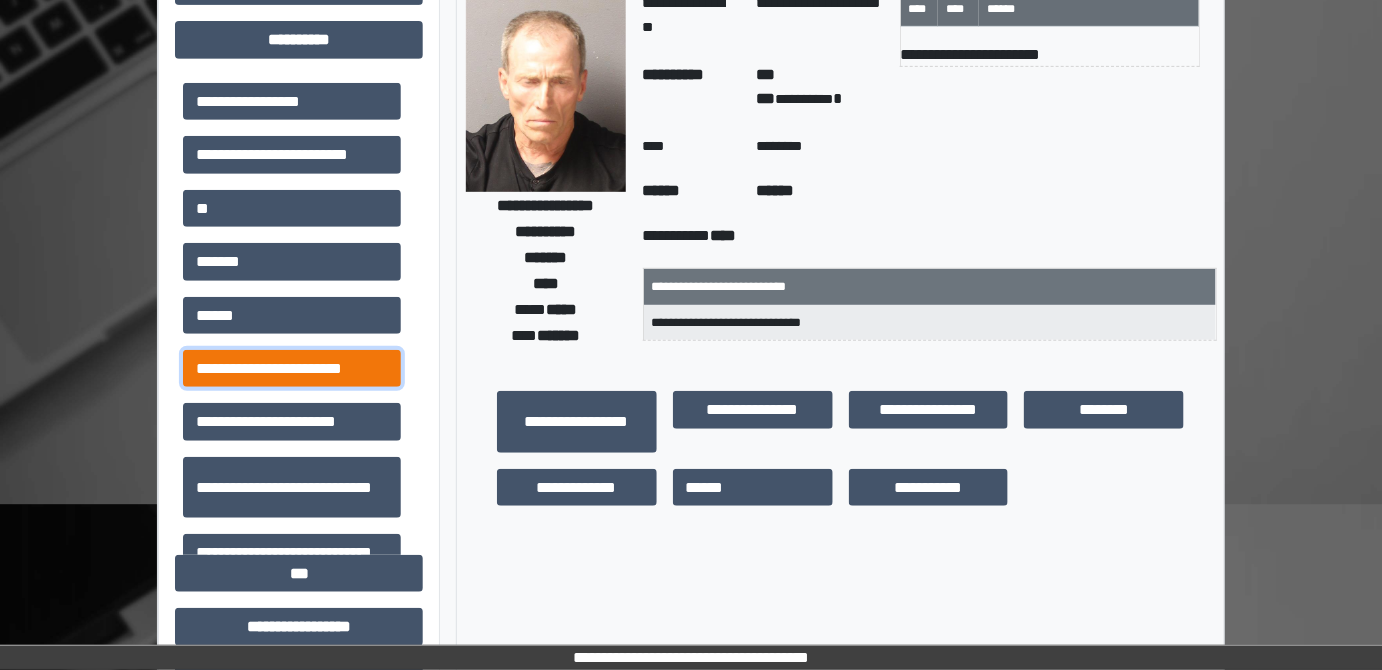 click on "**********" at bounding box center (292, 368) 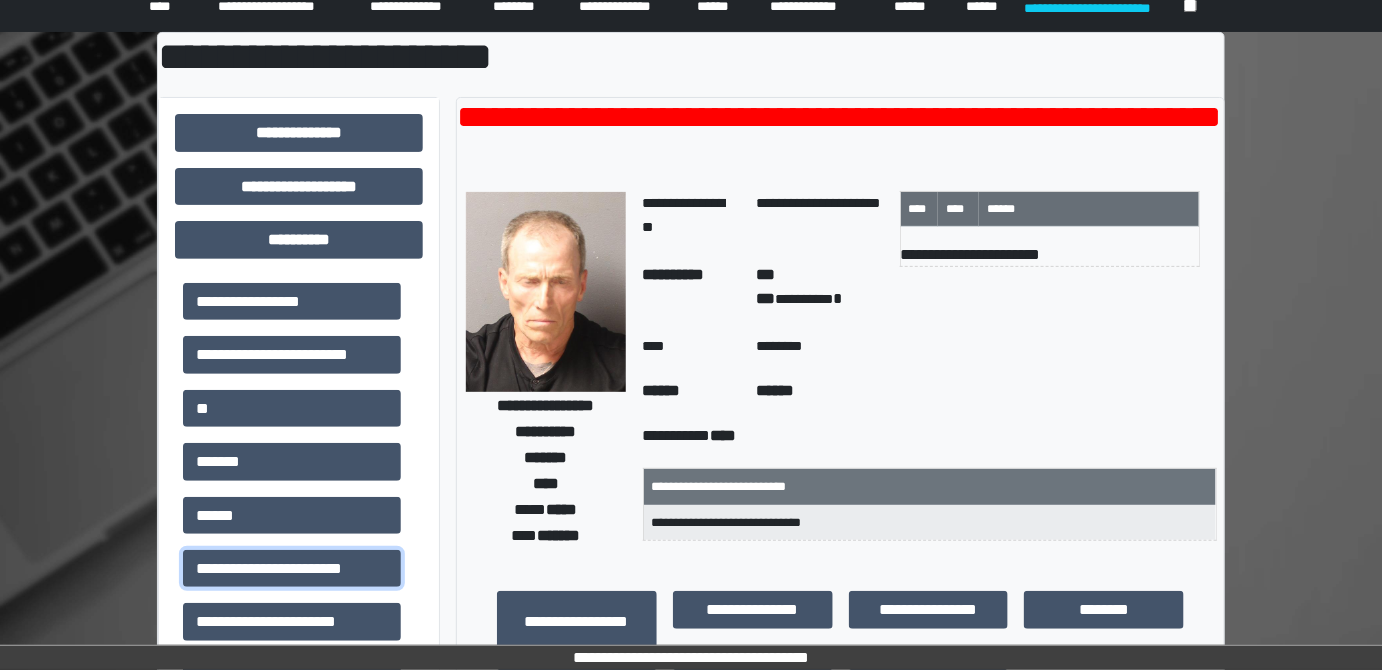 scroll, scrollTop: 0, scrollLeft: 0, axis: both 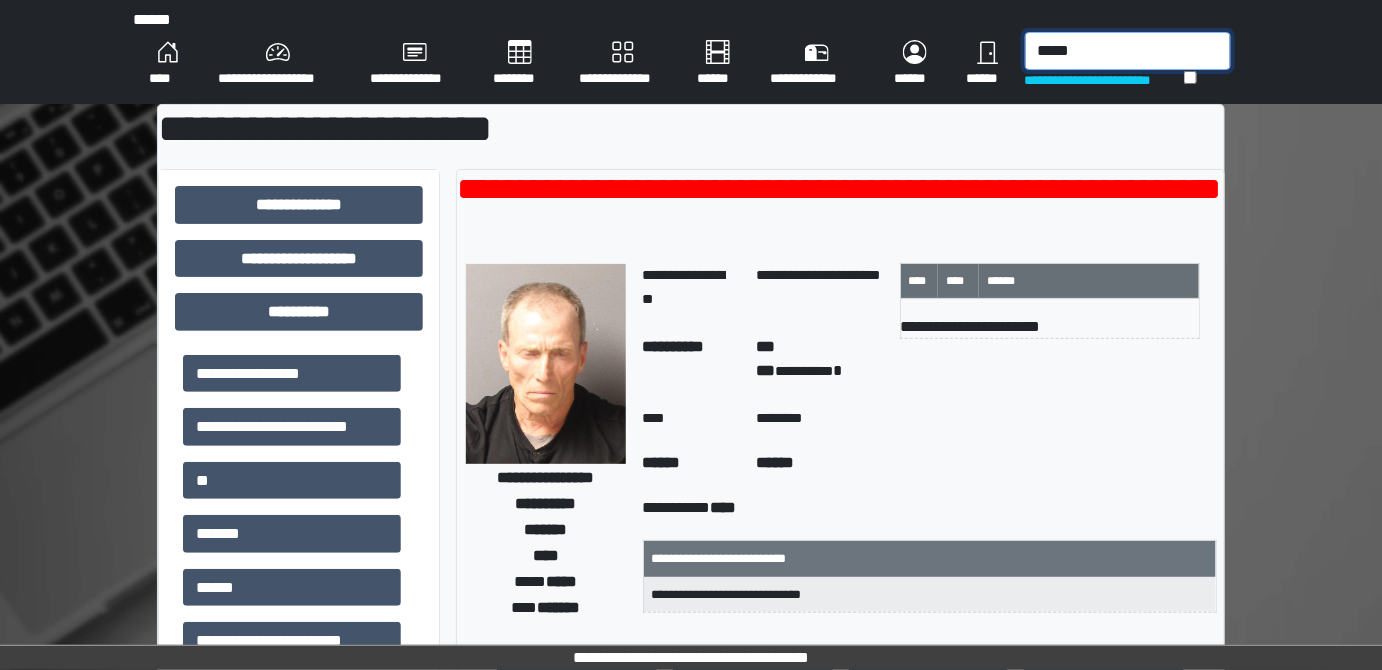 click on "*****" at bounding box center (1128, 51) 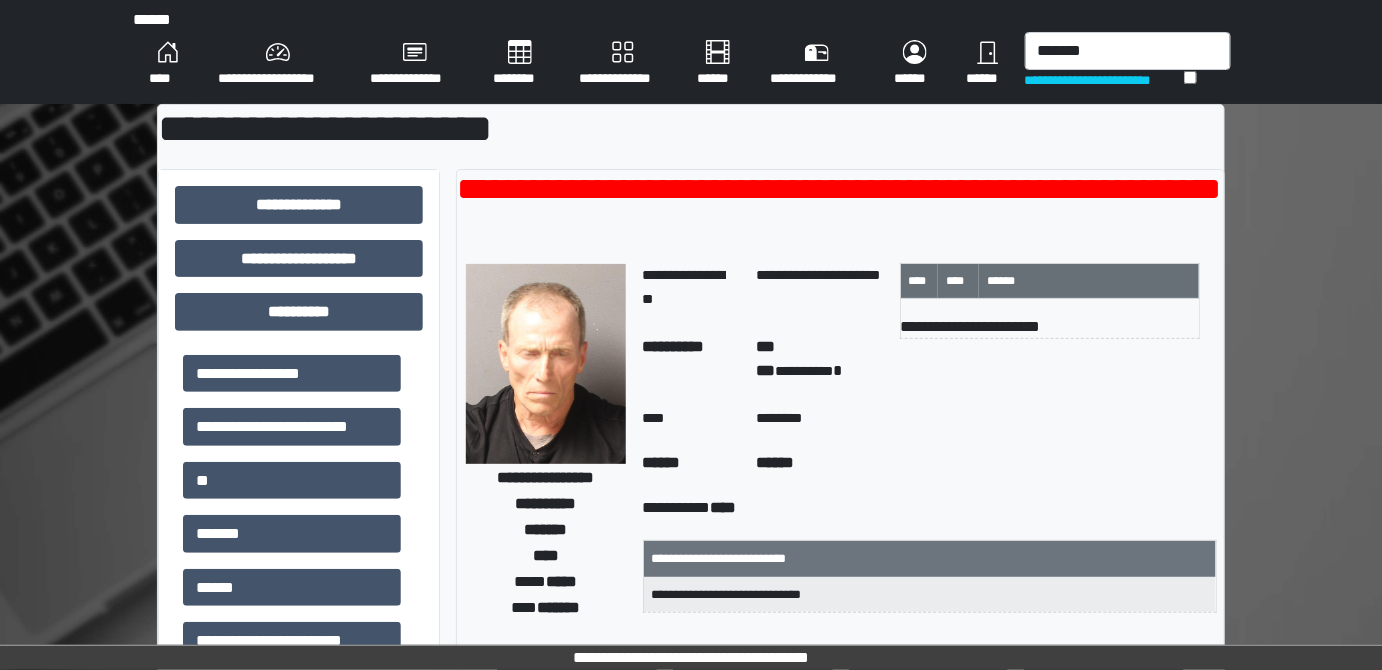 click on "****" at bounding box center [167, 64] 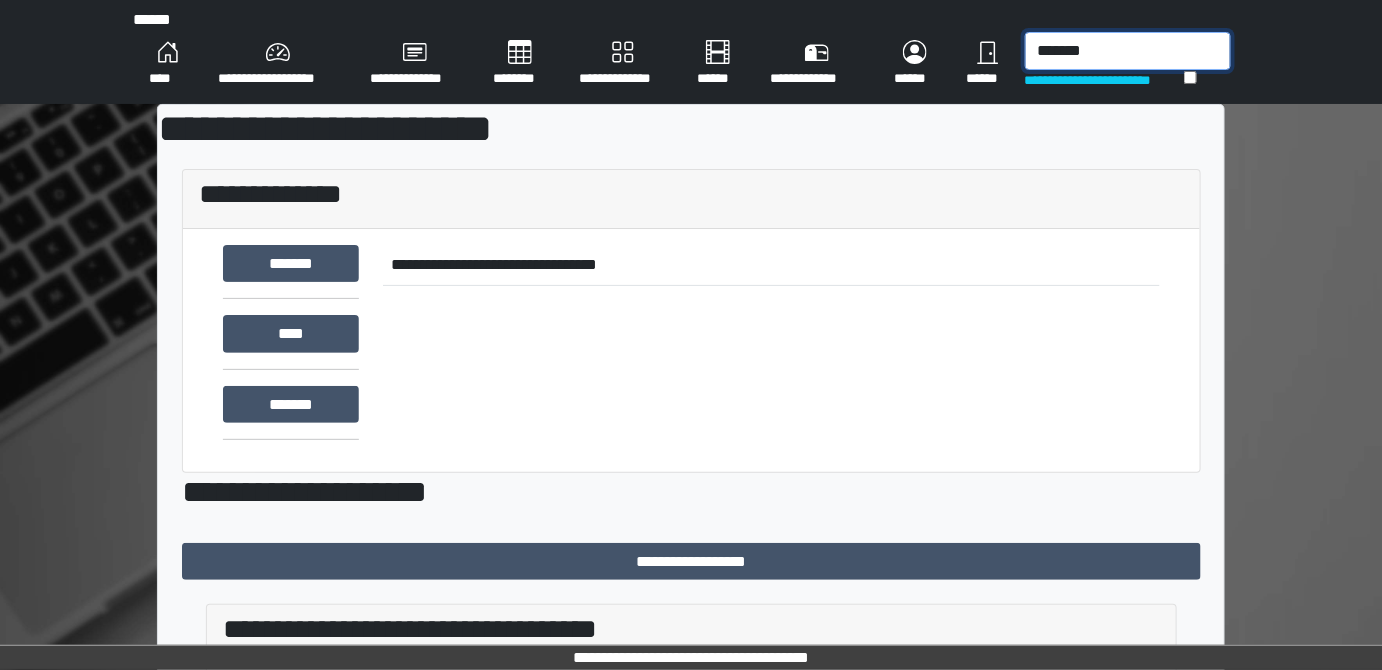click on "******" at bounding box center (1128, 51) 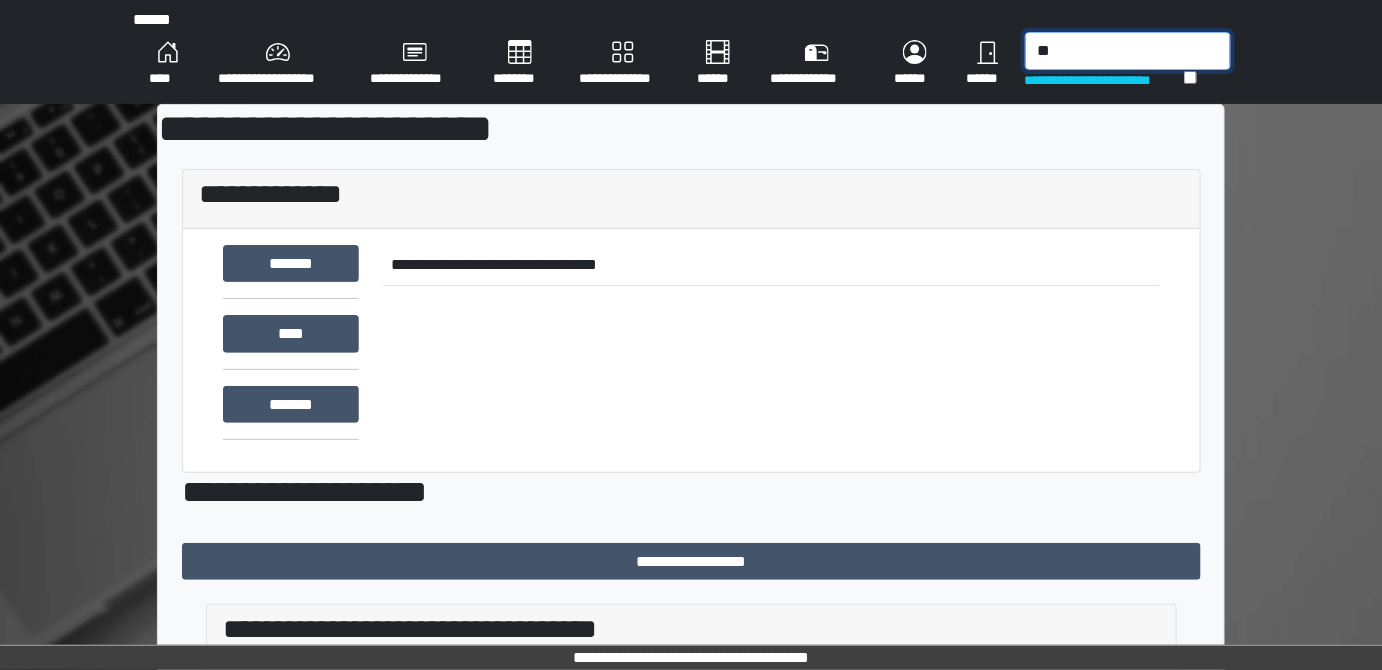 type on "*" 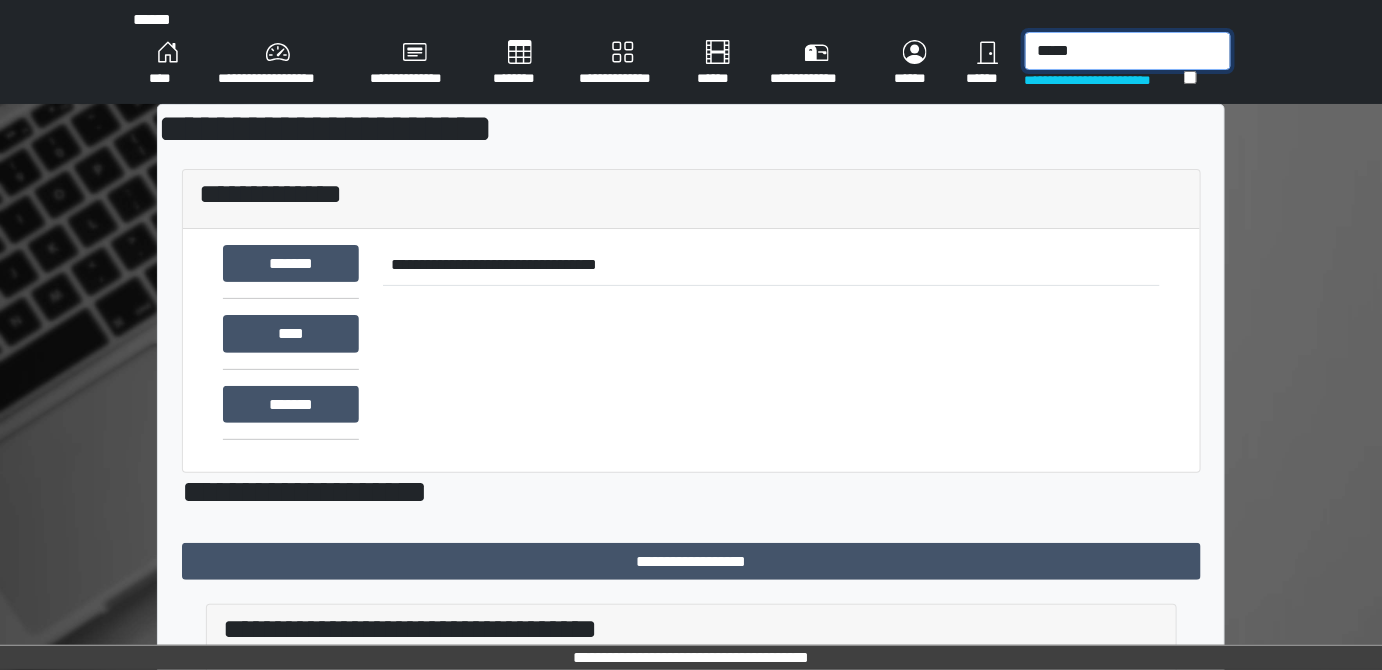 click on "*****" at bounding box center [1128, 51] 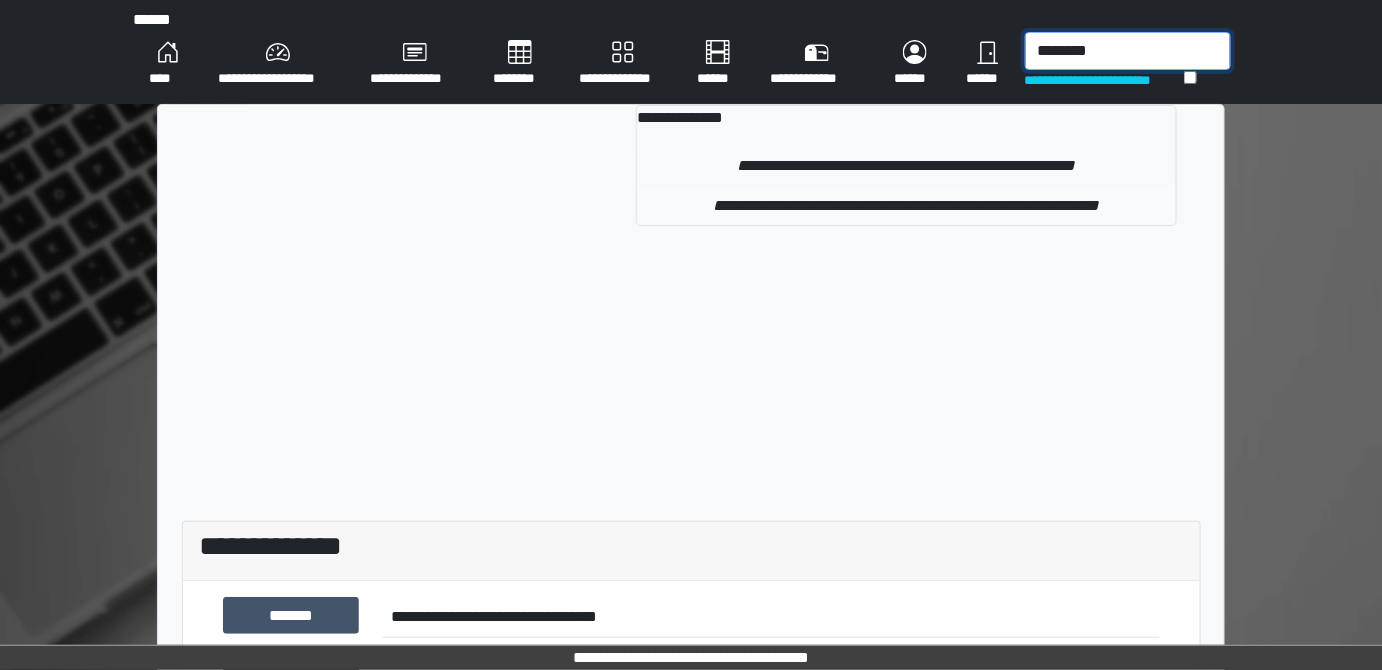 type on "********" 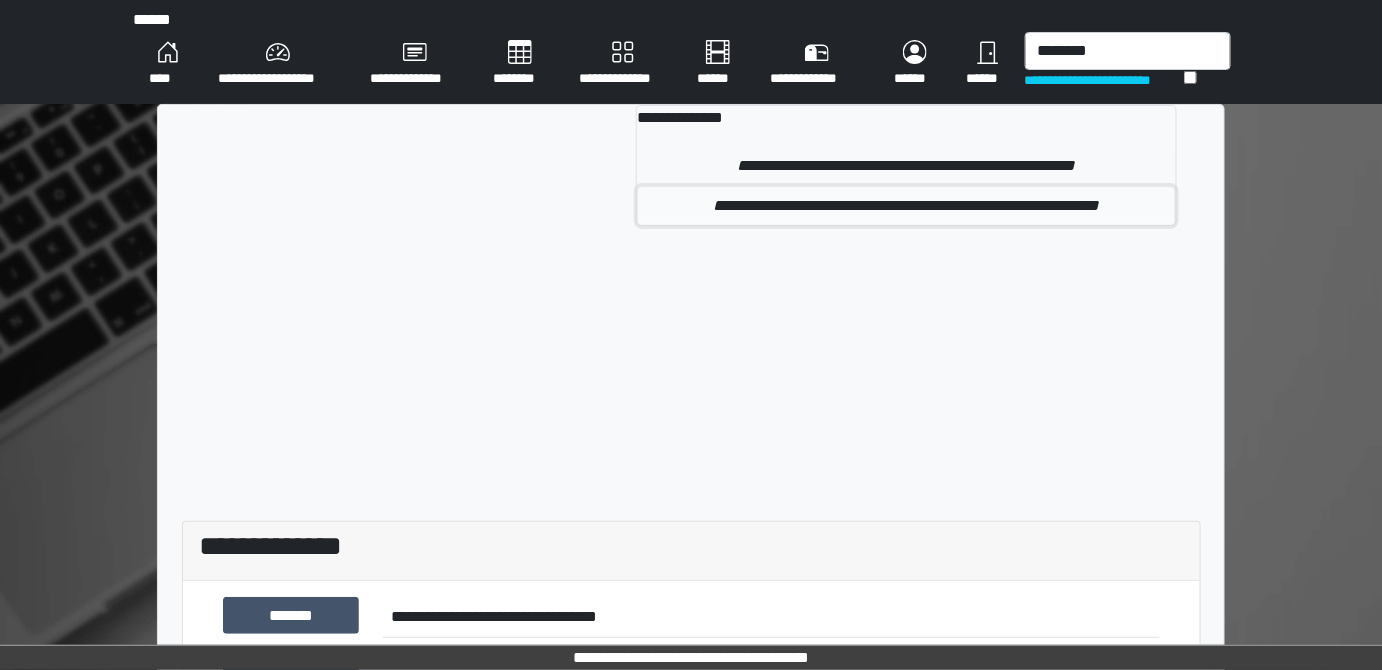 click on "**********" at bounding box center [906, 206] 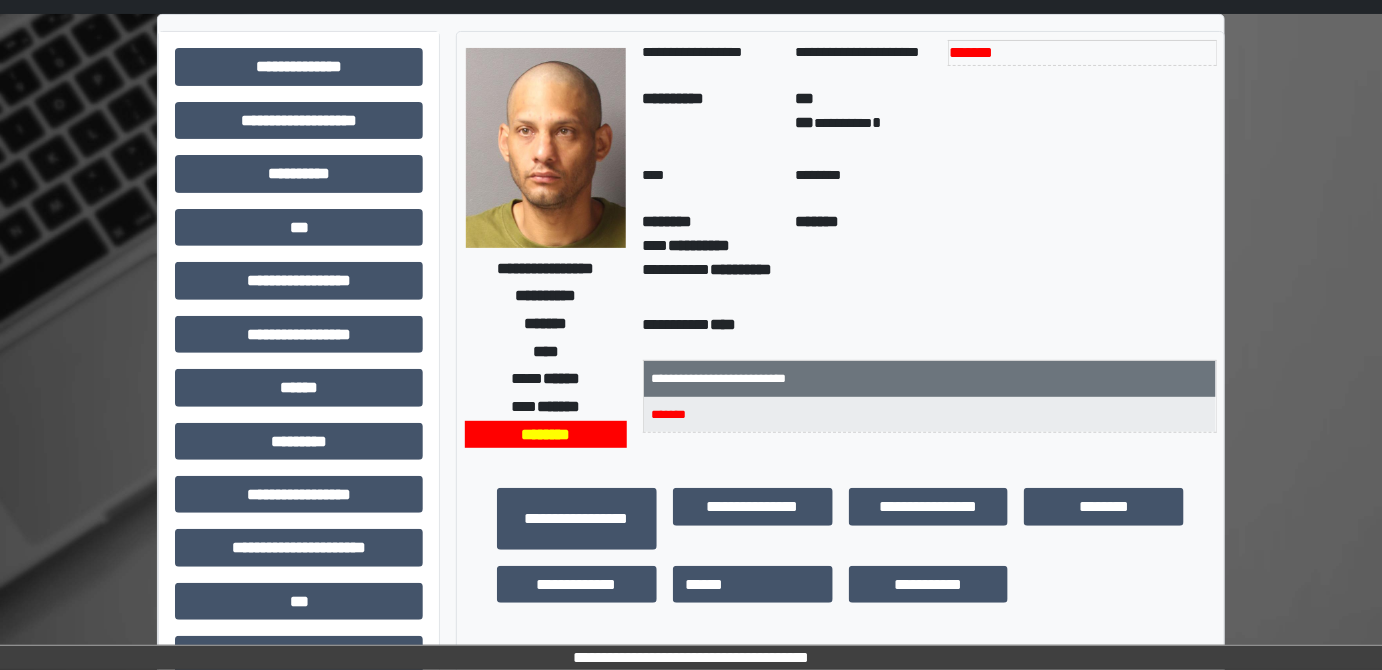 scroll, scrollTop: 0, scrollLeft: 0, axis: both 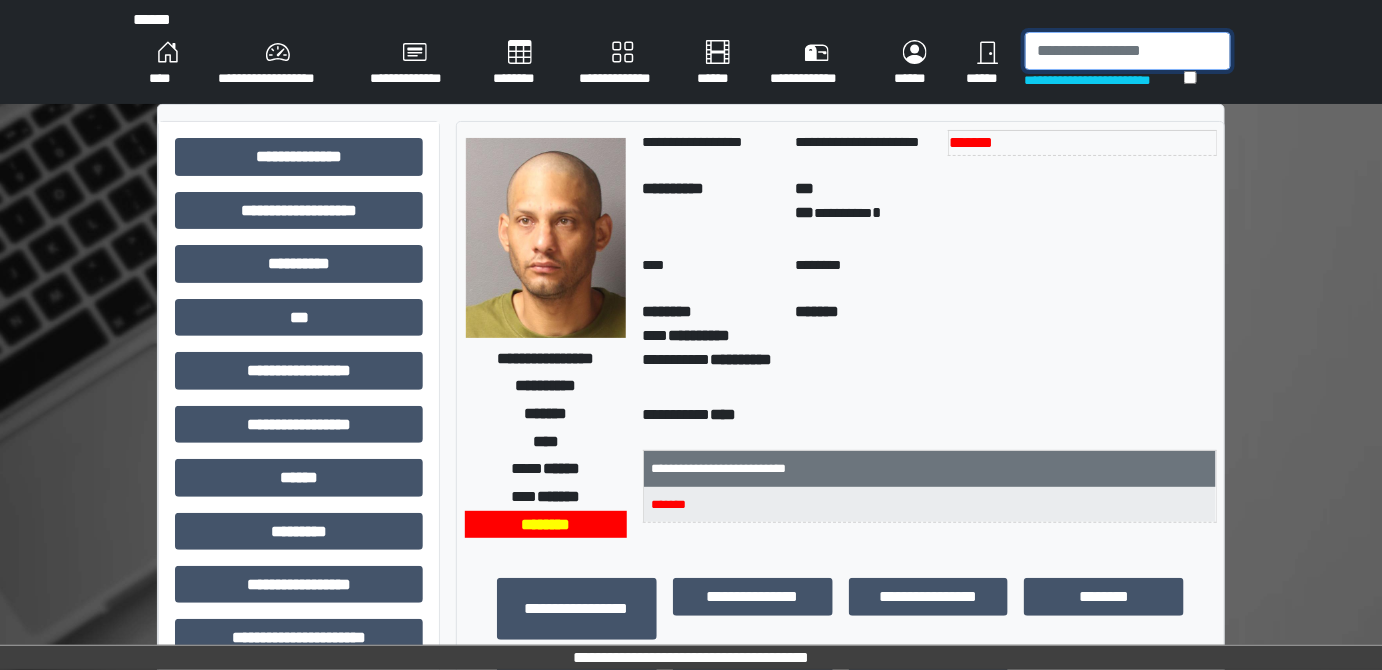 click at bounding box center (1128, 51) 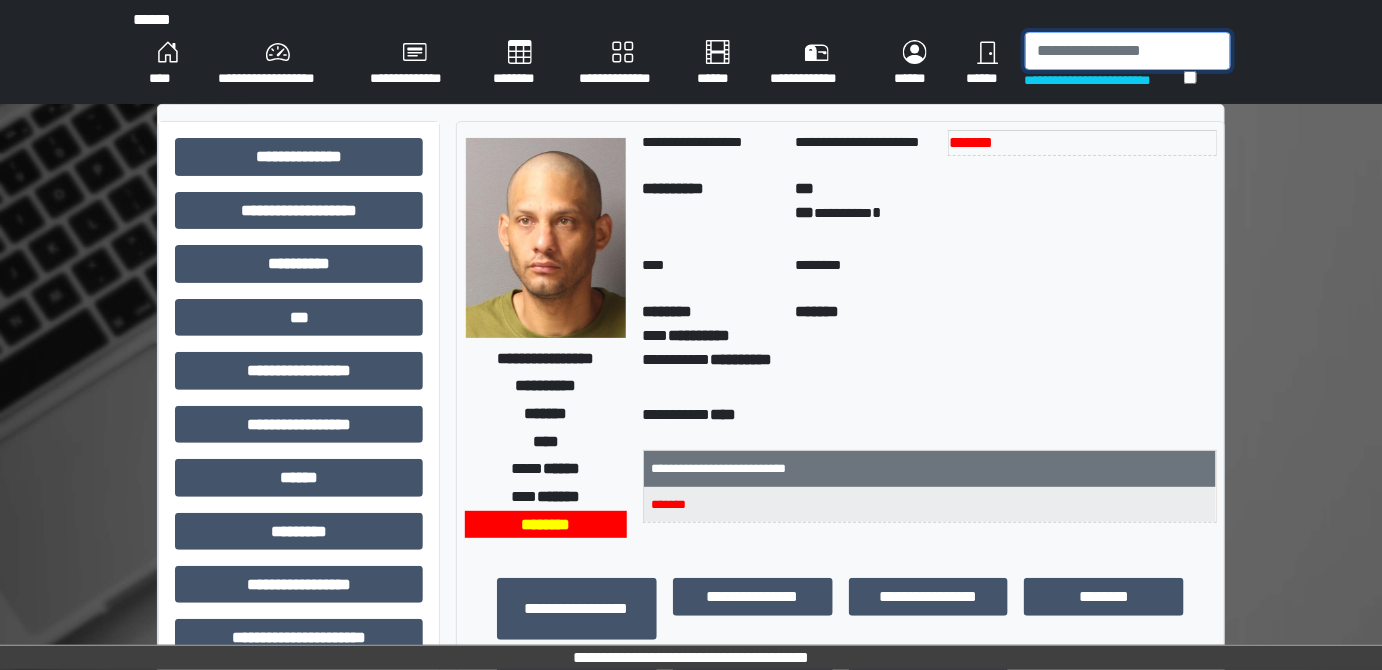 click at bounding box center (1128, 51) 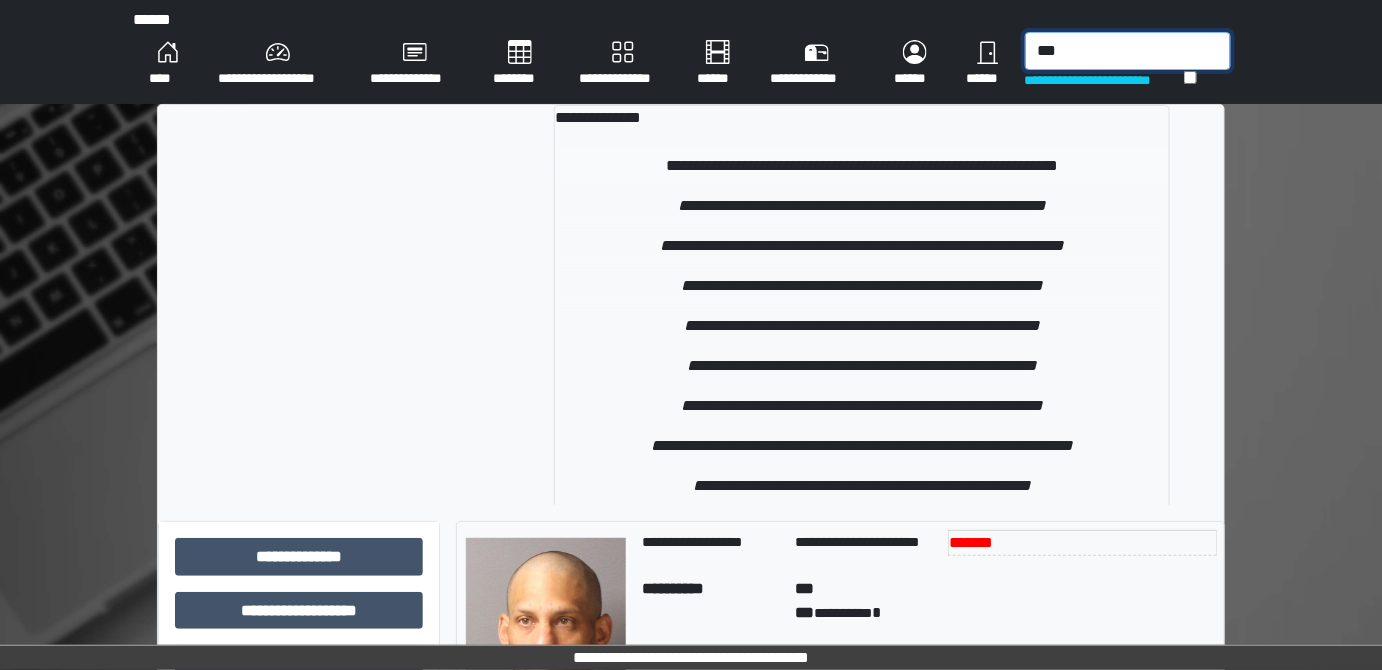 type on "***" 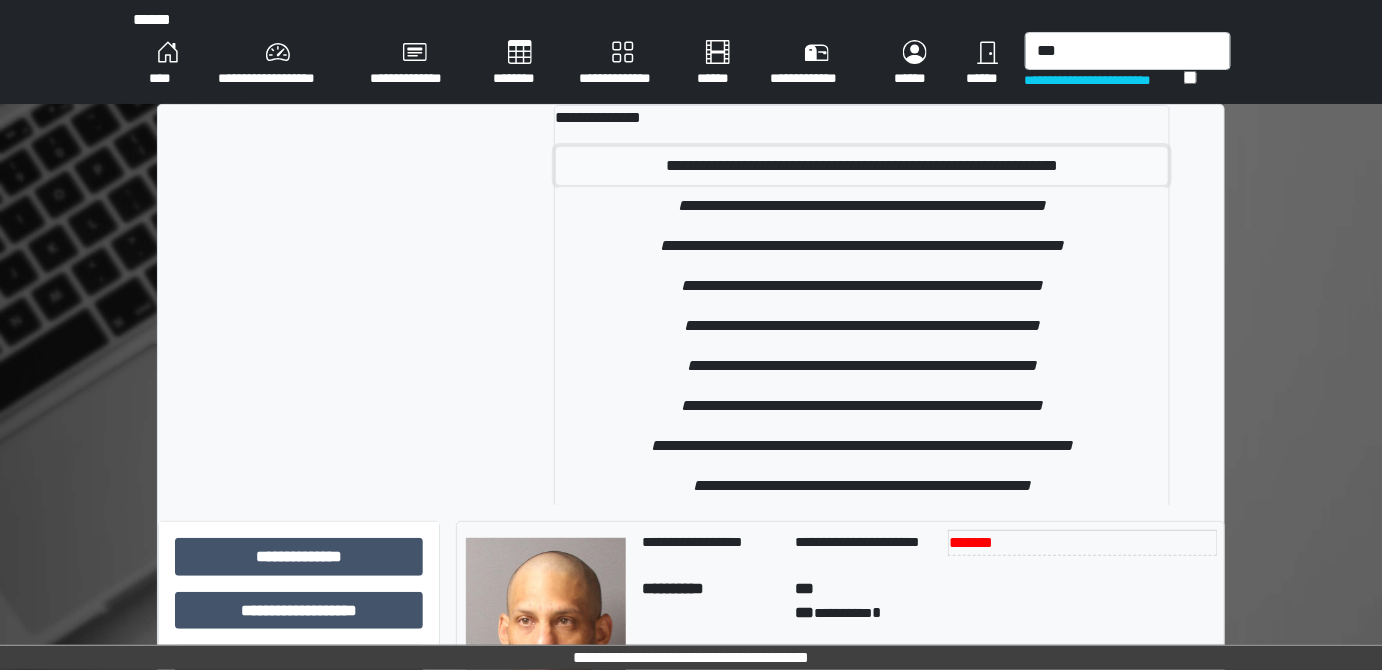click on "**********" at bounding box center [862, 166] 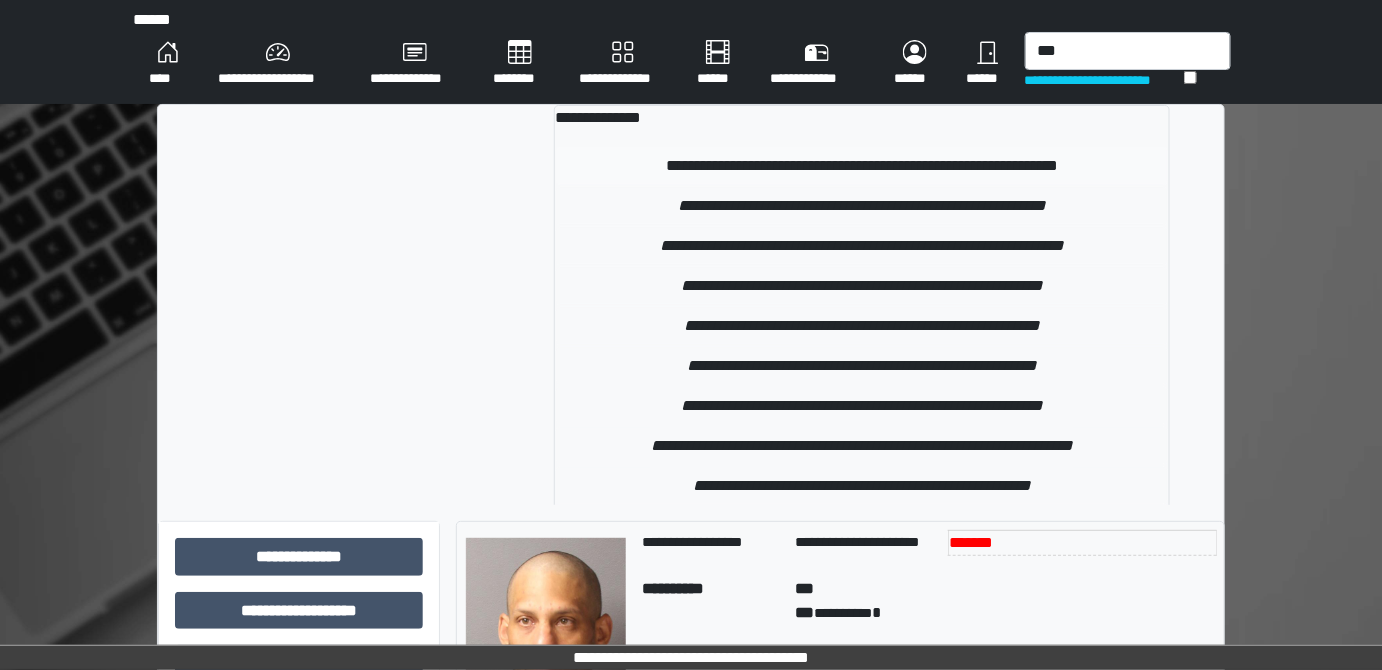 type 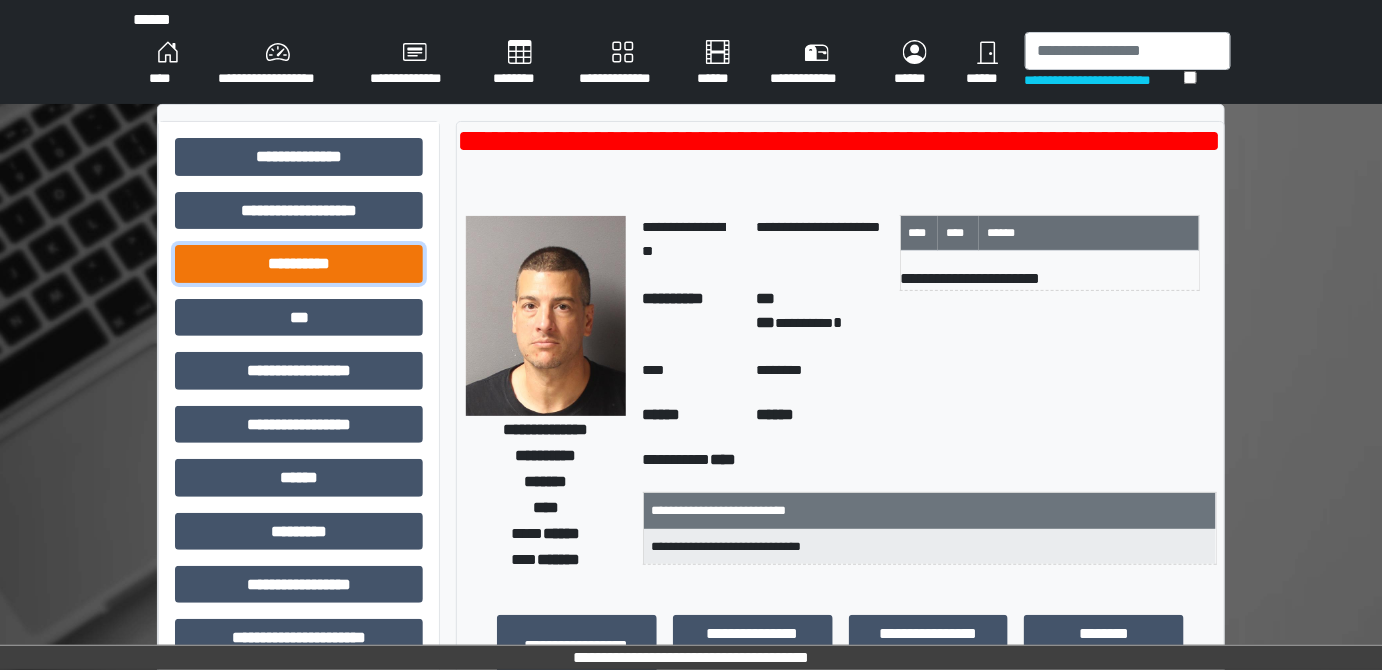 click on "**********" at bounding box center [299, 263] 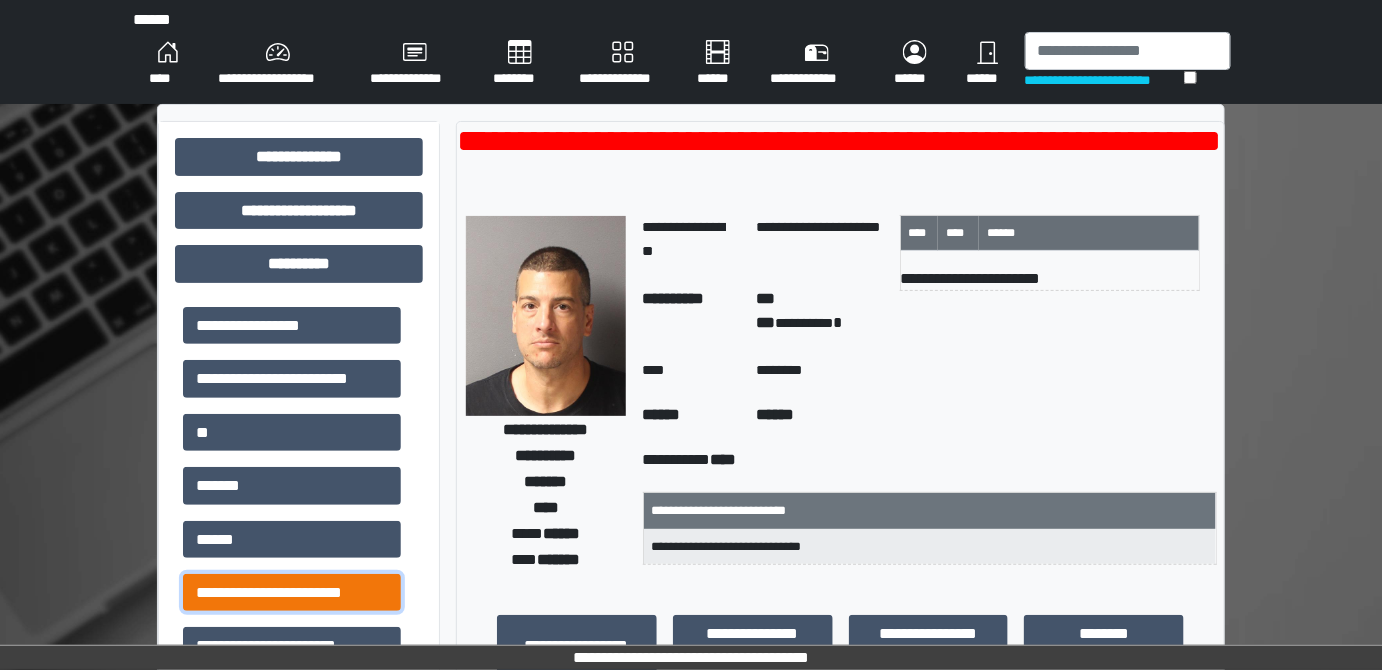 click on "**********" at bounding box center [292, 592] 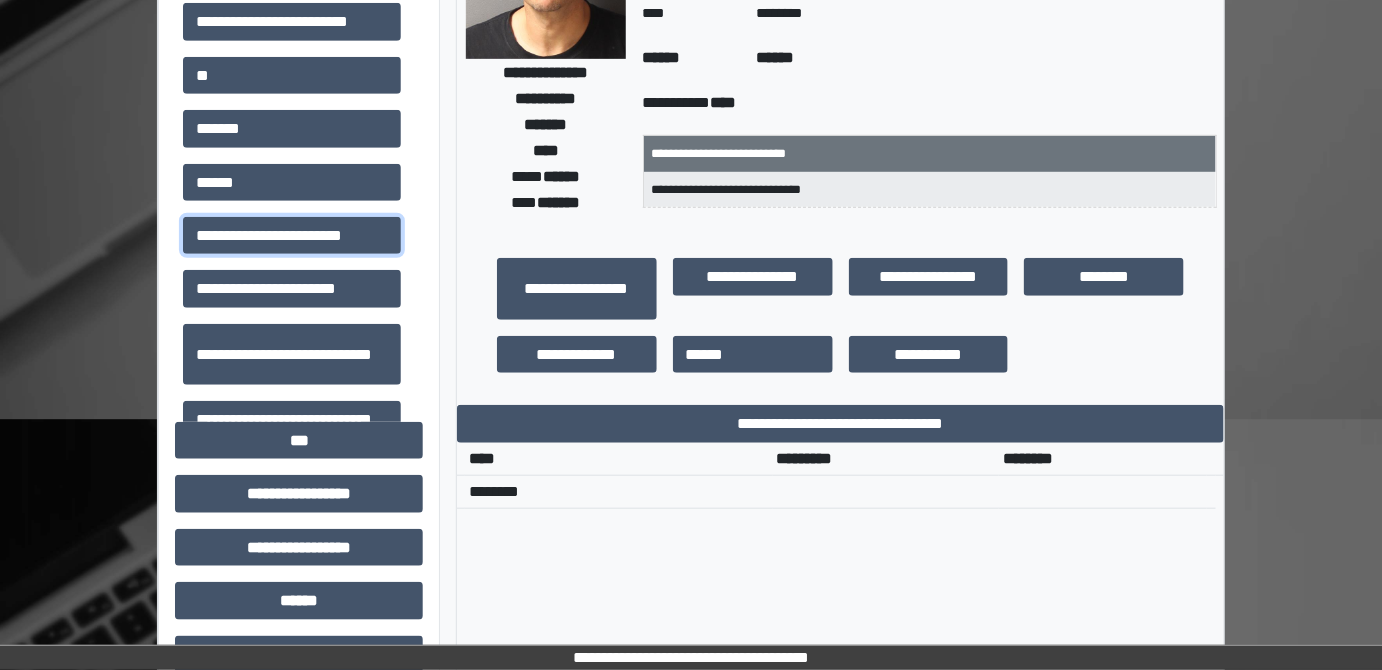scroll, scrollTop: 363, scrollLeft: 0, axis: vertical 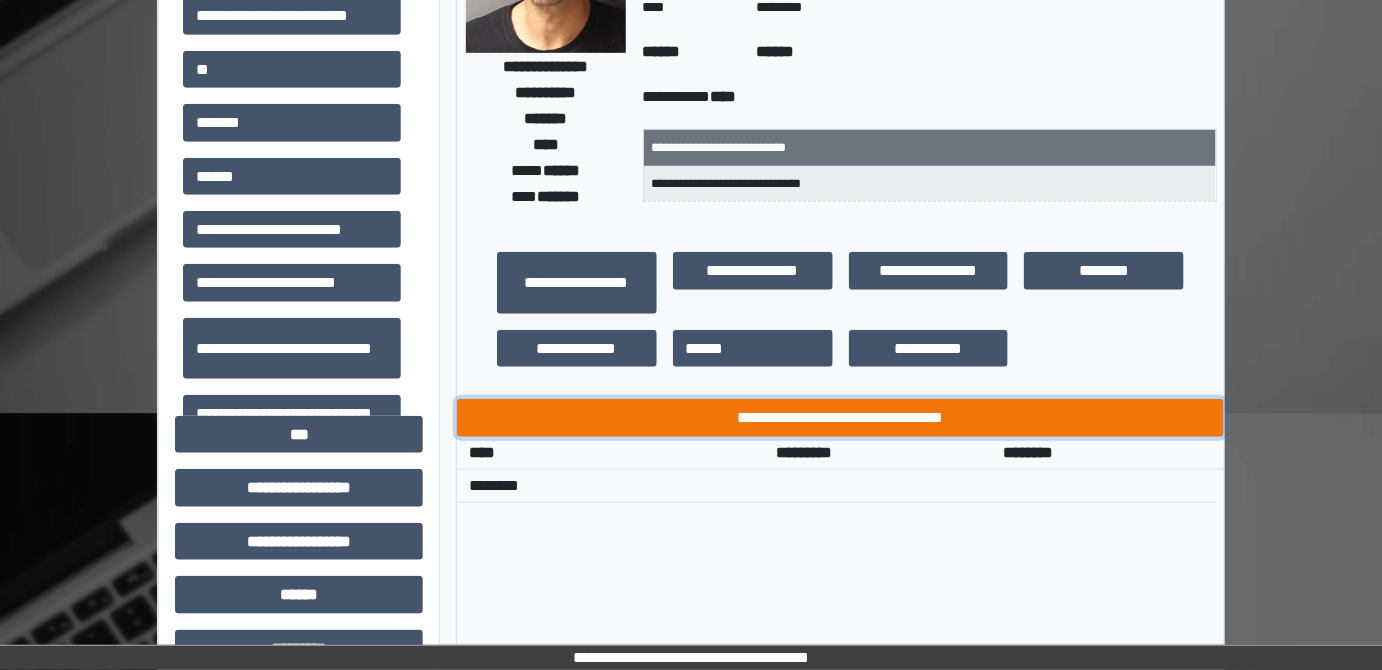 click on "**********" at bounding box center [841, 417] 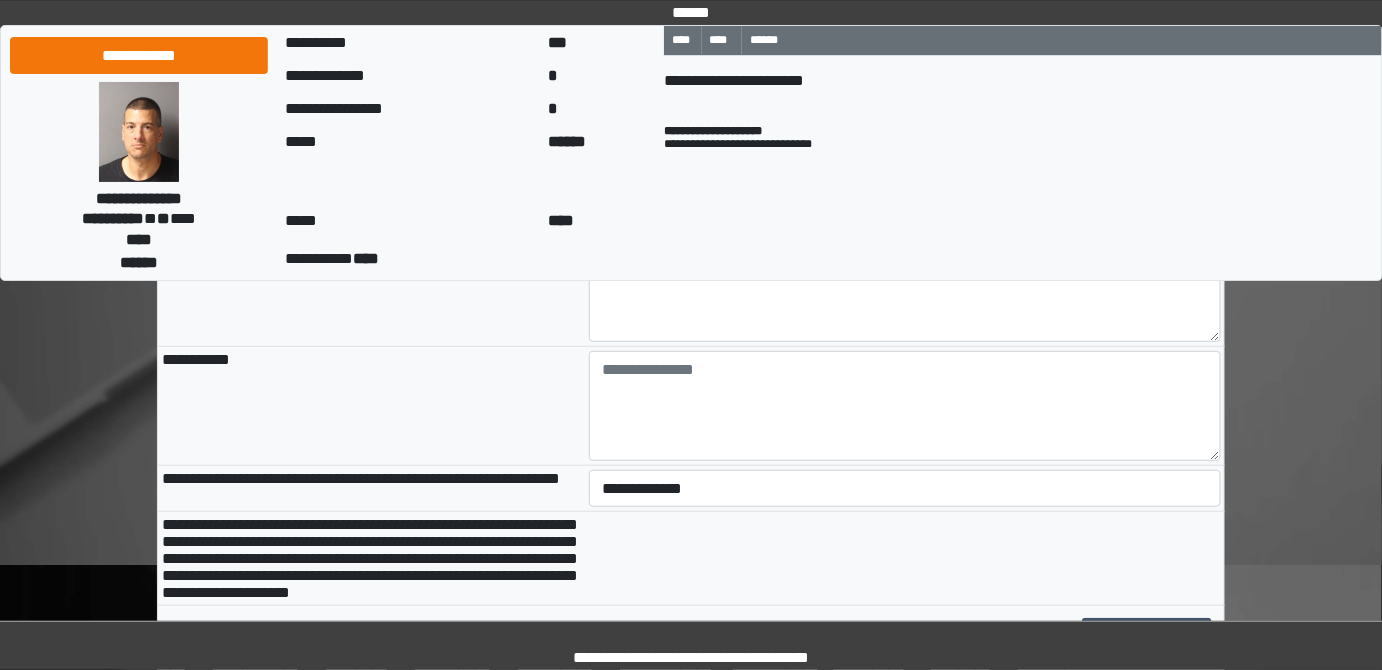 scroll, scrollTop: 272, scrollLeft: 0, axis: vertical 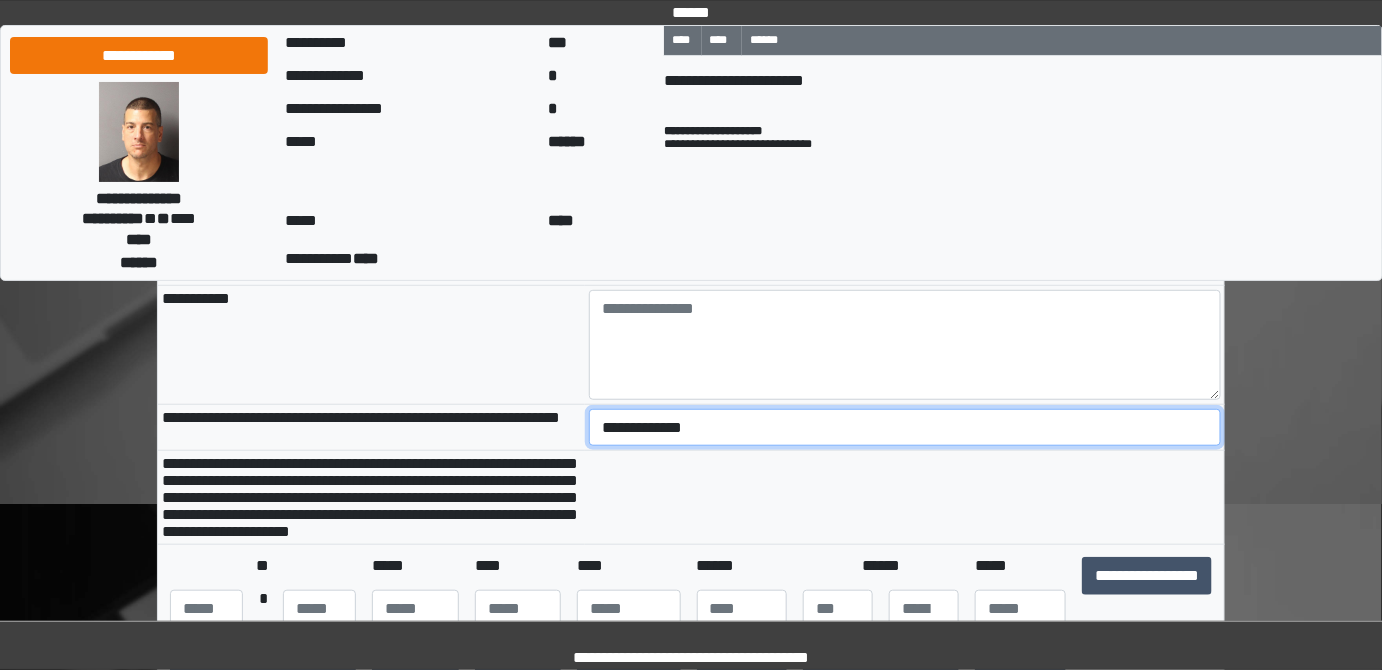 drag, startPoint x: 633, startPoint y: 430, endPoint x: 621, endPoint y: 459, distance: 31.38471 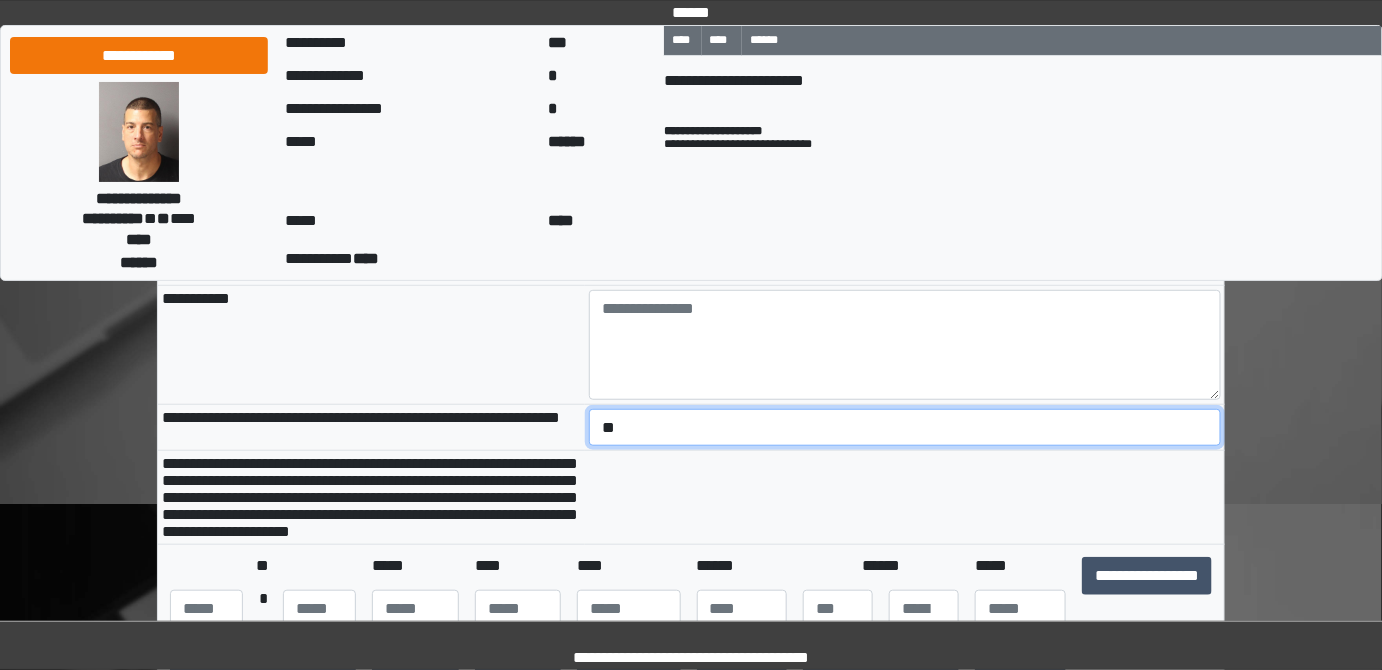 click on "**********" at bounding box center [905, 427] 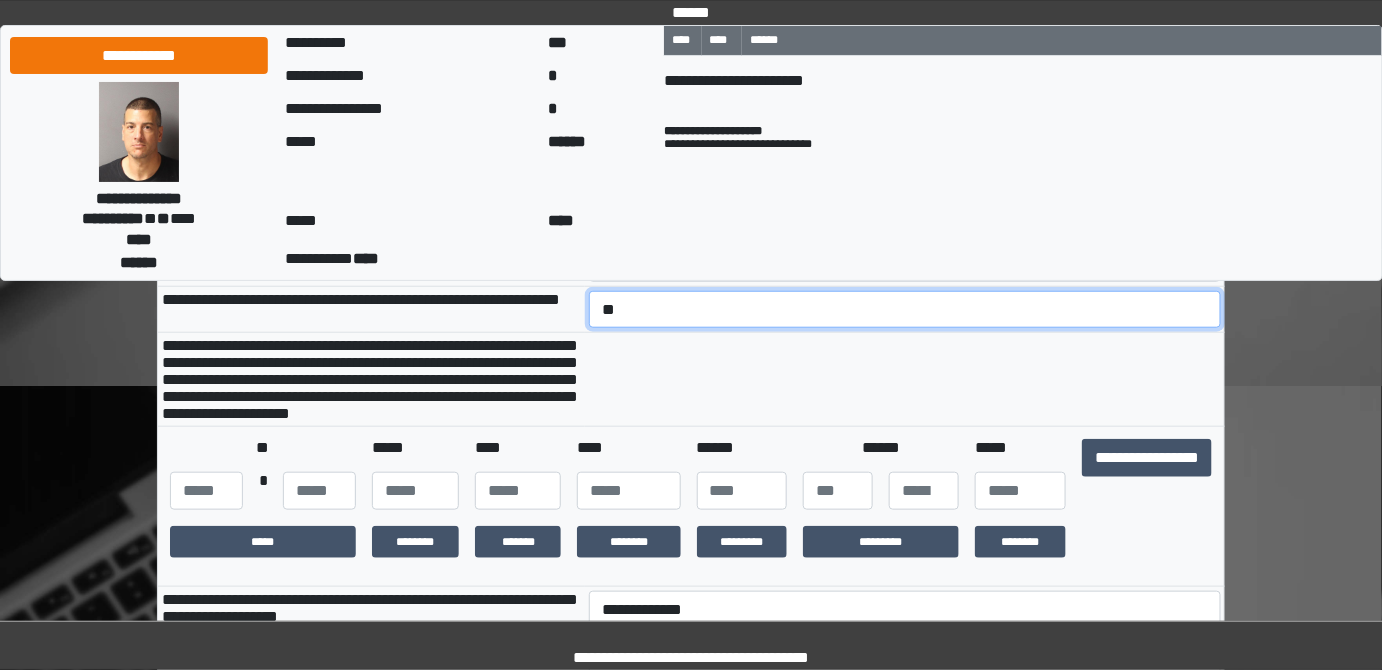 scroll, scrollTop: 363, scrollLeft: 0, axis: vertical 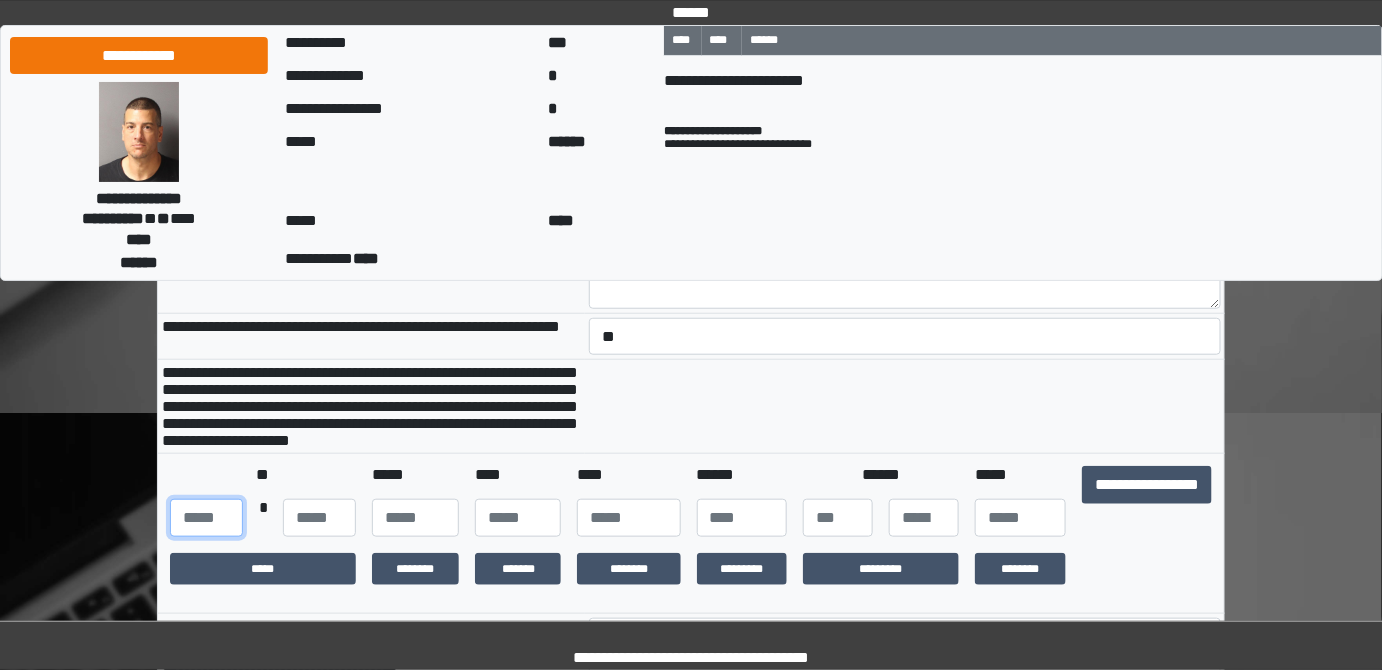 click at bounding box center (206, 518) 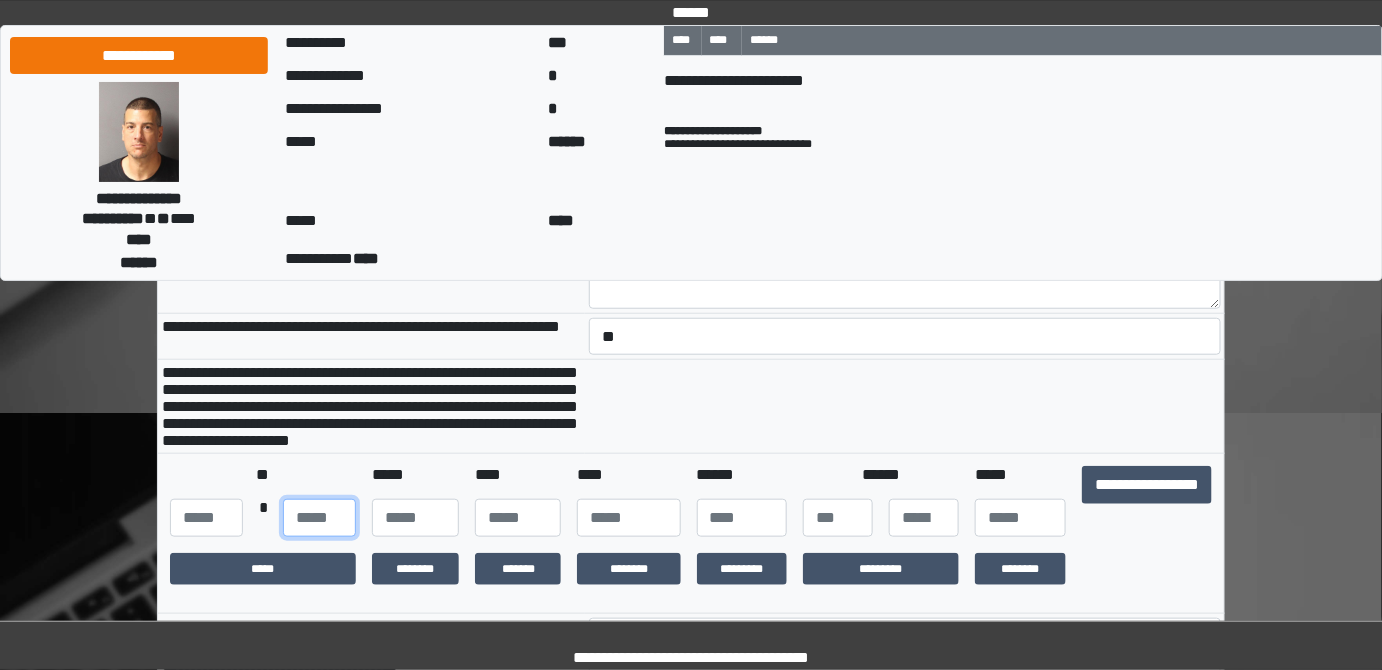 type on "**" 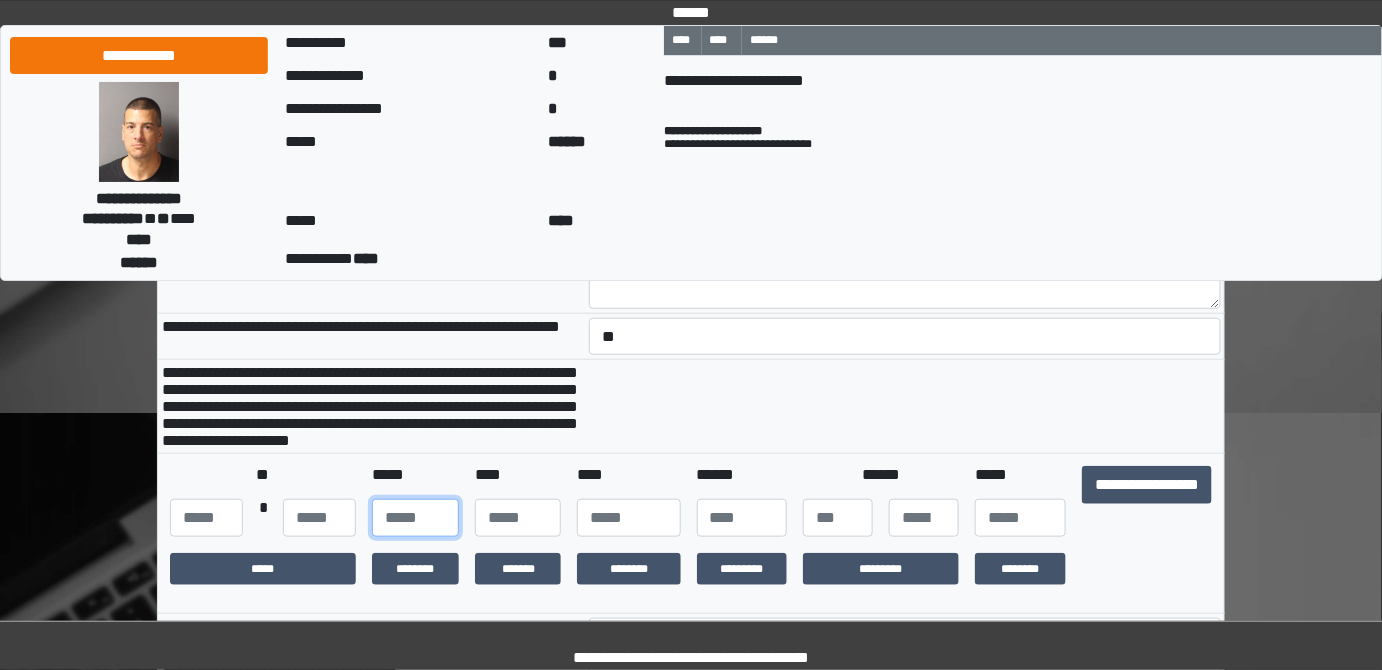 type on "***" 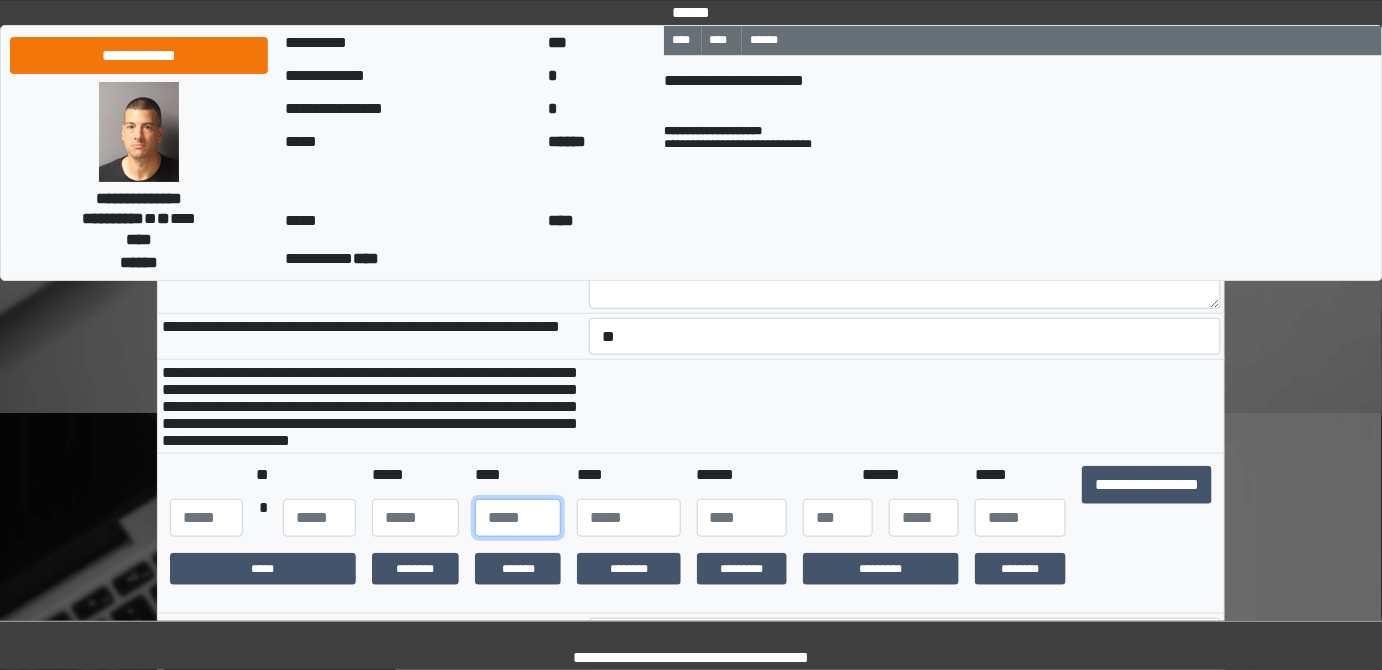 type on "**" 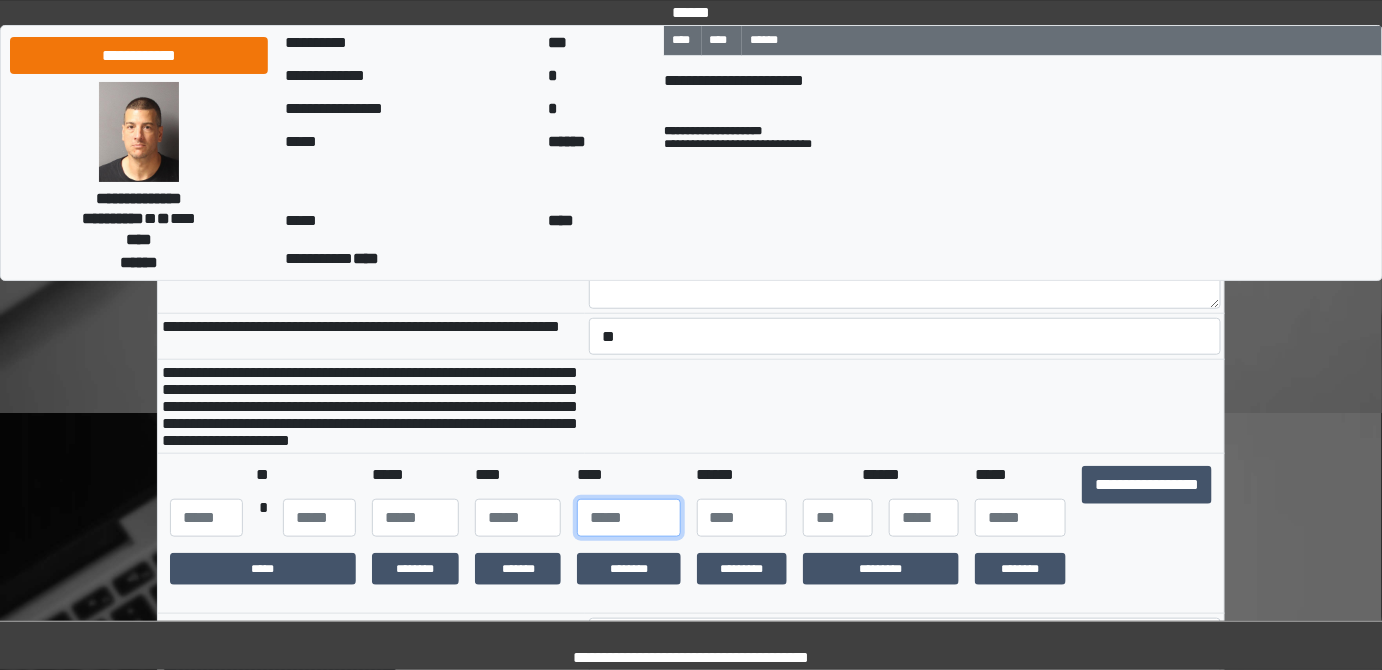 type on "****" 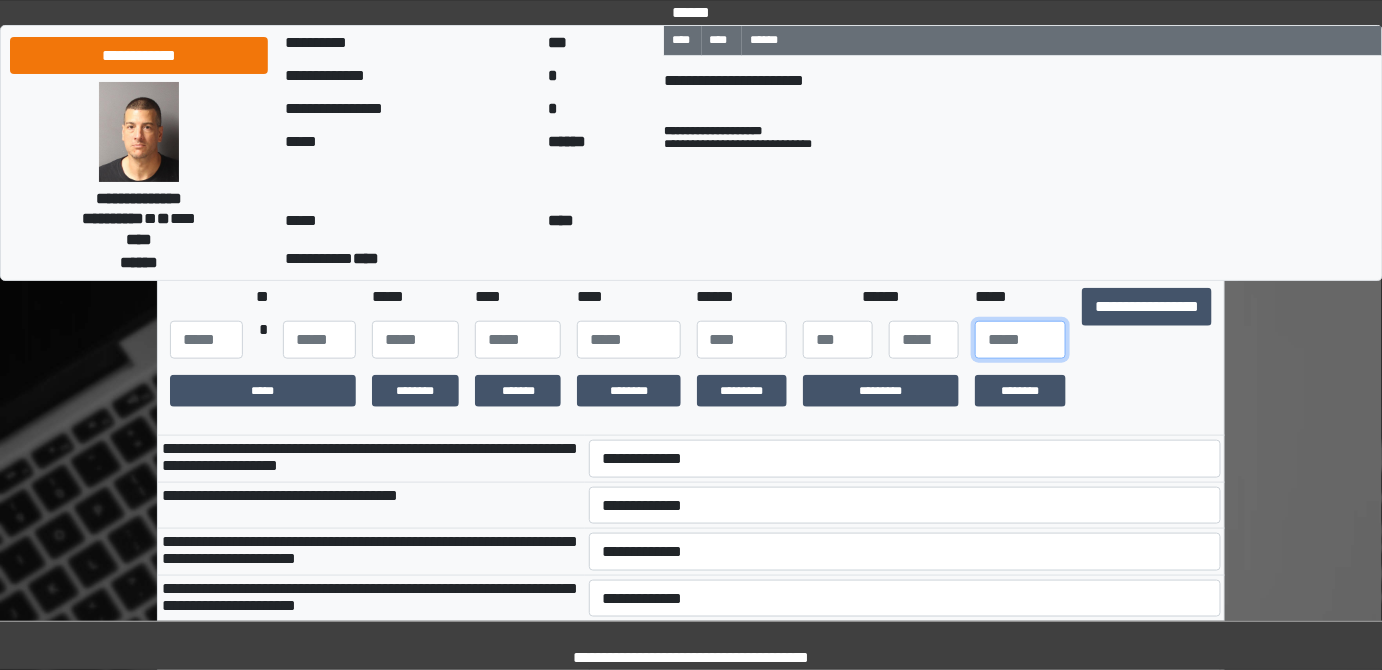 scroll, scrollTop: 545, scrollLeft: 0, axis: vertical 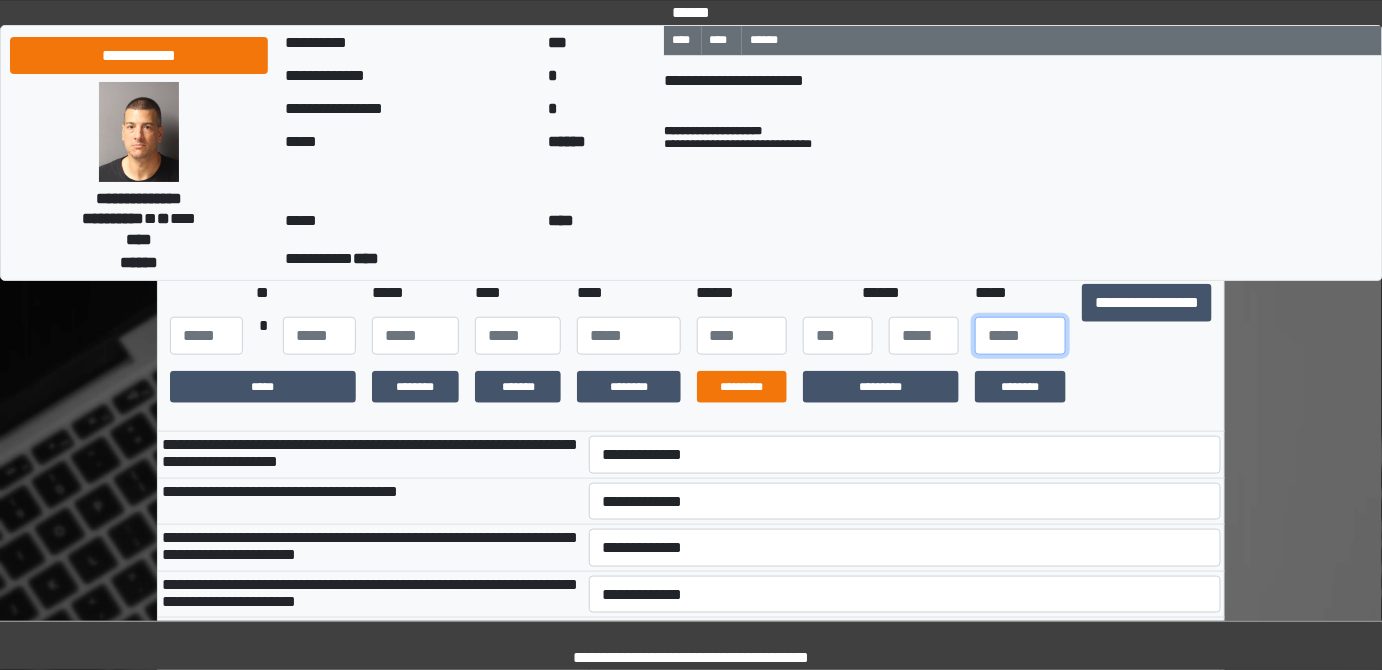 type on "**" 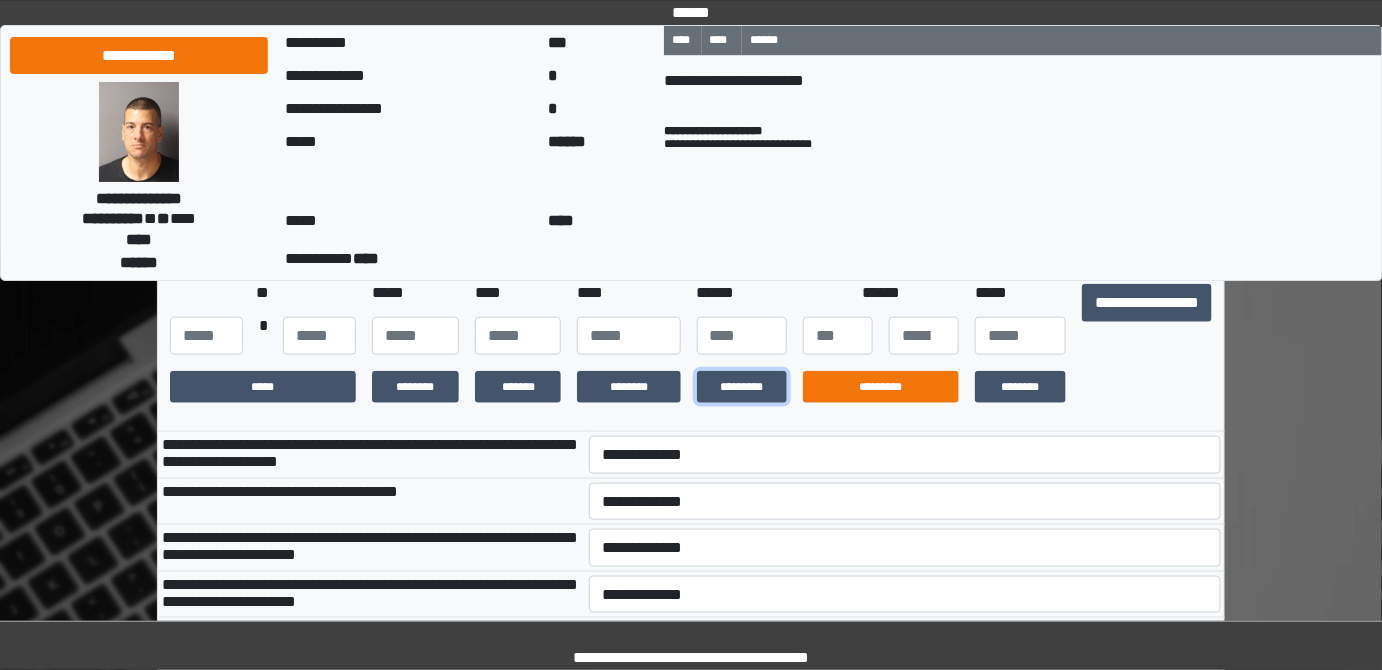 drag, startPoint x: 752, startPoint y: 445, endPoint x: 800, endPoint y: 448, distance: 48.09366 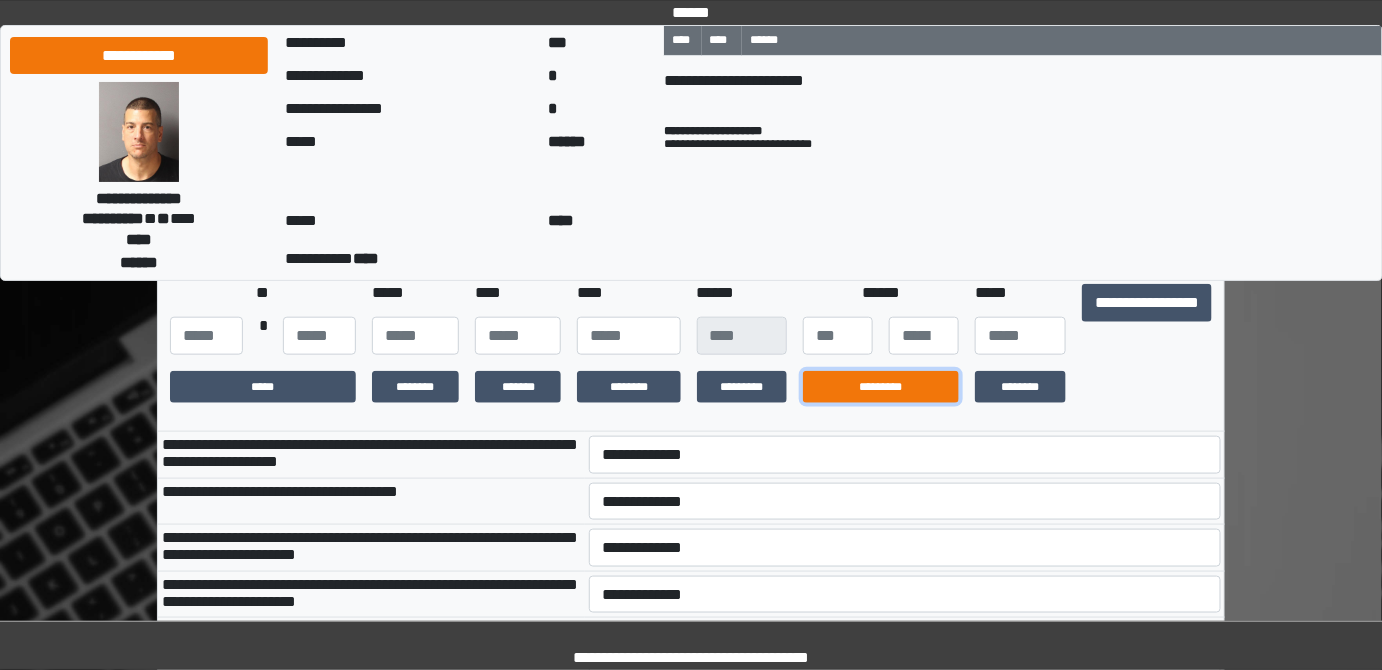 click on "*********" at bounding box center [881, 387] 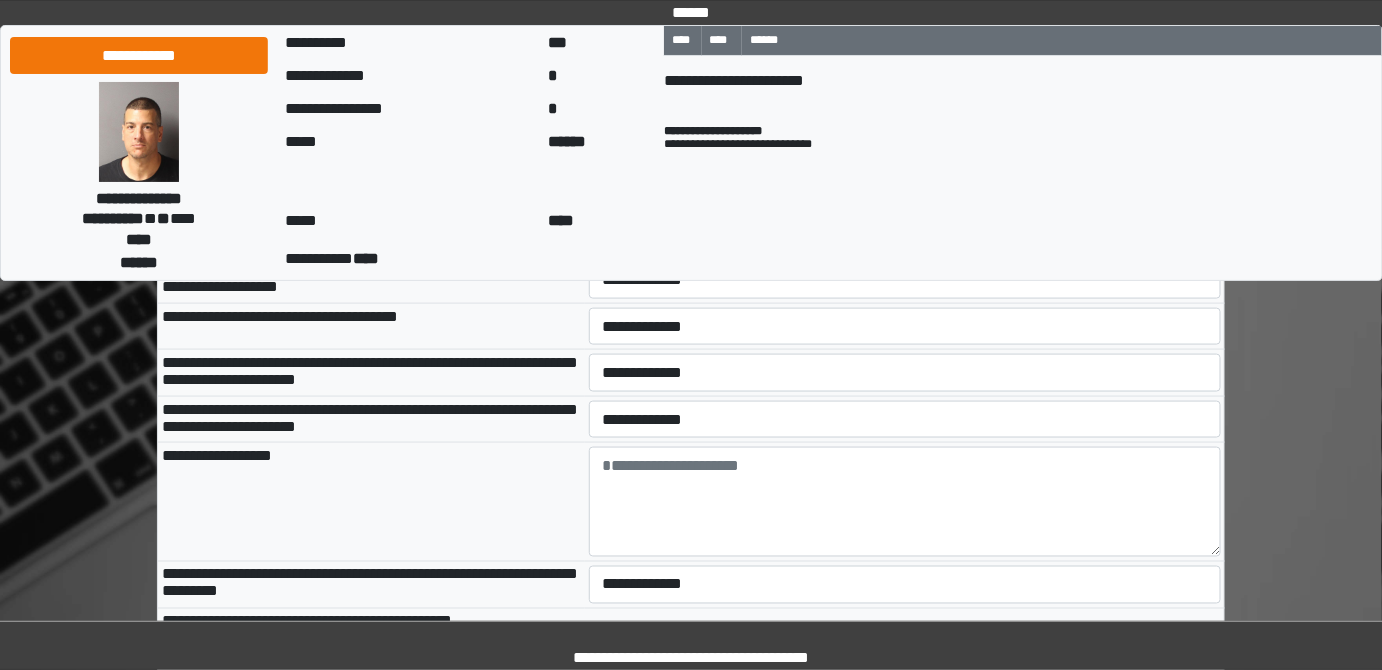 scroll, scrollTop: 727, scrollLeft: 0, axis: vertical 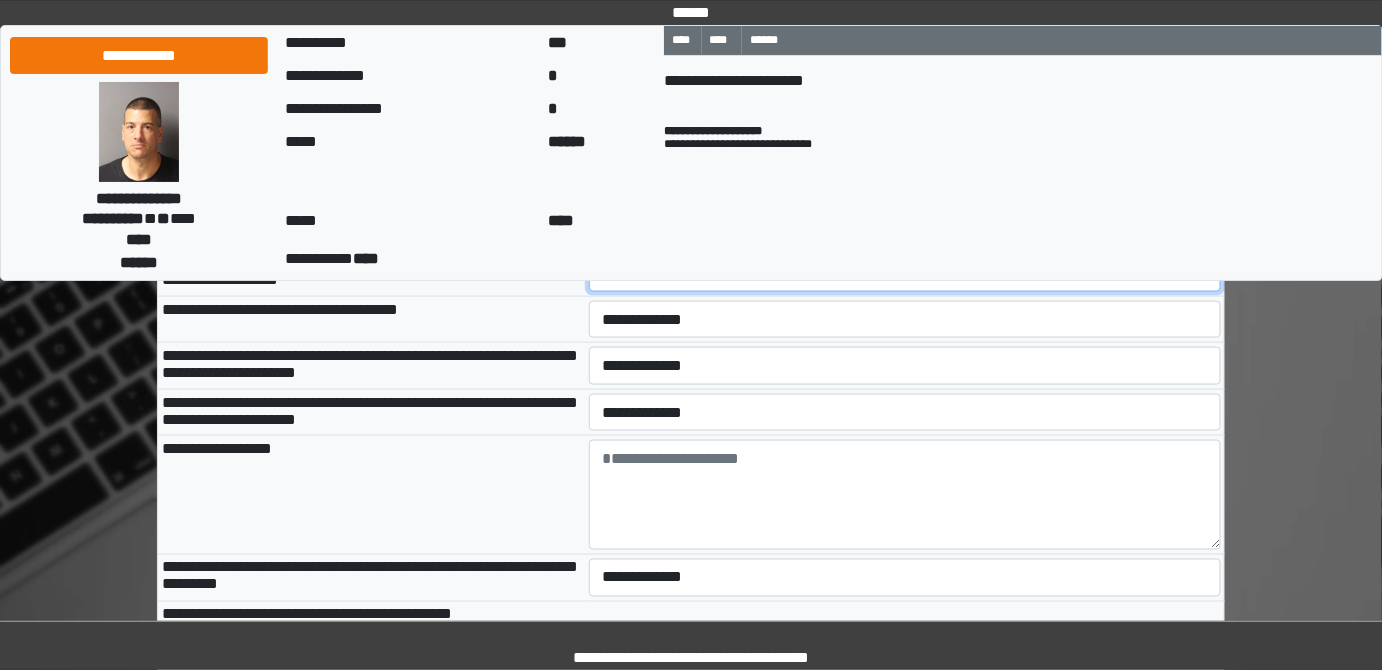 click on "**********" at bounding box center [905, 272] 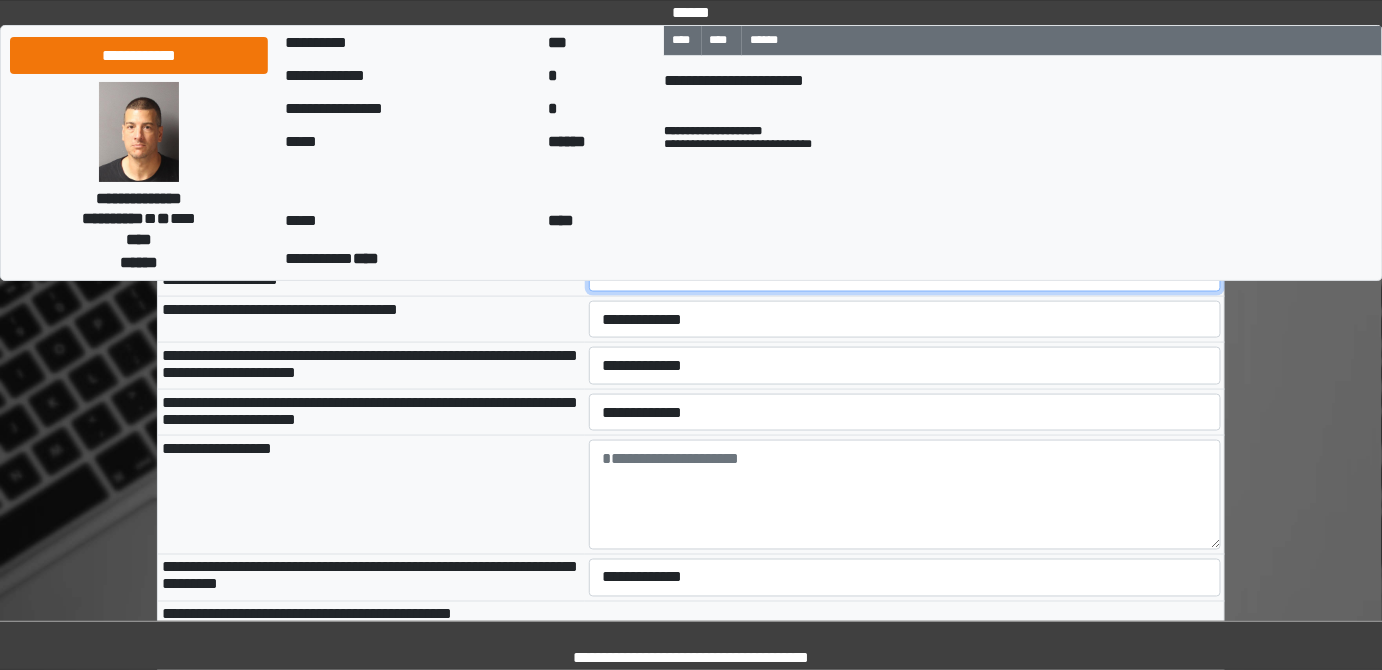 click on "**********" at bounding box center (905, 272) 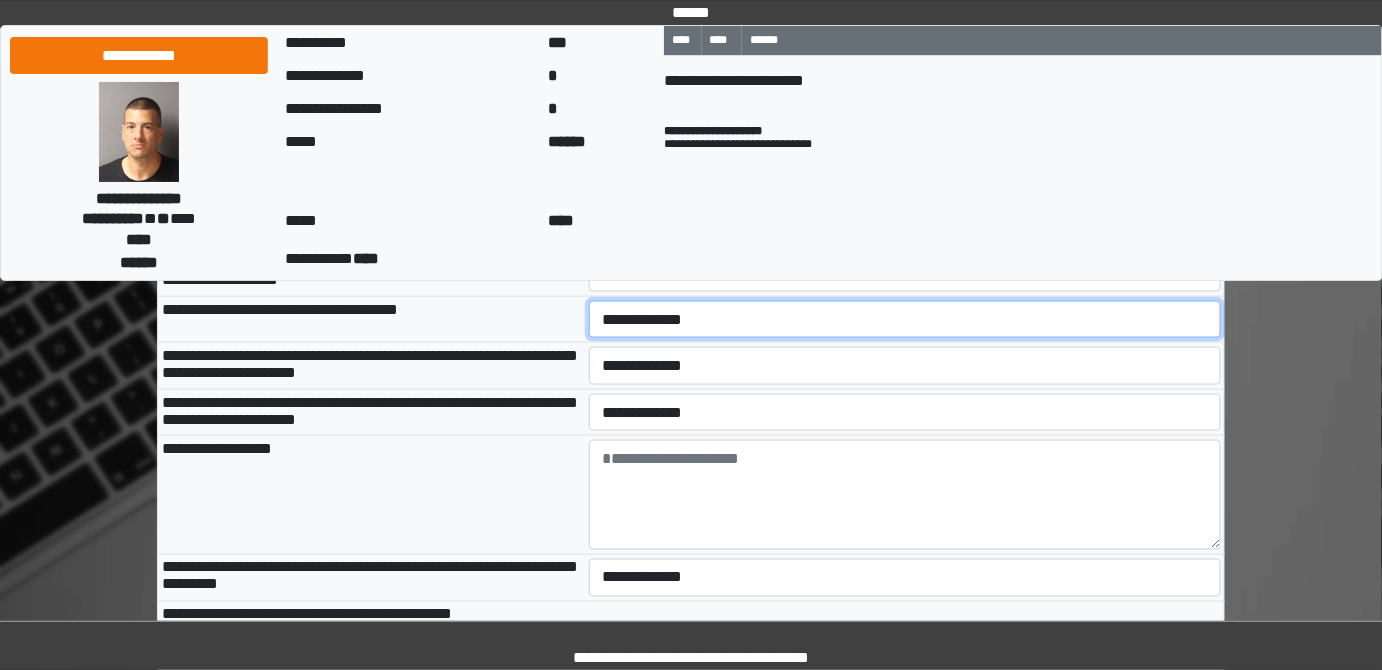 click on "**********" at bounding box center (905, 319) 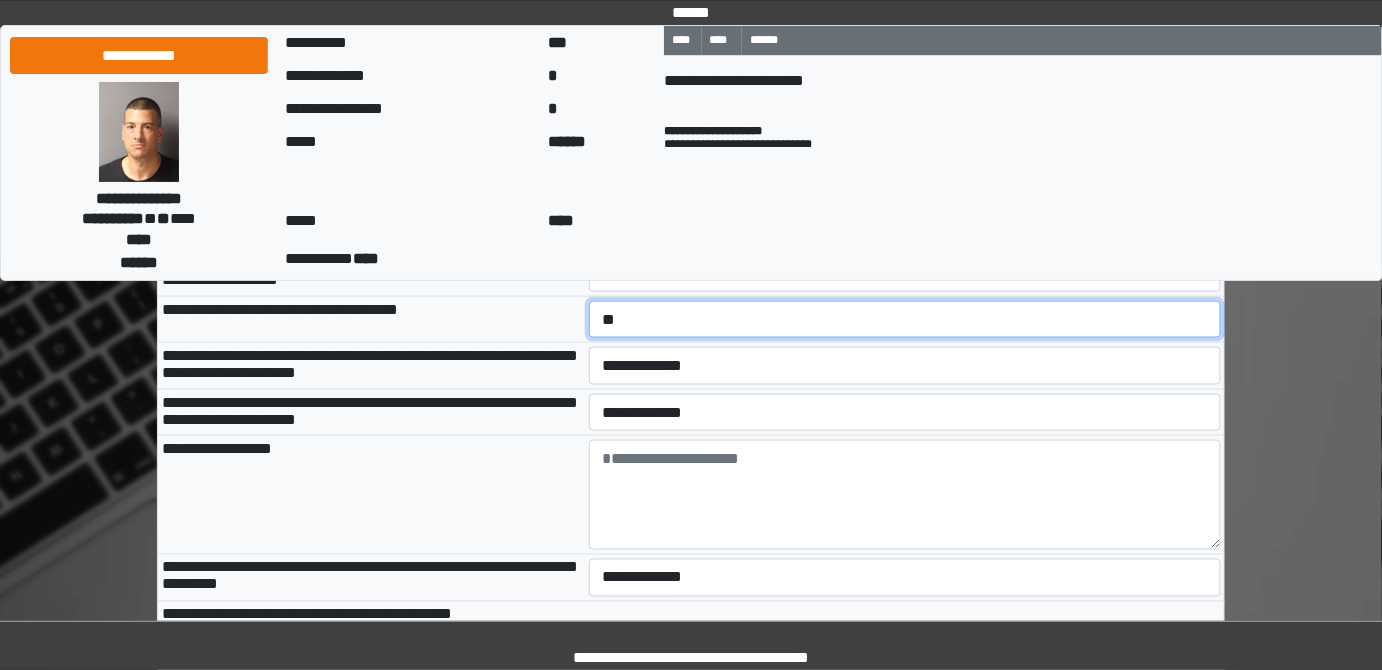 click on "**********" at bounding box center [905, 319] 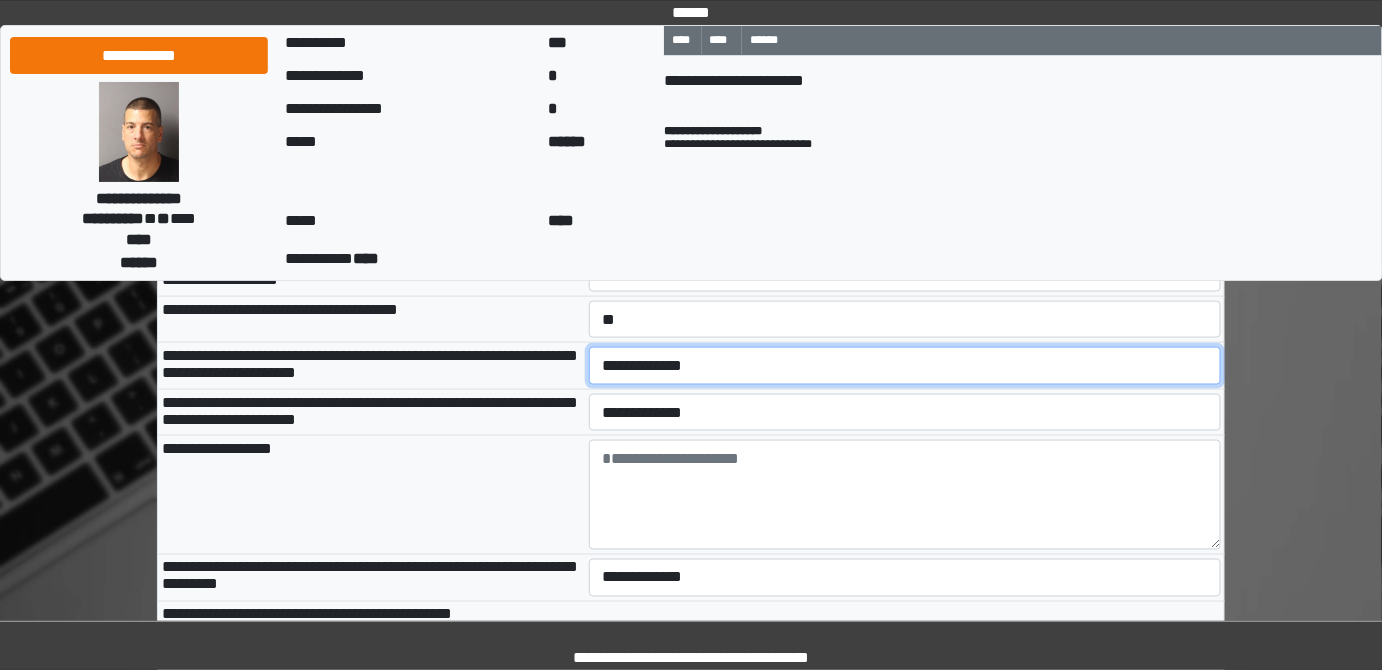 click on "**********" at bounding box center [905, 365] 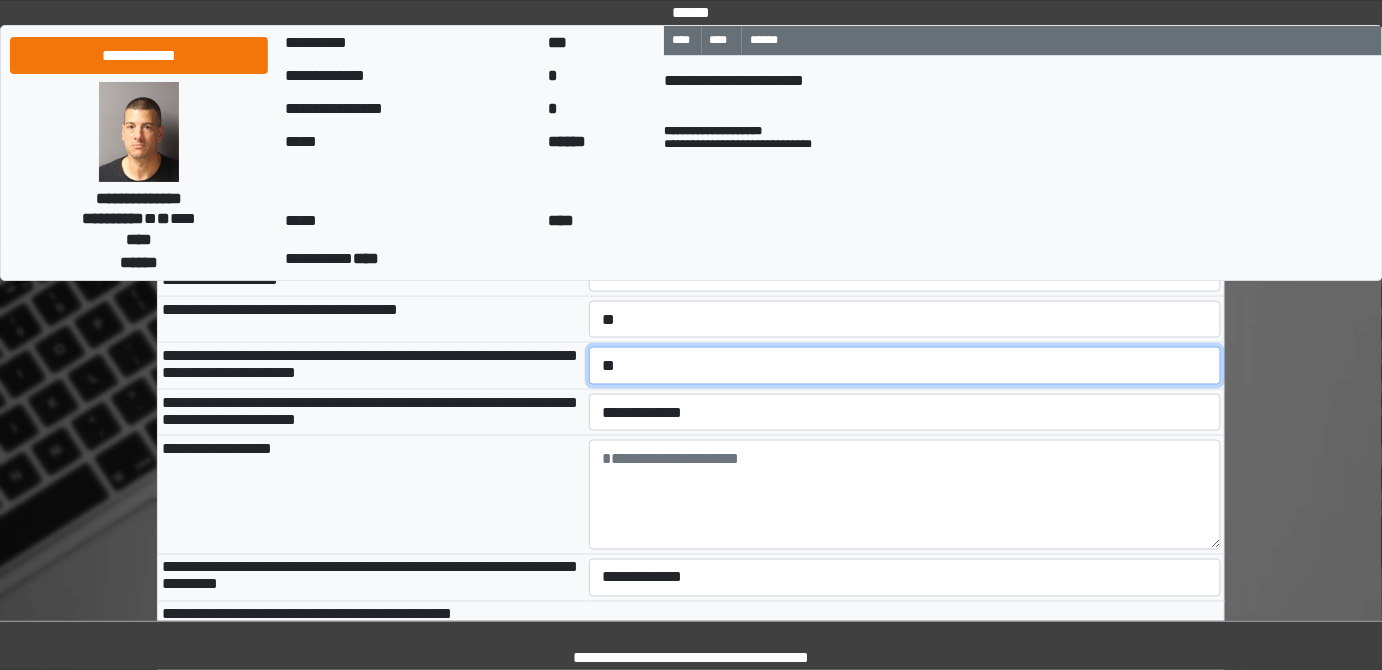 click on "**********" at bounding box center (905, 365) 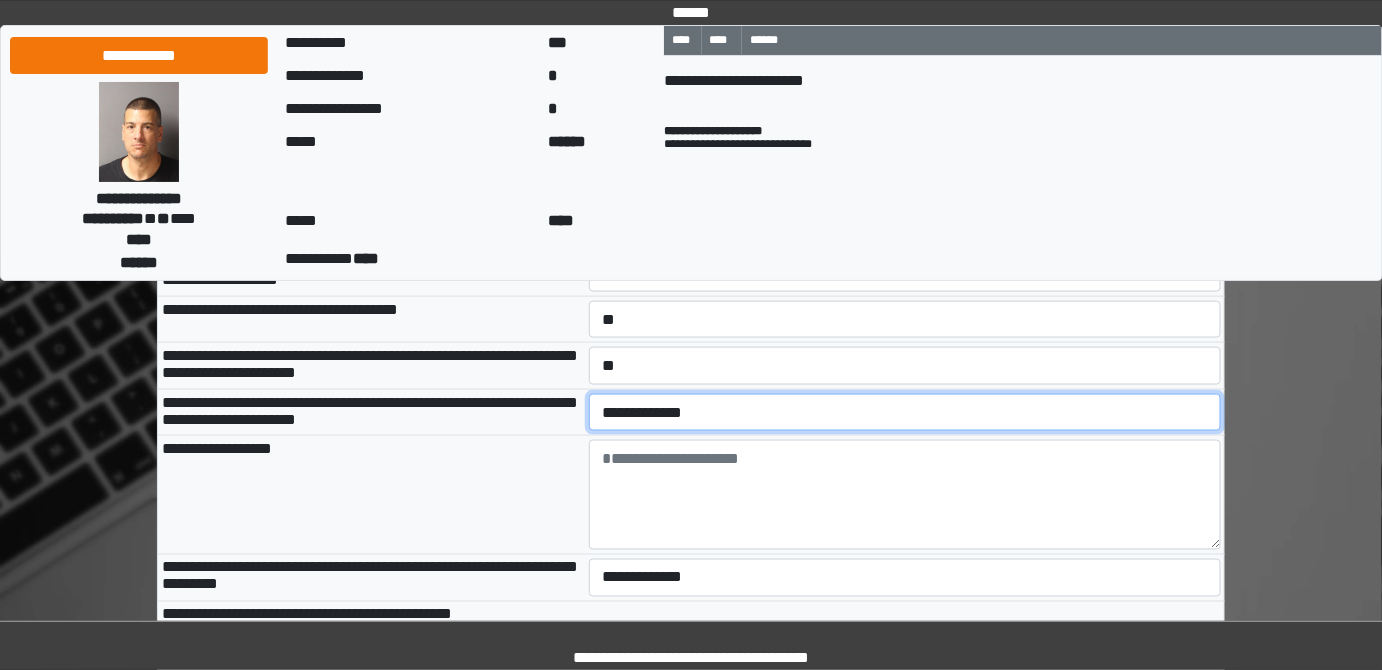 click on "**********" at bounding box center (905, 412) 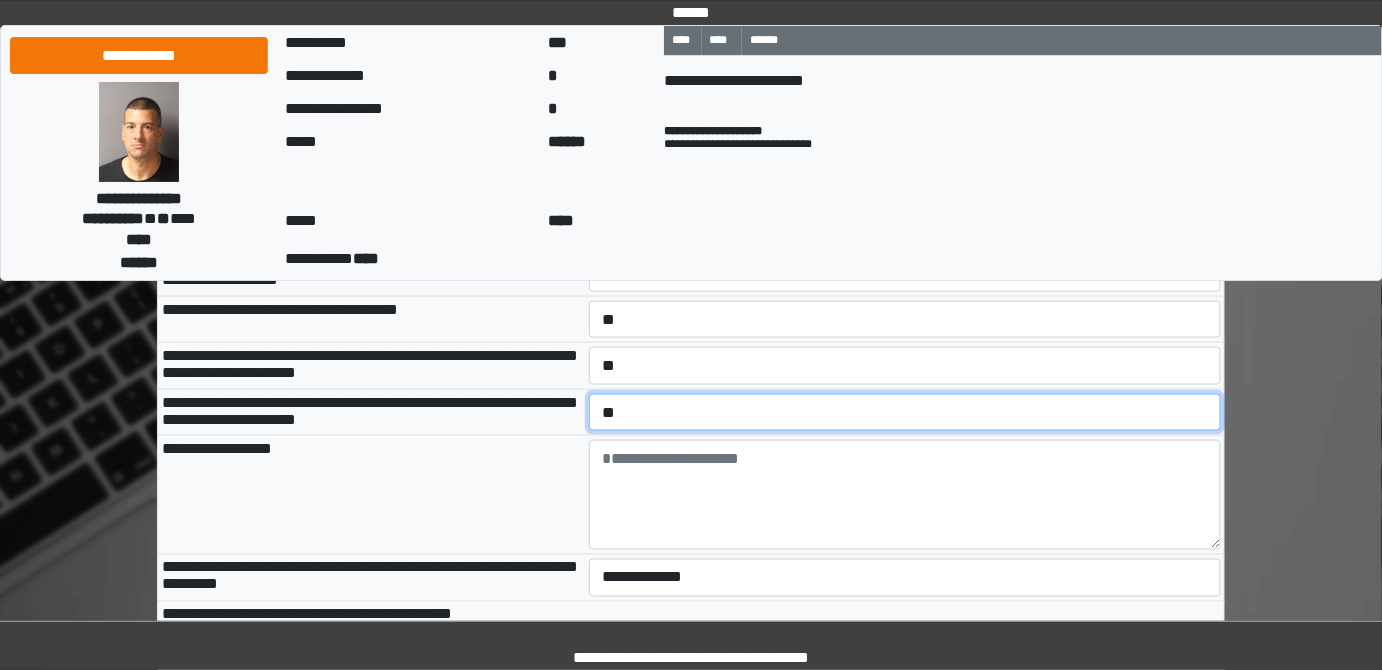 click on "**********" at bounding box center [905, 412] 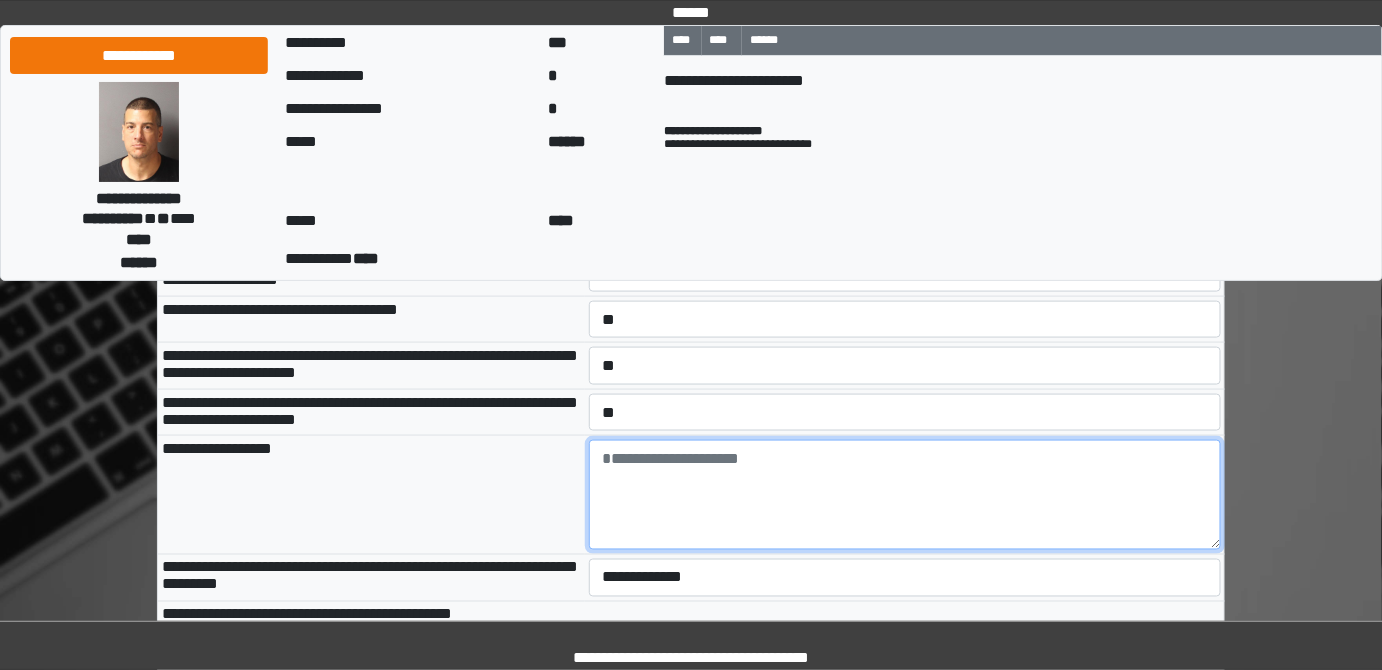 click at bounding box center (905, 495) 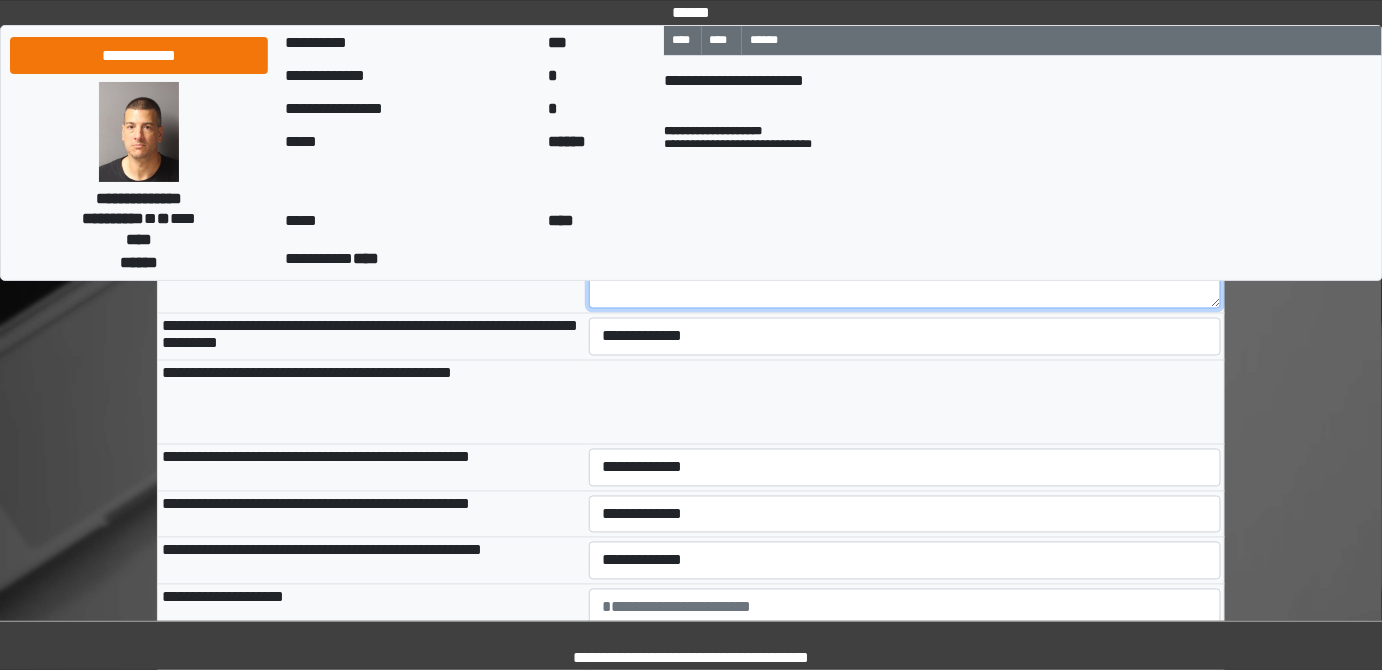 scroll, scrollTop: 1000, scrollLeft: 0, axis: vertical 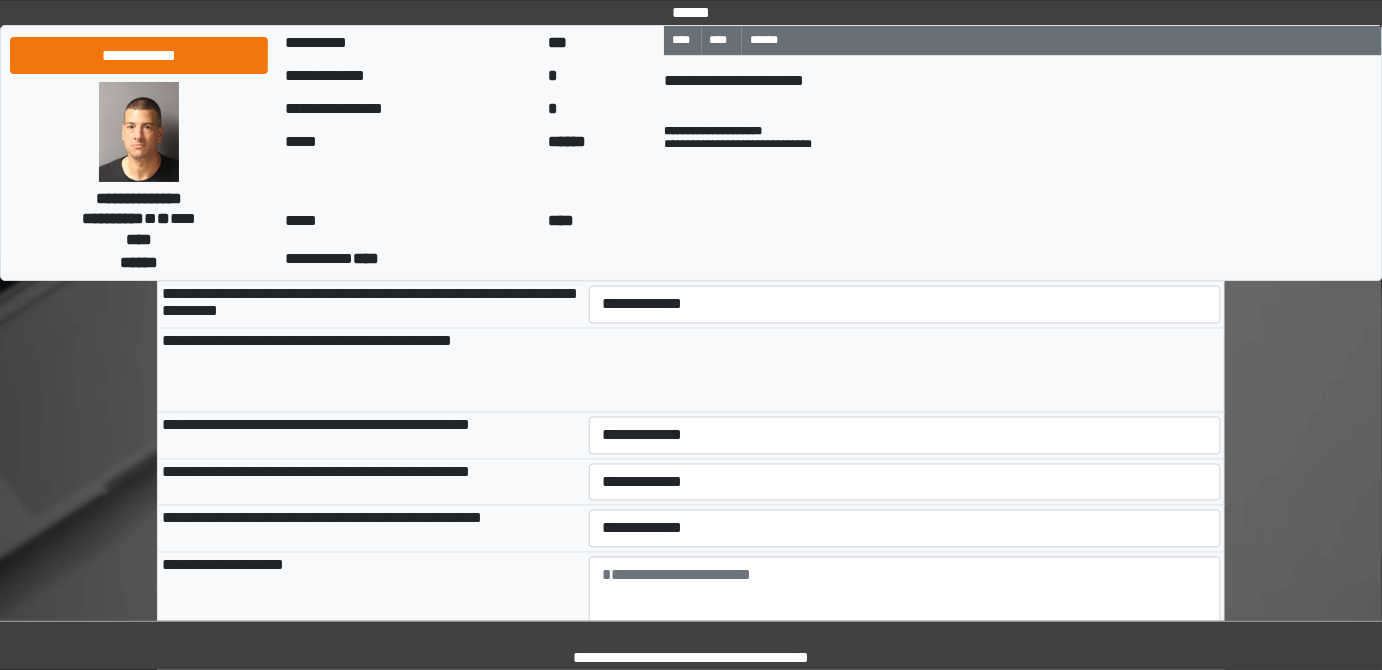 type on "***" 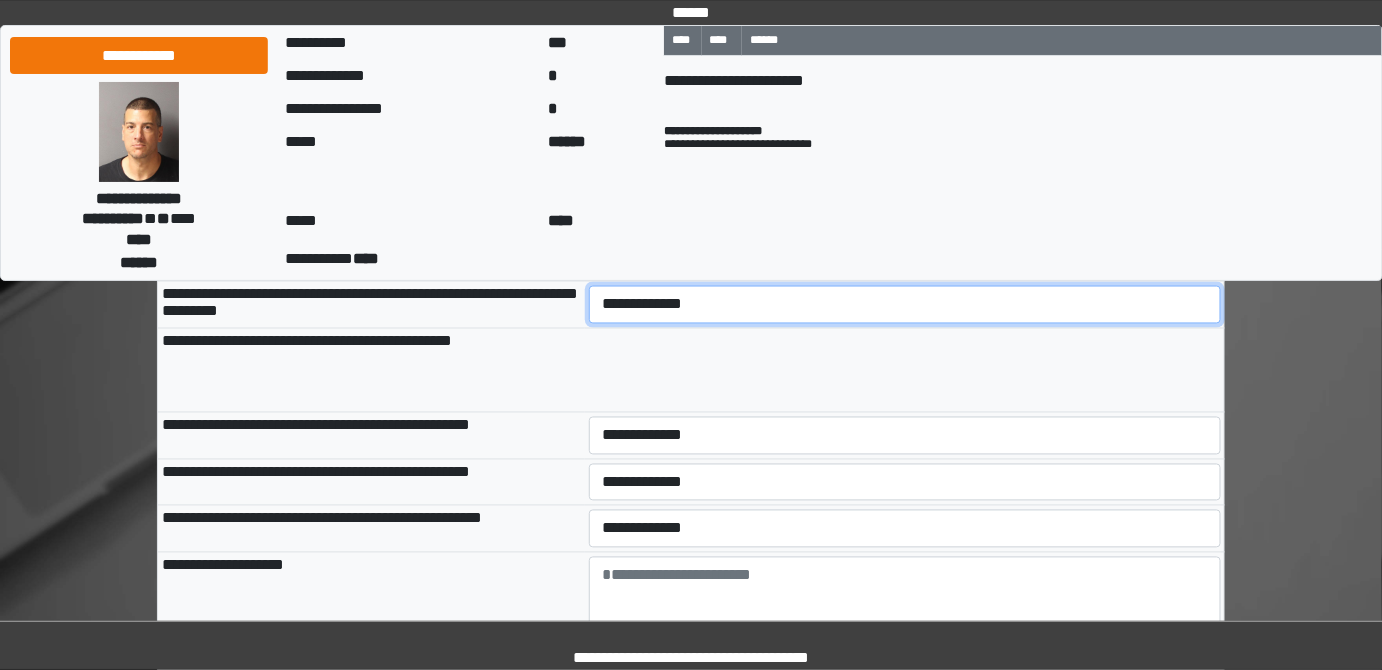 click on "**********" at bounding box center (905, 304) 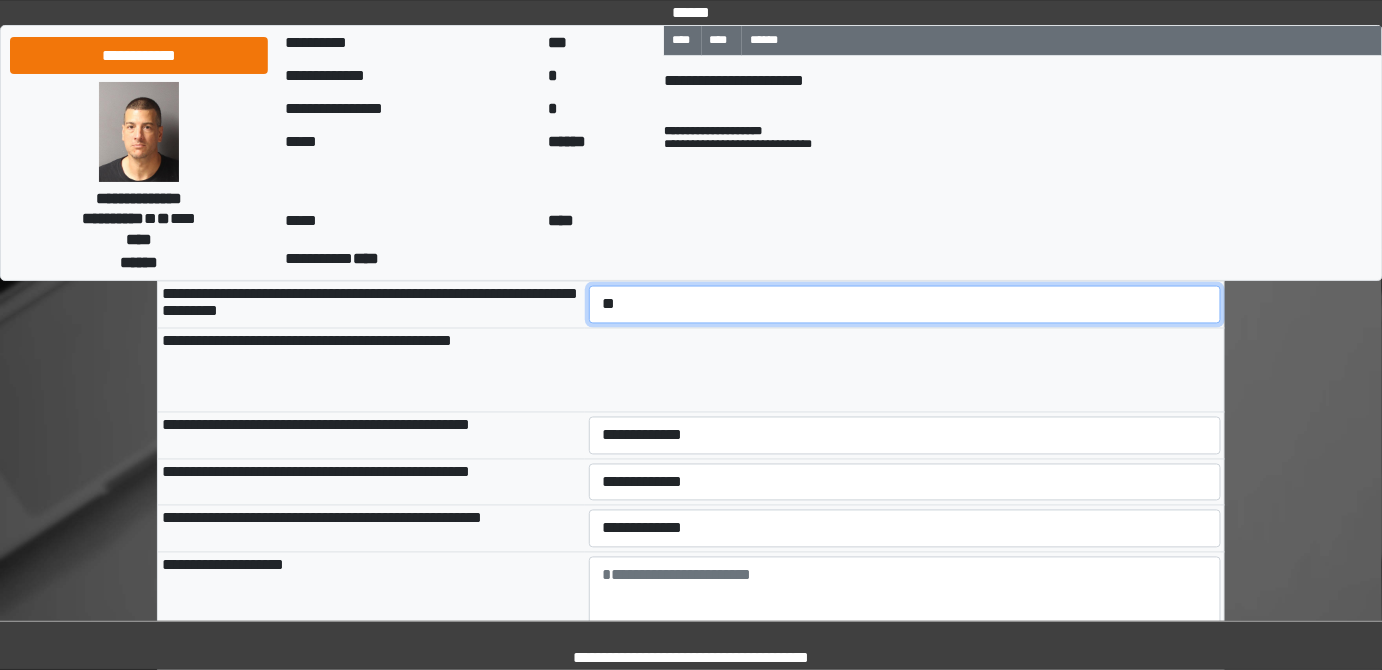 click on "**********" at bounding box center (905, 304) 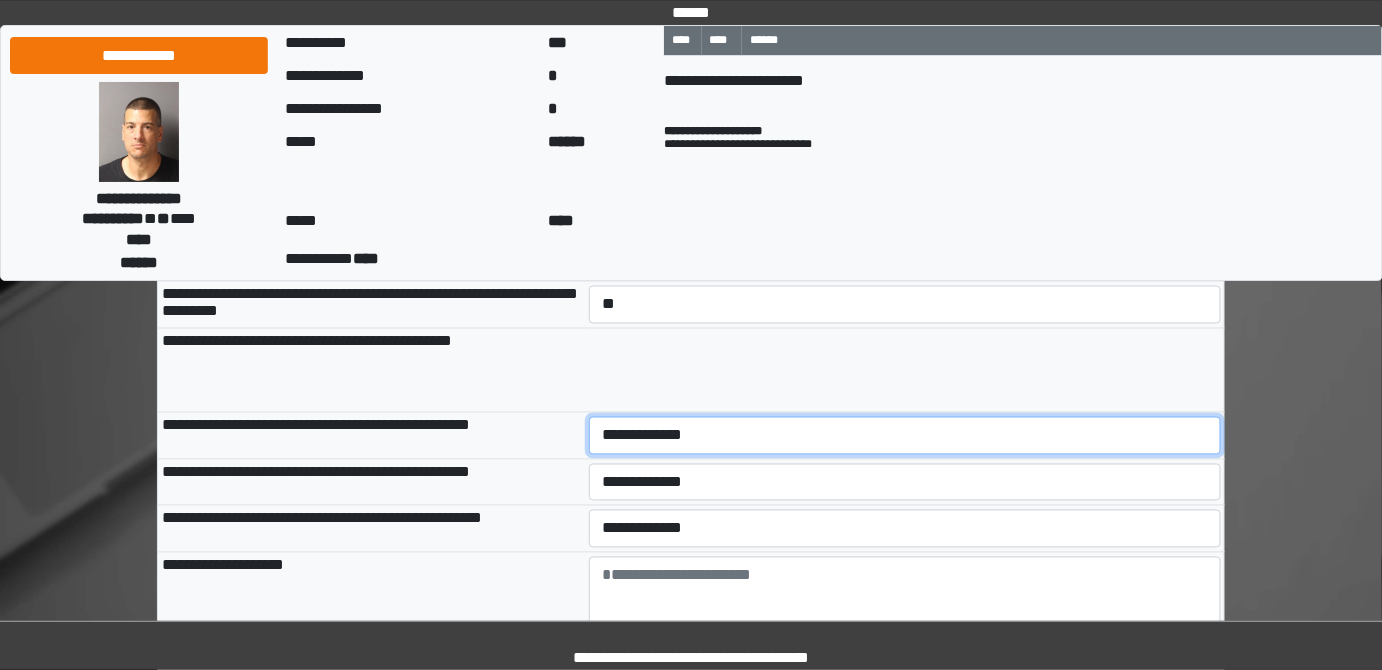 click on "**********" at bounding box center (905, 435) 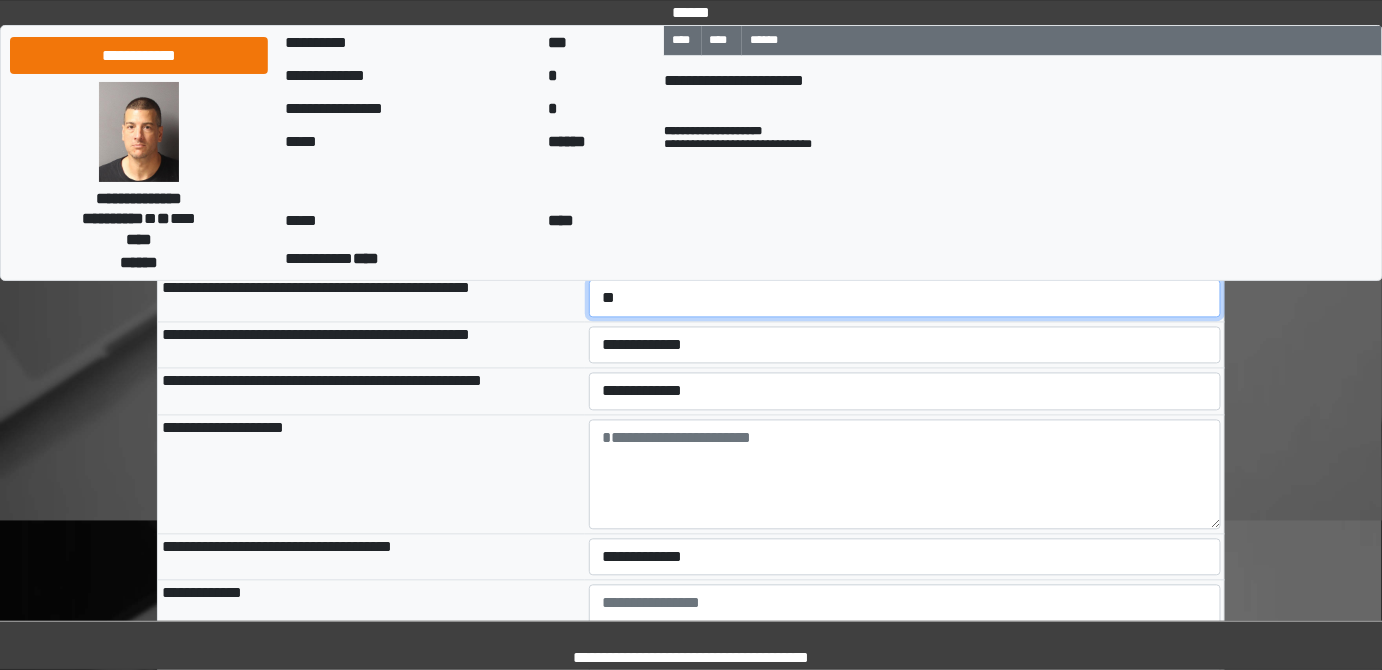 scroll, scrollTop: 1181, scrollLeft: 0, axis: vertical 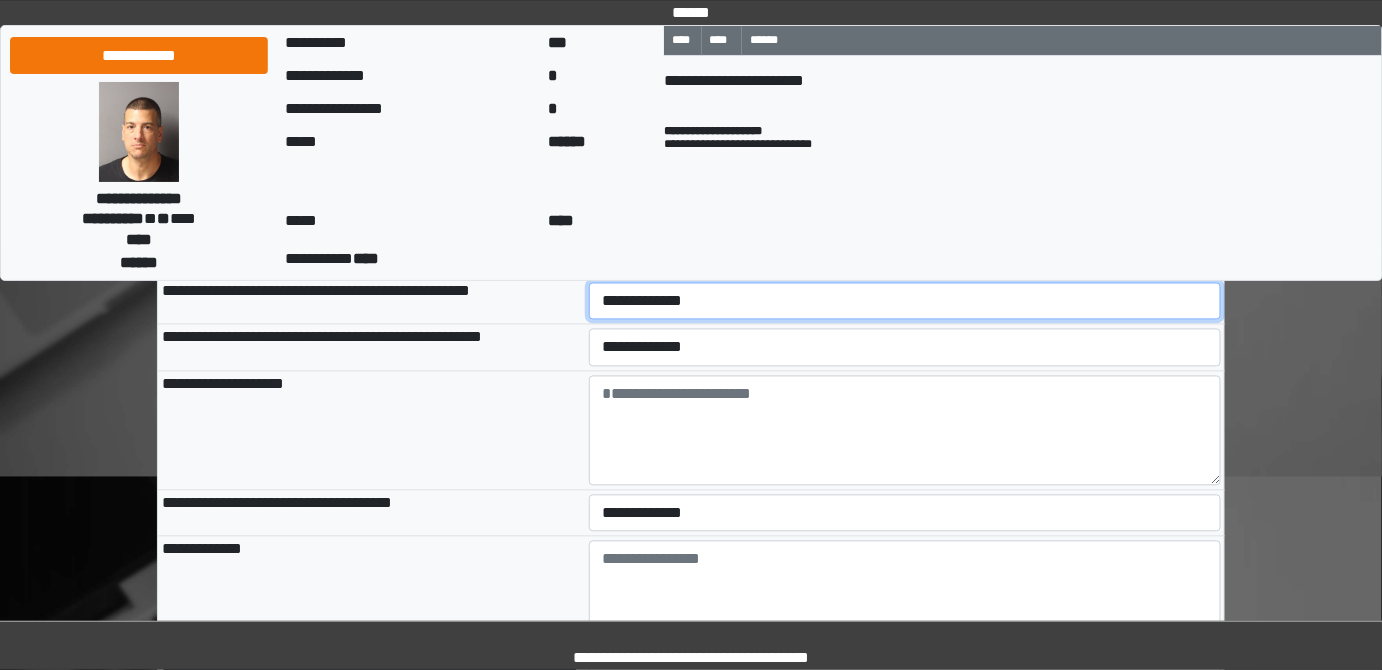 click on "**********" at bounding box center [905, 301] 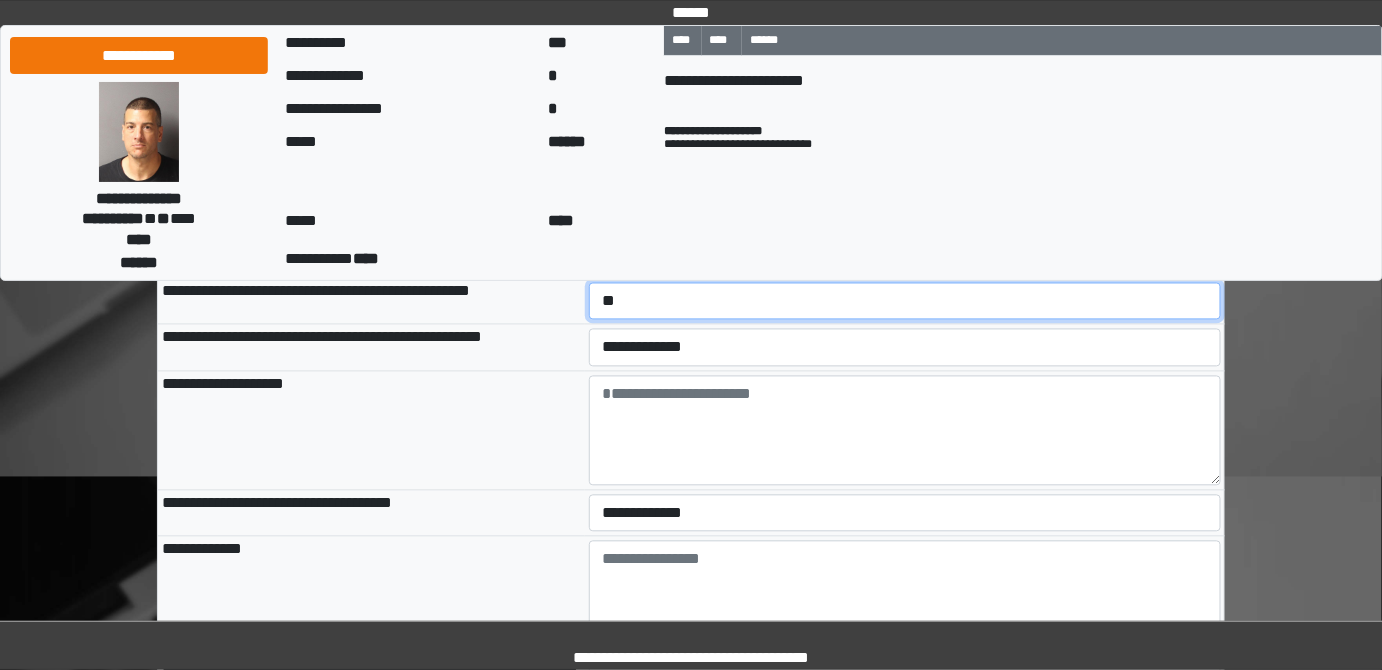 click on "**********" at bounding box center [905, 301] 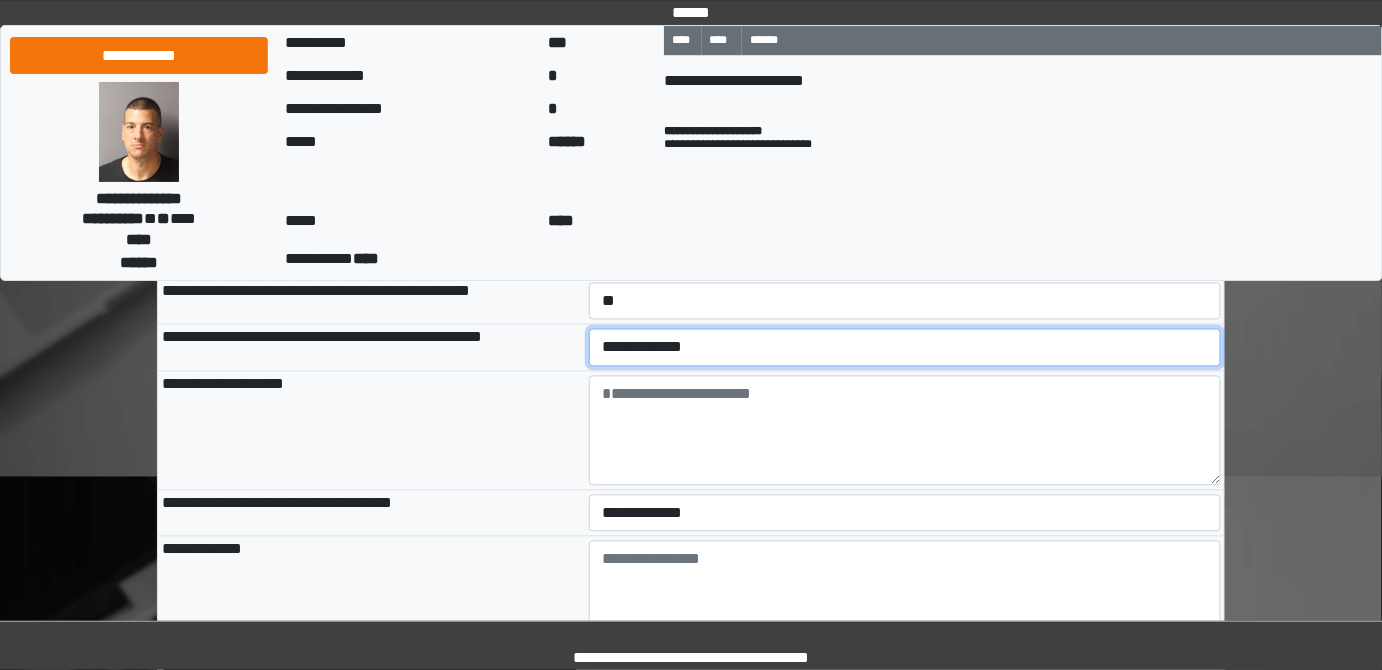 click on "**********" at bounding box center [905, 347] 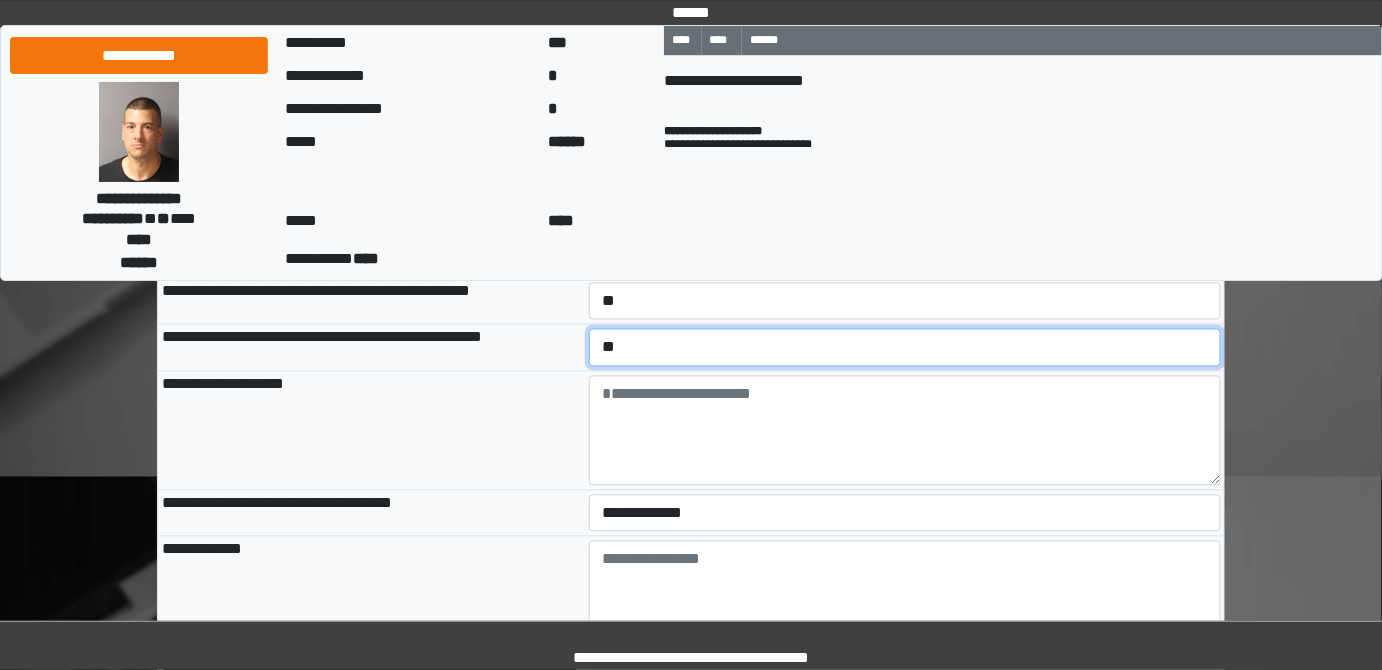 click on "**********" at bounding box center [905, 347] 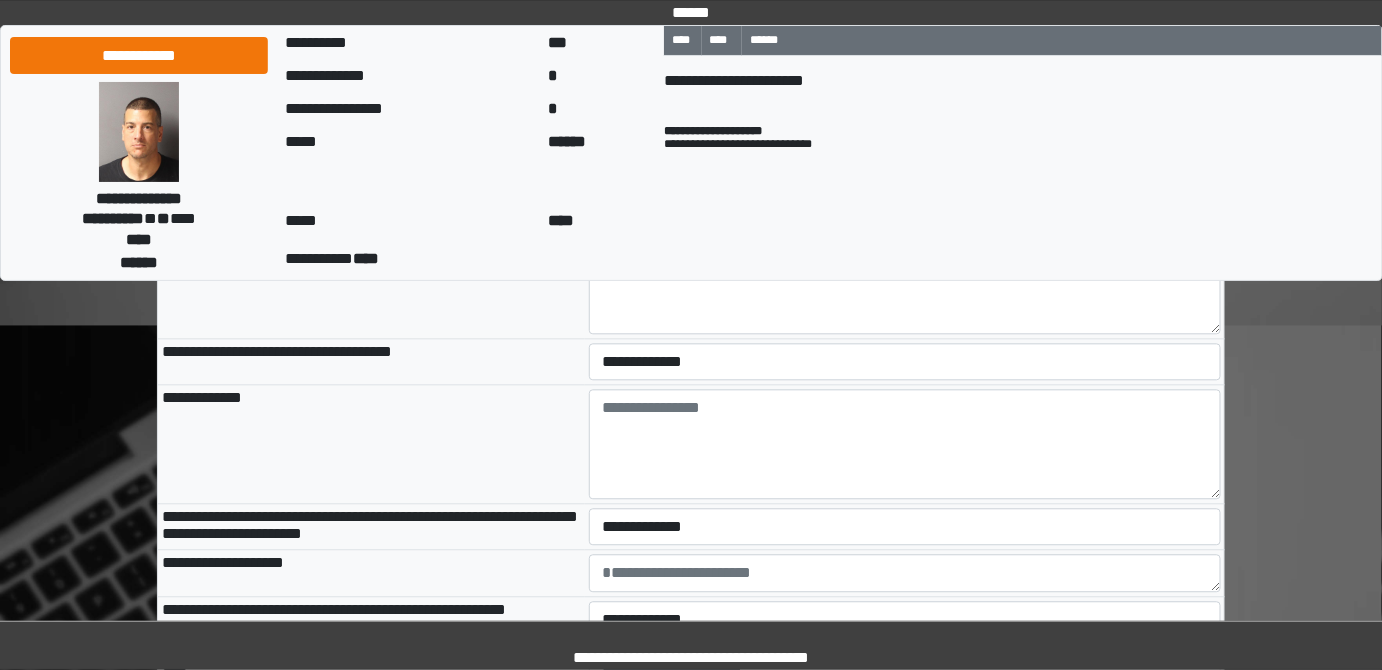 scroll, scrollTop: 1363, scrollLeft: 0, axis: vertical 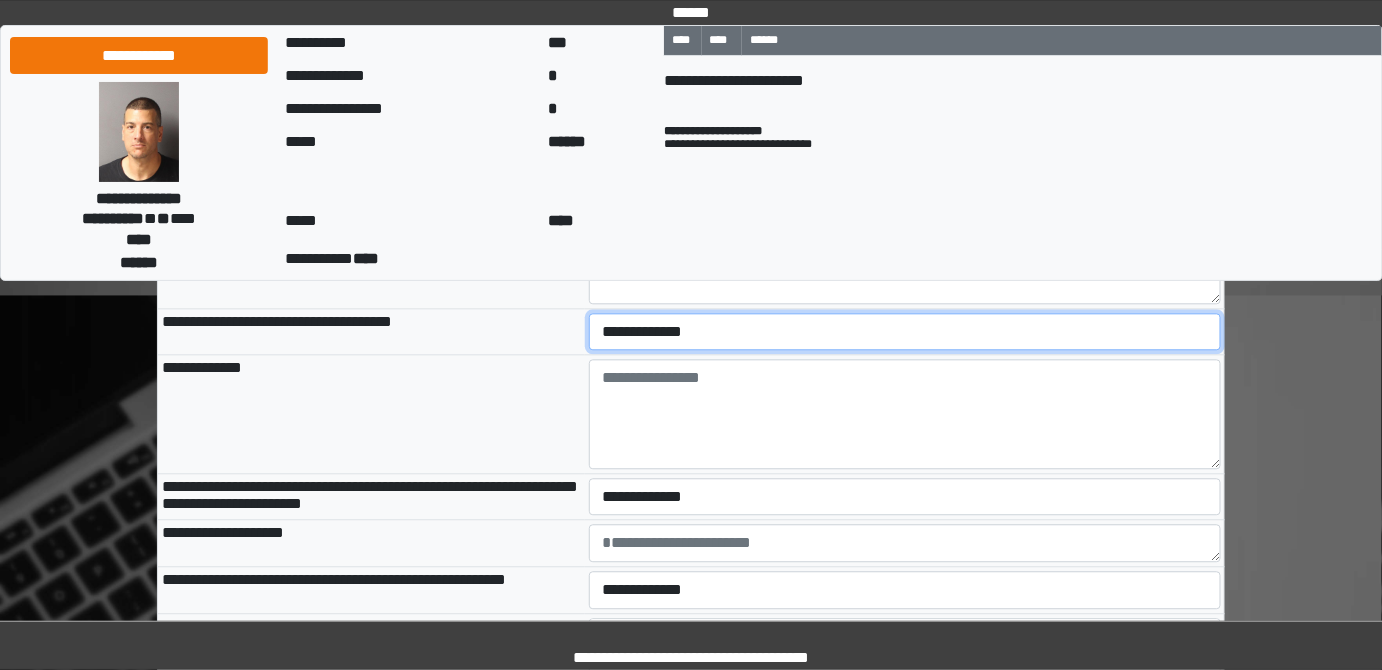 click on "**********" at bounding box center [905, 331] 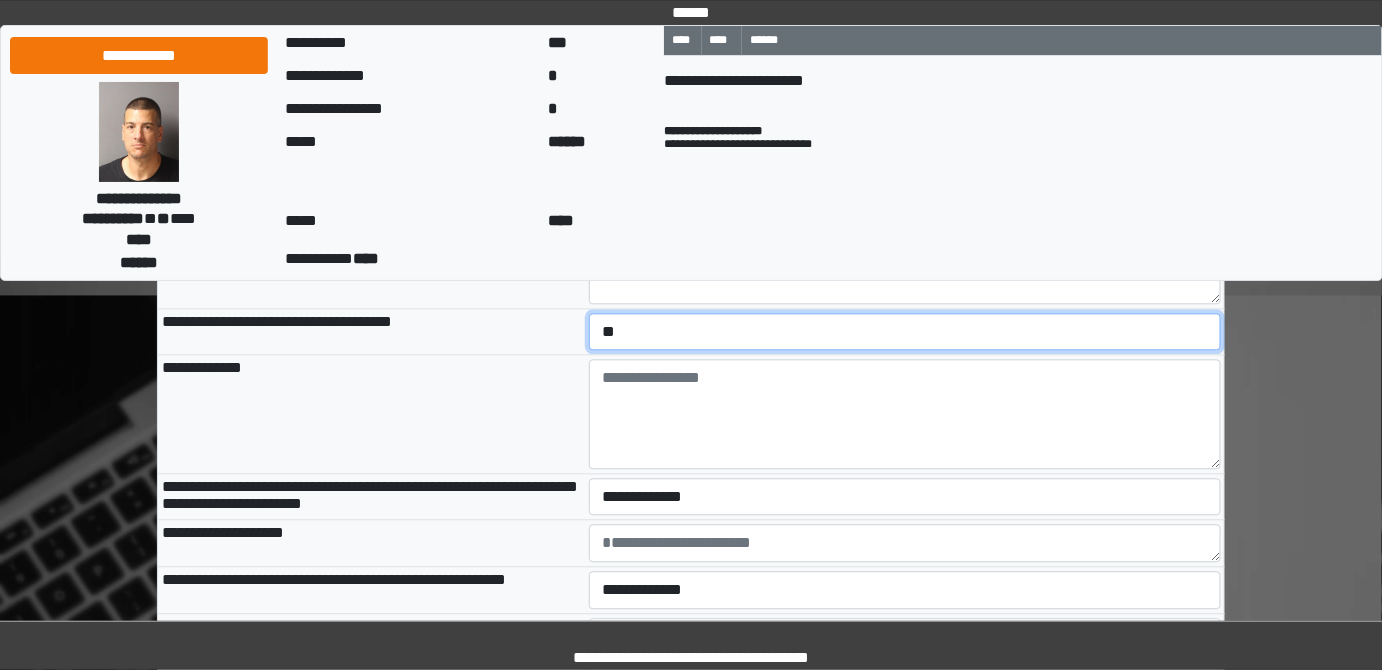 click on "**********" at bounding box center [905, 331] 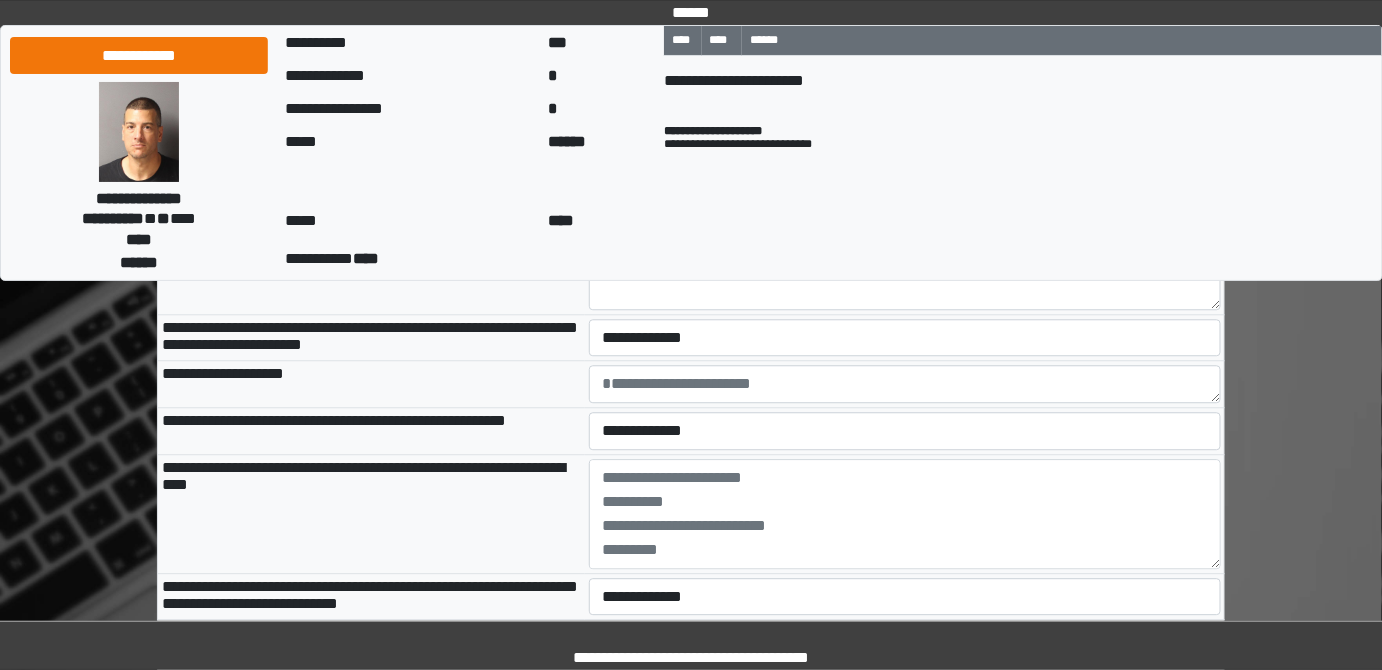 scroll, scrollTop: 1545, scrollLeft: 0, axis: vertical 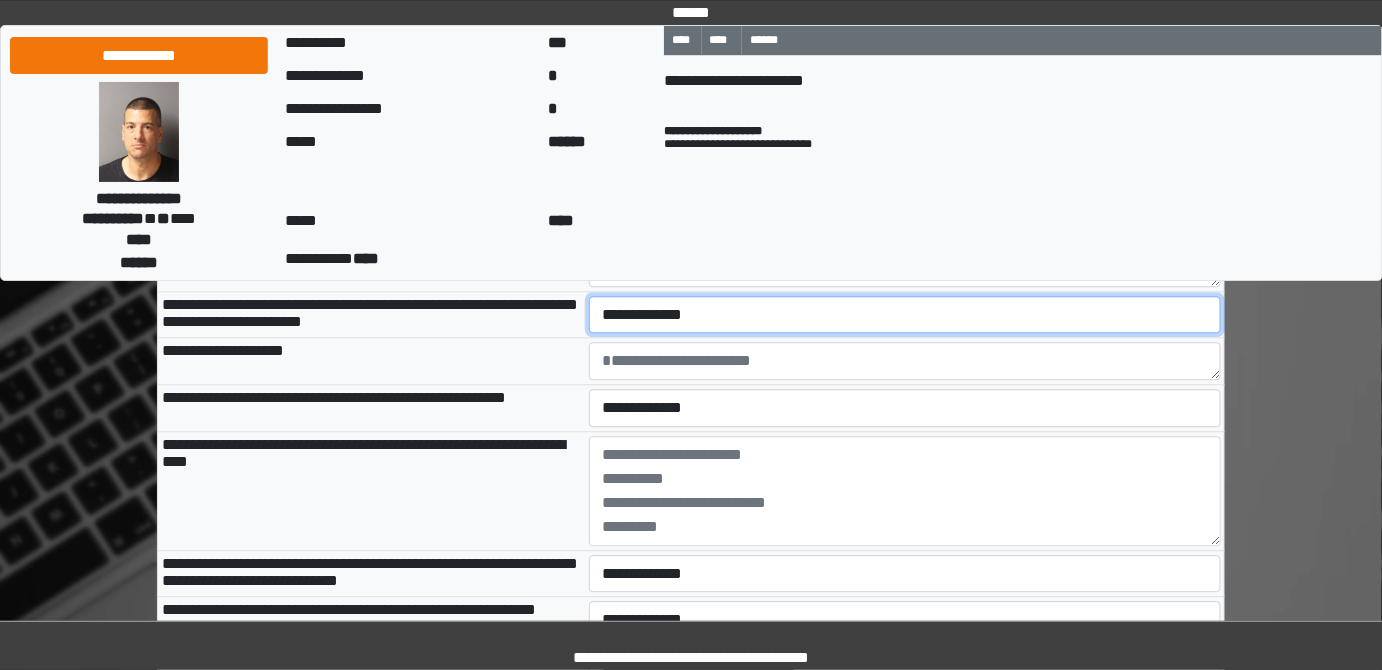 click on "**********" at bounding box center [905, 314] 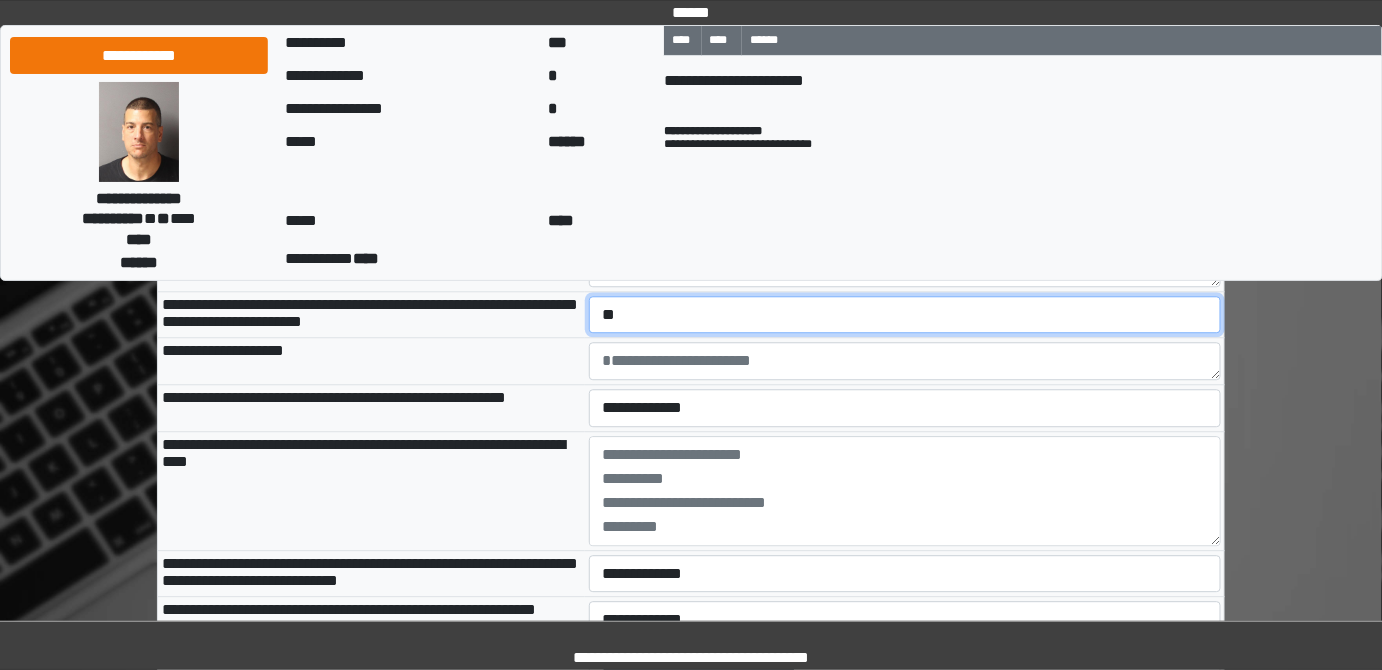 click on "**********" at bounding box center (905, 314) 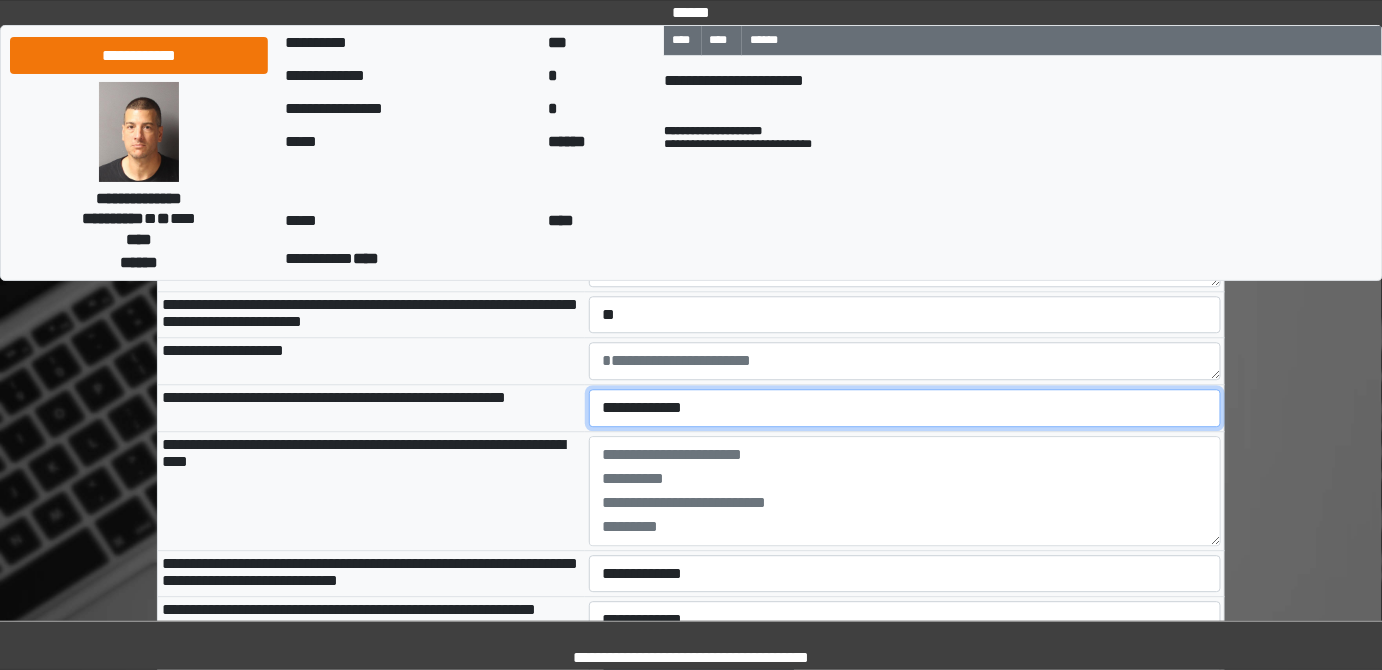 click on "**********" at bounding box center (905, 407) 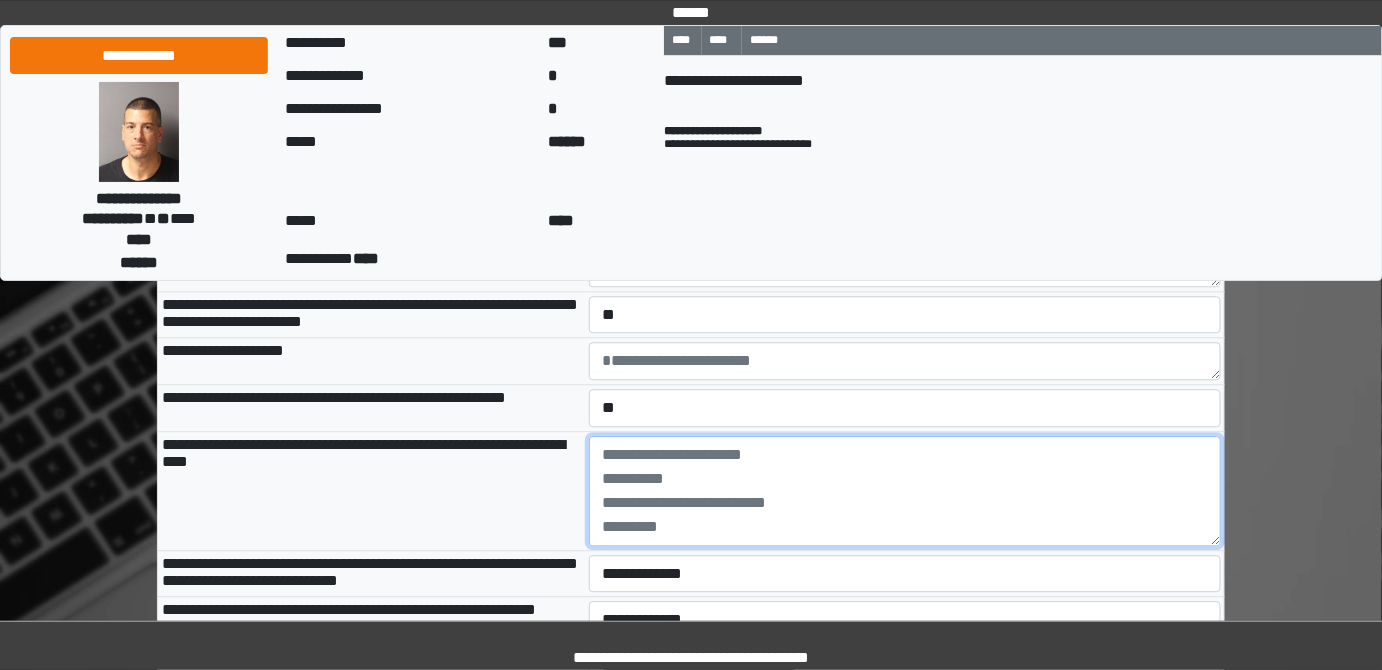 click at bounding box center (905, 491) 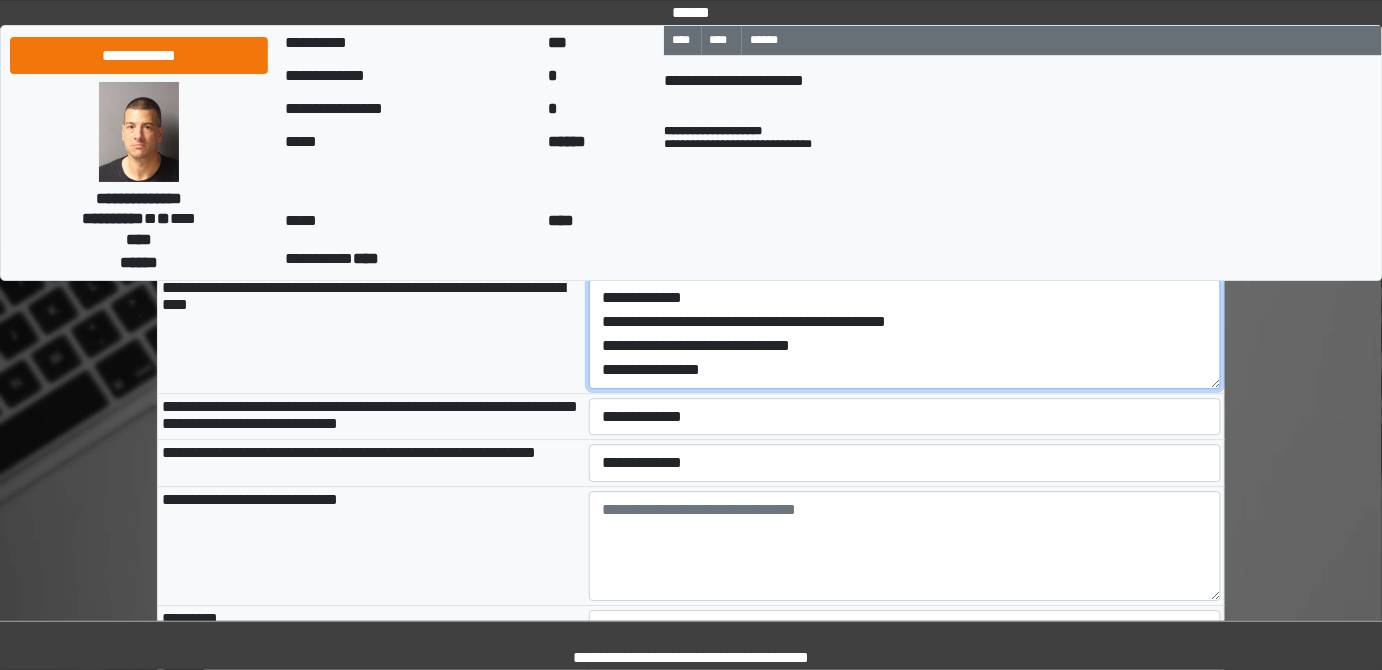 scroll, scrollTop: 1727, scrollLeft: 0, axis: vertical 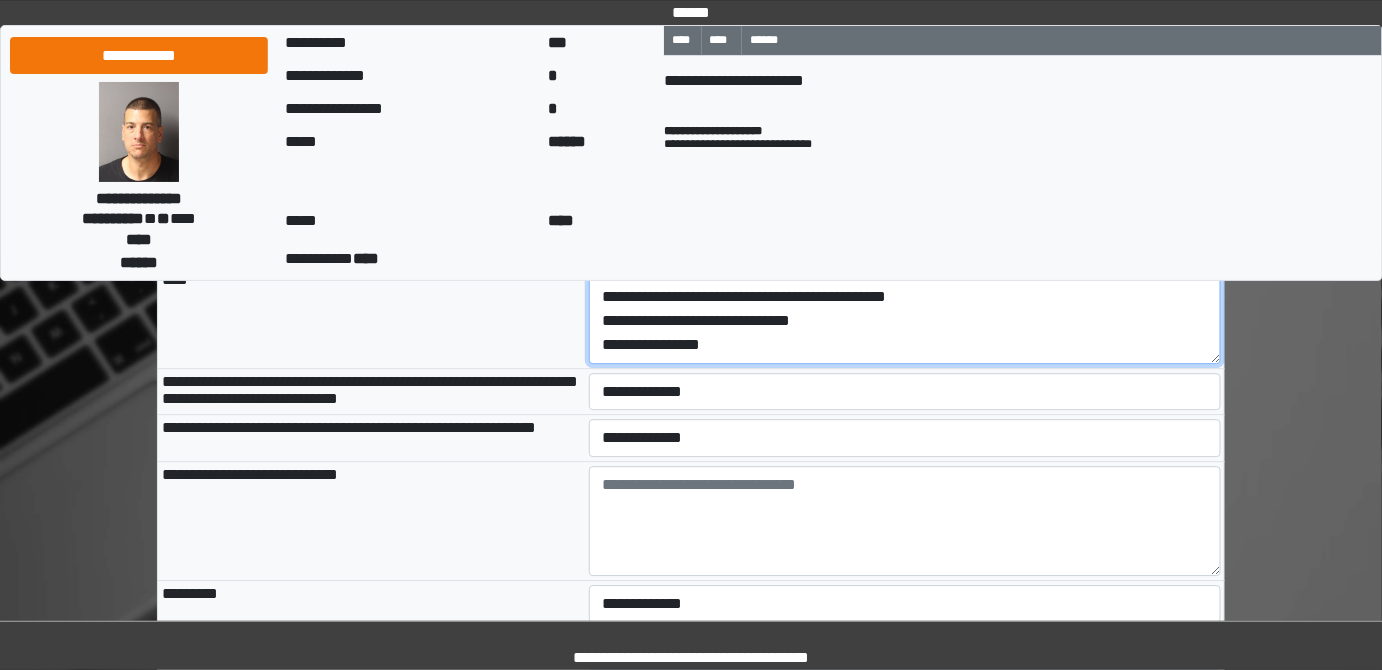type on "**********" 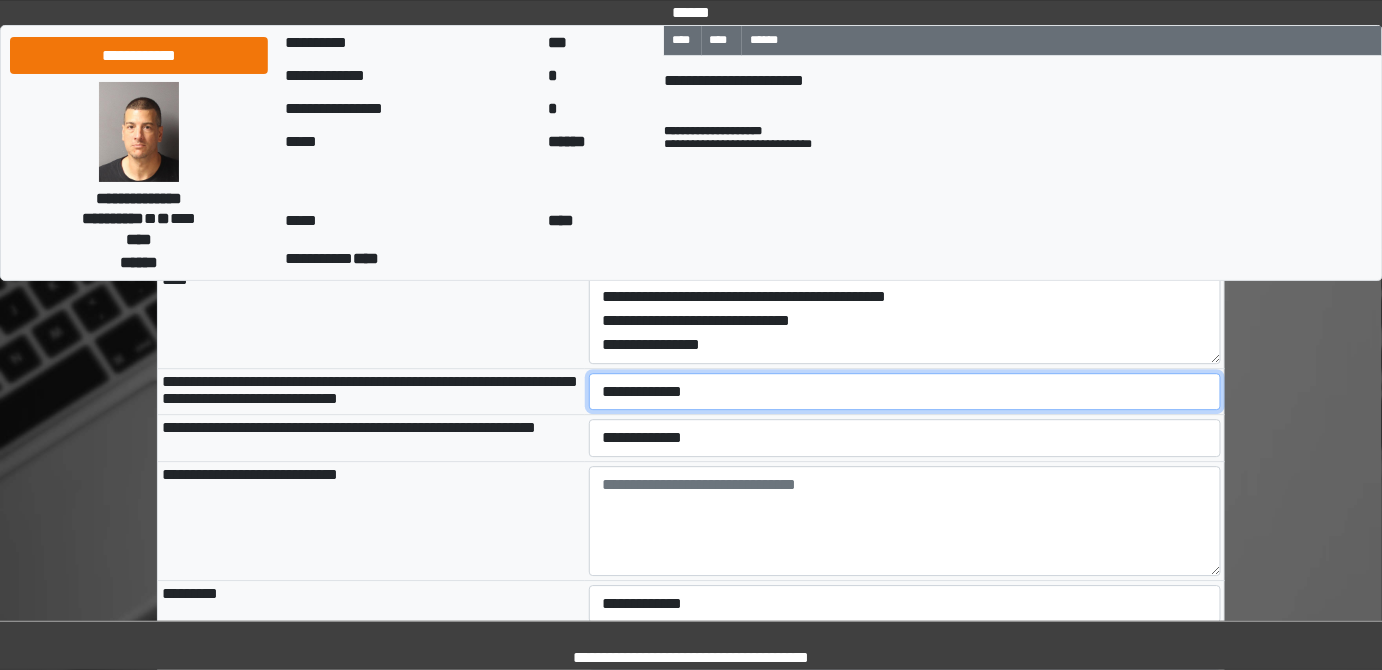 click on "**********" at bounding box center (905, 391) 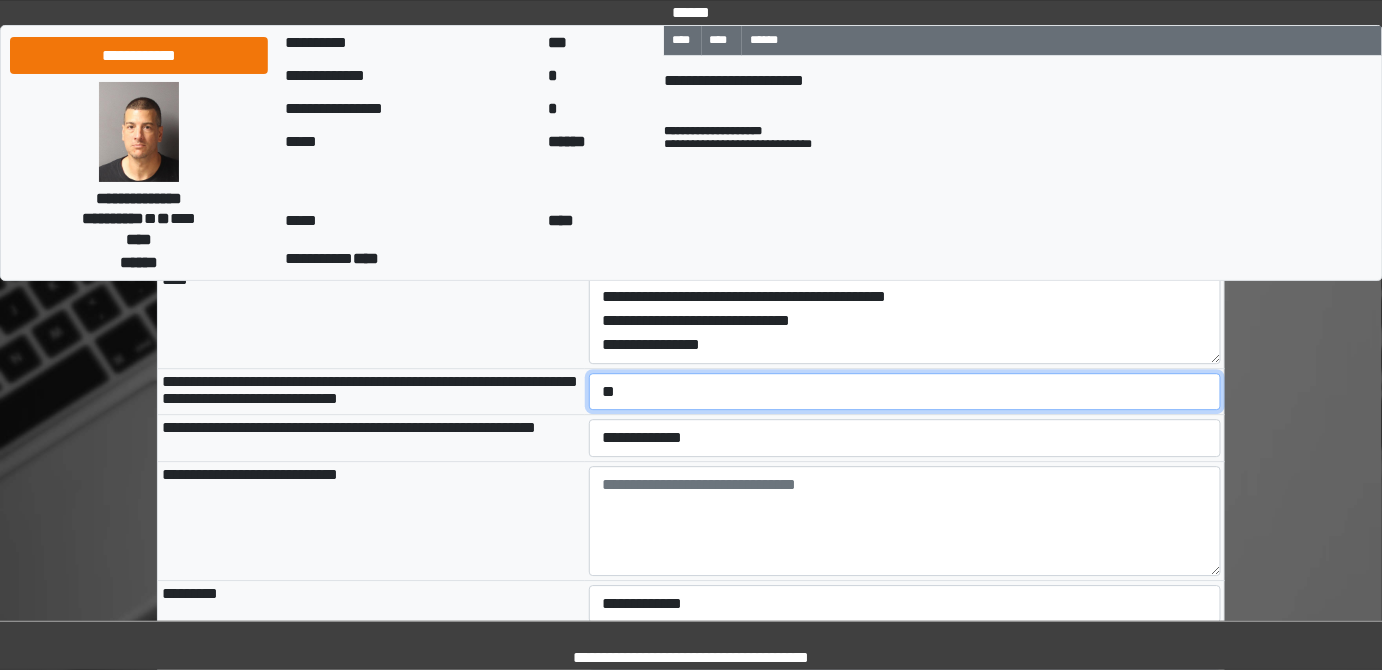 click on "**********" at bounding box center (905, 391) 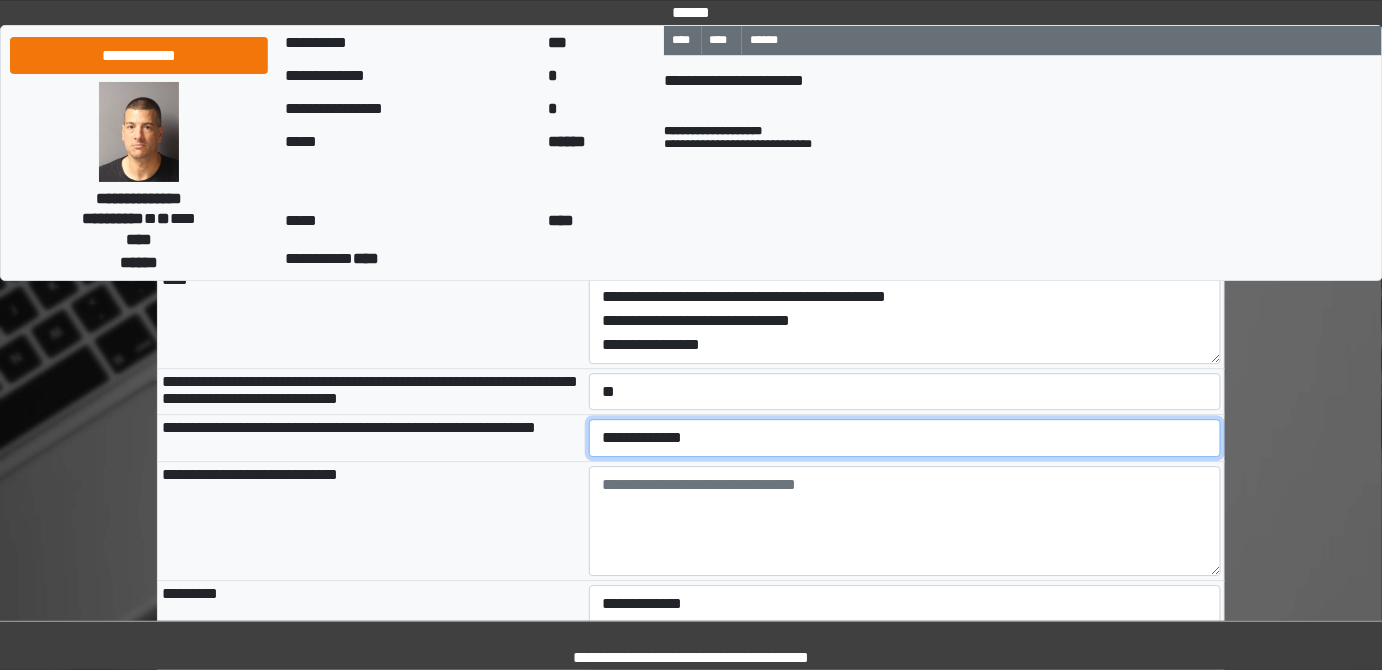 click on "**********" at bounding box center (905, 437) 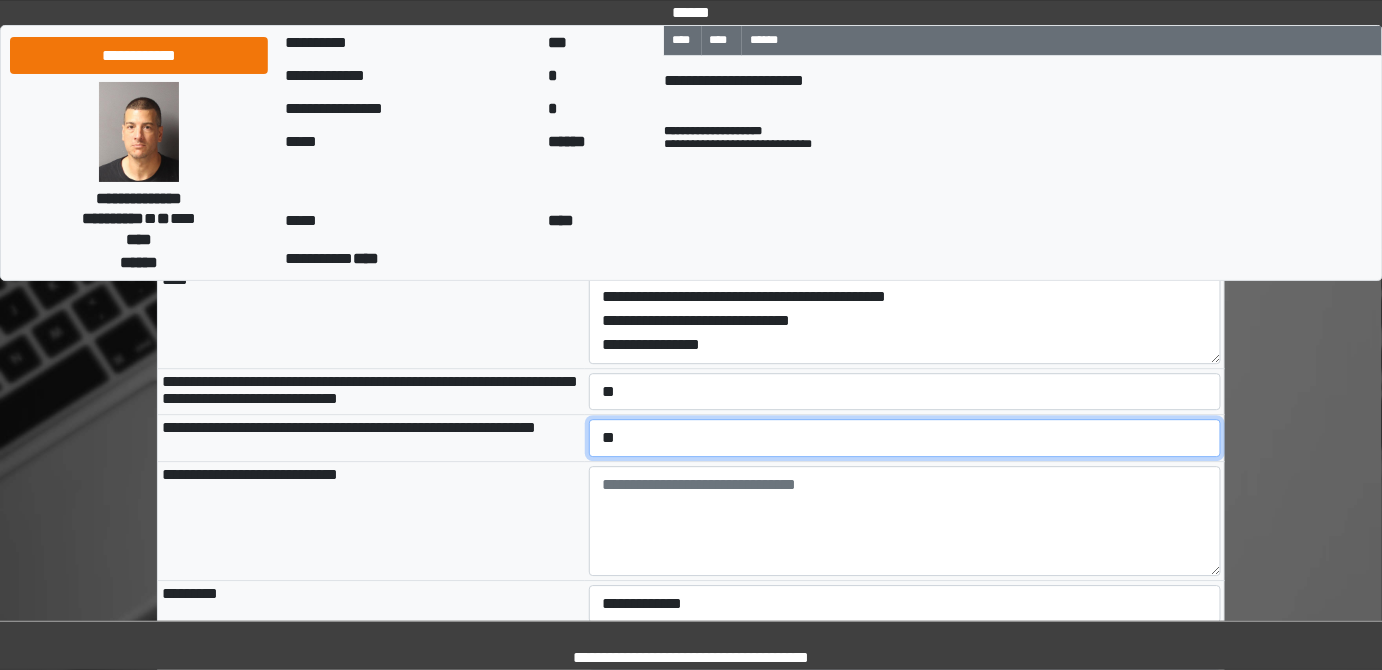 click on "**********" at bounding box center [905, 437] 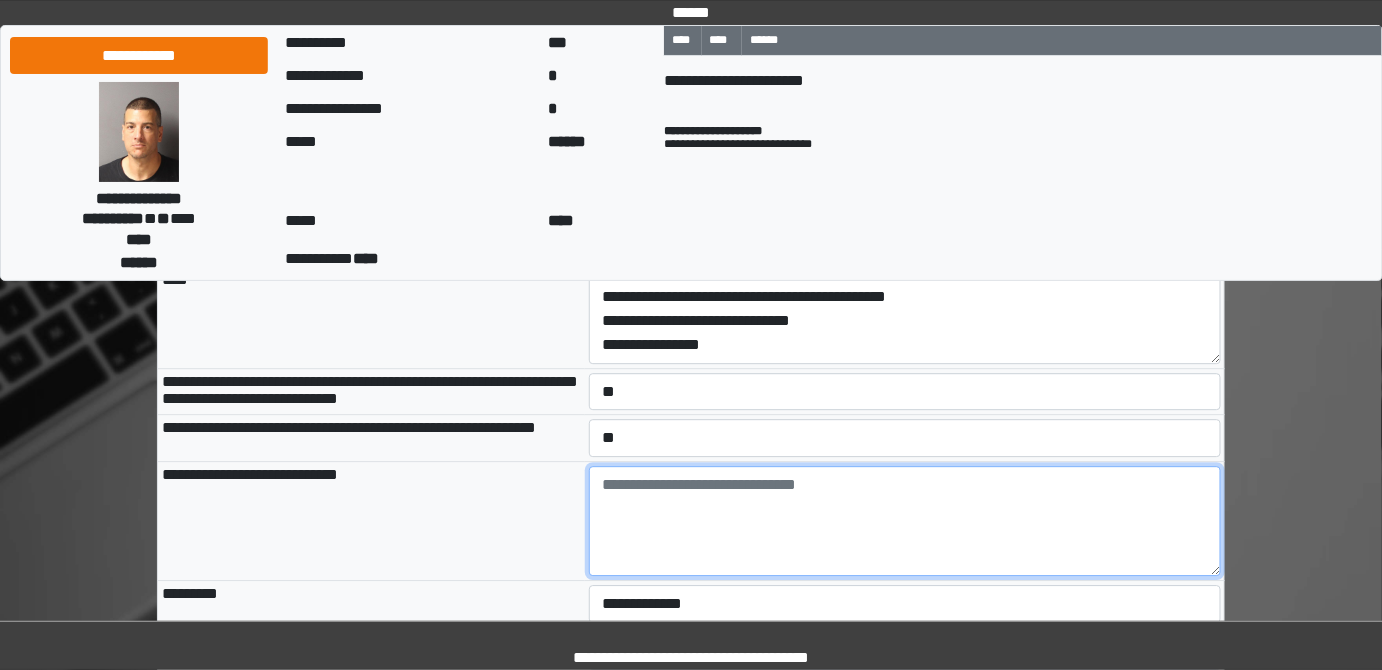 click at bounding box center (905, 521) 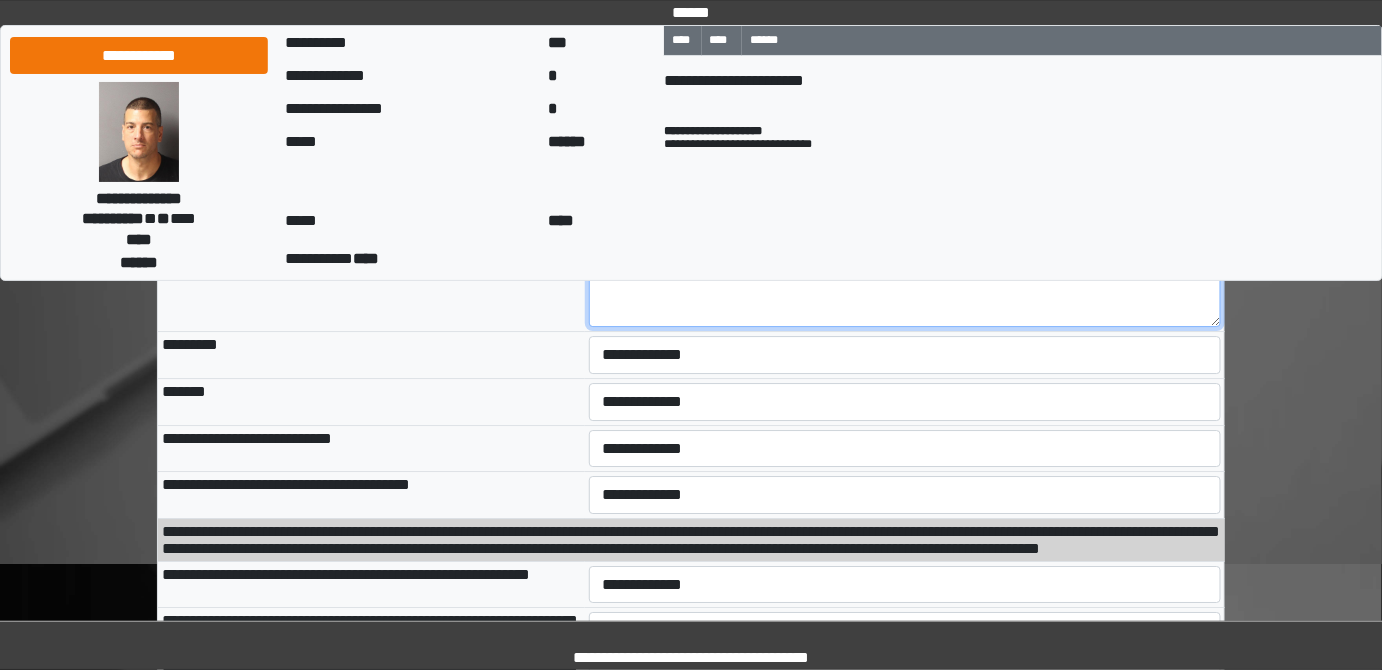 scroll, scrollTop: 2000, scrollLeft: 0, axis: vertical 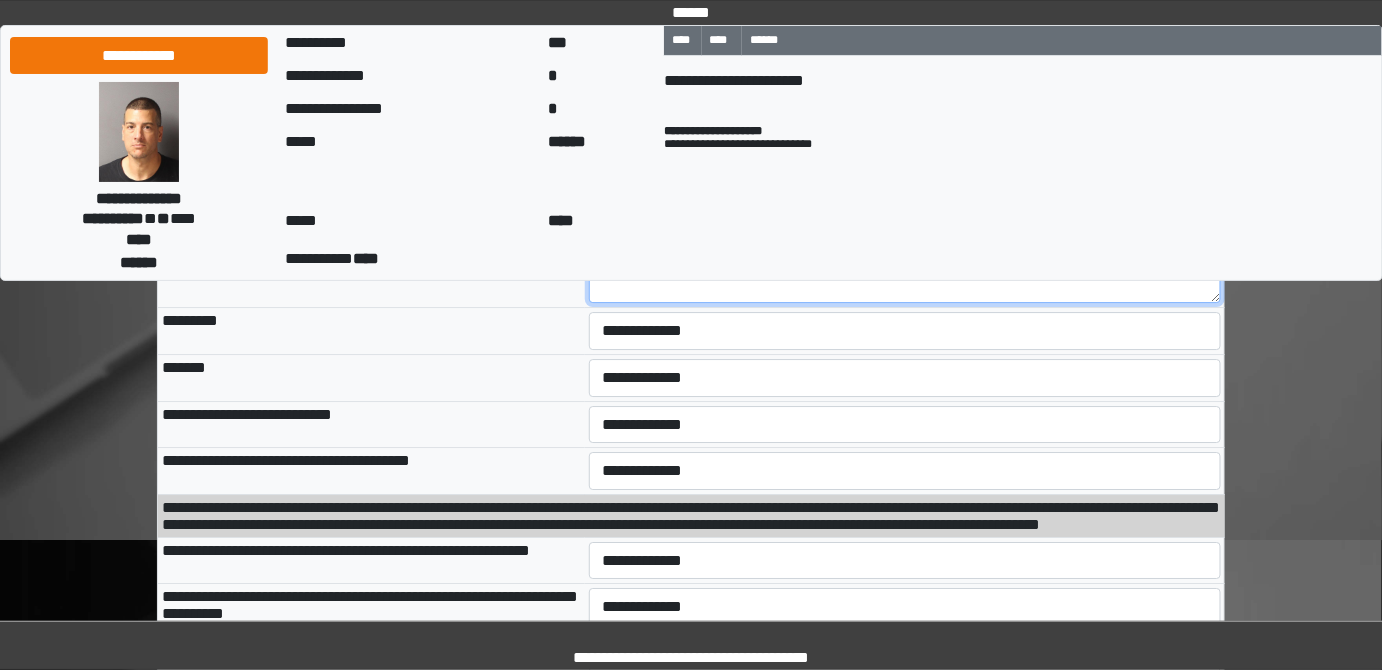 type on "**********" 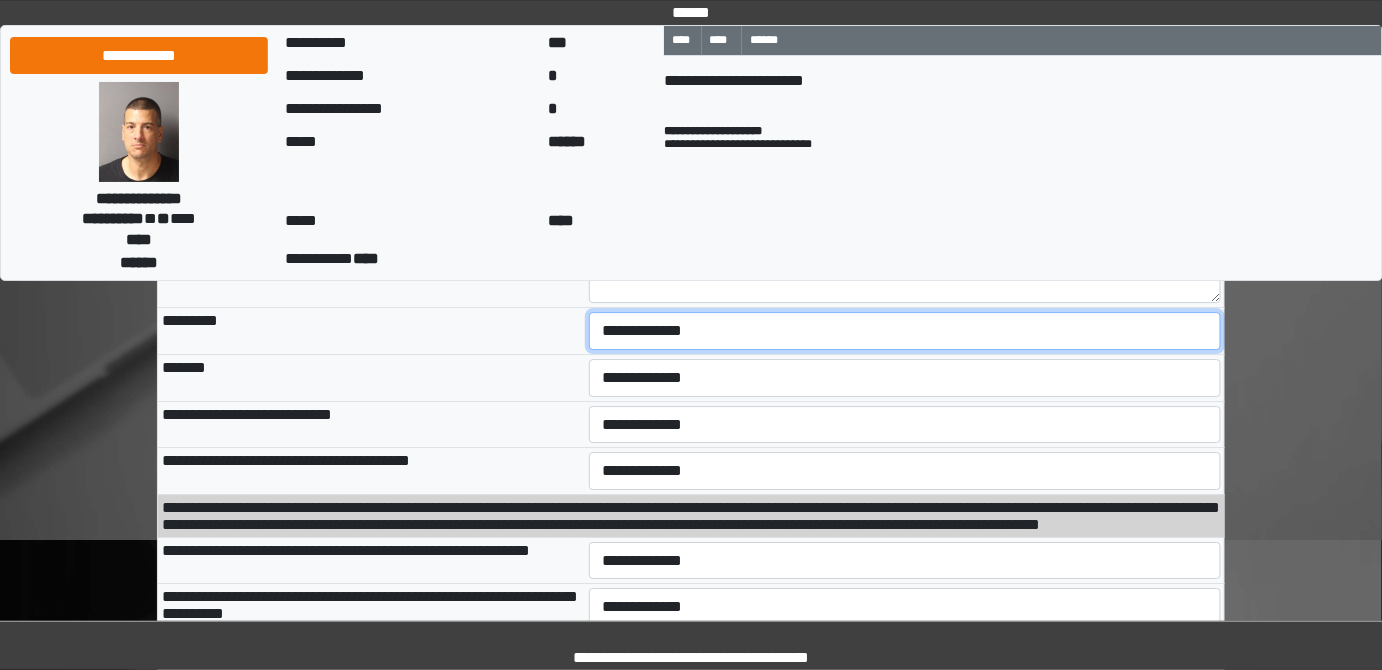 drag, startPoint x: 621, startPoint y: 414, endPoint x: 627, endPoint y: 429, distance: 16.155495 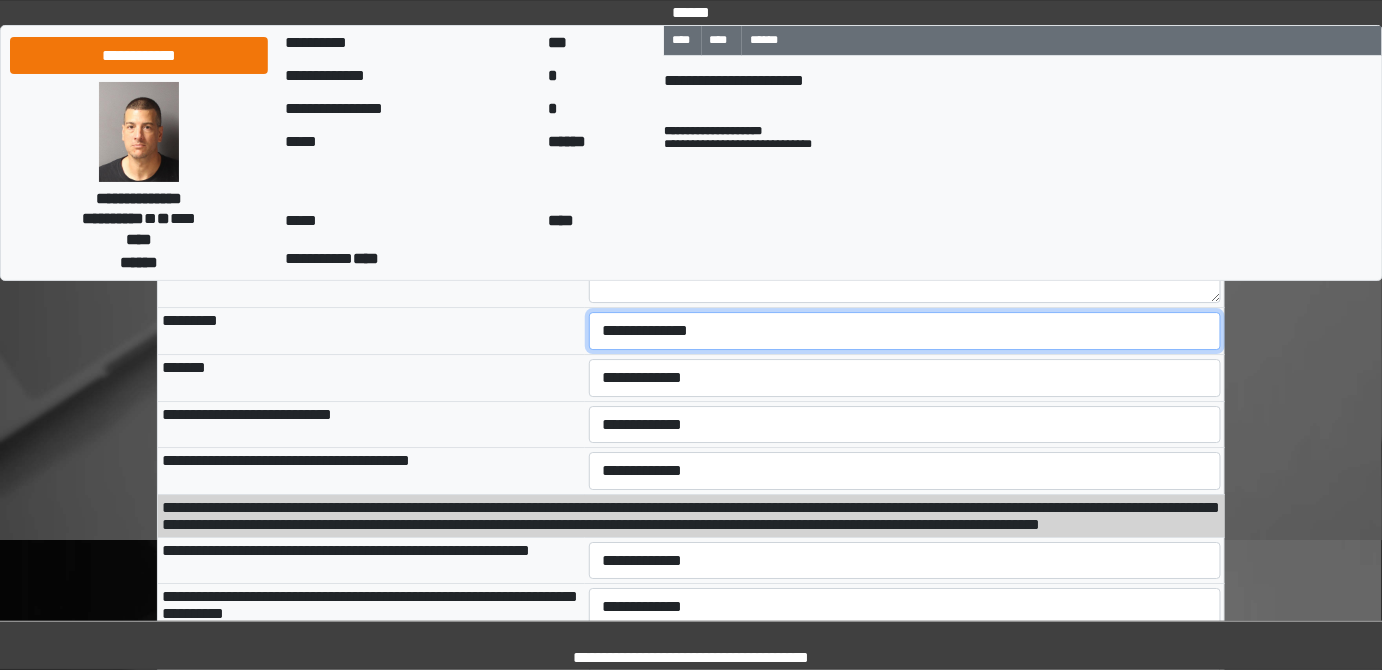 click on "**********" at bounding box center [905, 331] 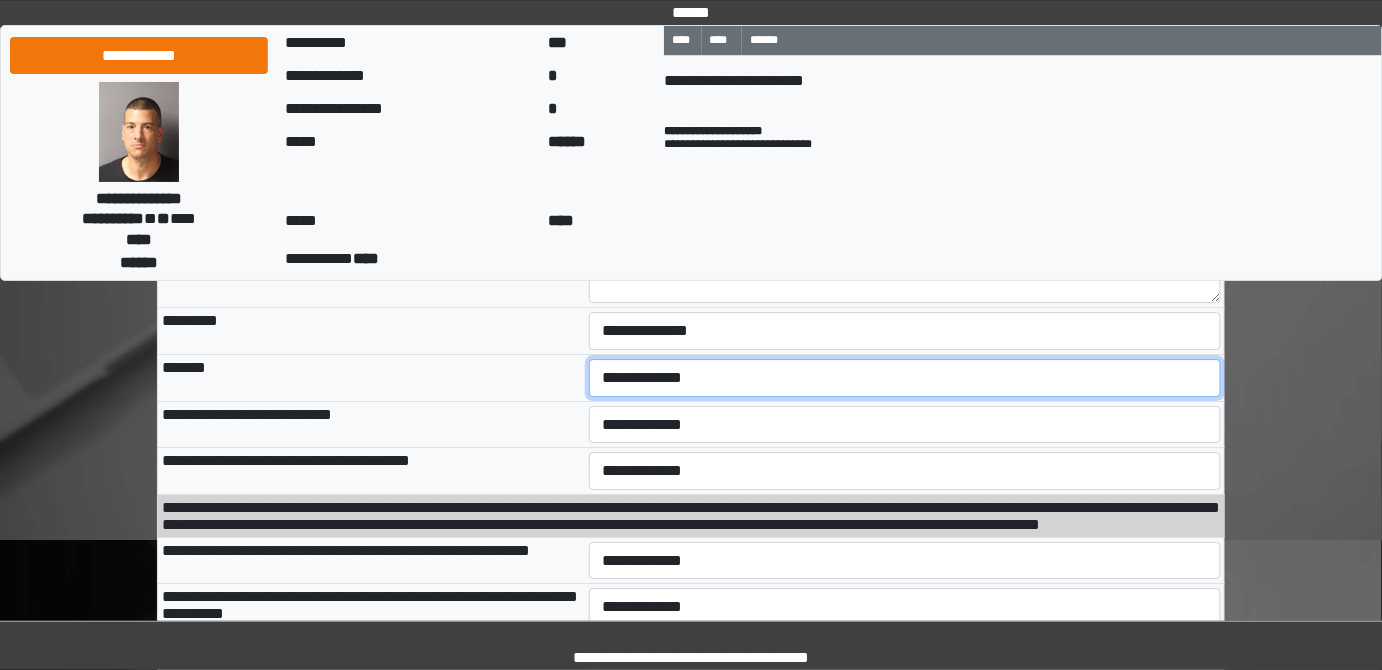 click on "**********" at bounding box center (905, 378) 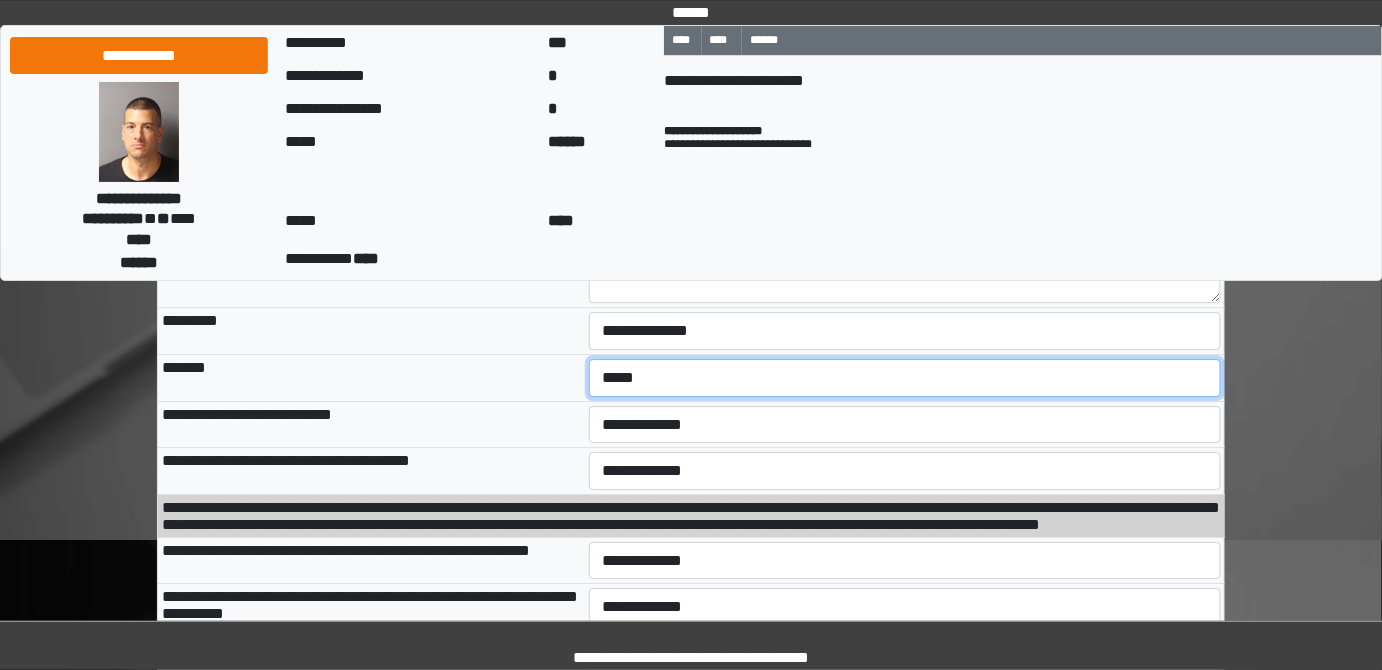 click on "**********" at bounding box center [905, 378] 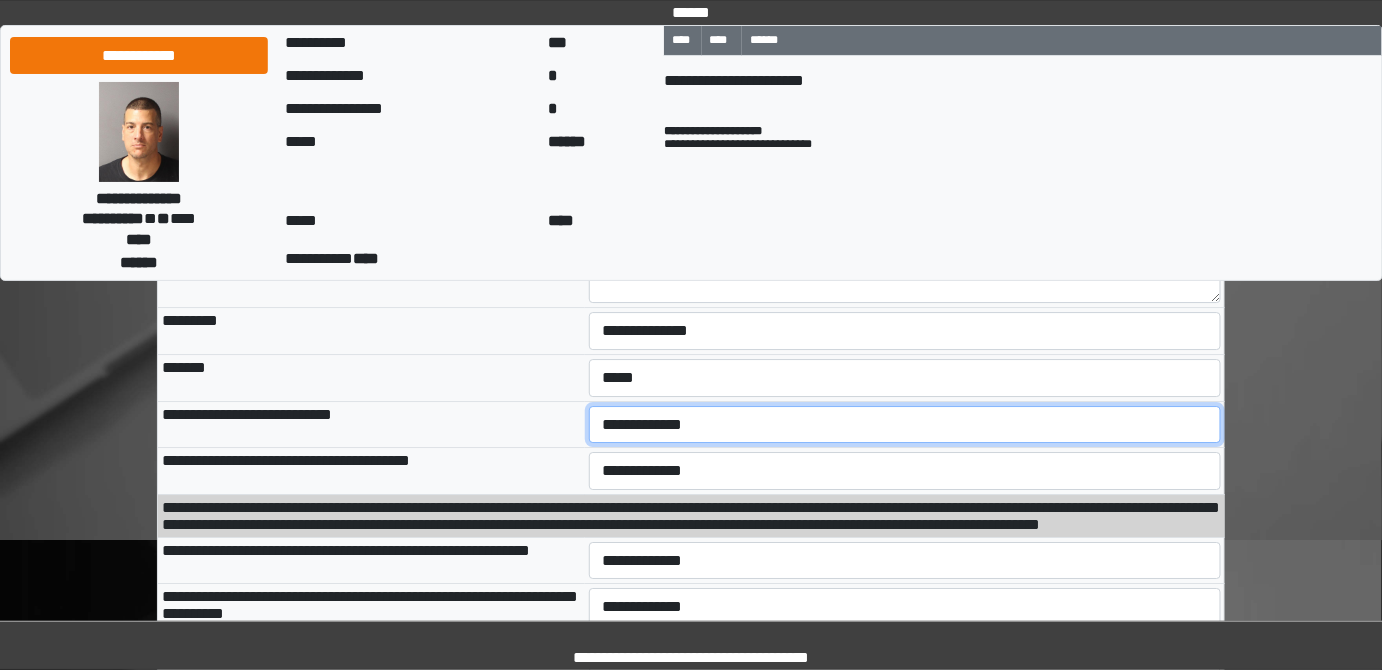 click on "**********" at bounding box center [905, 424] 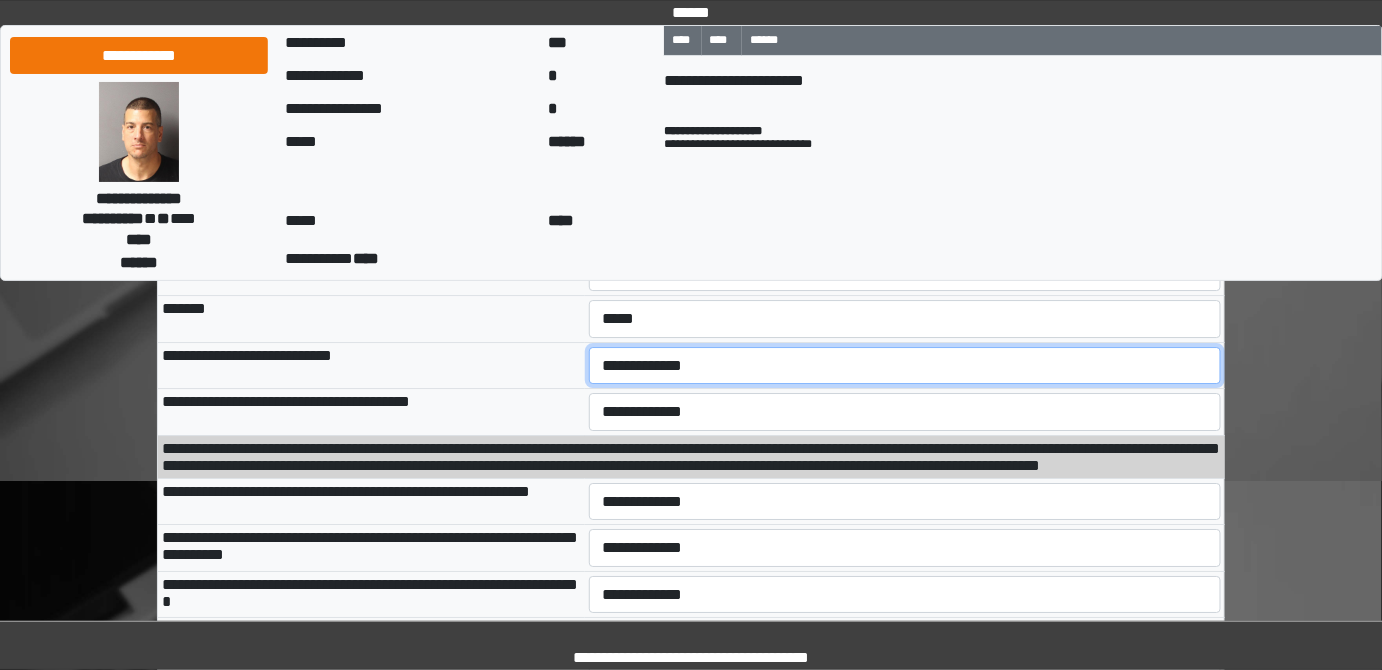 scroll, scrollTop: 2090, scrollLeft: 0, axis: vertical 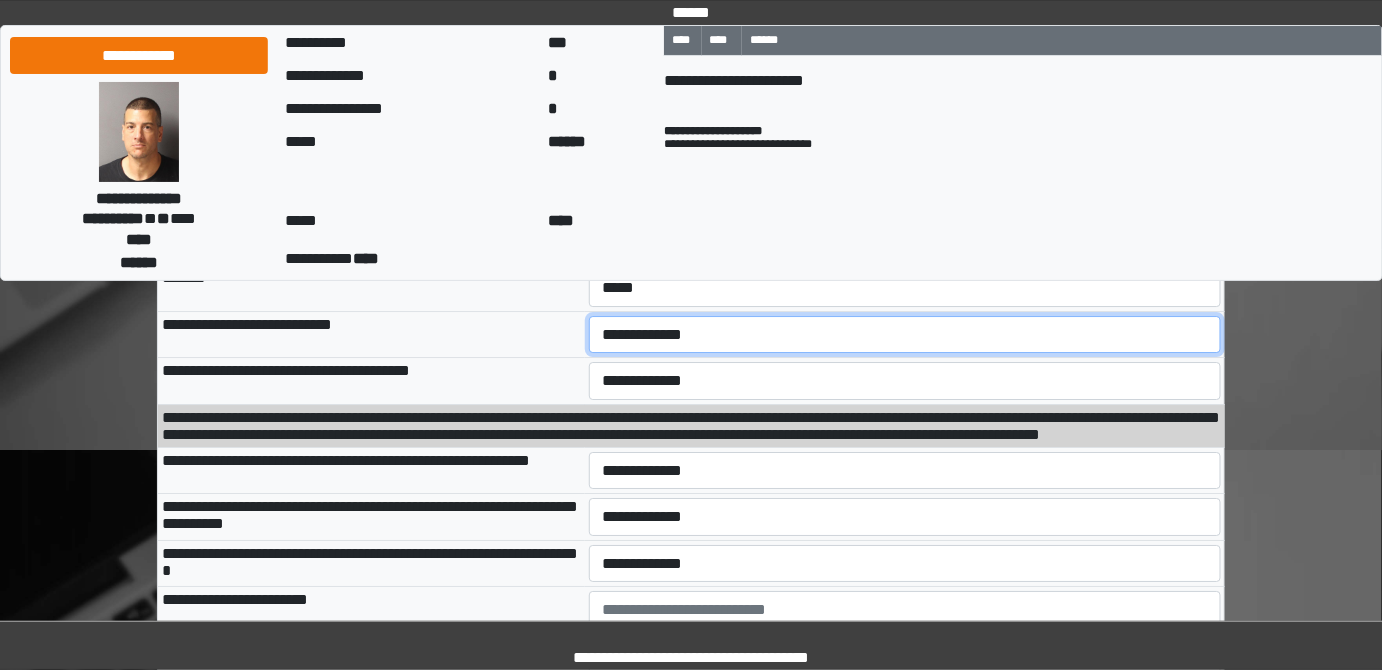 click on "**********" at bounding box center [905, 334] 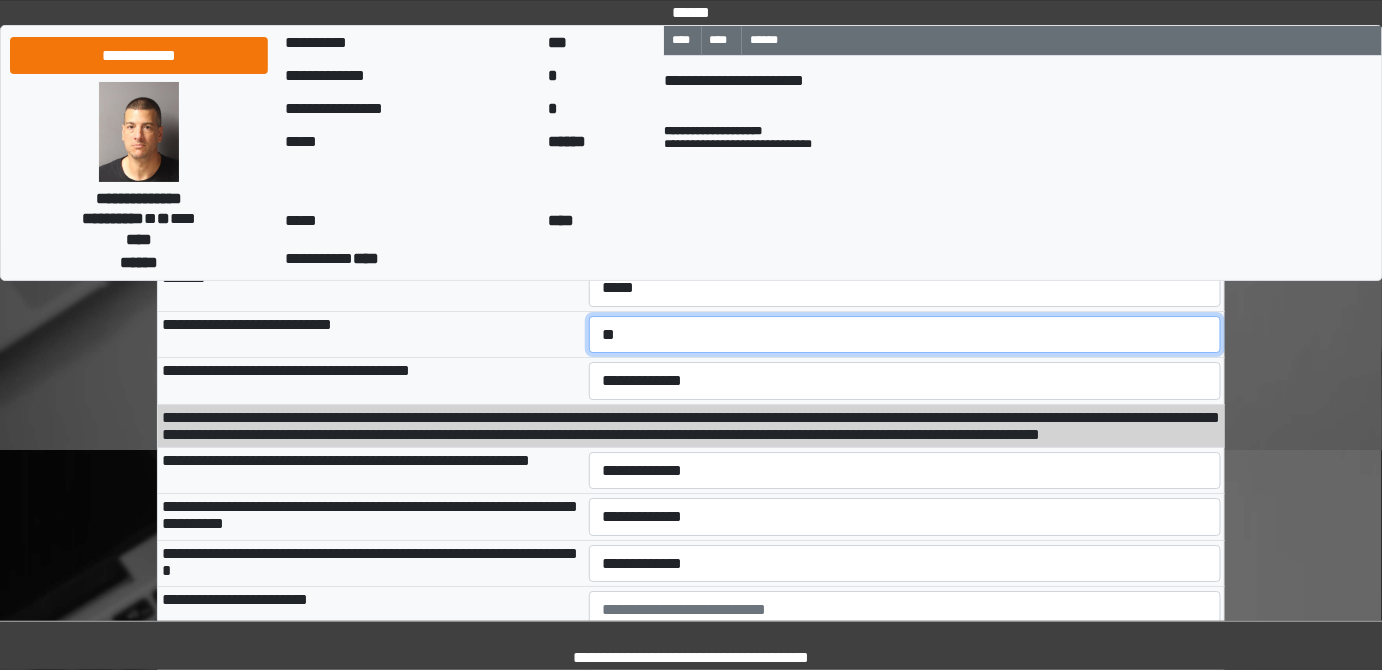 click on "**********" at bounding box center (905, 334) 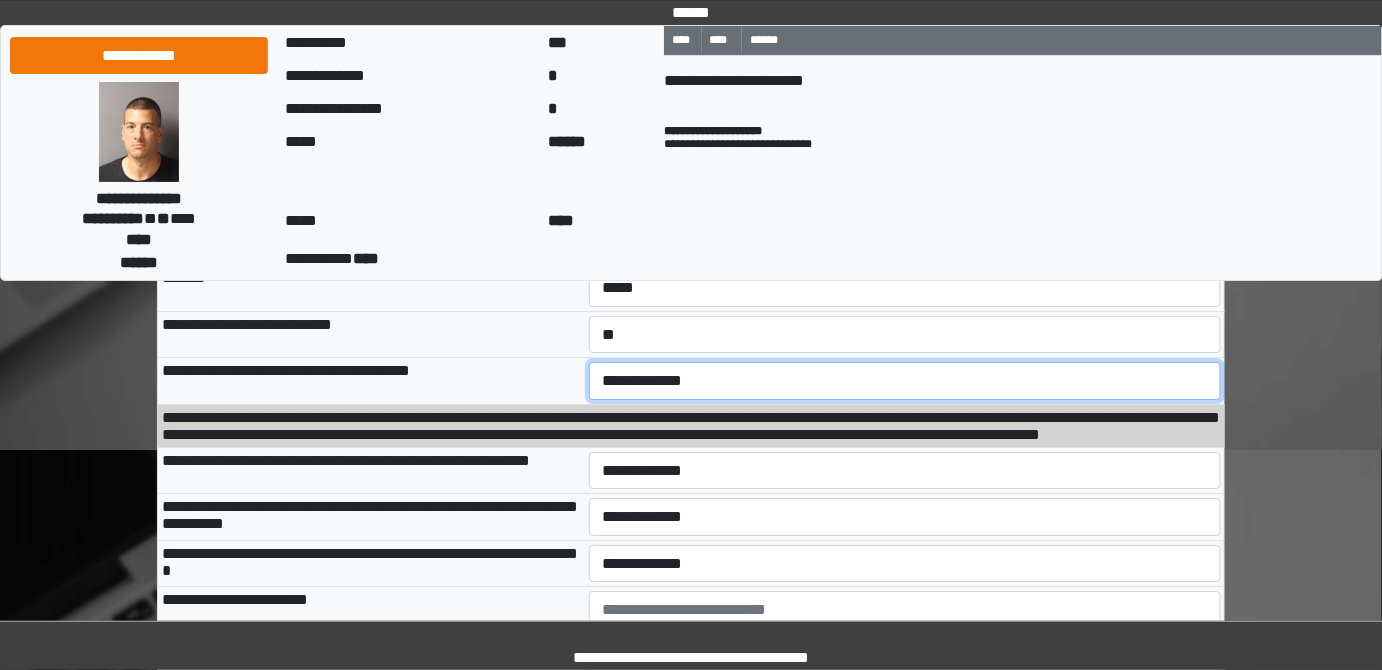 click on "**********" at bounding box center [905, 380] 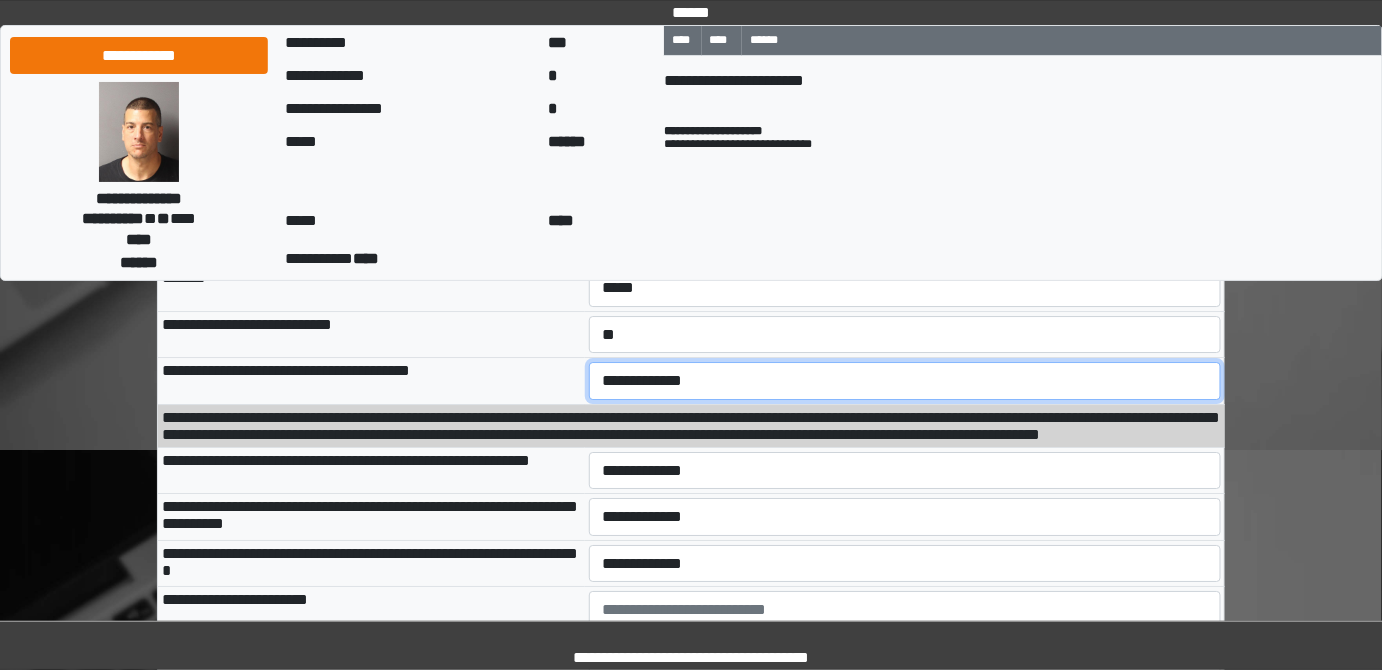 select on "*" 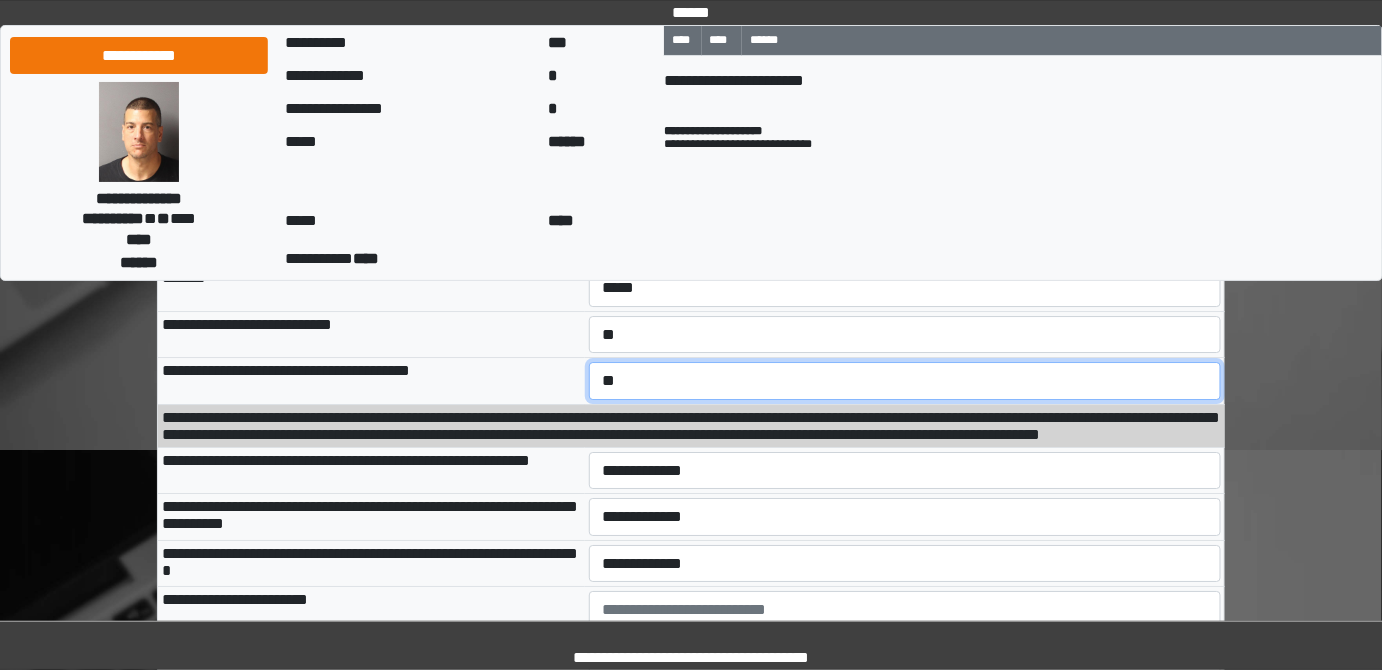 click on "**********" at bounding box center [905, 380] 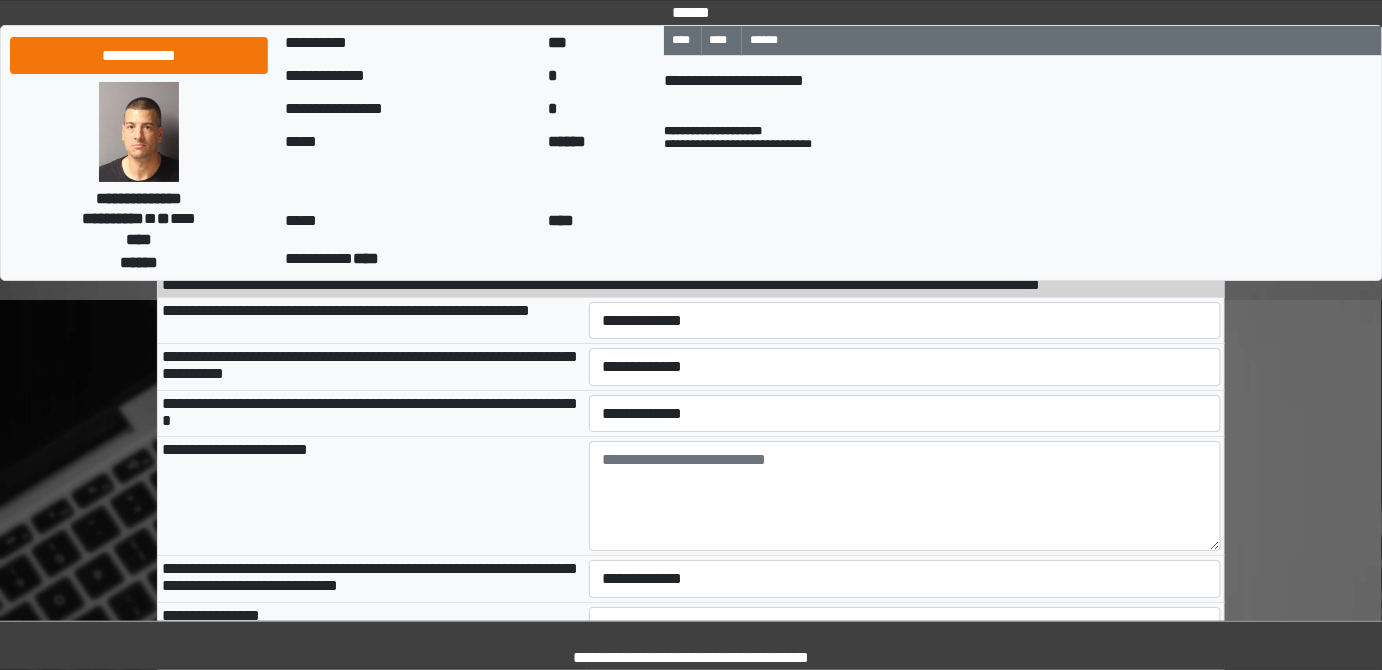 scroll, scrollTop: 2272, scrollLeft: 0, axis: vertical 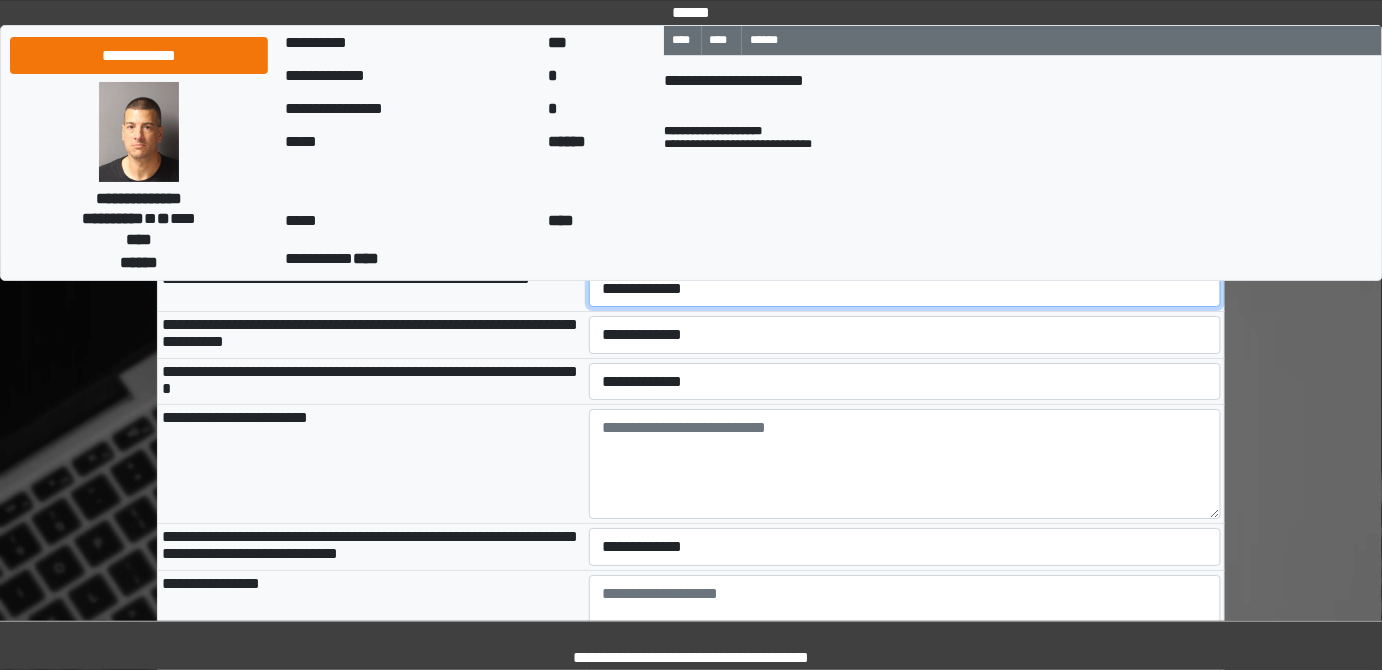 drag, startPoint x: 677, startPoint y: 395, endPoint x: 676, endPoint y: 405, distance: 10.049875 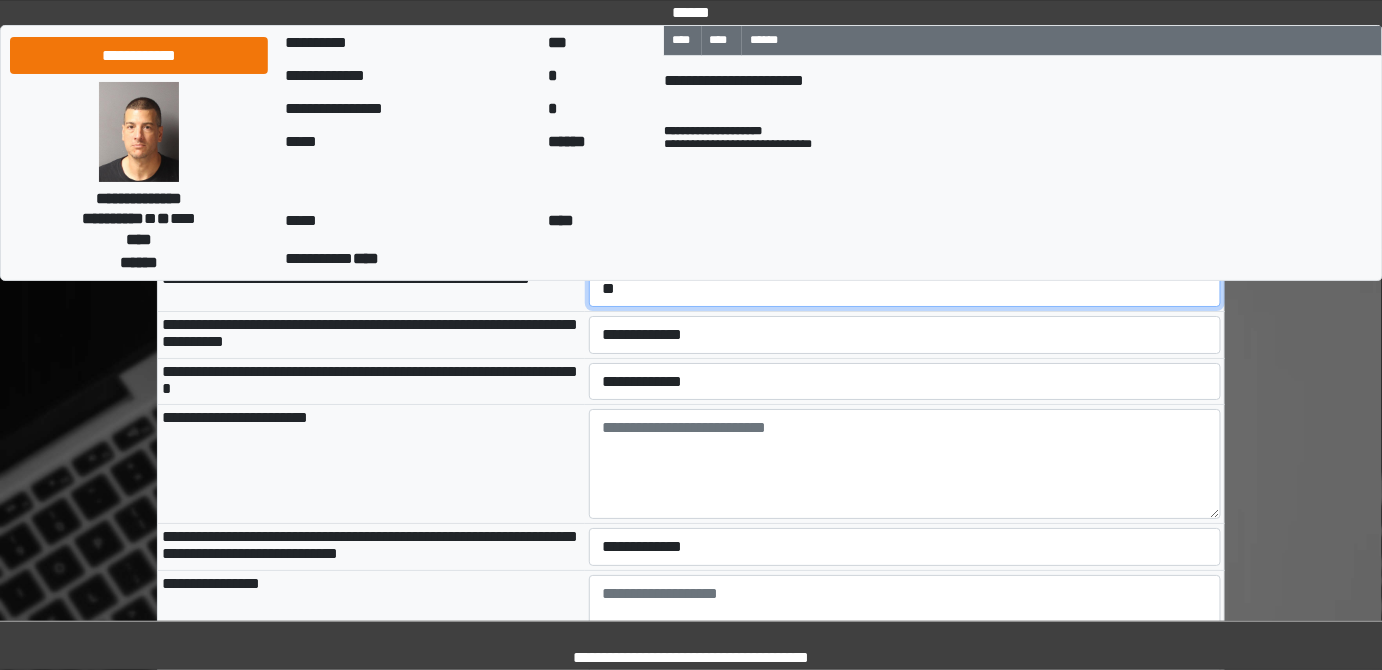 click on "**********" at bounding box center [905, 288] 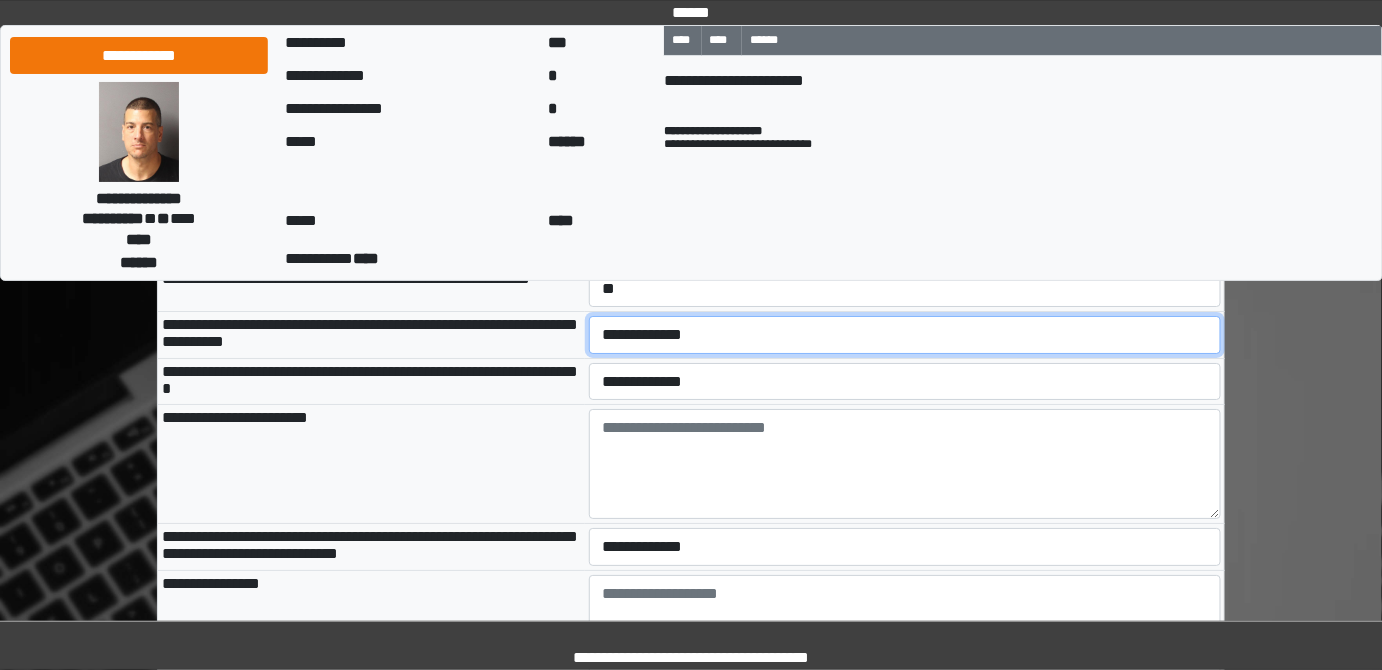 click on "**********" at bounding box center [905, 334] 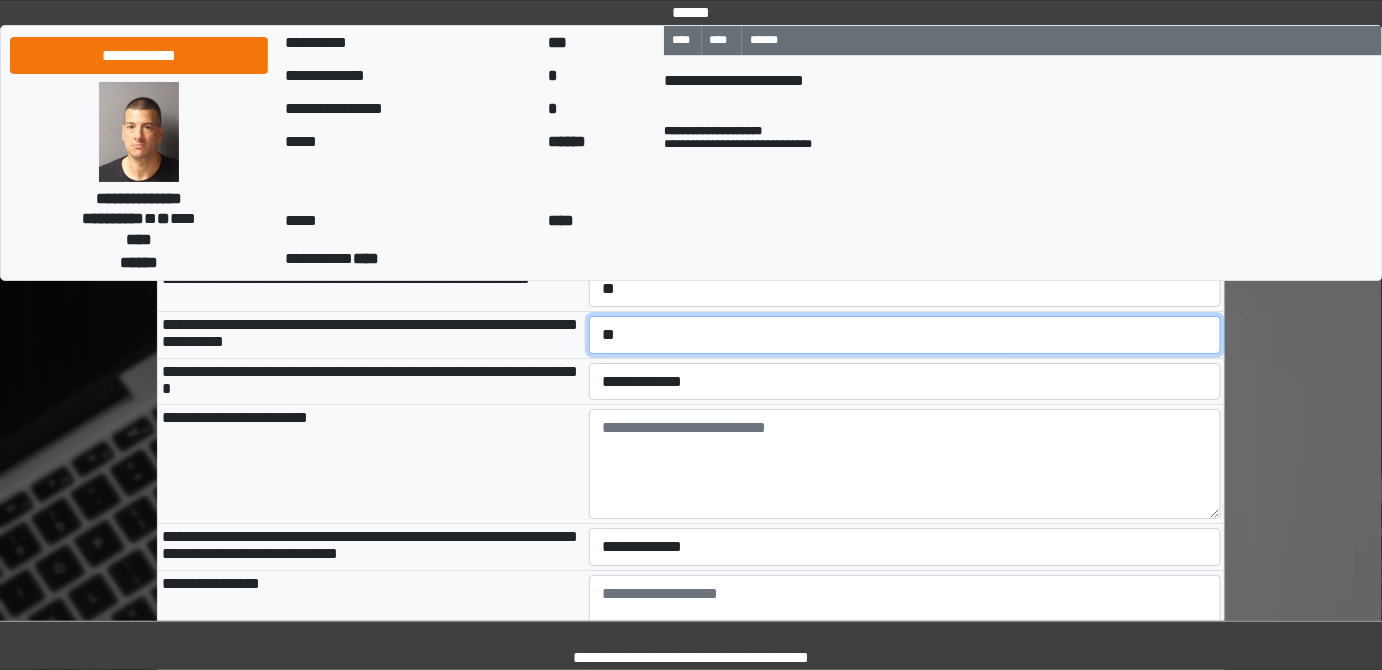 click on "**********" at bounding box center [905, 334] 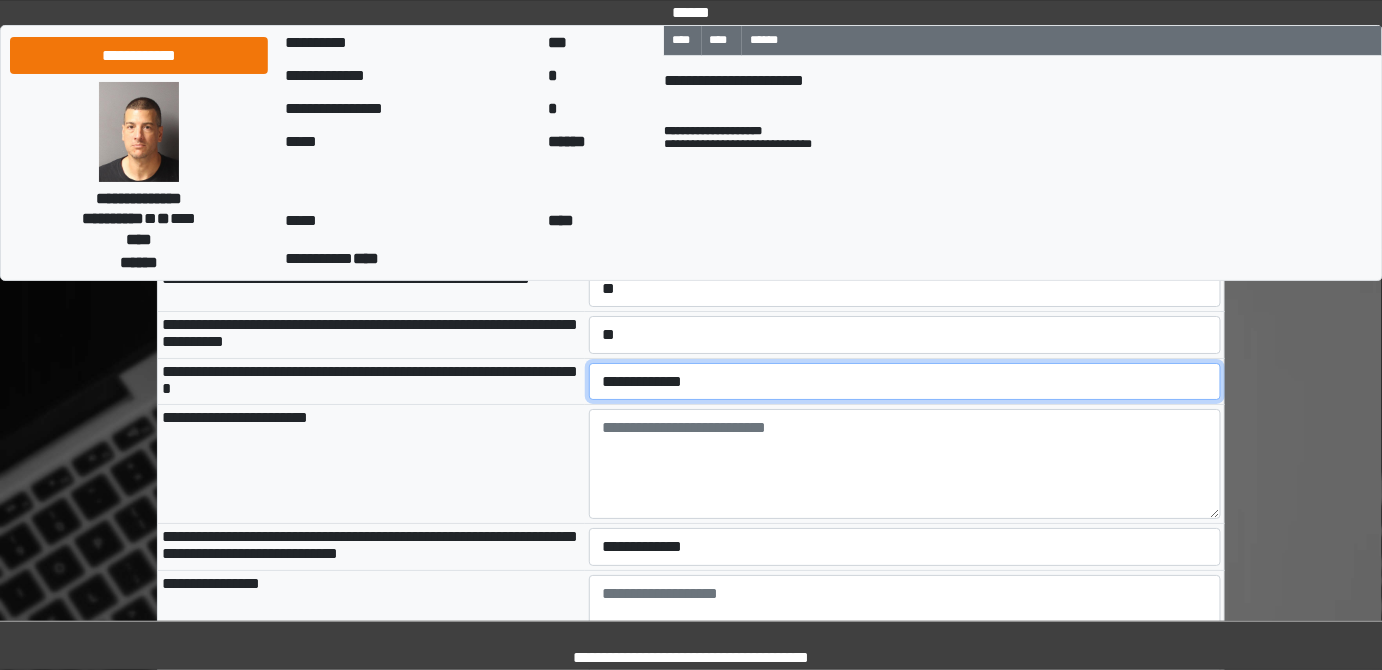 click on "**********" at bounding box center [905, 381] 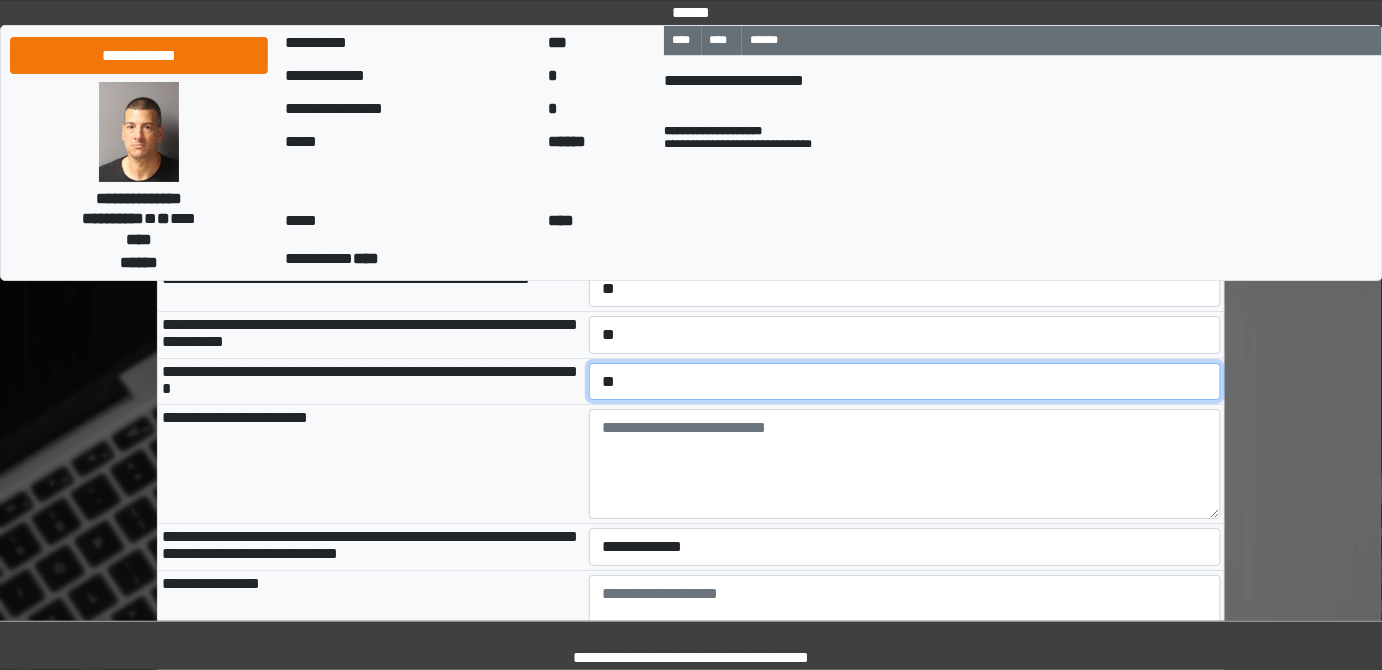 click on "**********" at bounding box center [905, 381] 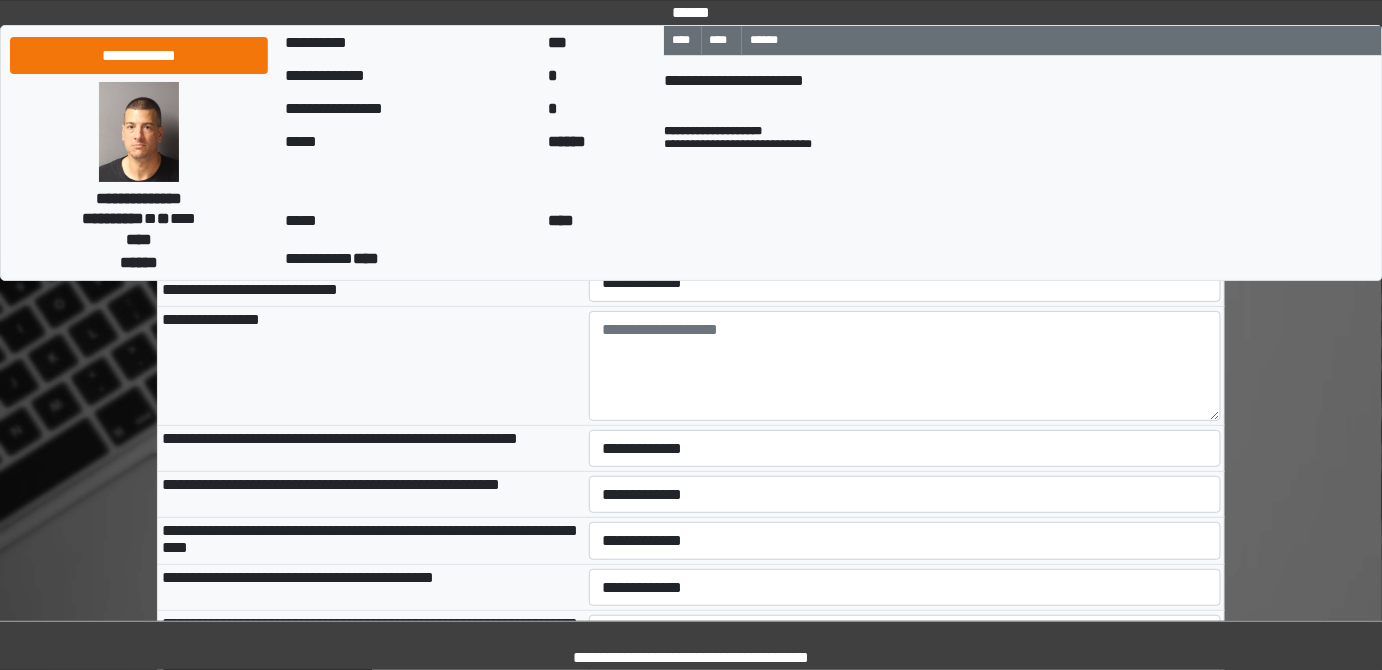 scroll, scrollTop: 2545, scrollLeft: 0, axis: vertical 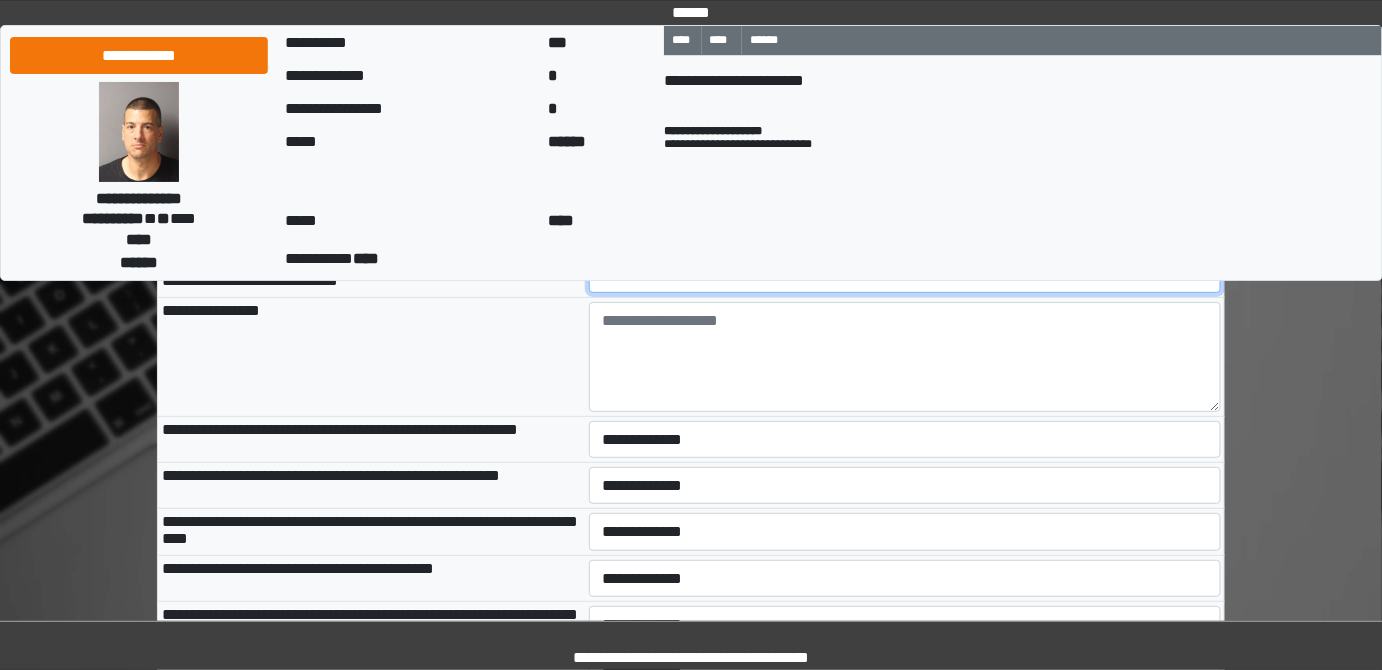 click on "**********" at bounding box center [905, 273] 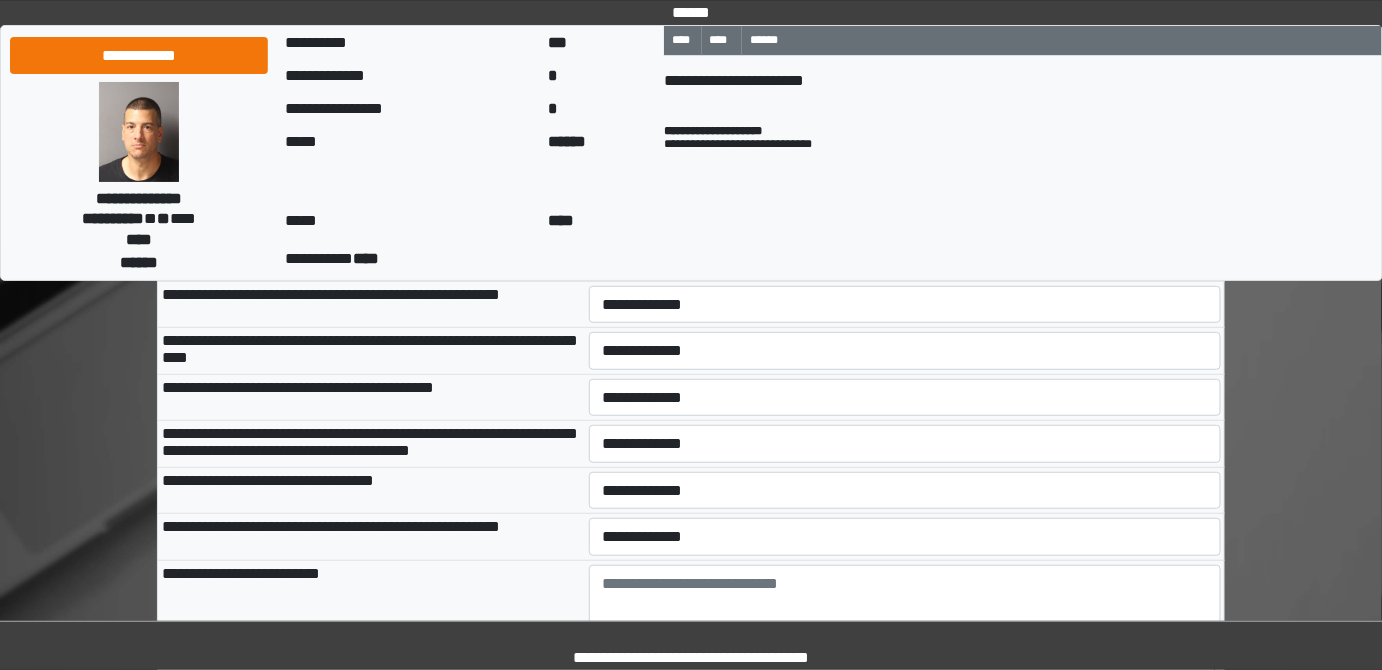 scroll, scrollTop: 2727, scrollLeft: 0, axis: vertical 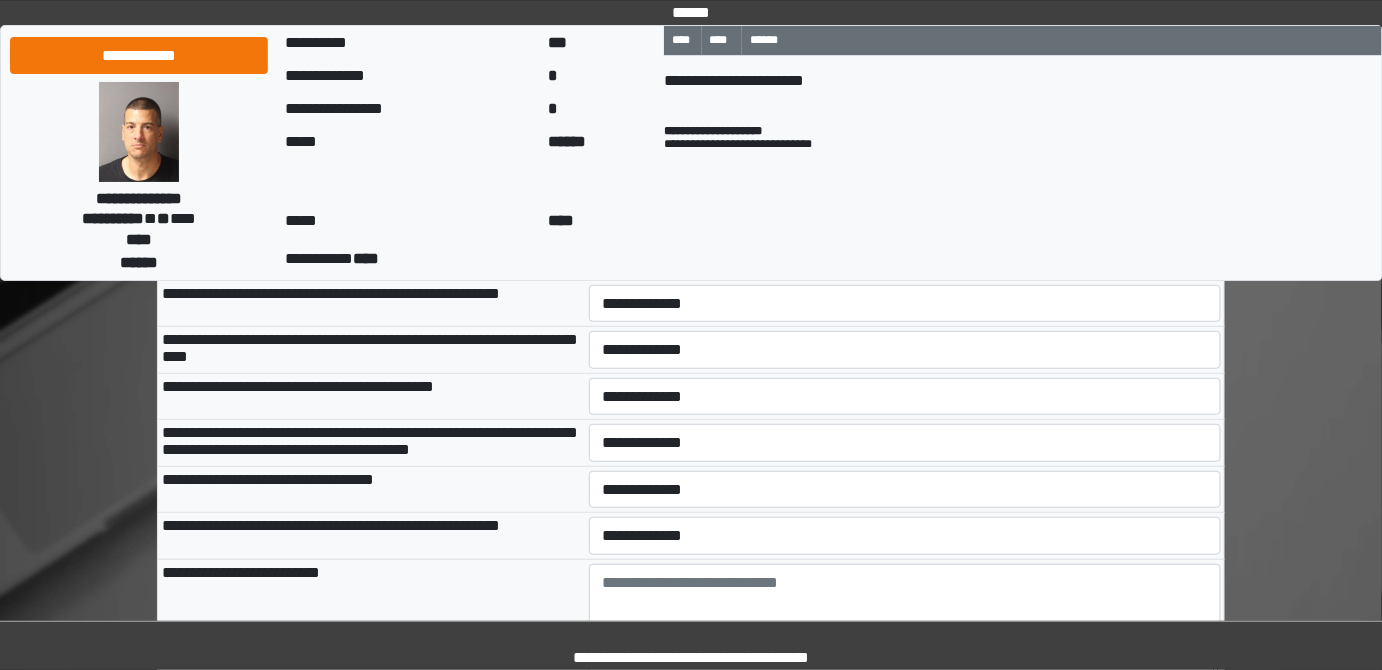 click on "**********" at bounding box center [905, 257] 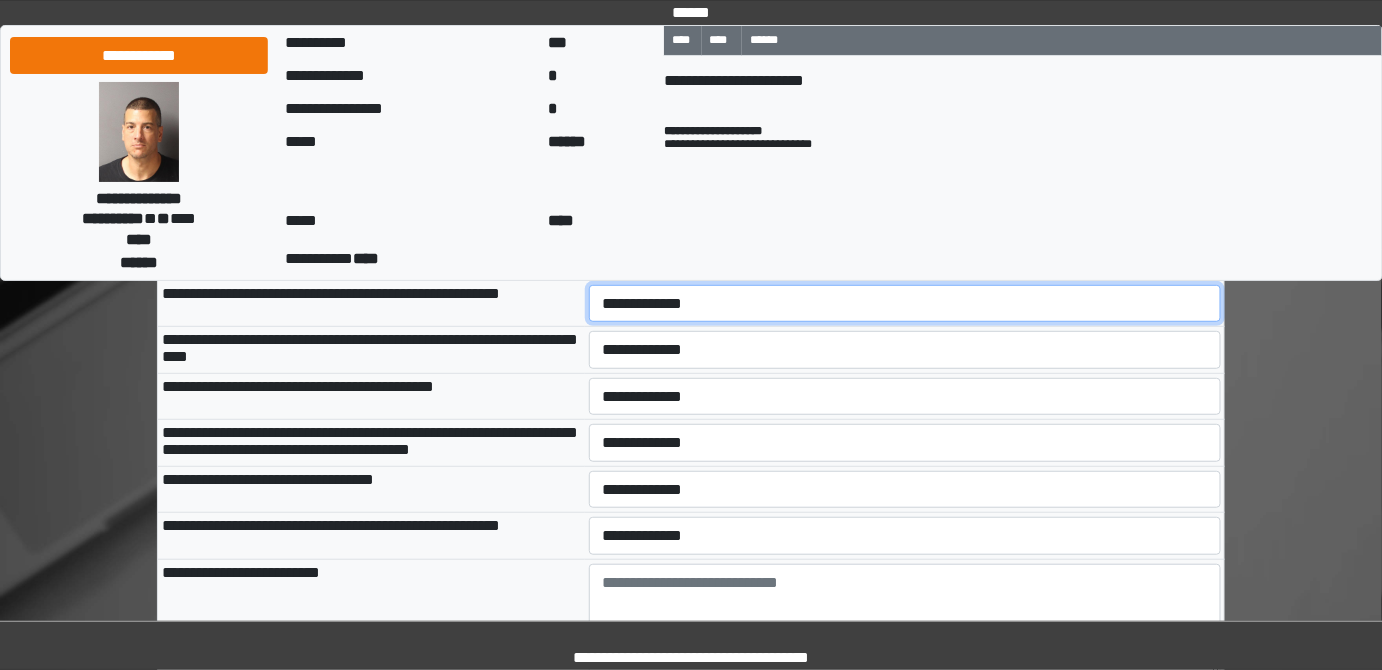click on "**********" at bounding box center (905, 303) 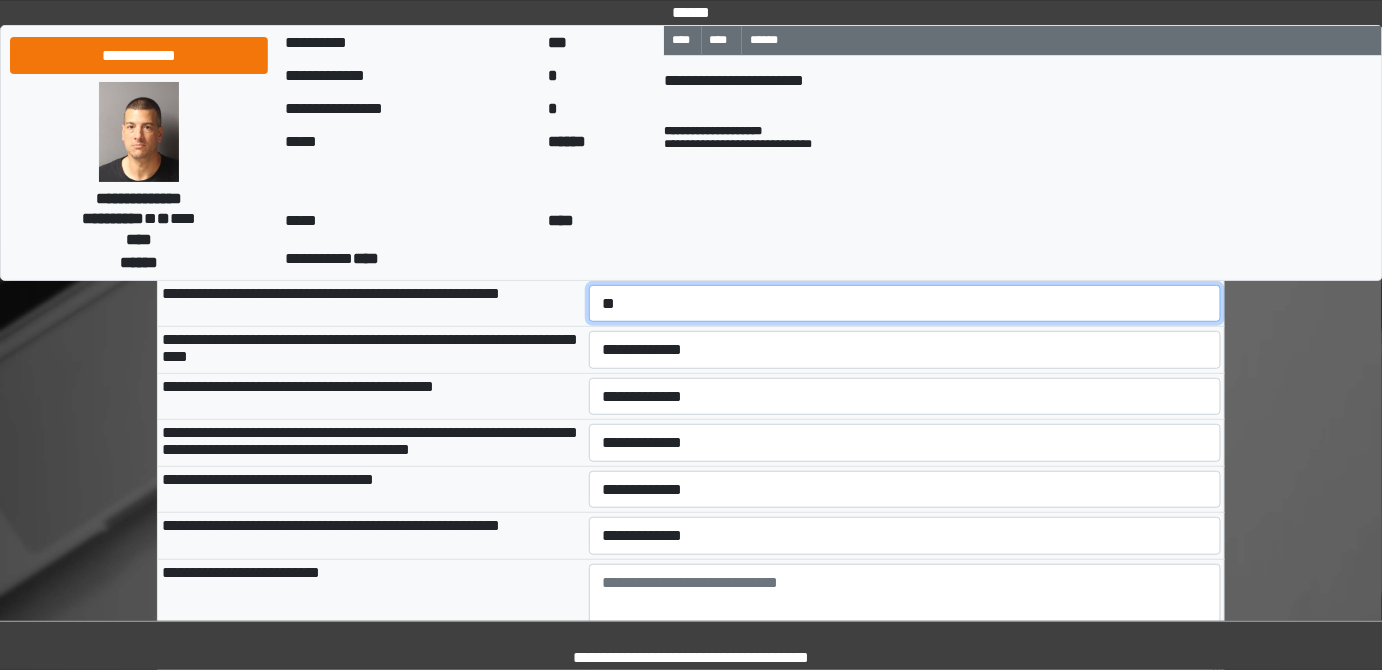 click on "**********" at bounding box center [905, 303] 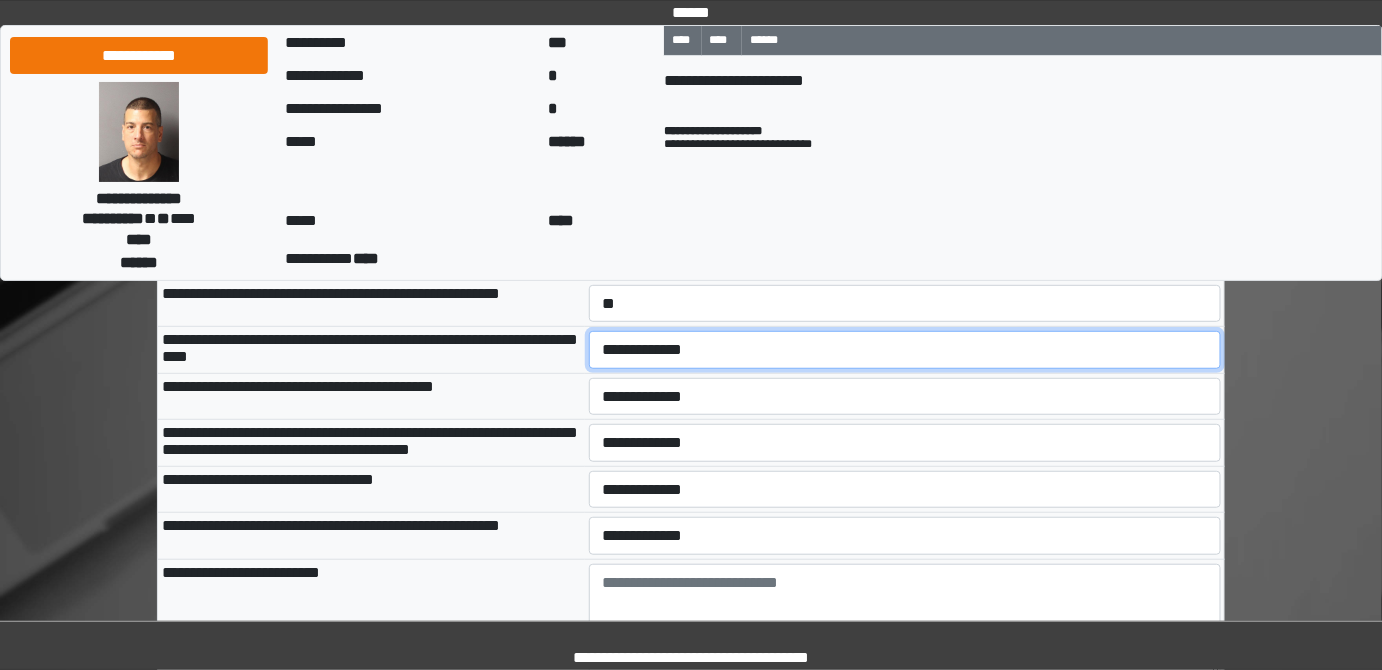 click on "**********" at bounding box center [905, 349] 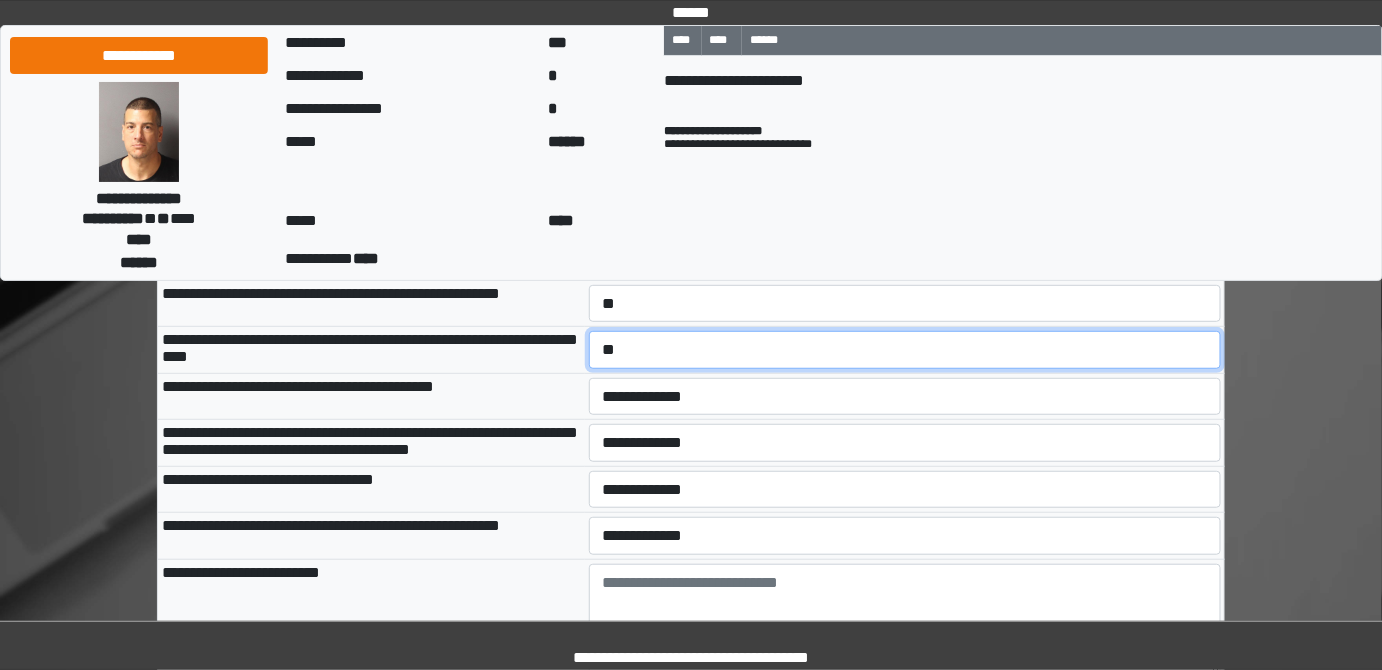 click on "**********" at bounding box center [905, 349] 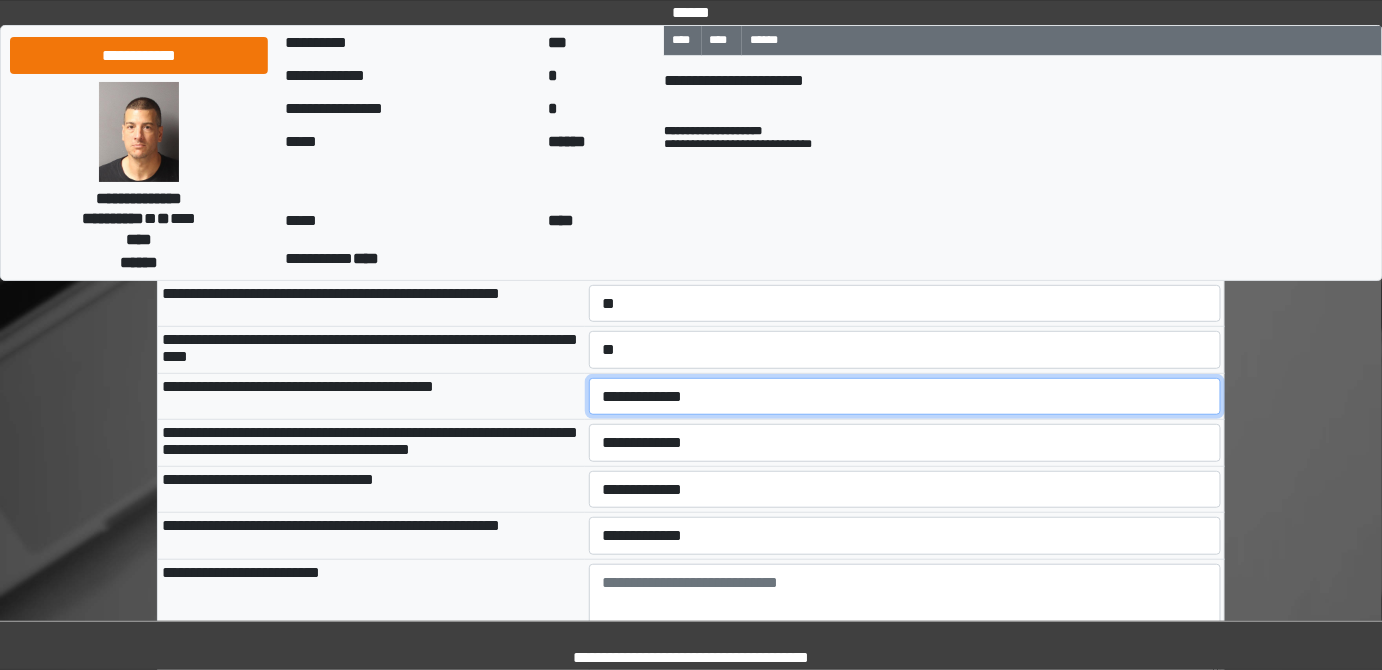 click on "**********" at bounding box center [905, 396] 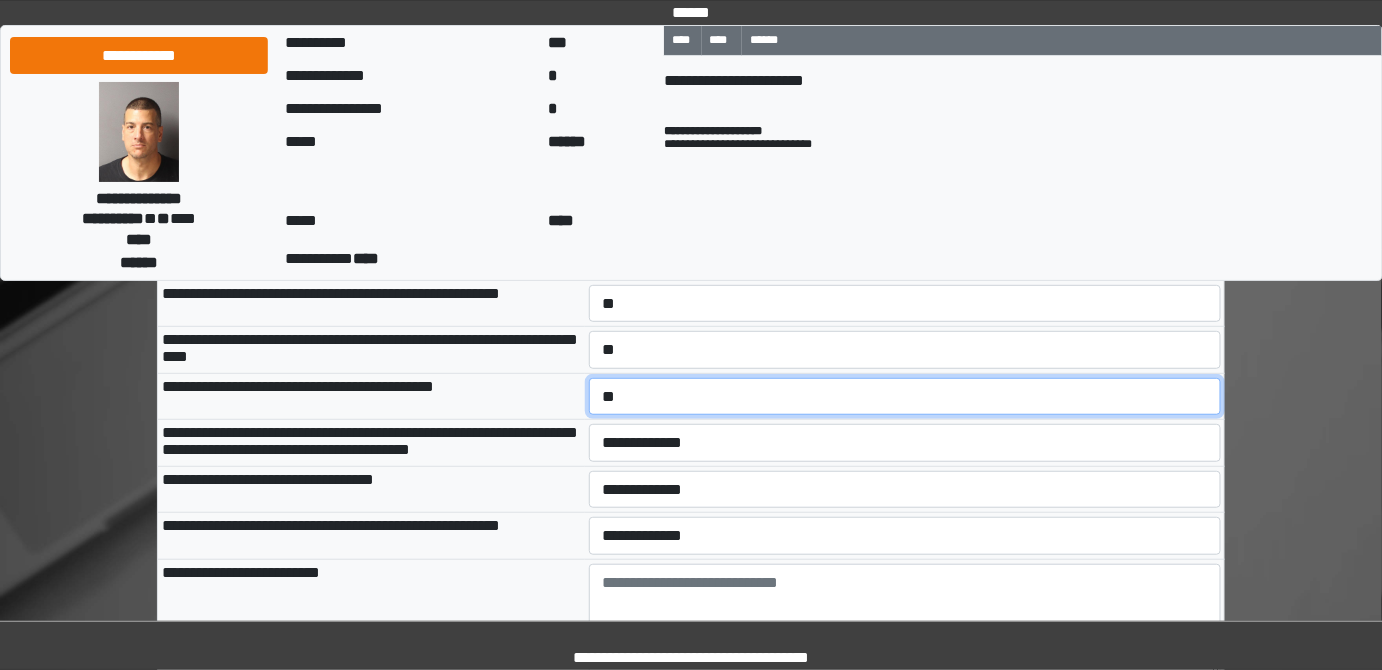 click on "**********" at bounding box center (905, 396) 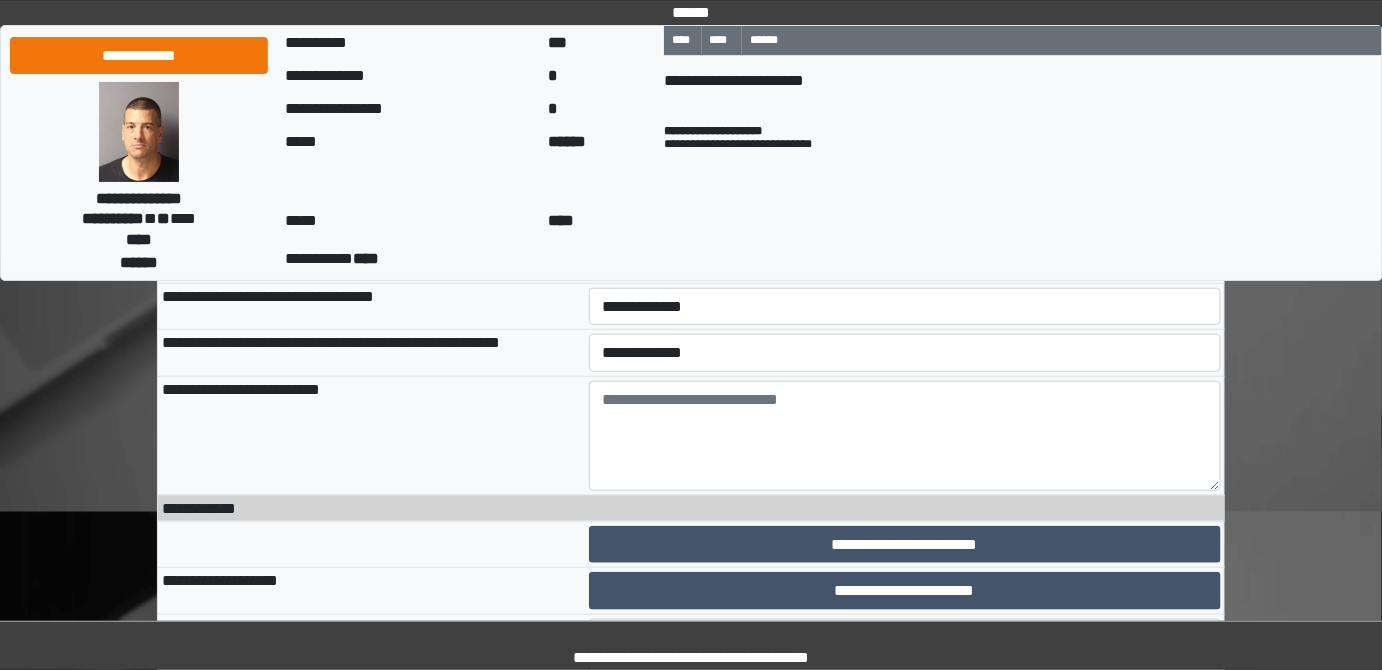 scroll, scrollTop: 3000, scrollLeft: 0, axis: vertical 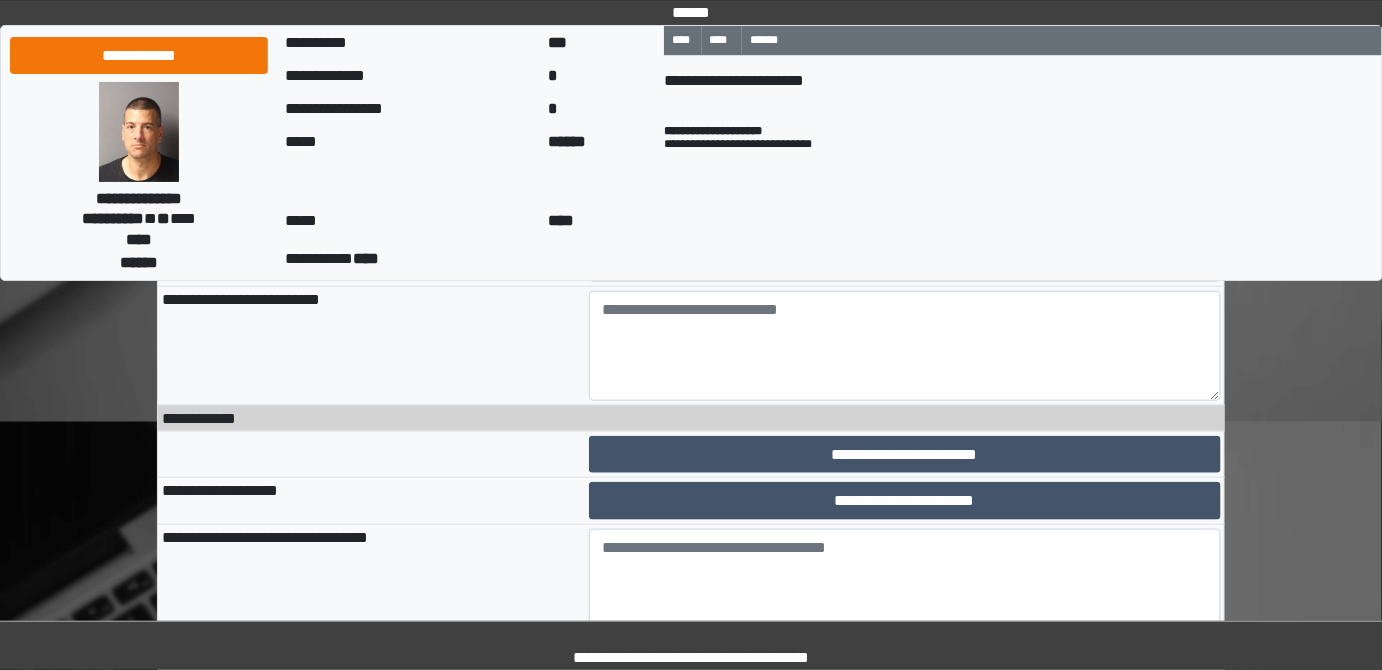 click on "**********" at bounding box center [905, 169] 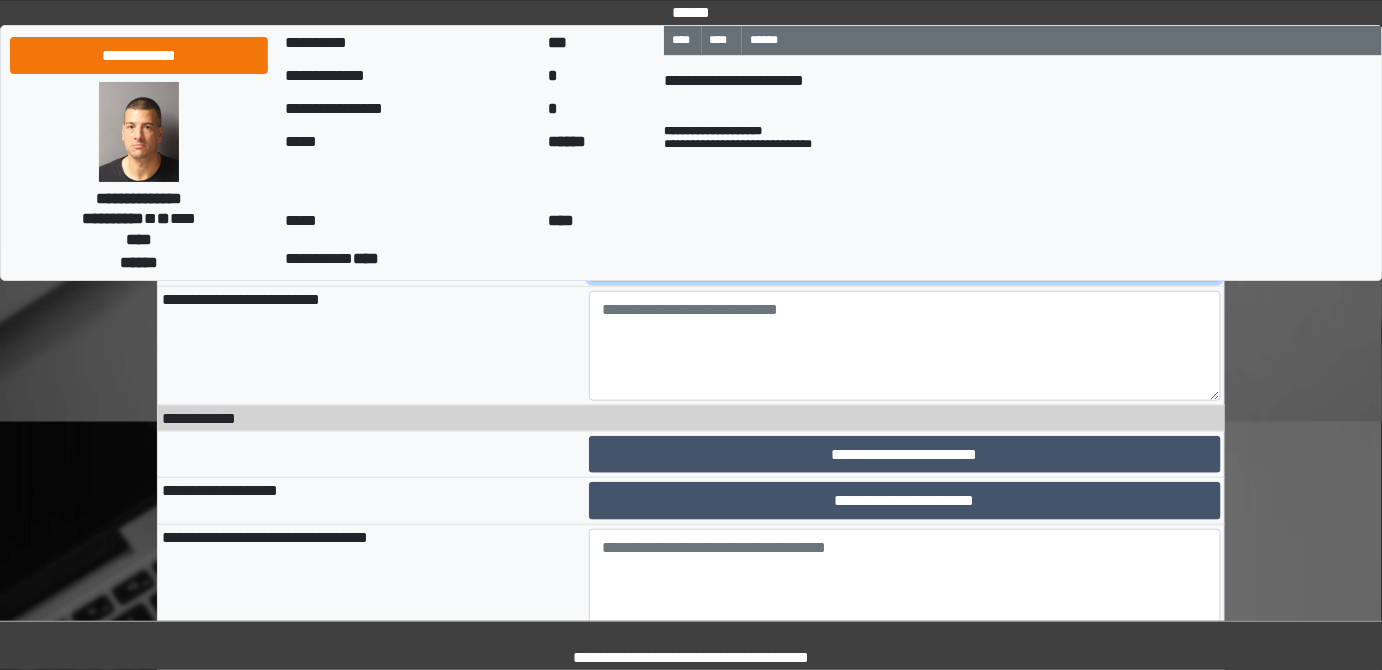 click on "**********" at bounding box center (905, 262) 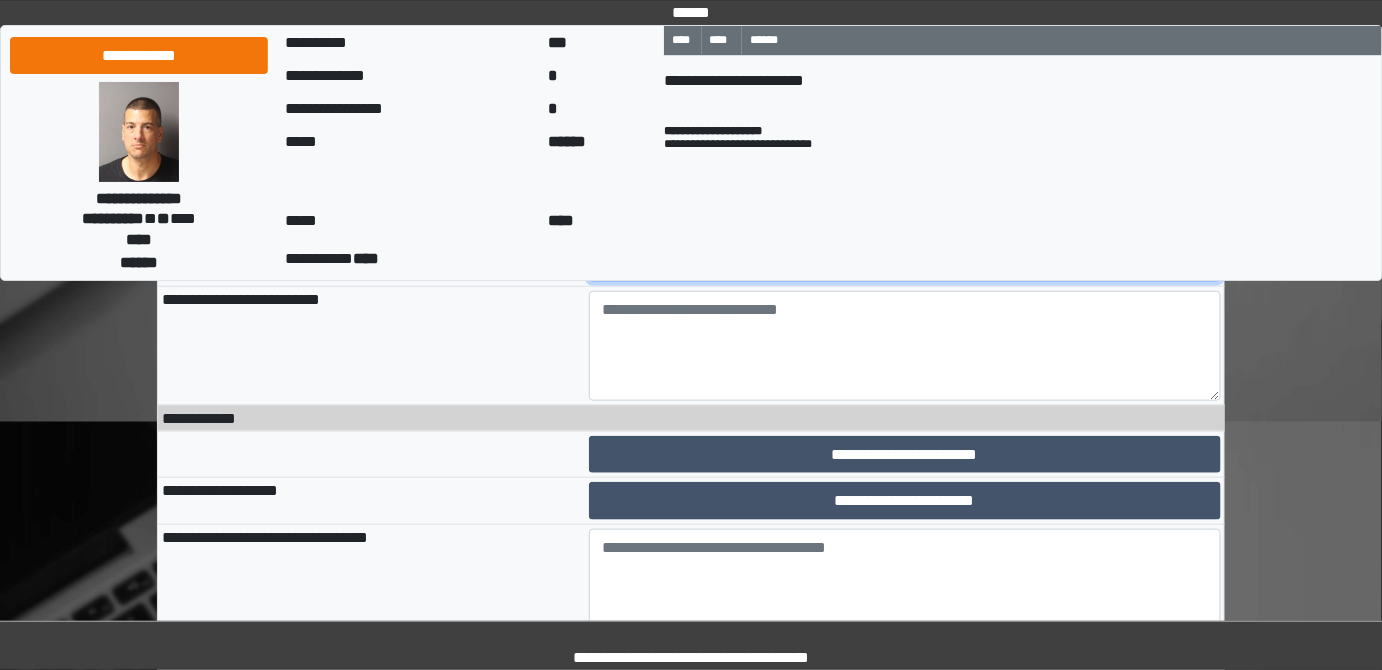 select on "*" 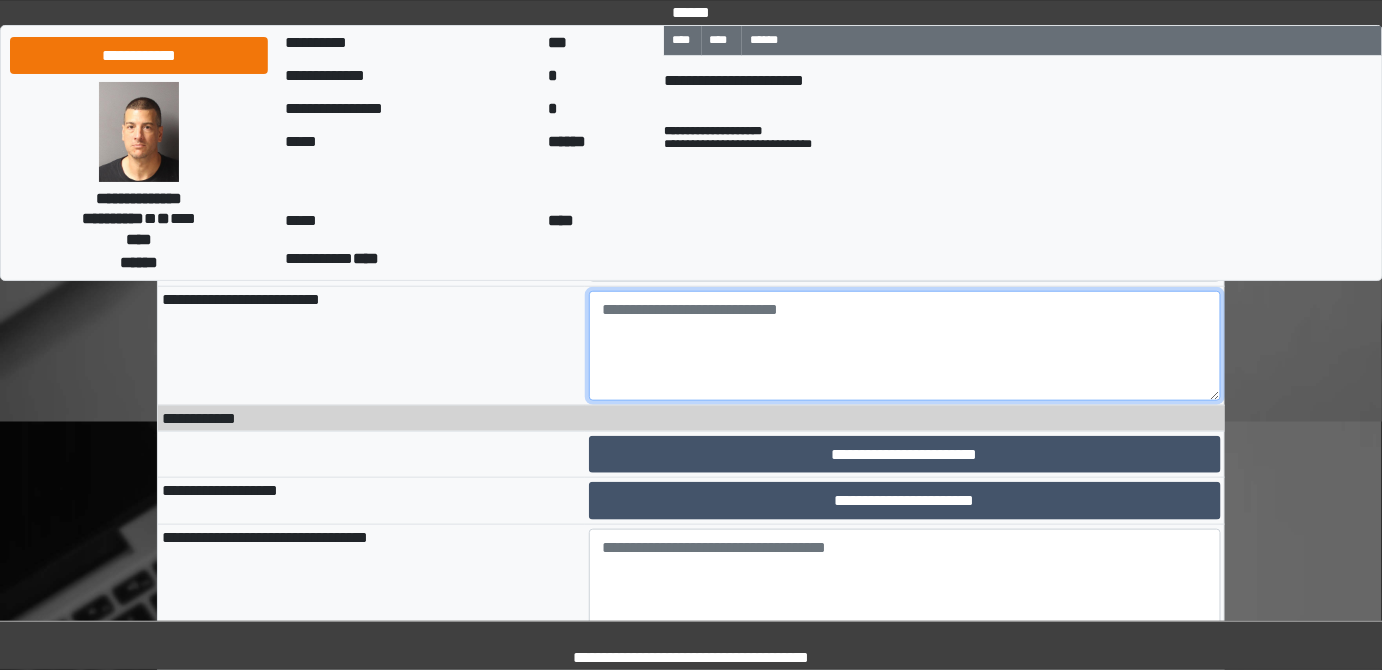 click at bounding box center (905, 346) 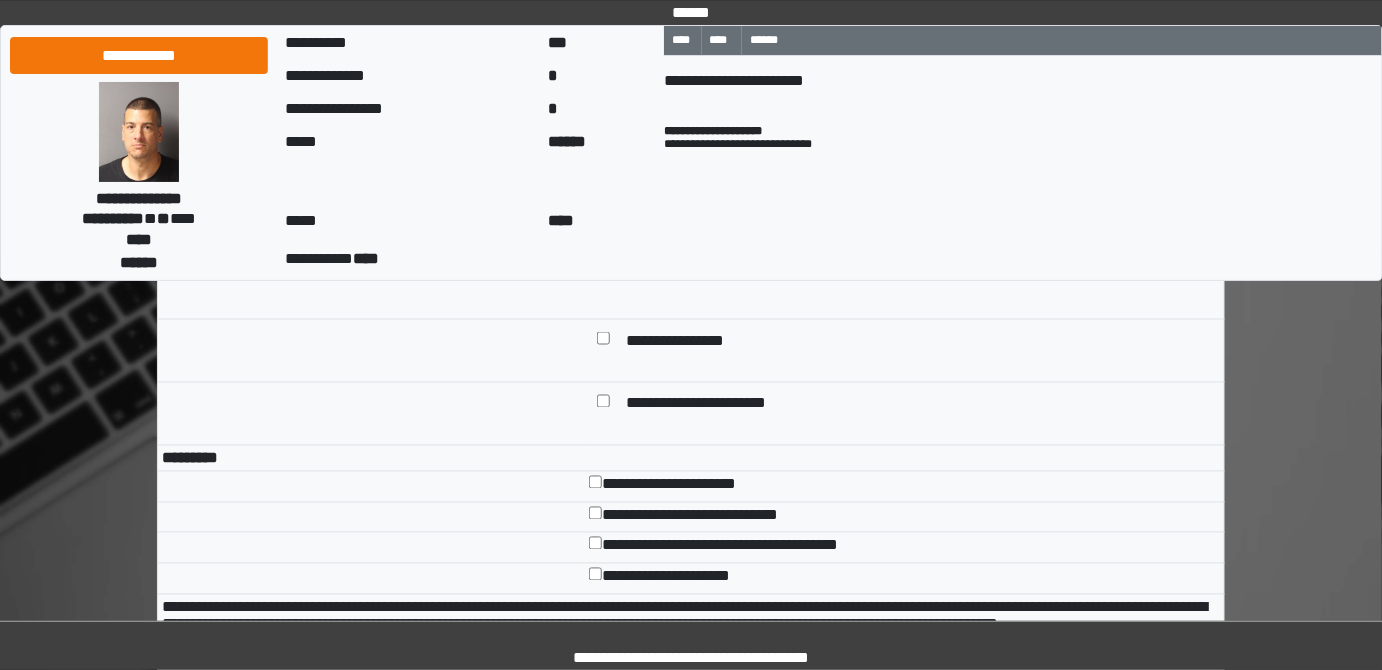 scroll, scrollTop: 3454, scrollLeft: 0, axis: vertical 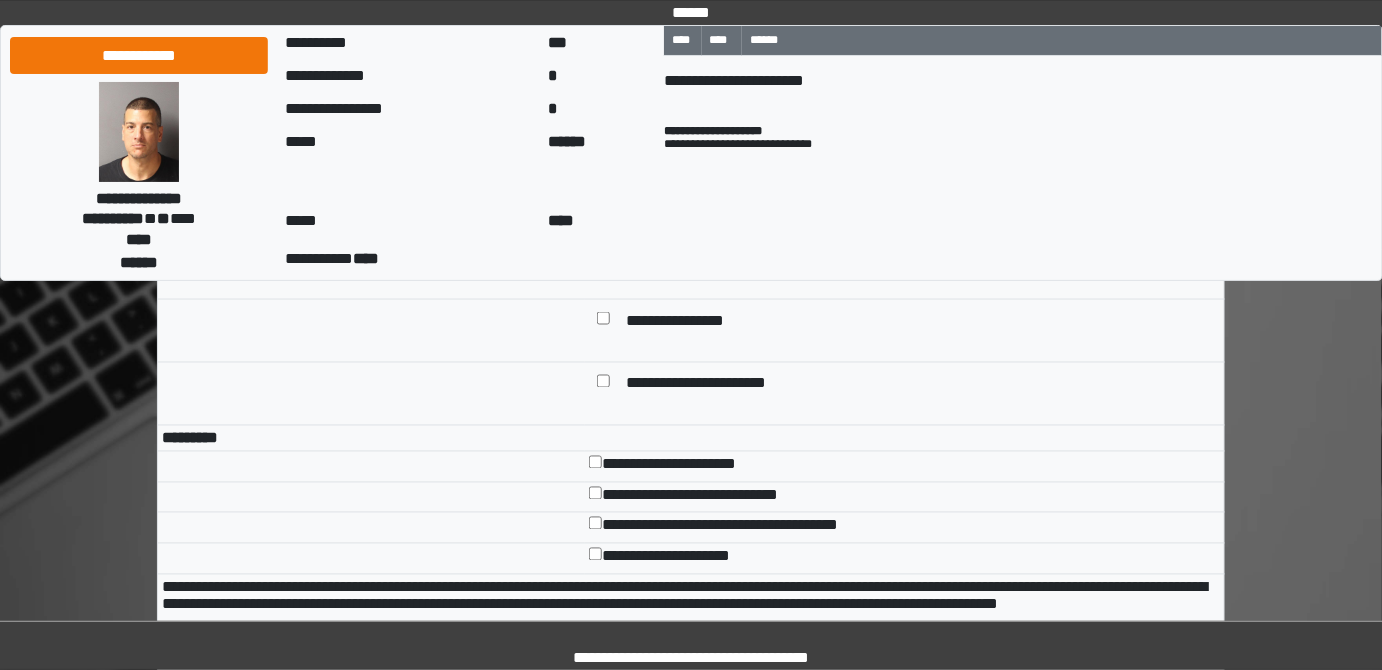 type on "***" 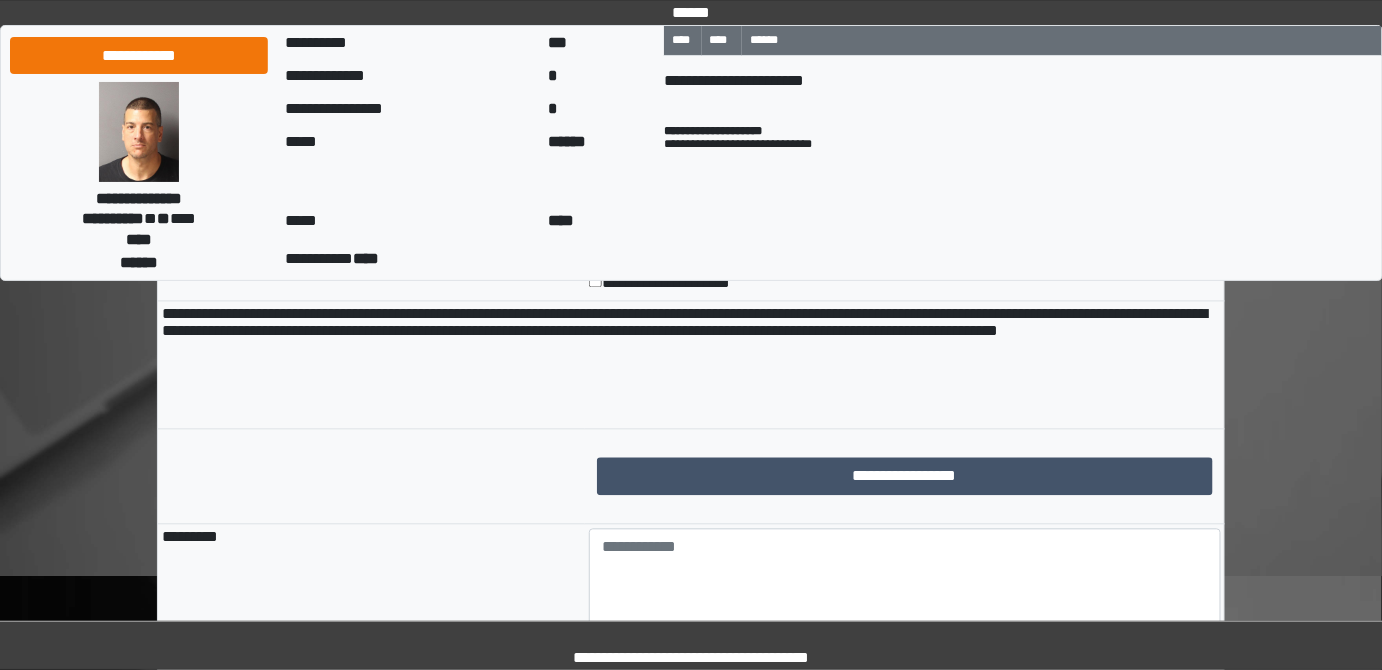 scroll, scrollTop: 3818, scrollLeft: 0, axis: vertical 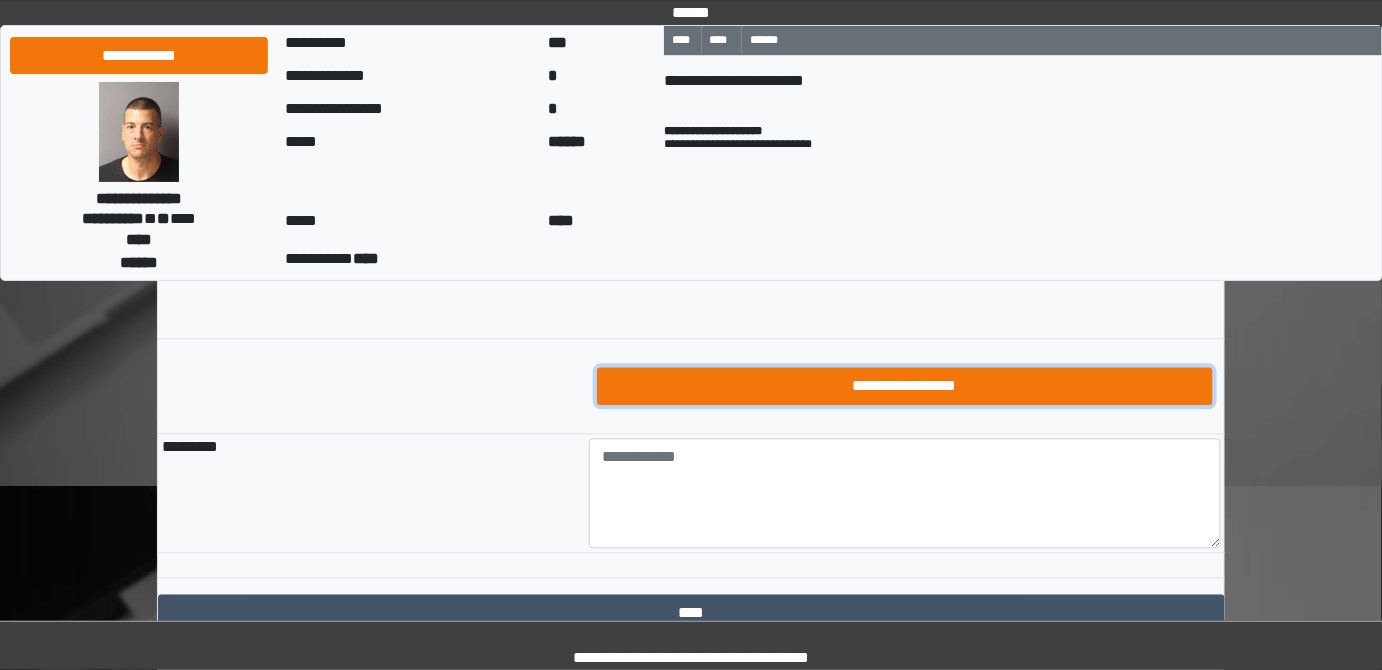 click on "**********" at bounding box center (905, 385) 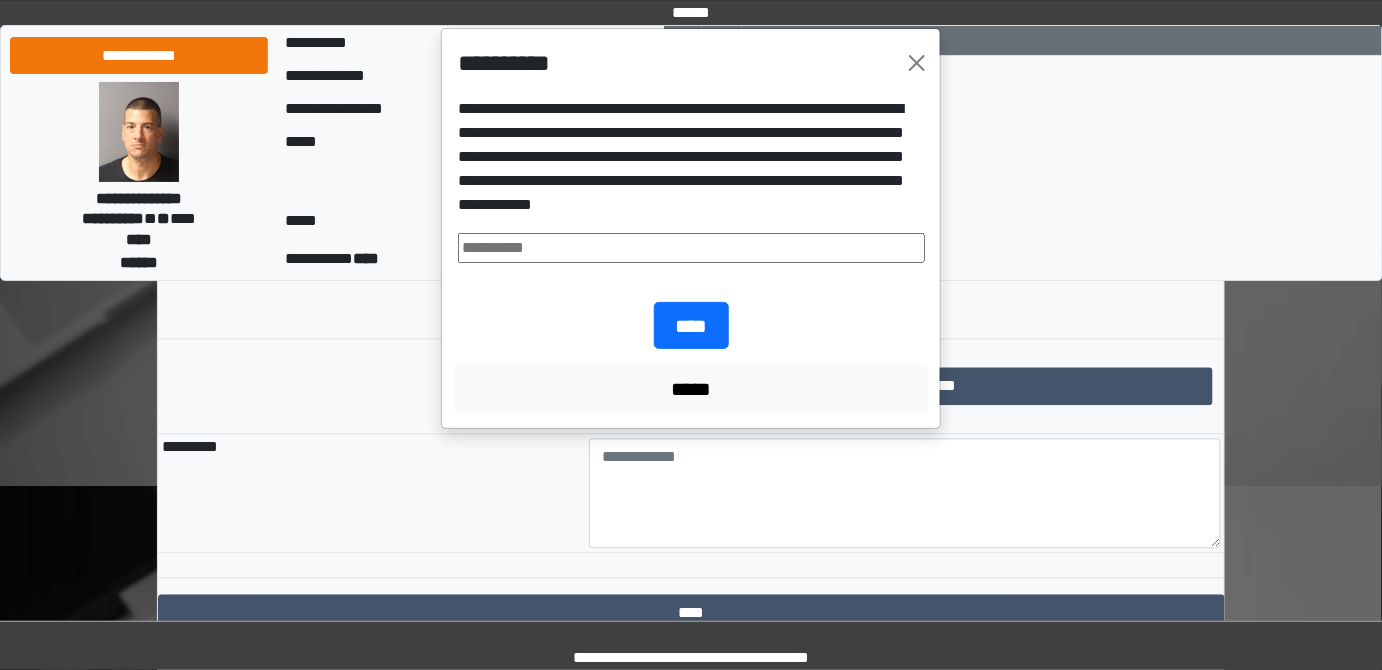 click at bounding box center [691, 248] 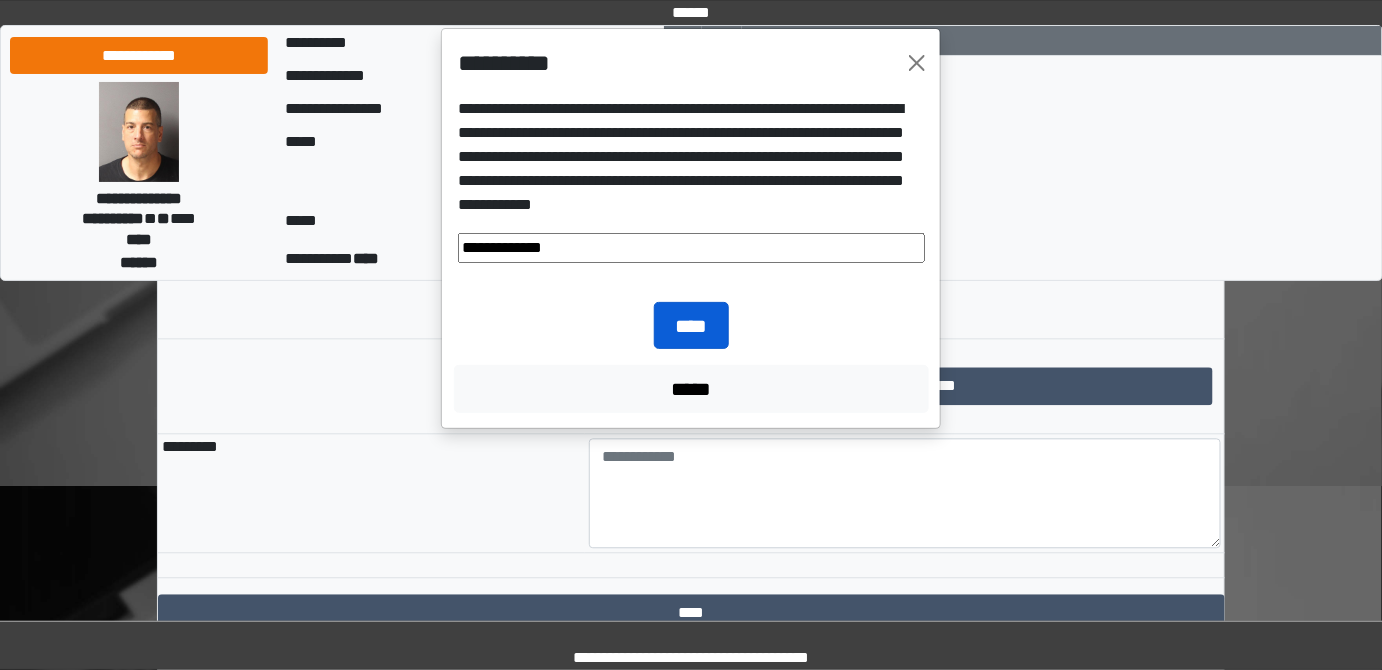 type on "**********" 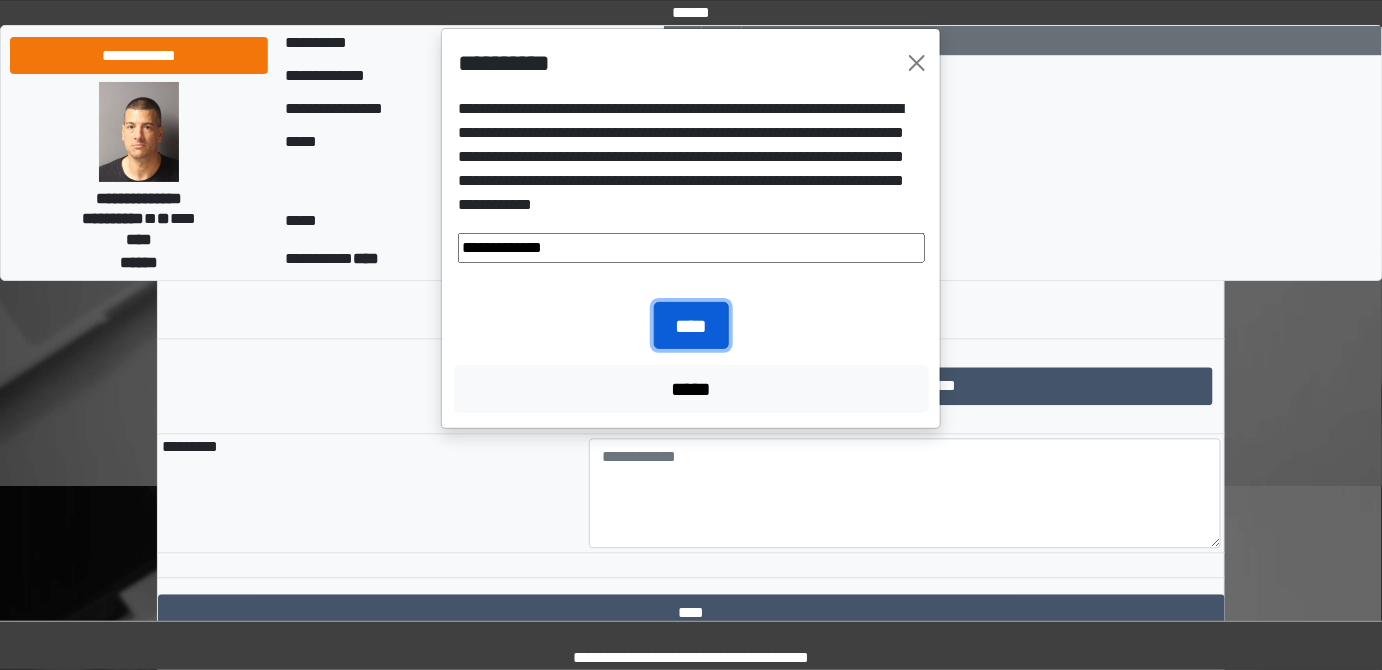 click on "****" at bounding box center (691, 325) 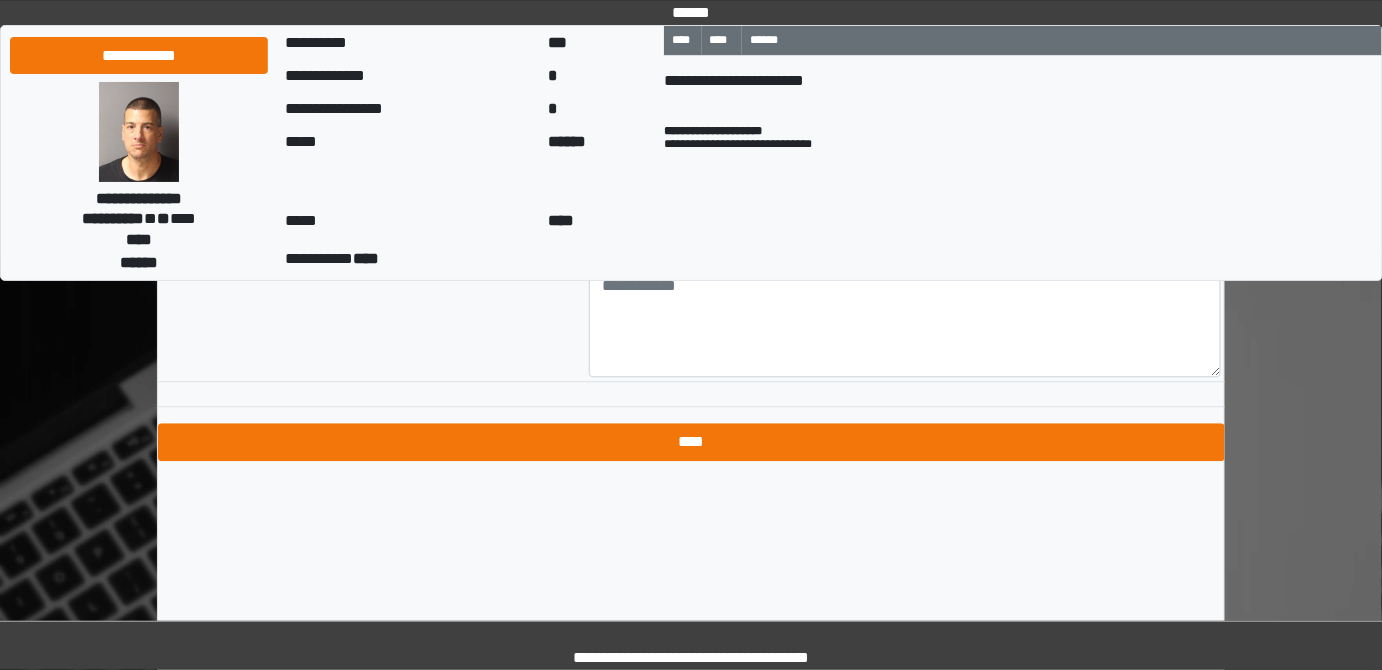 scroll, scrollTop: 4090, scrollLeft: 0, axis: vertical 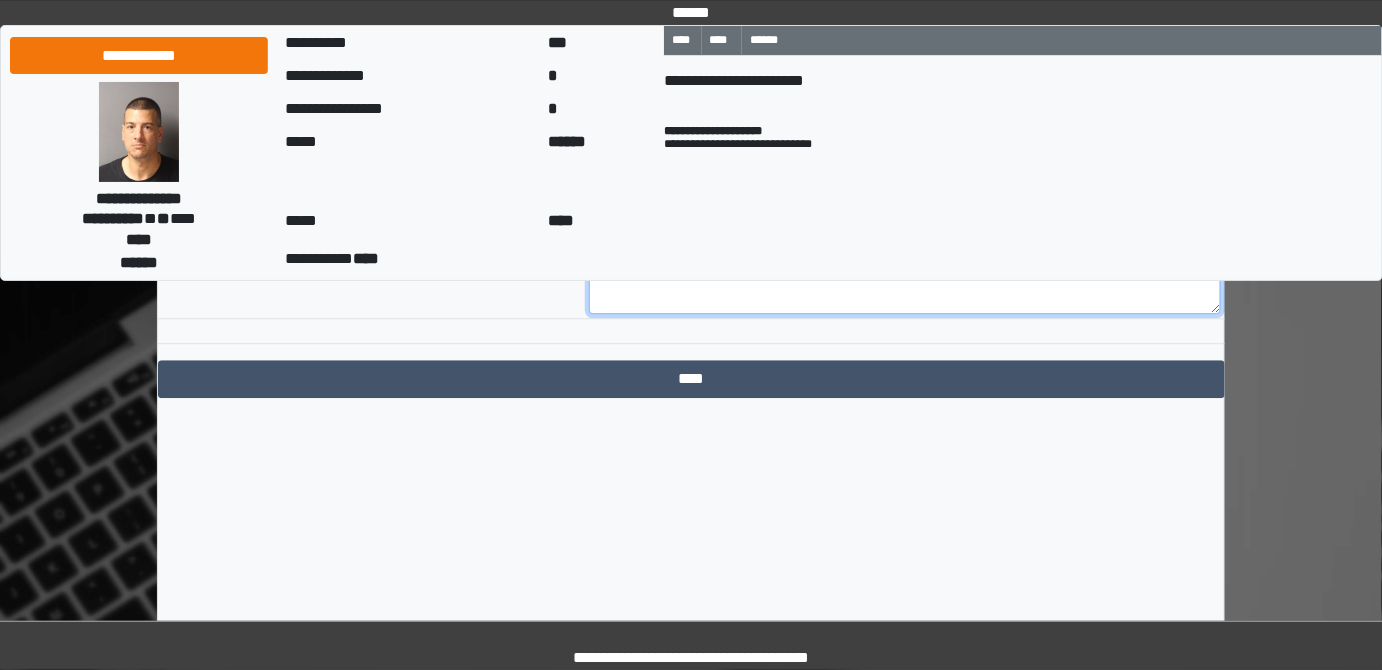 click at bounding box center (905, 259) 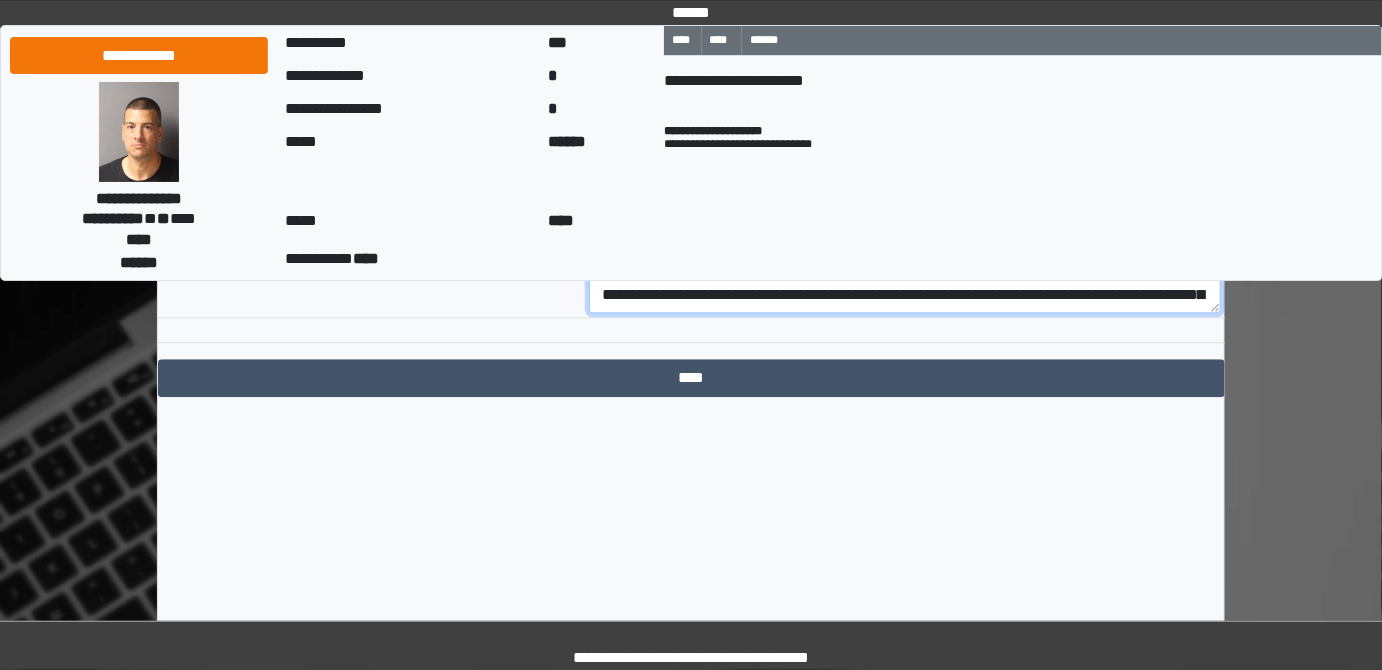 scroll, scrollTop: 0, scrollLeft: 0, axis: both 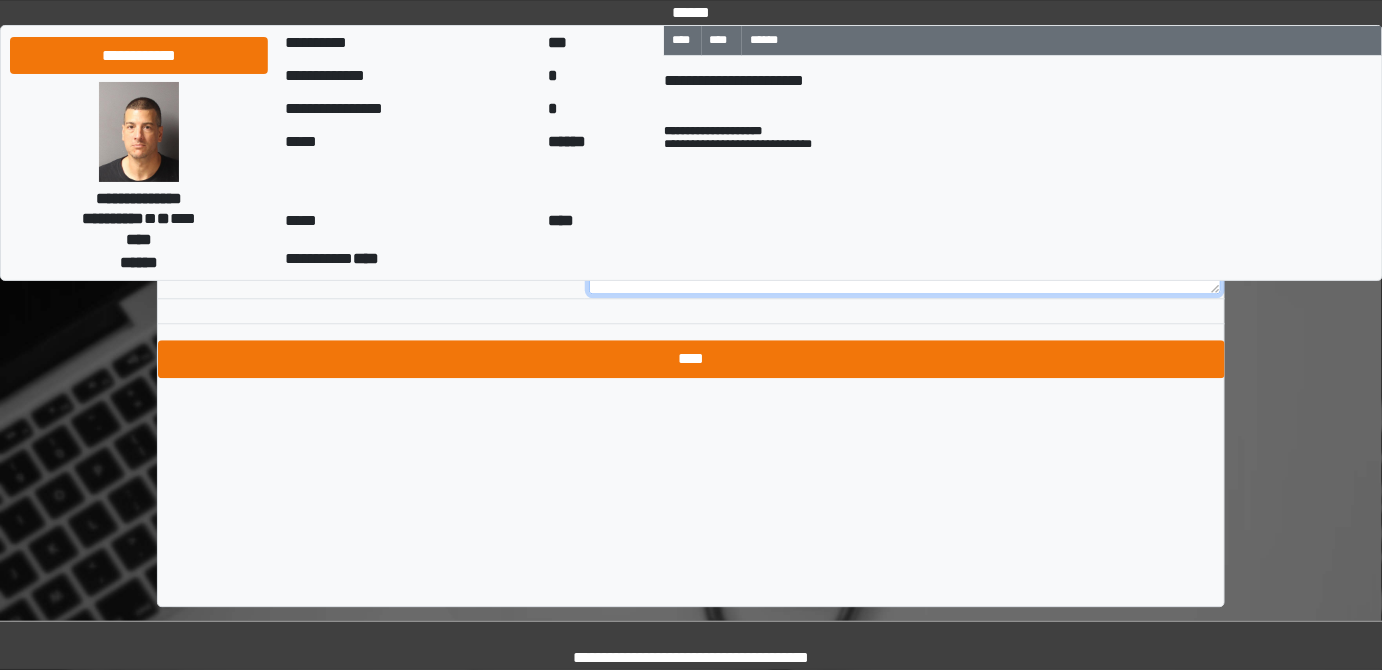 type on "**********" 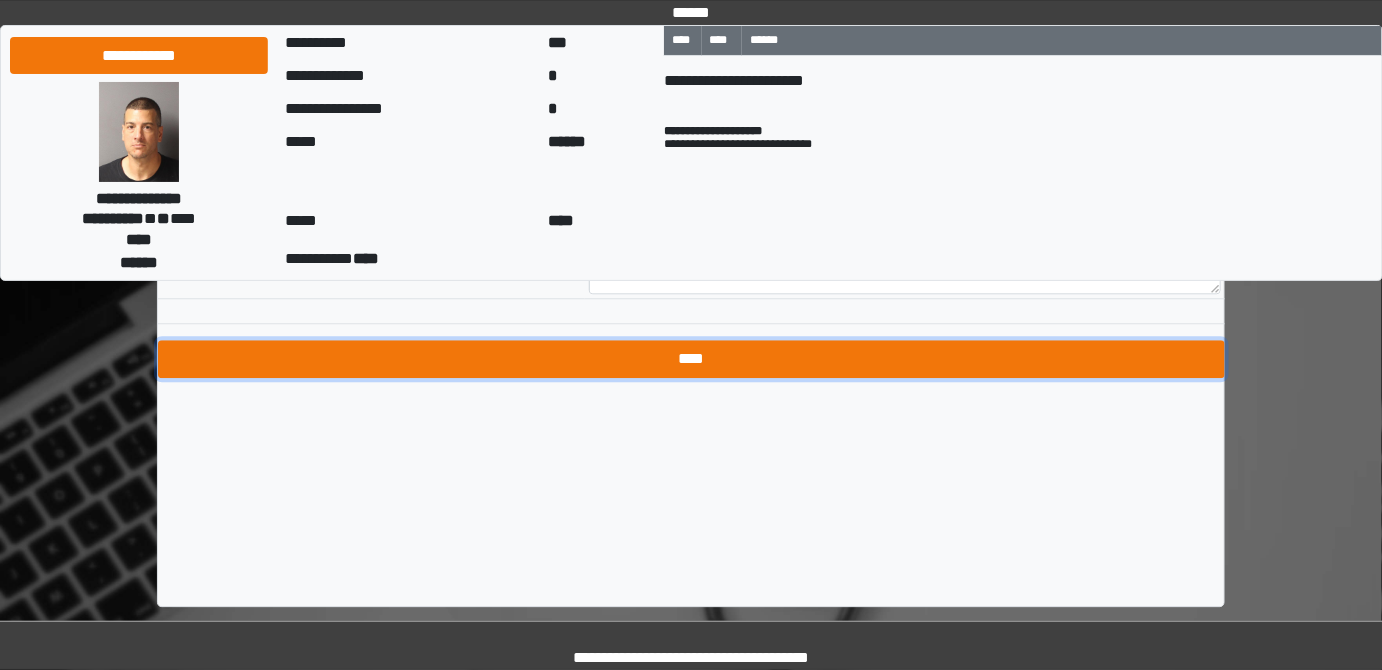 click on "****" at bounding box center (691, 359) 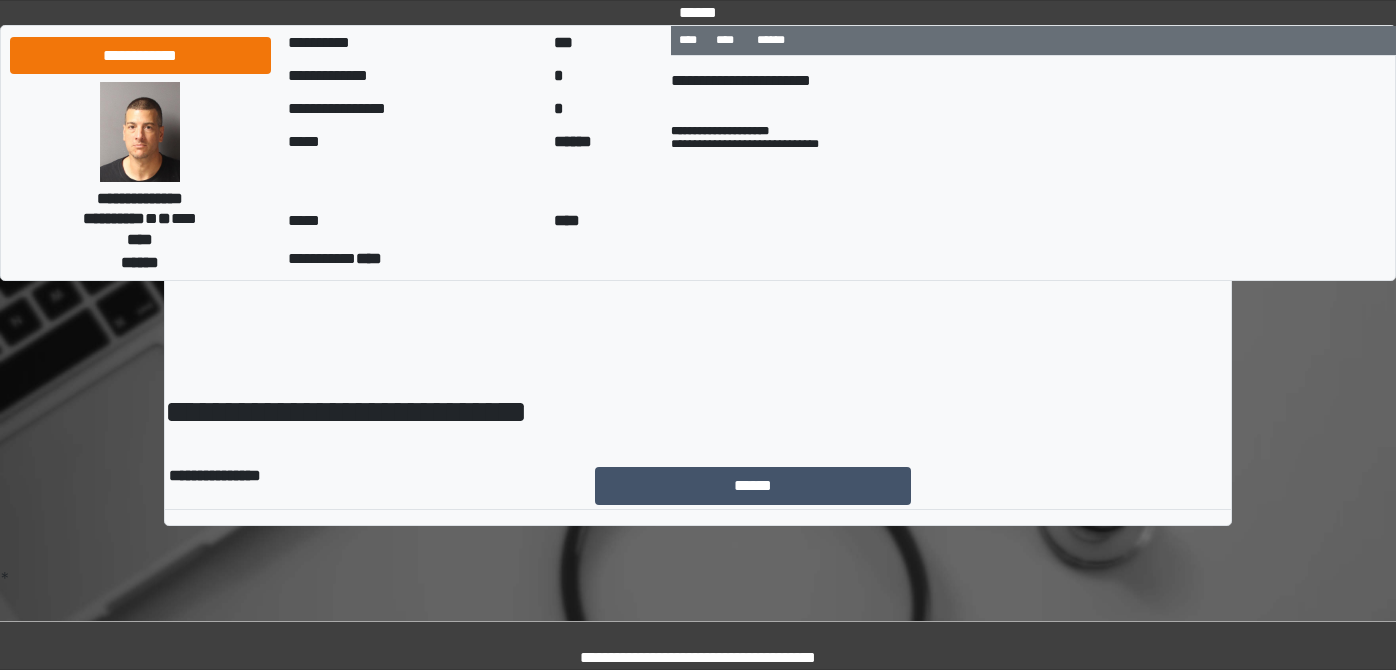 scroll, scrollTop: 0, scrollLeft: 0, axis: both 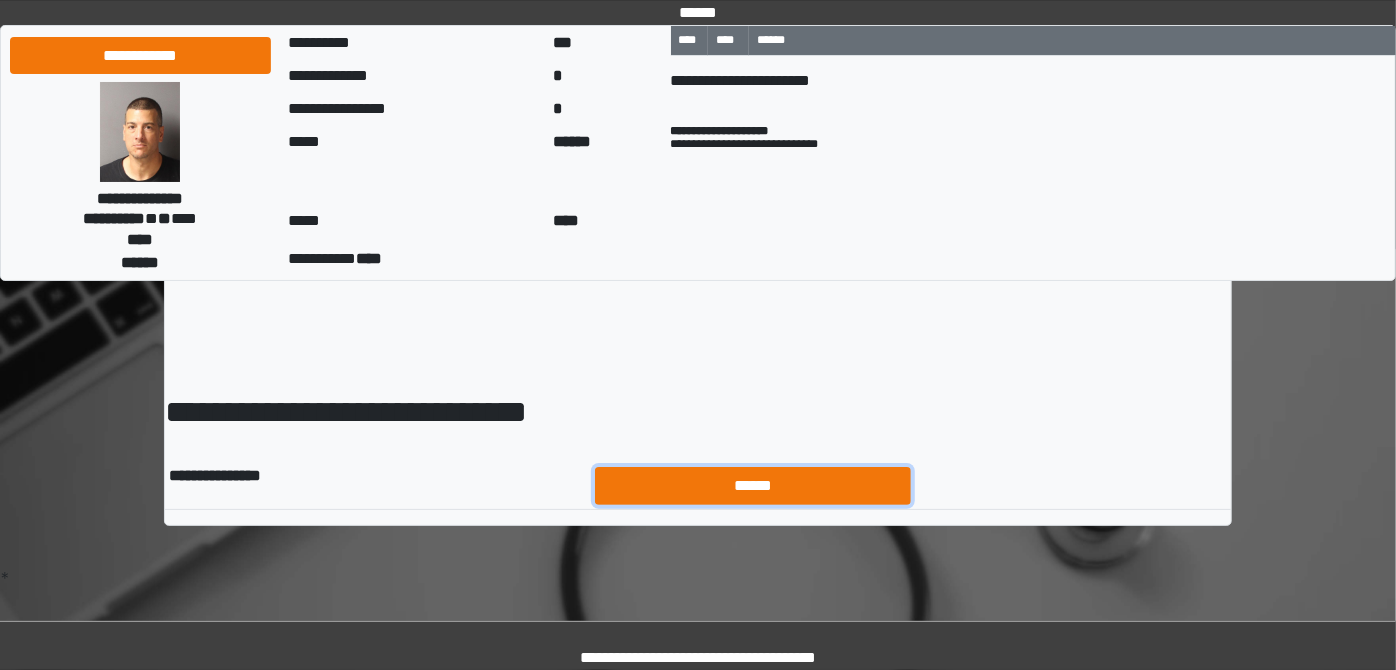 click on "******" at bounding box center [753, 485] 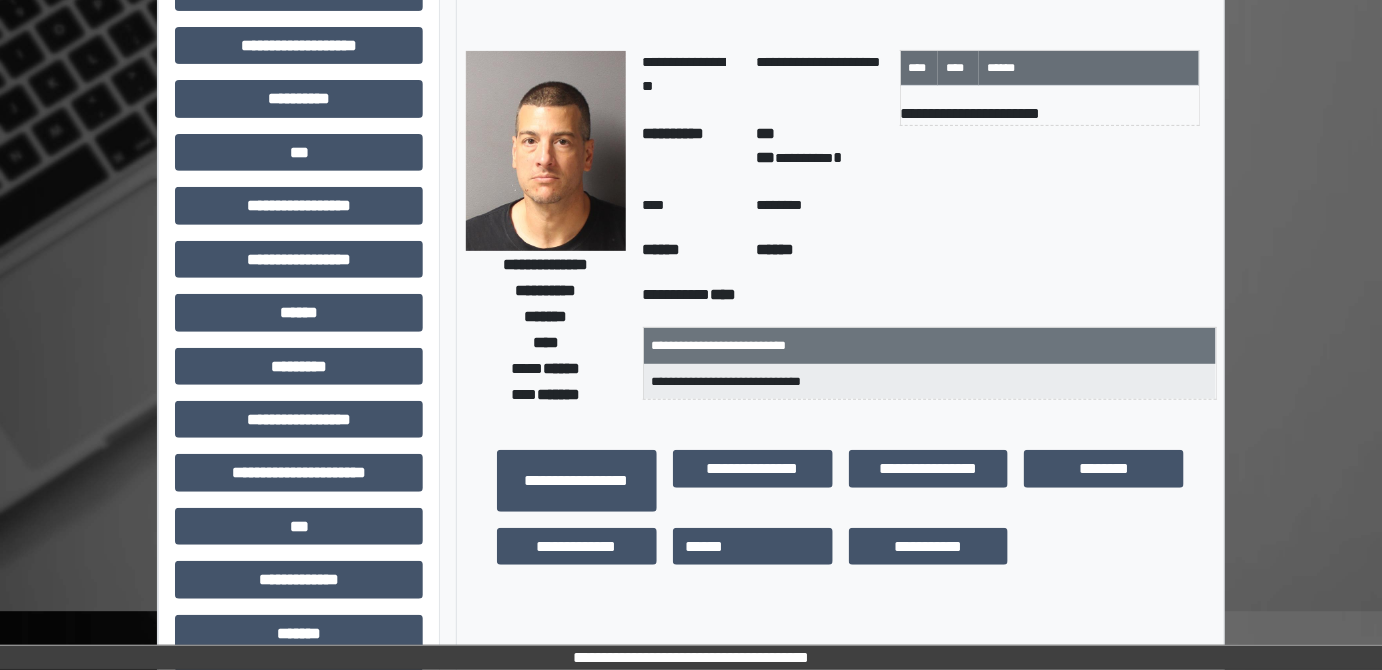 scroll, scrollTop: 152, scrollLeft: 0, axis: vertical 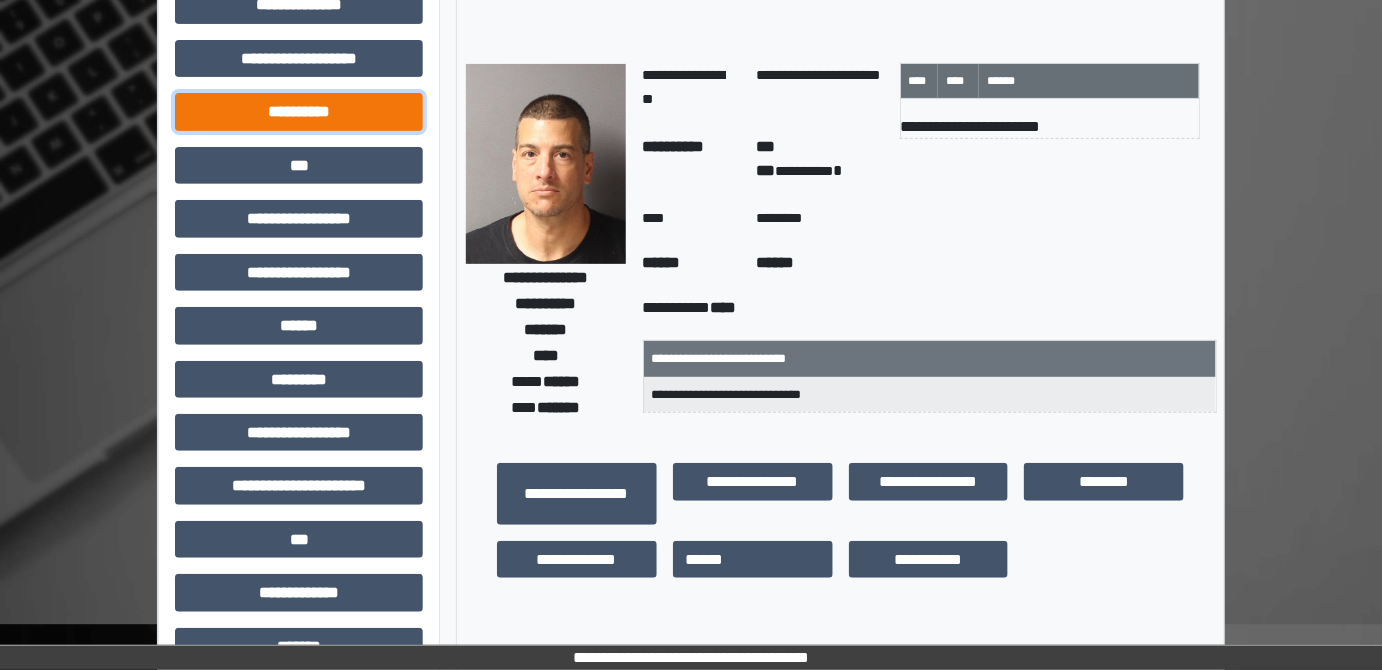 click on "**********" at bounding box center (299, 111) 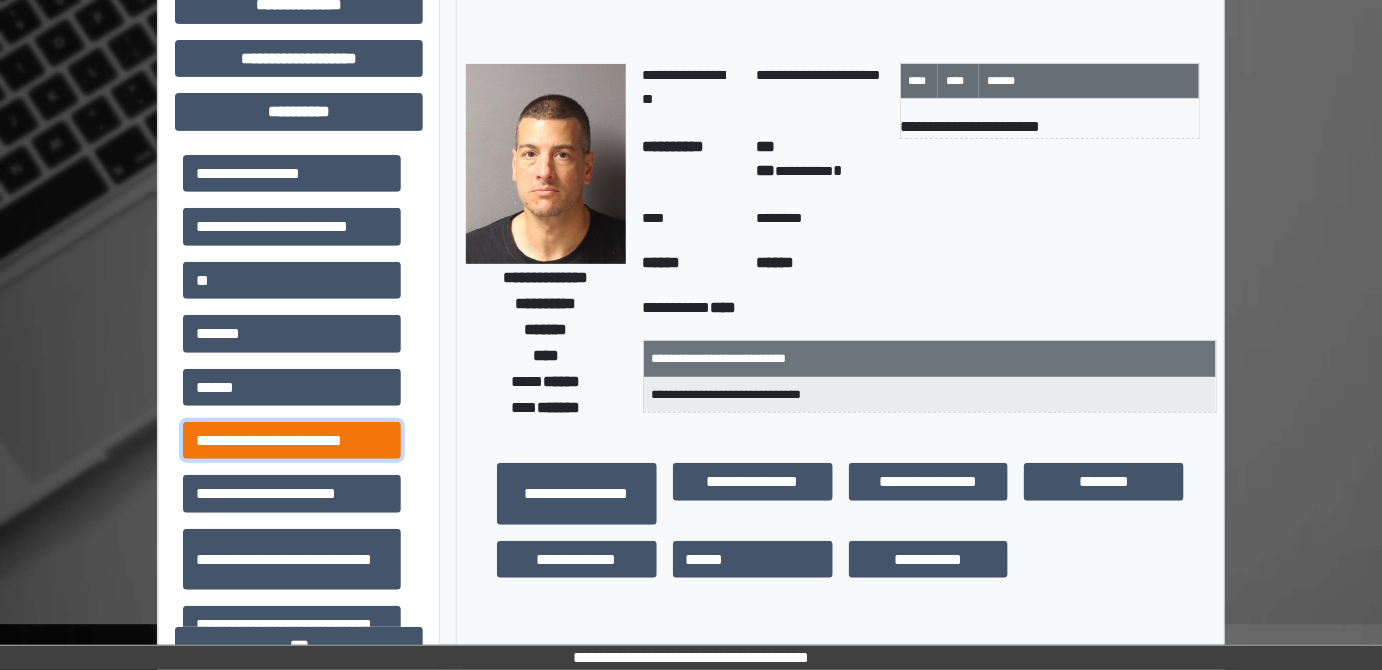 click on "**********" at bounding box center (292, 440) 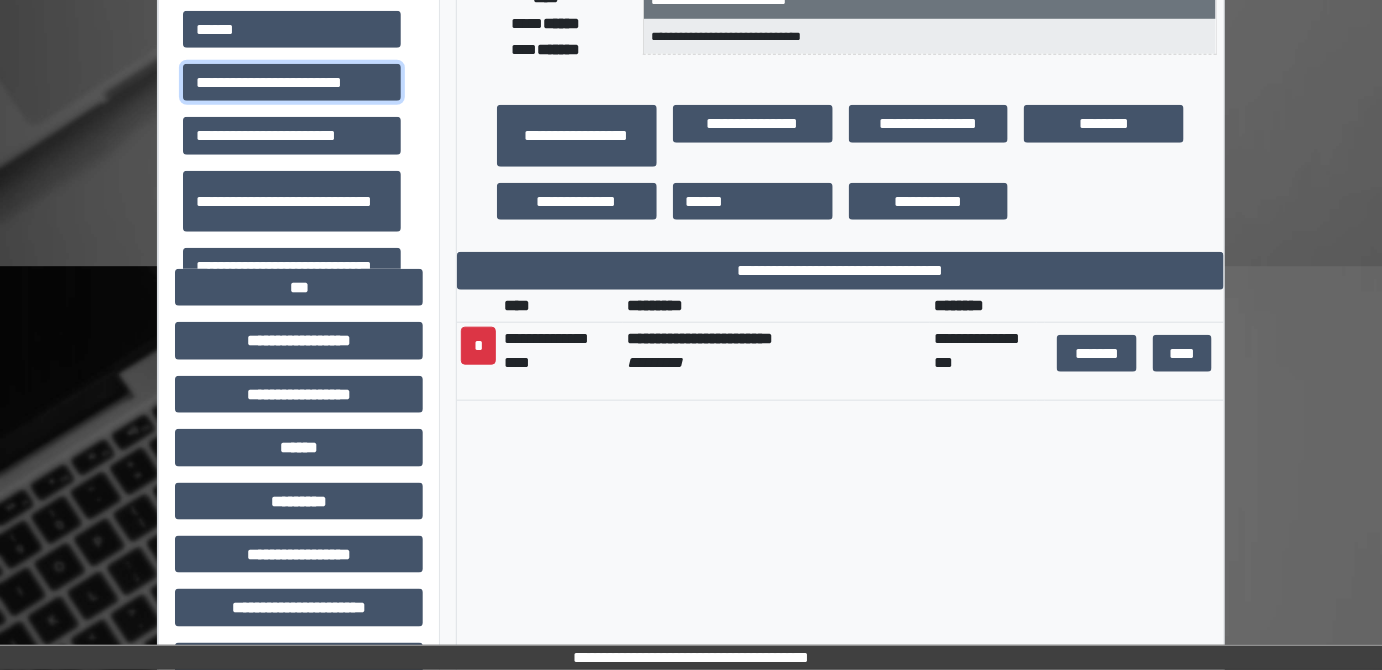 scroll, scrollTop: 516, scrollLeft: 0, axis: vertical 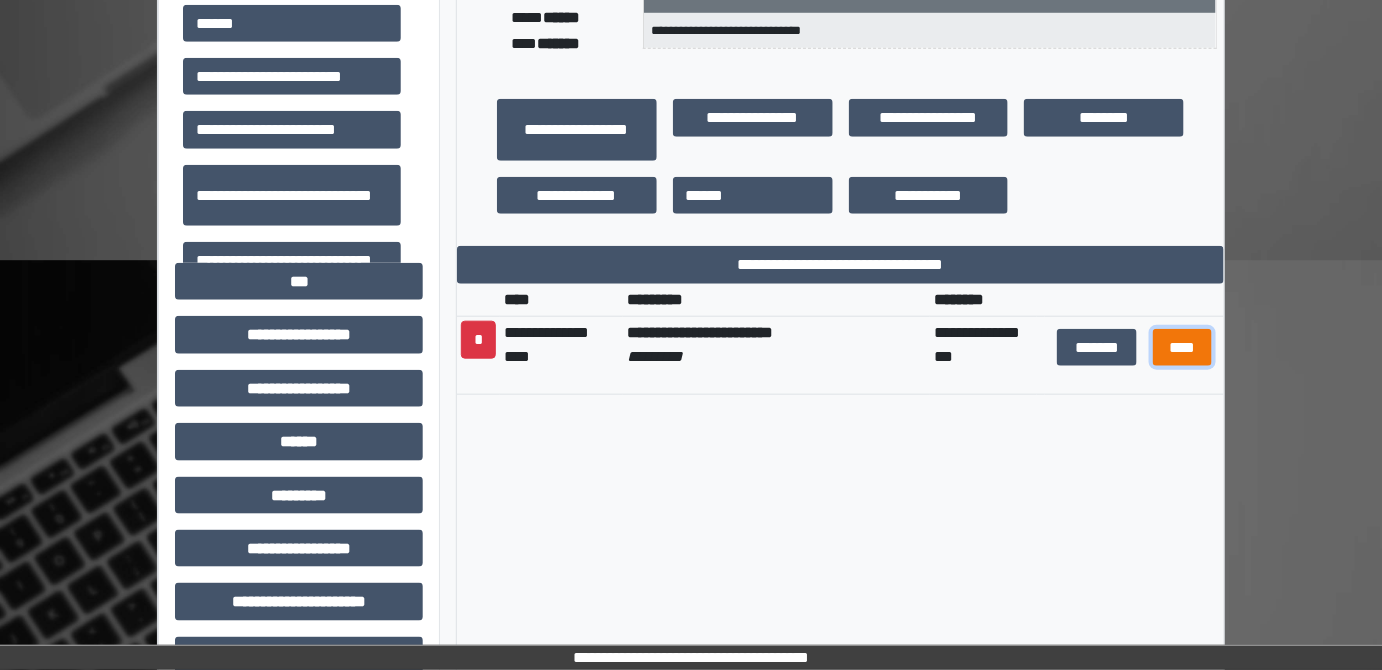 click on "****" at bounding box center [1182, 347] 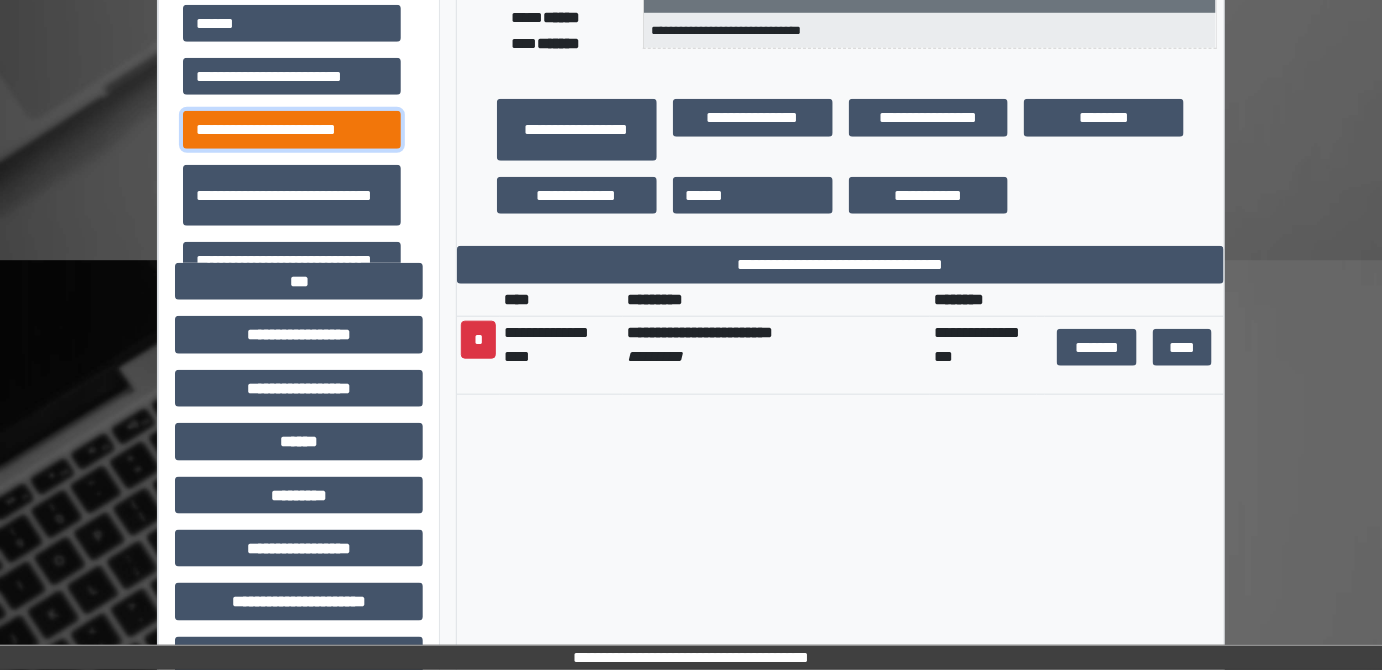 click on "**********" at bounding box center [292, 129] 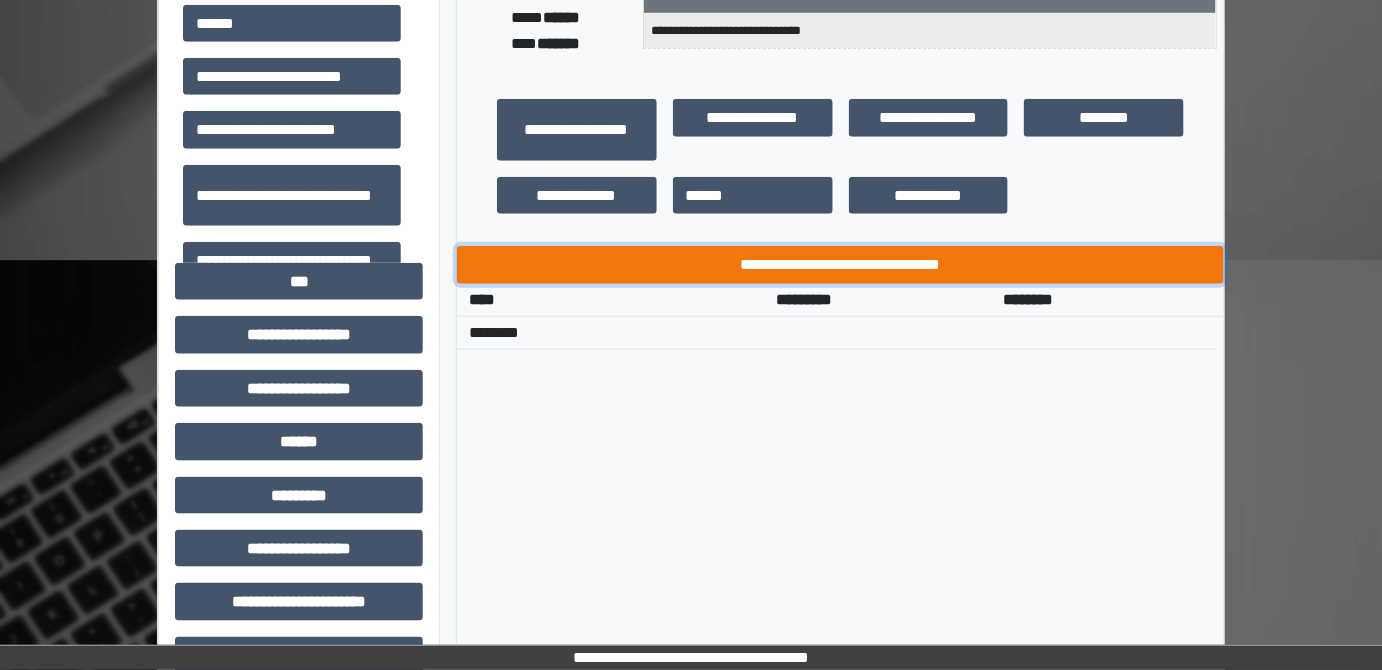 click on "**********" at bounding box center (841, 264) 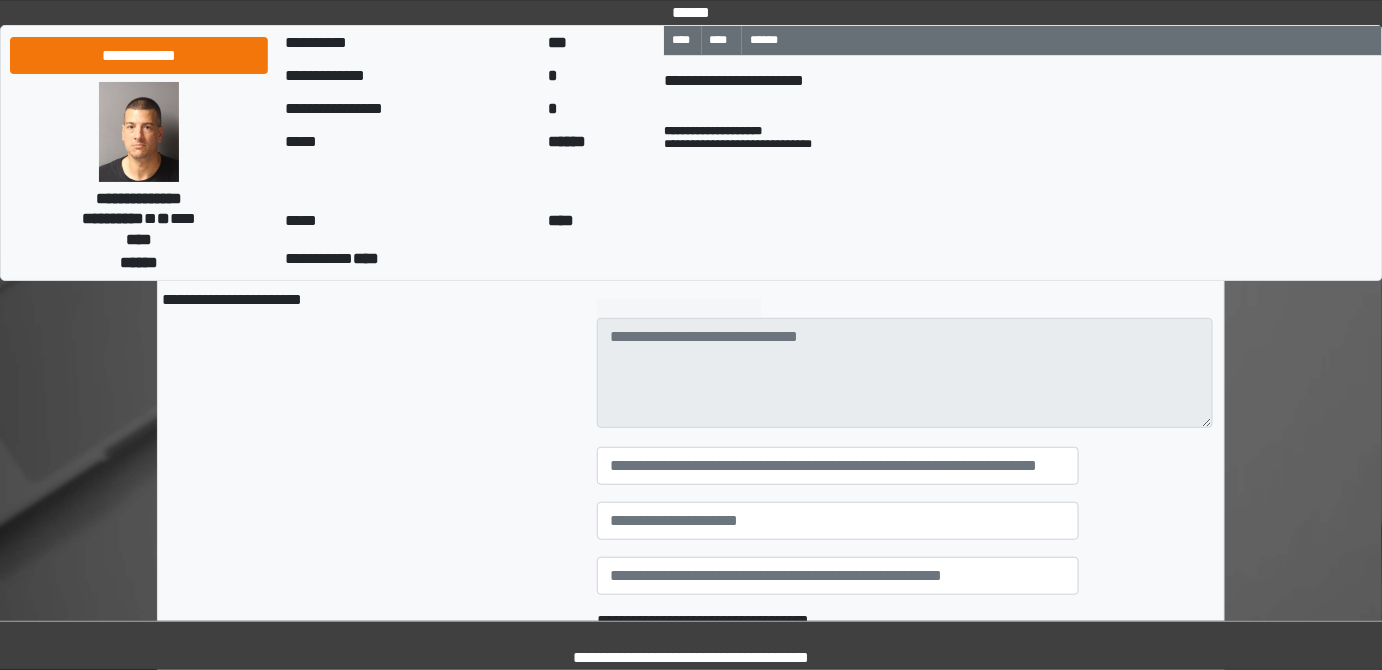 scroll, scrollTop: 181, scrollLeft: 0, axis: vertical 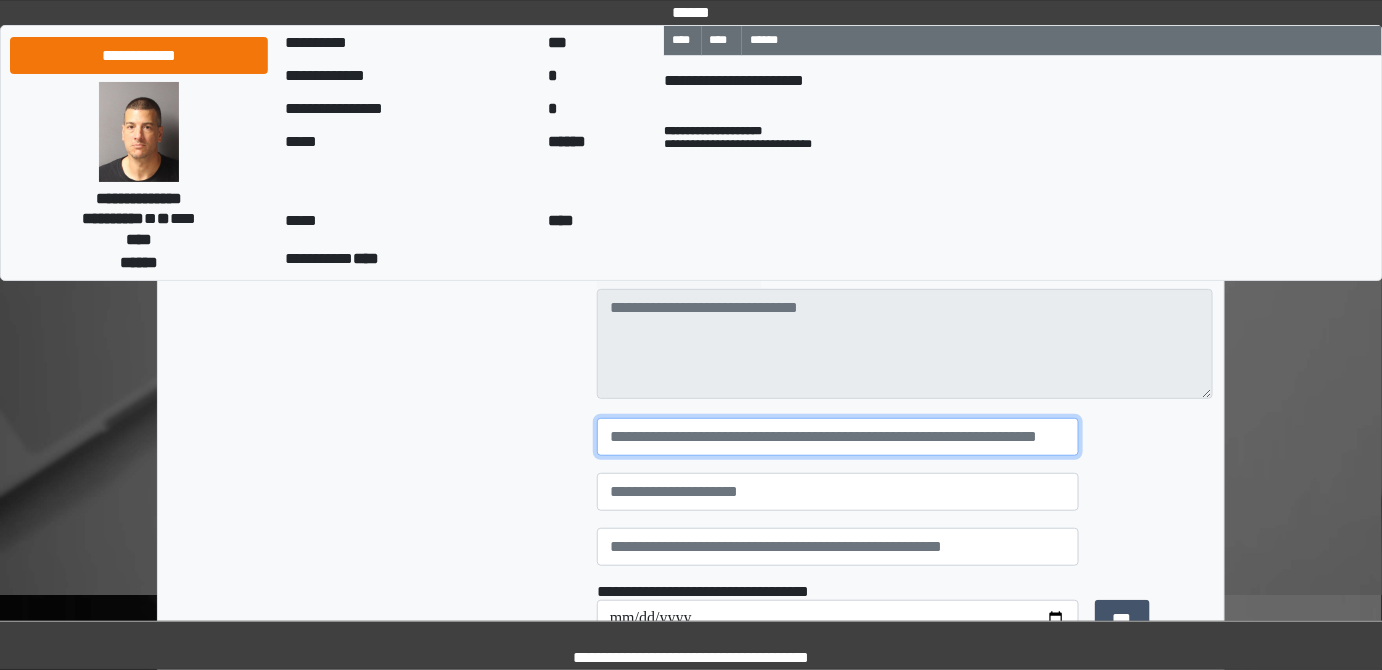 click at bounding box center (838, 437) 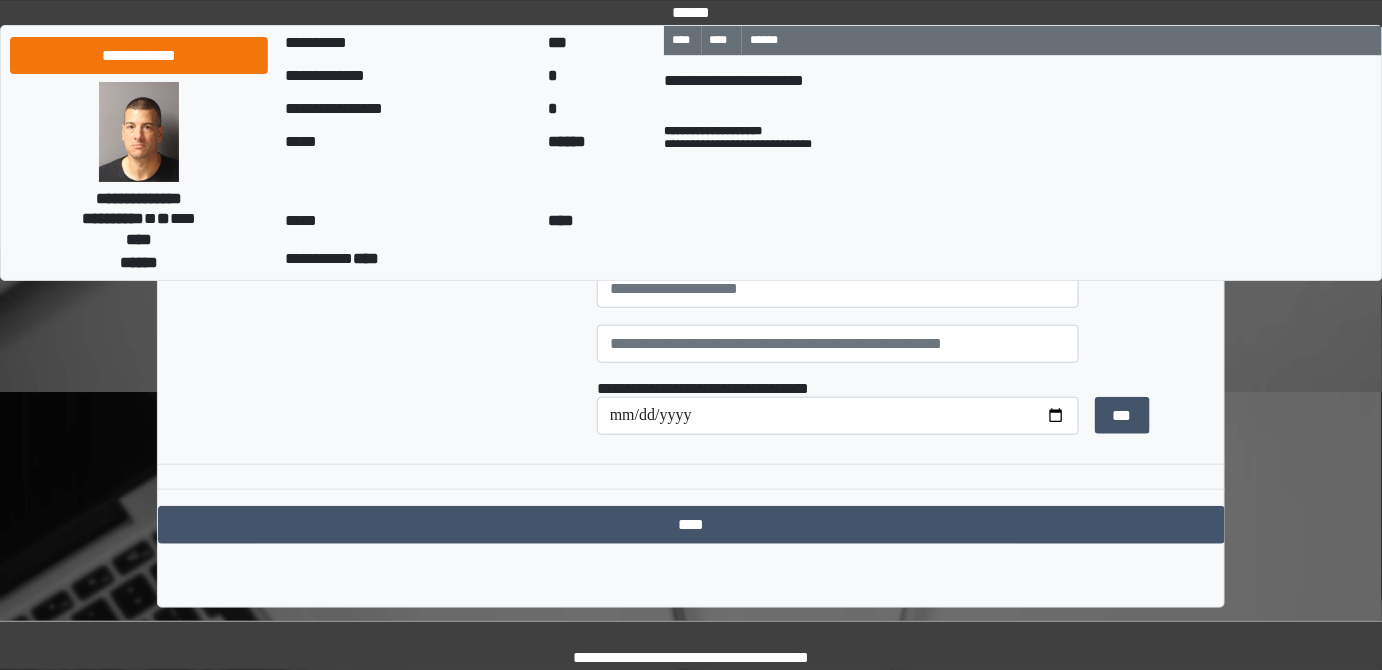 scroll, scrollTop: 385, scrollLeft: 0, axis: vertical 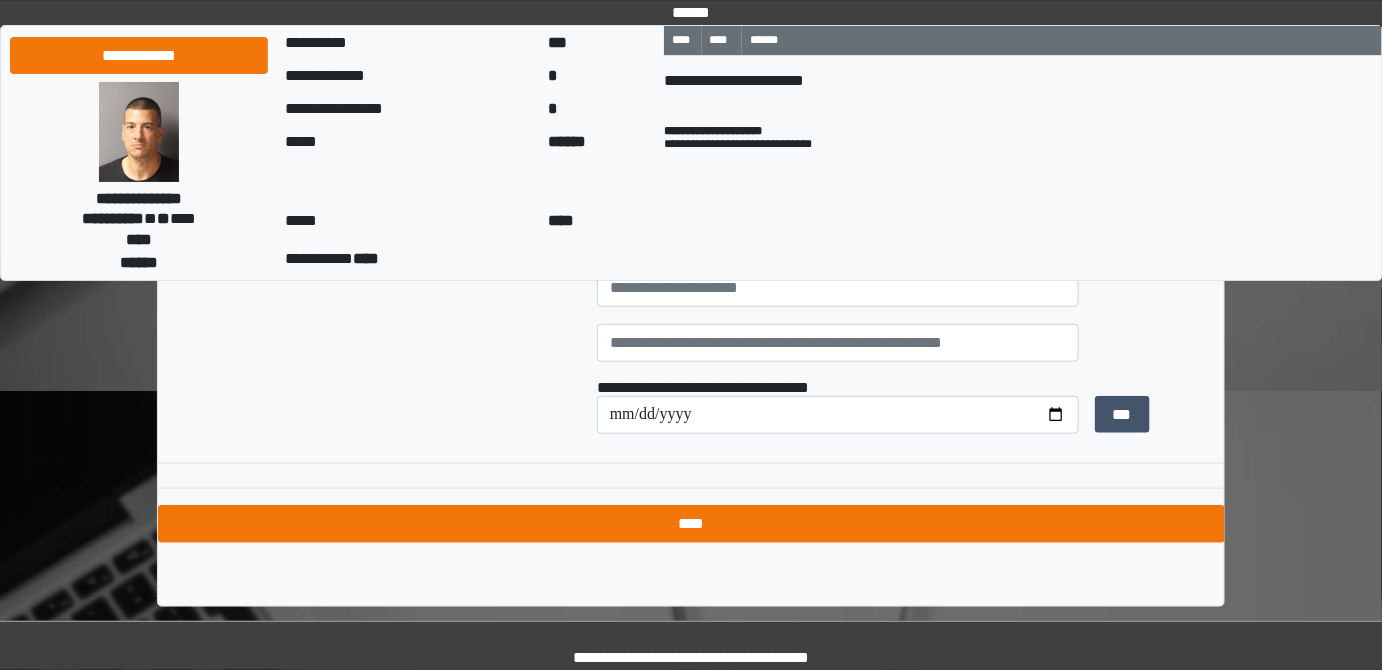 type on "**********" 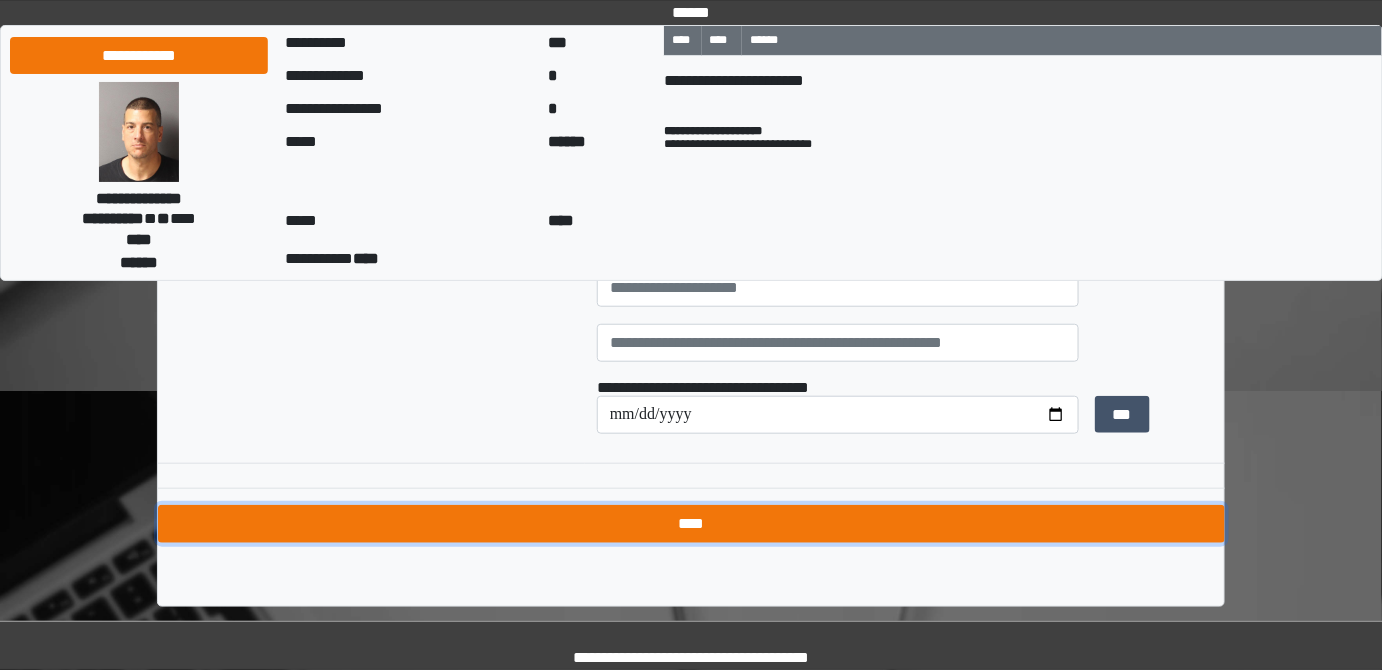 click on "****" at bounding box center (691, 524) 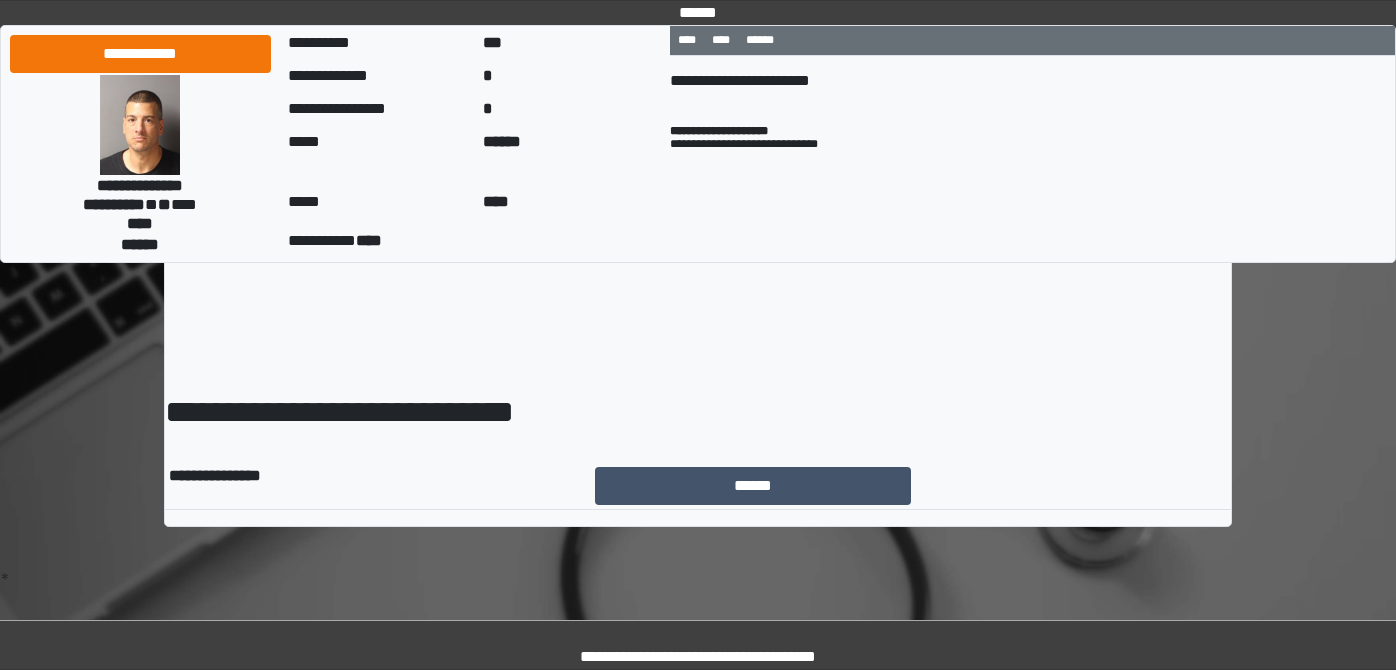 scroll, scrollTop: 0, scrollLeft: 0, axis: both 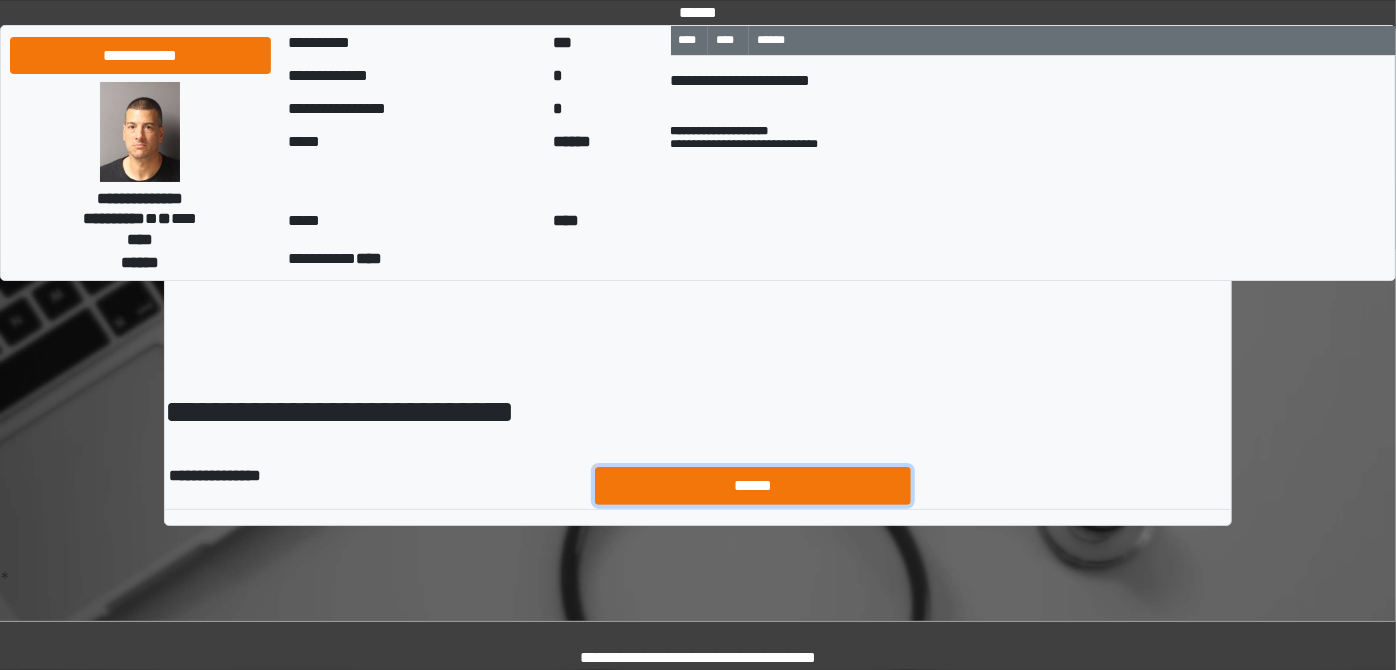 click on "******" at bounding box center [753, 485] 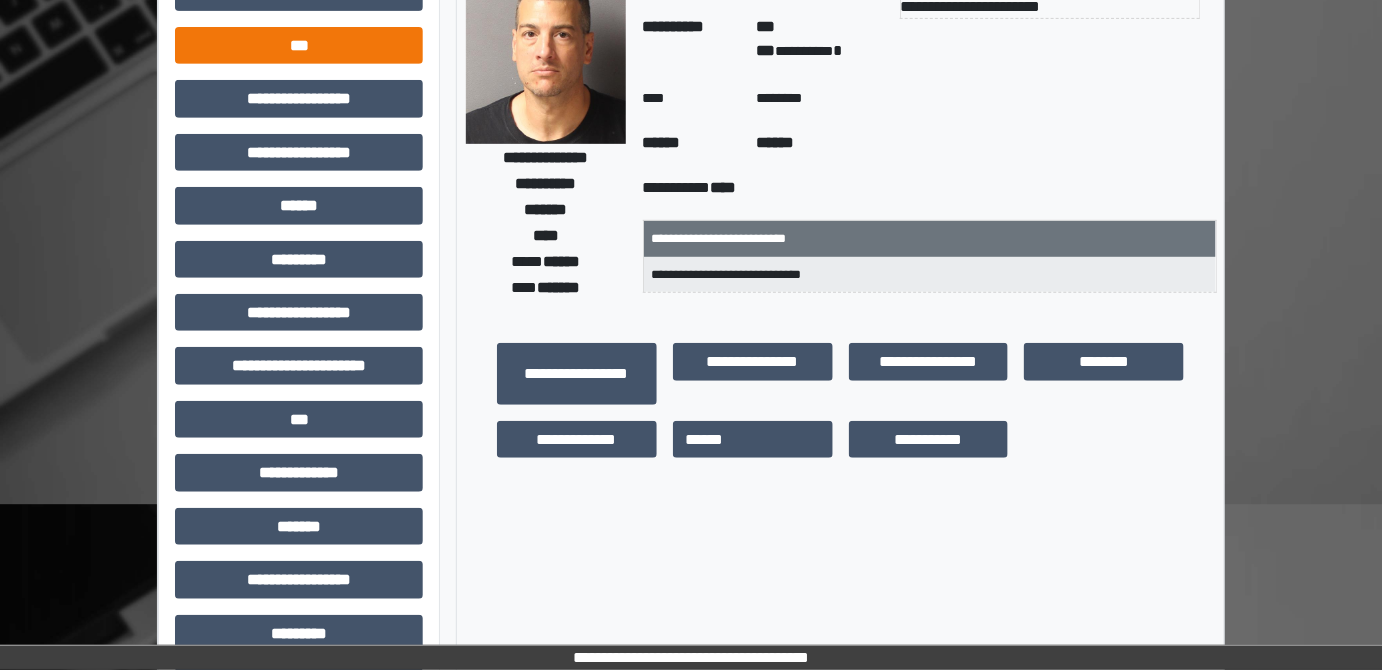 scroll, scrollTop: 181, scrollLeft: 0, axis: vertical 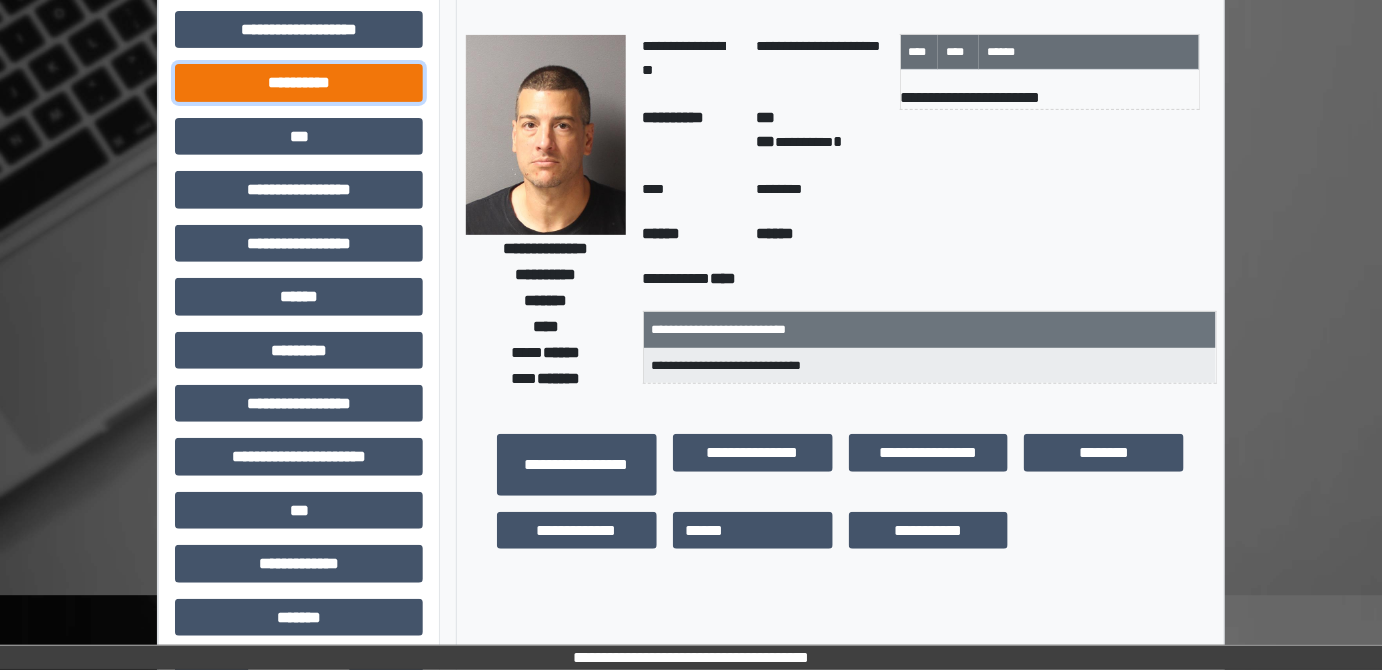click on "**********" at bounding box center (299, 82) 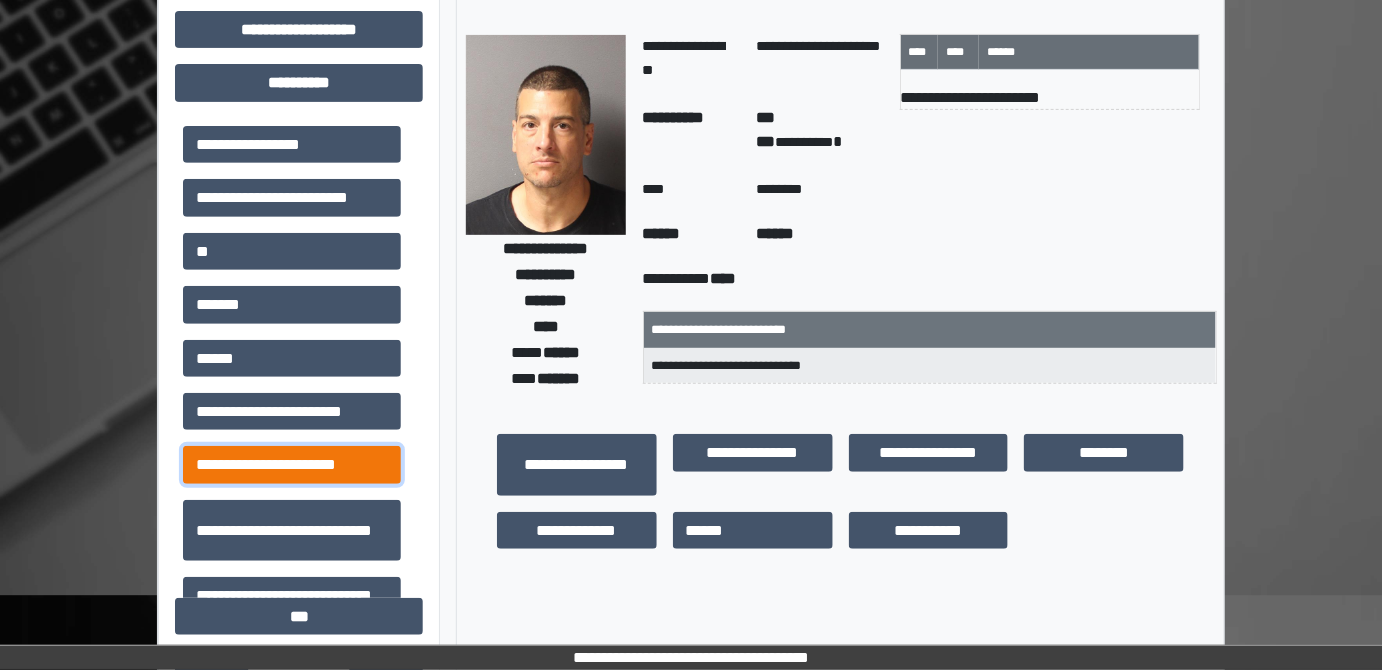 click on "**********" at bounding box center [292, 464] 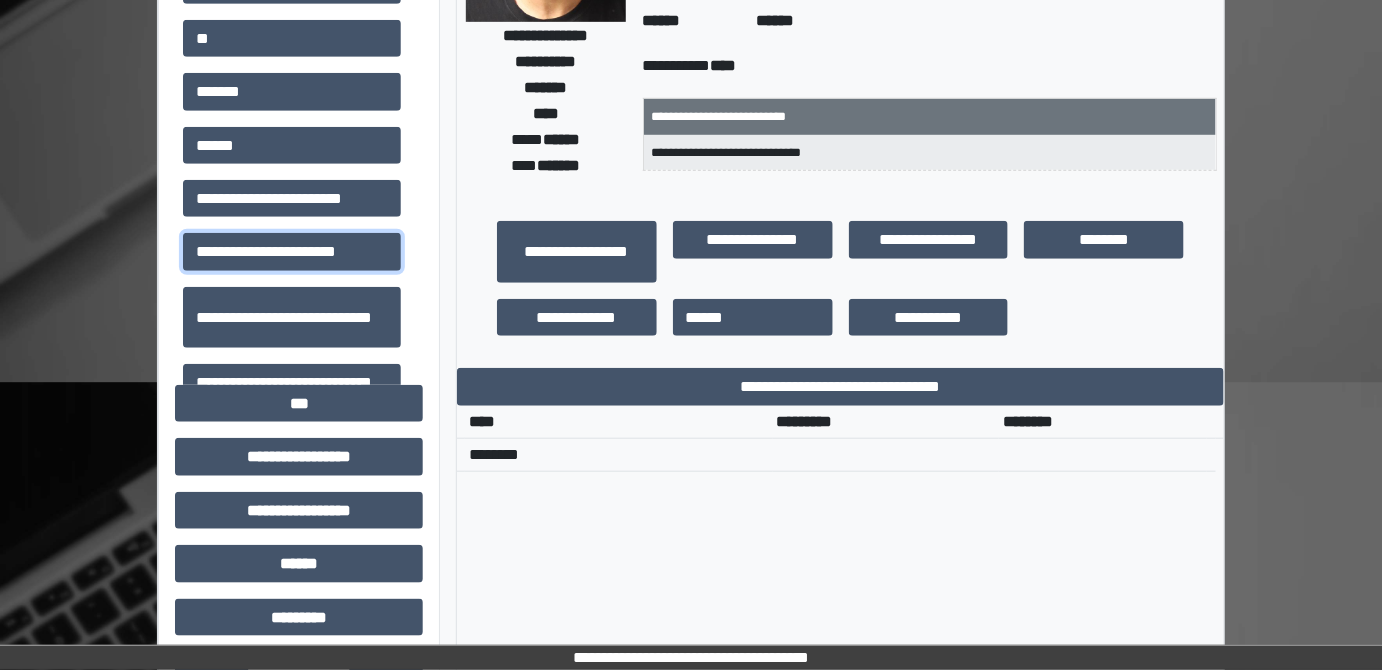 scroll, scrollTop: 363, scrollLeft: 0, axis: vertical 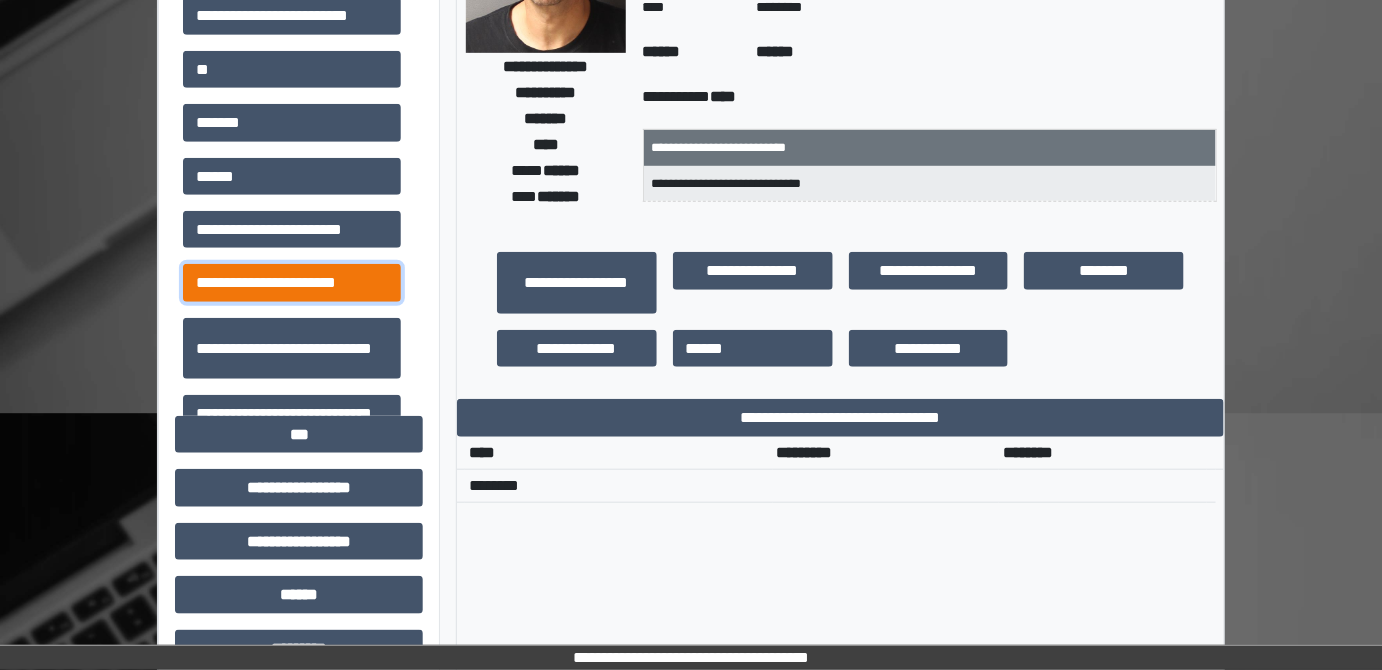 click on "**********" at bounding box center [292, 282] 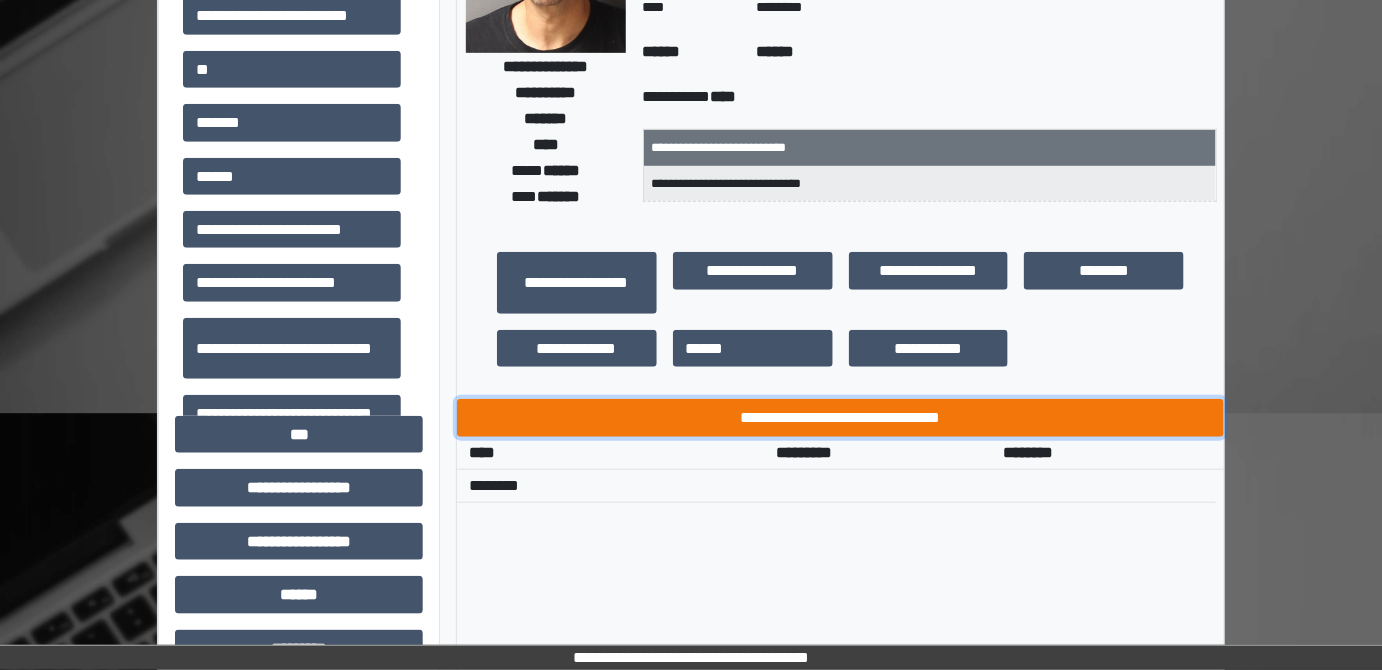 click on "**********" at bounding box center (841, 417) 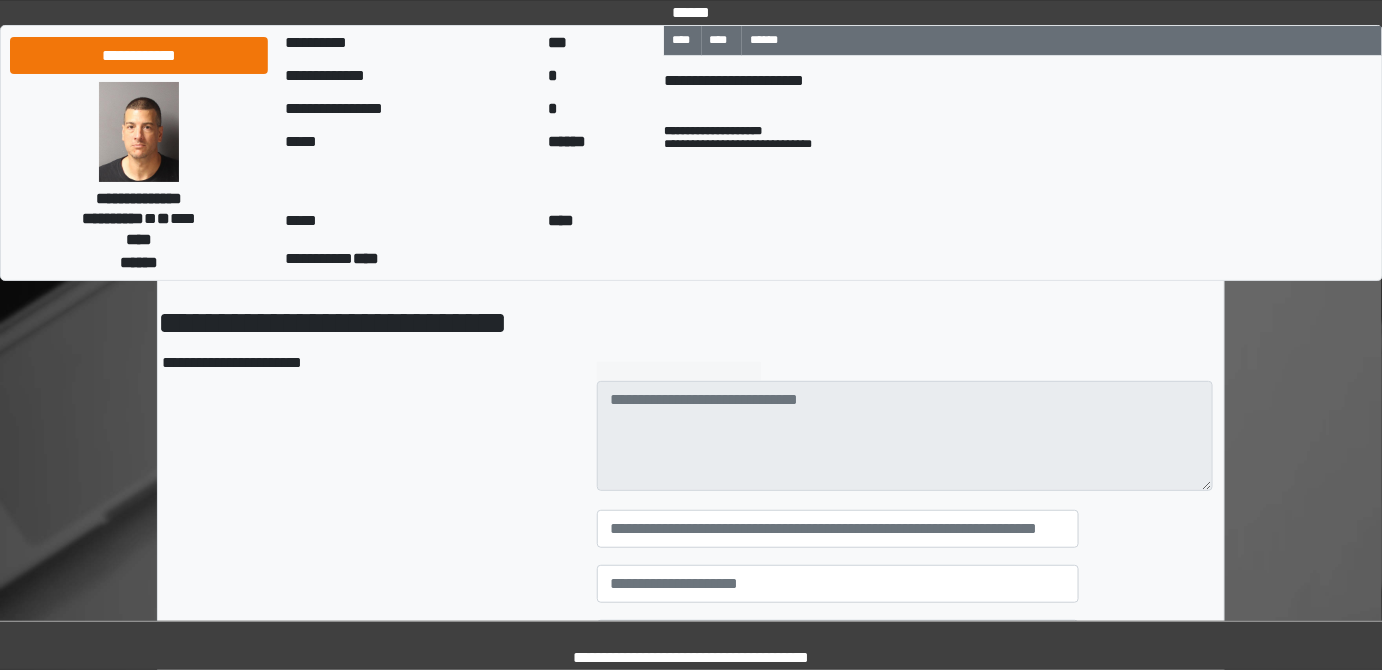 scroll, scrollTop: 181, scrollLeft: 0, axis: vertical 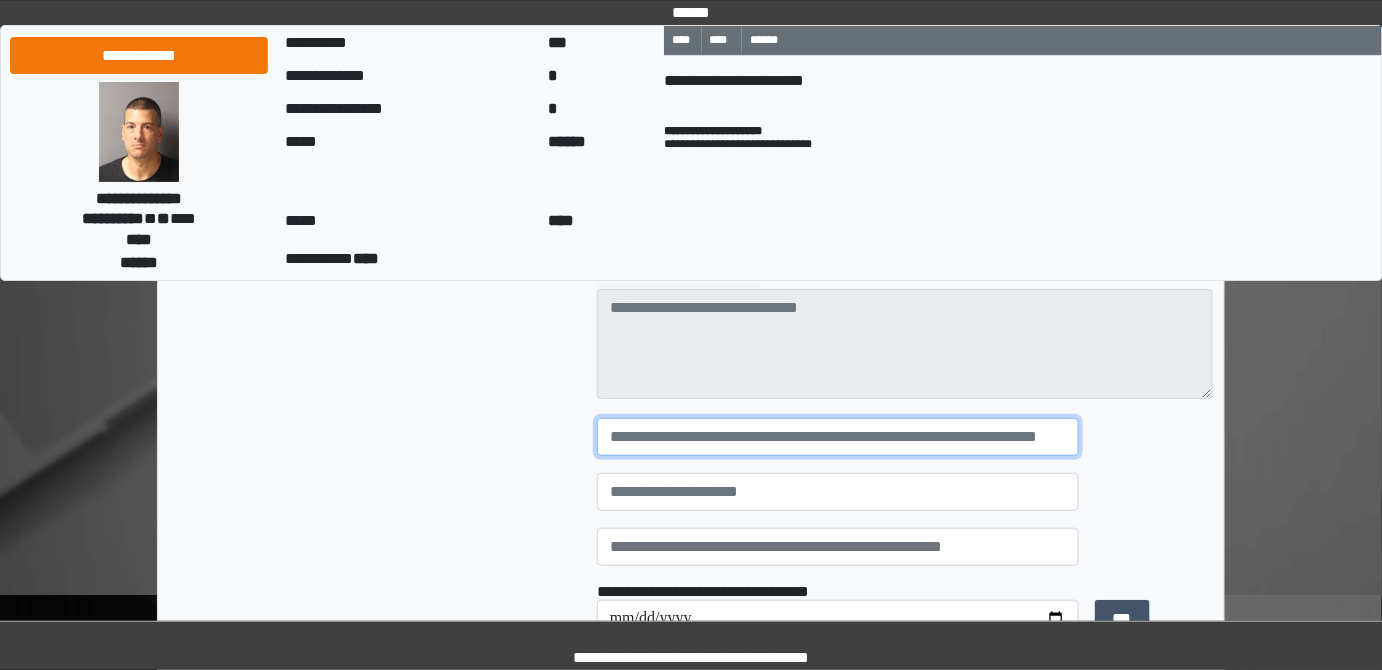 click at bounding box center (838, 437) 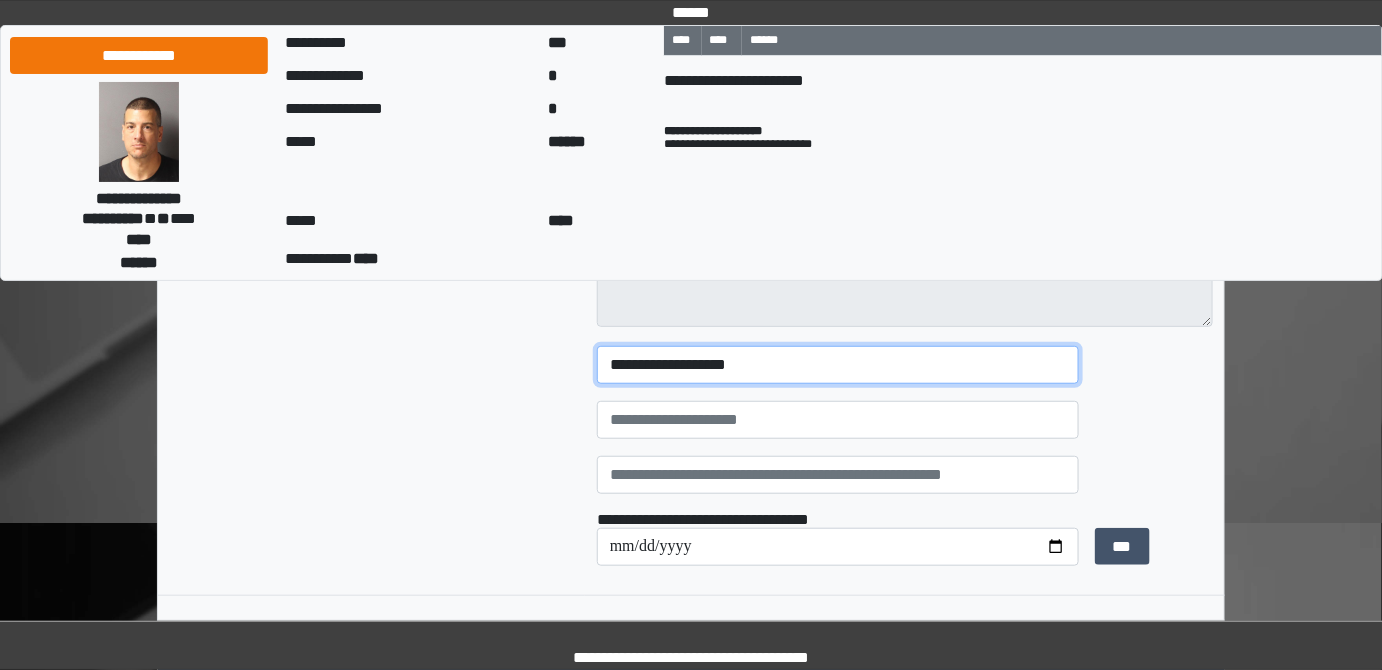 scroll, scrollTop: 272, scrollLeft: 0, axis: vertical 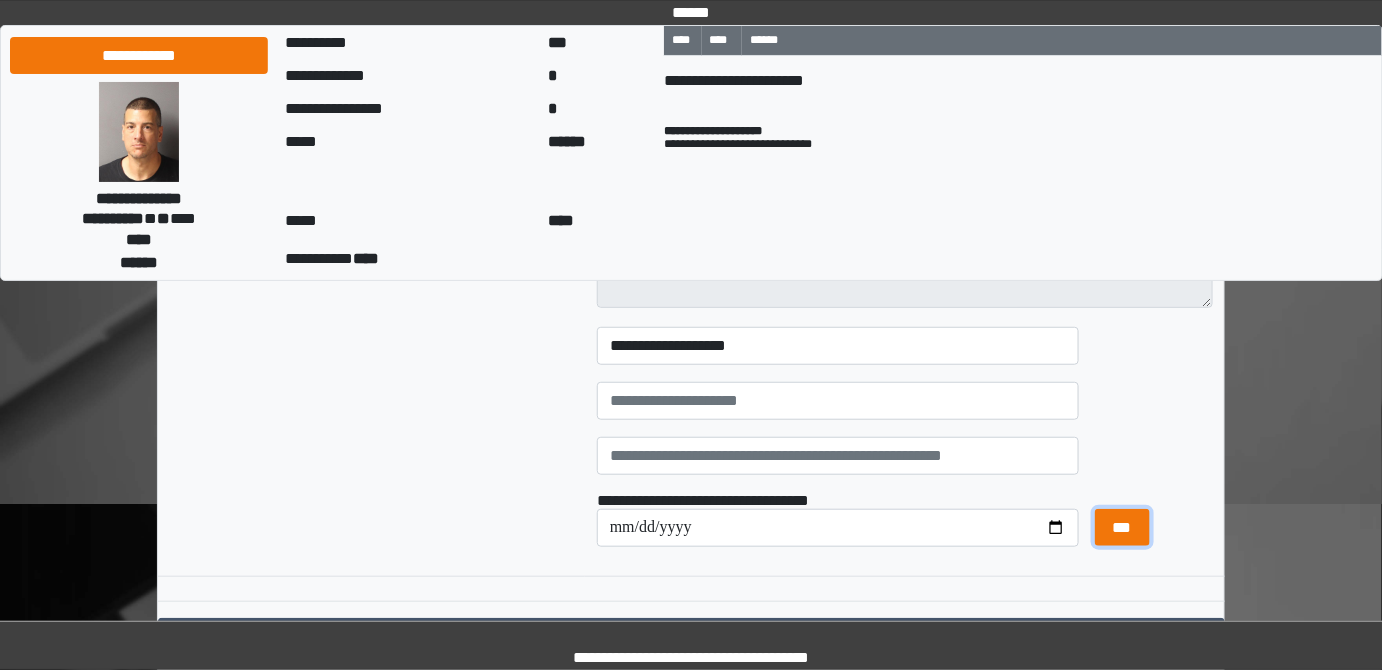 click on "***" at bounding box center [1122, 527] 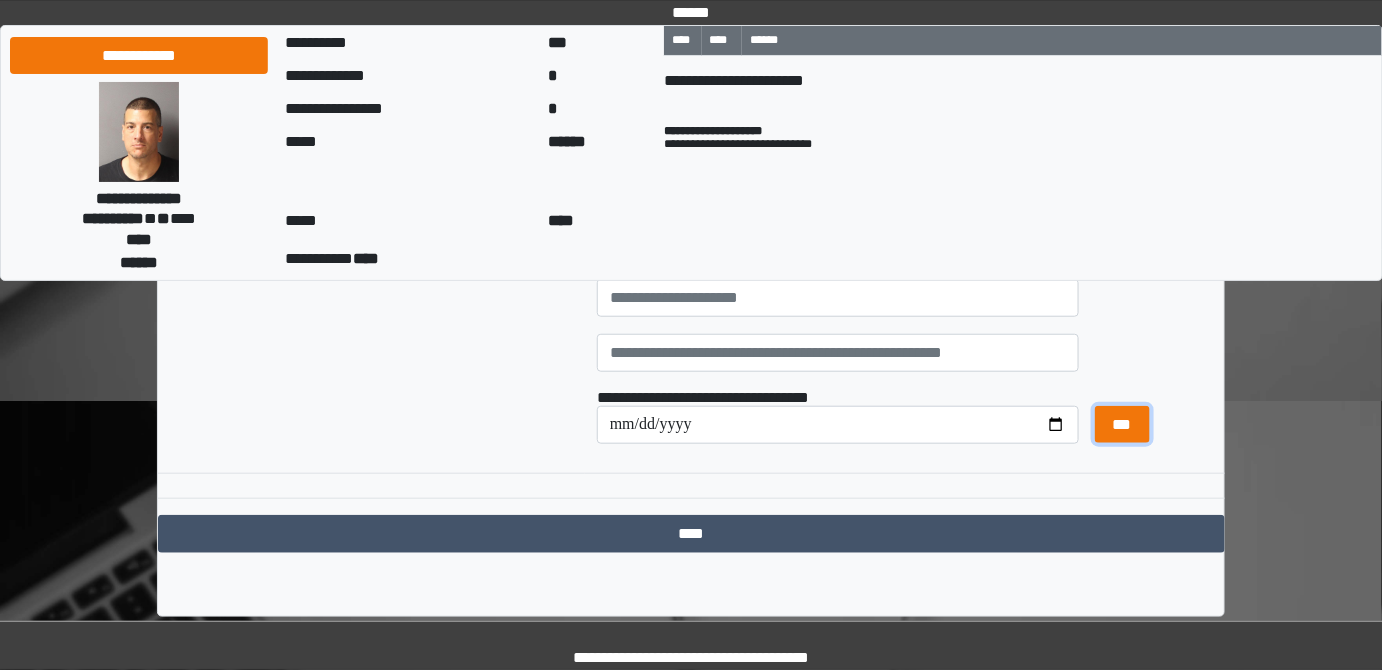 scroll, scrollTop: 385, scrollLeft: 0, axis: vertical 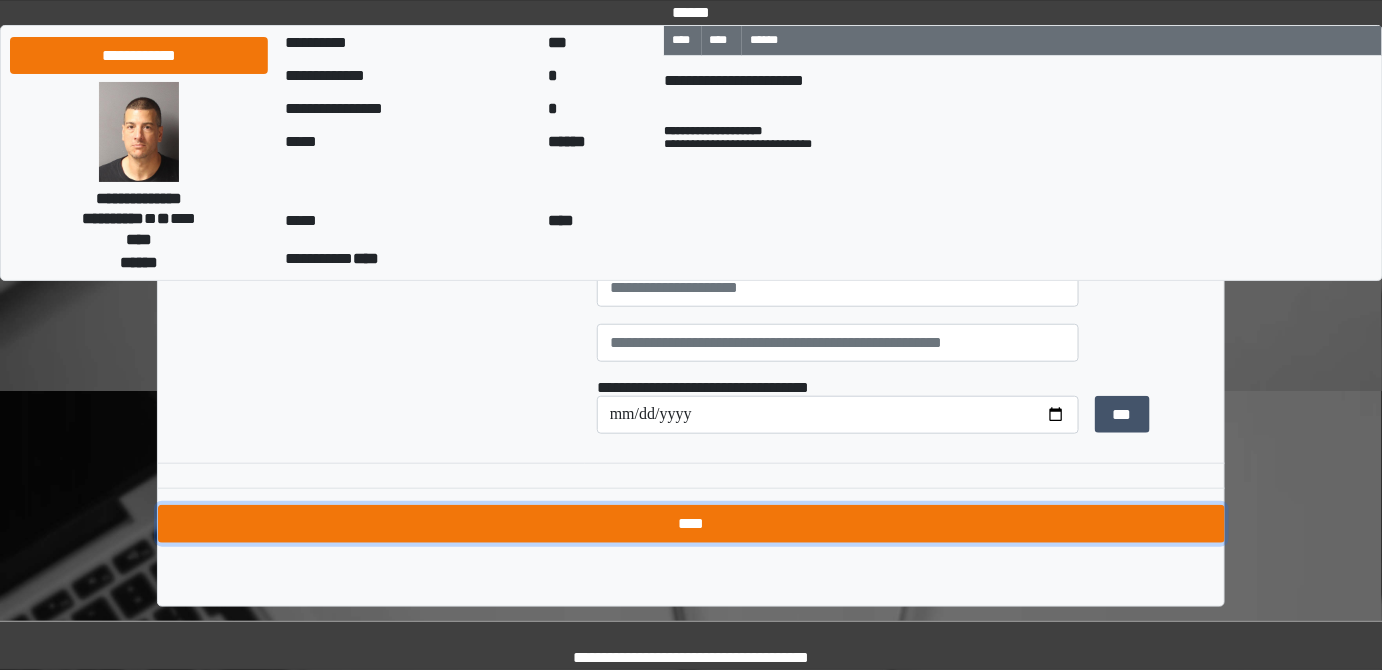click on "****" at bounding box center (691, 524) 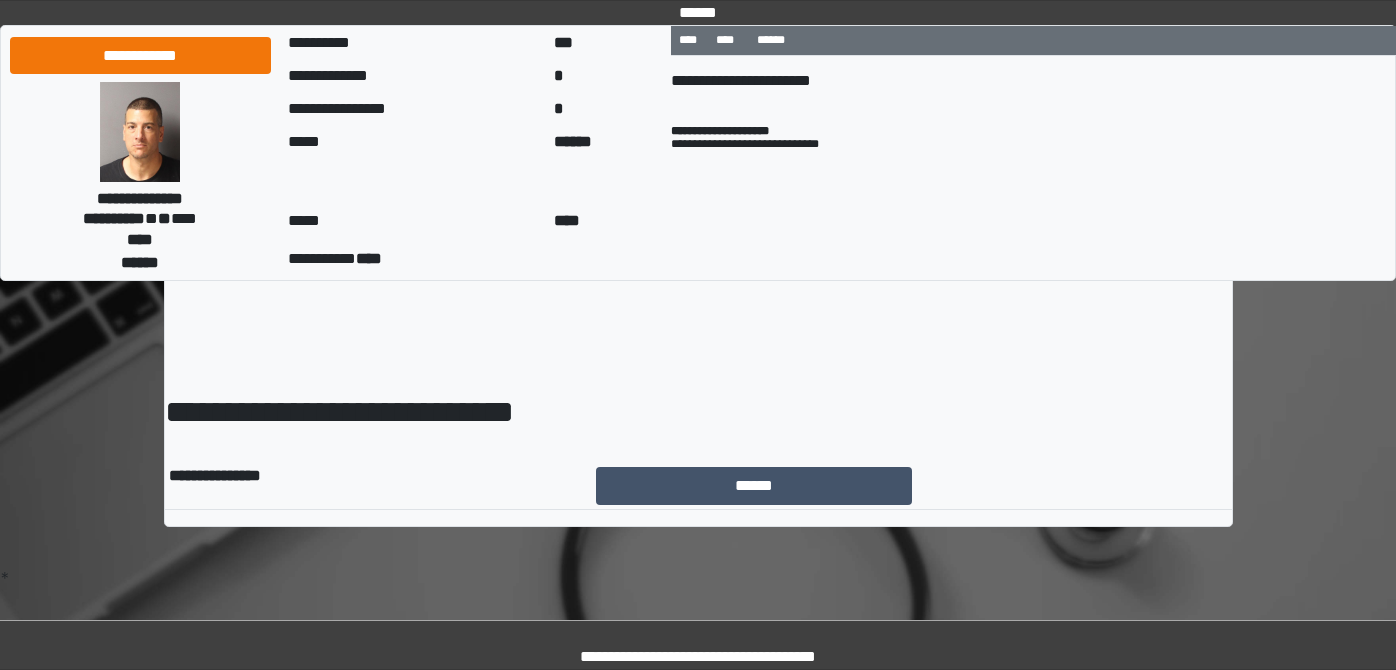 scroll, scrollTop: 0, scrollLeft: 0, axis: both 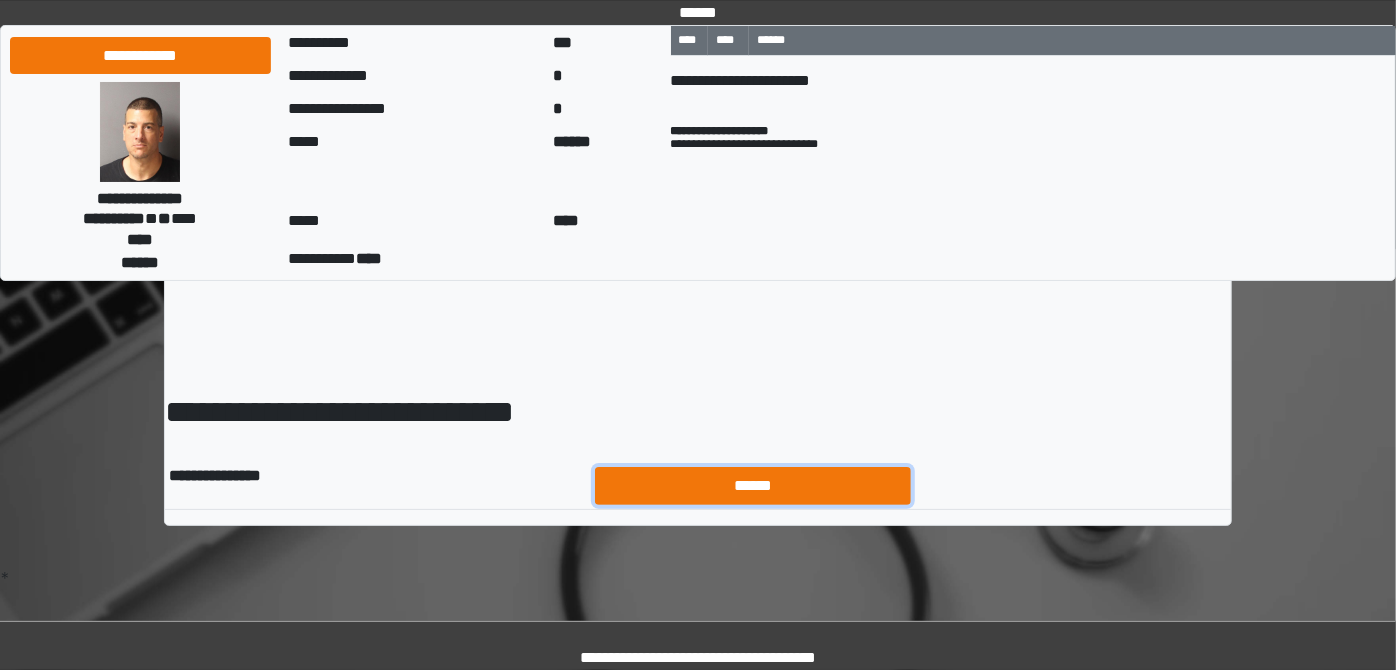 click on "******" at bounding box center (753, 485) 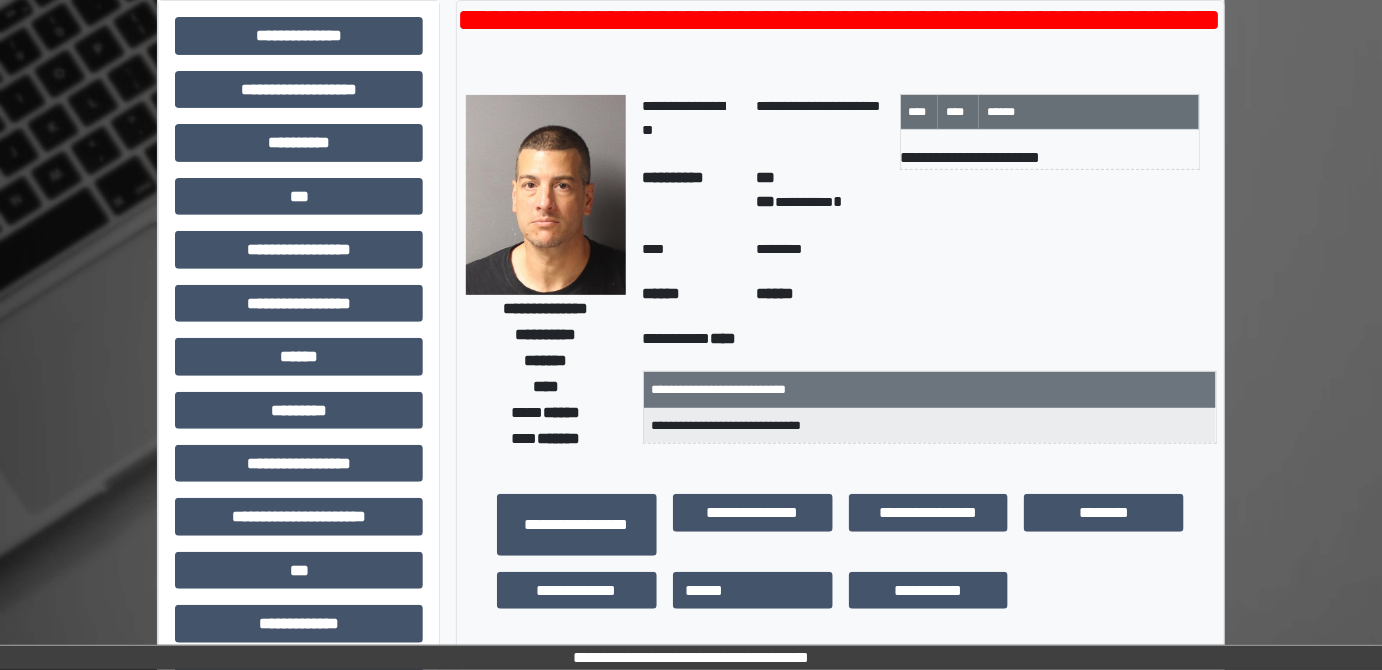 scroll, scrollTop: 90, scrollLeft: 0, axis: vertical 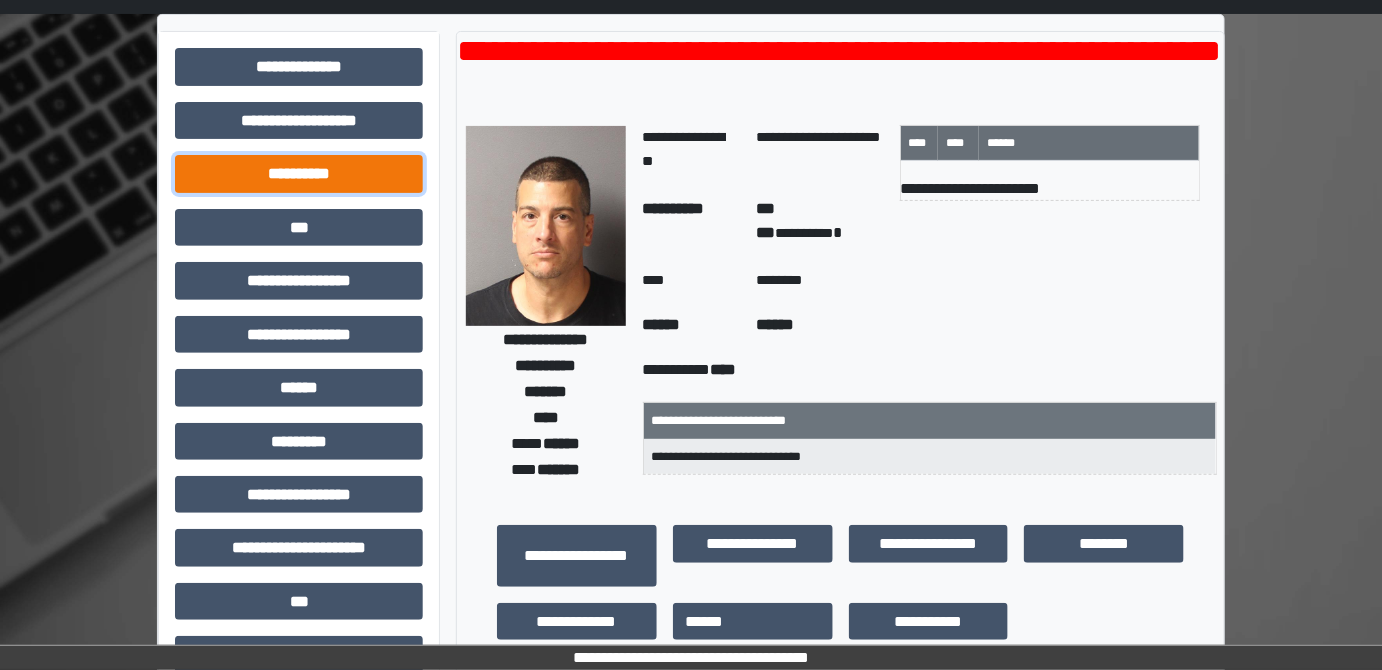 click on "**********" at bounding box center [299, 173] 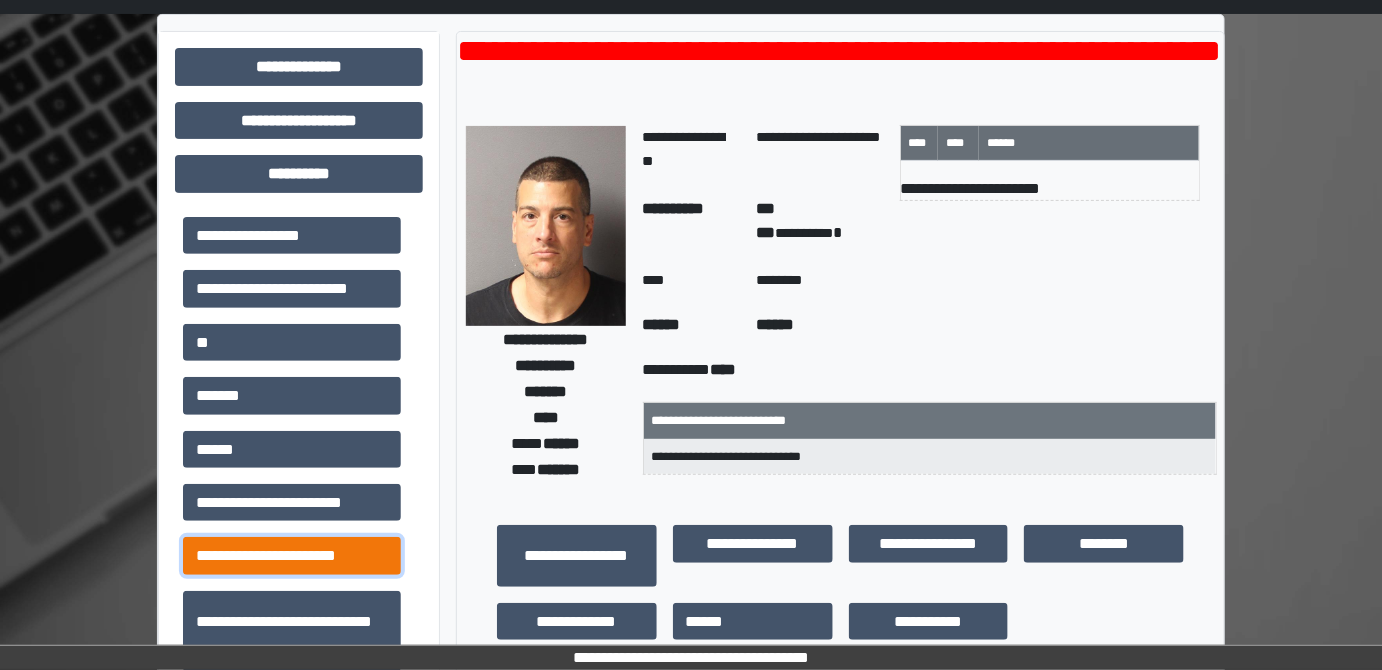 click on "**********" at bounding box center [292, 555] 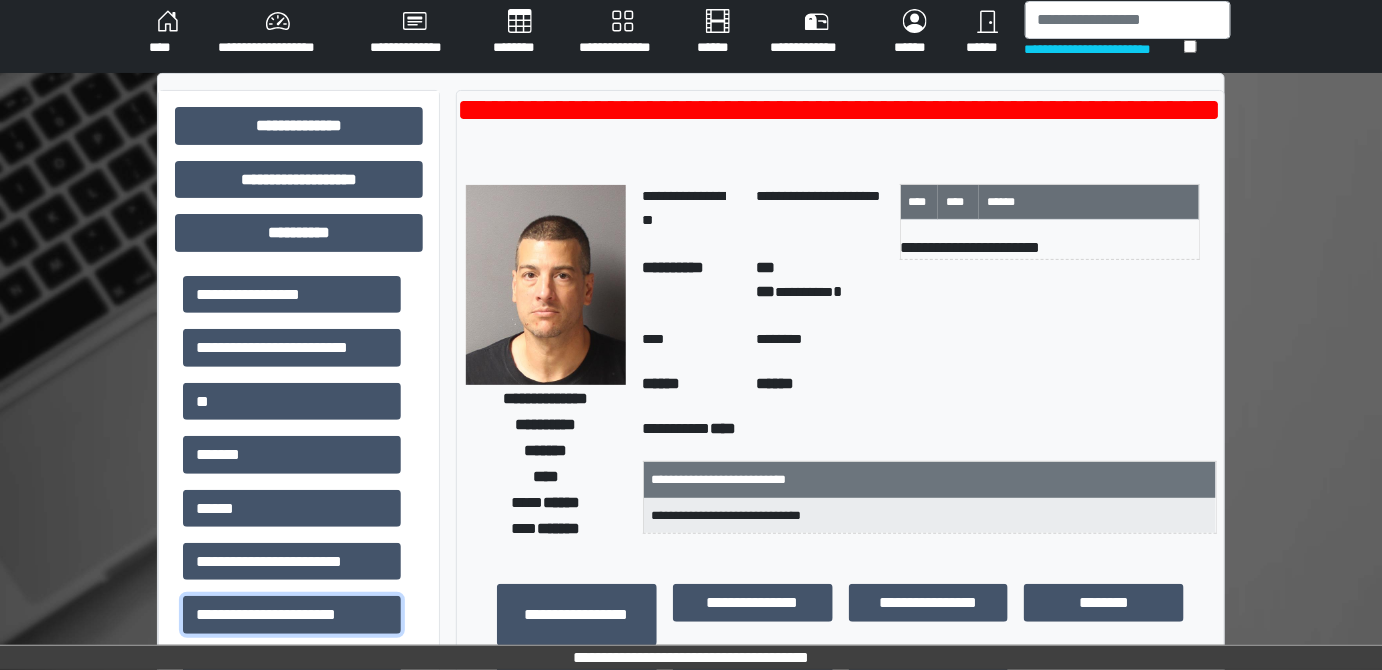 scroll, scrollTop: 0, scrollLeft: 0, axis: both 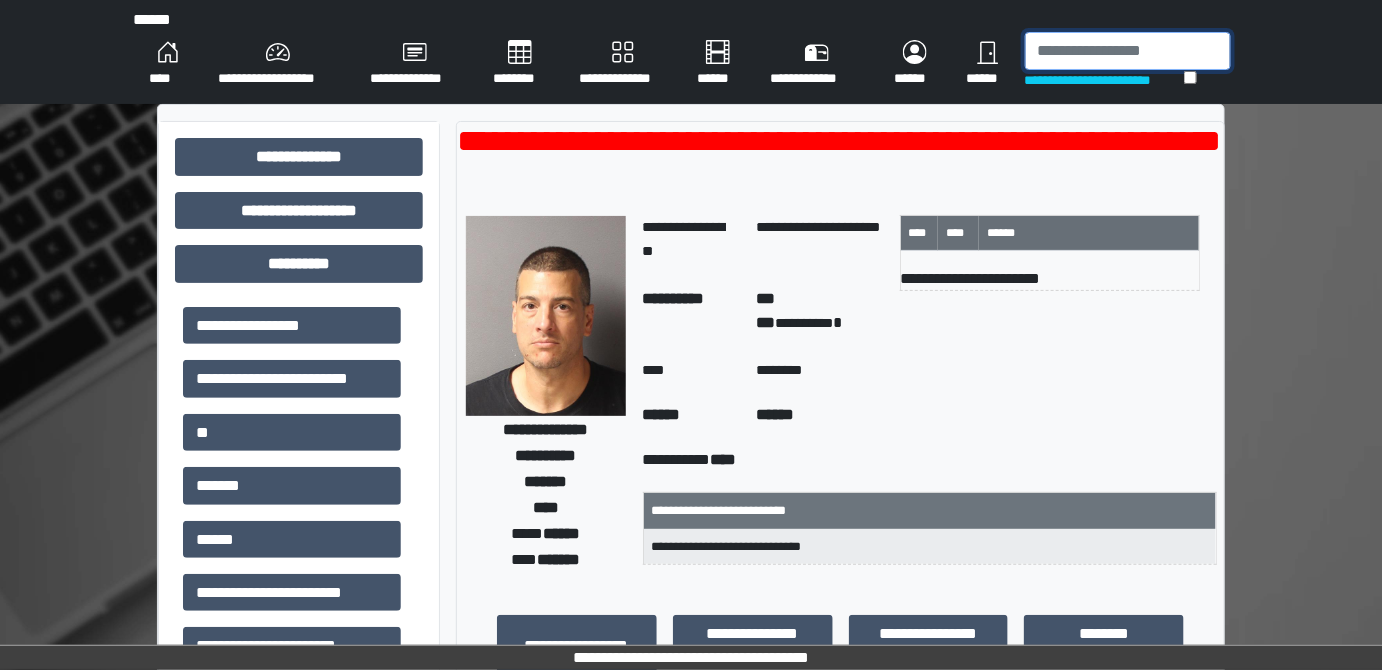 click at bounding box center [1128, 51] 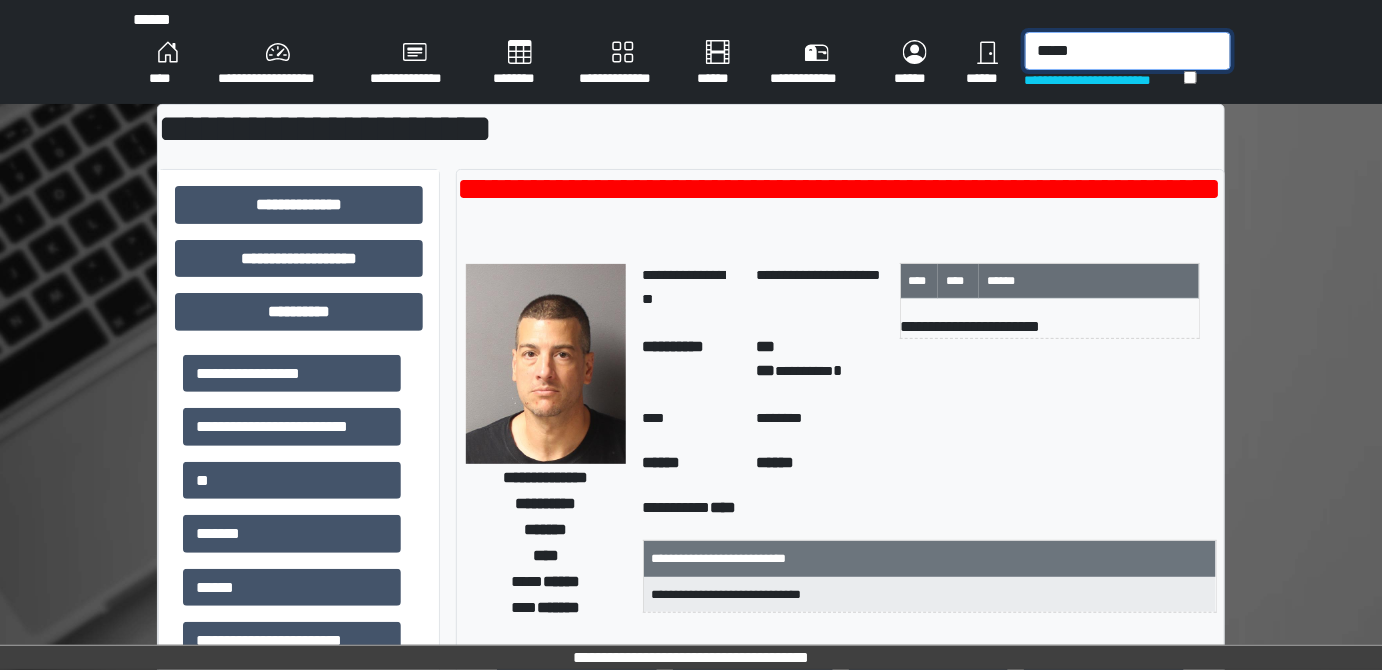 click on "*****" at bounding box center (1128, 51) 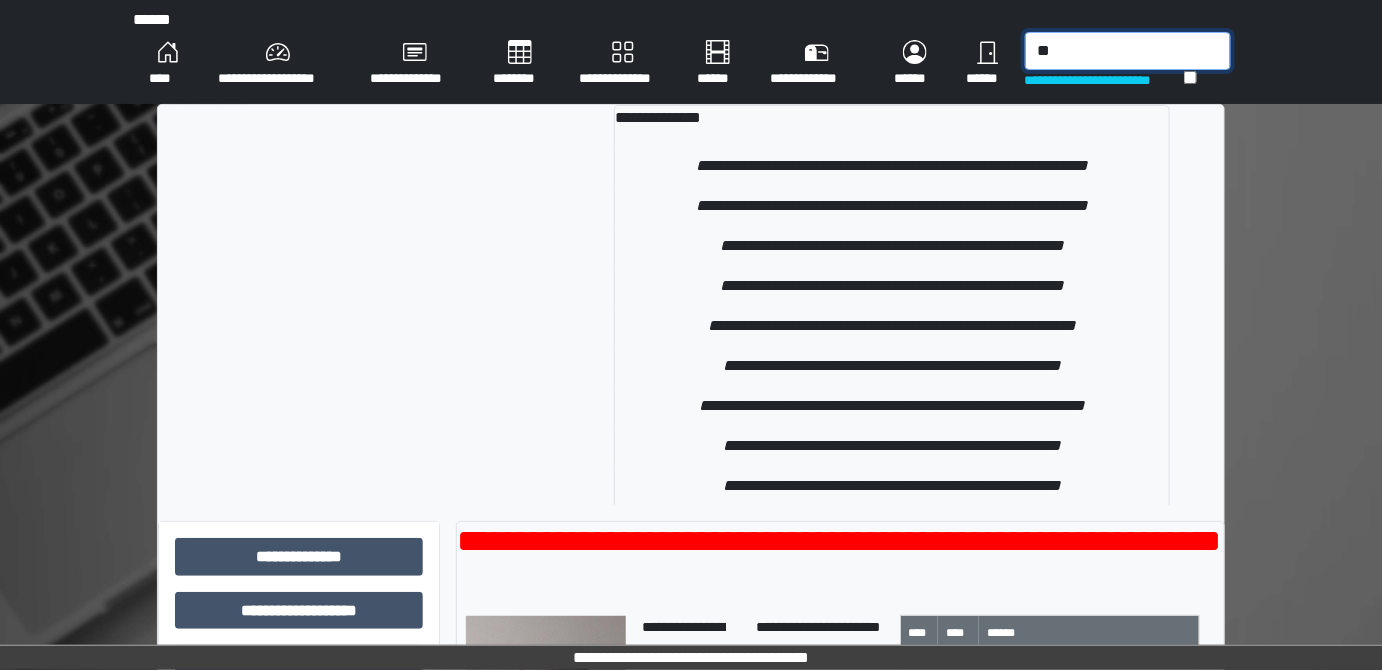type on "*" 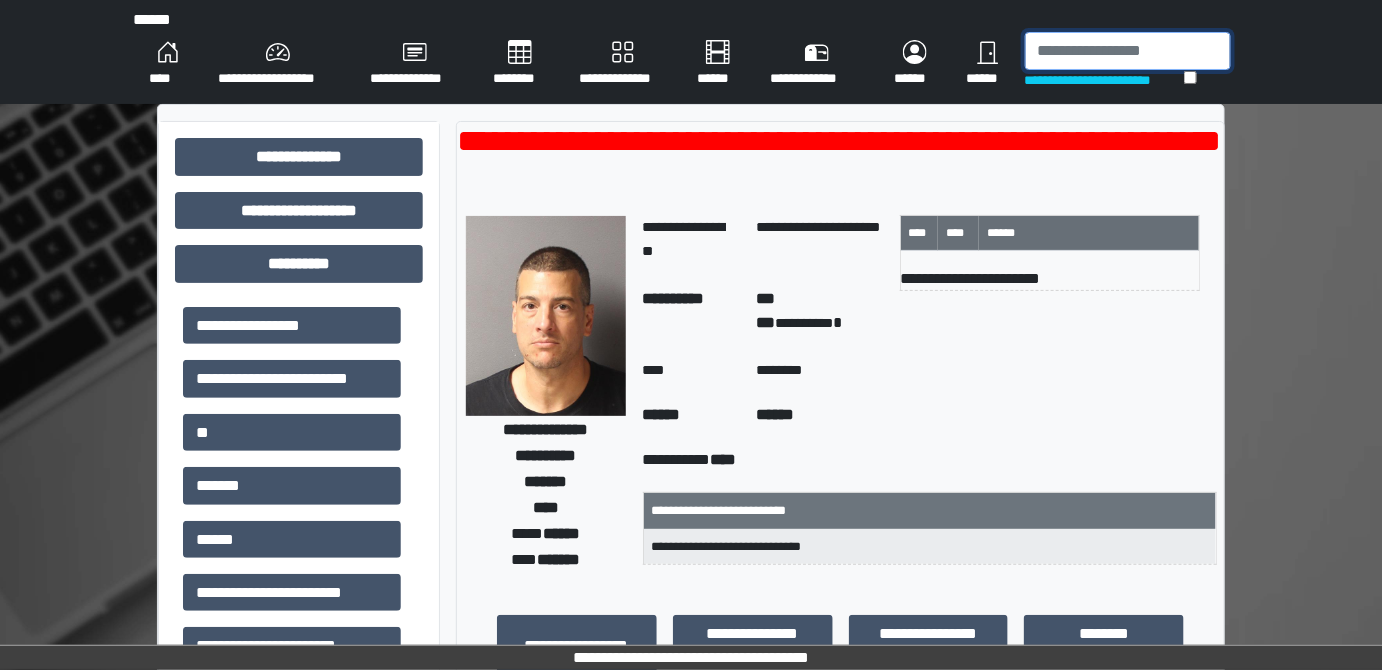 click at bounding box center [1128, 51] 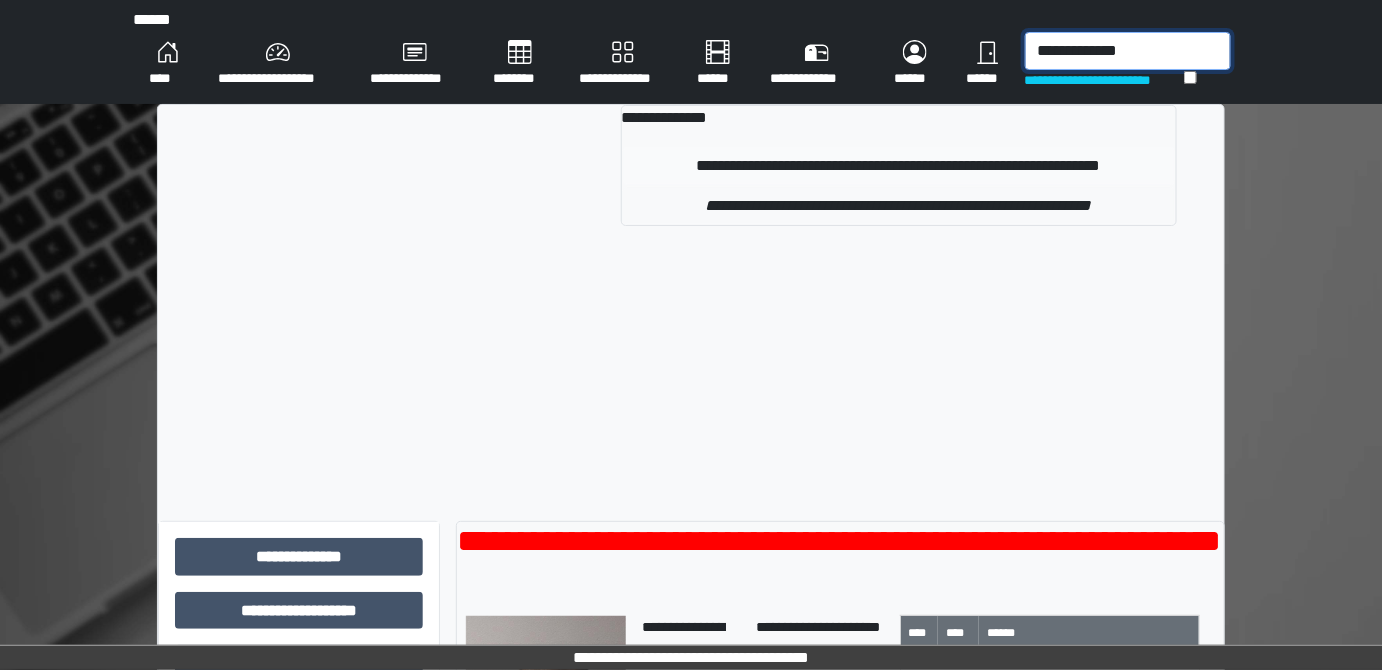 type on "**********" 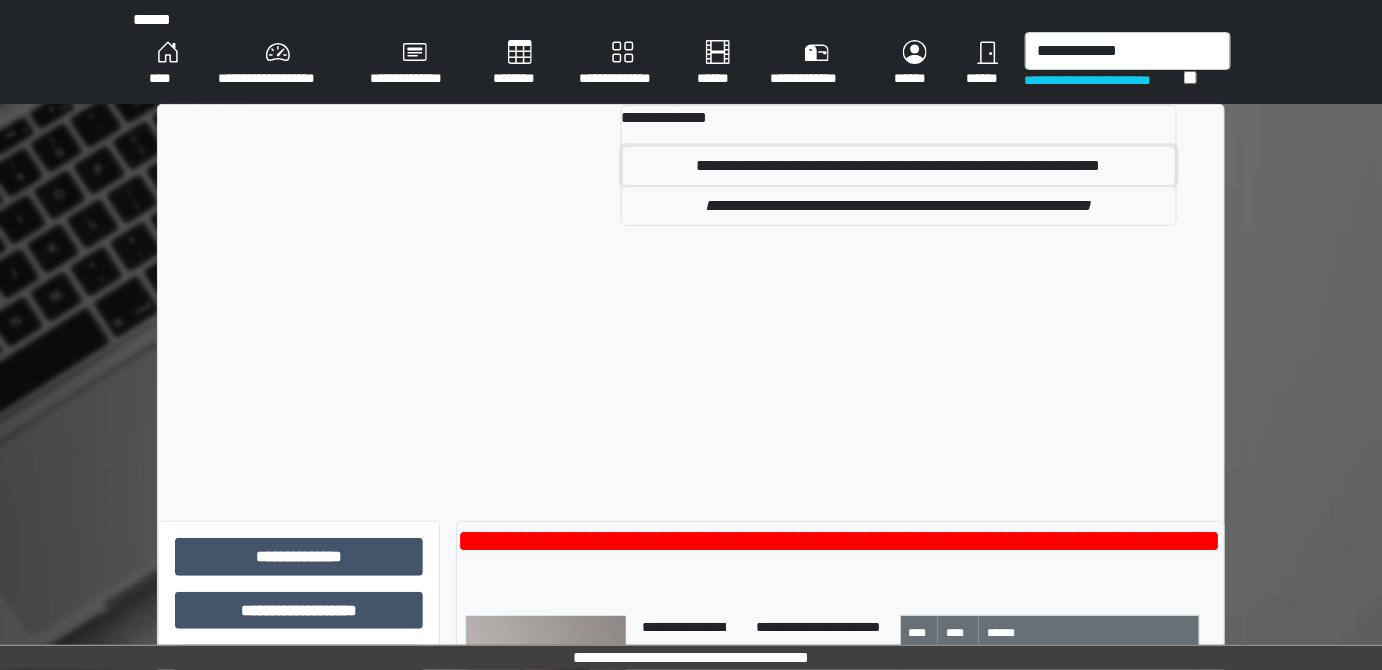 click on "**********" at bounding box center (899, 166) 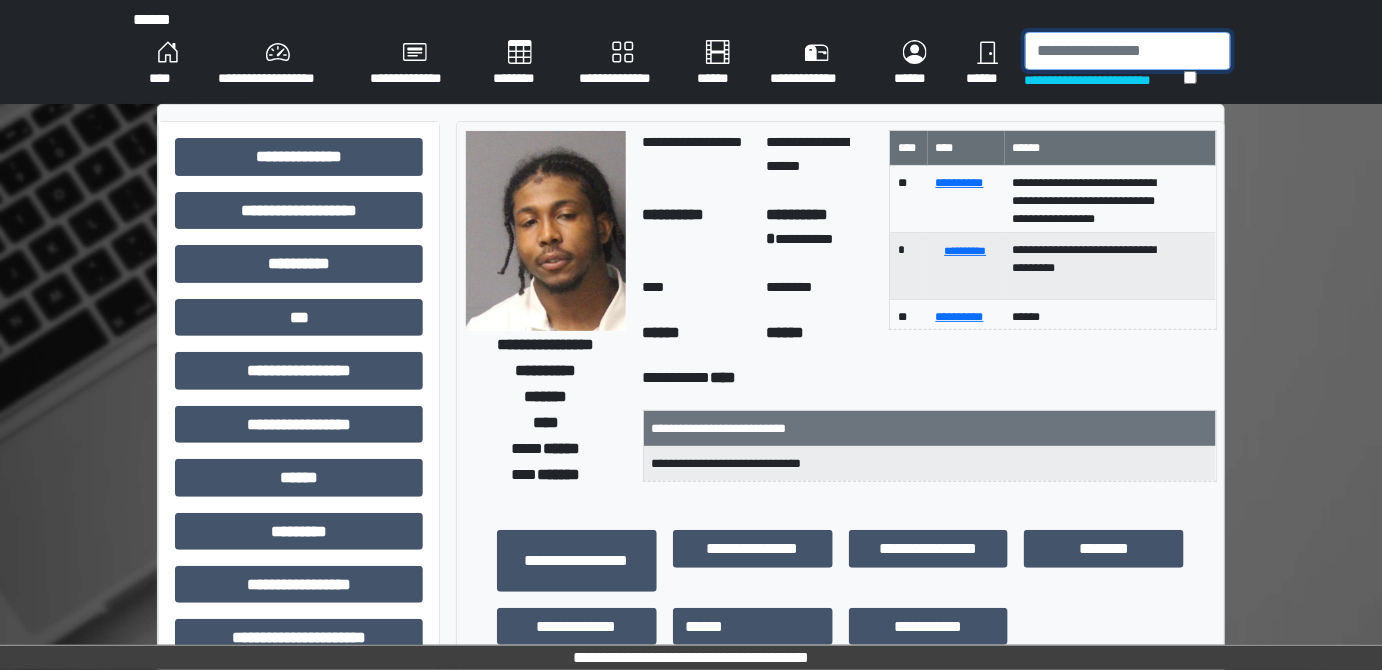 click at bounding box center (1128, 51) 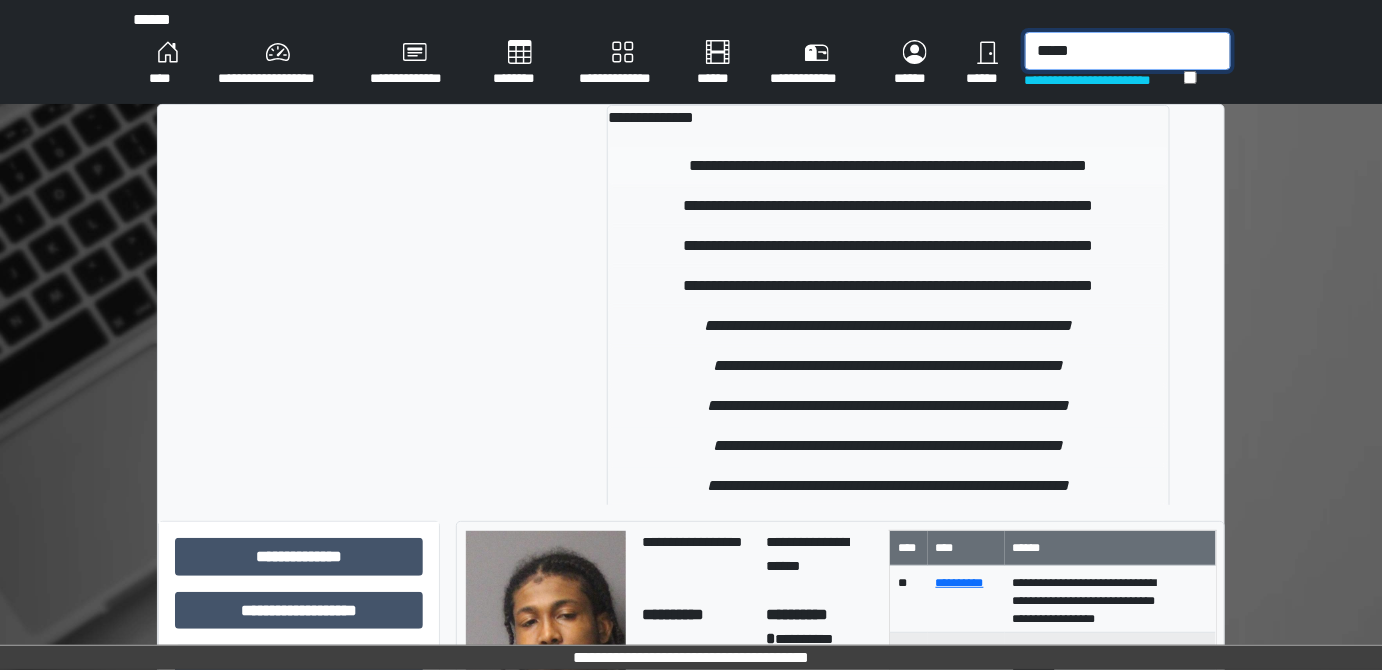 type on "*****" 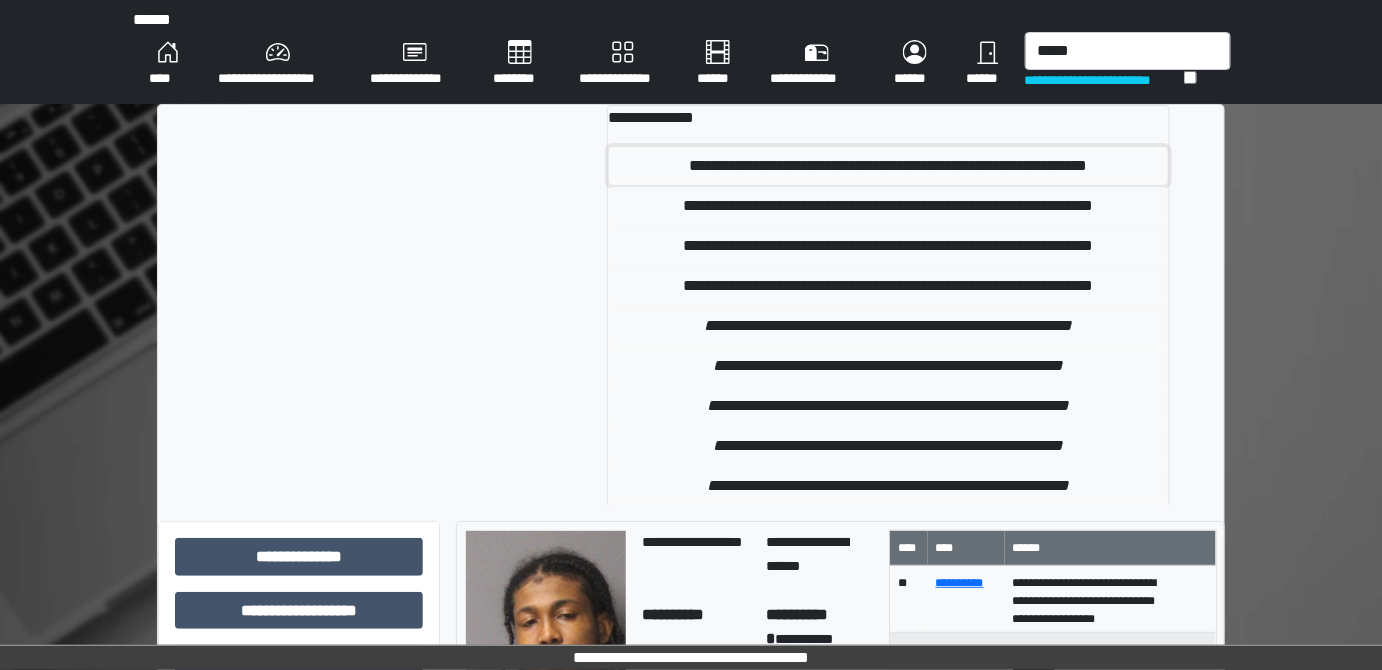 click on "**********" at bounding box center [888, 166] 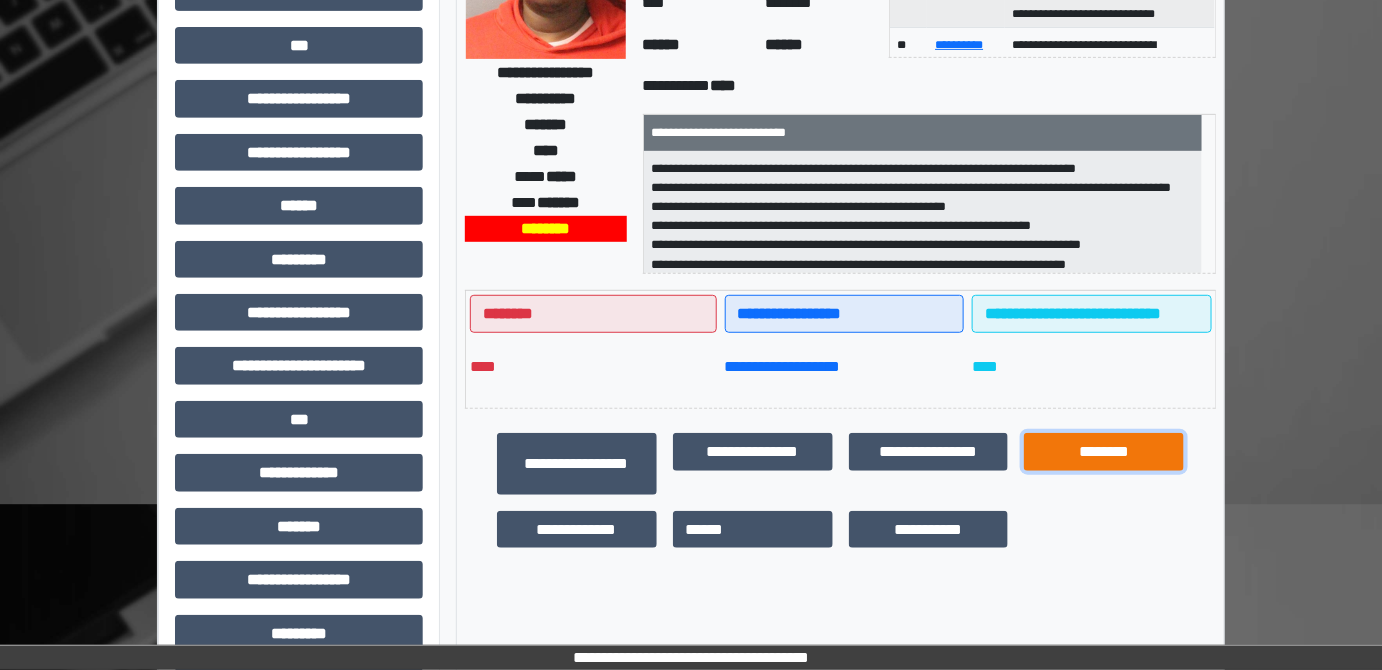 click on "********" at bounding box center (1104, 451) 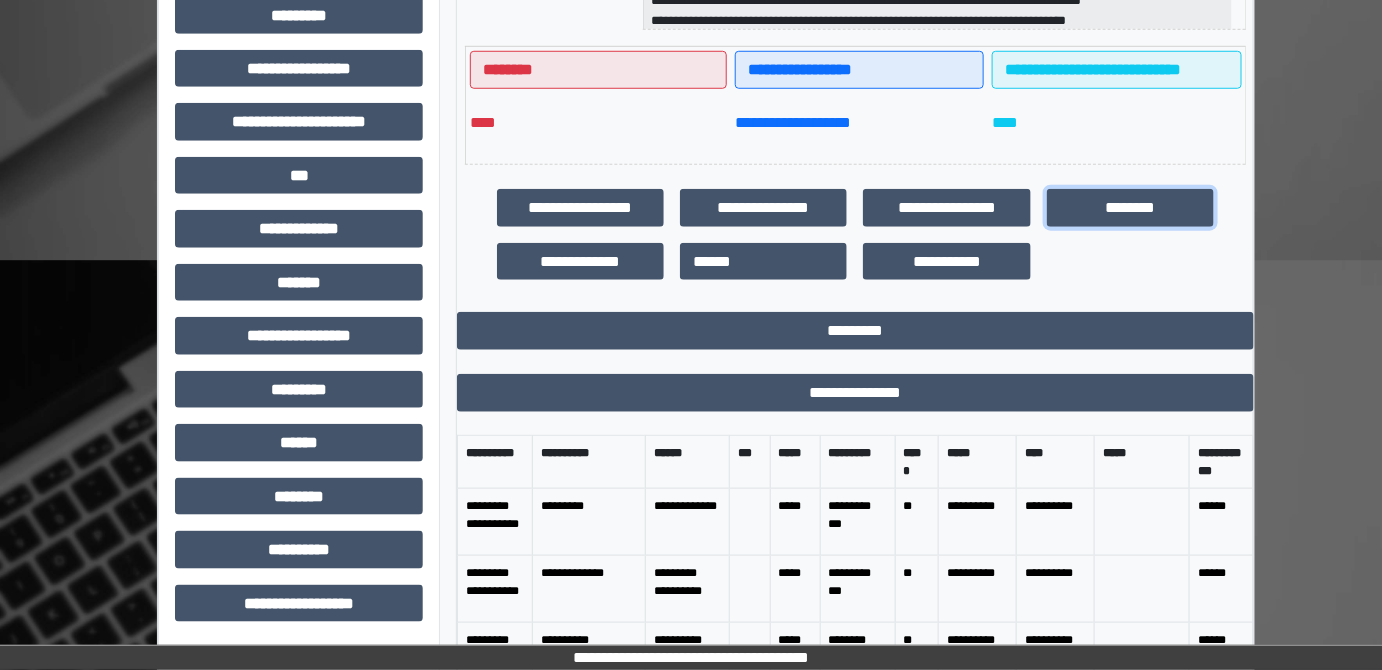 scroll, scrollTop: 777, scrollLeft: 0, axis: vertical 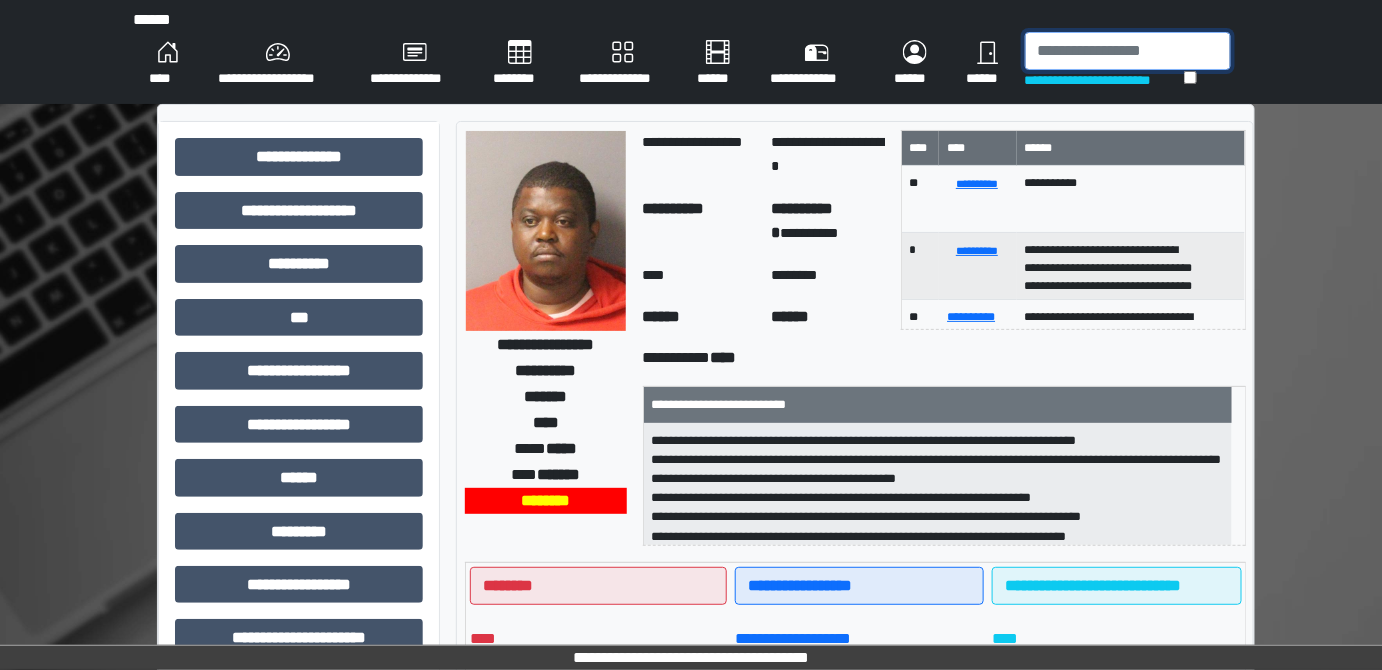 click at bounding box center [1128, 51] 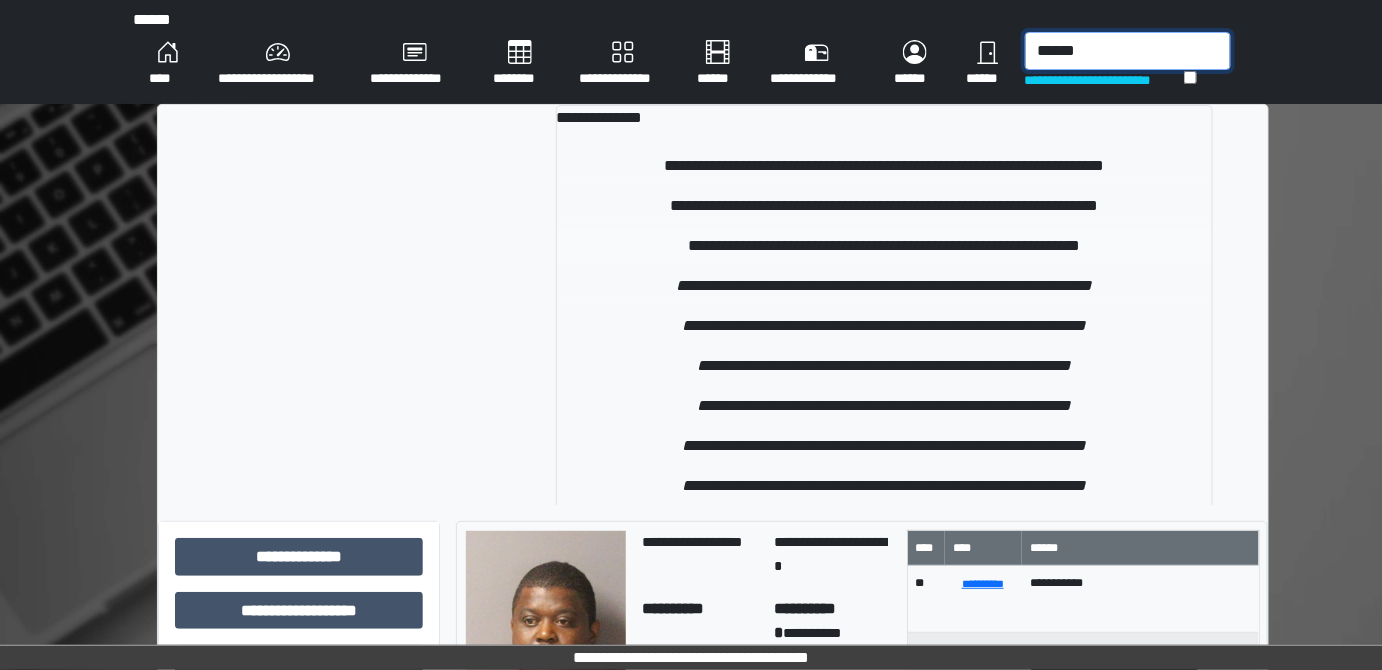 type on "******" 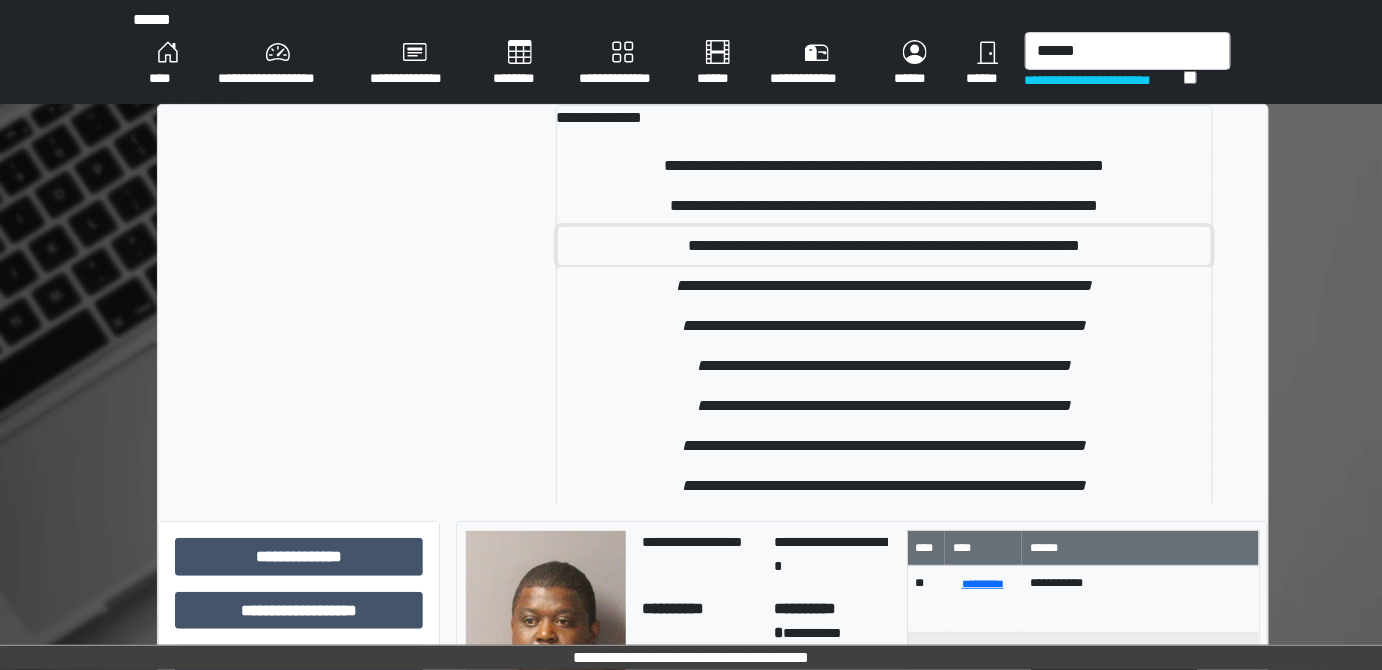 click on "**********" at bounding box center (885, 246) 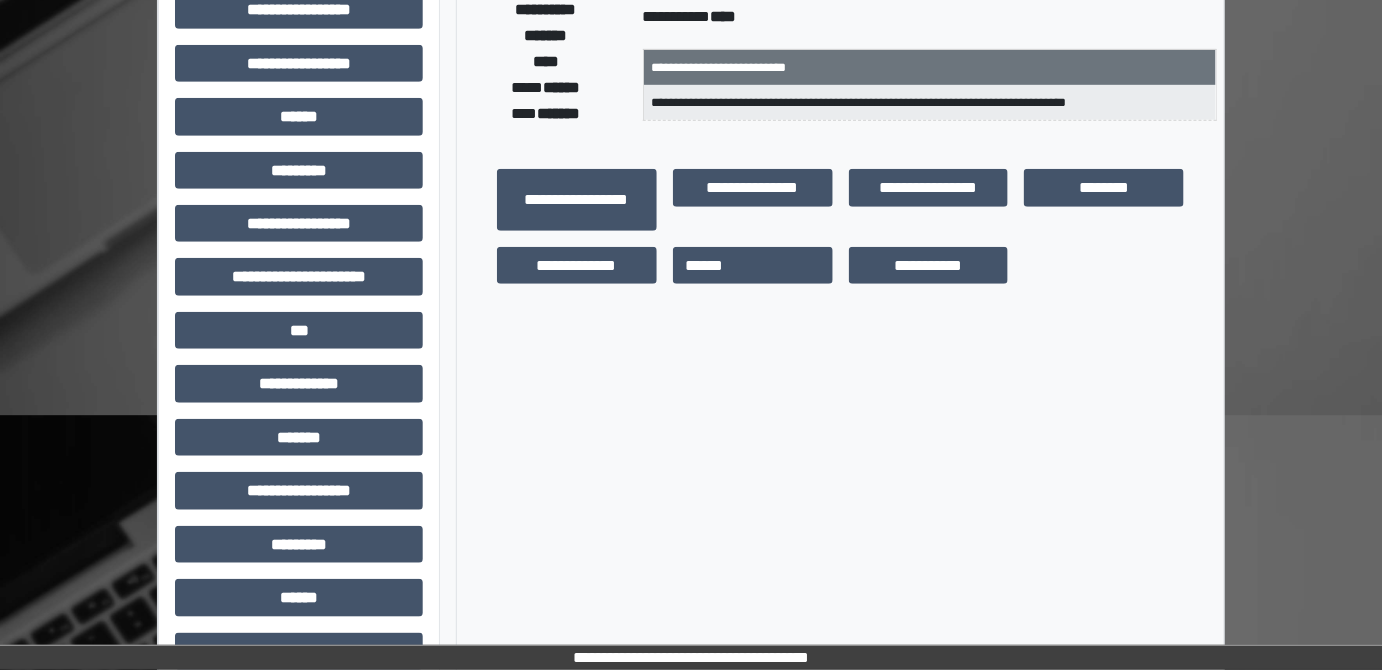 scroll, scrollTop: 363, scrollLeft: 0, axis: vertical 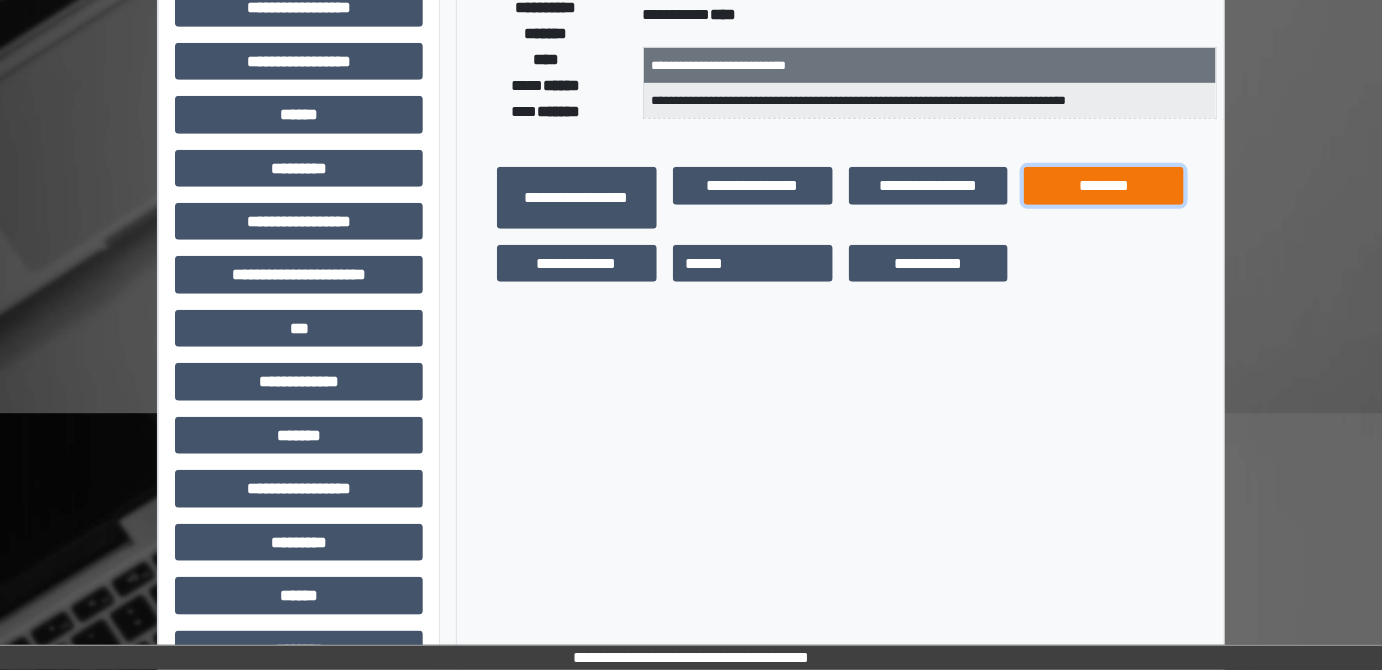 click on "********" at bounding box center (1104, 185) 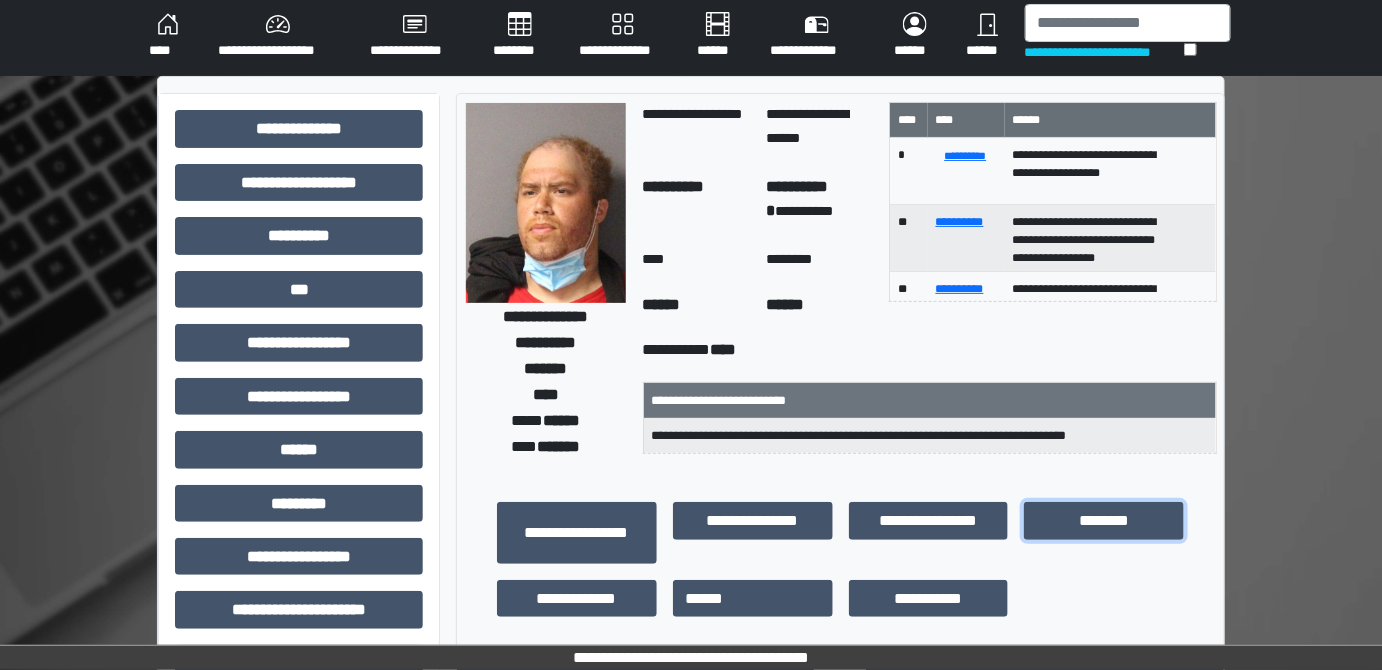 scroll, scrollTop: 0, scrollLeft: 0, axis: both 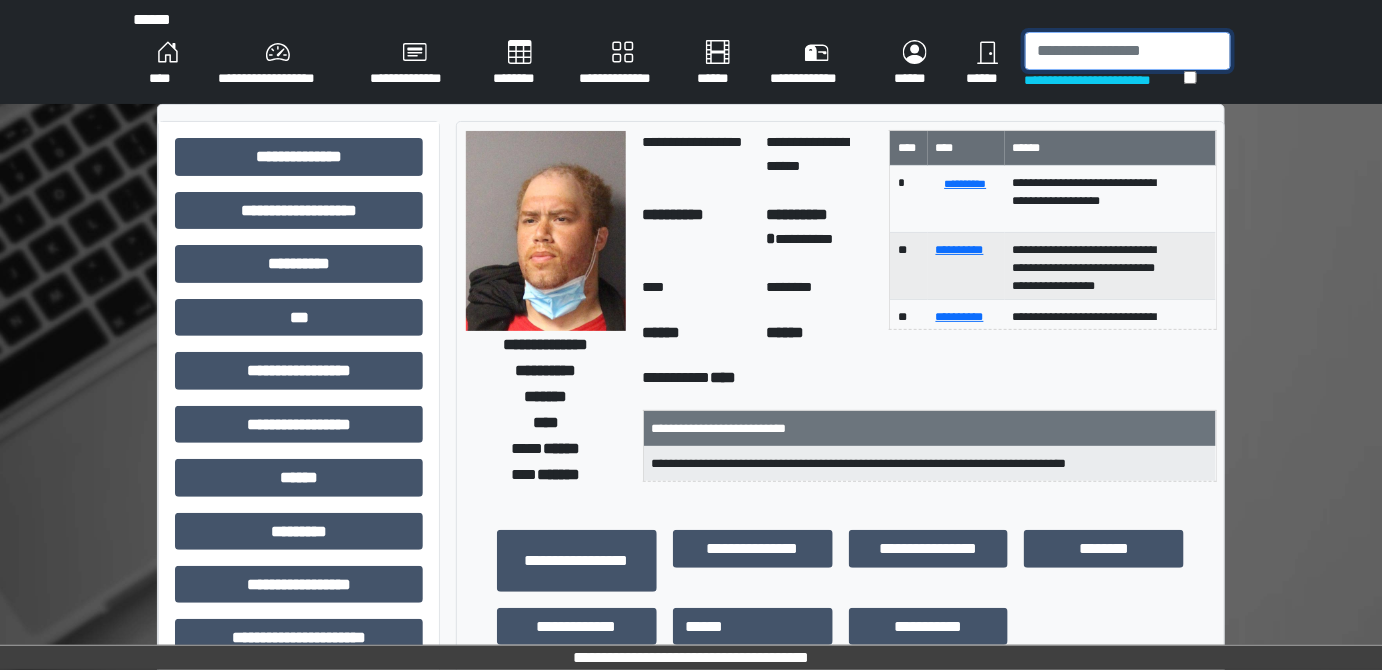 click at bounding box center (1128, 51) 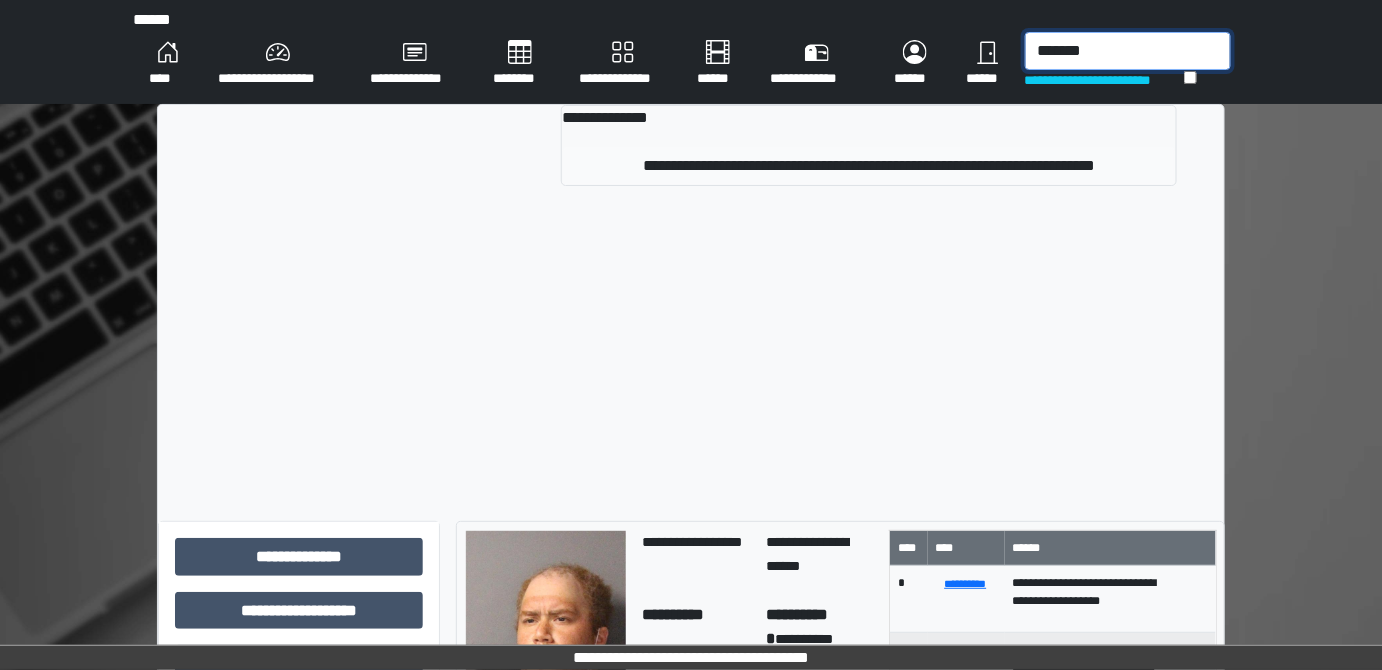 type on "*******" 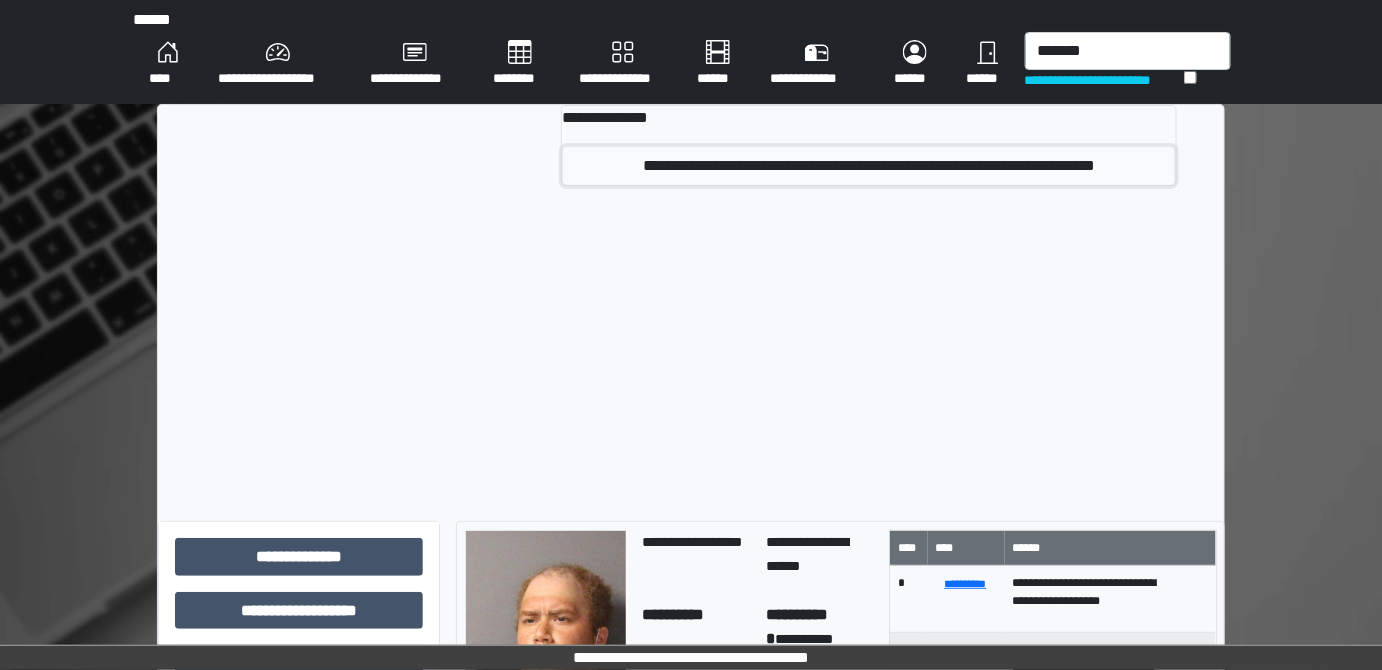click on "**********" at bounding box center (869, 166) 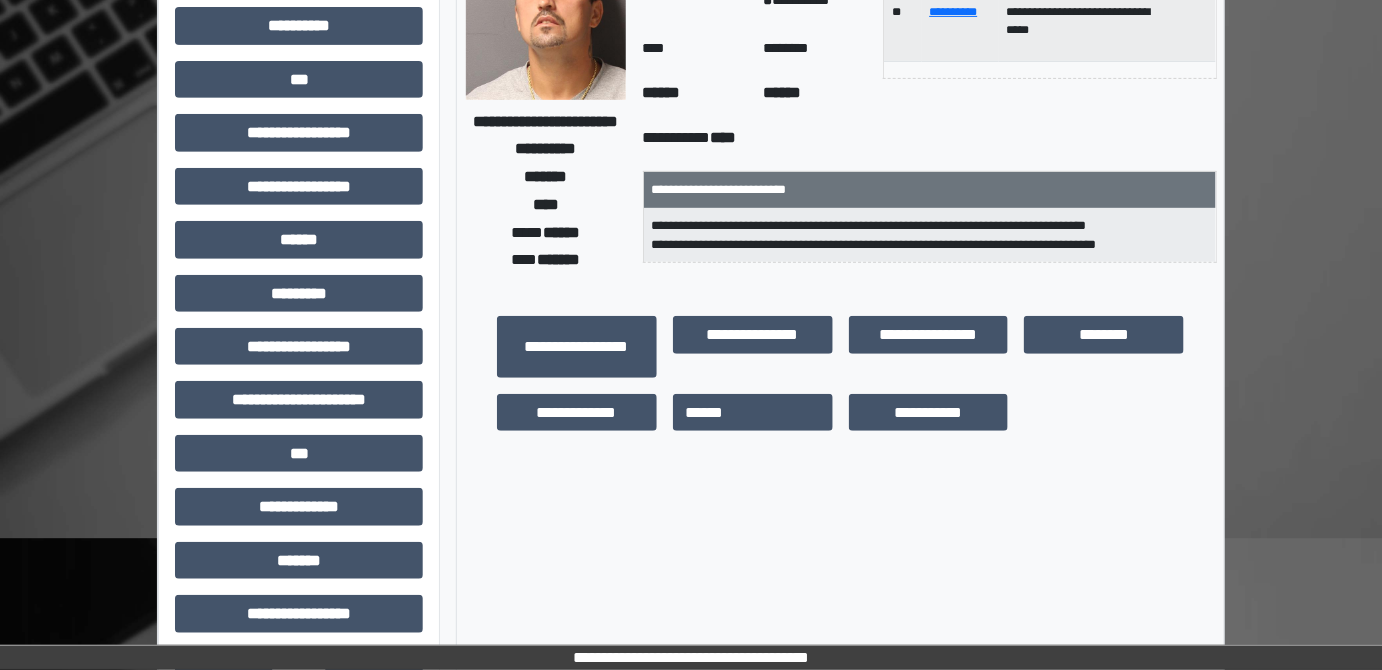 scroll, scrollTop: 272, scrollLeft: 0, axis: vertical 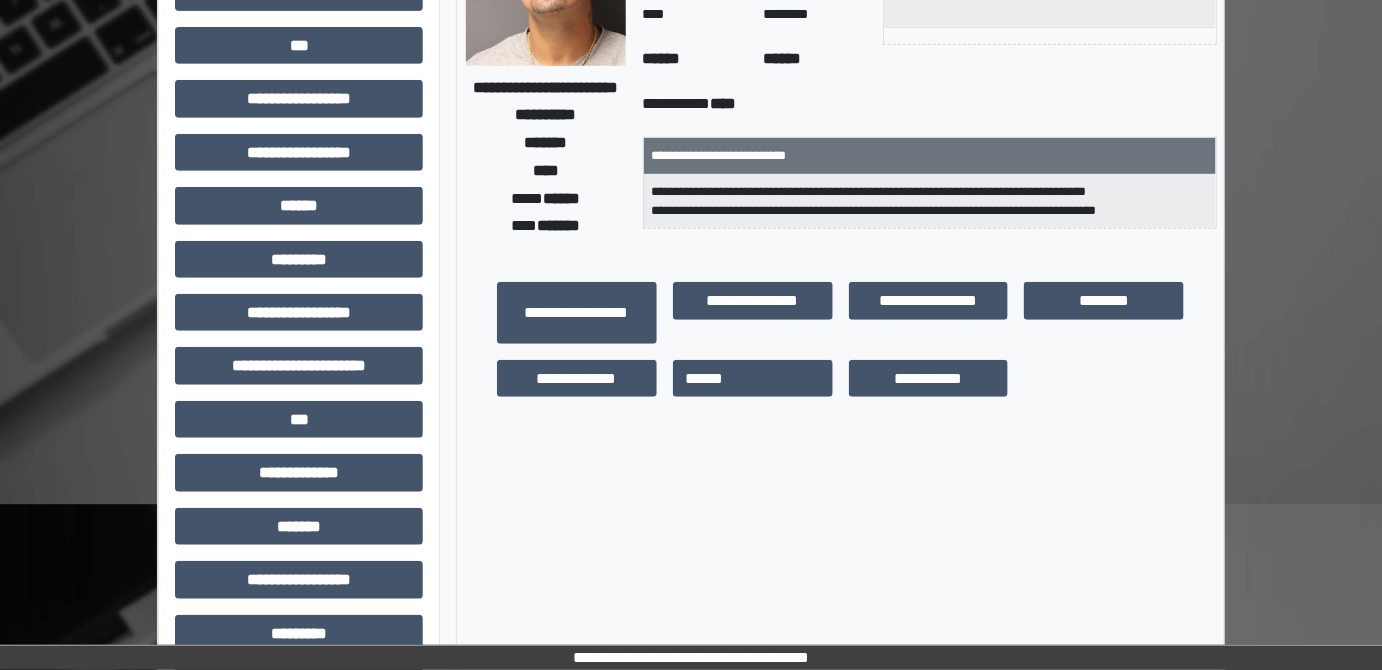 click on "********" at bounding box center [1104, 312] 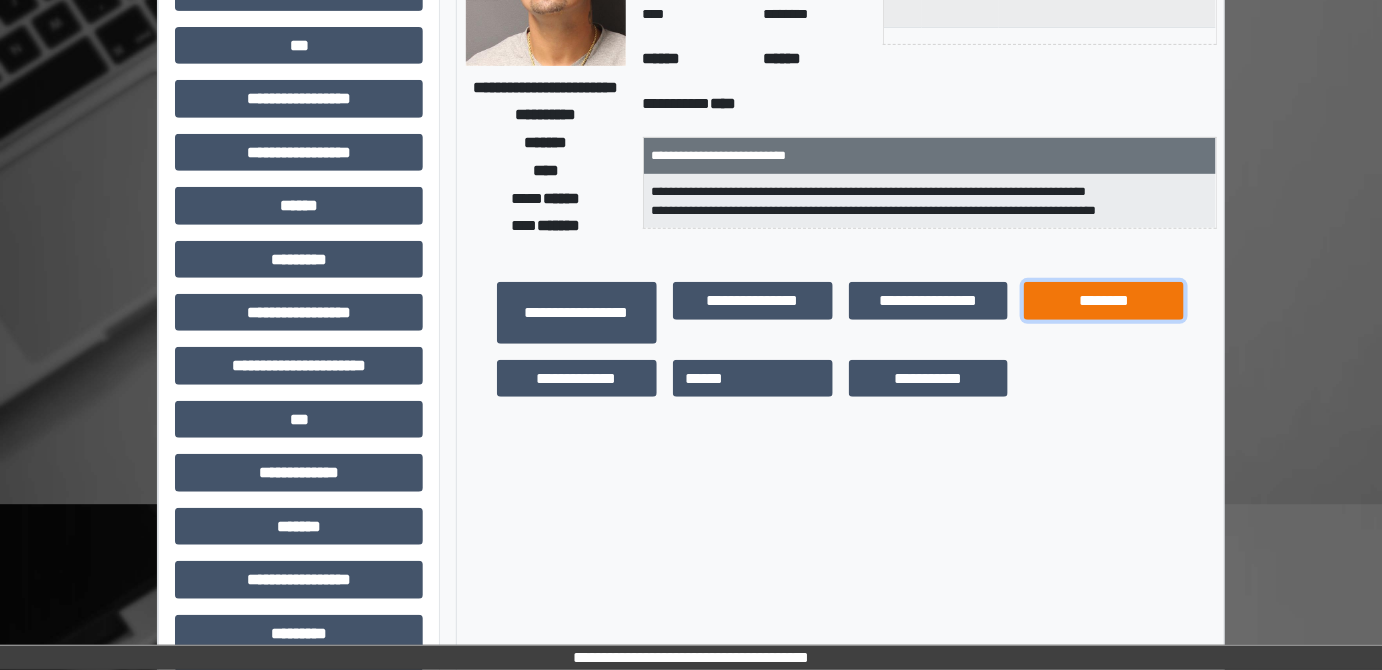 click on "********" at bounding box center [1104, 300] 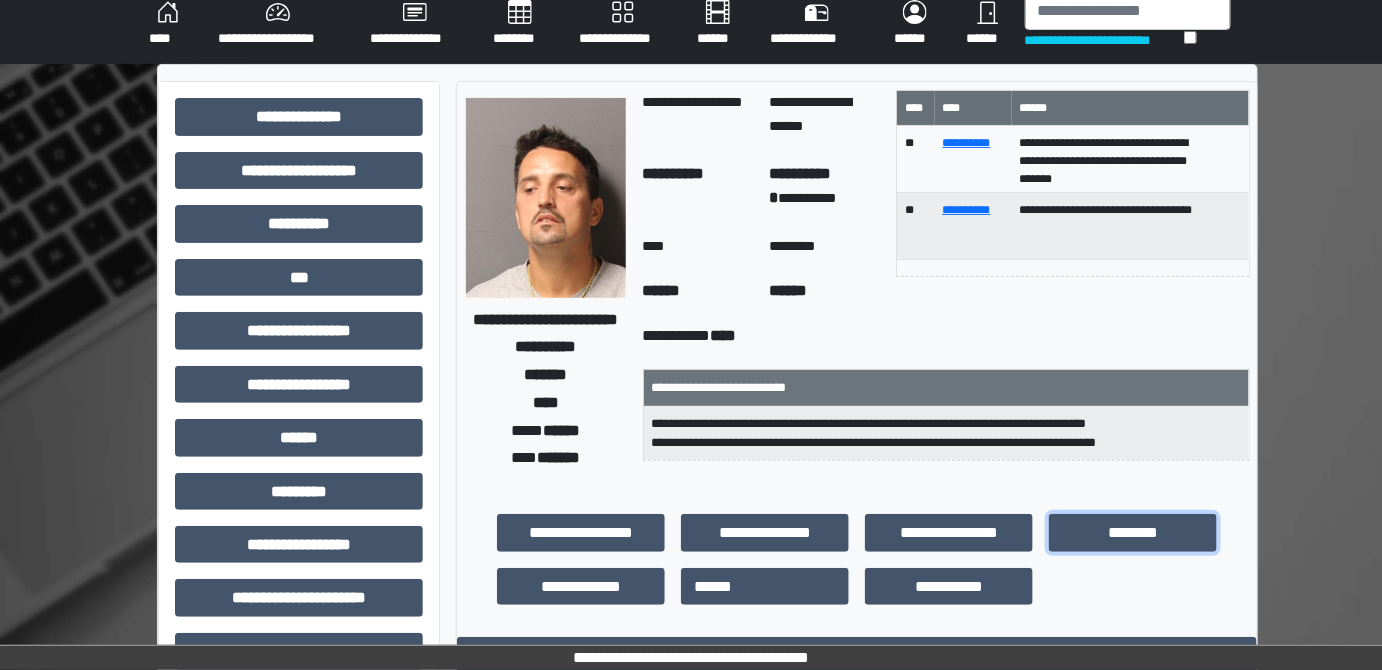 scroll, scrollTop: 0, scrollLeft: 0, axis: both 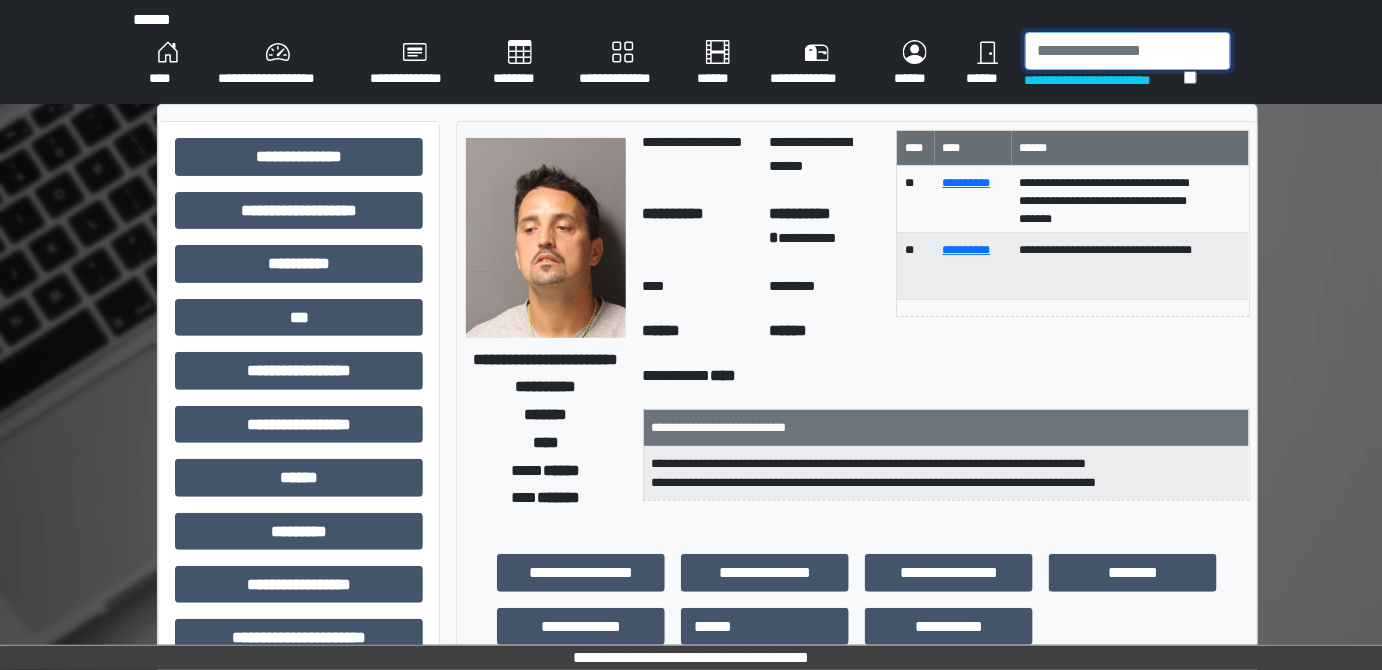 click at bounding box center [1128, 51] 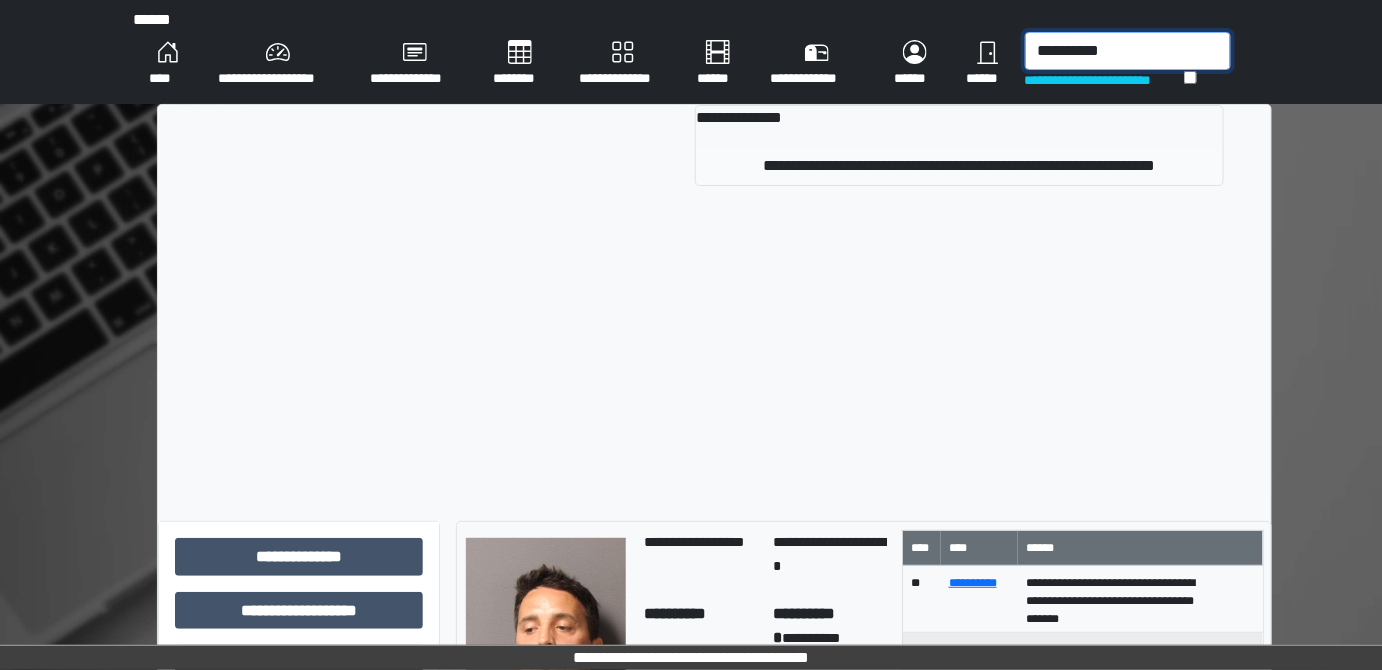 type on "**********" 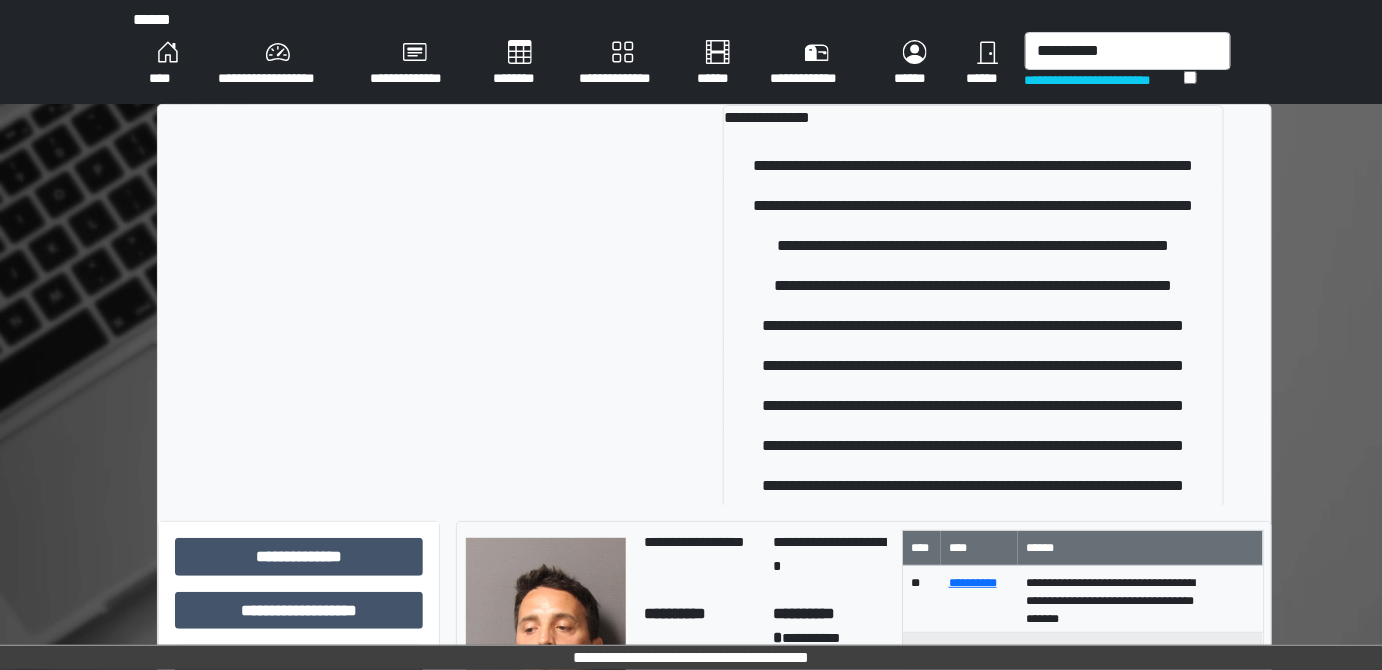 click on "**********" at bounding box center [973, 166] 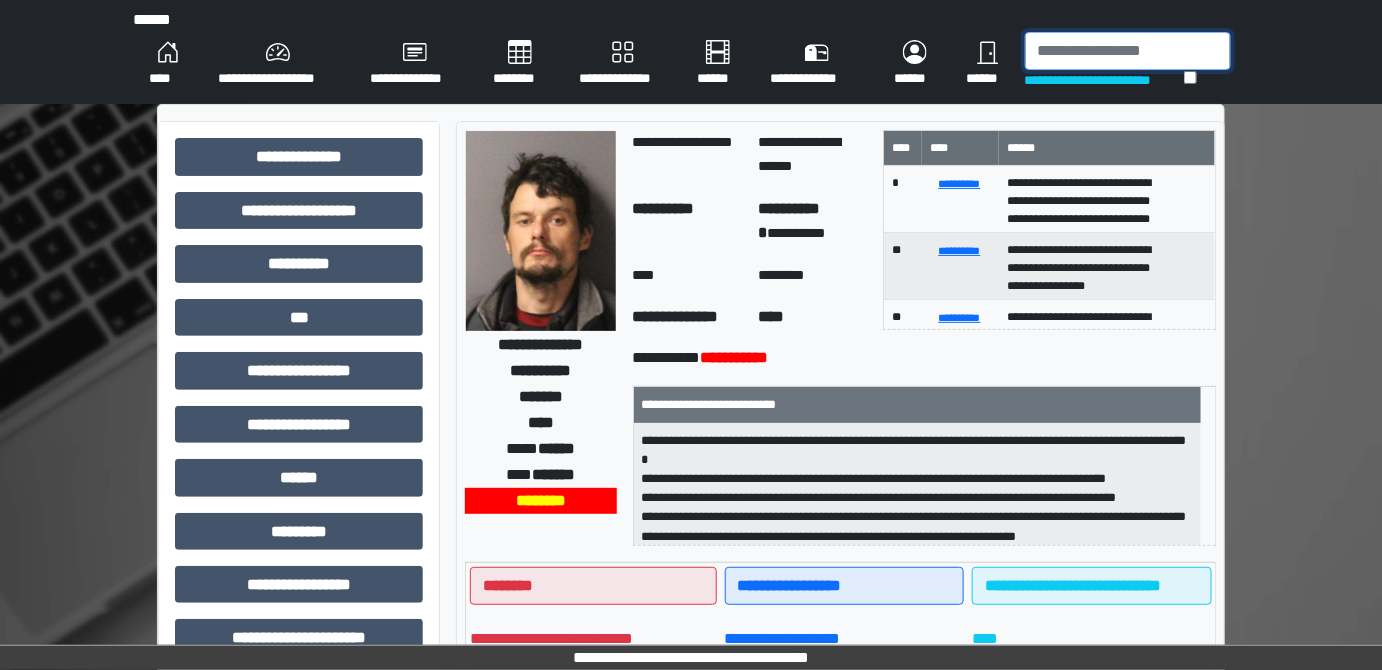 click at bounding box center (1128, 51) 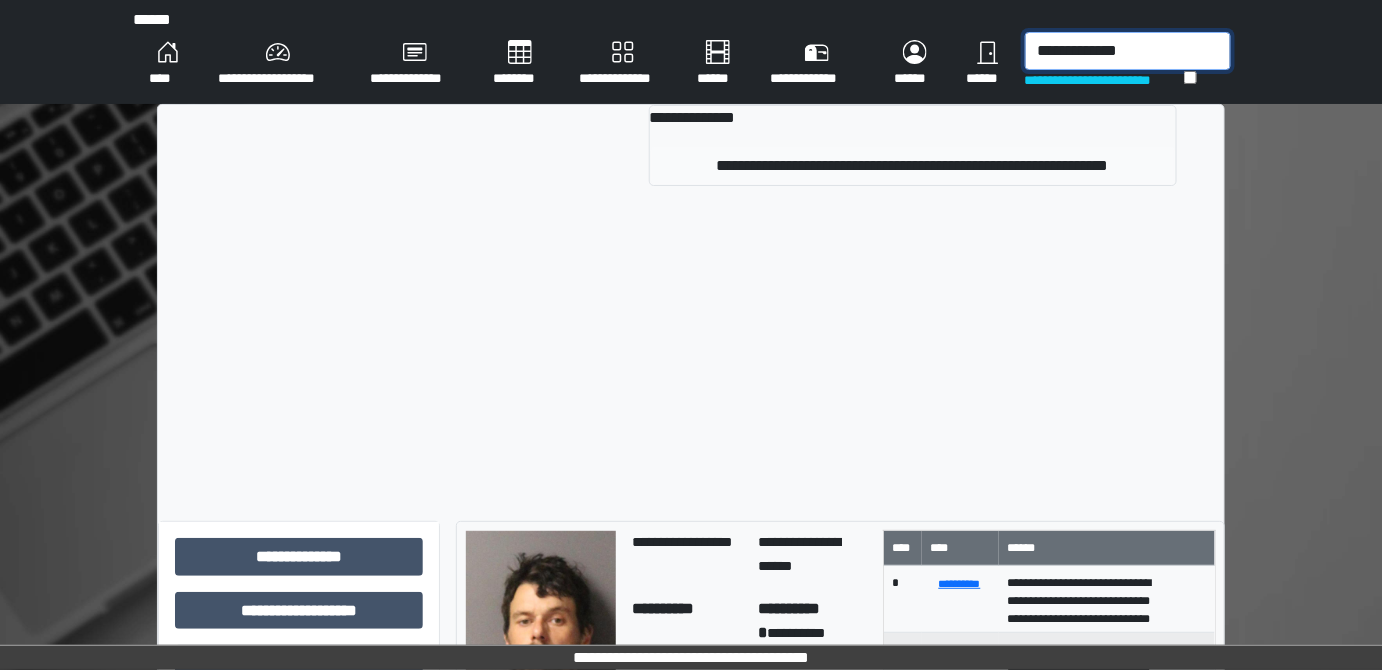 type on "**********" 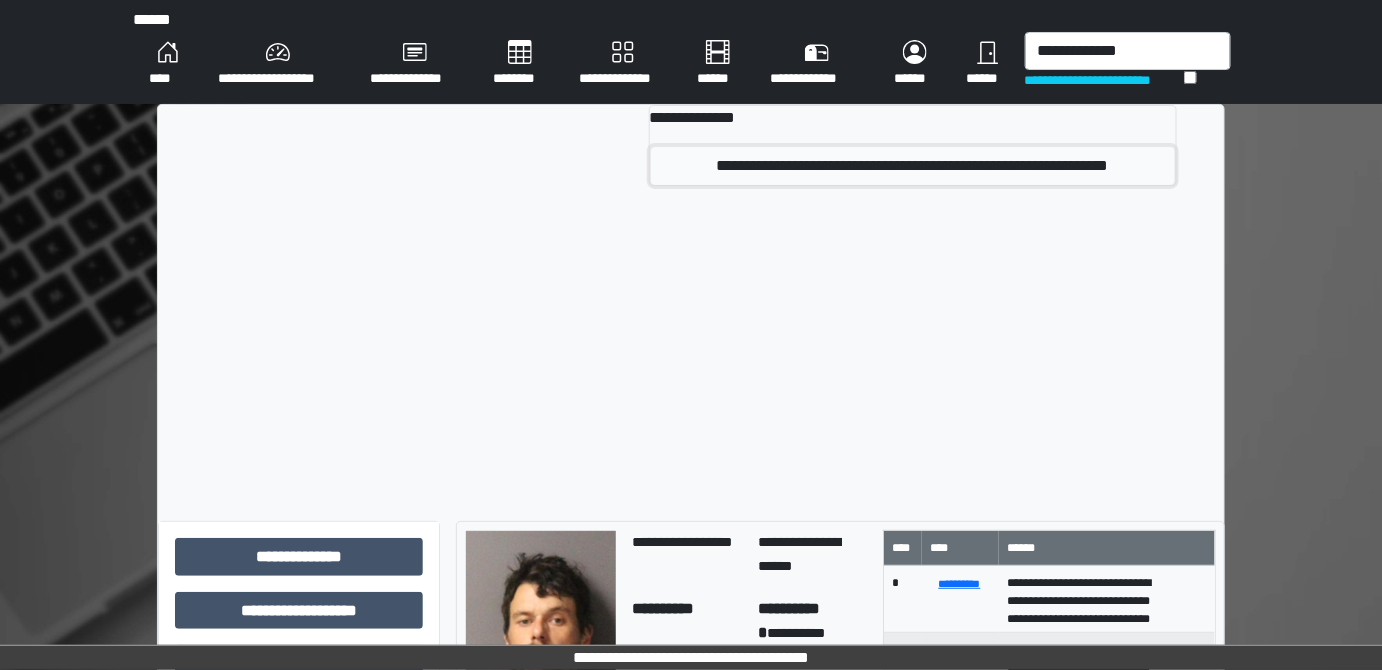 click on "**********" at bounding box center [913, 166] 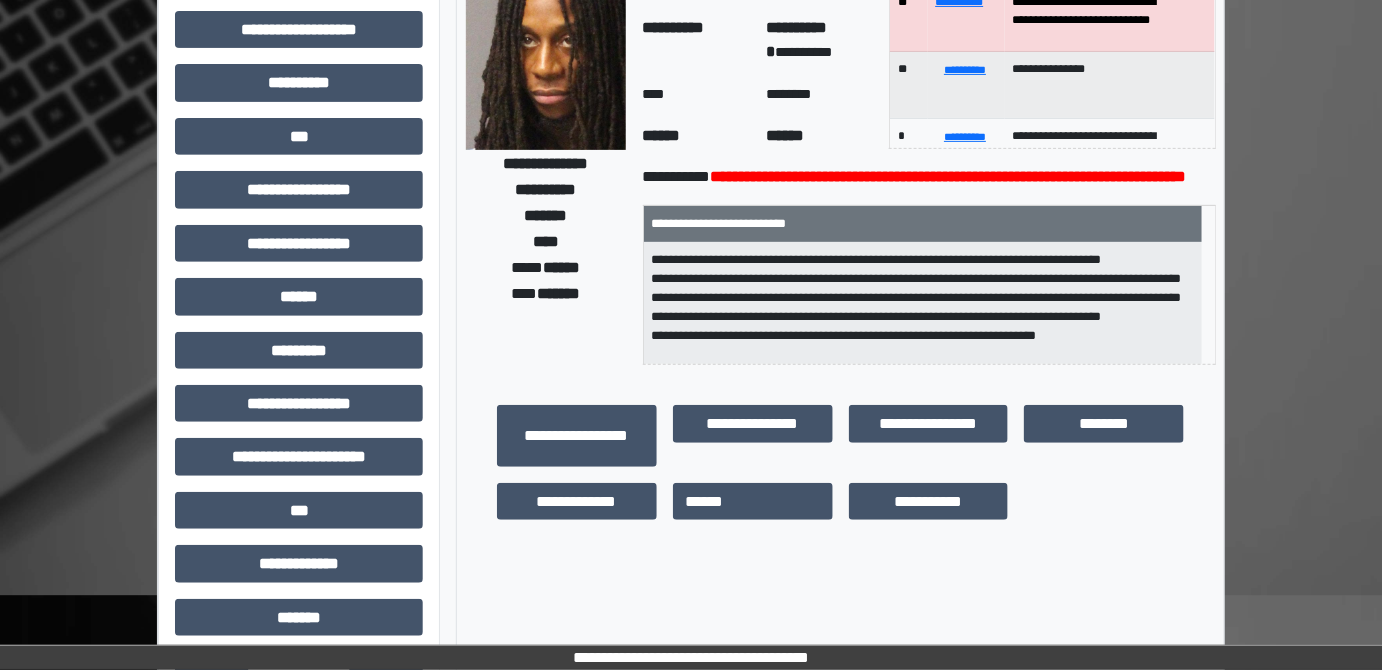 scroll, scrollTop: 181, scrollLeft: 0, axis: vertical 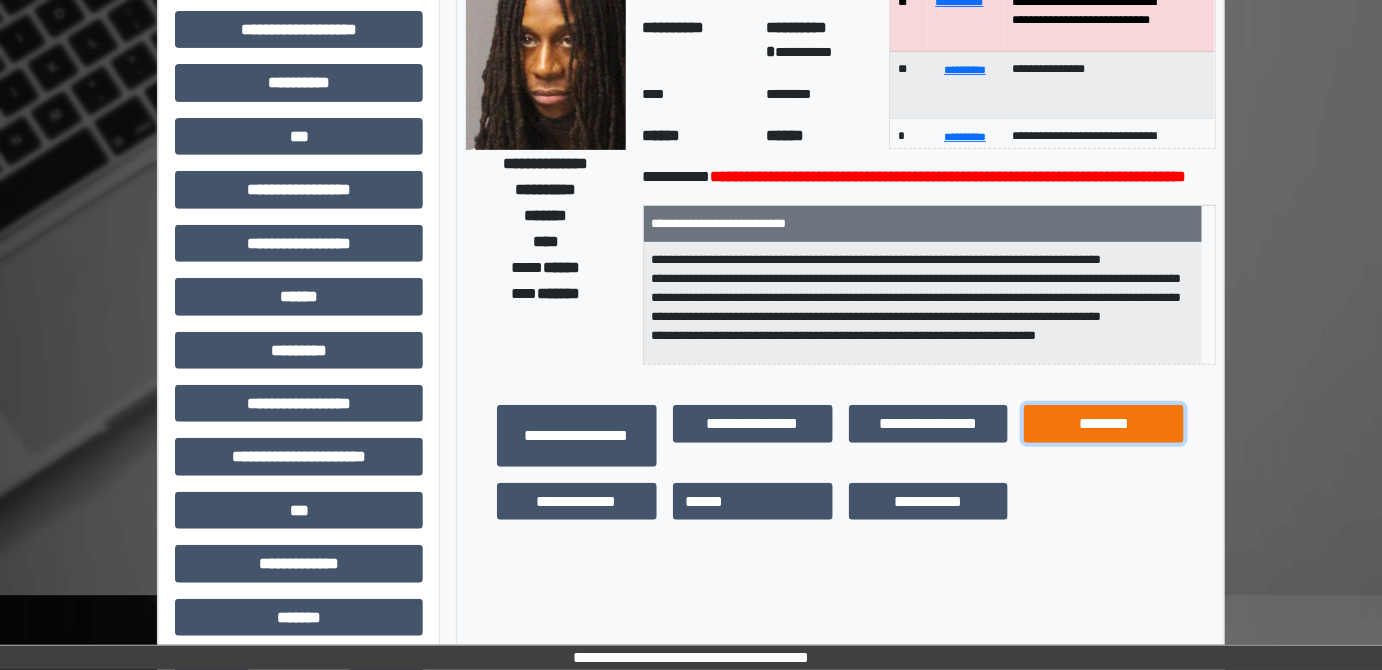 click on "********" at bounding box center (1104, 423) 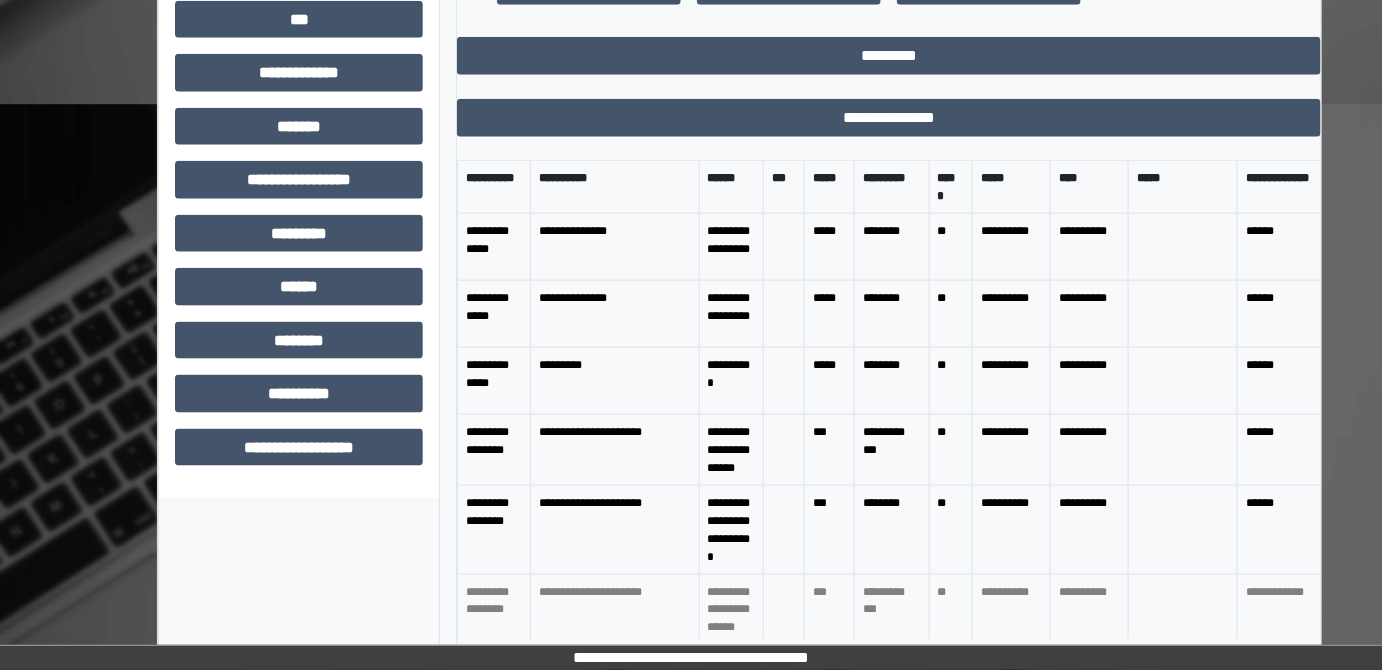 scroll, scrollTop: 682, scrollLeft: 0, axis: vertical 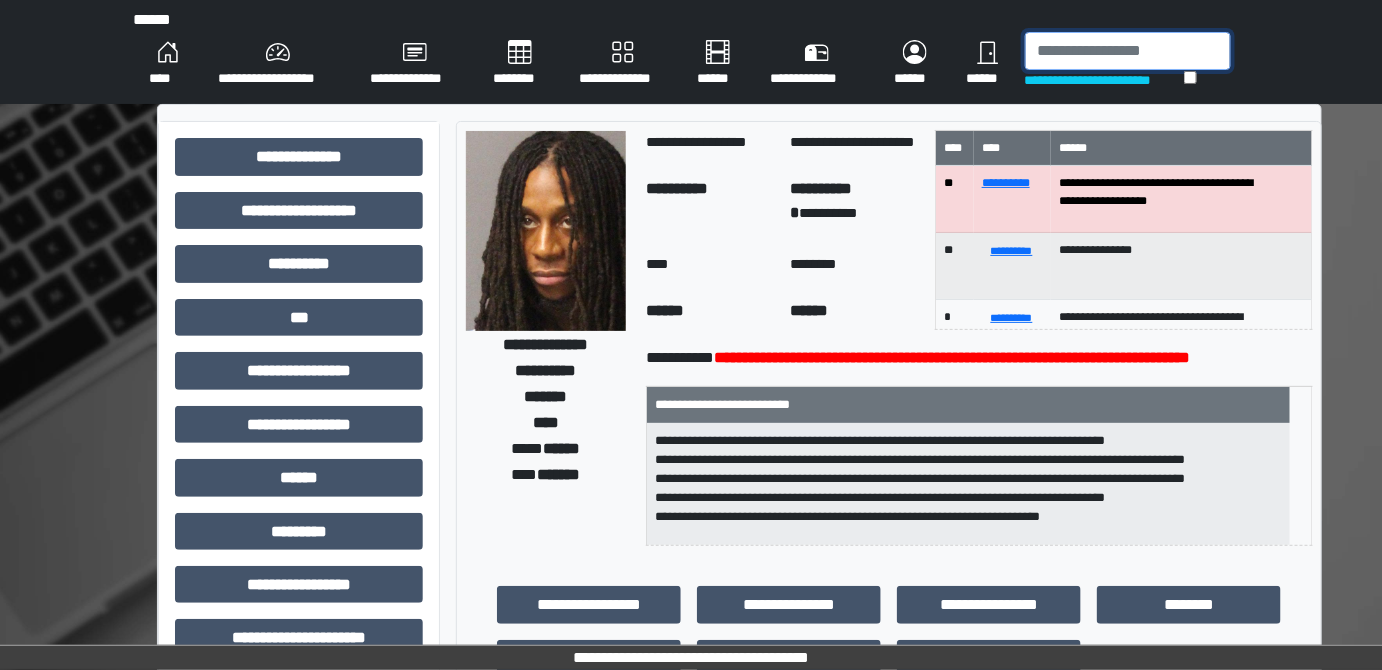 click at bounding box center [1128, 51] 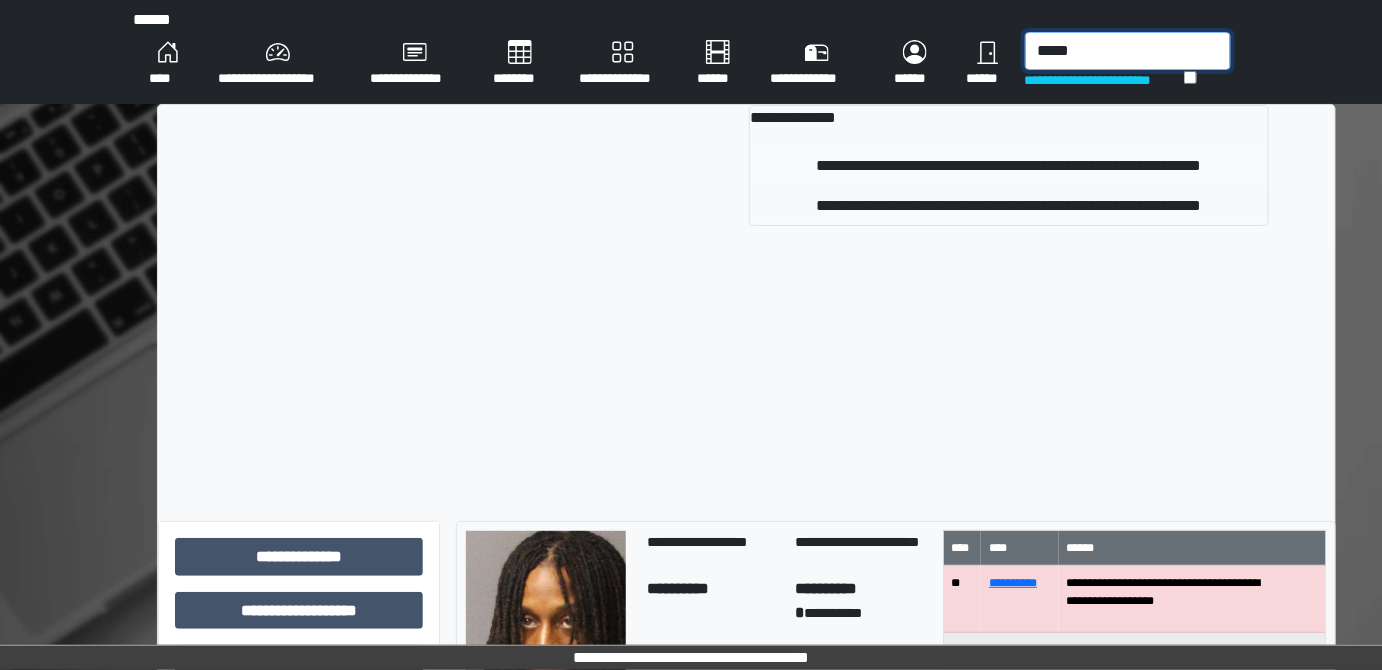 type on "*****" 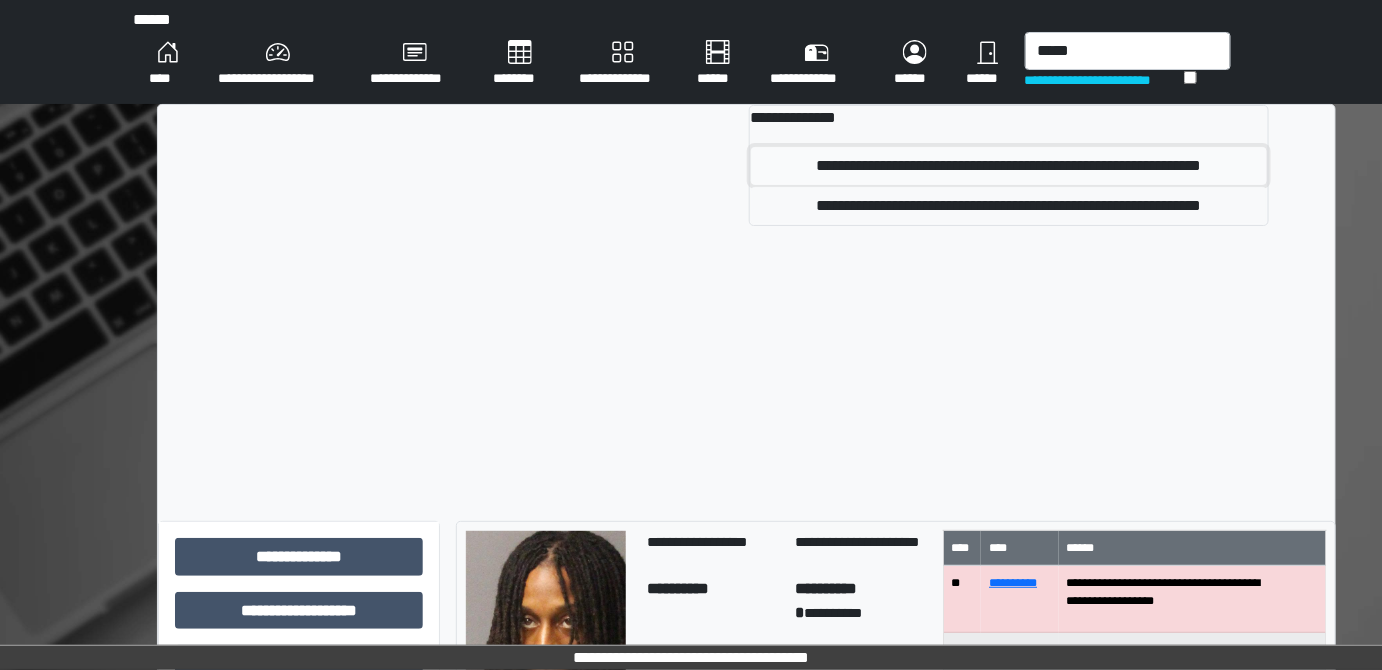 click on "**********" at bounding box center [1009, 166] 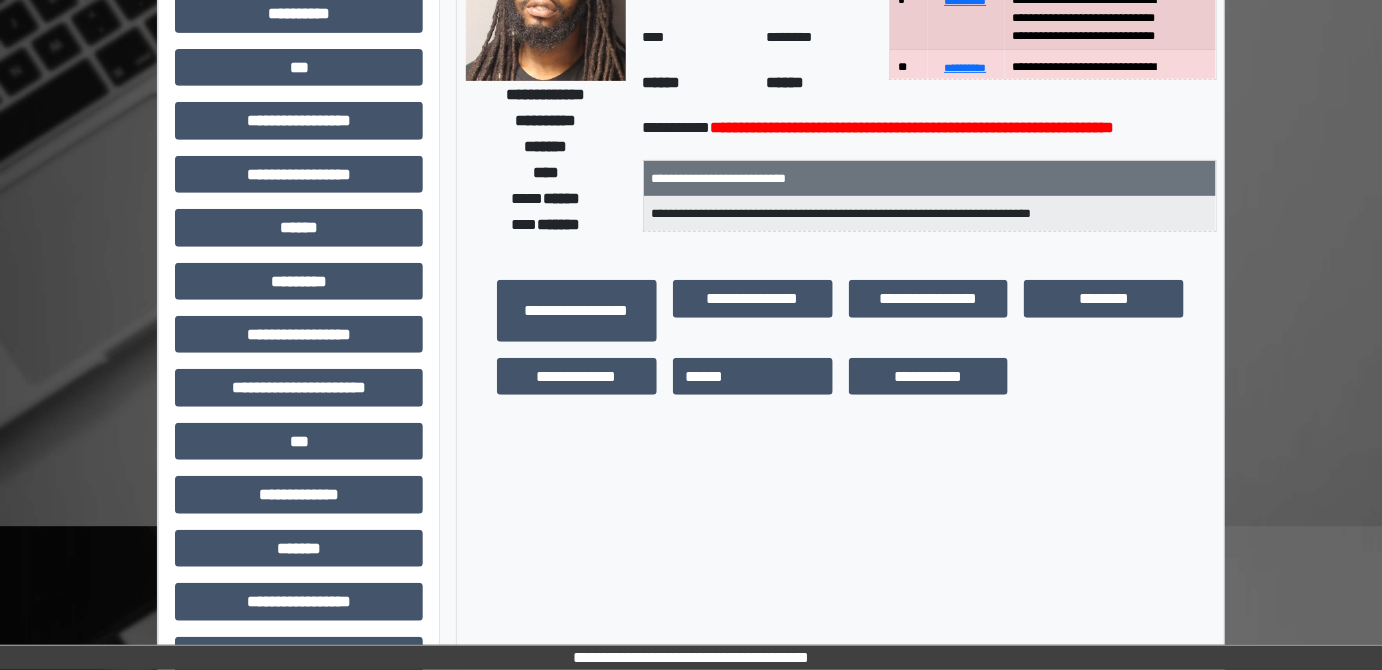 scroll, scrollTop: 181, scrollLeft: 0, axis: vertical 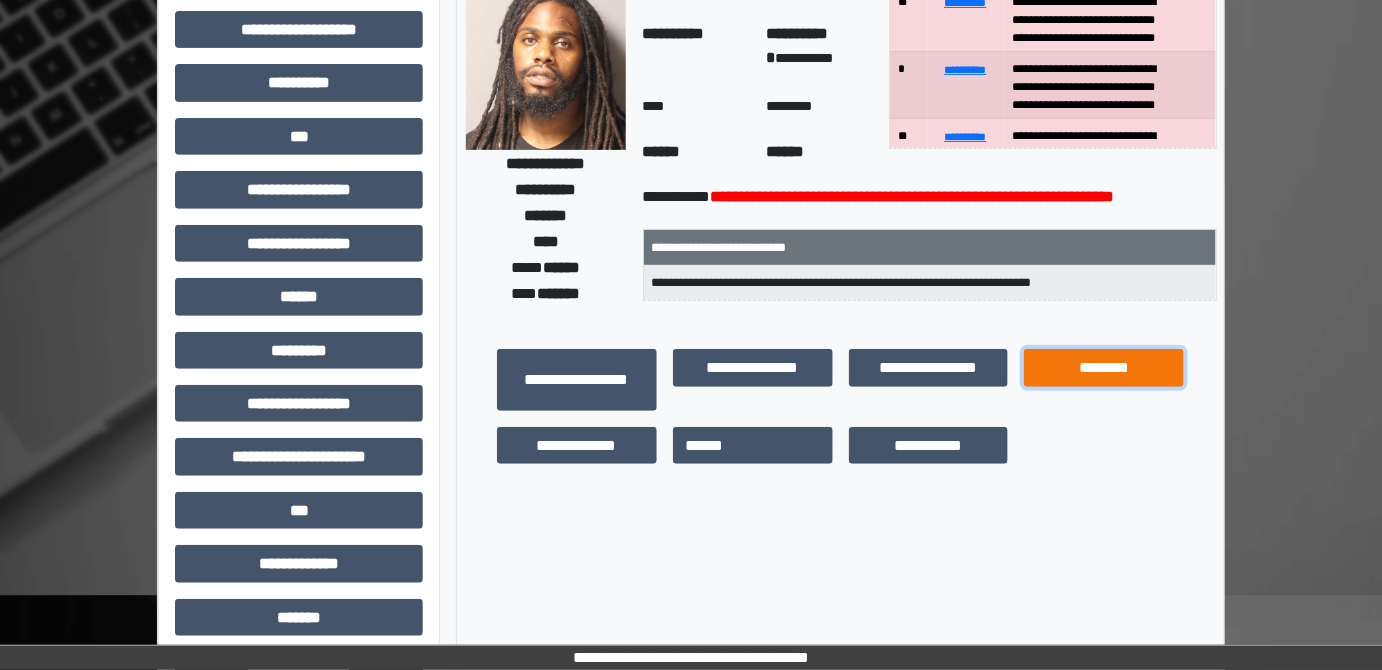 click on "********" at bounding box center (1104, 367) 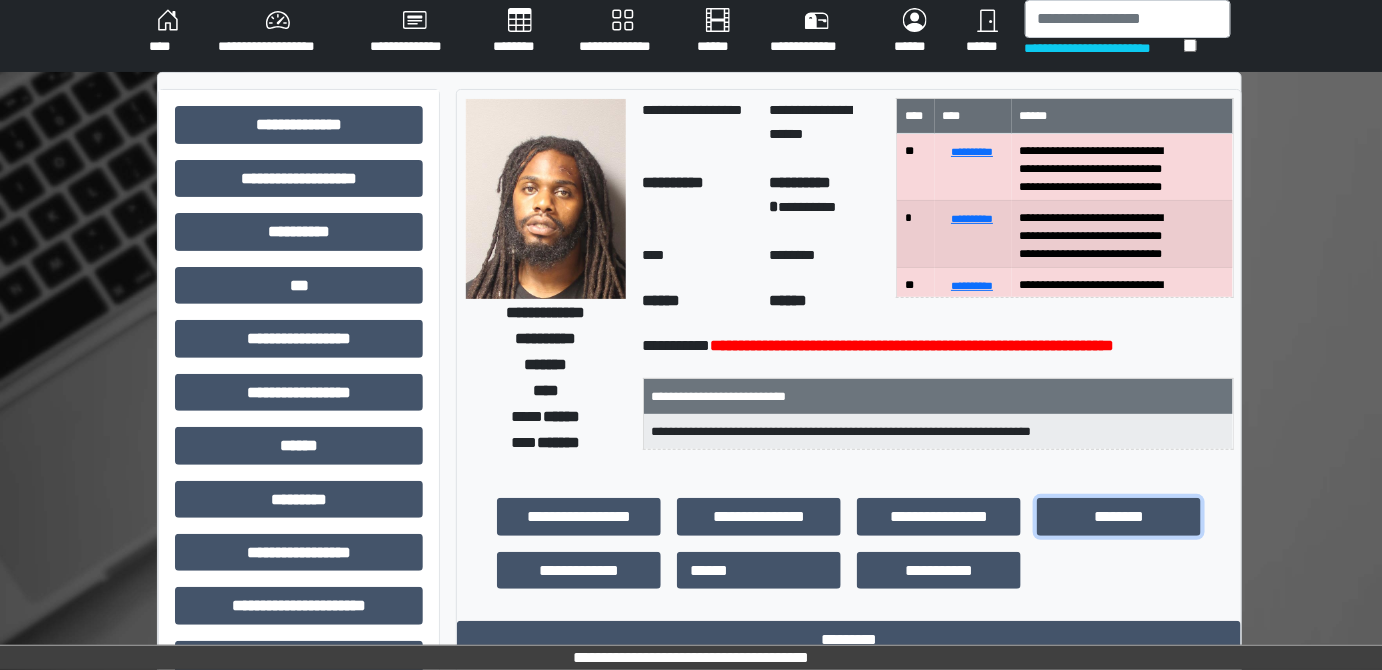 scroll, scrollTop: 0, scrollLeft: 0, axis: both 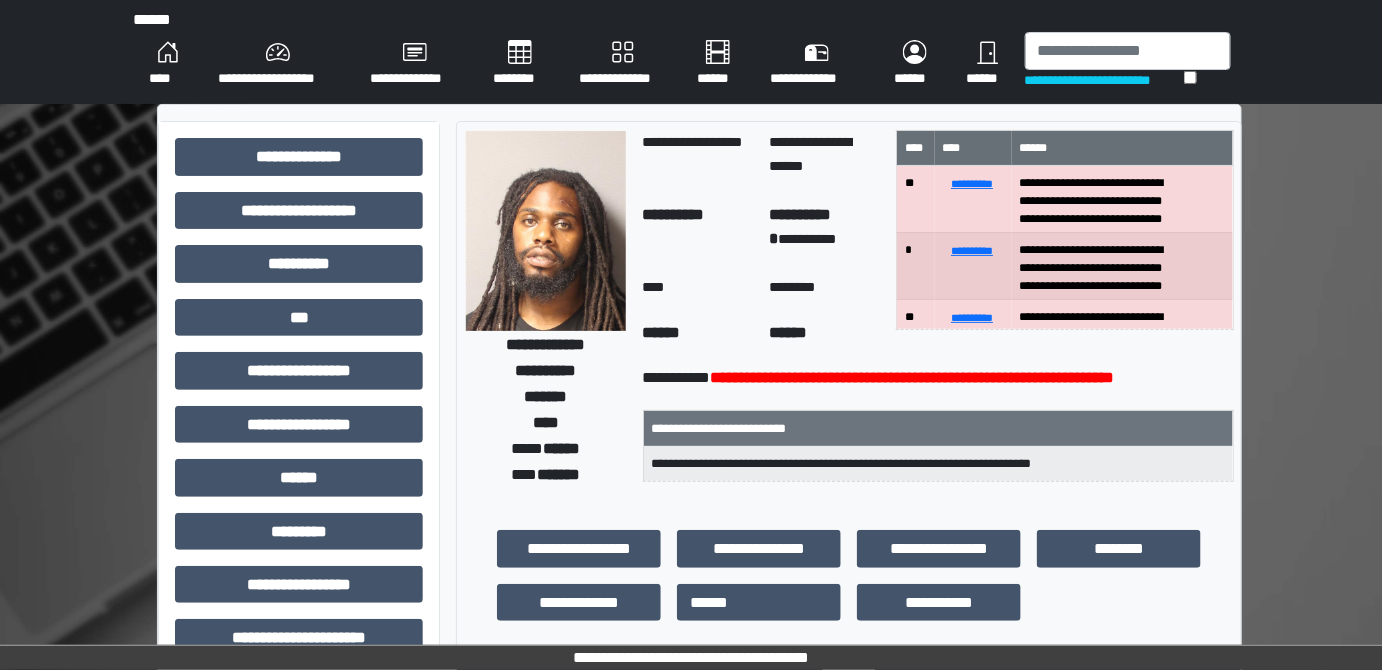 click on "**********" at bounding box center [1104, 80] 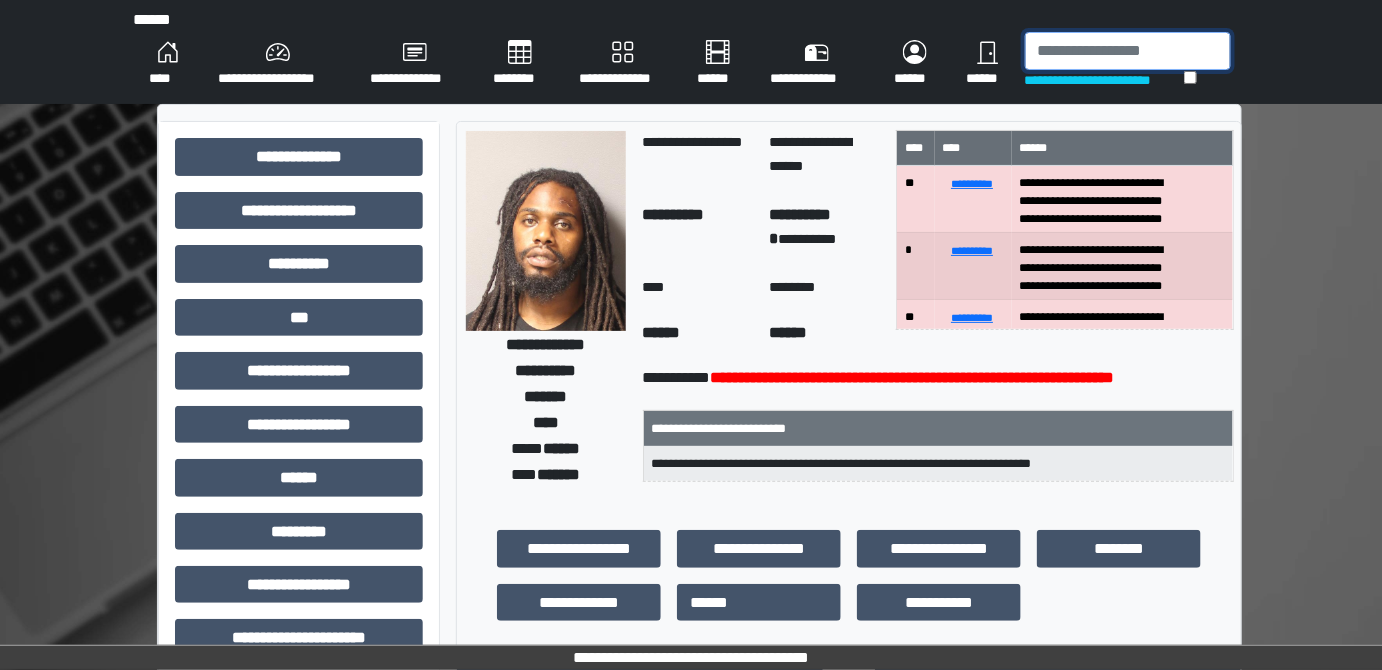 click at bounding box center [1128, 51] 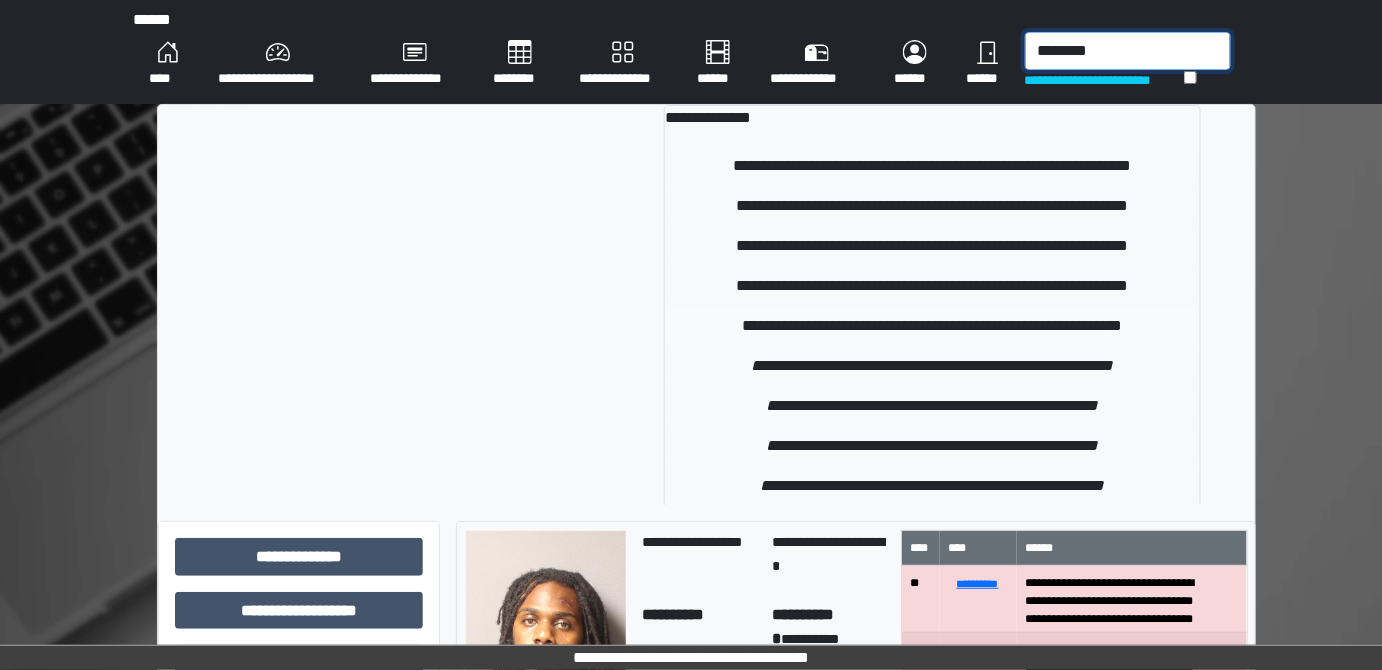 type on "********" 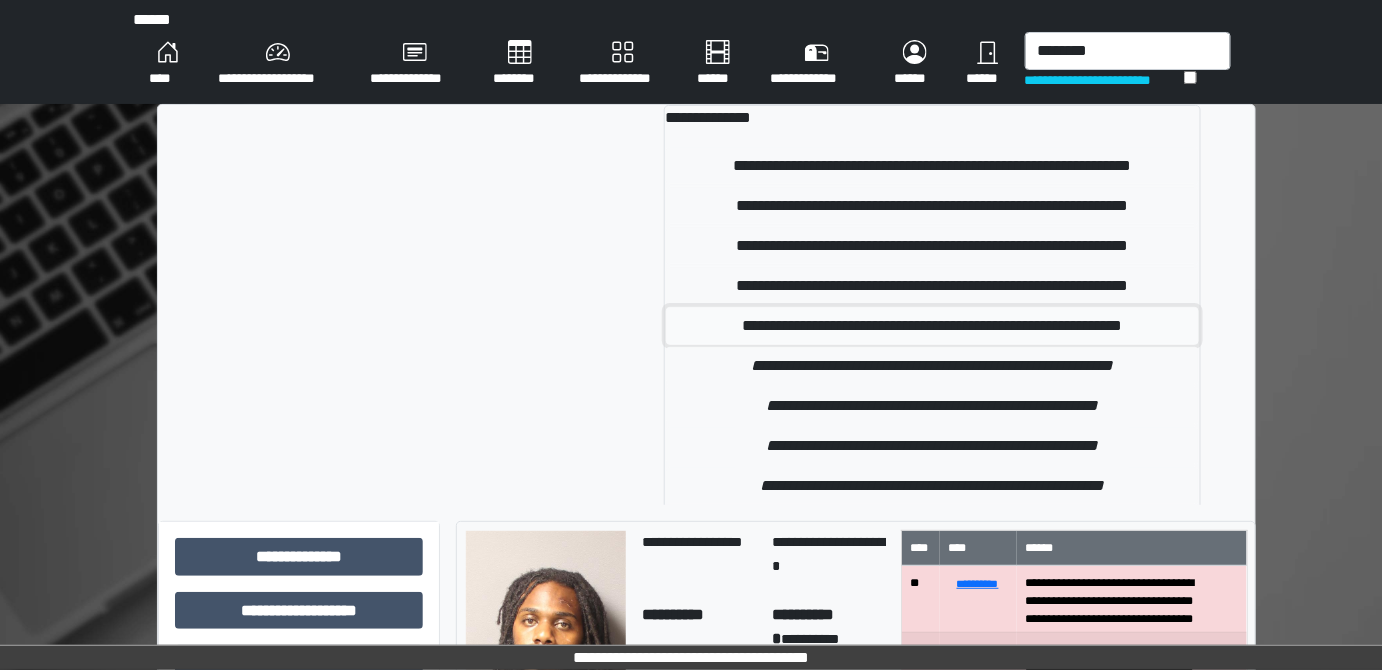 click on "**********" at bounding box center [932, 326] 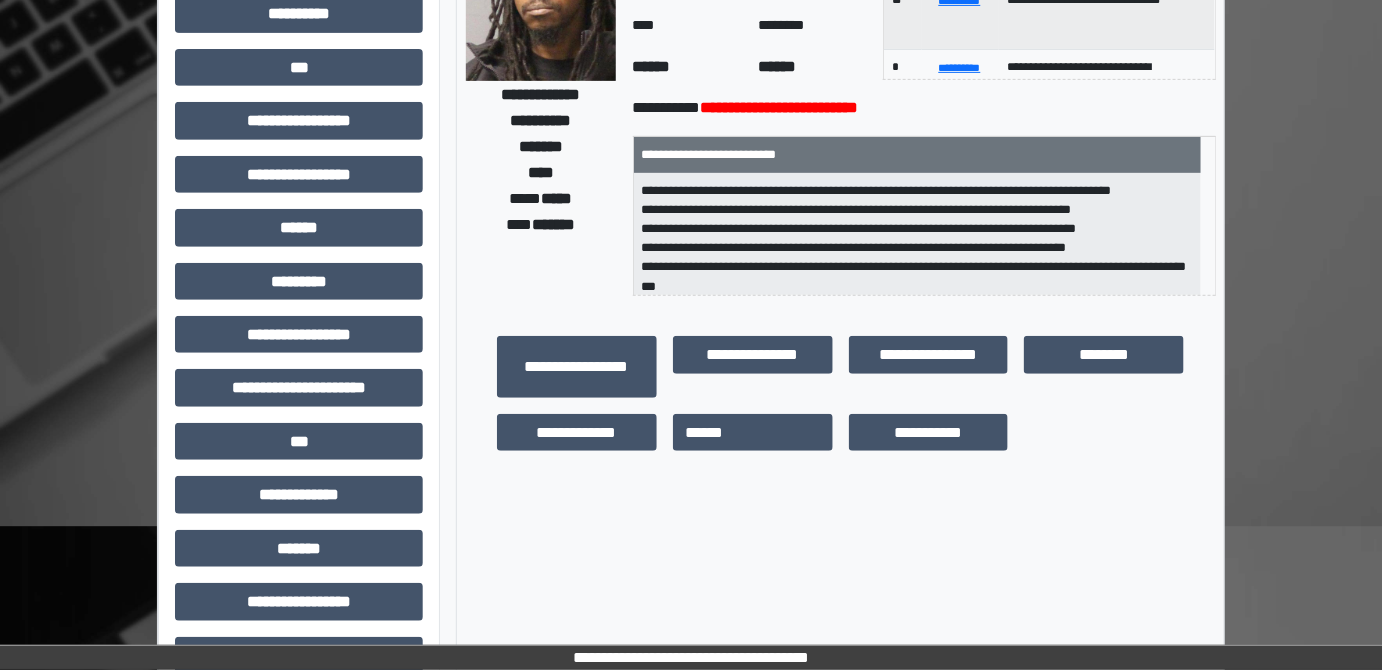 scroll, scrollTop: 363, scrollLeft: 0, axis: vertical 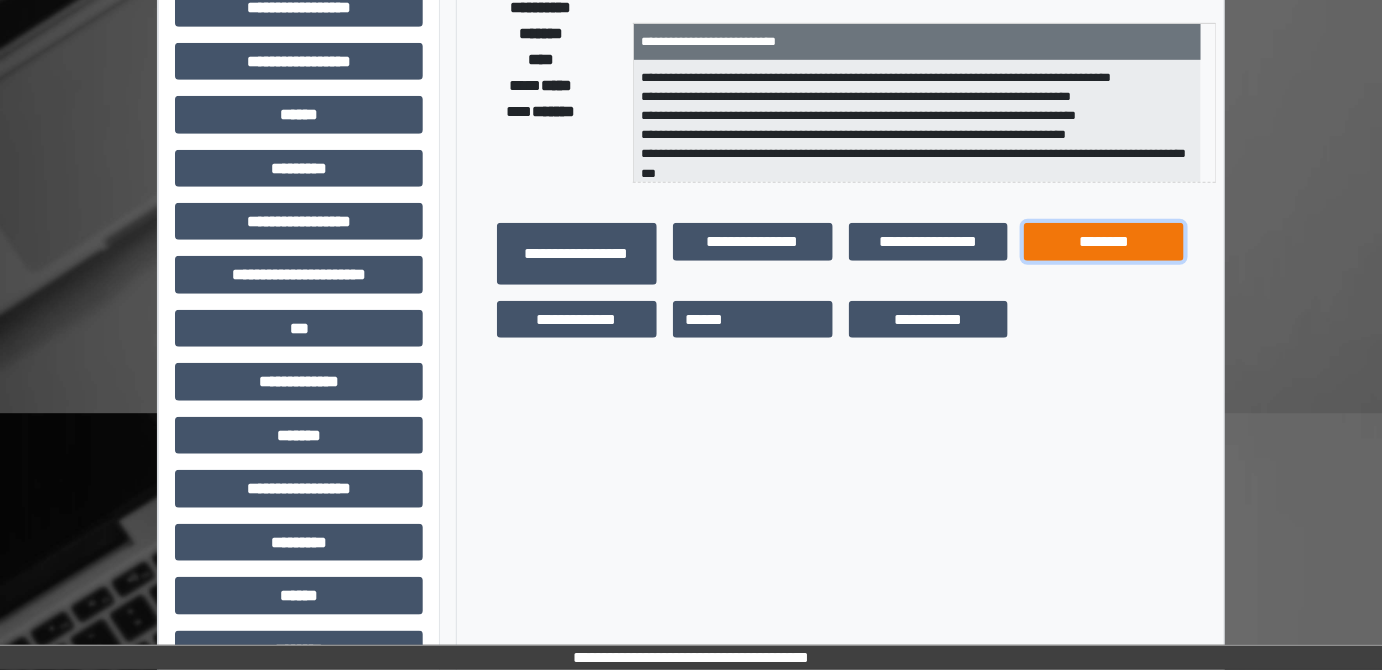 click on "********" at bounding box center (1104, 241) 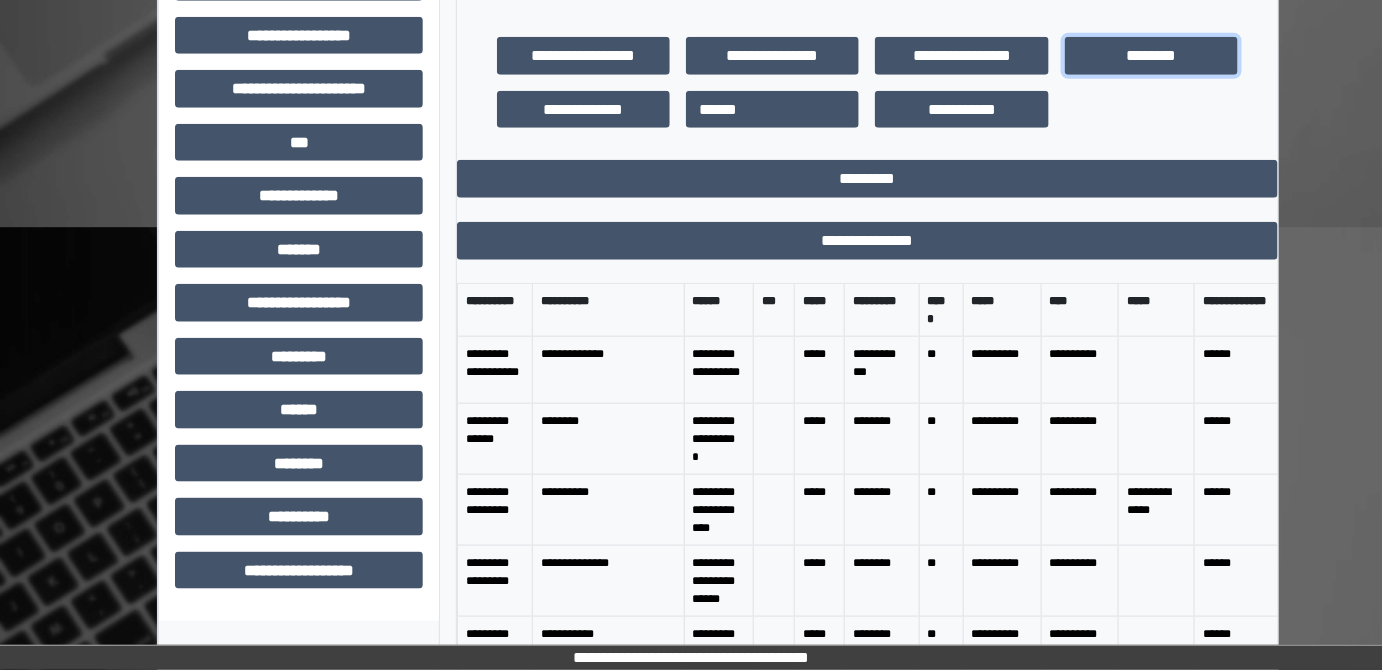 scroll, scrollTop: 607, scrollLeft: 0, axis: vertical 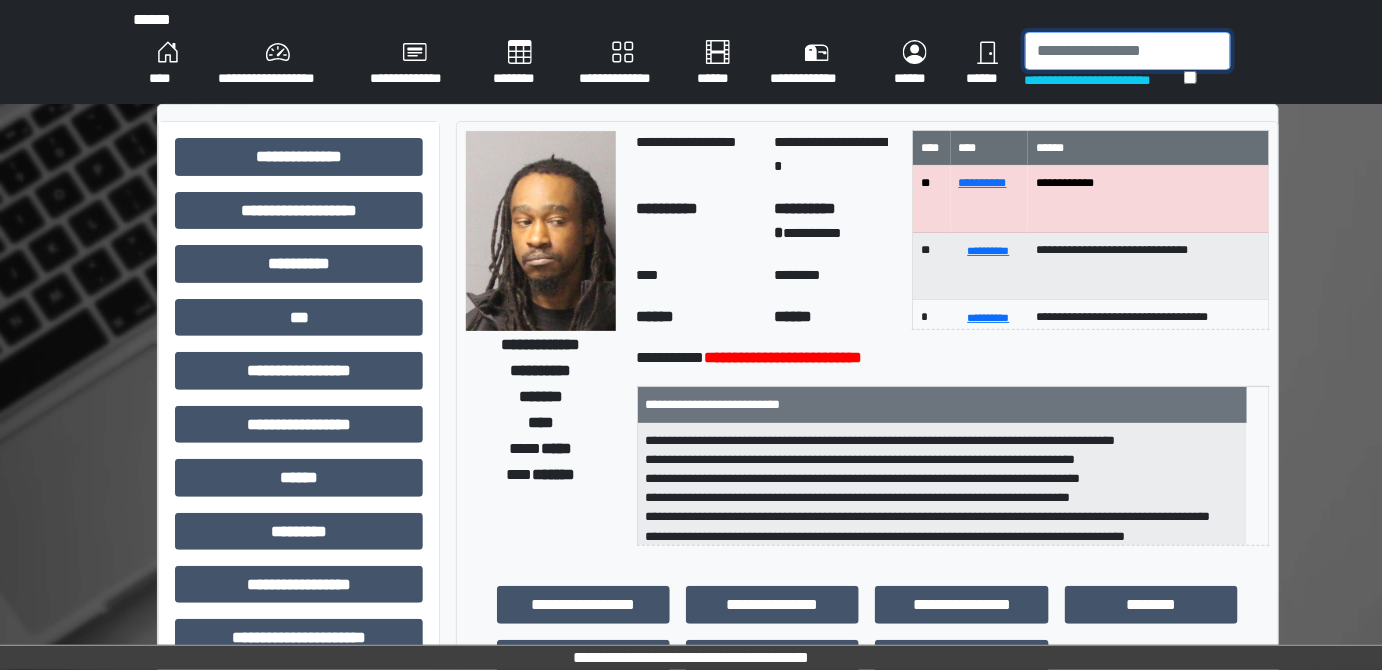 click at bounding box center (1128, 51) 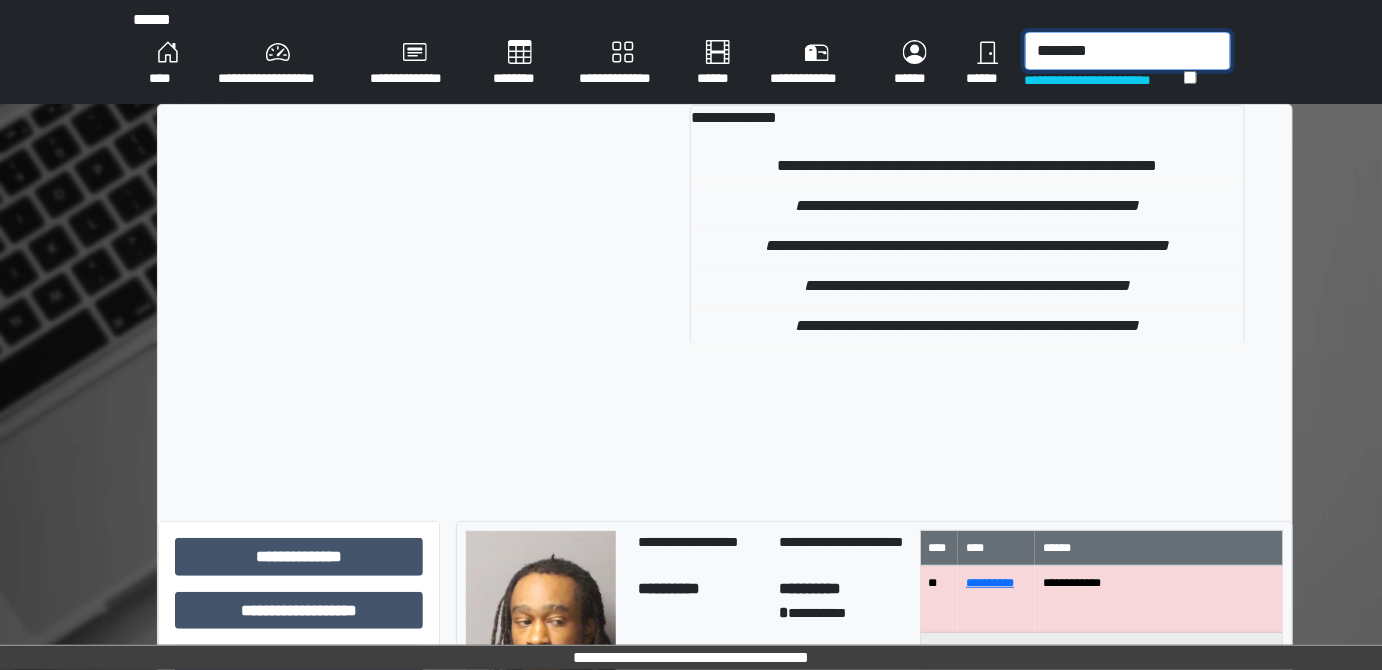 type on "********" 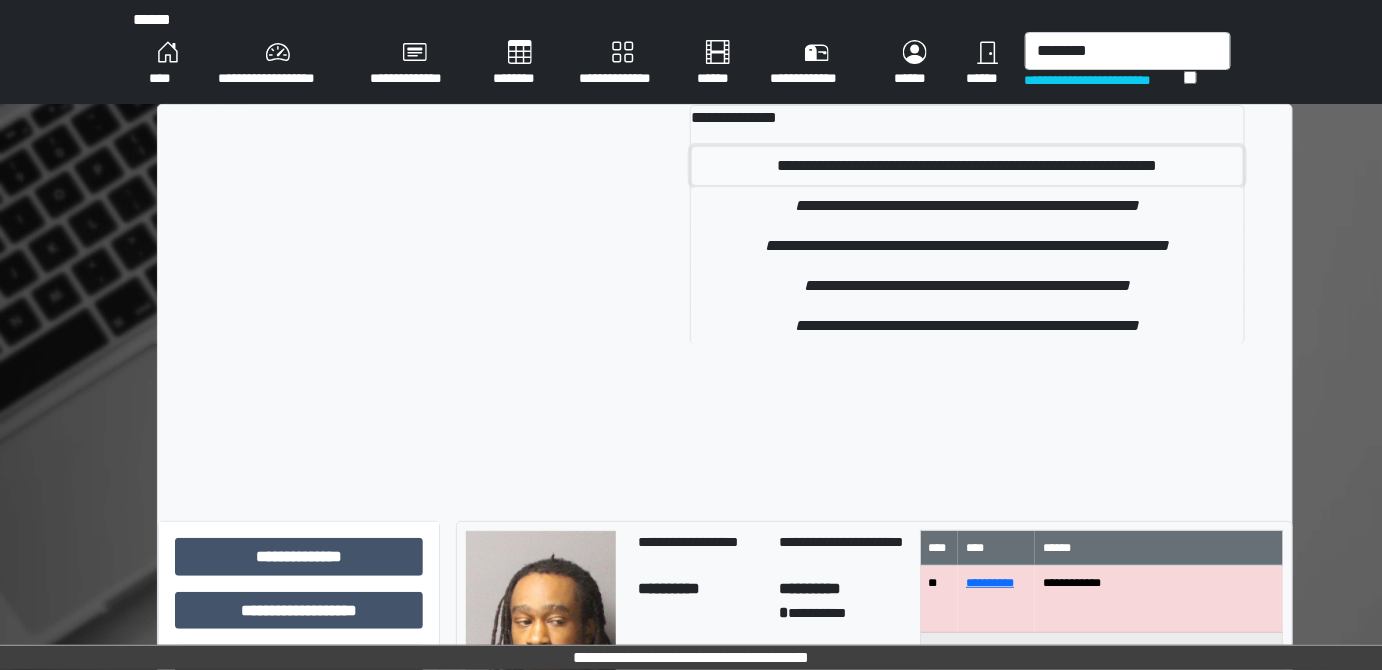 click on "**********" at bounding box center [967, 166] 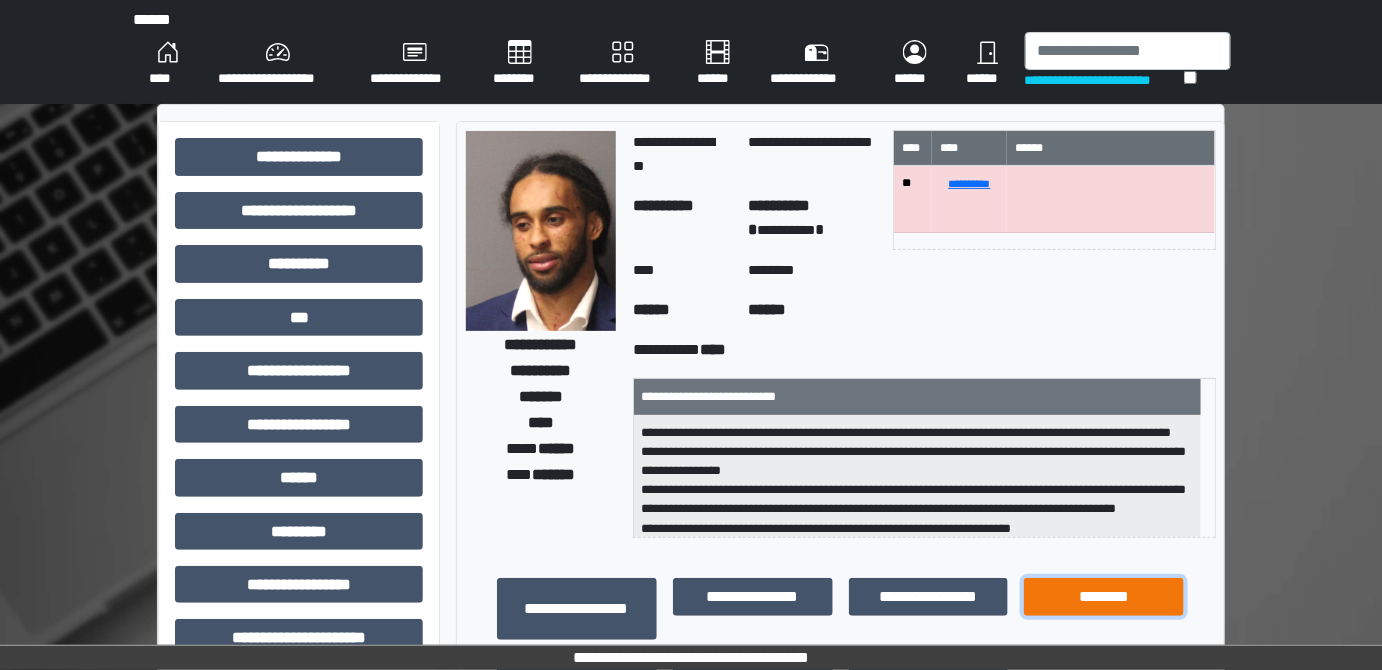 click on "********" at bounding box center (1104, 596) 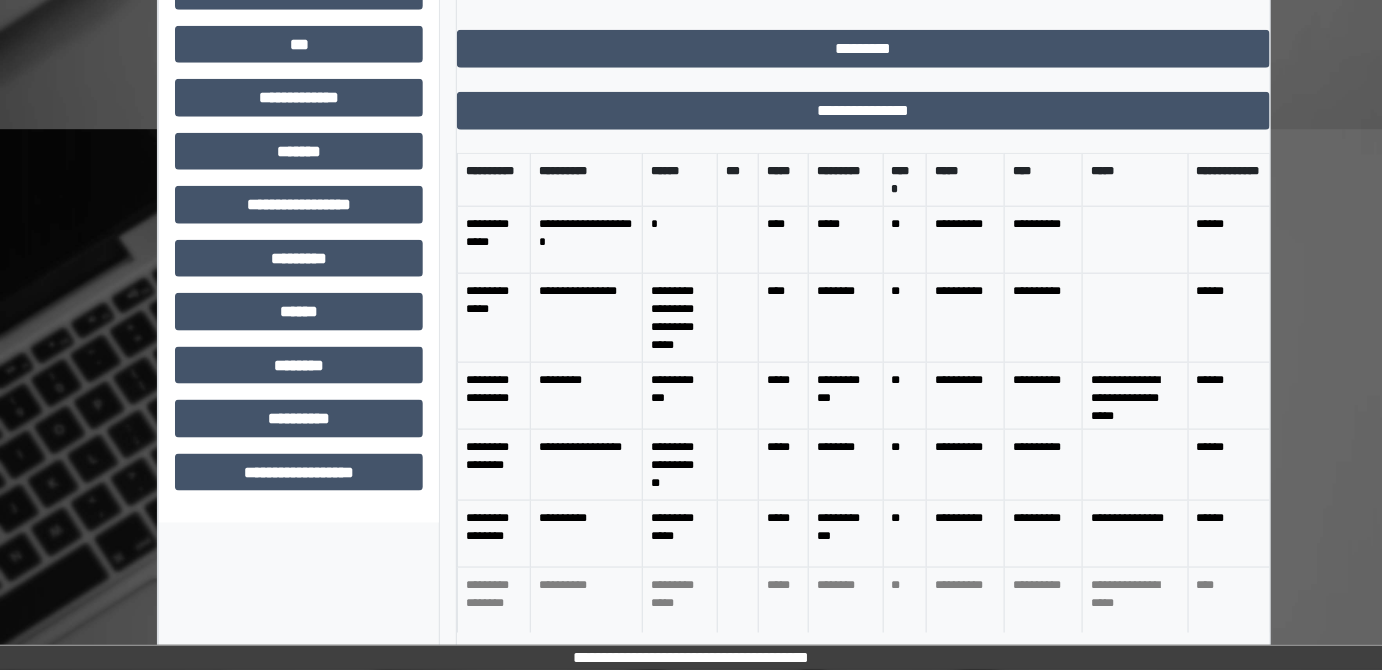 scroll, scrollTop: 650, scrollLeft: 0, axis: vertical 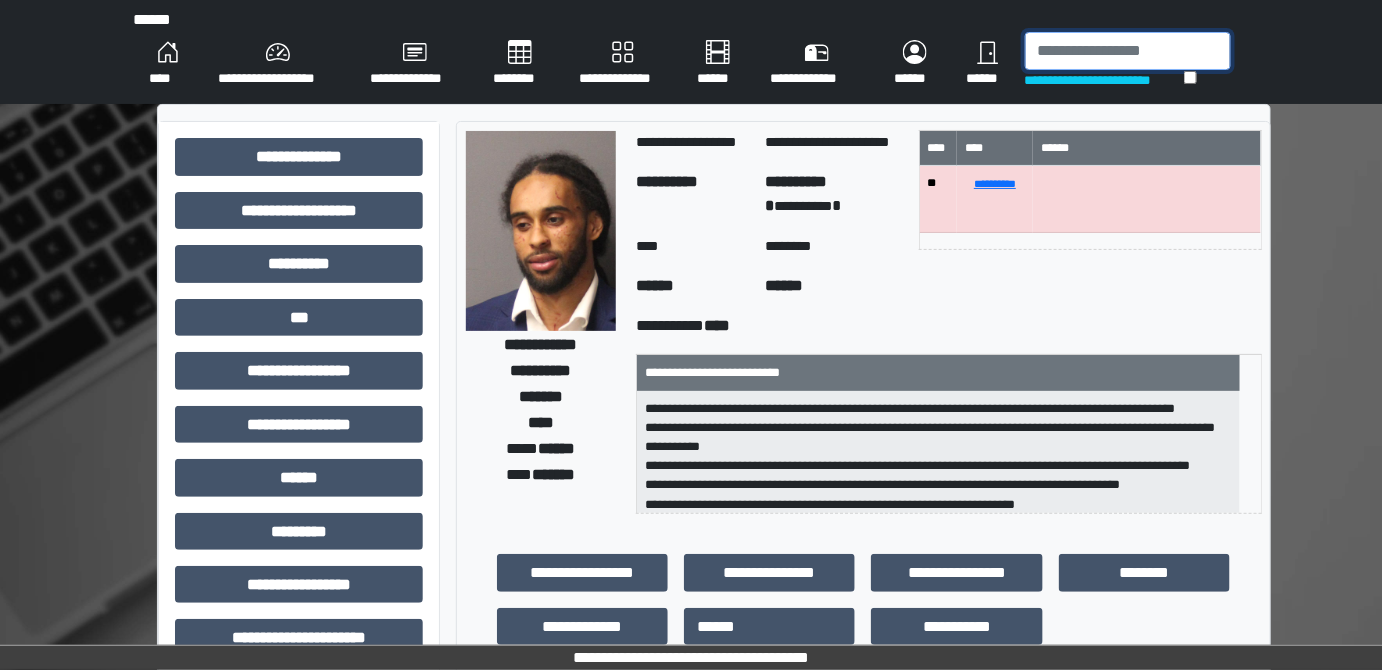 click at bounding box center [1128, 51] 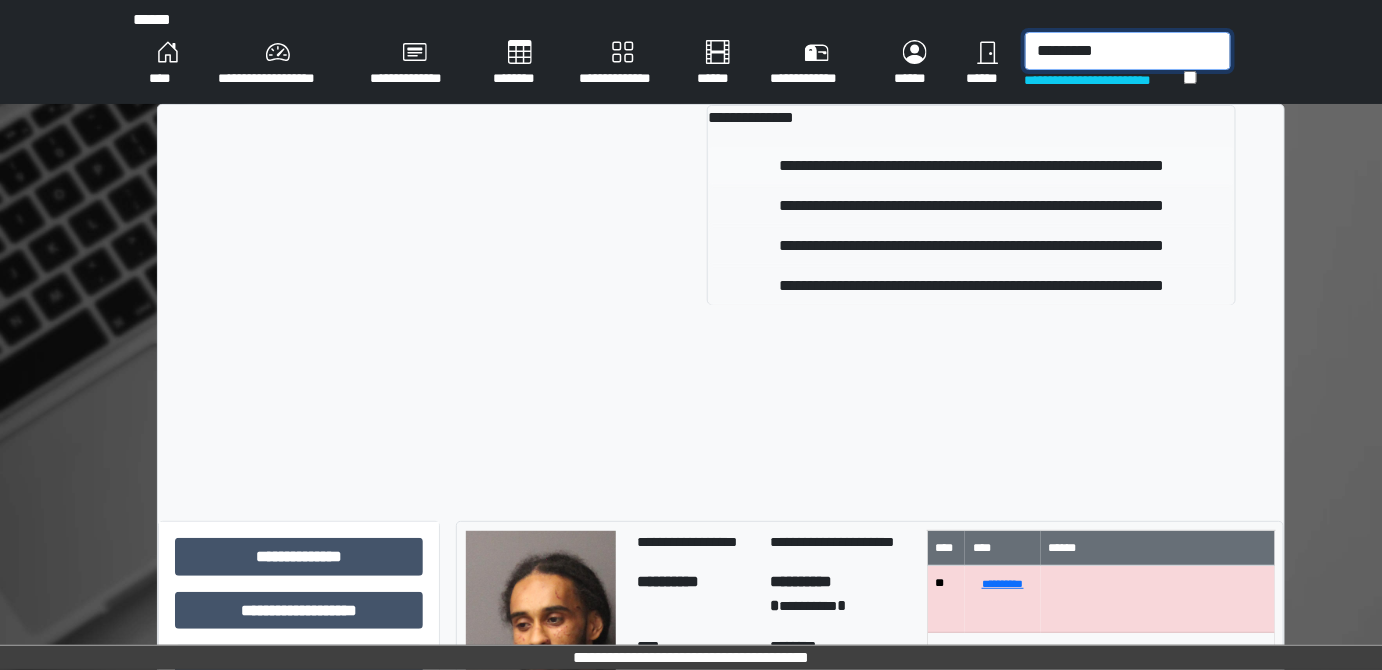 type on "*********" 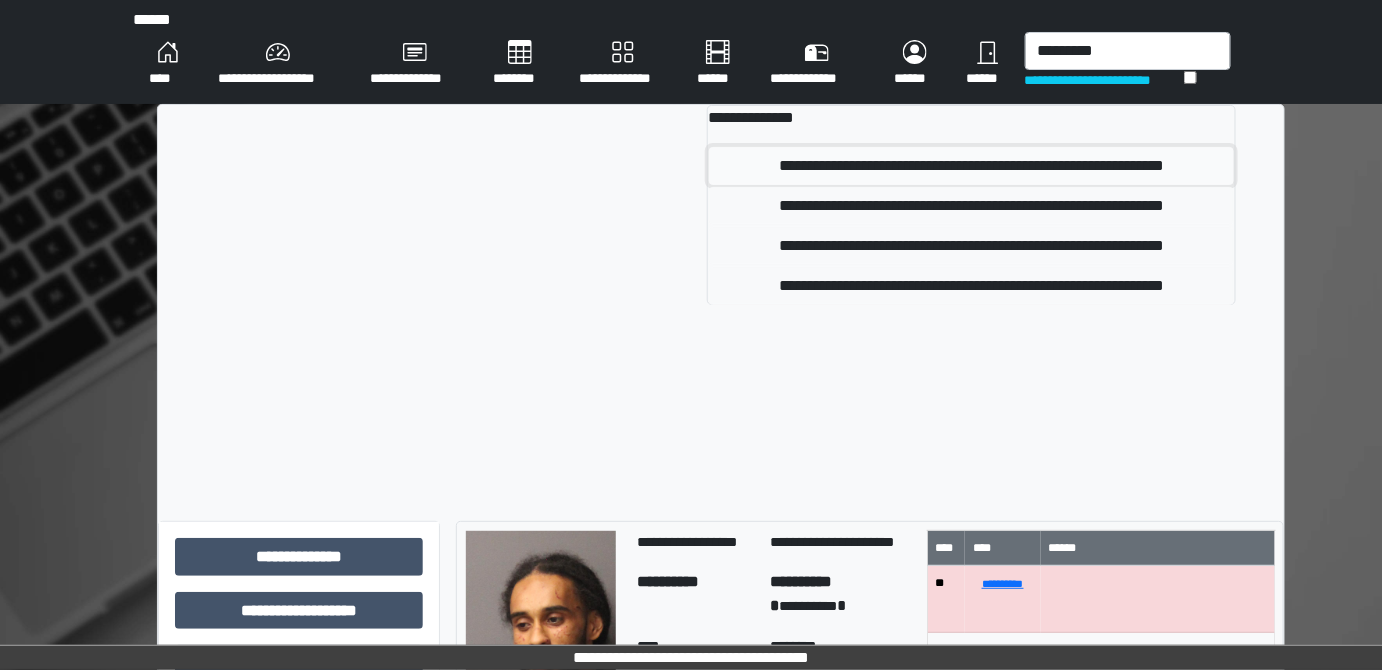 click on "**********" at bounding box center [971, 166] 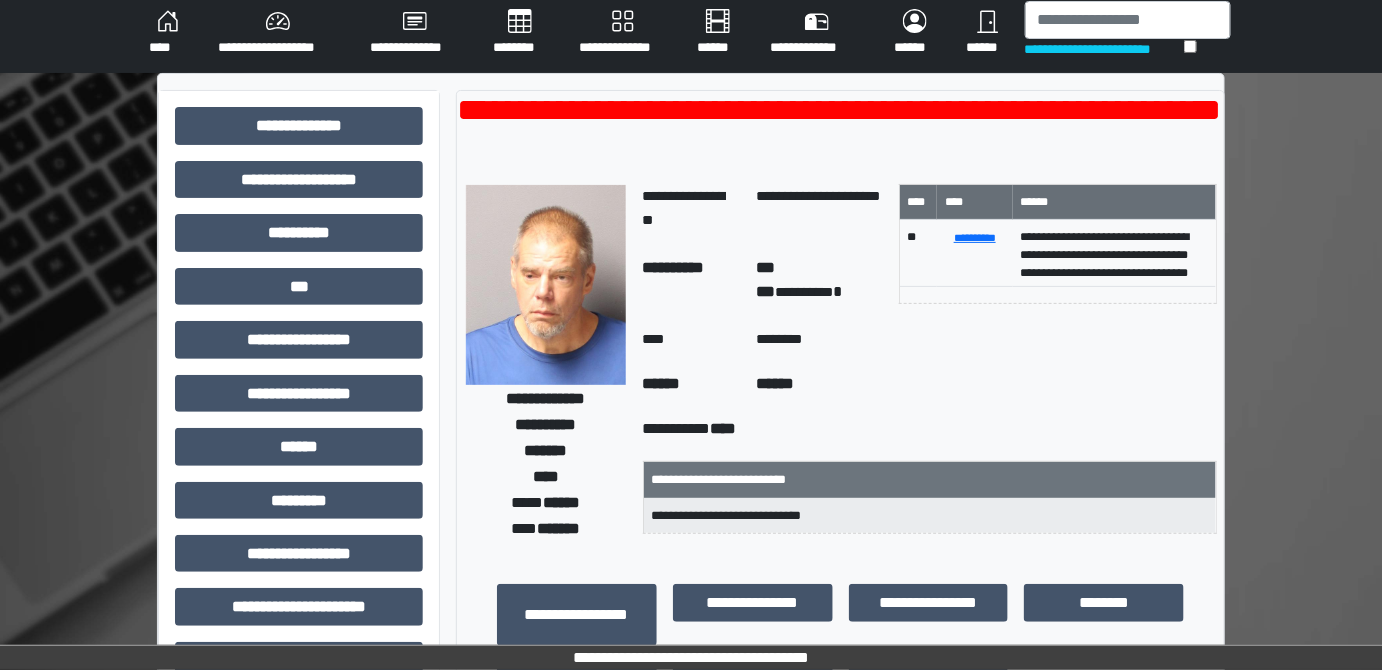 scroll, scrollTop: 0, scrollLeft: 0, axis: both 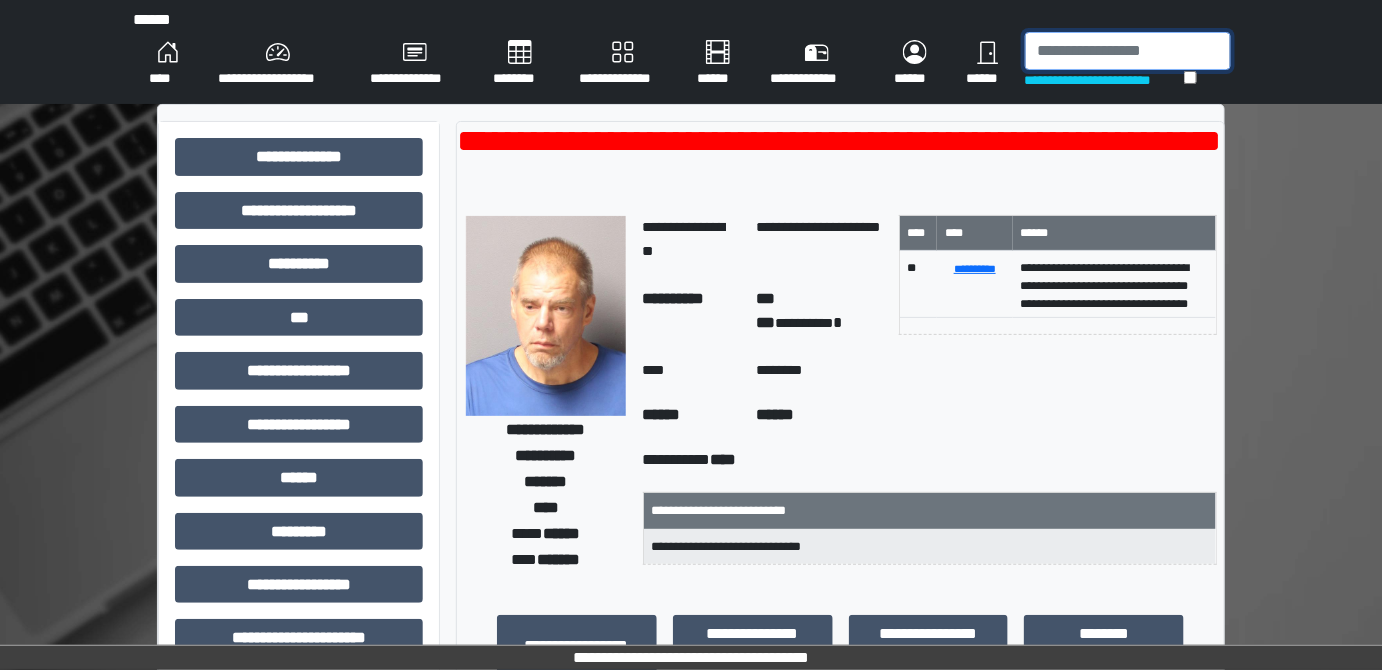 click at bounding box center [1128, 51] 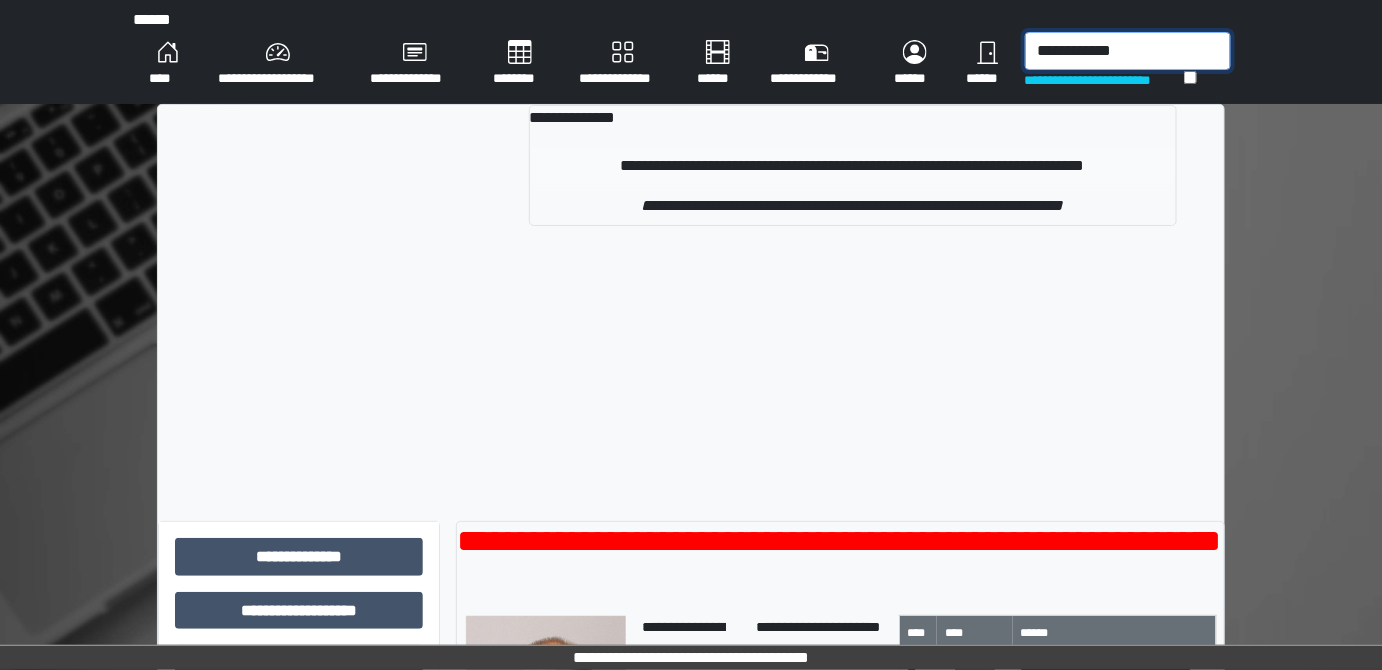 type on "**********" 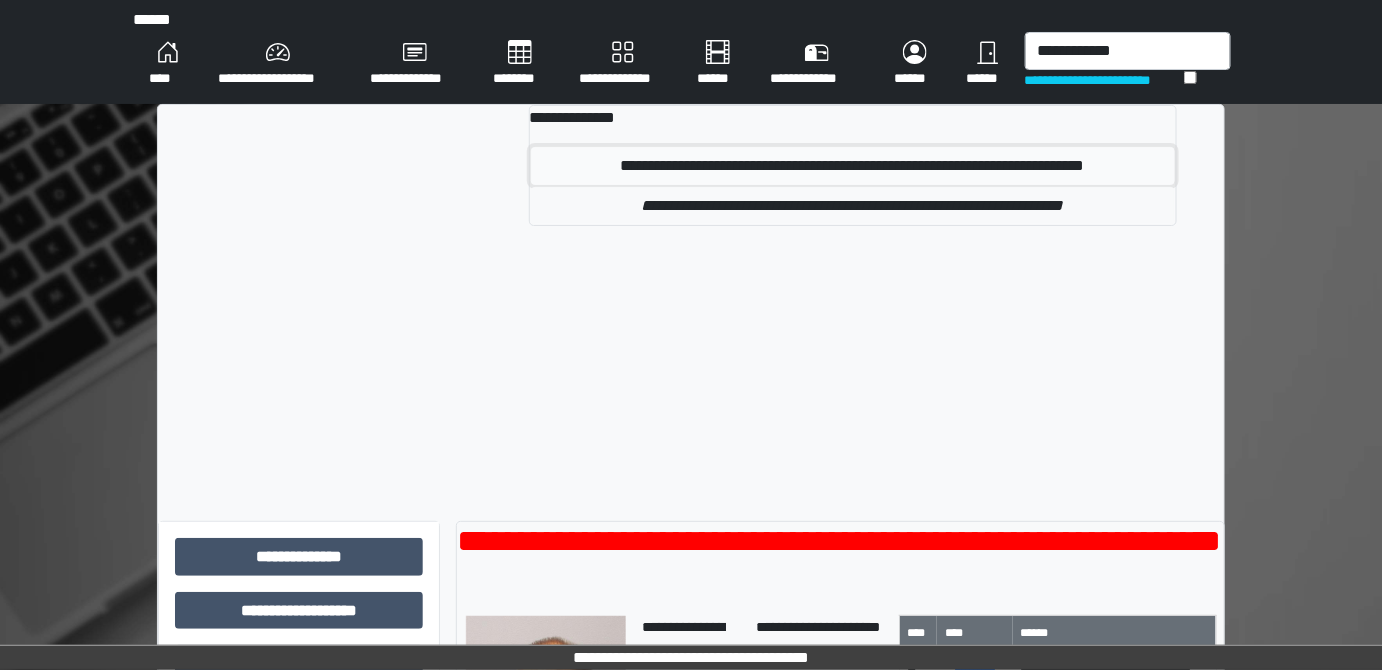 click on "**********" at bounding box center [853, 166] 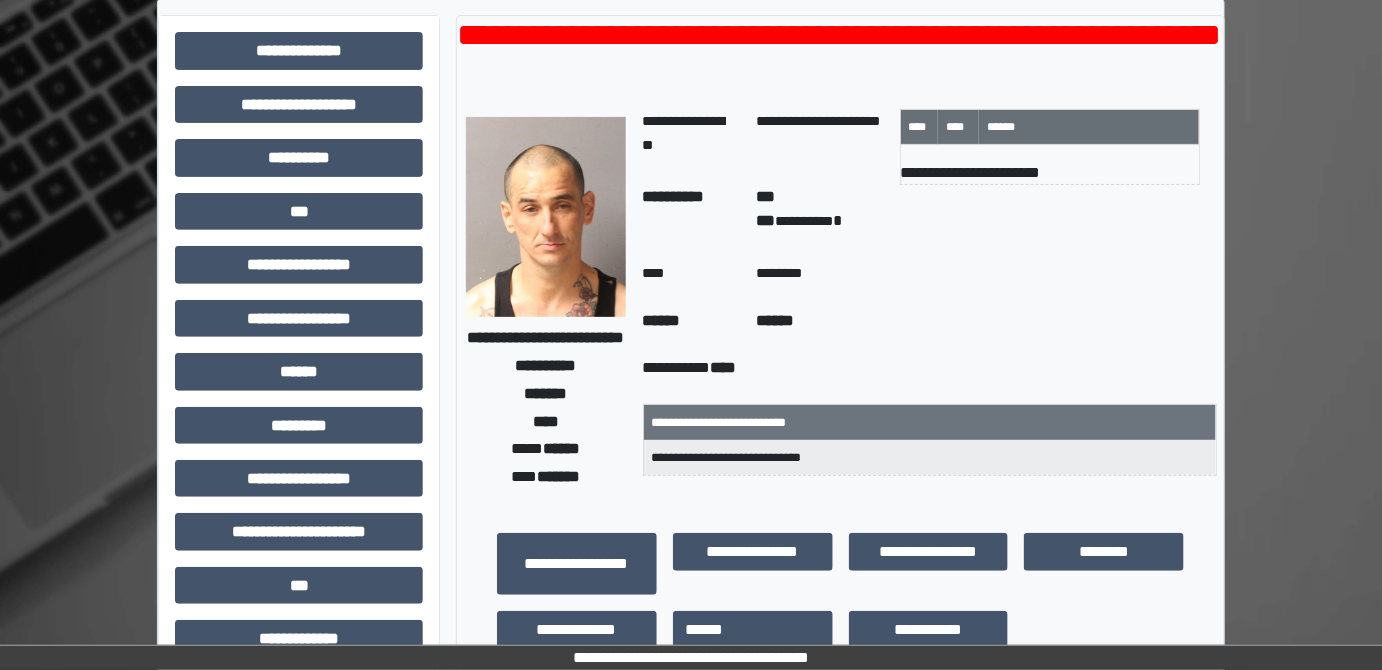 scroll, scrollTop: 0, scrollLeft: 0, axis: both 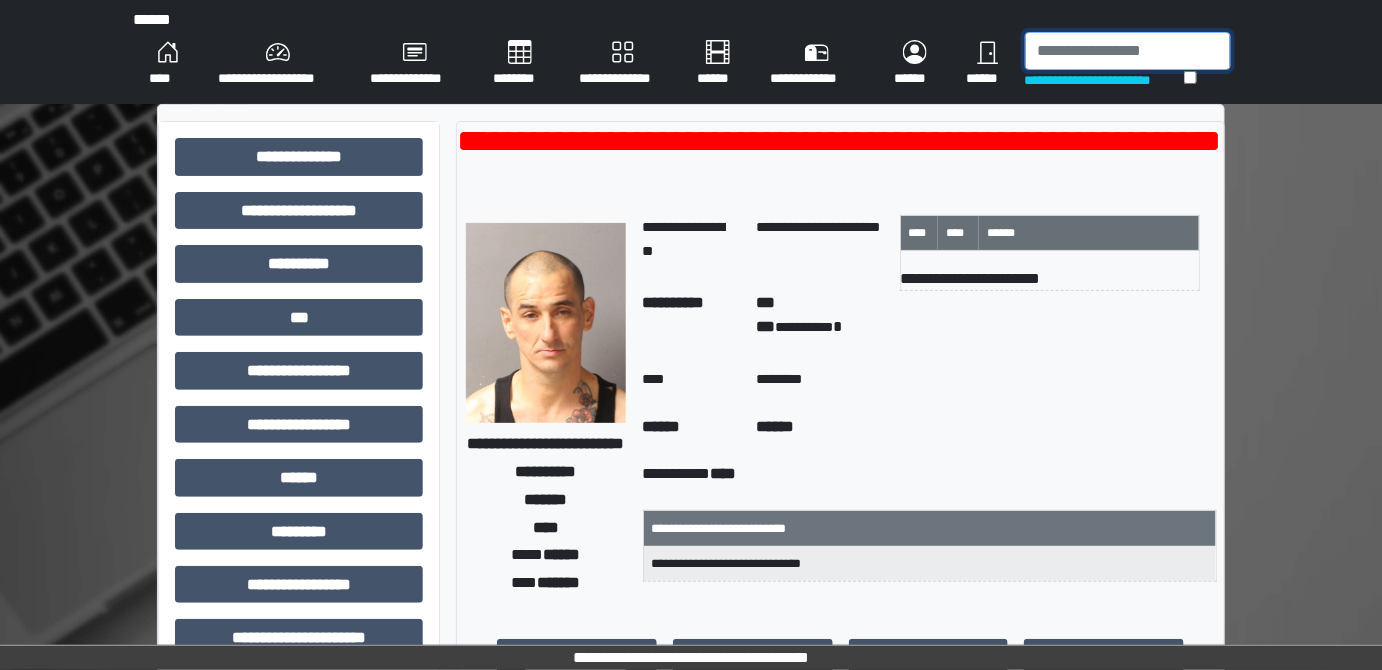 click at bounding box center [1128, 51] 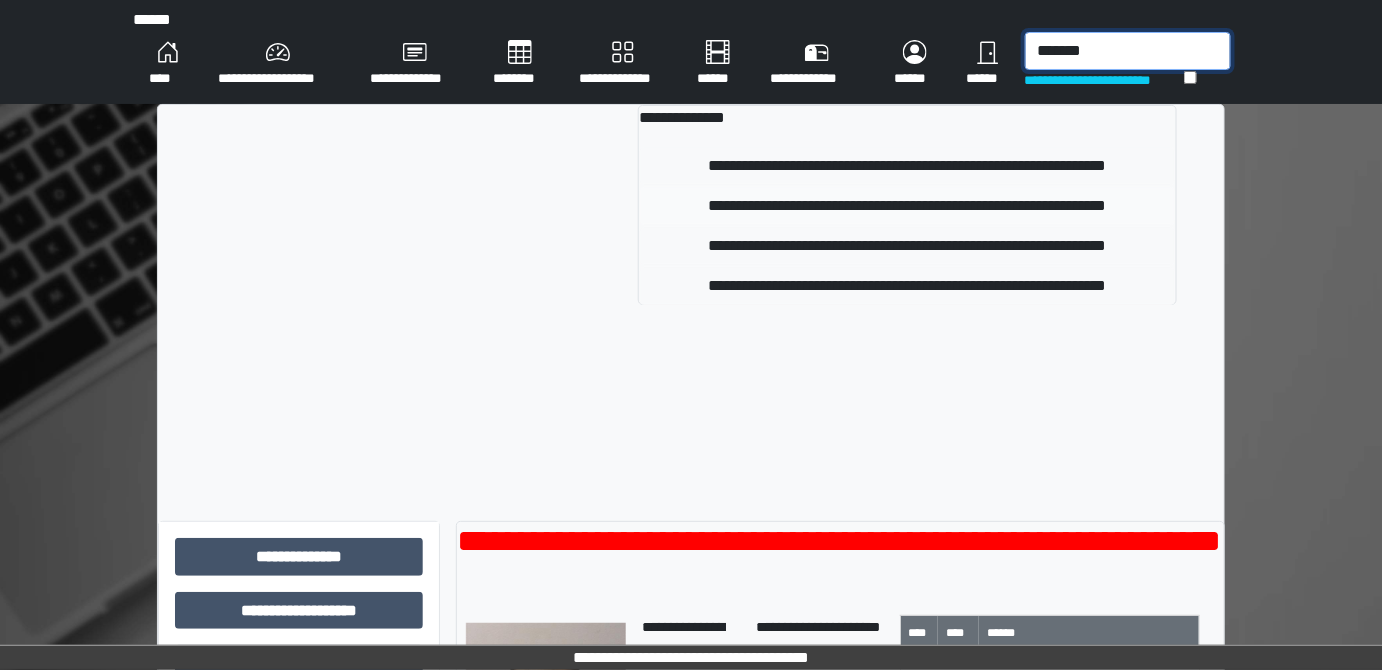 type on "*******" 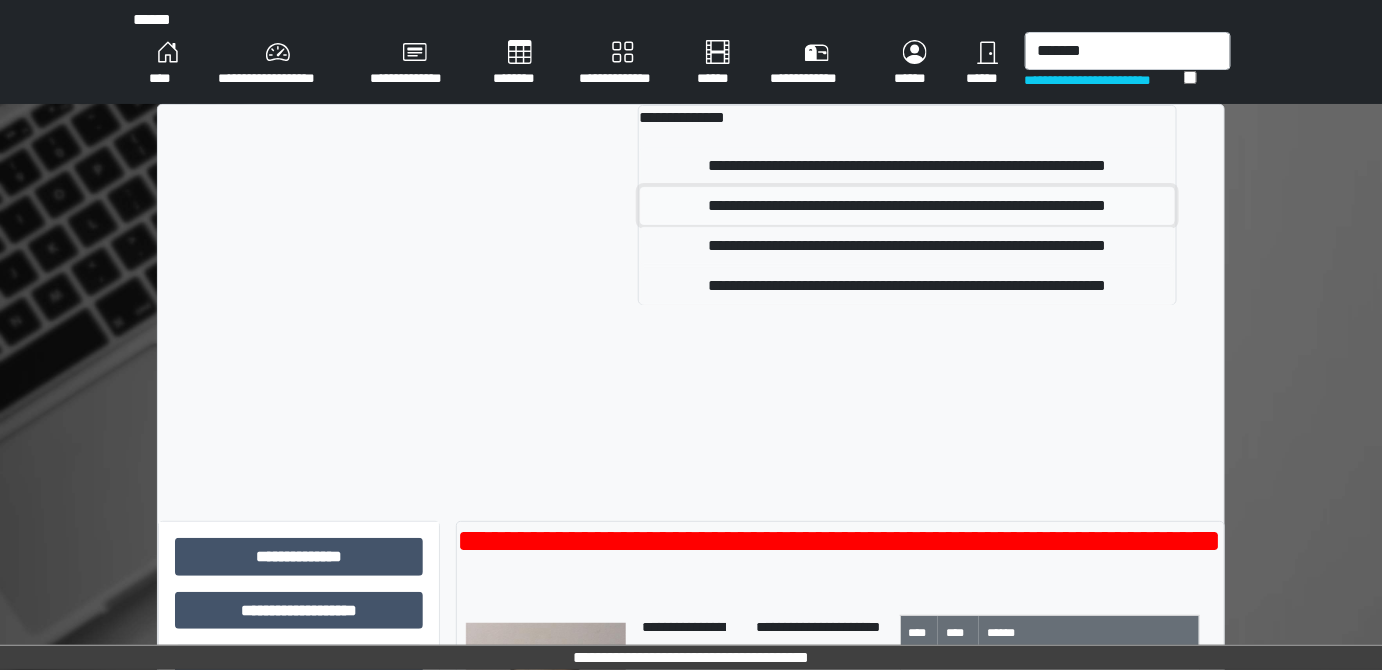 click on "**********" at bounding box center (907, 206) 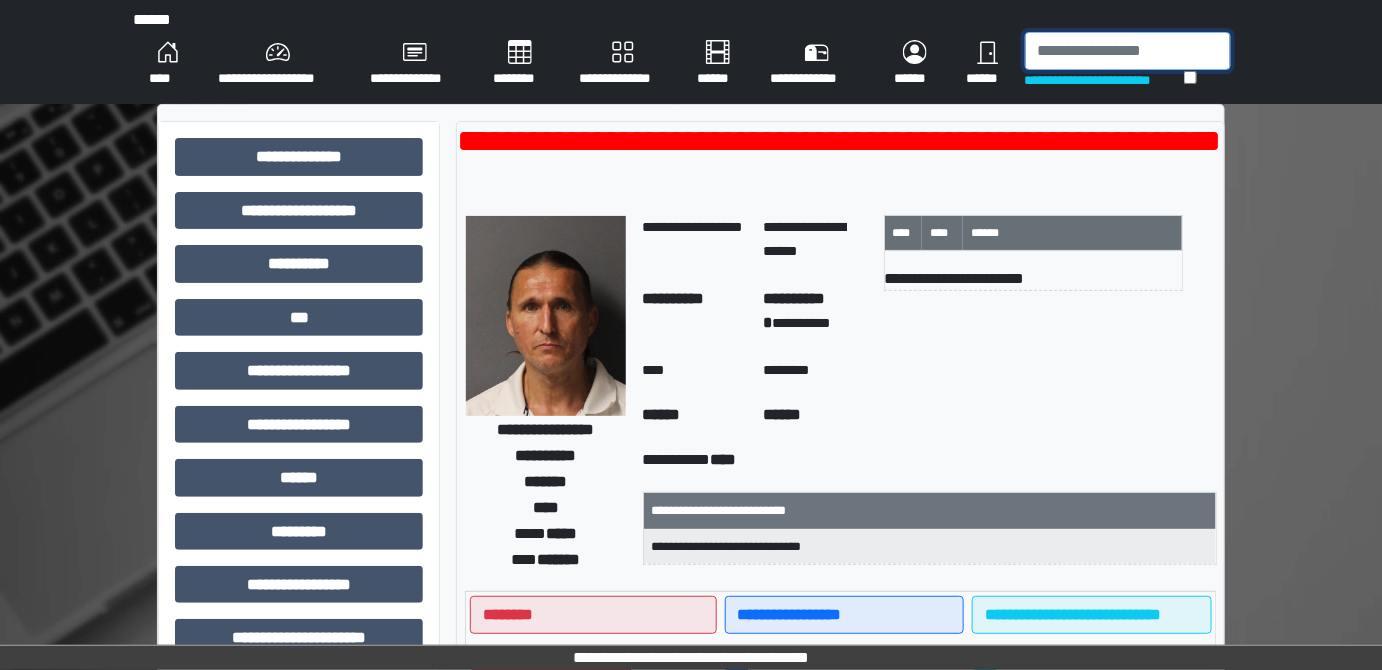 click at bounding box center (1128, 51) 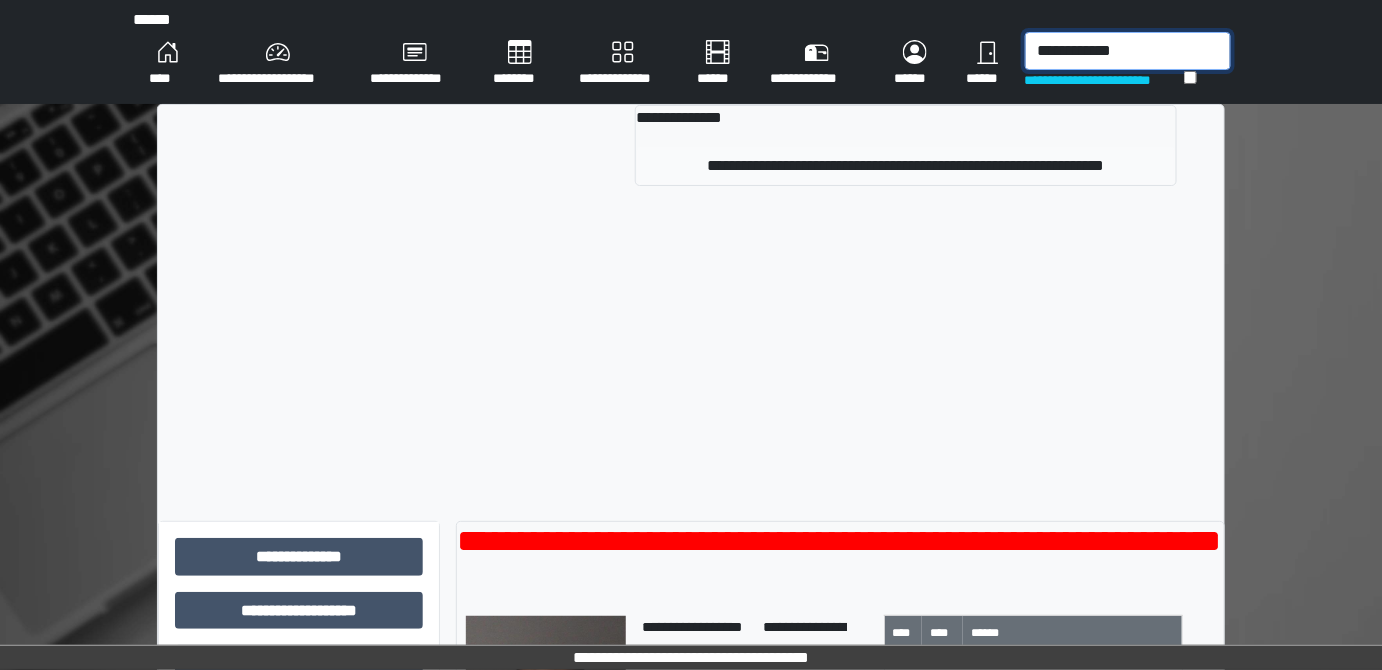 type on "**********" 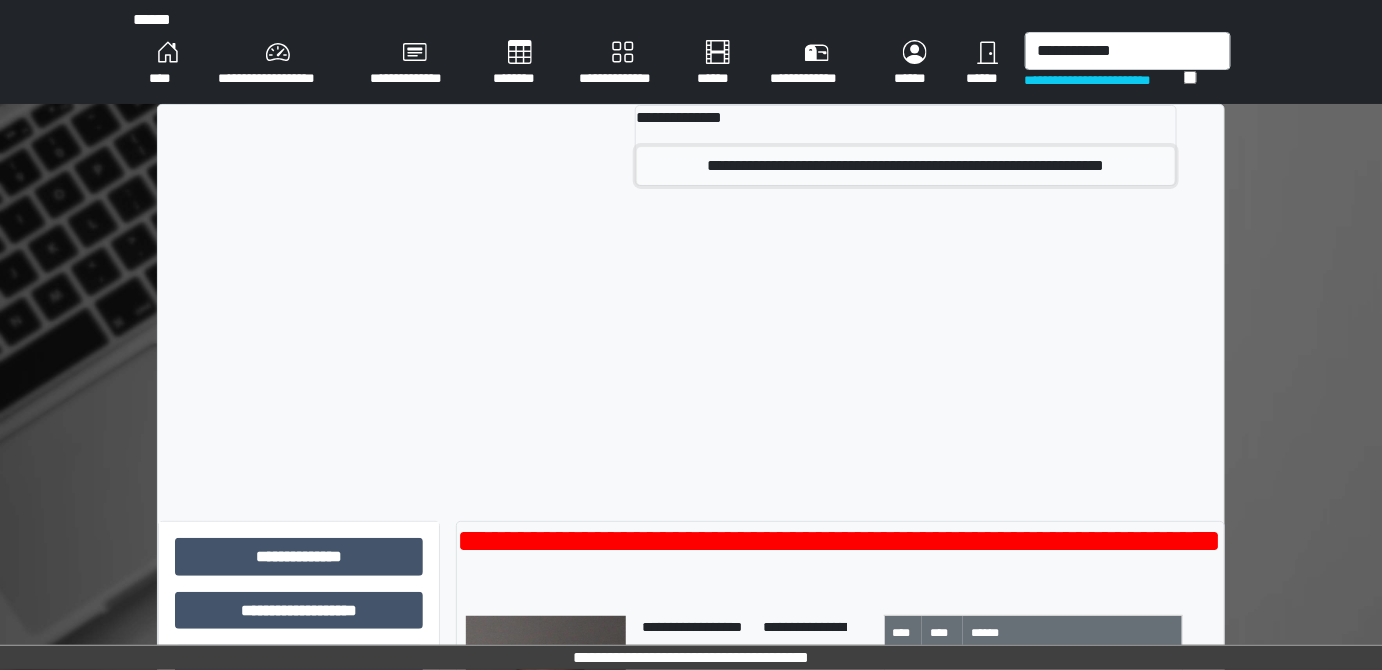 click on "**********" at bounding box center (906, 166) 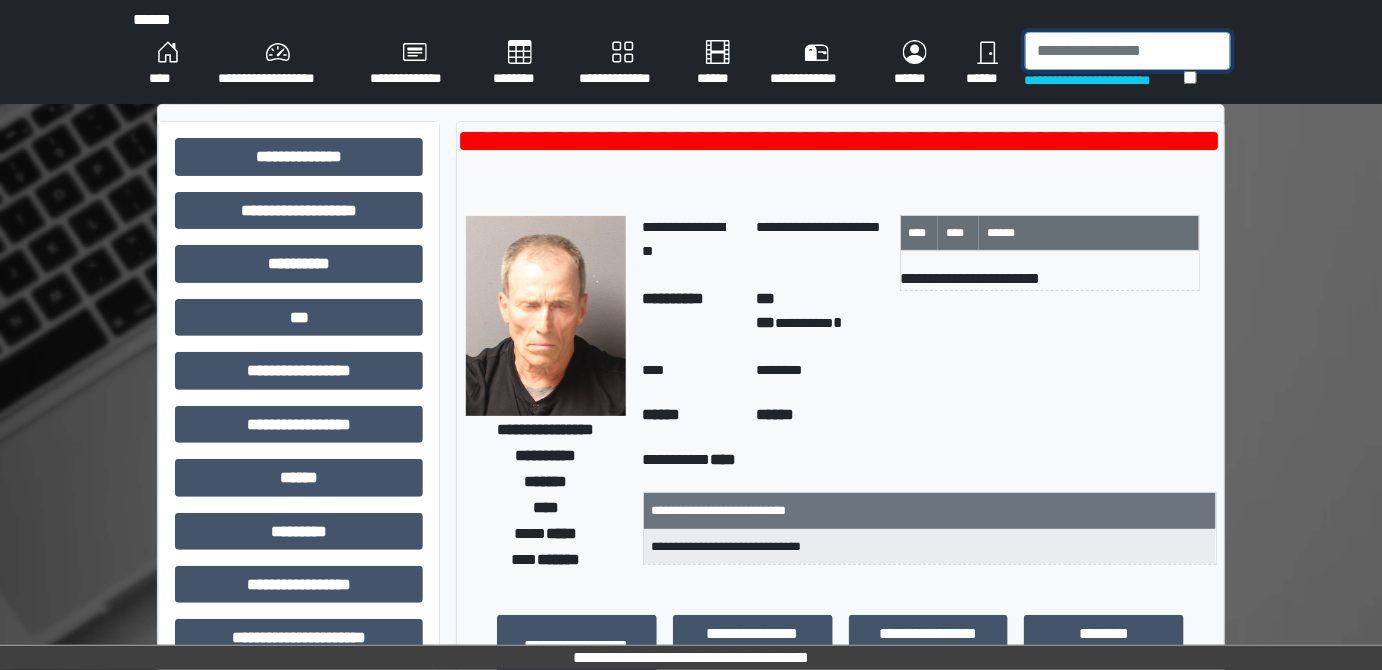 click at bounding box center [1128, 51] 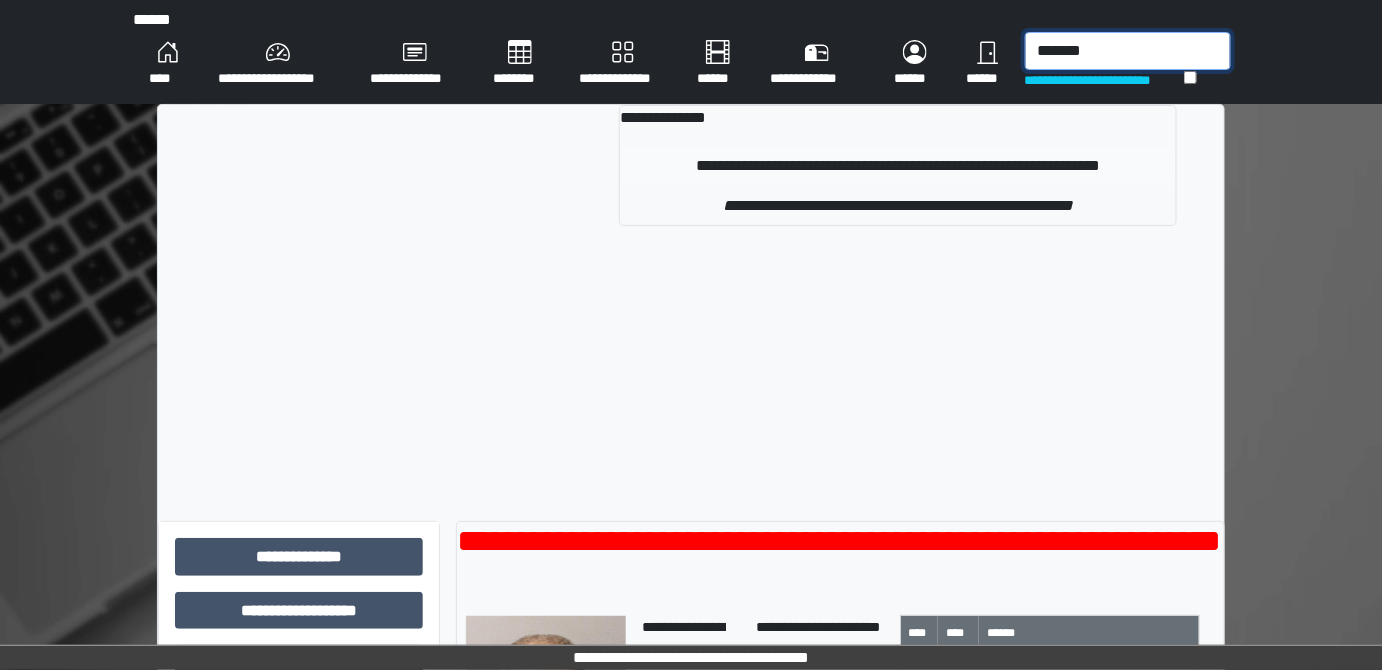 type on "*******" 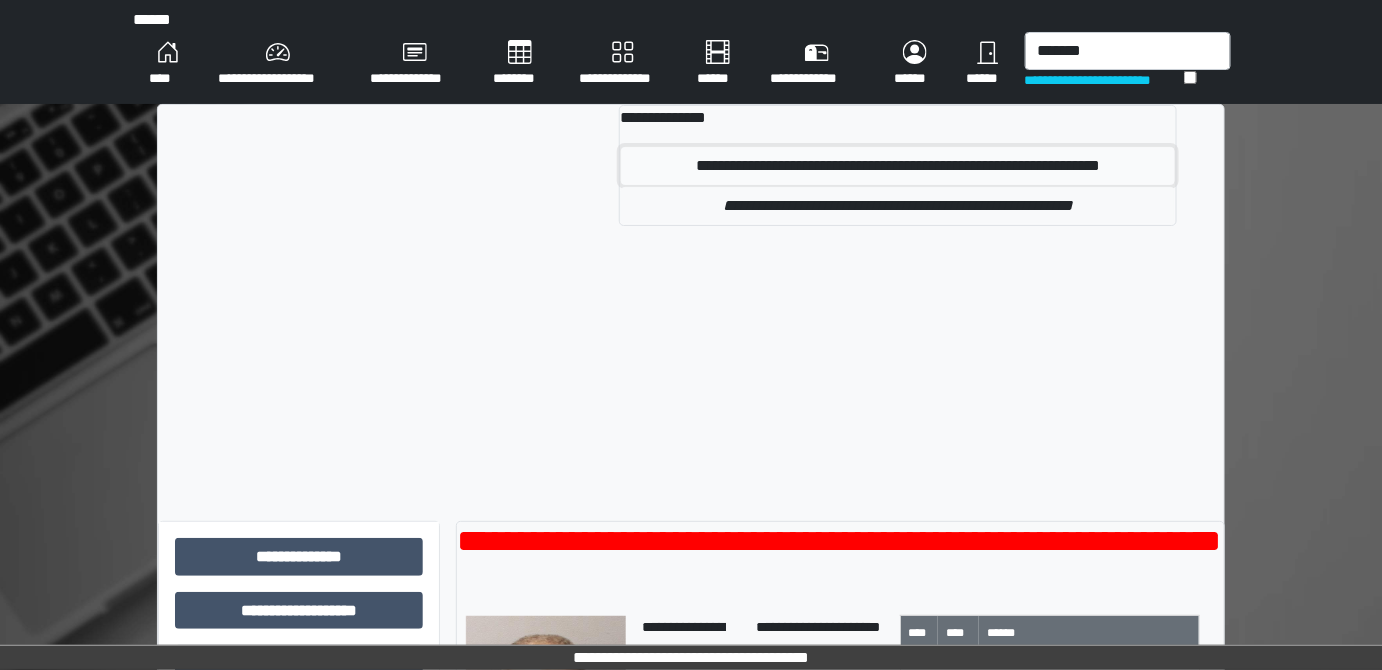 click on "**********" at bounding box center [897, 166] 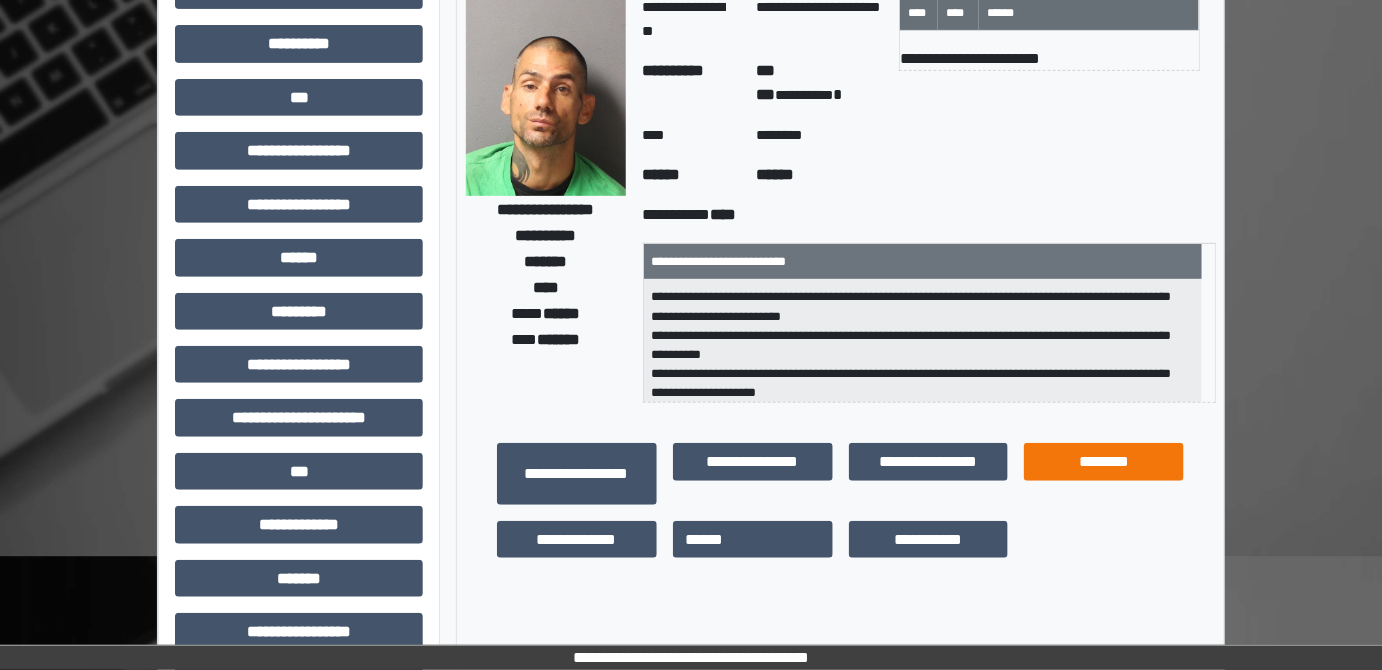 scroll, scrollTop: 272, scrollLeft: 0, axis: vertical 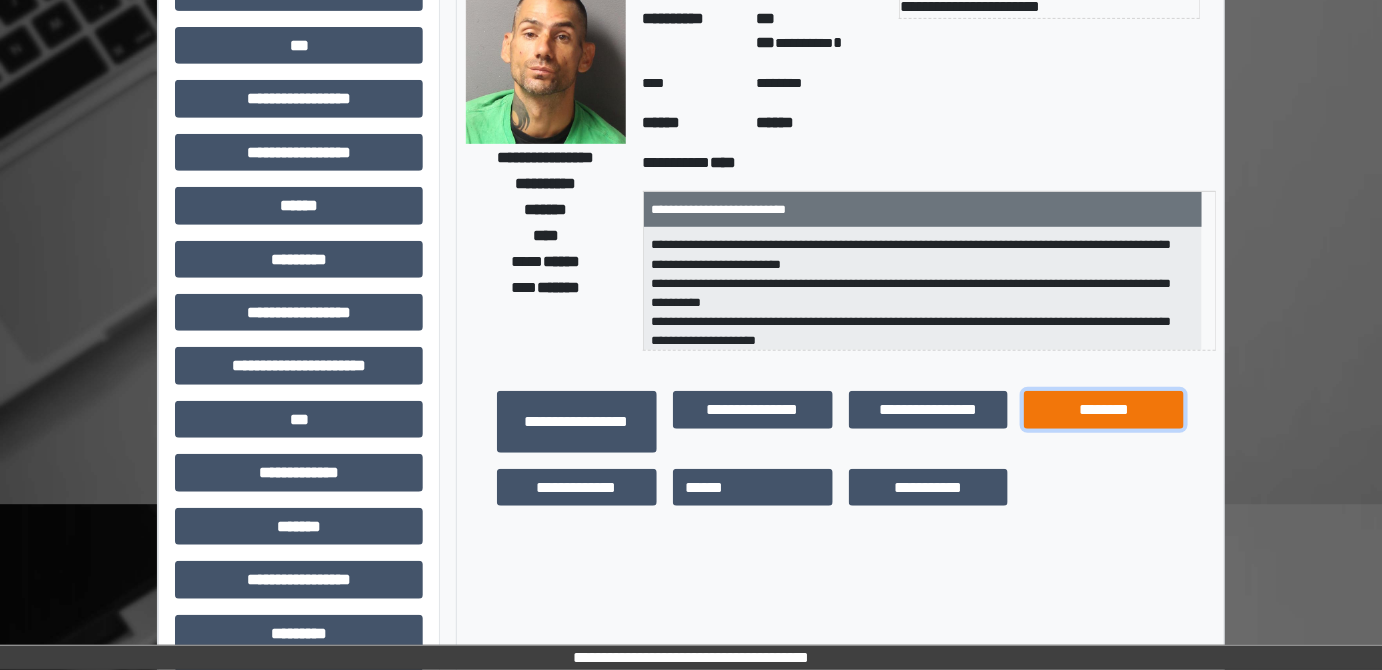 click on "********" at bounding box center [1104, 409] 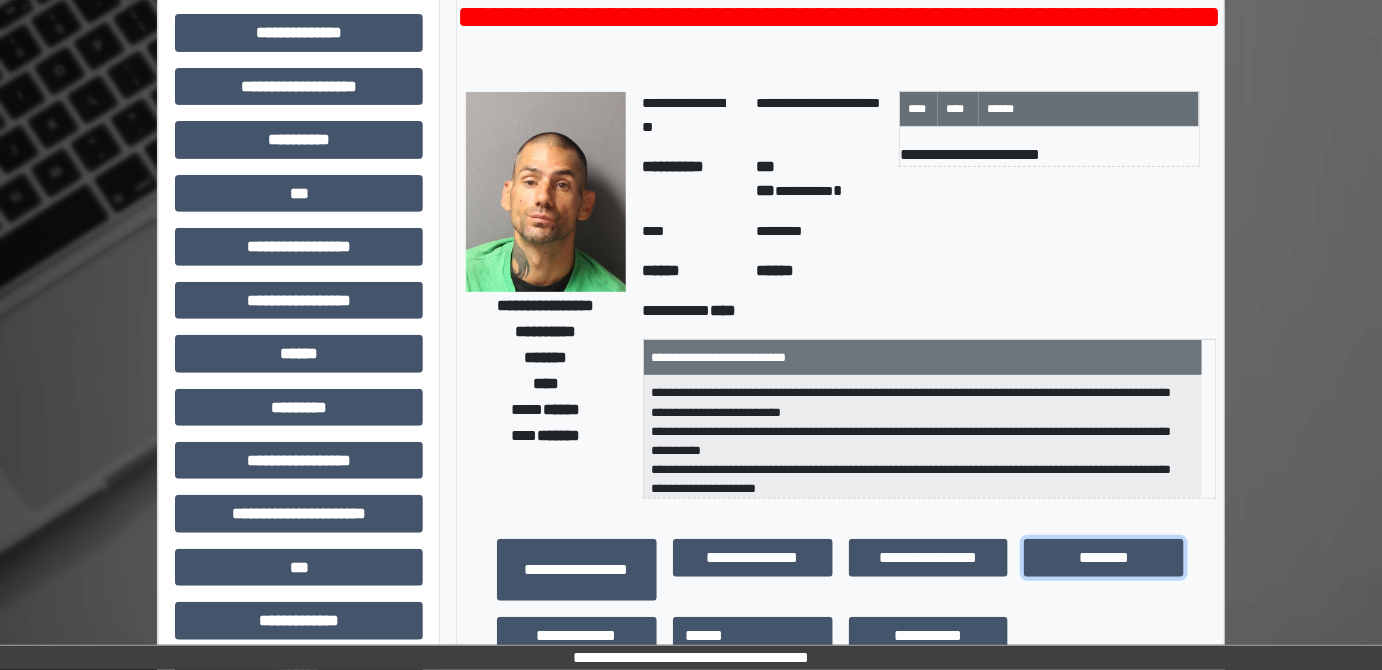 scroll, scrollTop: 0, scrollLeft: 0, axis: both 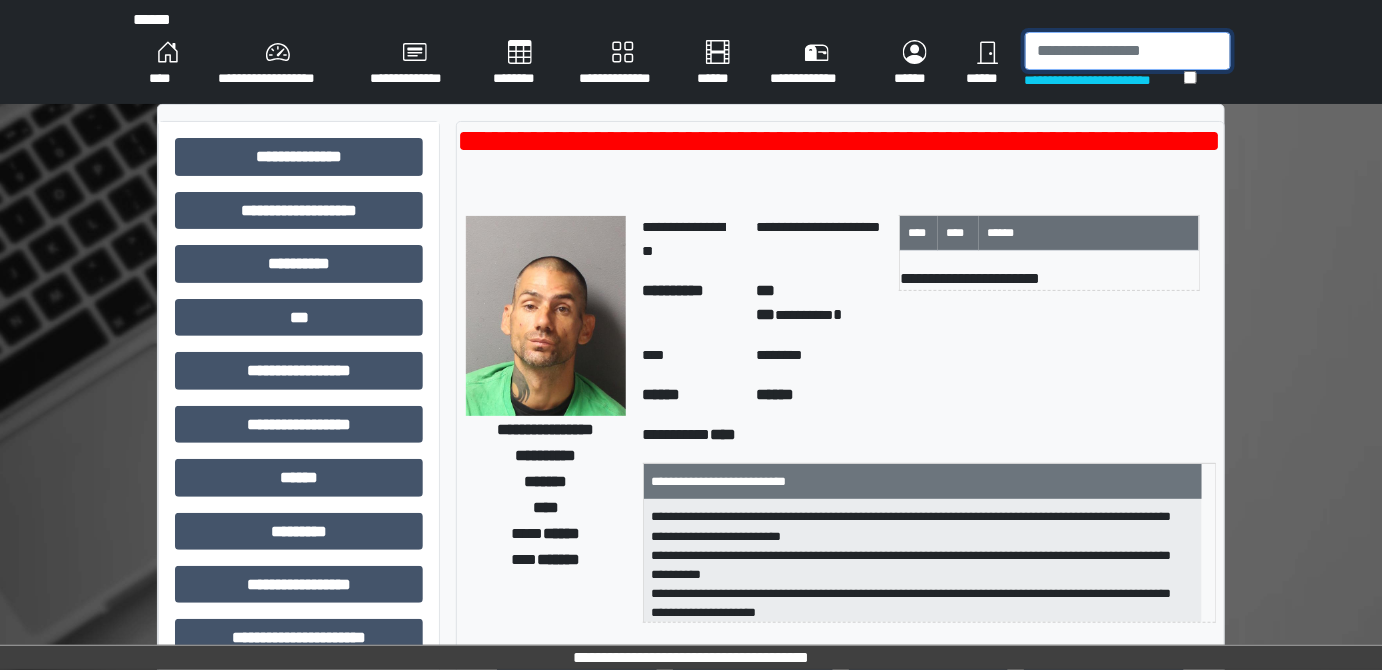 click at bounding box center (1128, 51) 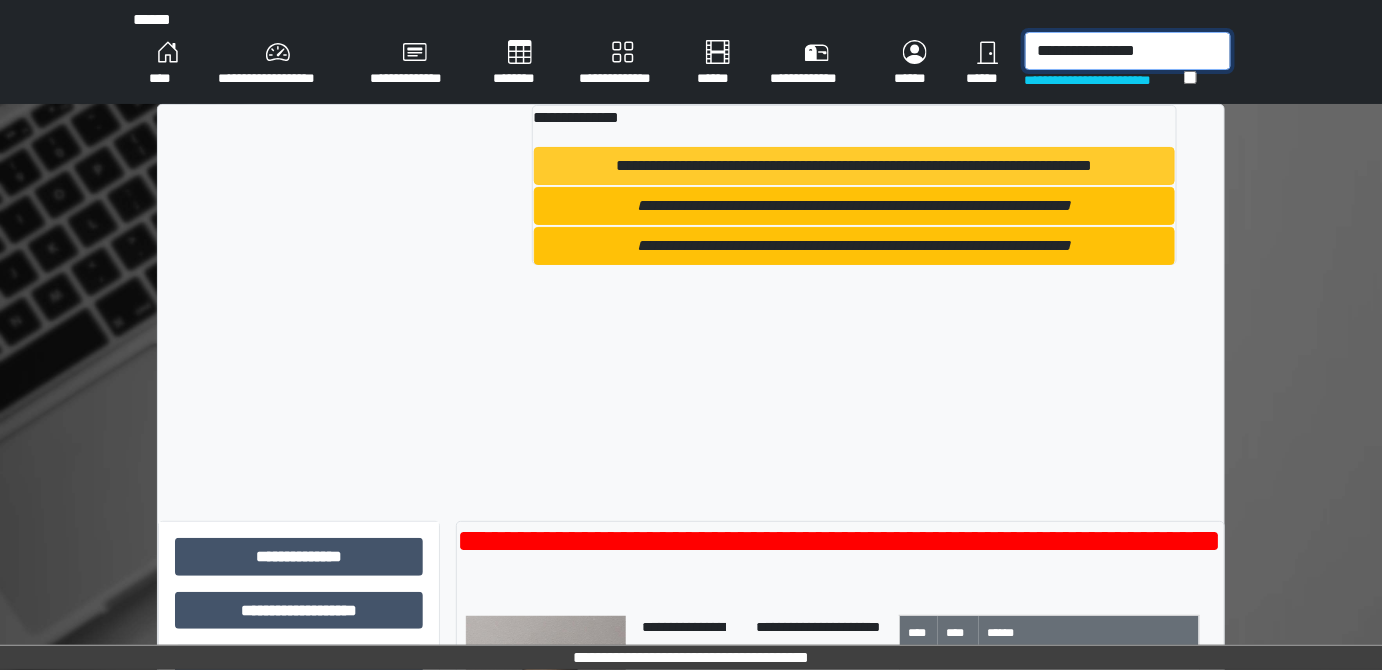 type on "**********" 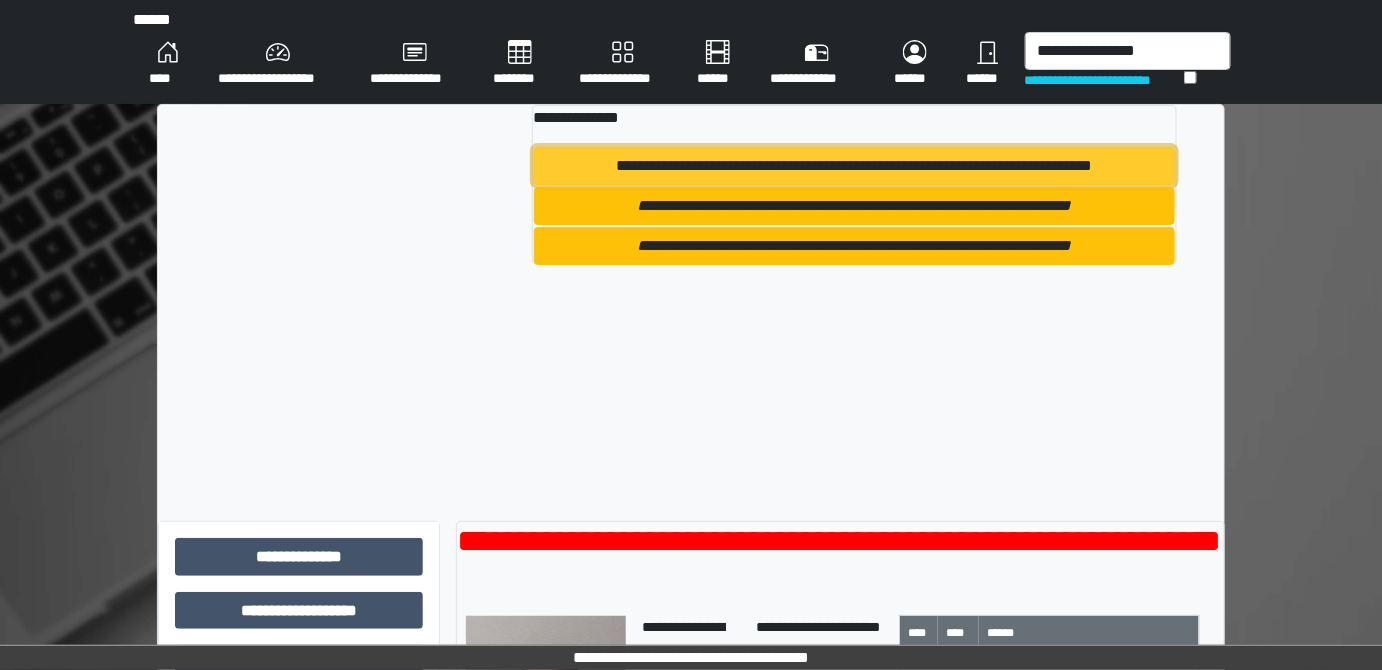 click on "**********" at bounding box center [854, 166] 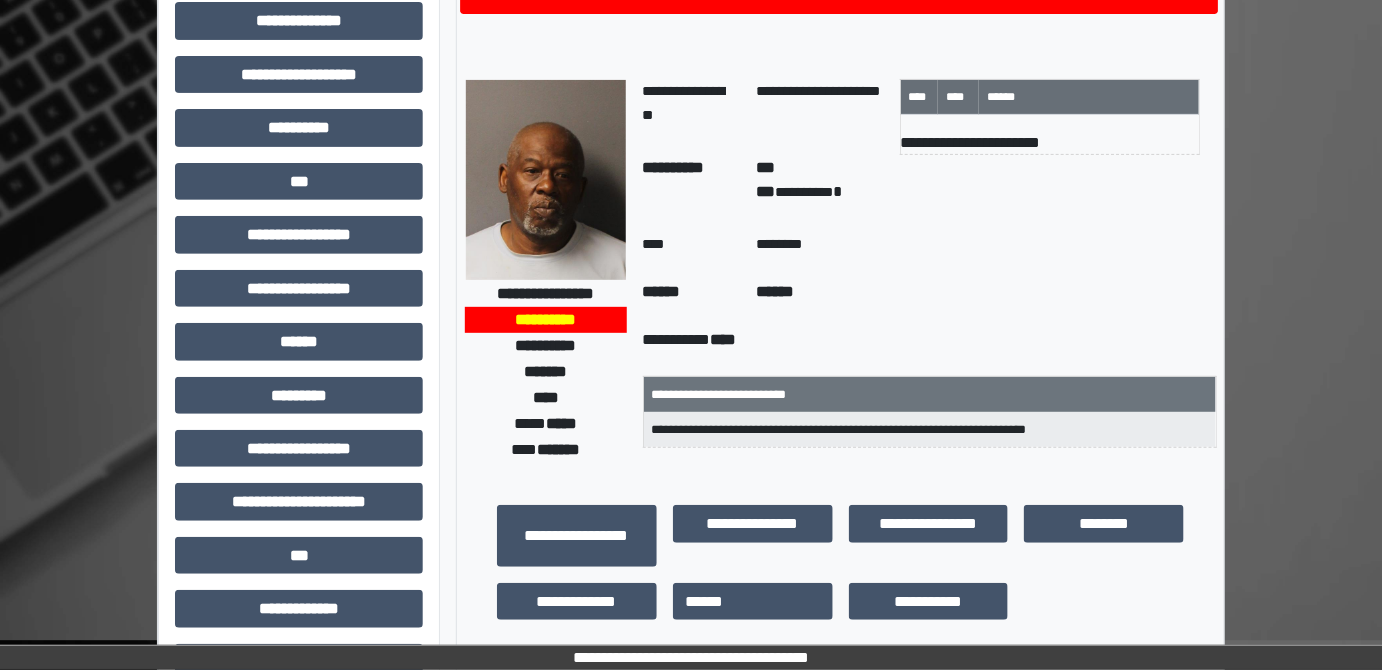 scroll, scrollTop: 272, scrollLeft: 0, axis: vertical 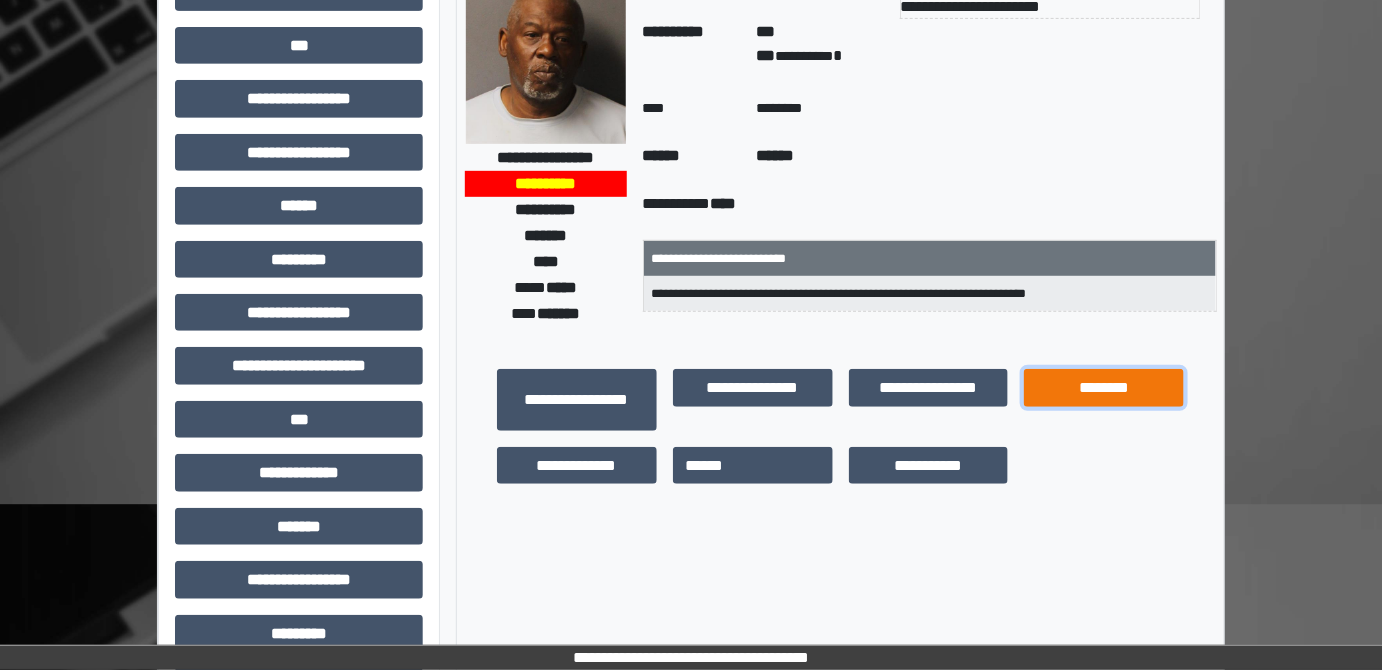 click on "********" at bounding box center [1104, 387] 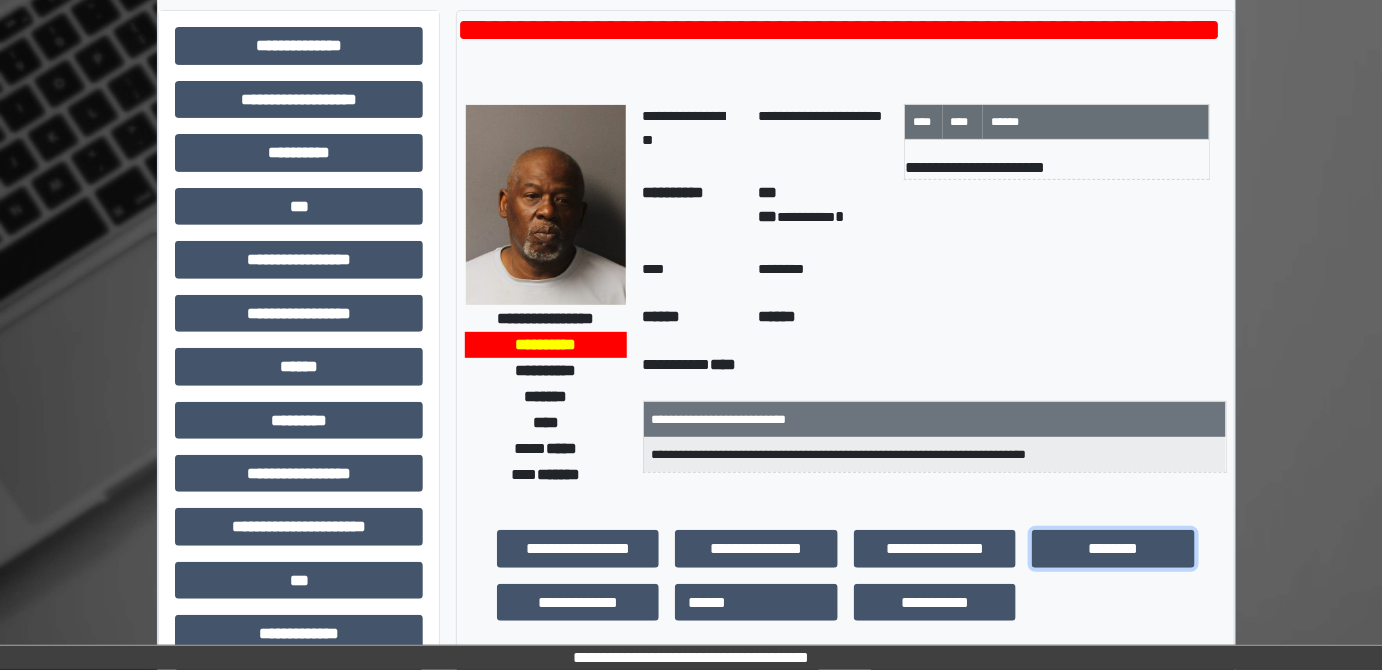 scroll, scrollTop: 0, scrollLeft: 0, axis: both 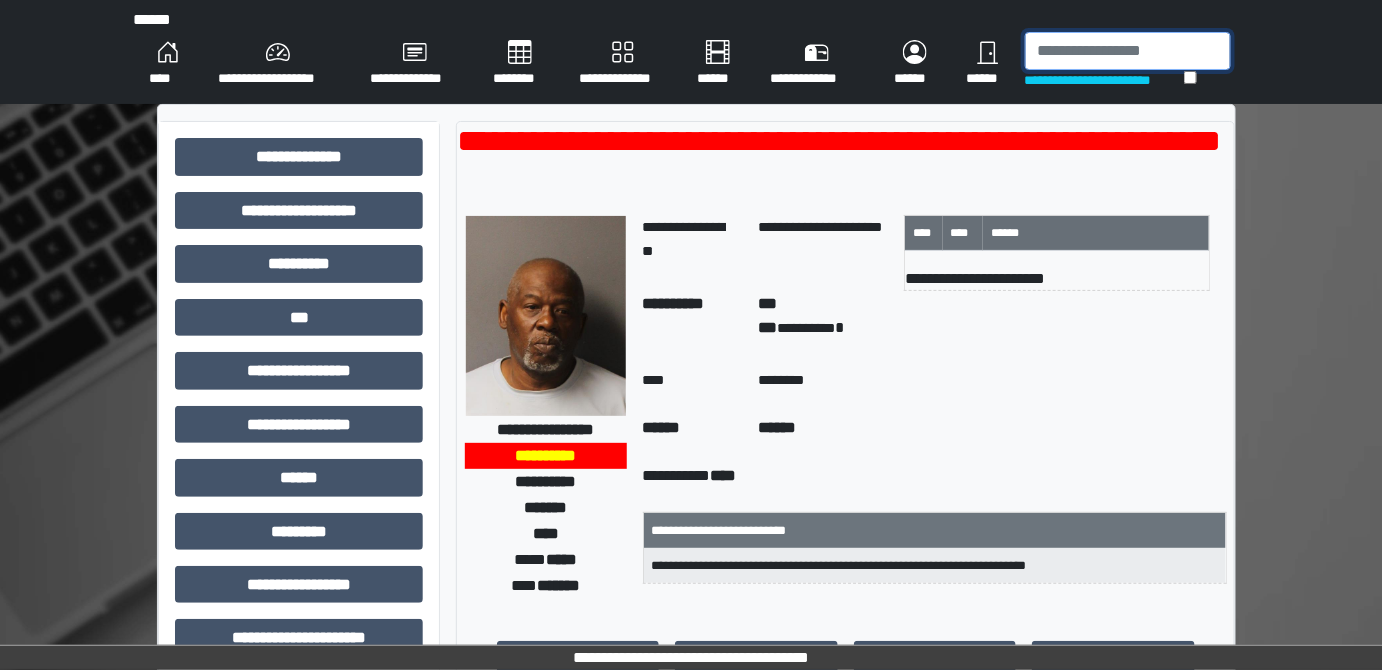 click at bounding box center [1128, 51] 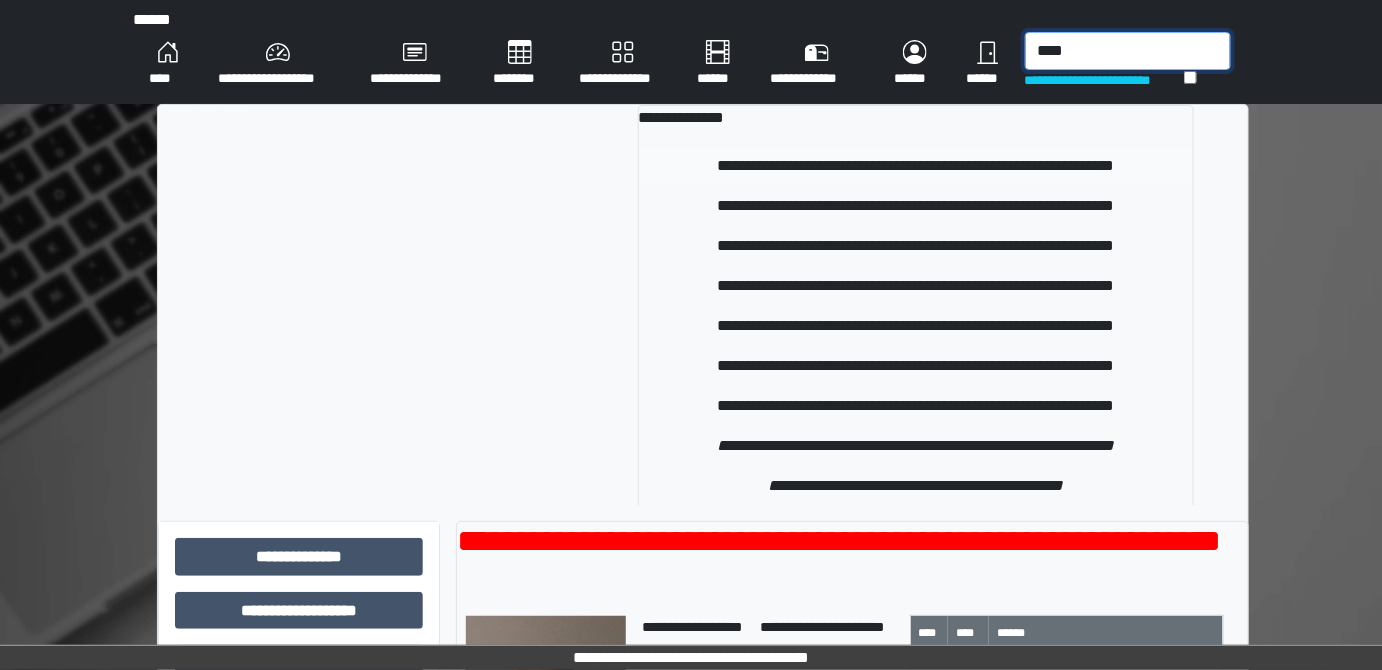 type on "****" 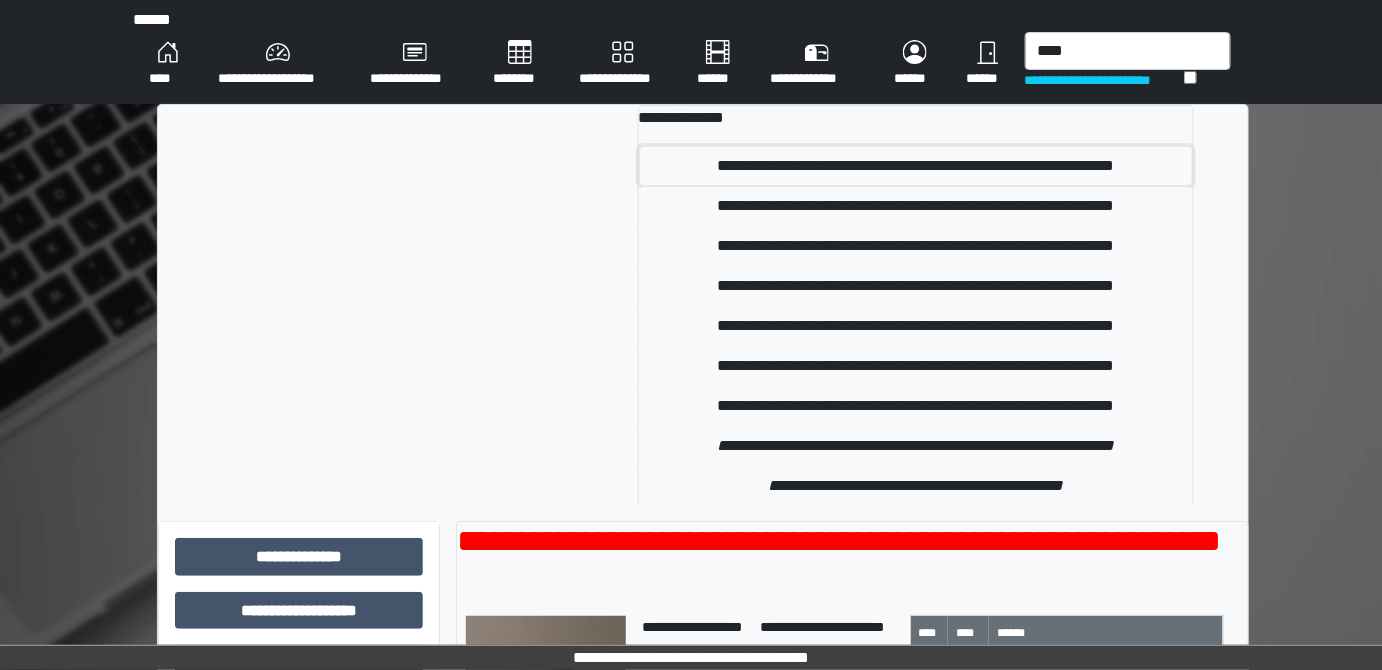 click on "**********" at bounding box center (916, 166) 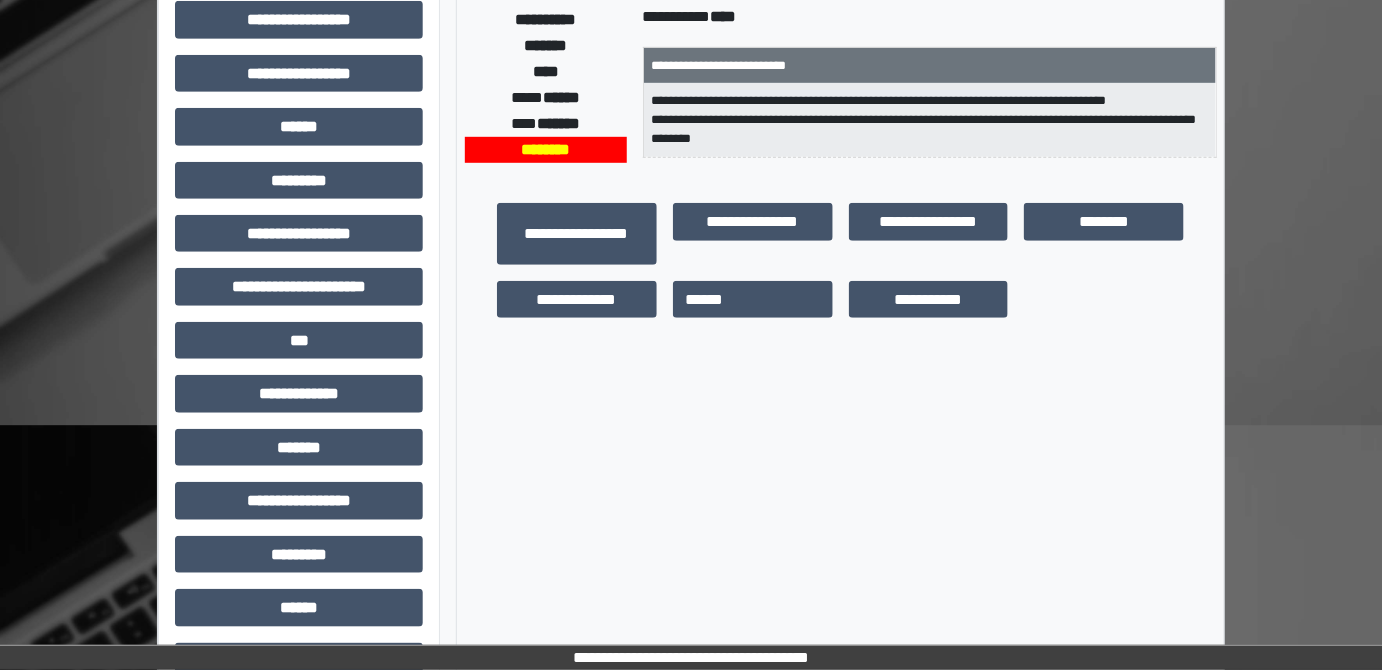 scroll, scrollTop: 363, scrollLeft: 0, axis: vertical 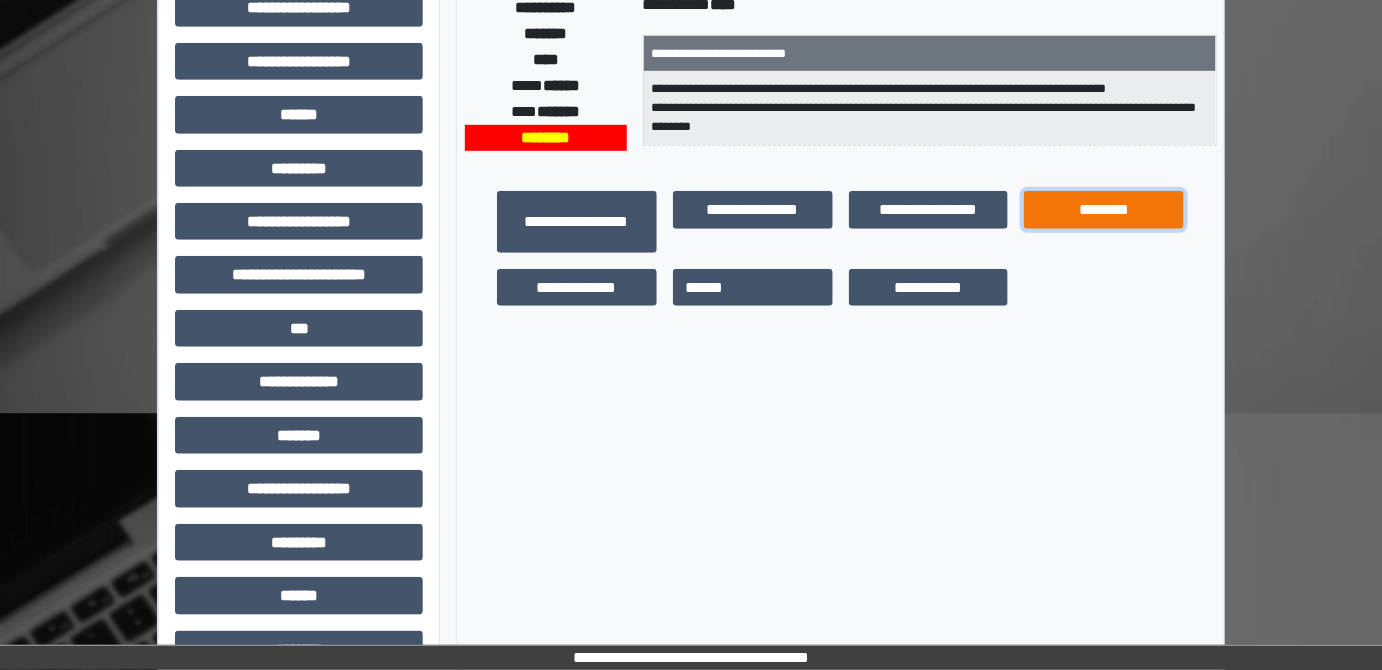 click on "********" at bounding box center (1104, 209) 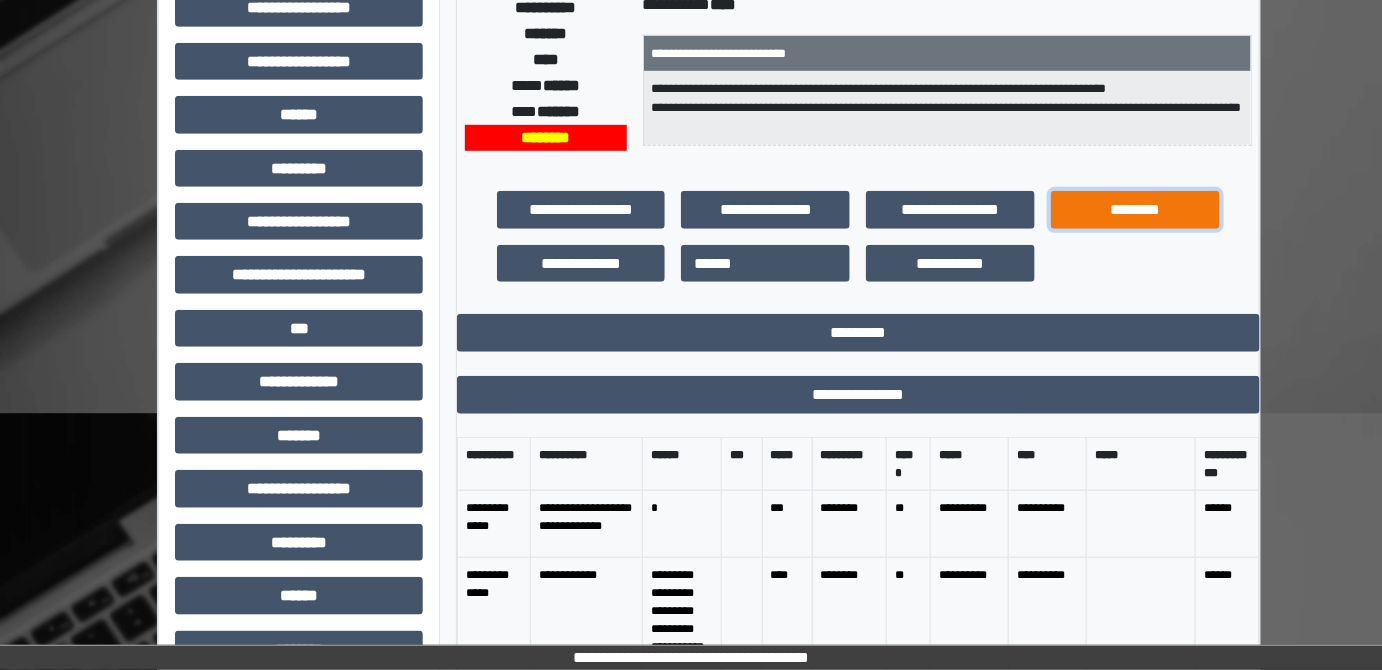 click on "********" at bounding box center [1135, 209] 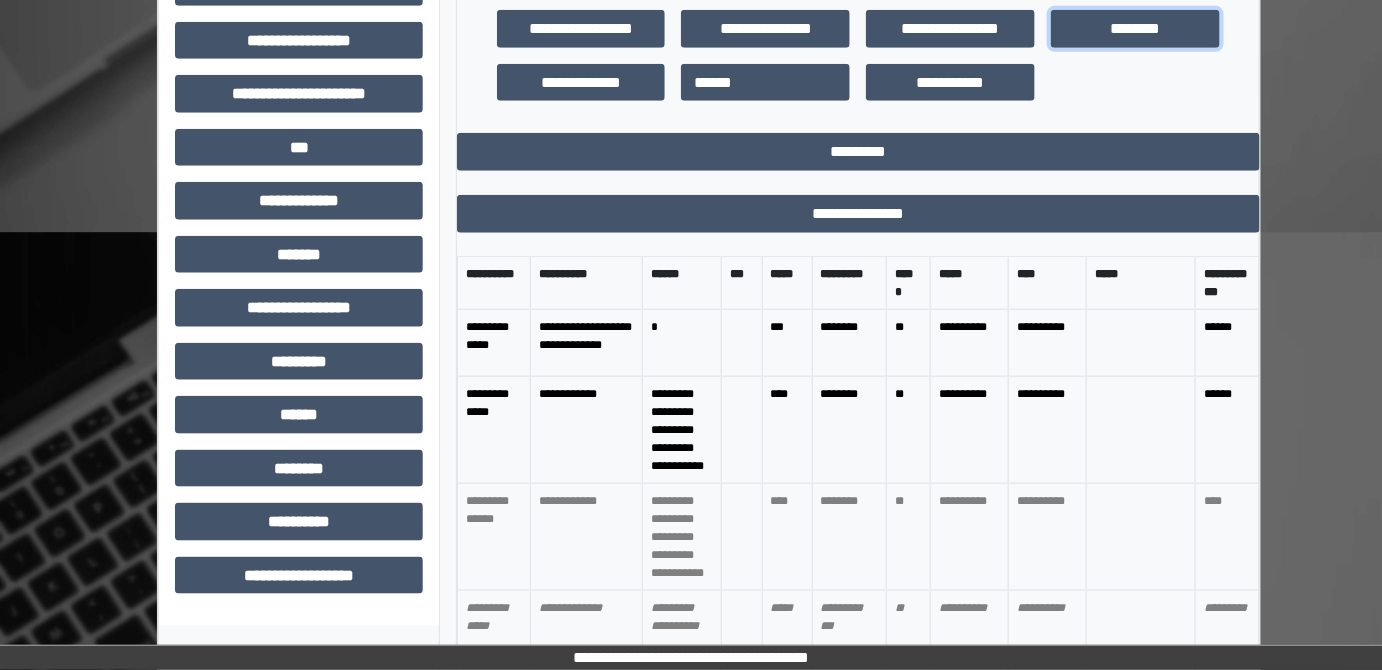 scroll, scrollTop: 545, scrollLeft: 0, axis: vertical 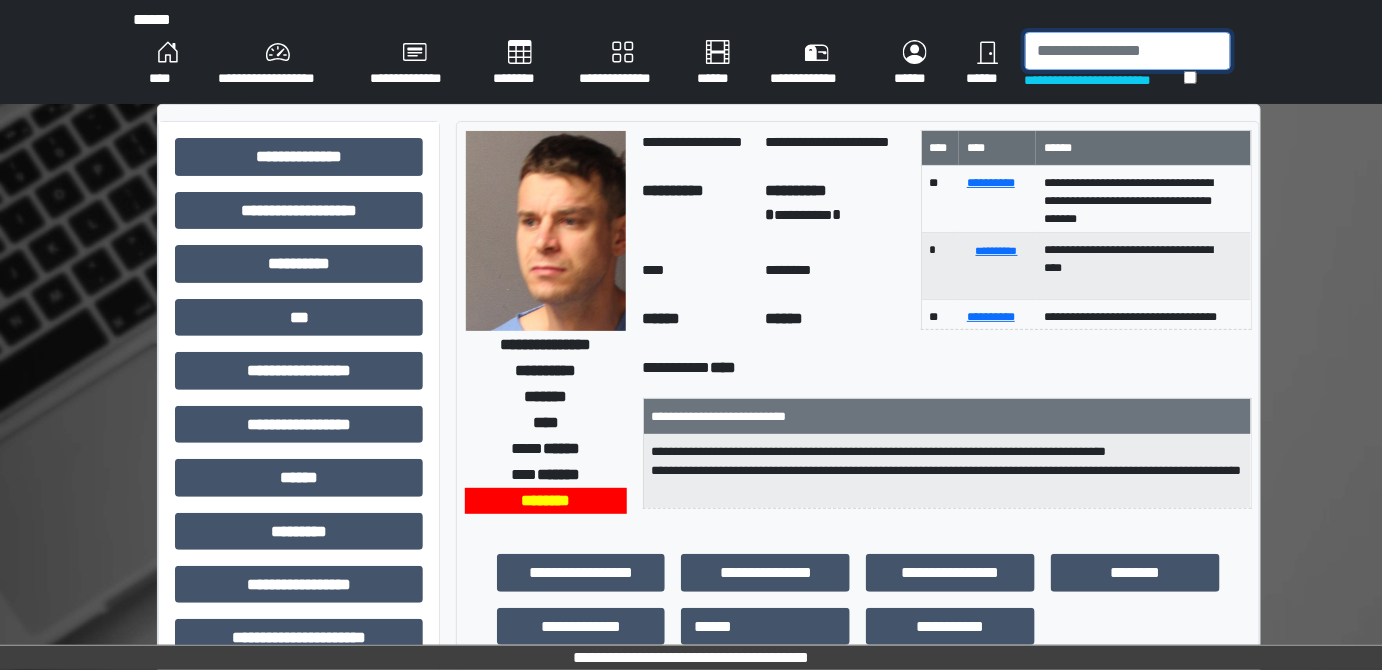 click at bounding box center (1128, 51) 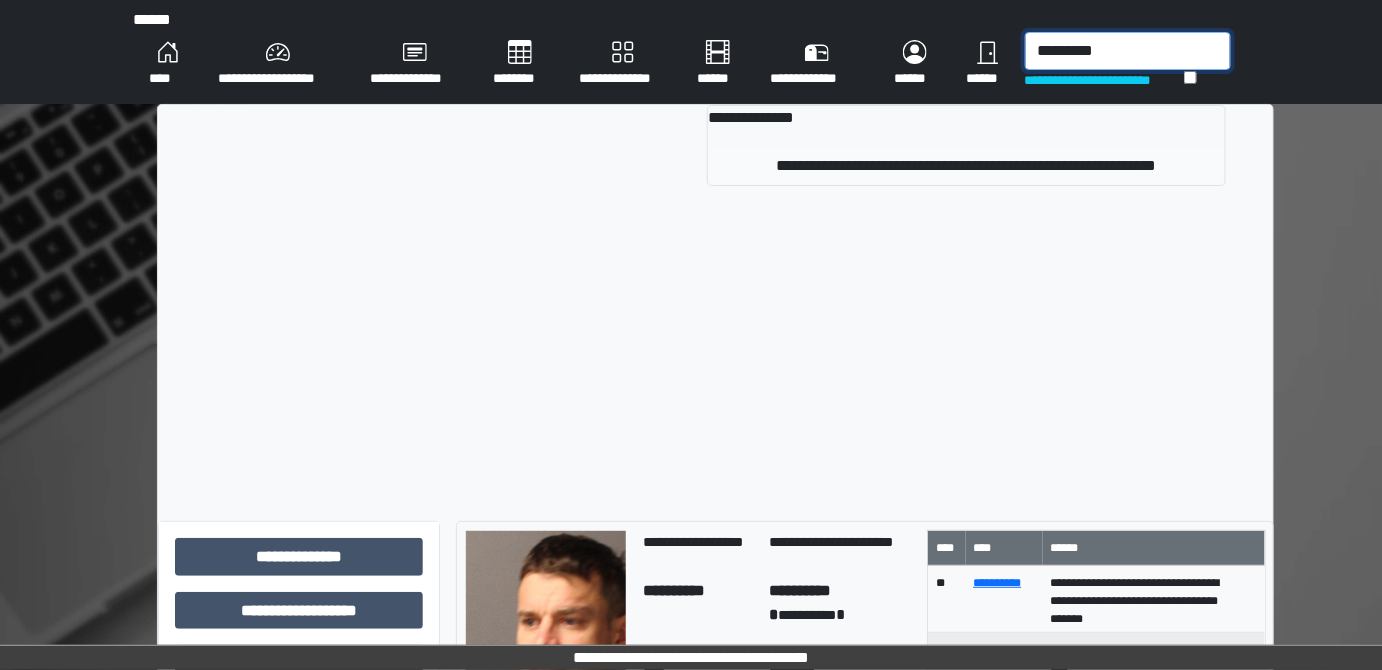 type on "*********" 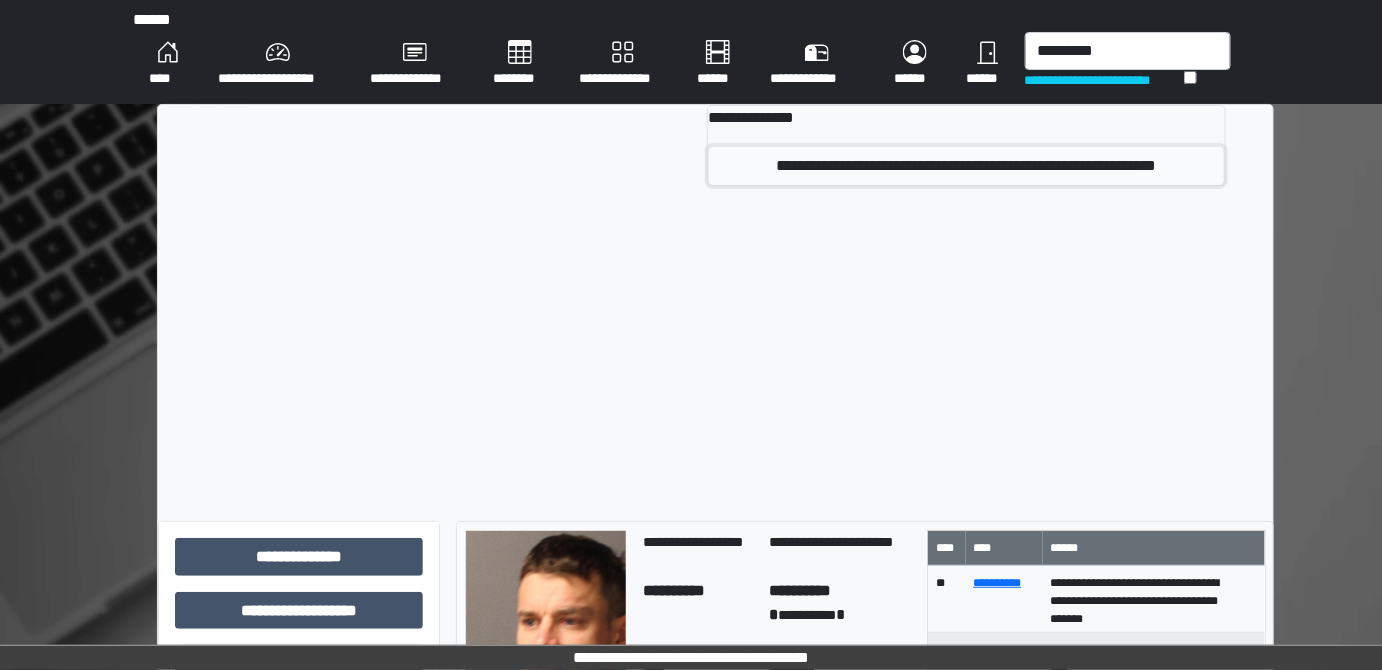 click on "**********" at bounding box center (966, 166) 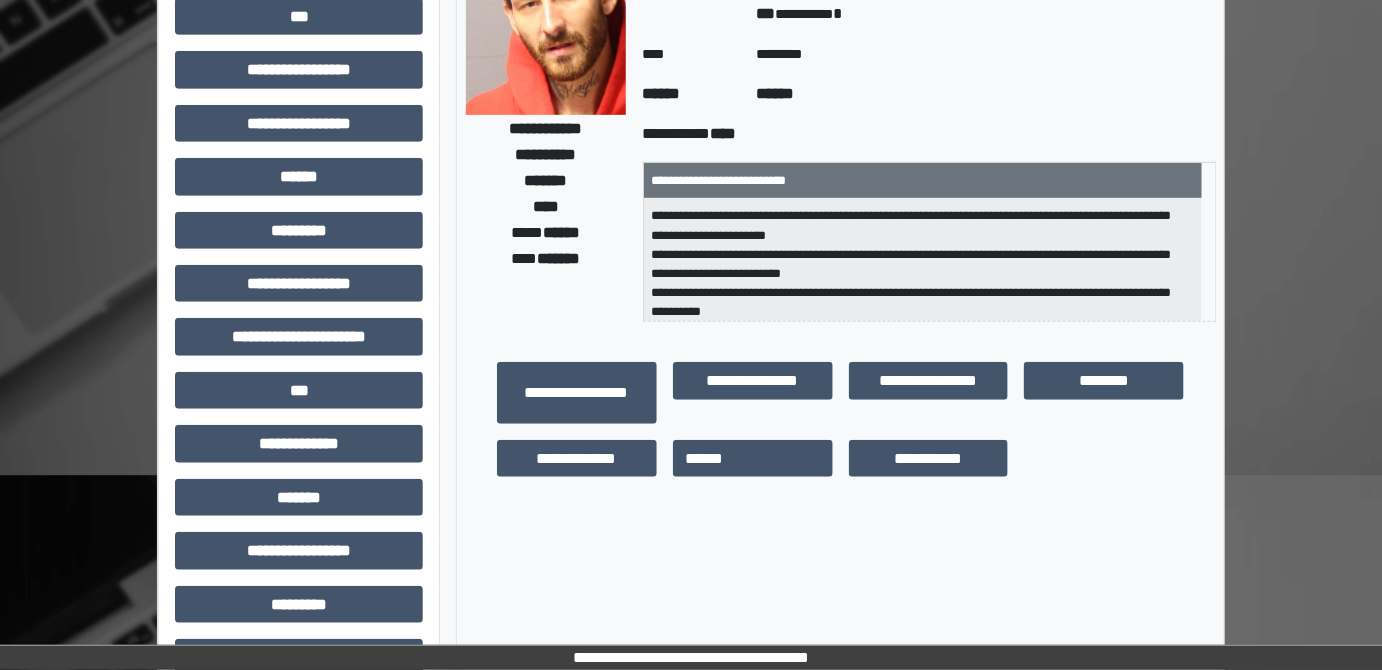 scroll, scrollTop: 363, scrollLeft: 0, axis: vertical 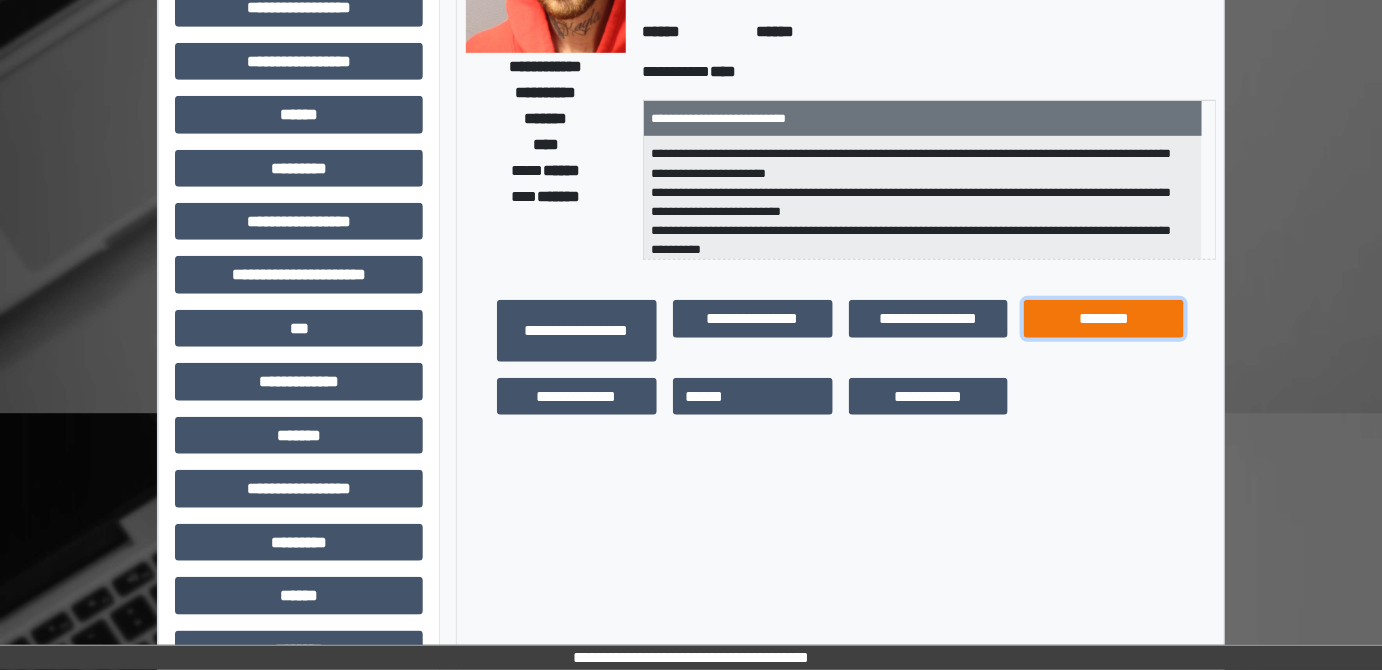 click on "********" at bounding box center [1104, 318] 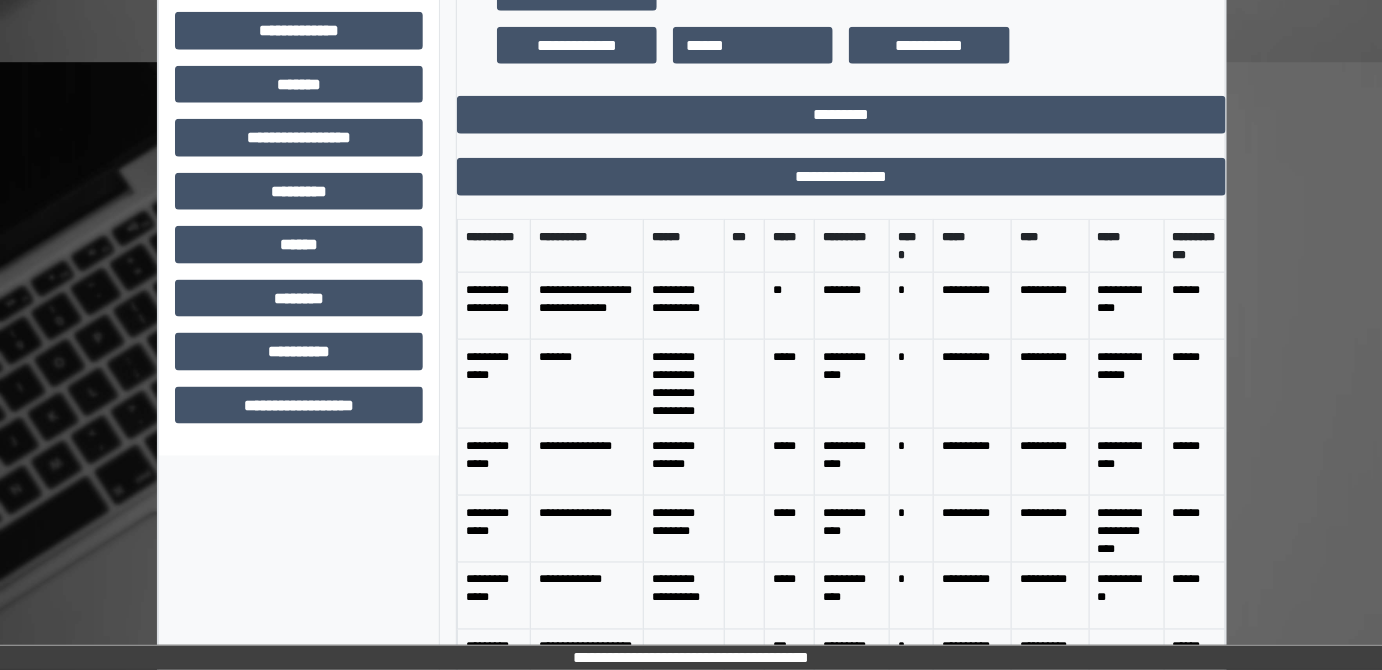 scroll, scrollTop: 727, scrollLeft: 0, axis: vertical 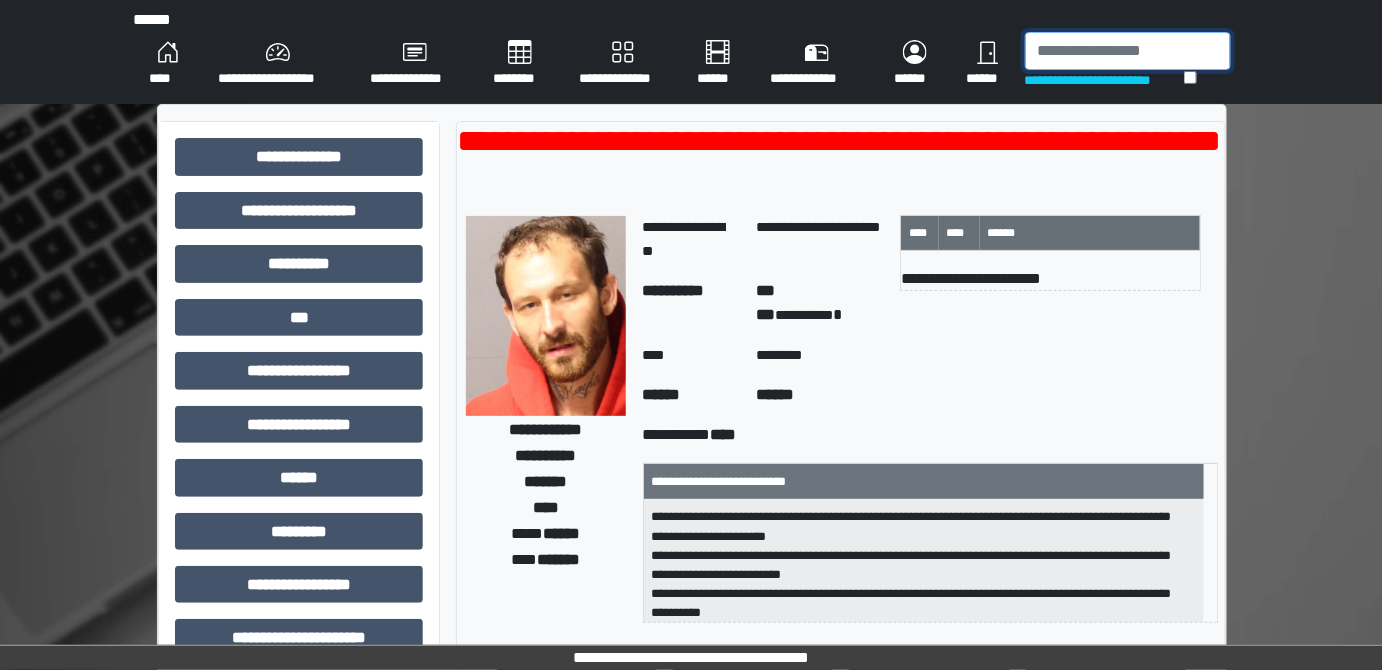 click at bounding box center [1128, 51] 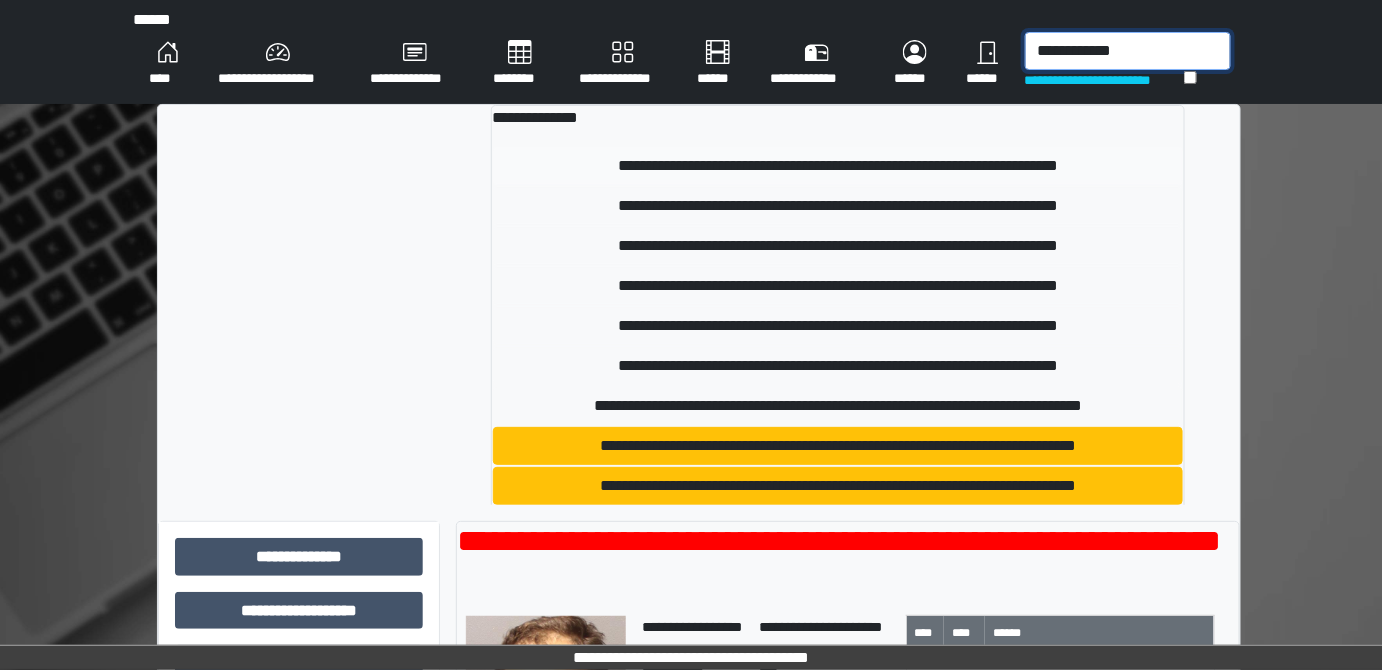 type on "**********" 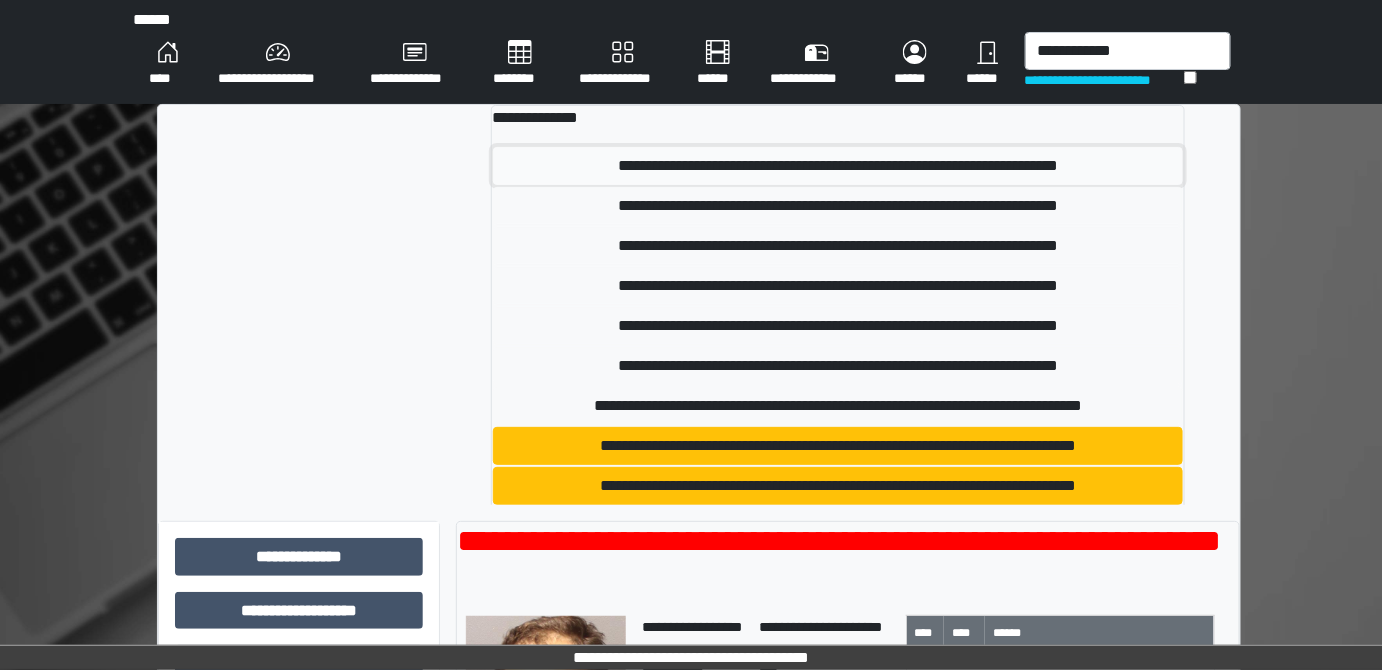 click on "**********" at bounding box center [838, 166] 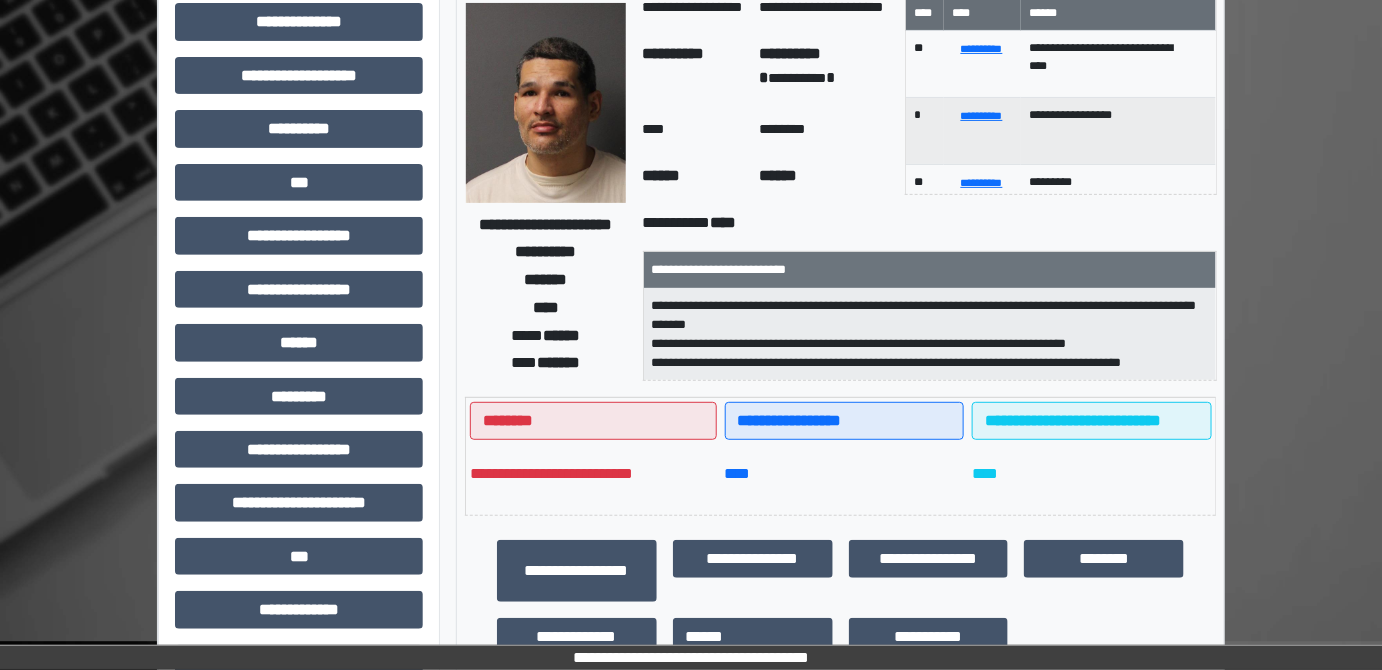 scroll, scrollTop: 272, scrollLeft: 0, axis: vertical 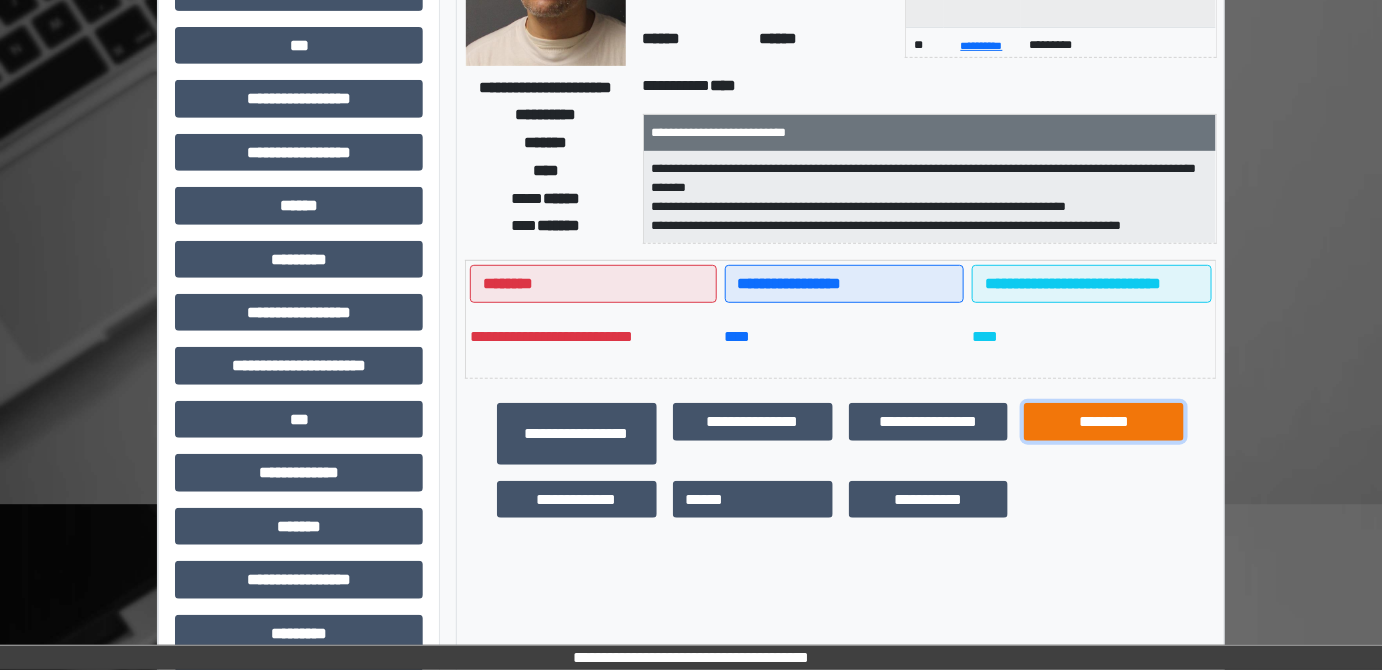 click on "********" at bounding box center (1104, 421) 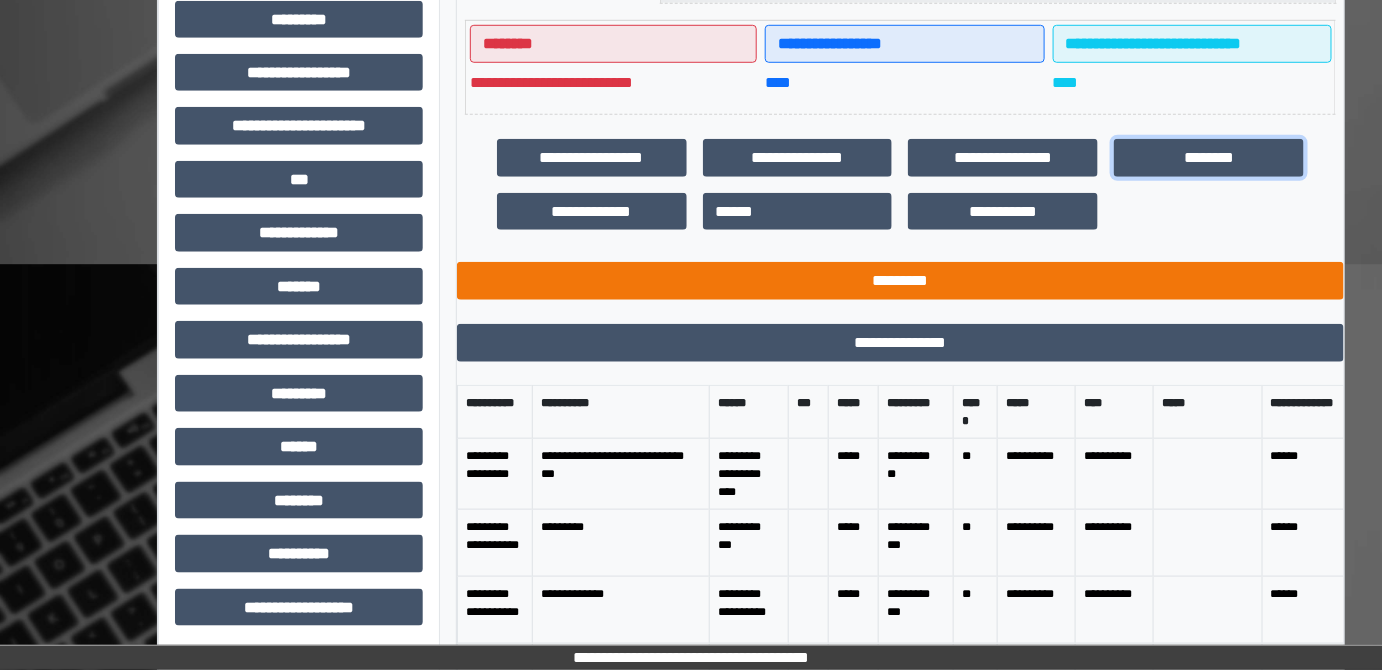 scroll, scrollTop: 607, scrollLeft: 0, axis: vertical 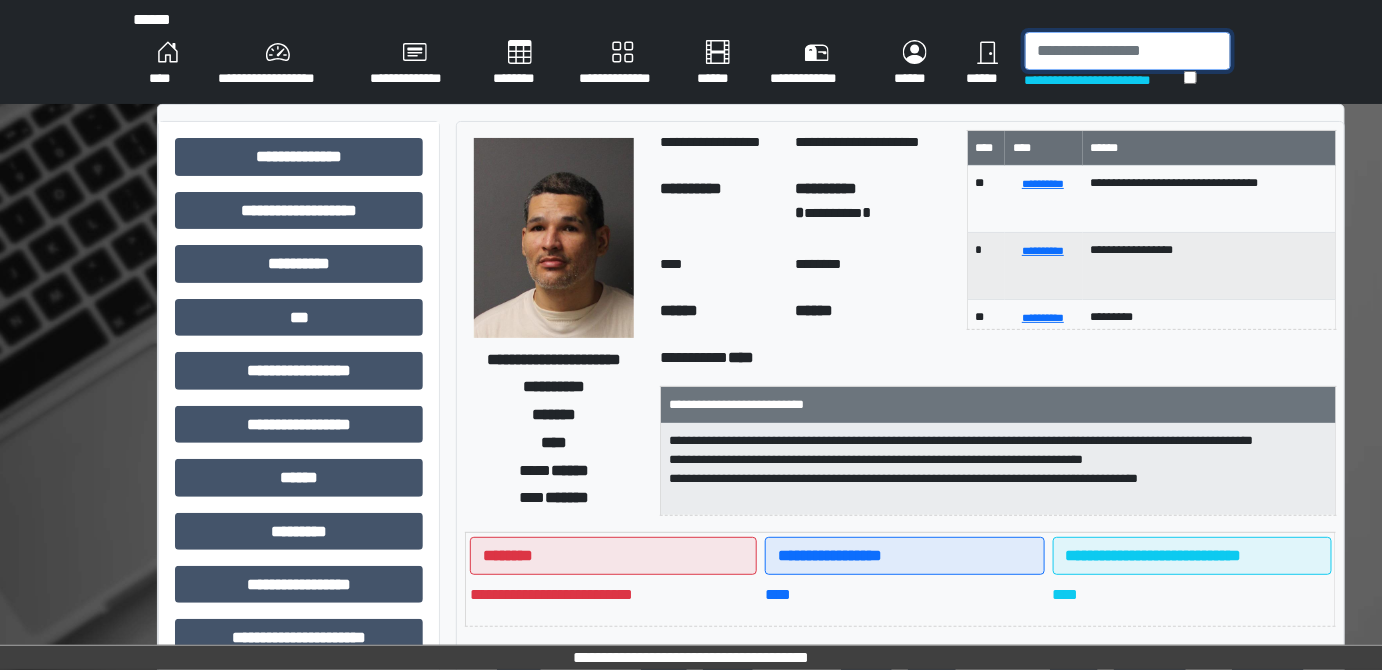 click at bounding box center [1128, 51] 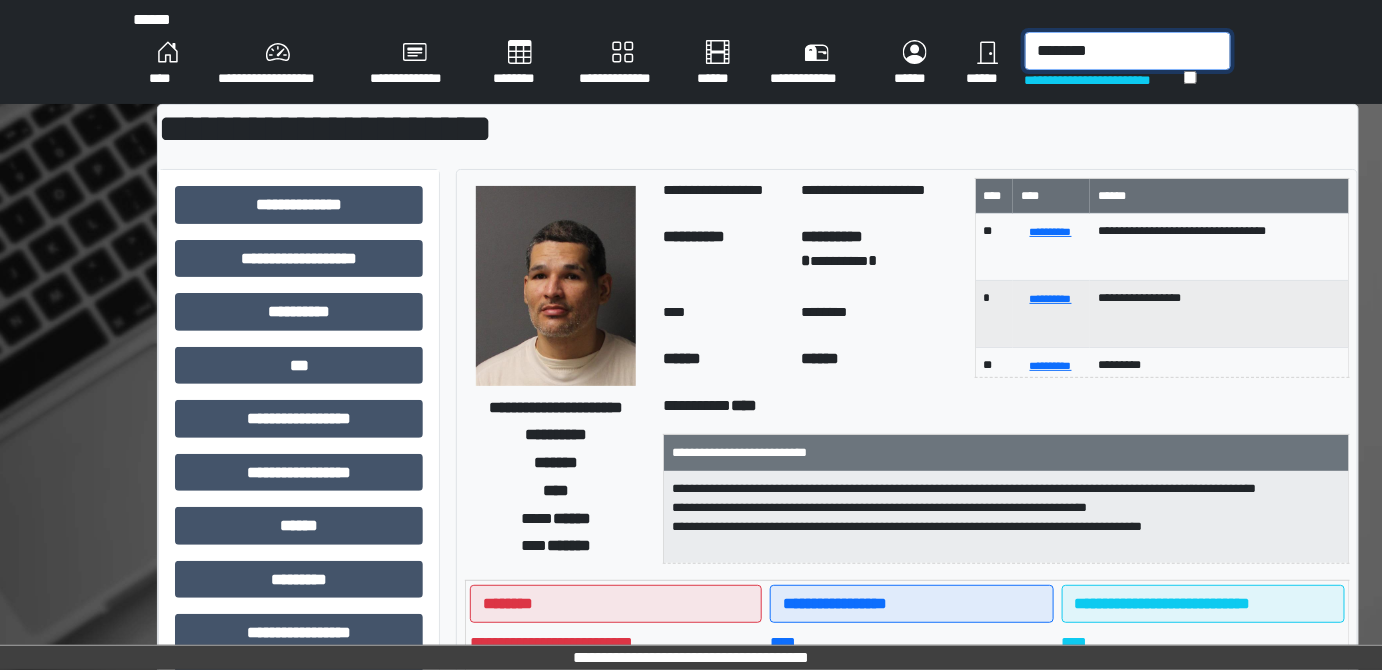click on "********" at bounding box center [1128, 51] 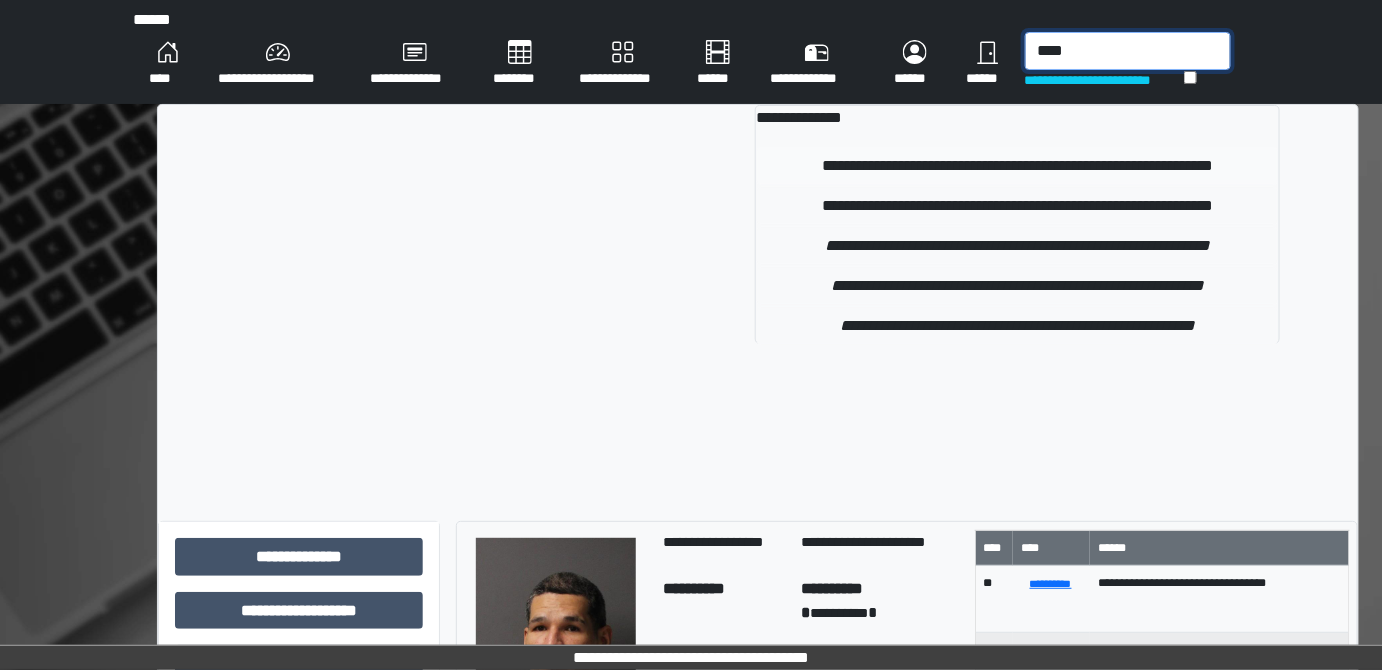 type on "****" 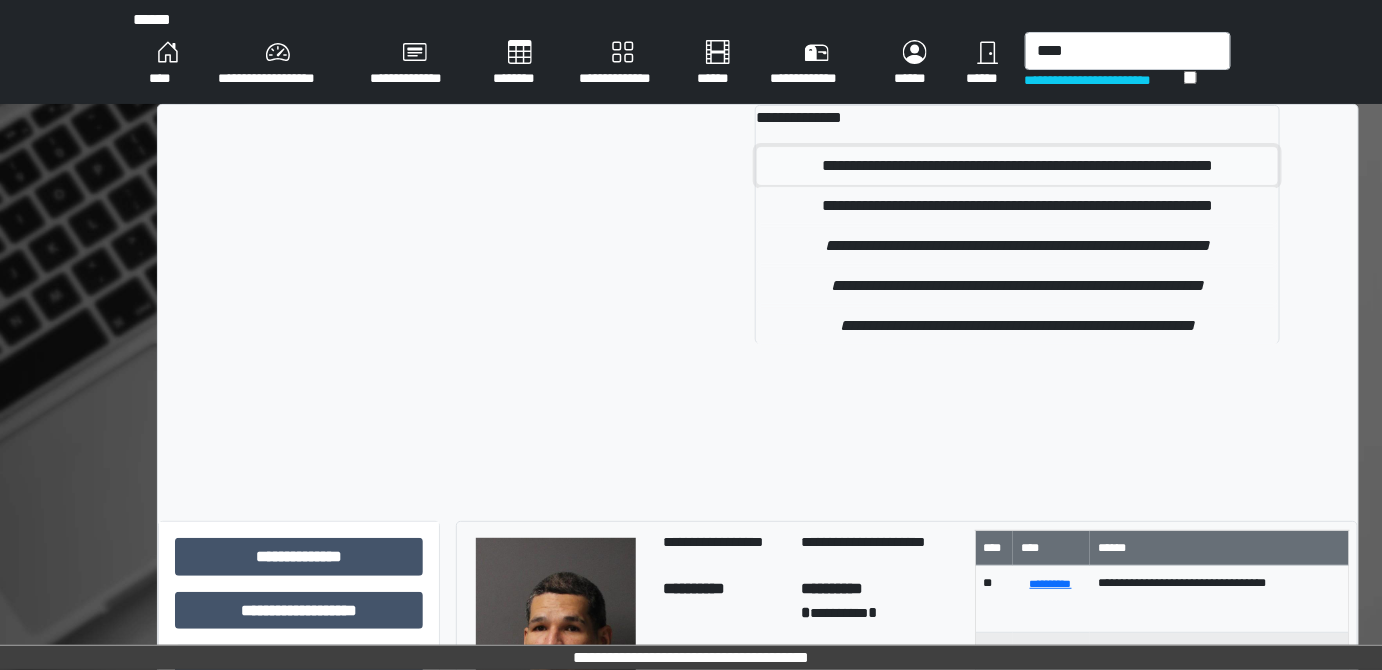 click on "**********" at bounding box center [1017, 166] 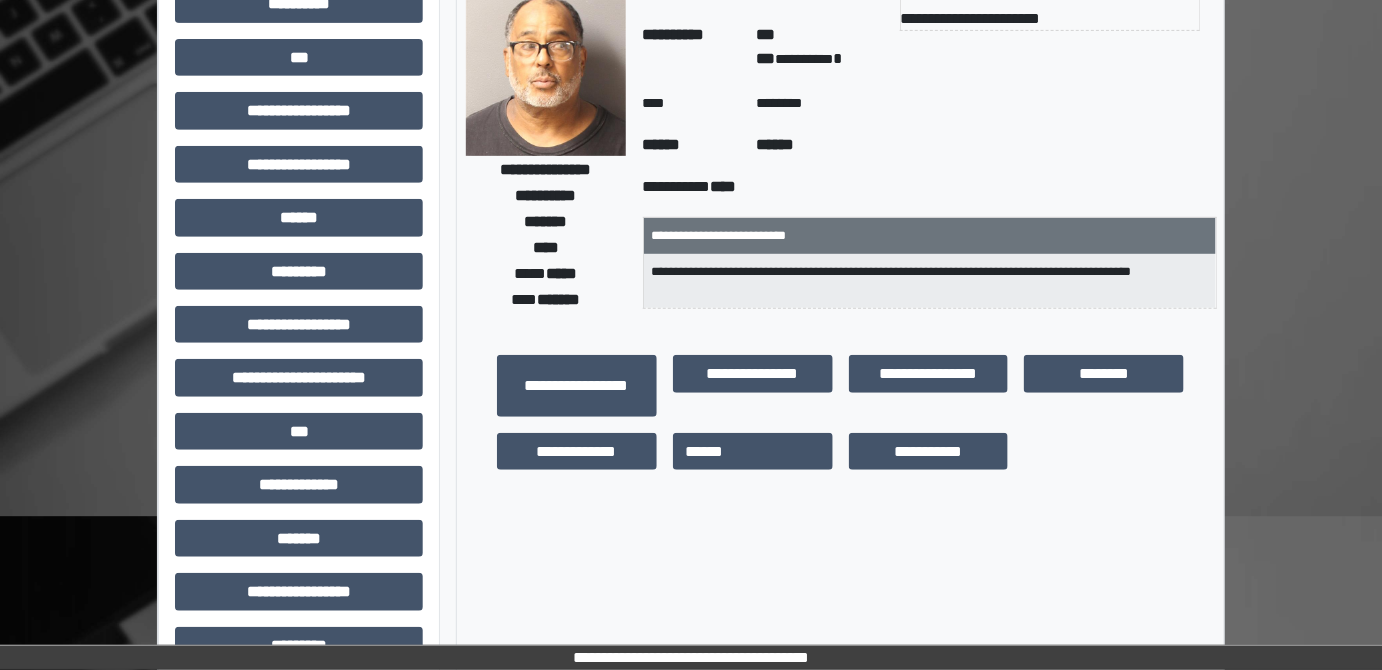 scroll, scrollTop: 272, scrollLeft: 0, axis: vertical 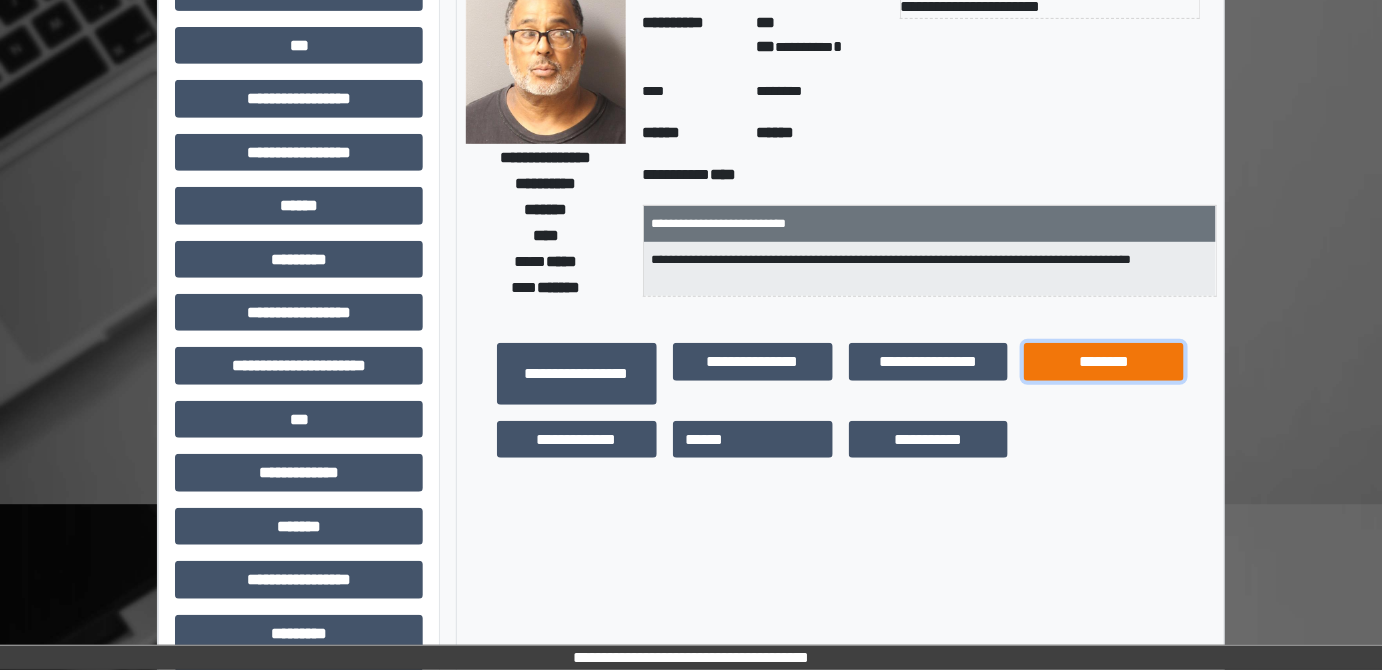 click on "********" at bounding box center (1104, 361) 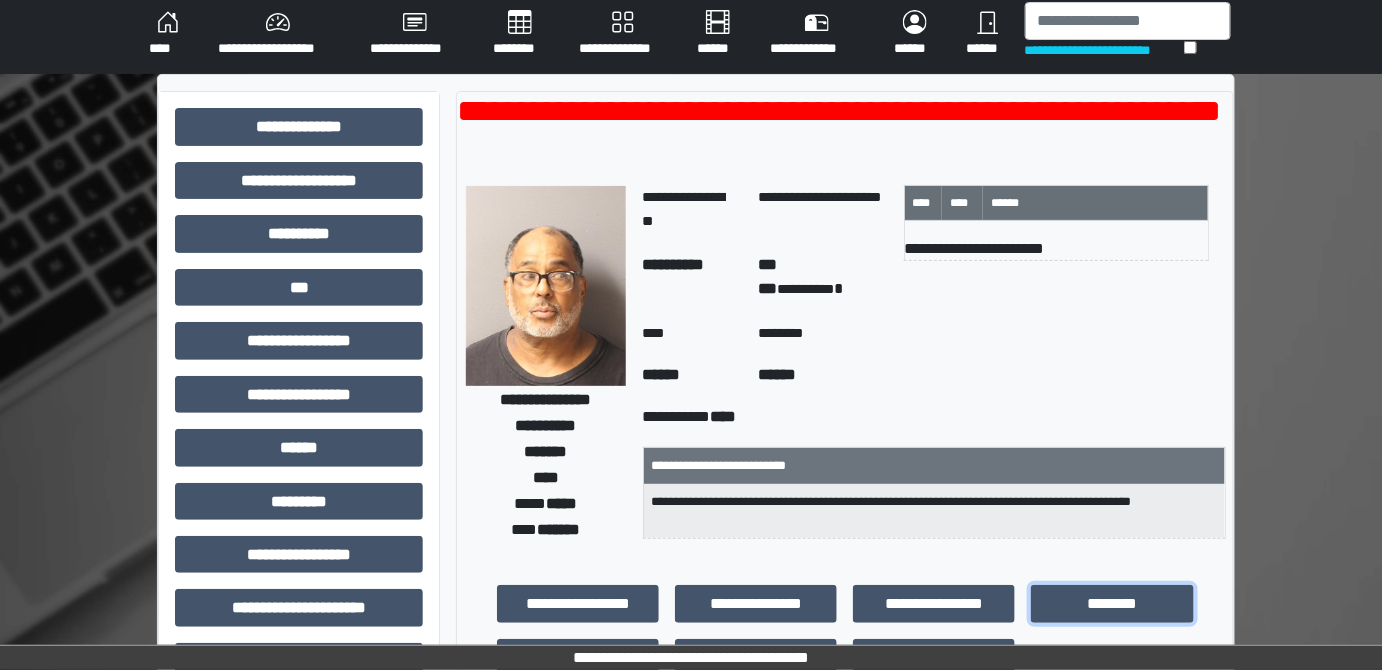 scroll, scrollTop: 0, scrollLeft: 0, axis: both 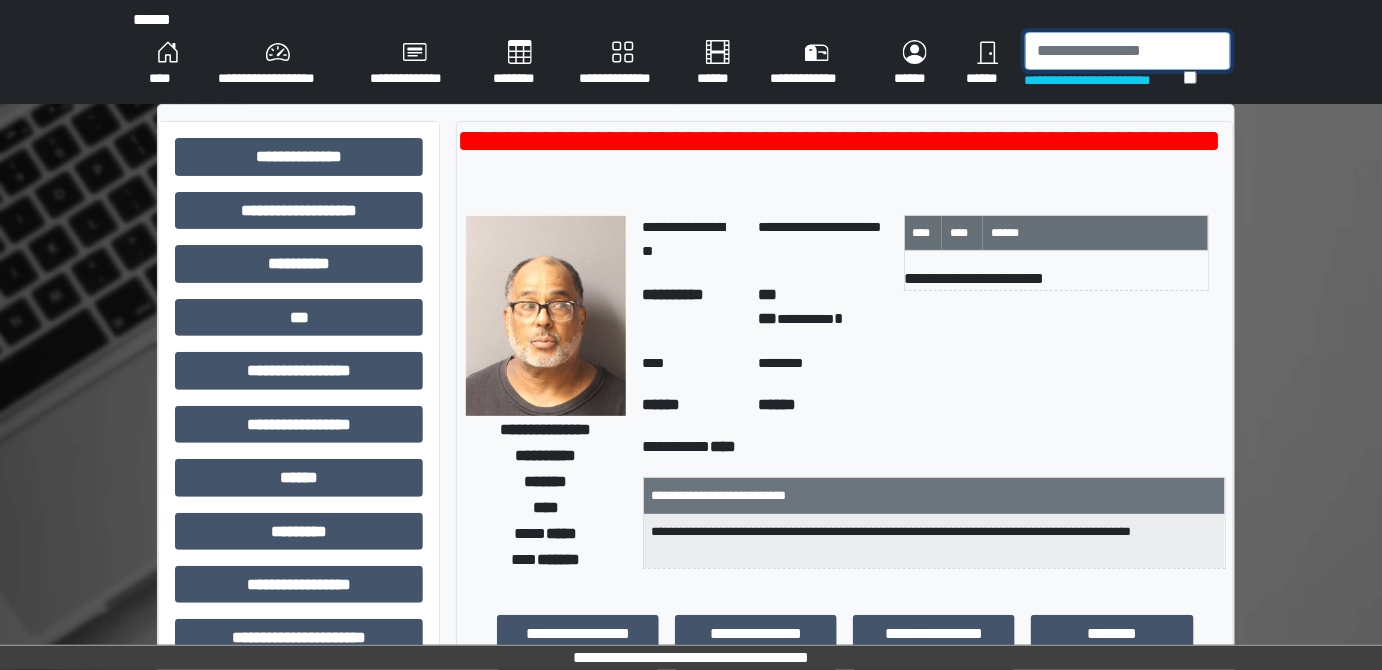 click at bounding box center [1128, 51] 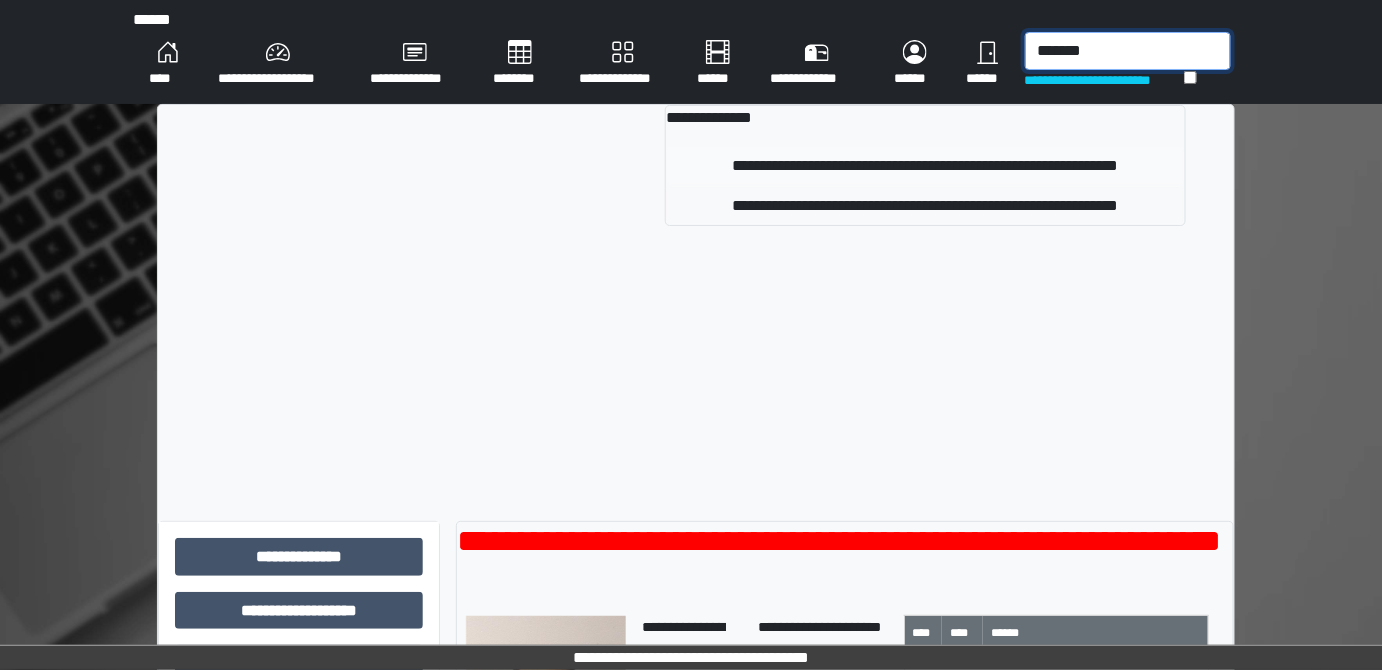 type on "*******" 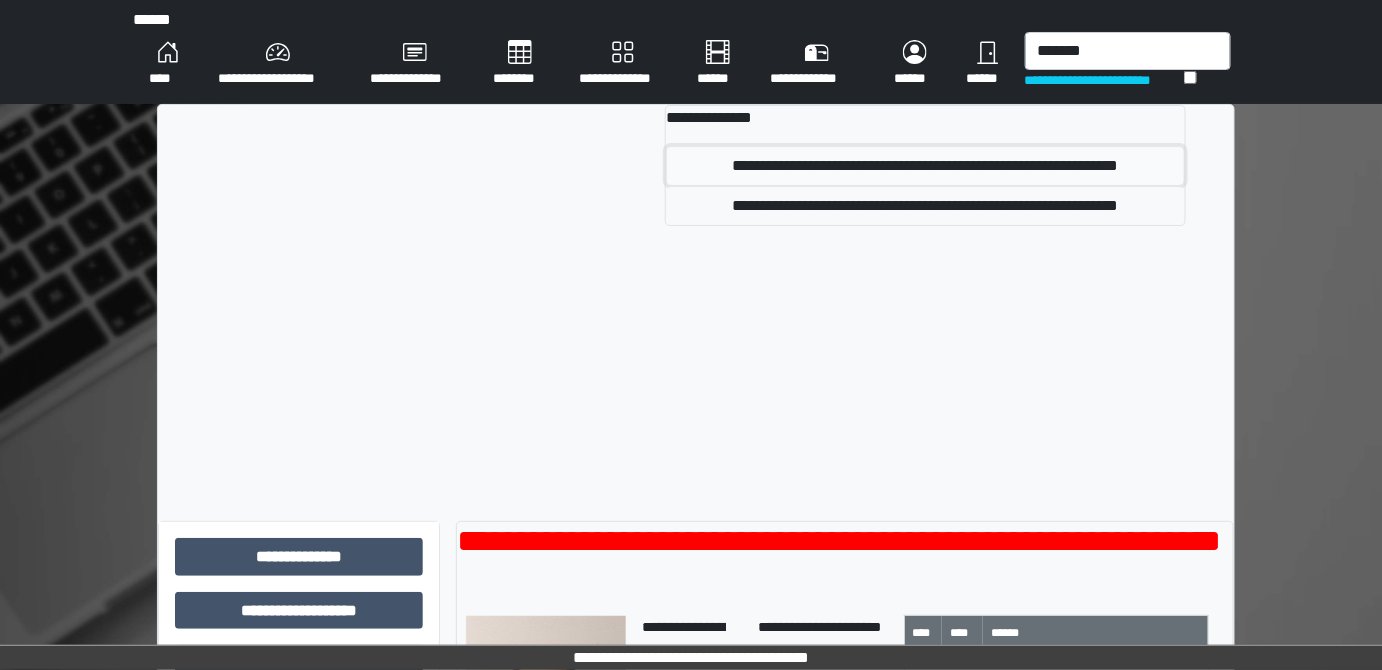 click on "**********" at bounding box center [925, 166] 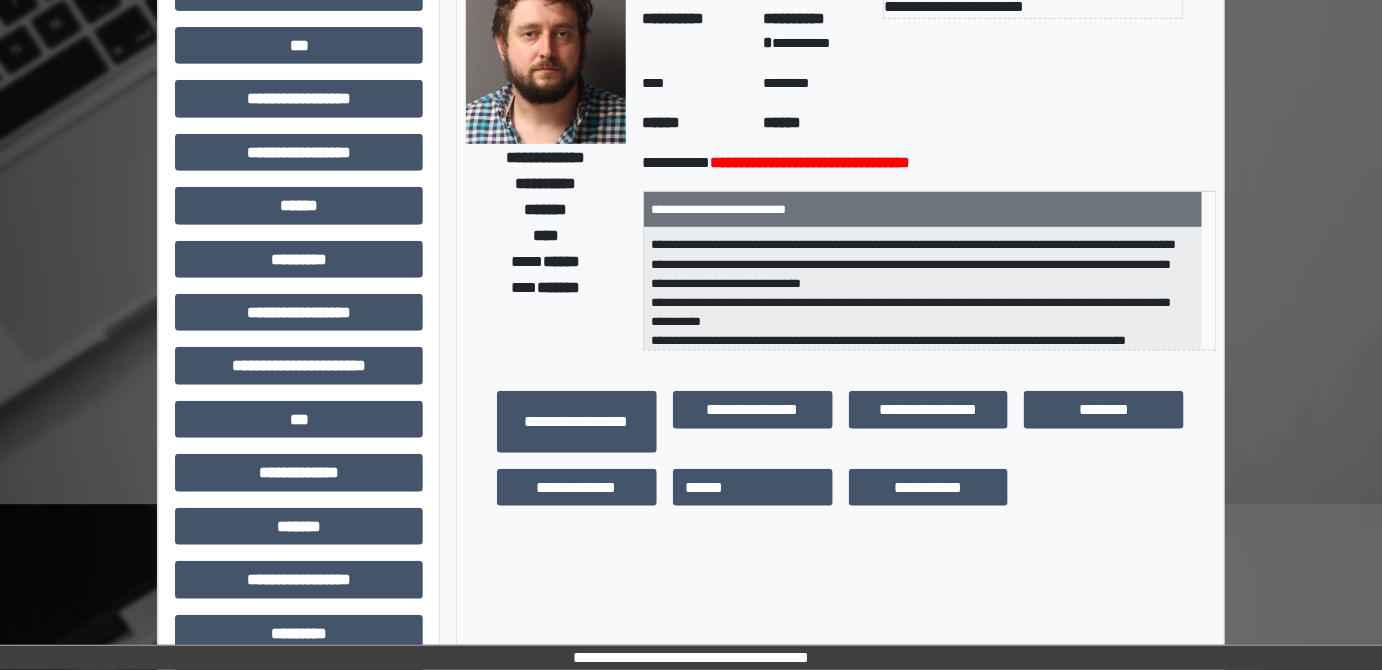 scroll, scrollTop: 272, scrollLeft: 0, axis: vertical 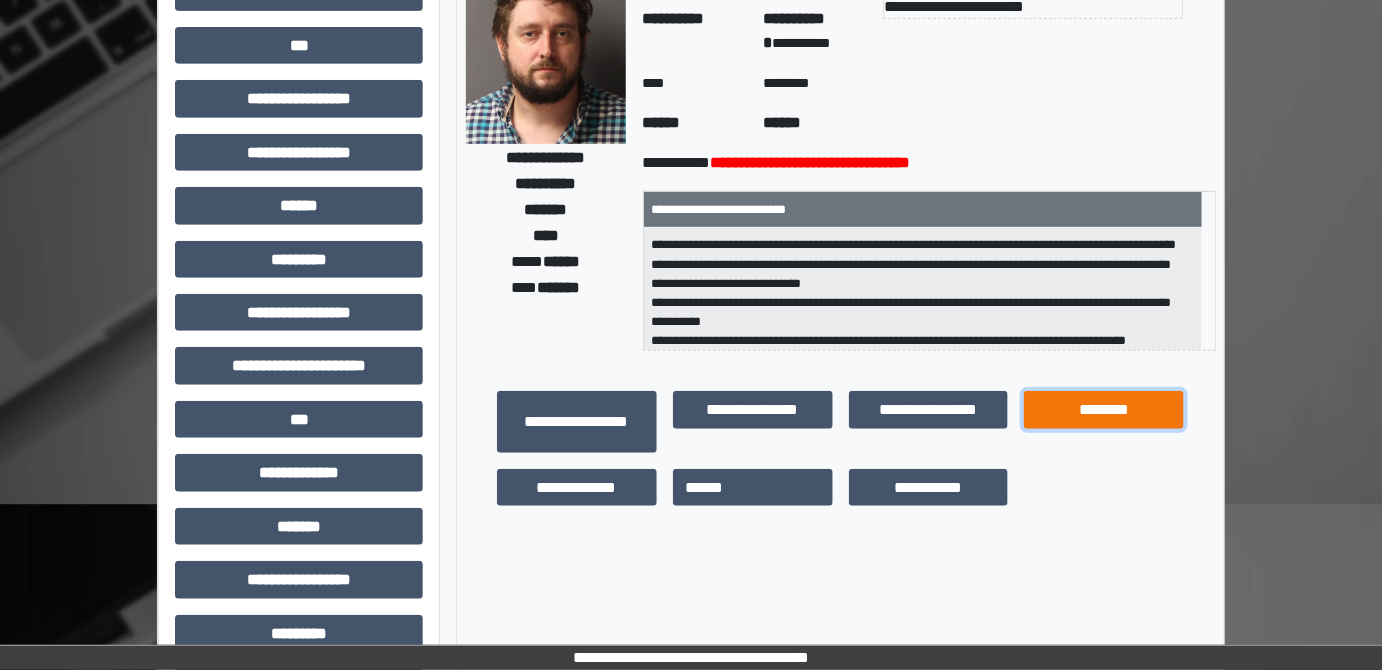 click on "********" at bounding box center (1104, 409) 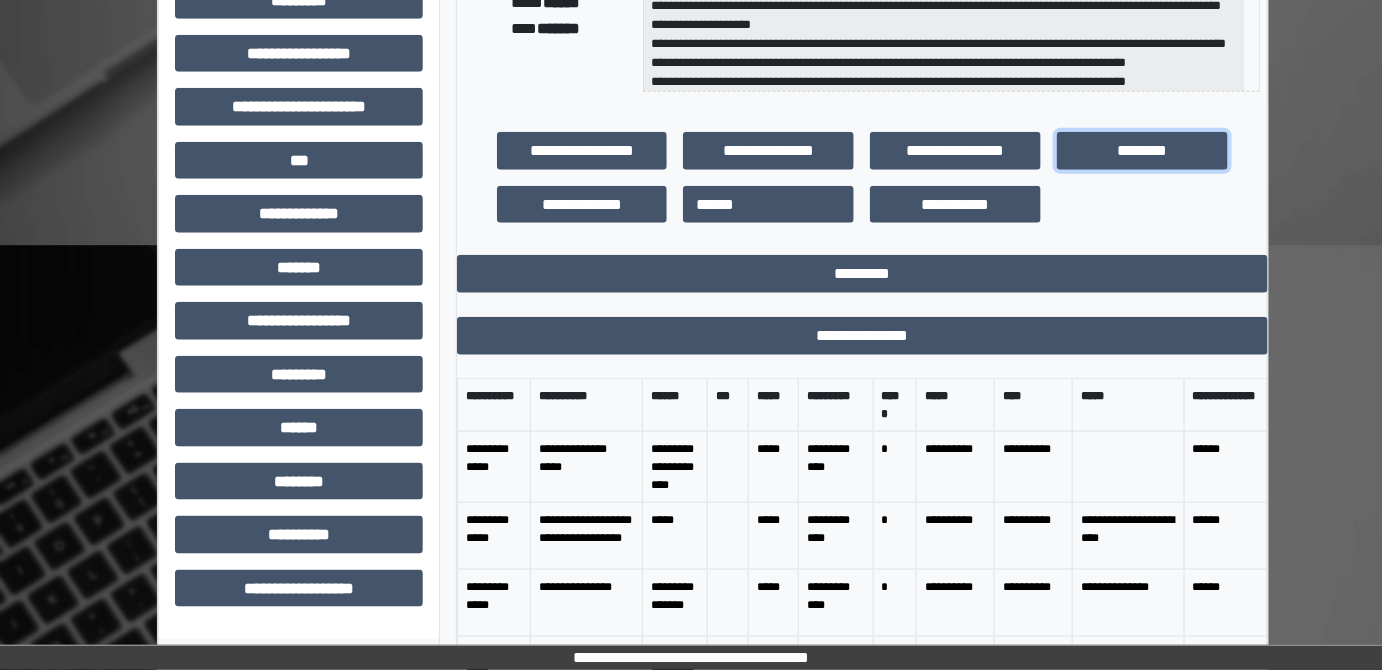 scroll, scrollTop: 735, scrollLeft: 0, axis: vertical 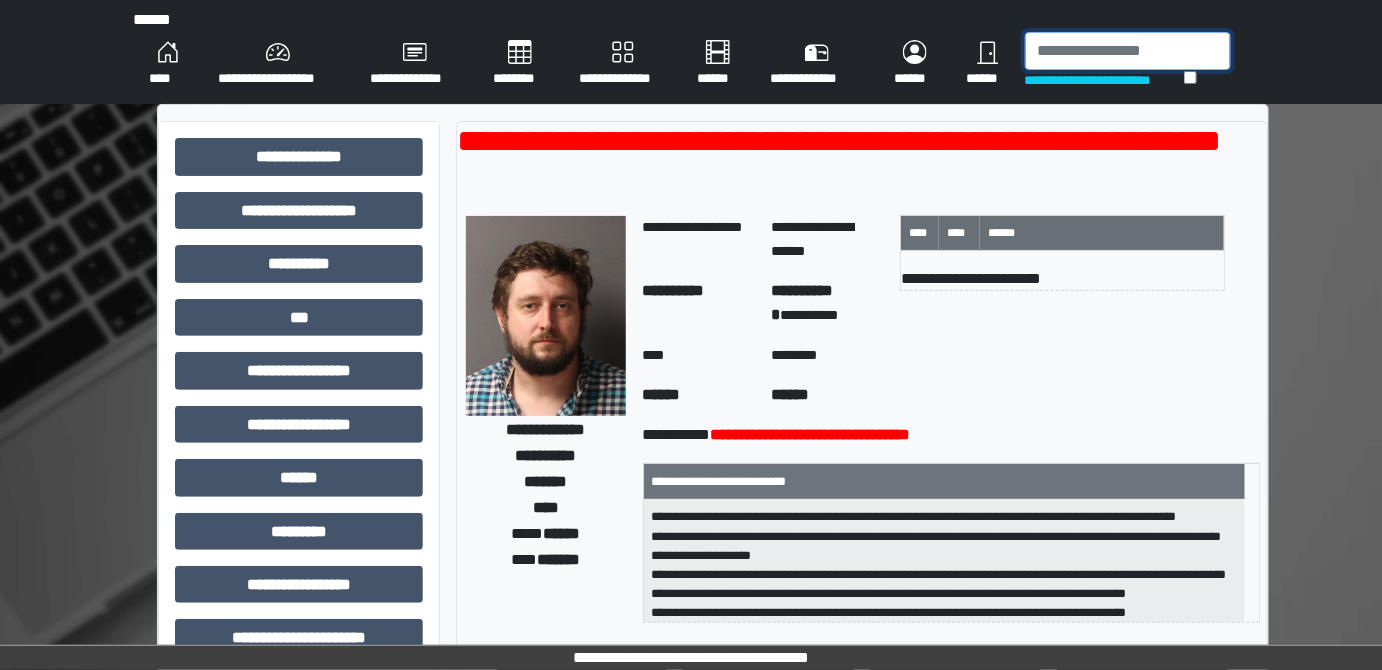 click at bounding box center [1128, 51] 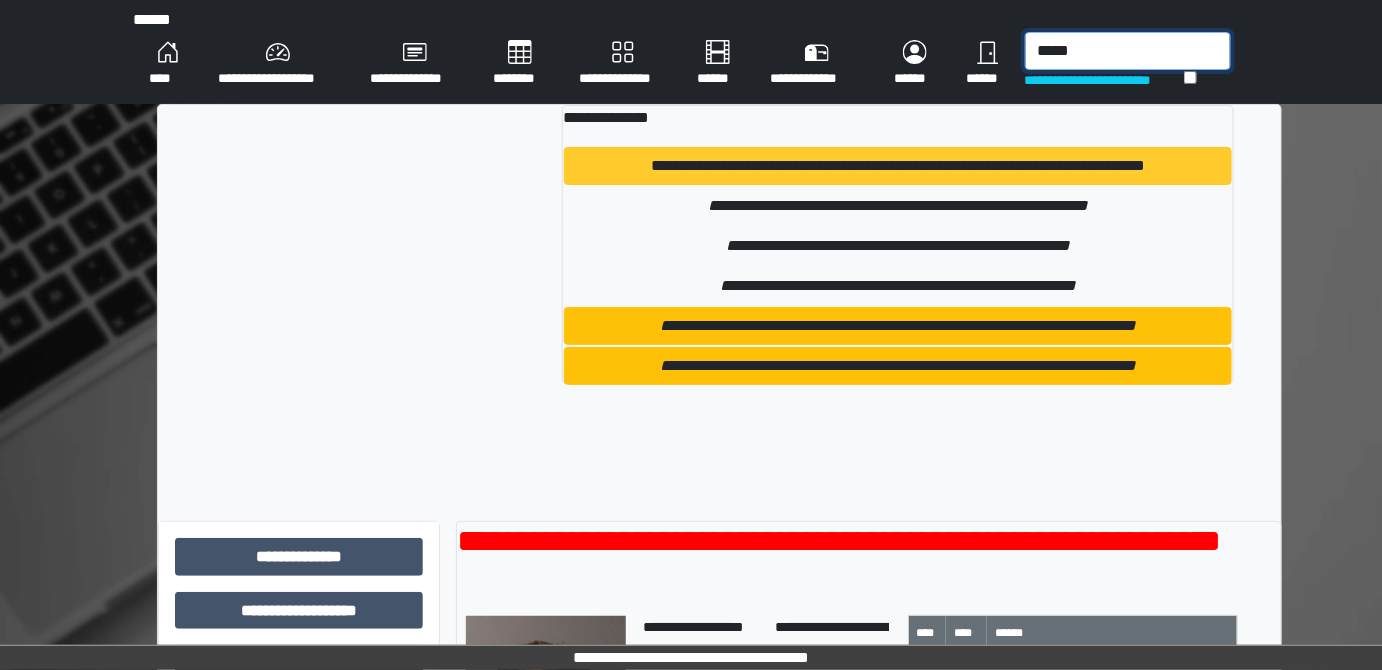 type on "*****" 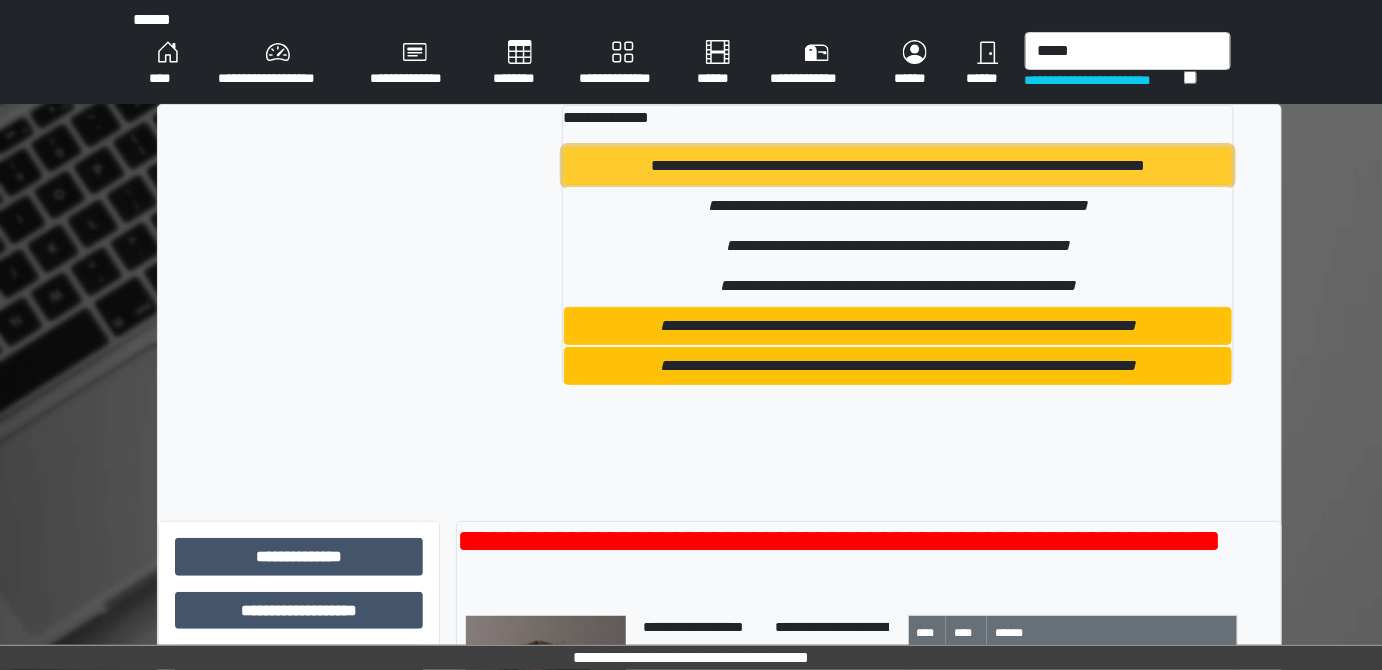 click on "**********" at bounding box center (898, 166) 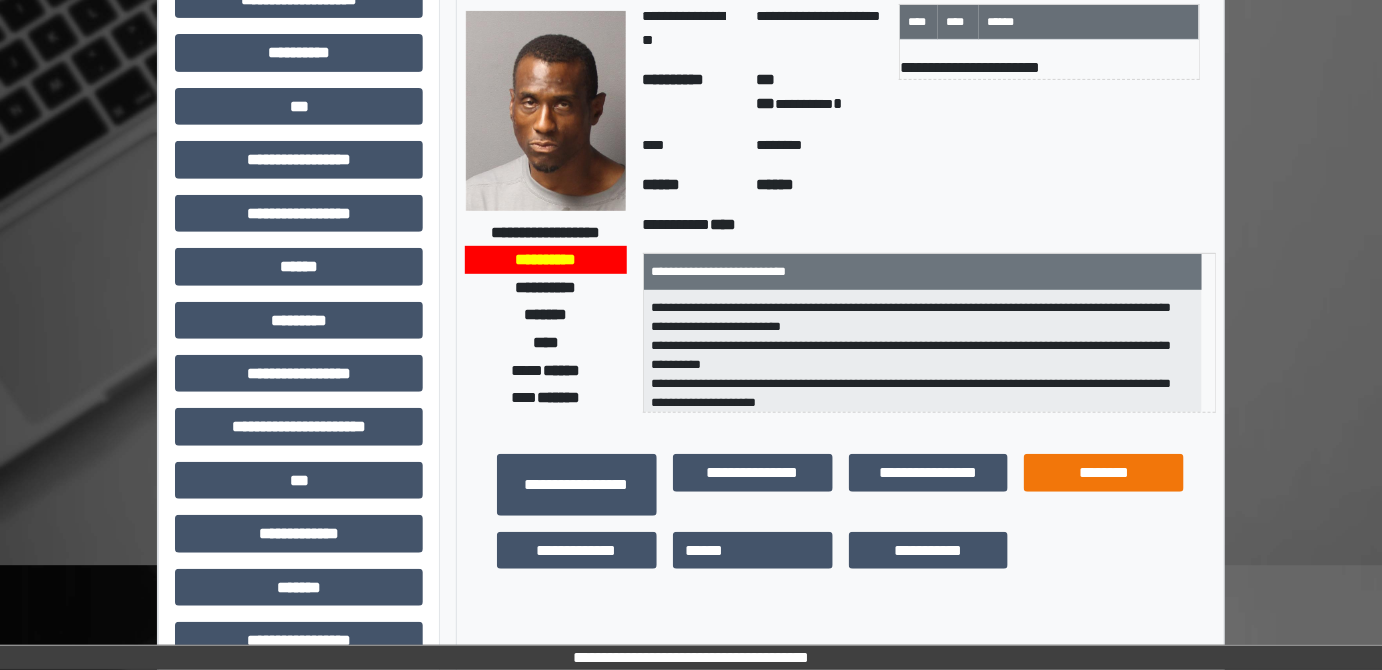 scroll, scrollTop: 363, scrollLeft: 0, axis: vertical 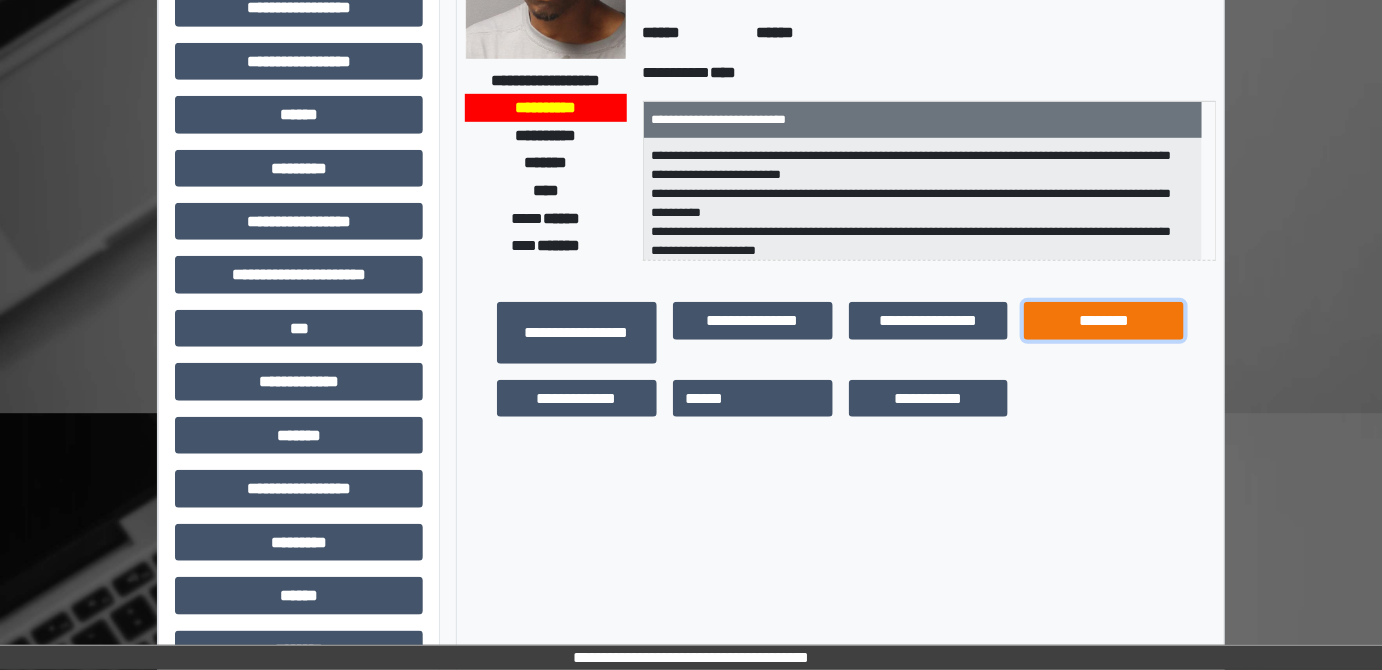 click on "********" at bounding box center (1104, 320) 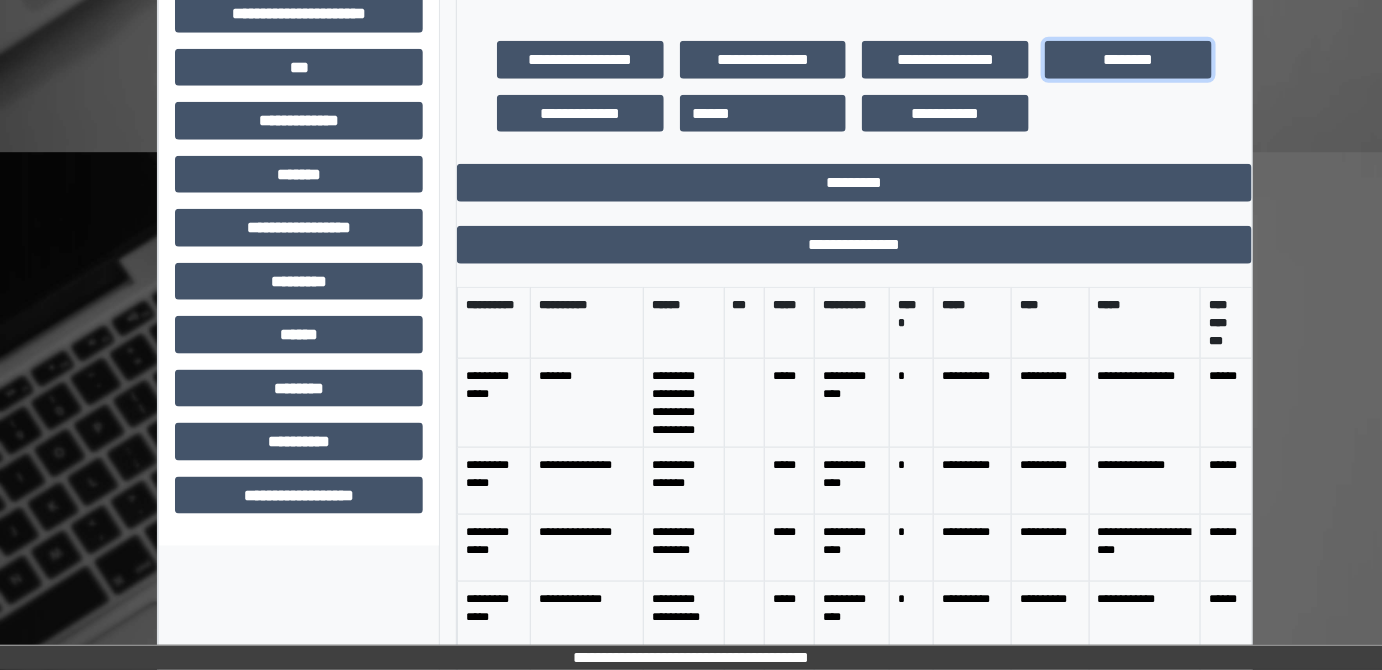 scroll, scrollTop: 698, scrollLeft: 0, axis: vertical 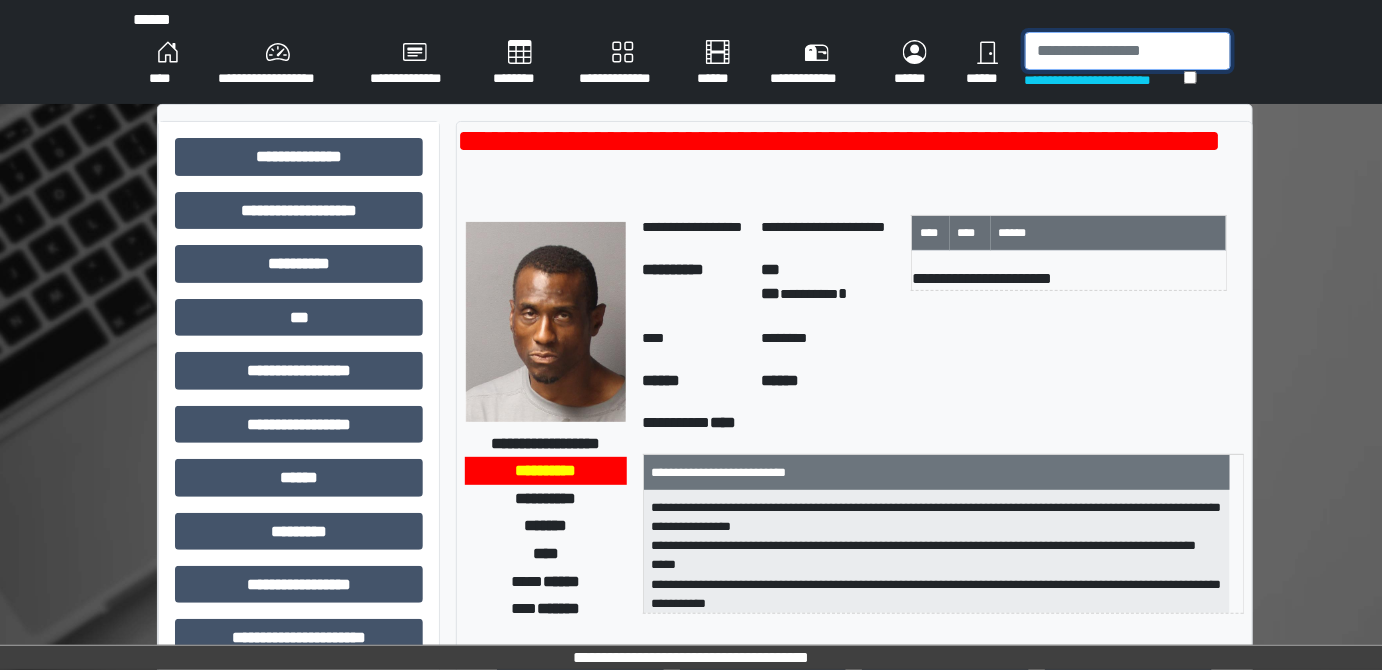click at bounding box center [1128, 51] 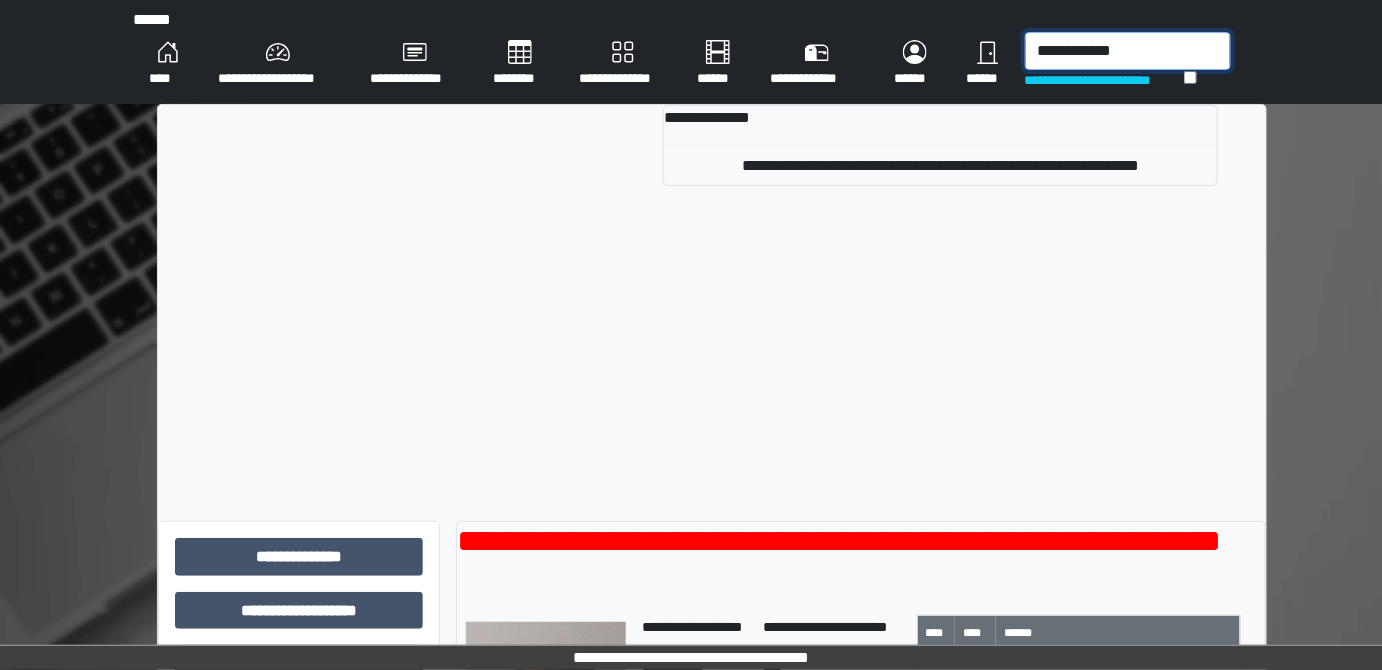 type on "**********" 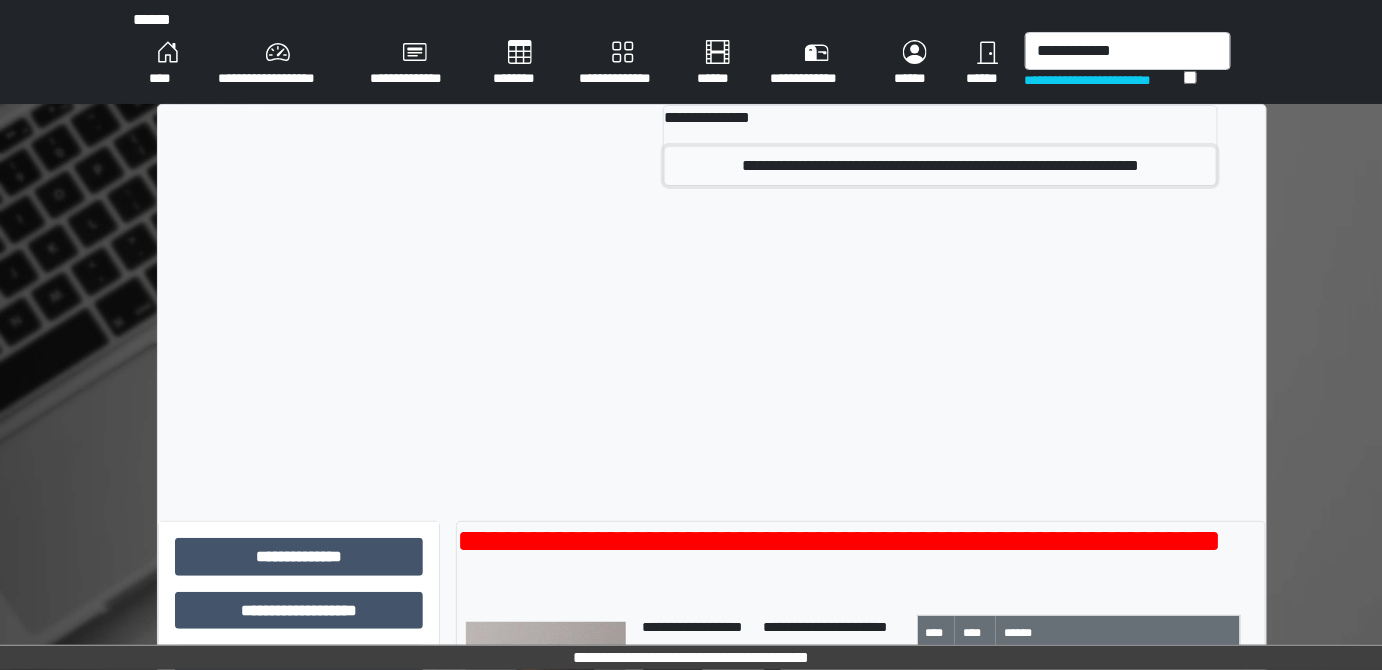 click on "**********" at bounding box center [940, 166] 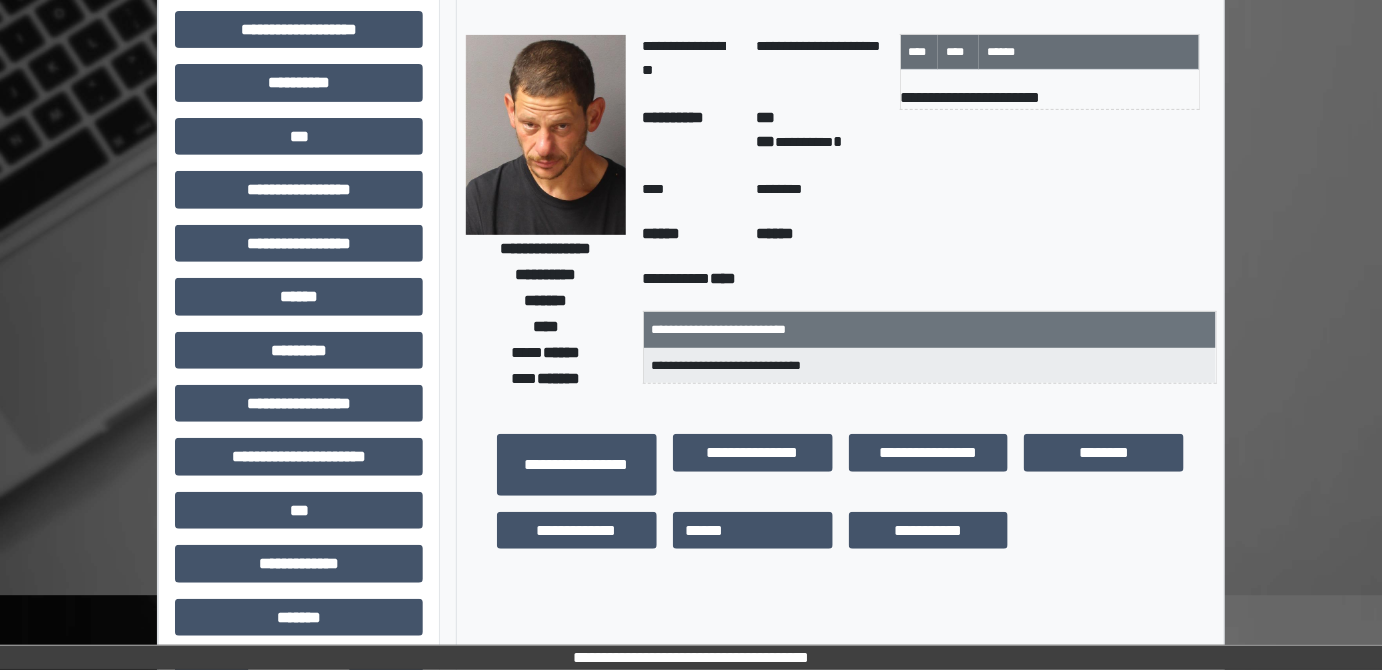 scroll, scrollTop: 0, scrollLeft: 0, axis: both 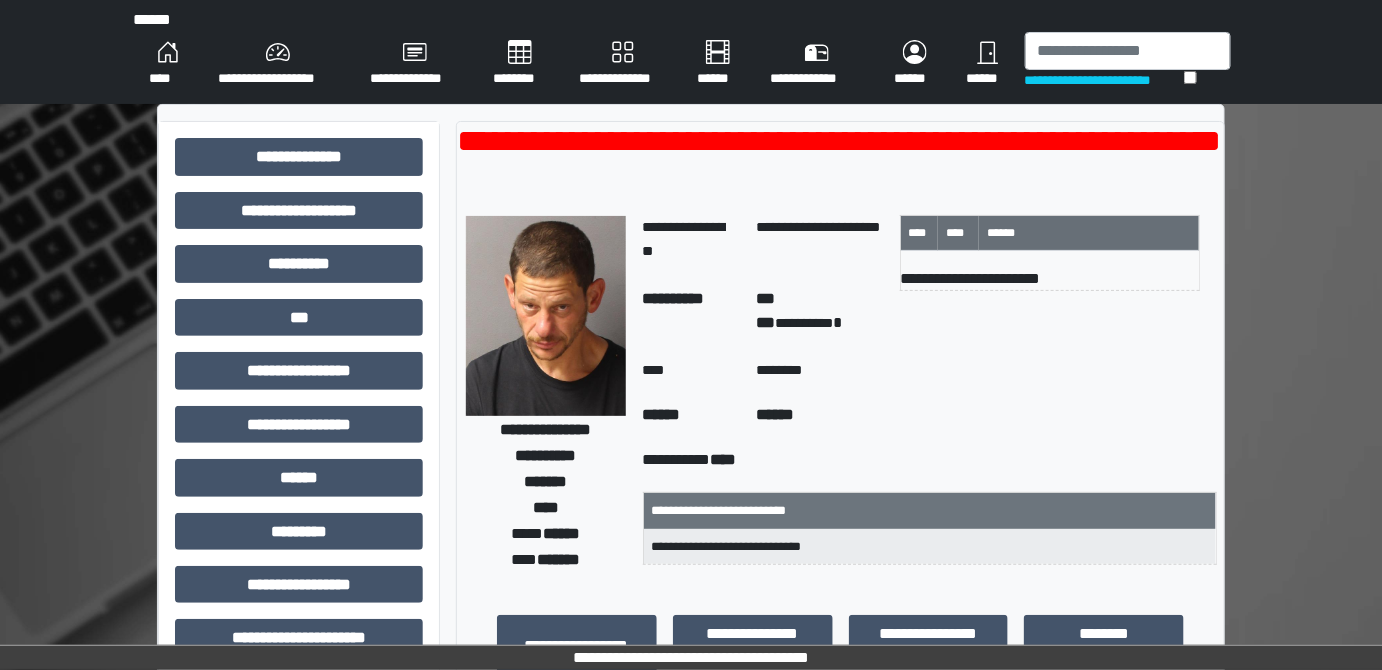click on "**********" at bounding box center (691, 52) 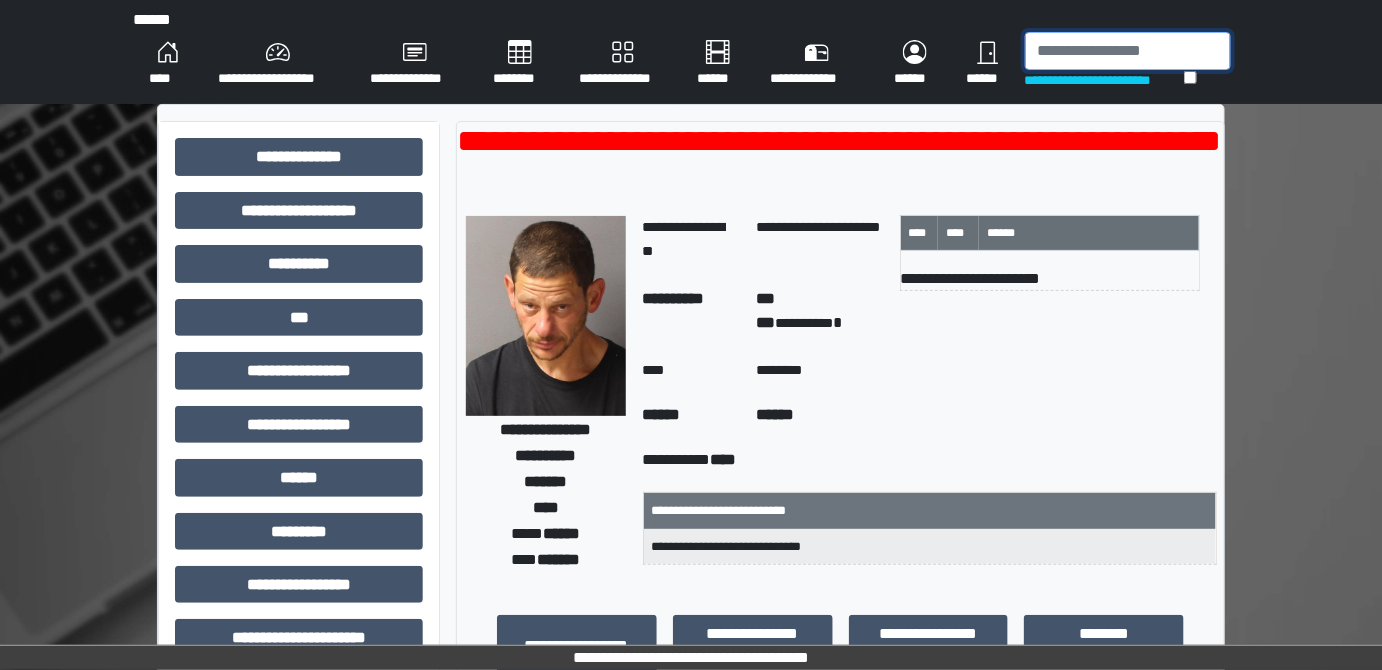 click at bounding box center (1128, 51) 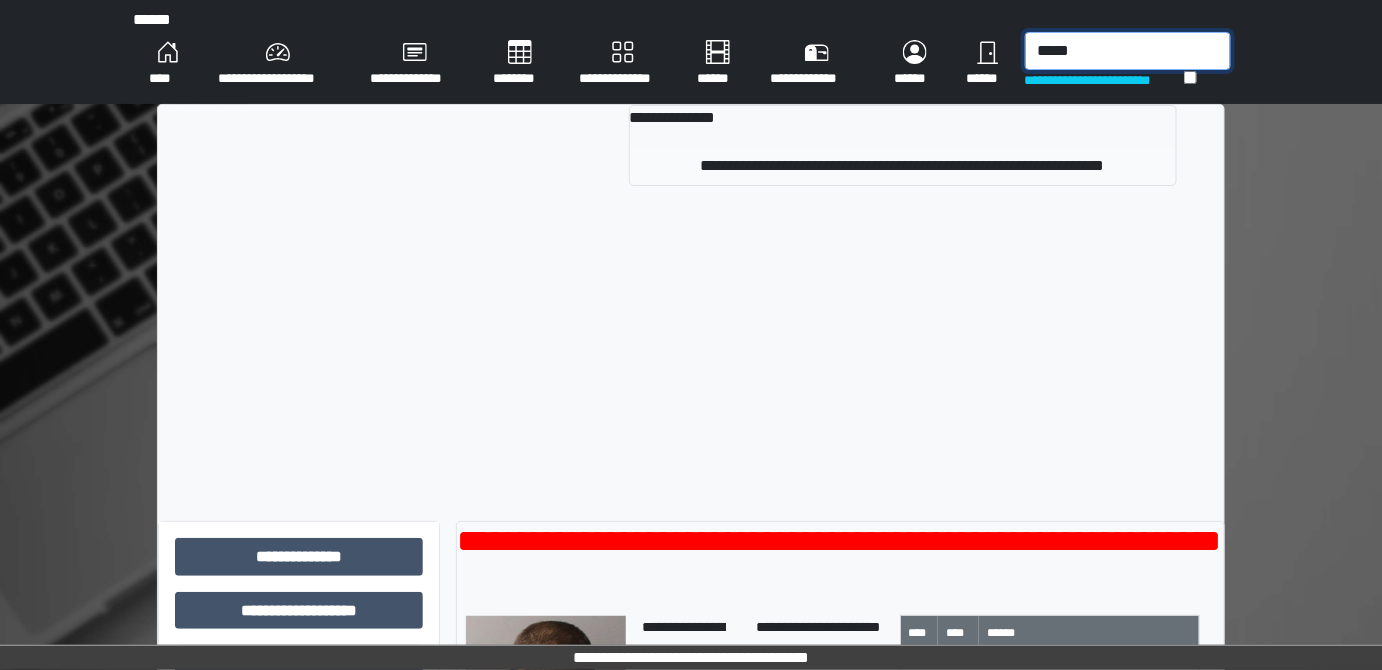 type on "*****" 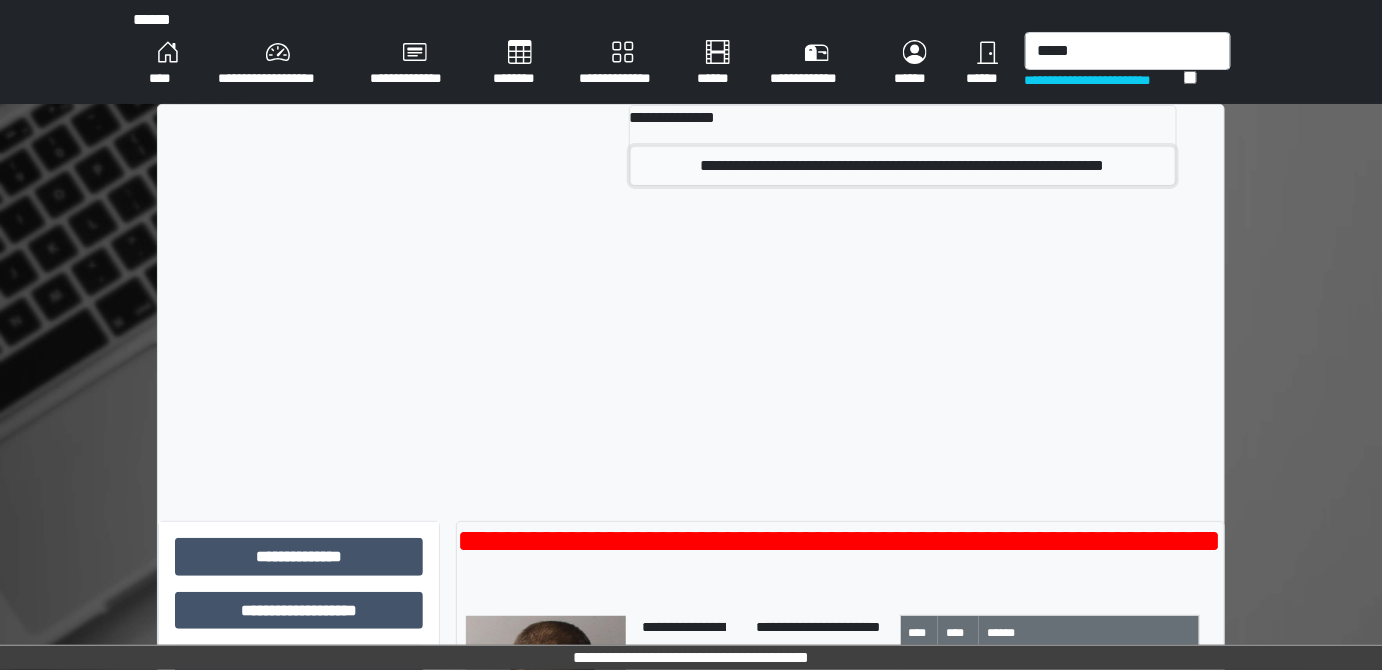 click on "**********" at bounding box center [903, 166] 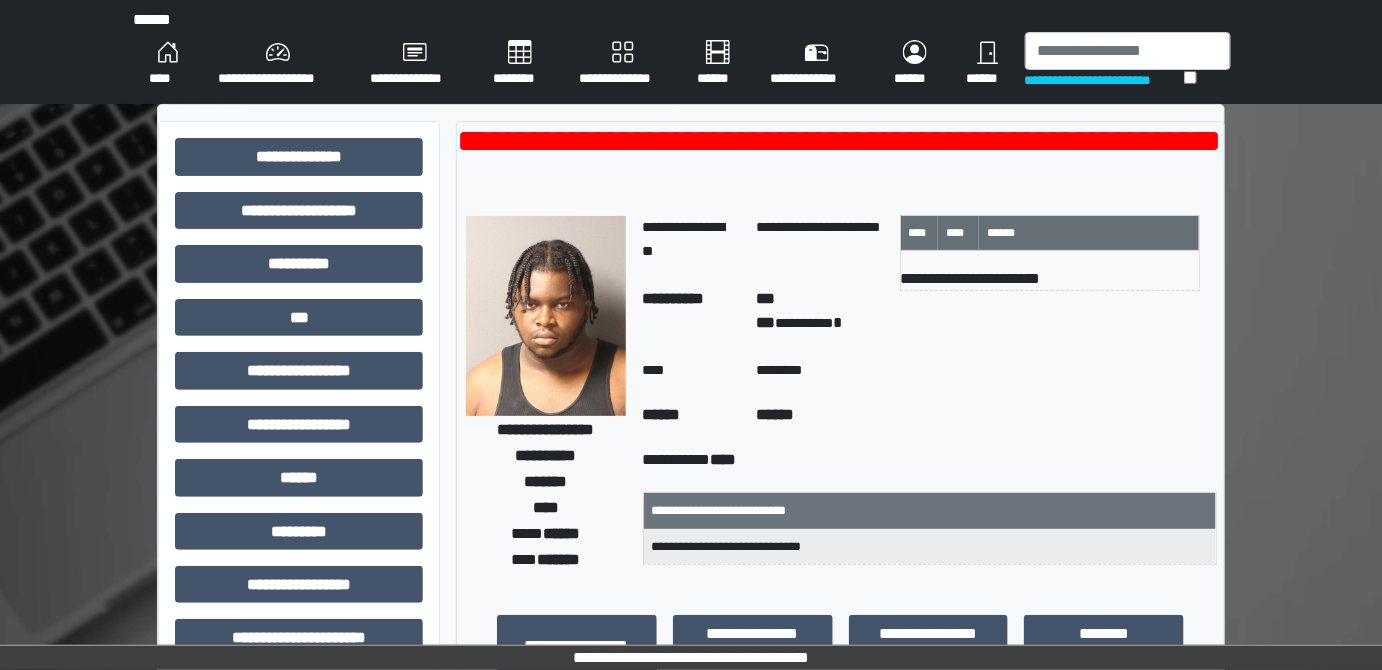 click on "**********" at bounding box center (691, 52) 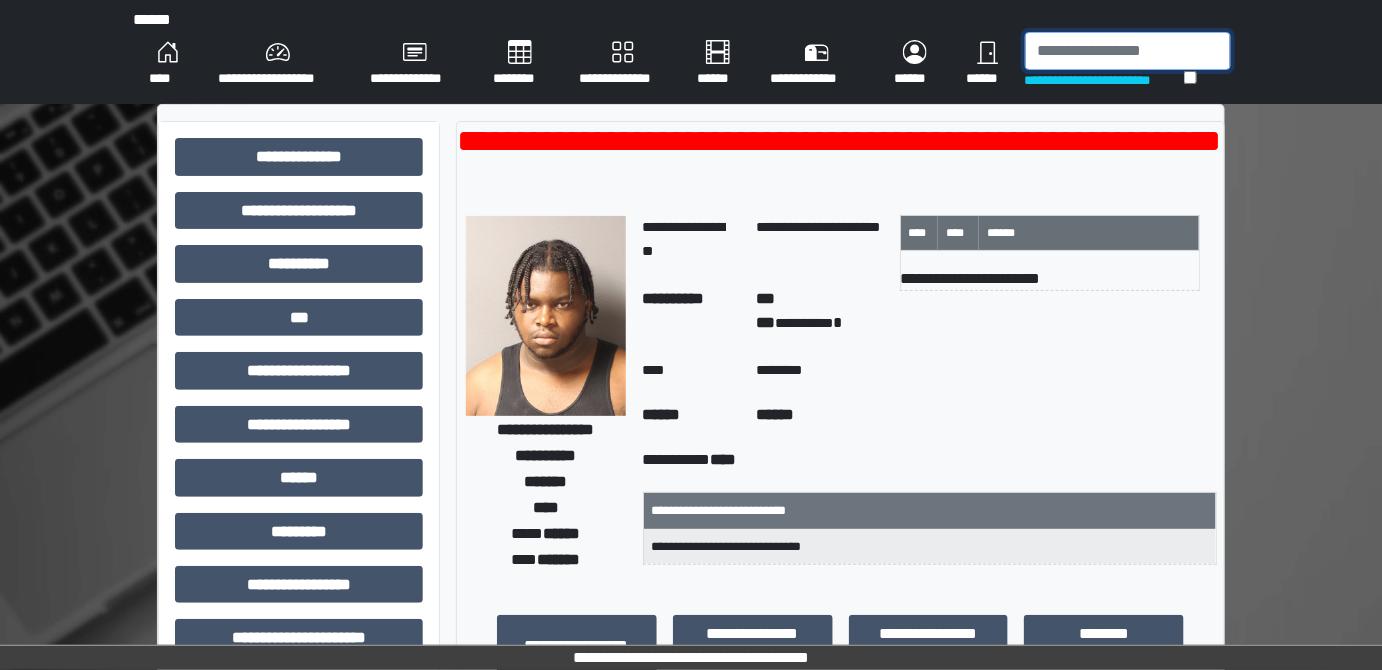 click at bounding box center [1128, 51] 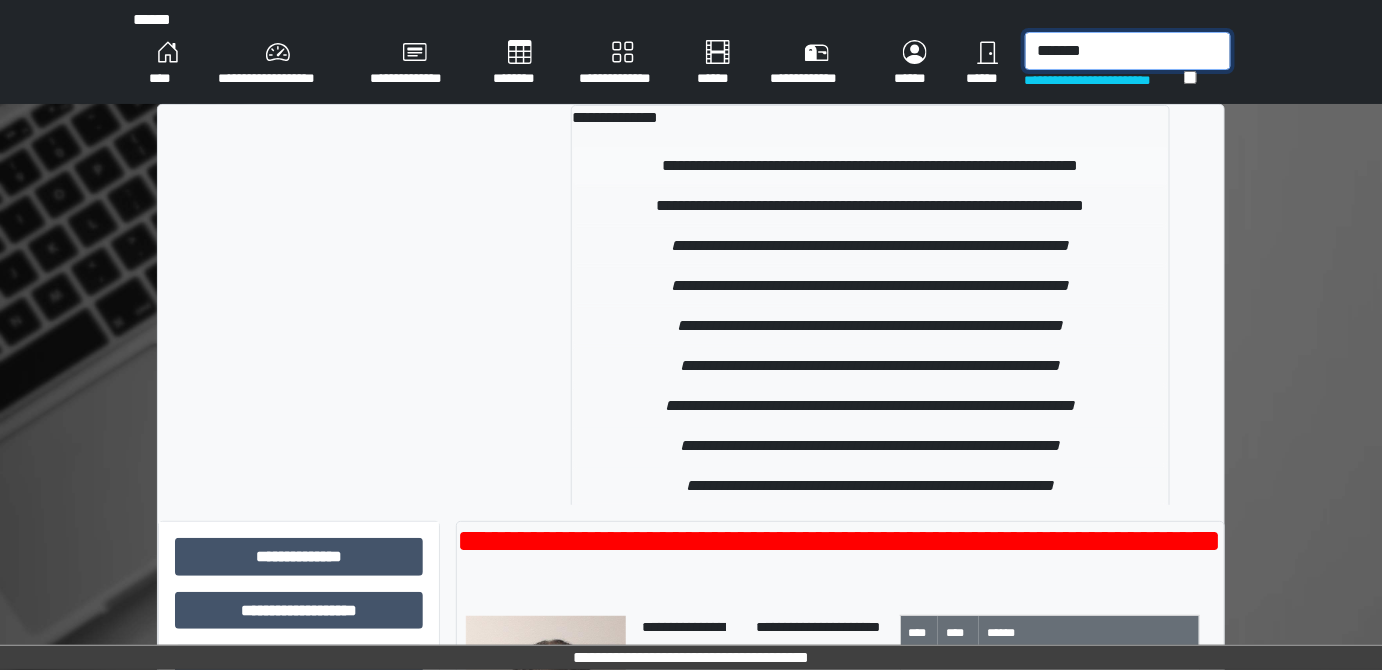 type on "*******" 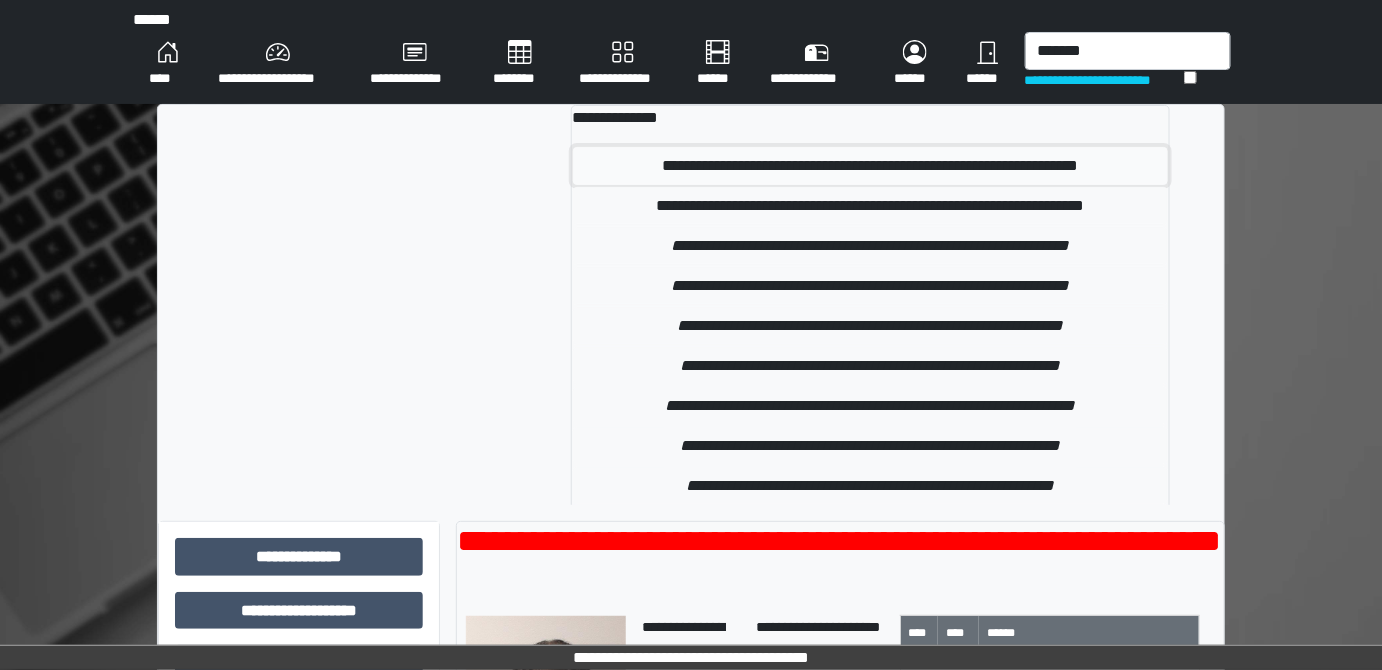 click on "**********" at bounding box center [870, 166] 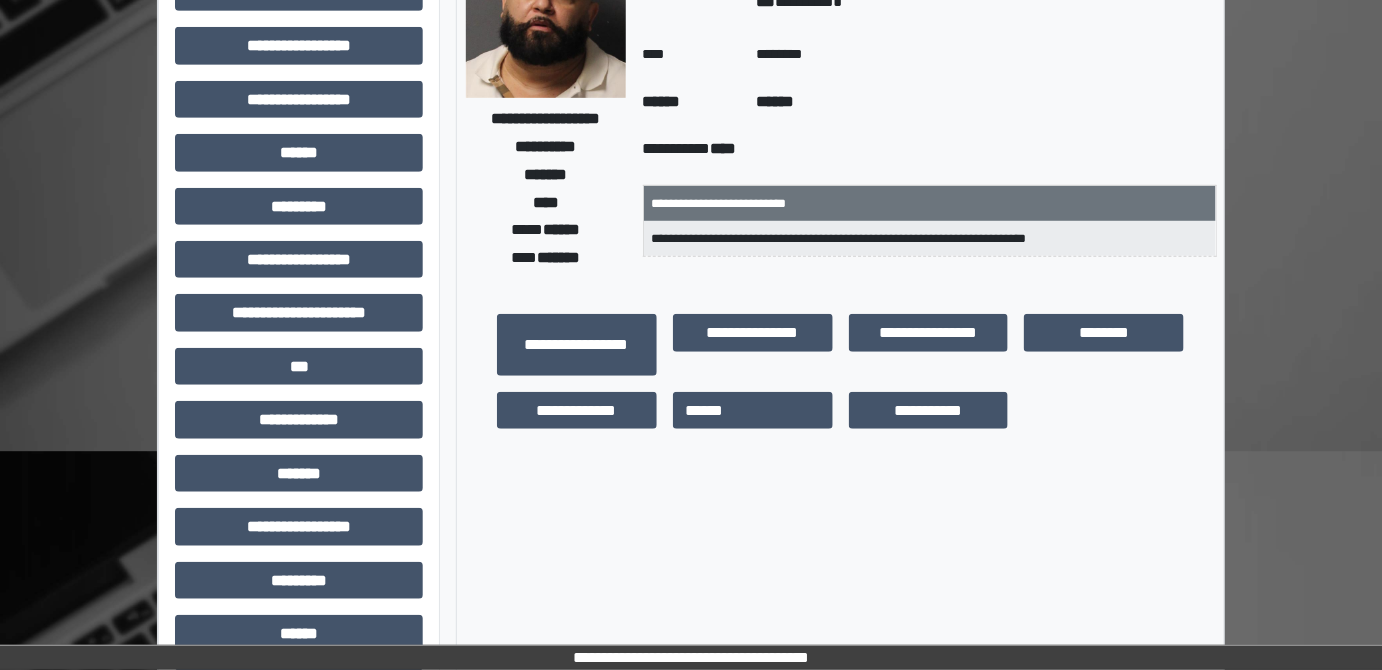 scroll, scrollTop: 363, scrollLeft: 0, axis: vertical 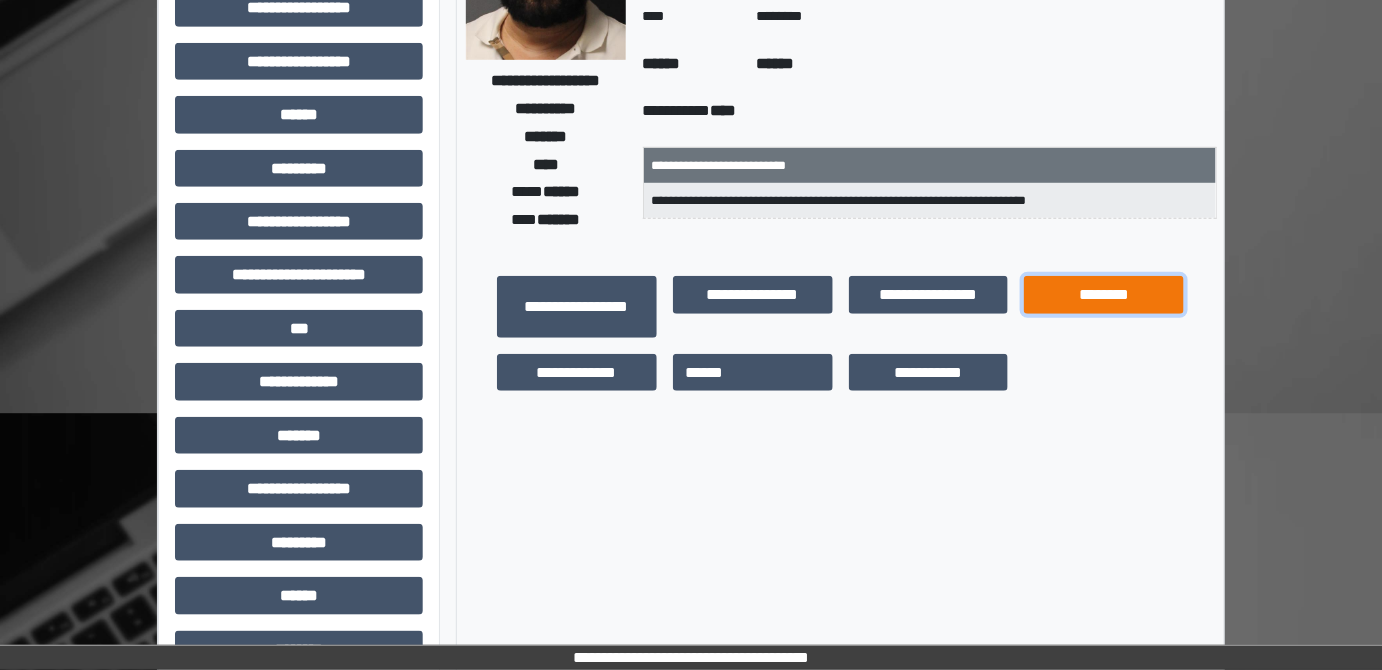 click on "********" at bounding box center (1104, 294) 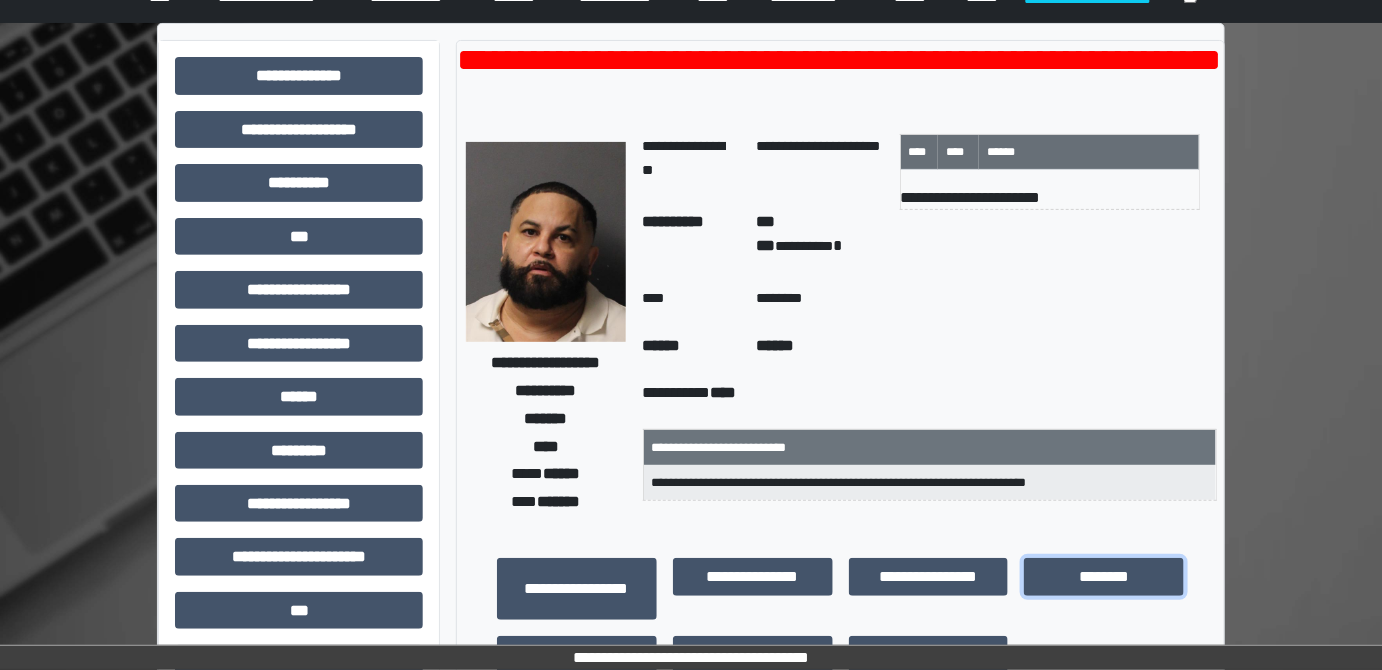 scroll, scrollTop: 0, scrollLeft: 0, axis: both 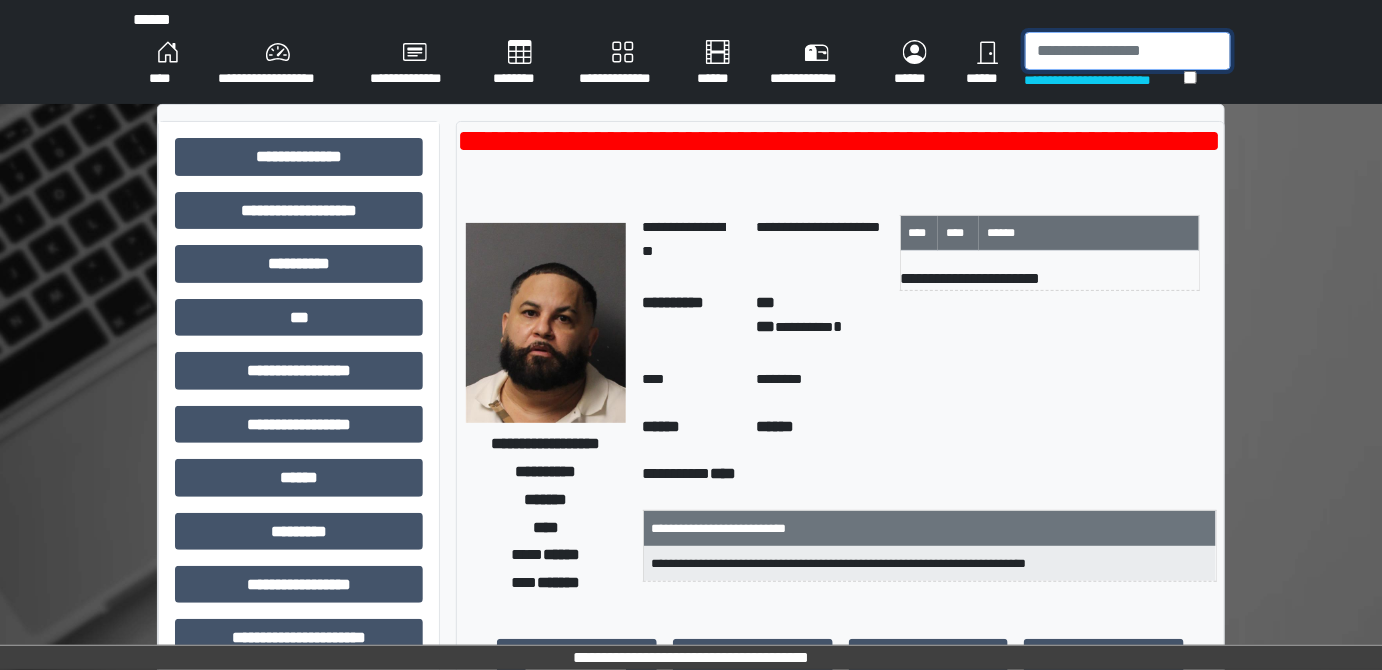 click at bounding box center (1128, 51) 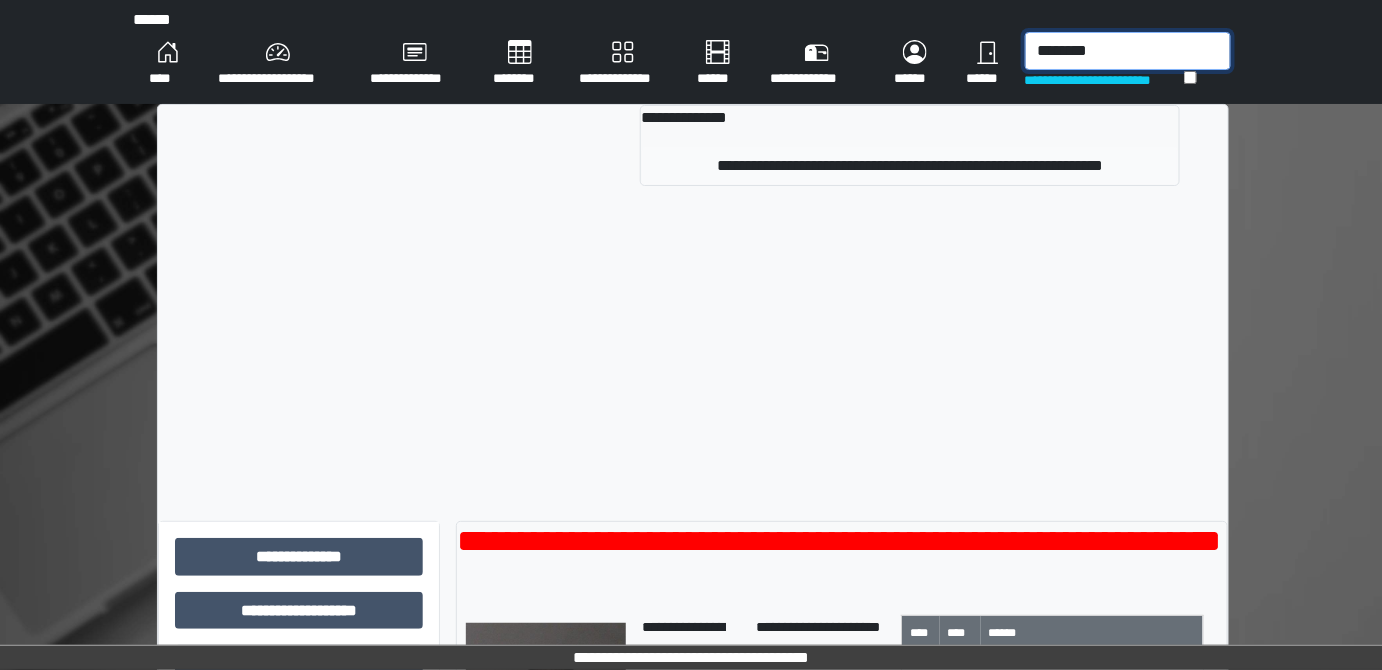 type on "********" 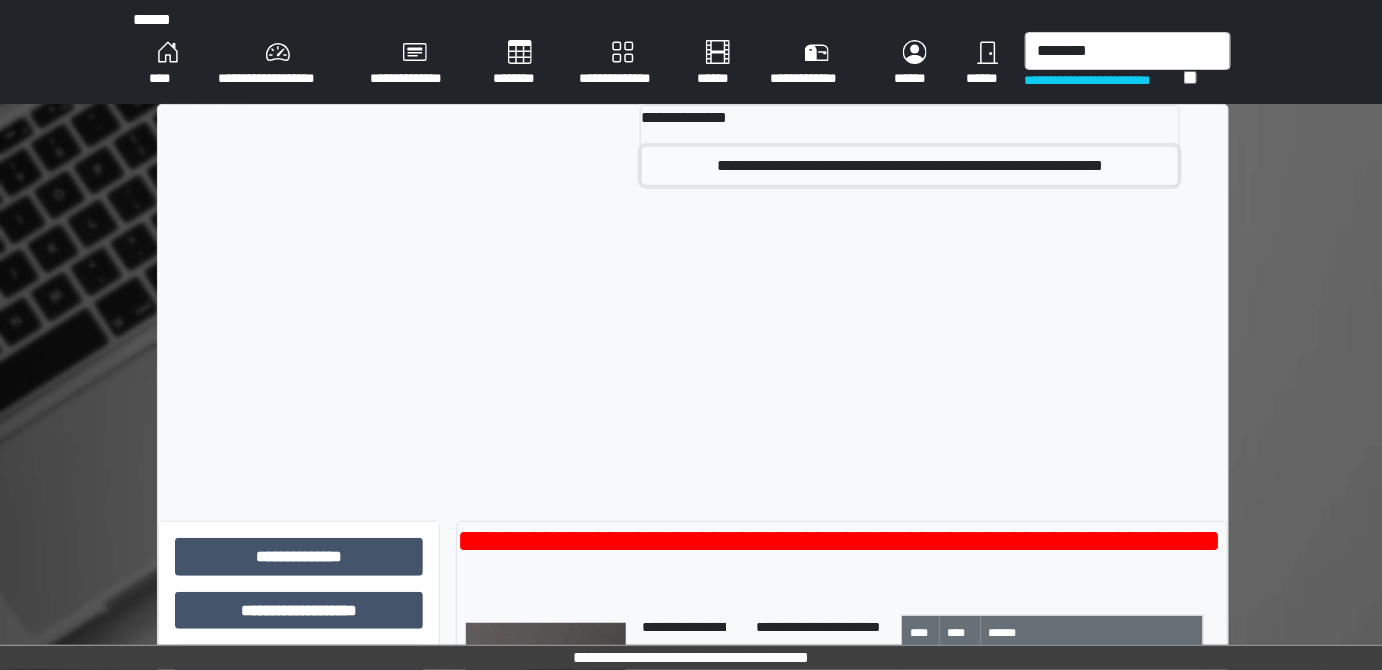 click on "**********" at bounding box center (910, 166) 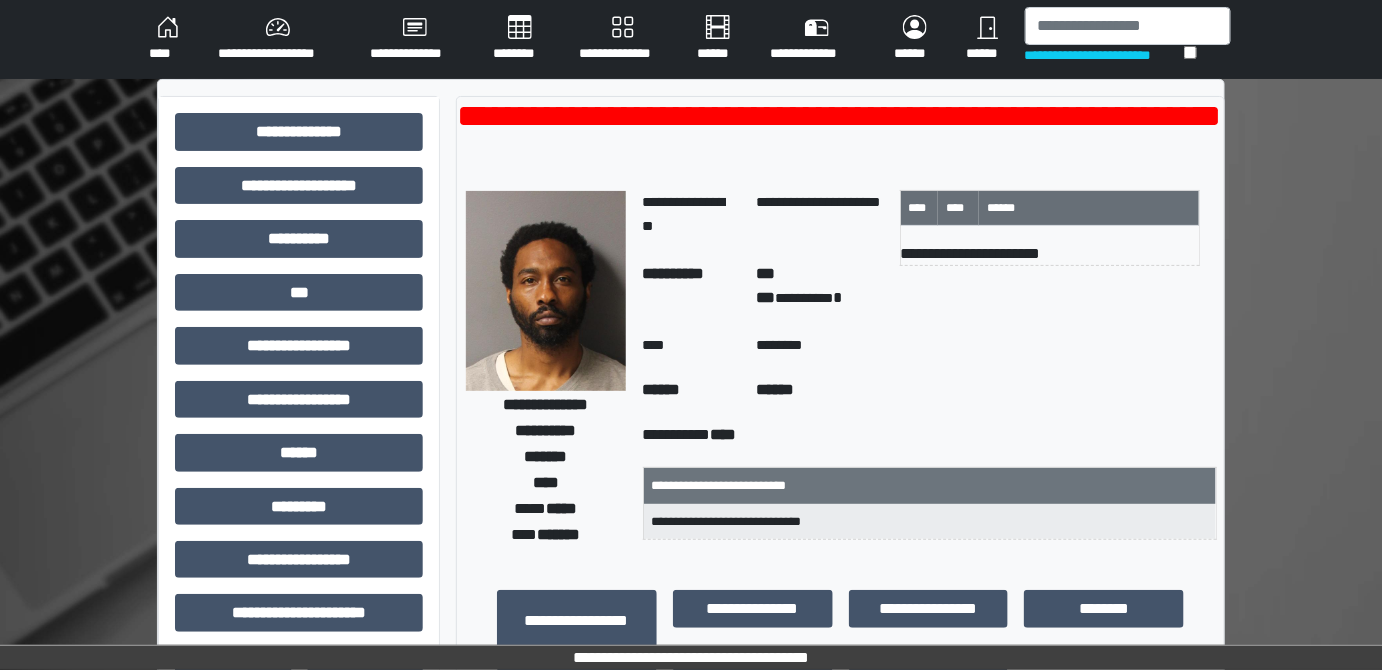 scroll, scrollTop: 0, scrollLeft: 0, axis: both 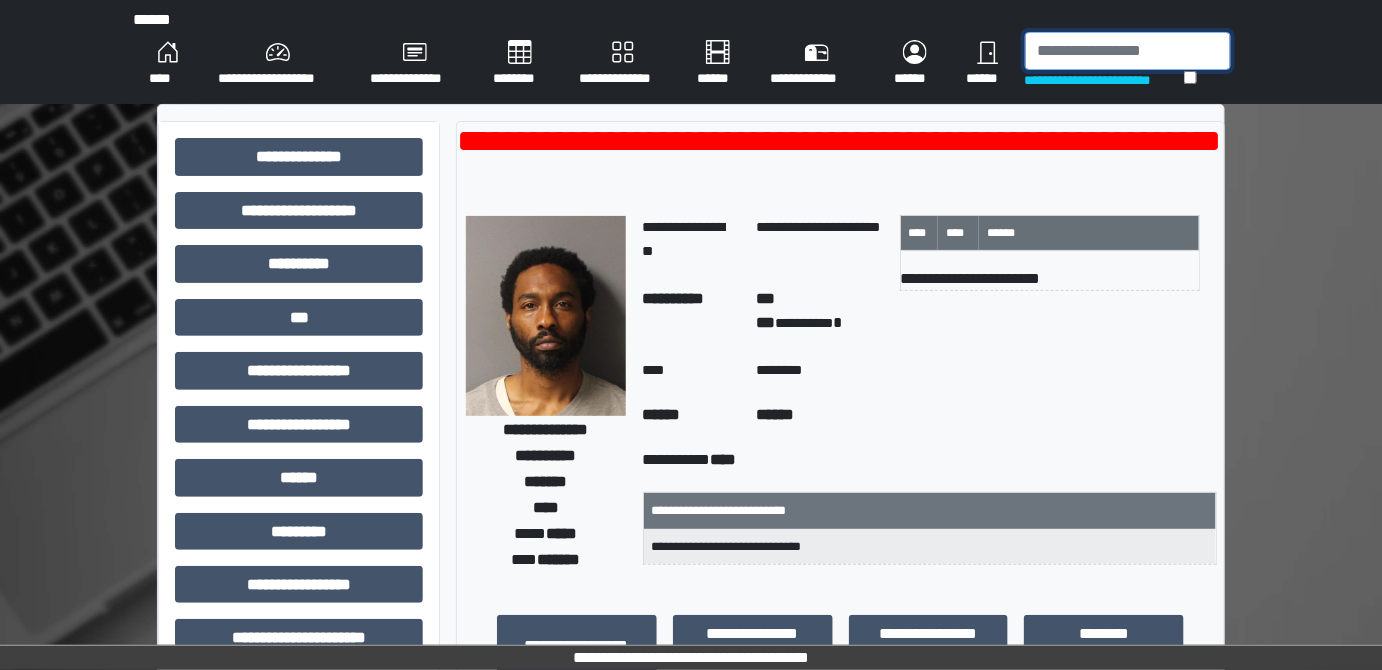 click at bounding box center [1128, 51] 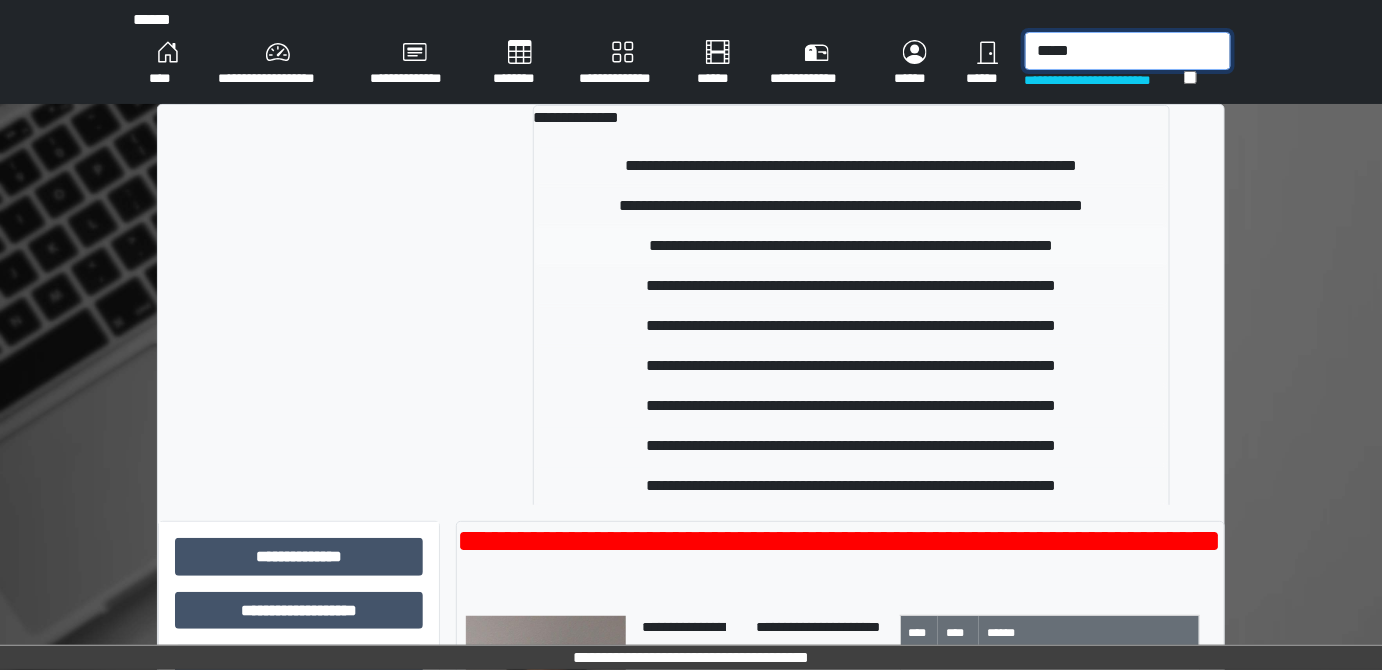 type on "*****" 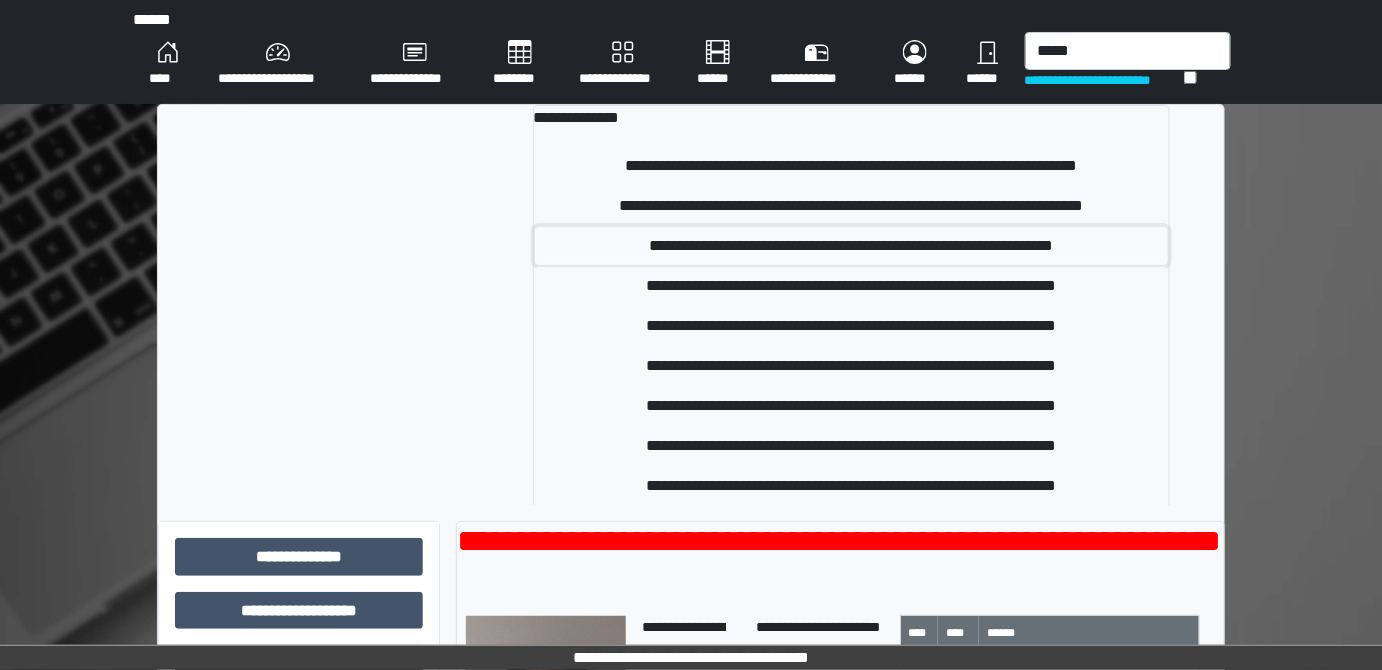 click on "**********" at bounding box center (851, 246) 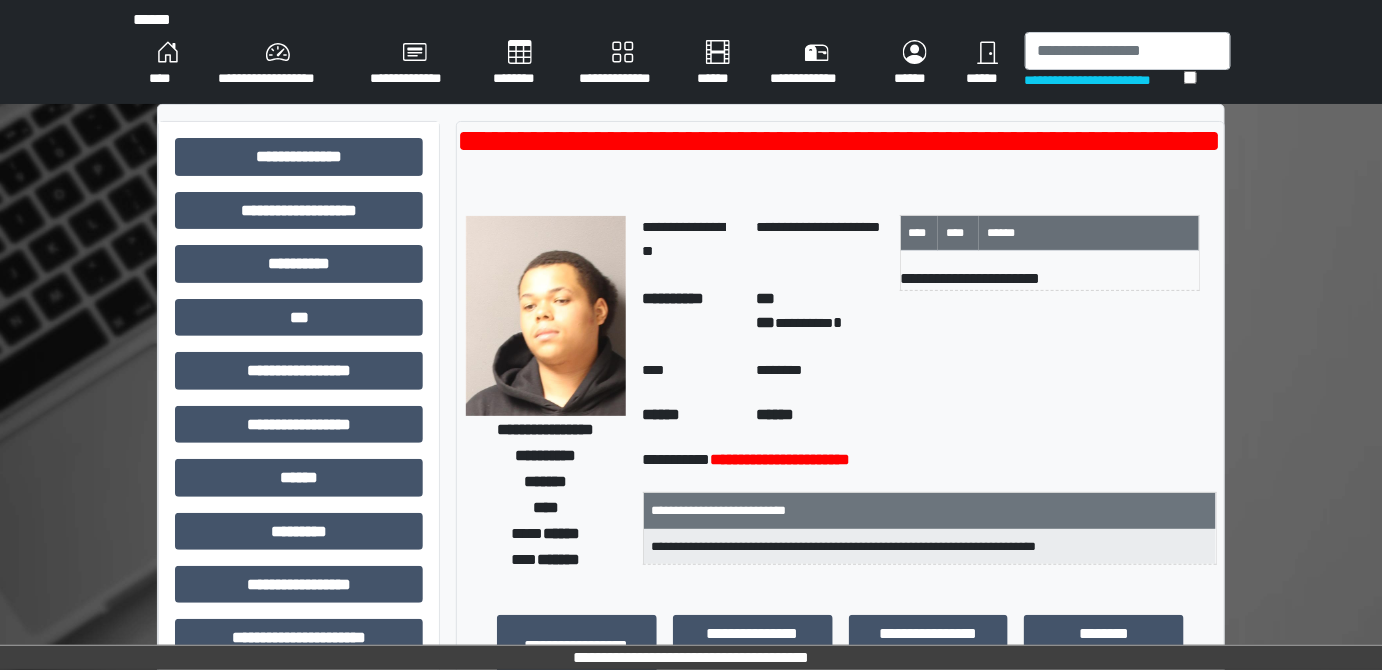 scroll, scrollTop: 181, scrollLeft: 0, axis: vertical 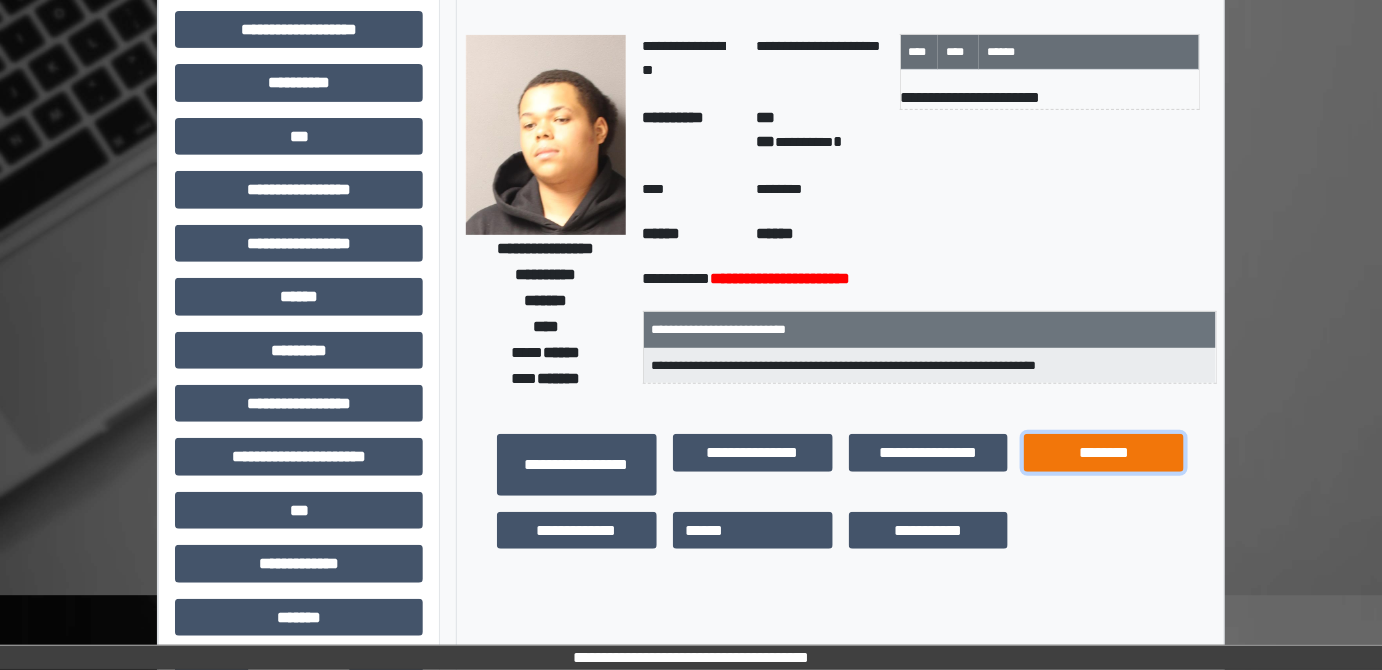 click on "********" at bounding box center [1104, 452] 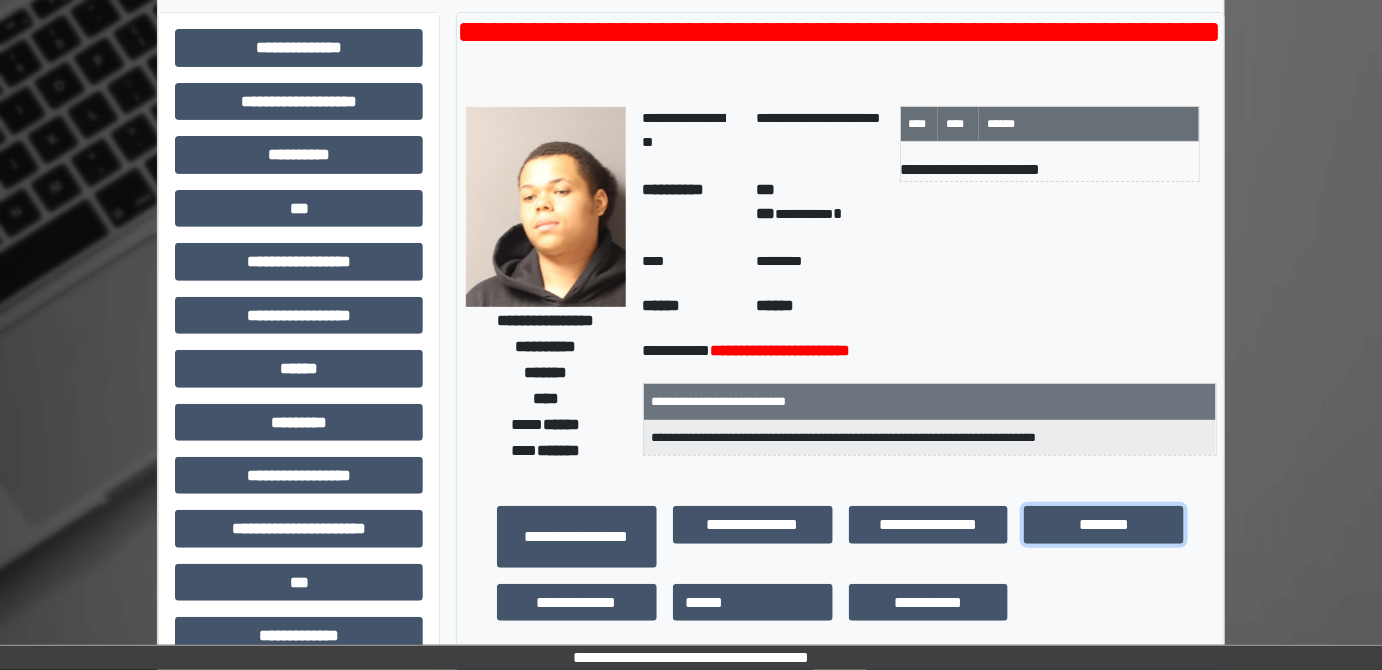 scroll, scrollTop: 0, scrollLeft: 0, axis: both 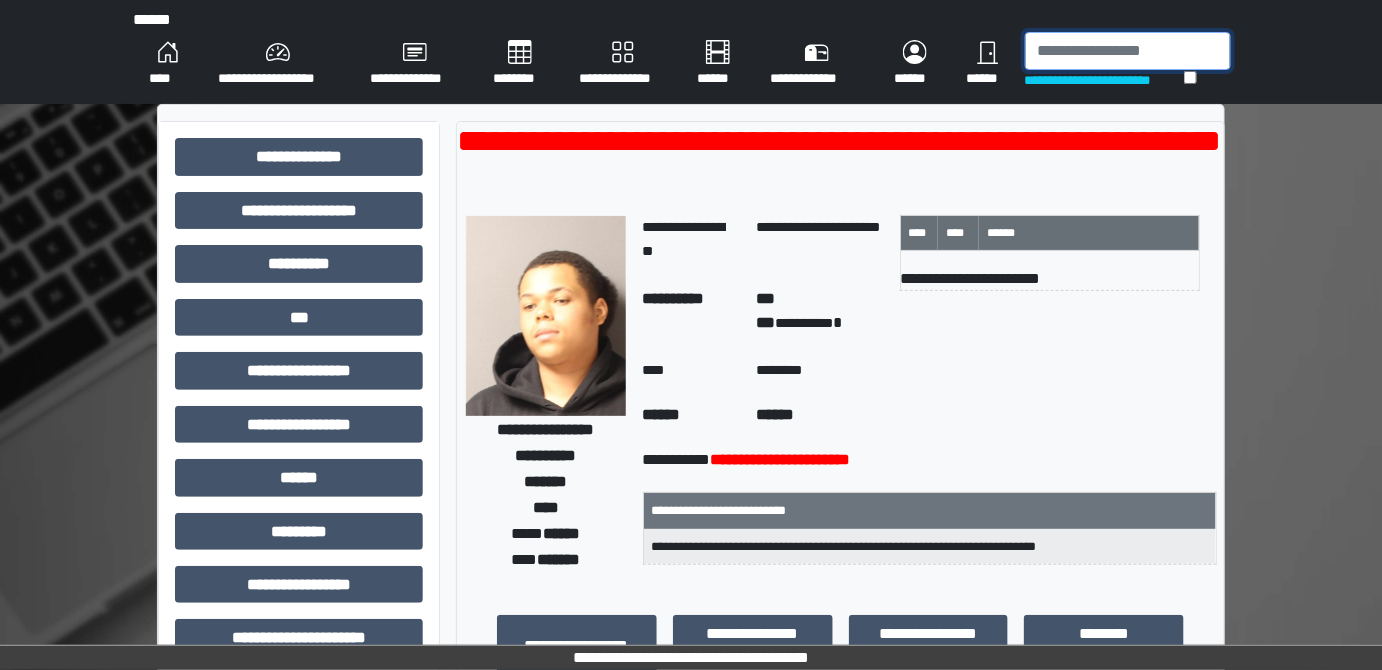 click at bounding box center [1128, 51] 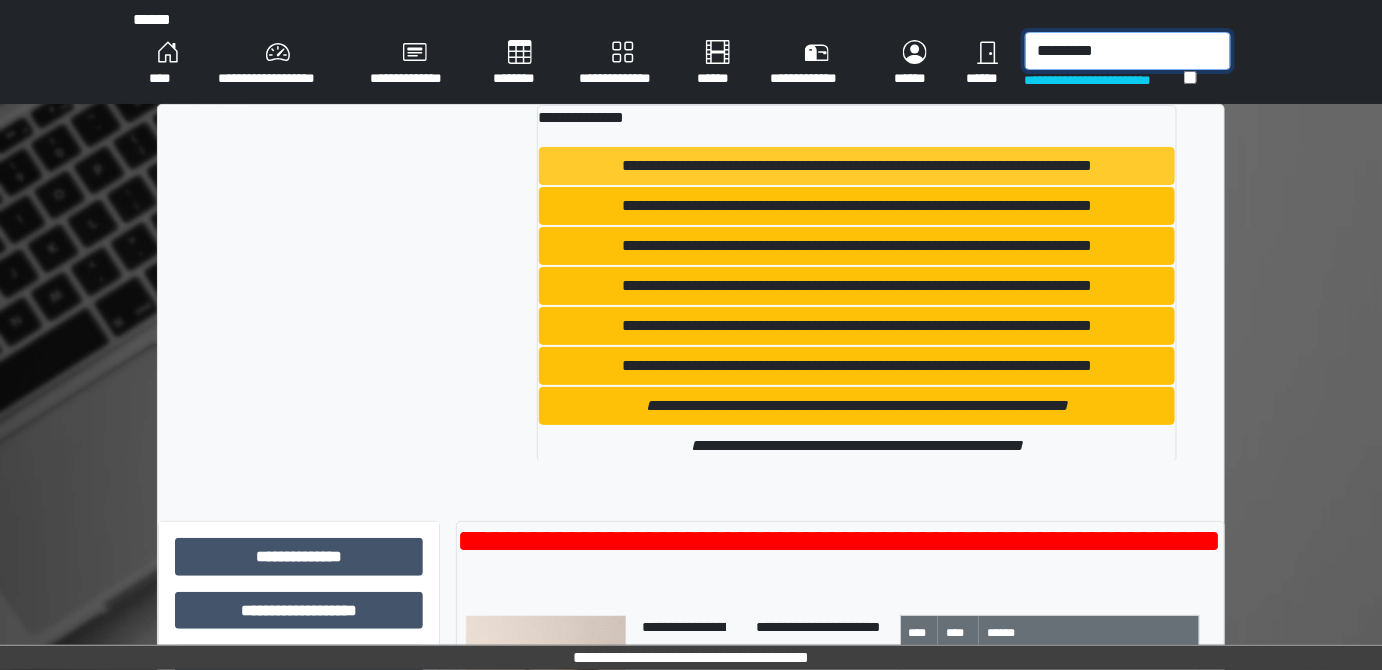 type on "*********" 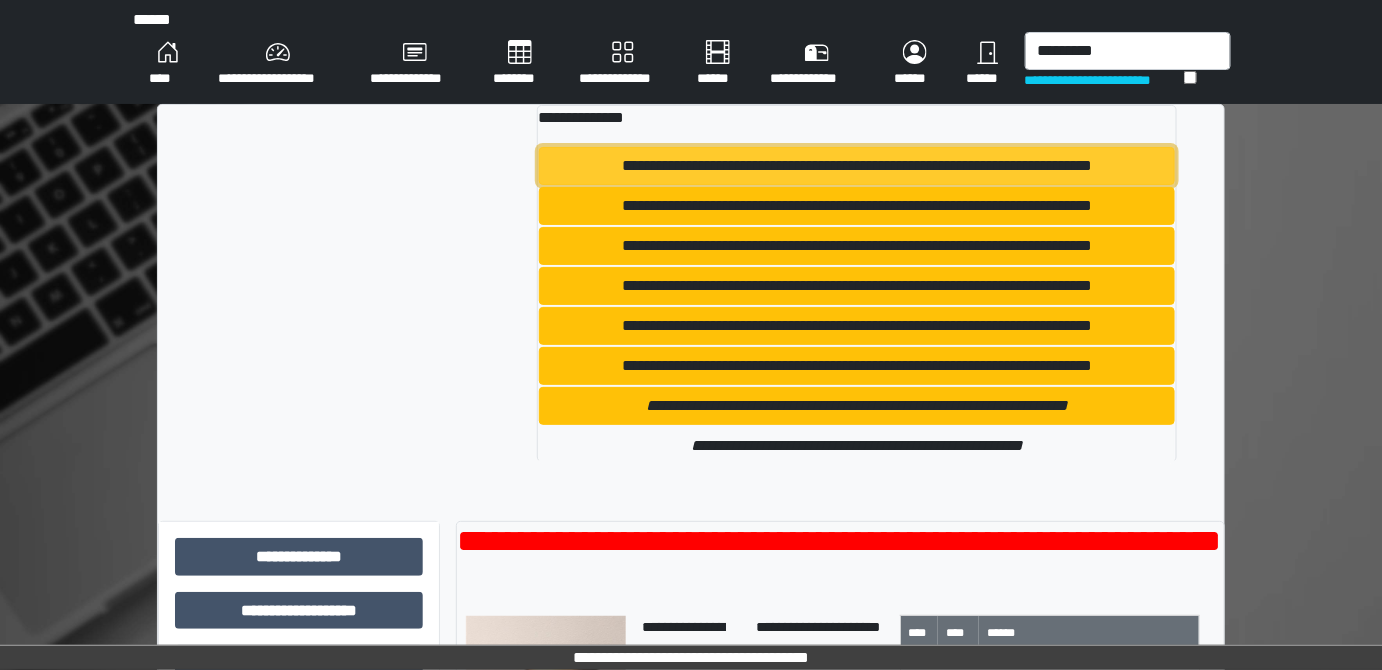 click on "**********" at bounding box center [856, 166] 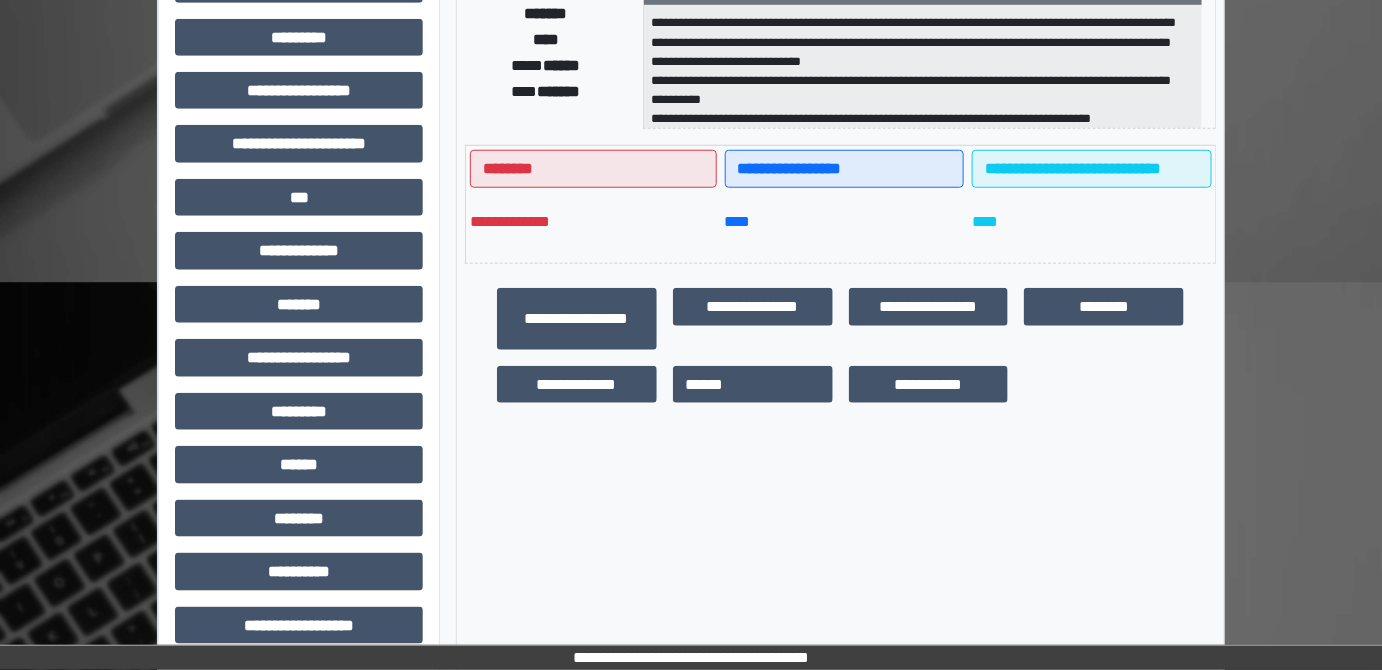 scroll, scrollTop: 516, scrollLeft: 0, axis: vertical 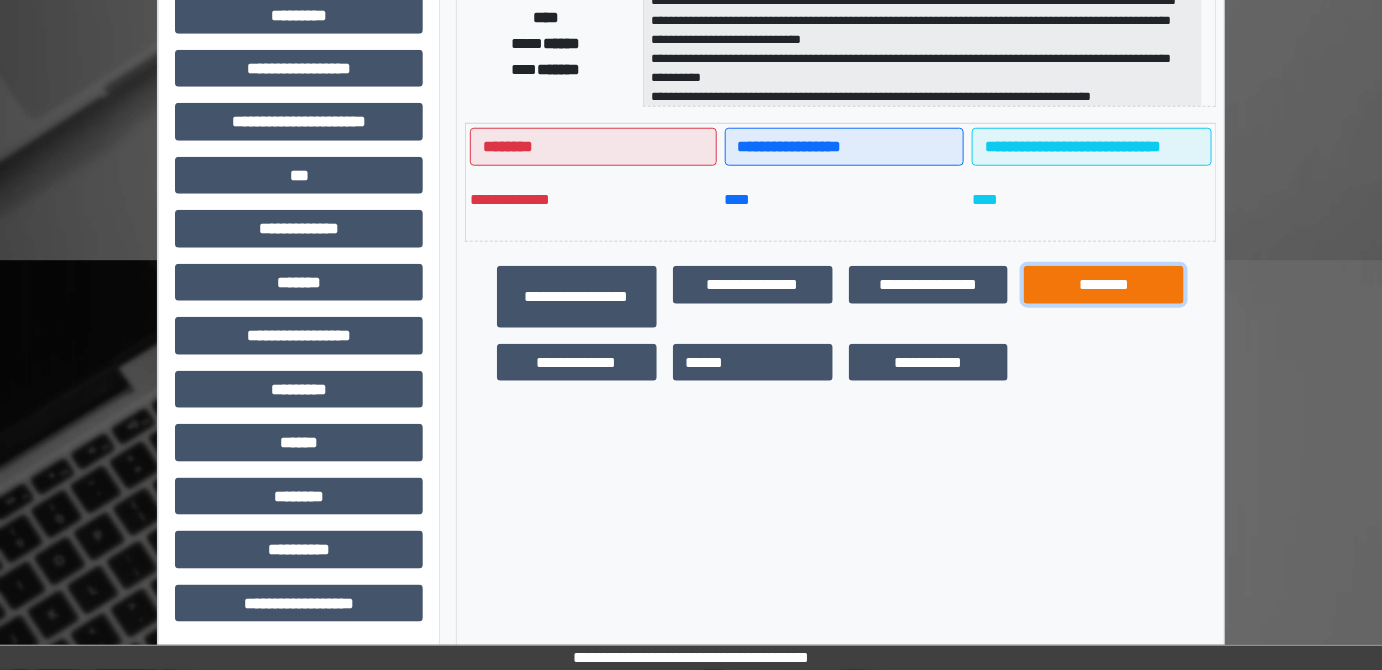 click on "********" at bounding box center [1104, 284] 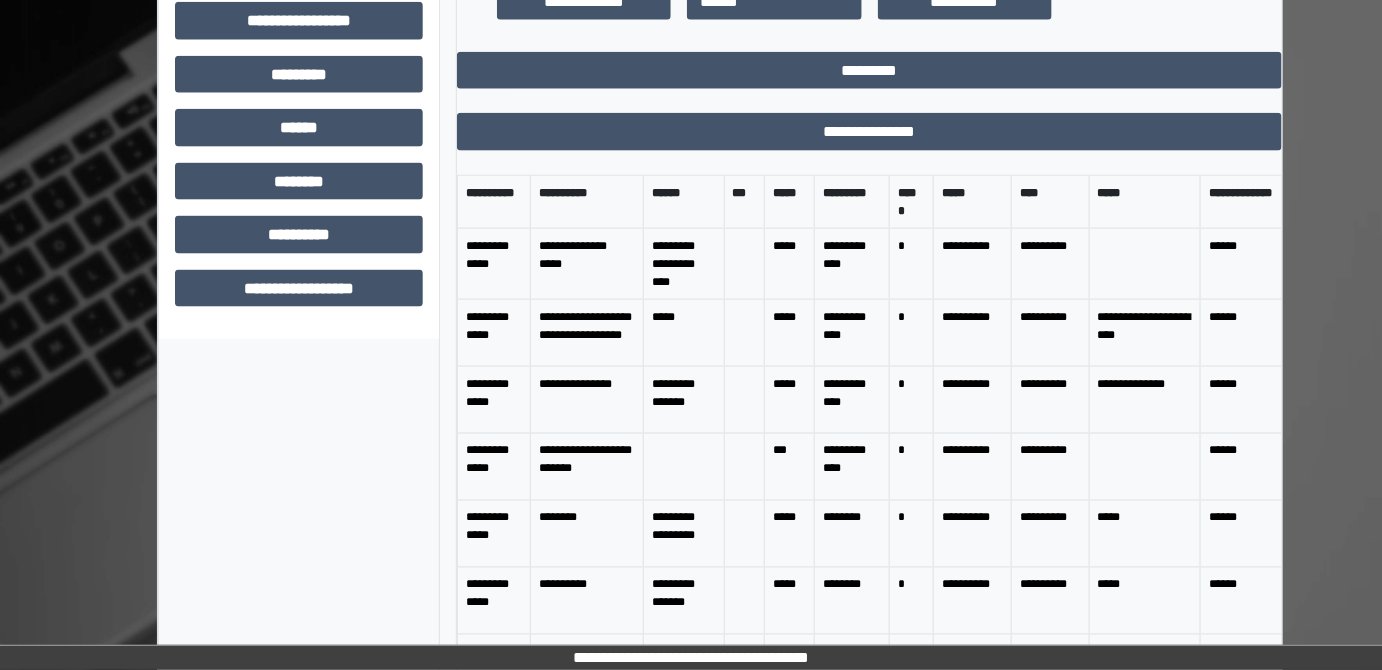 scroll, scrollTop: 854, scrollLeft: 0, axis: vertical 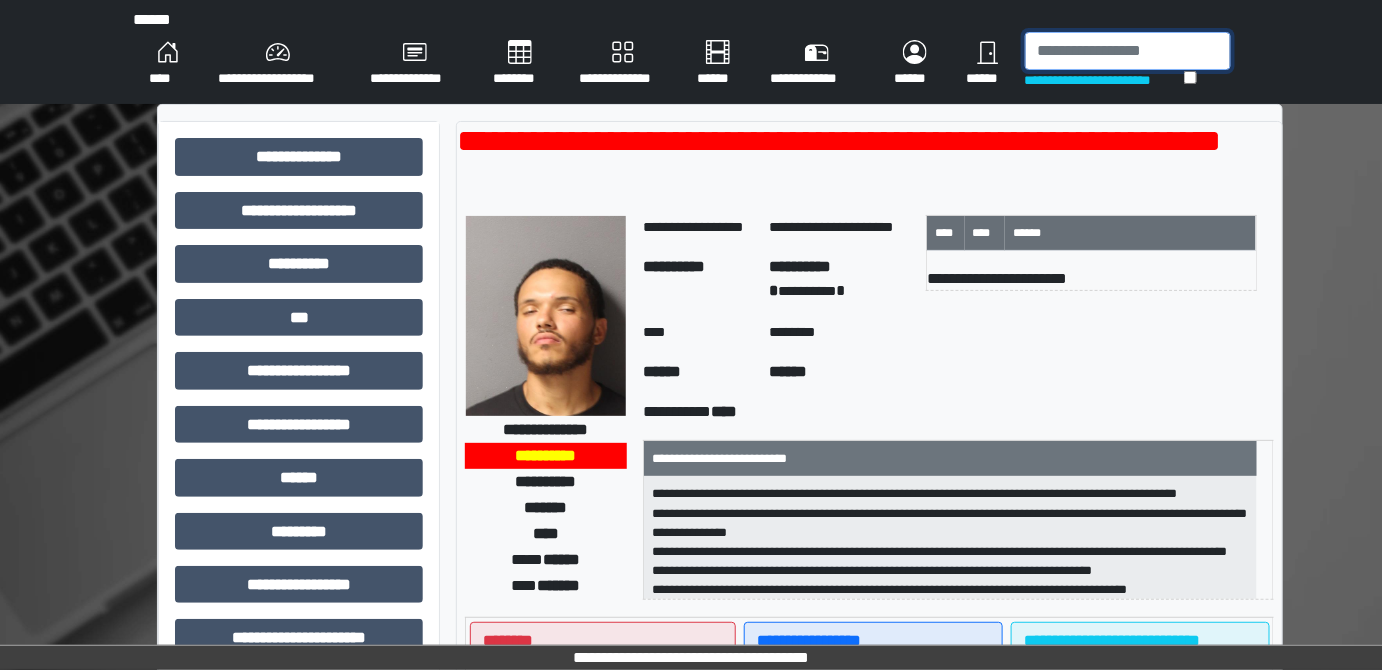click at bounding box center [1128, 51] 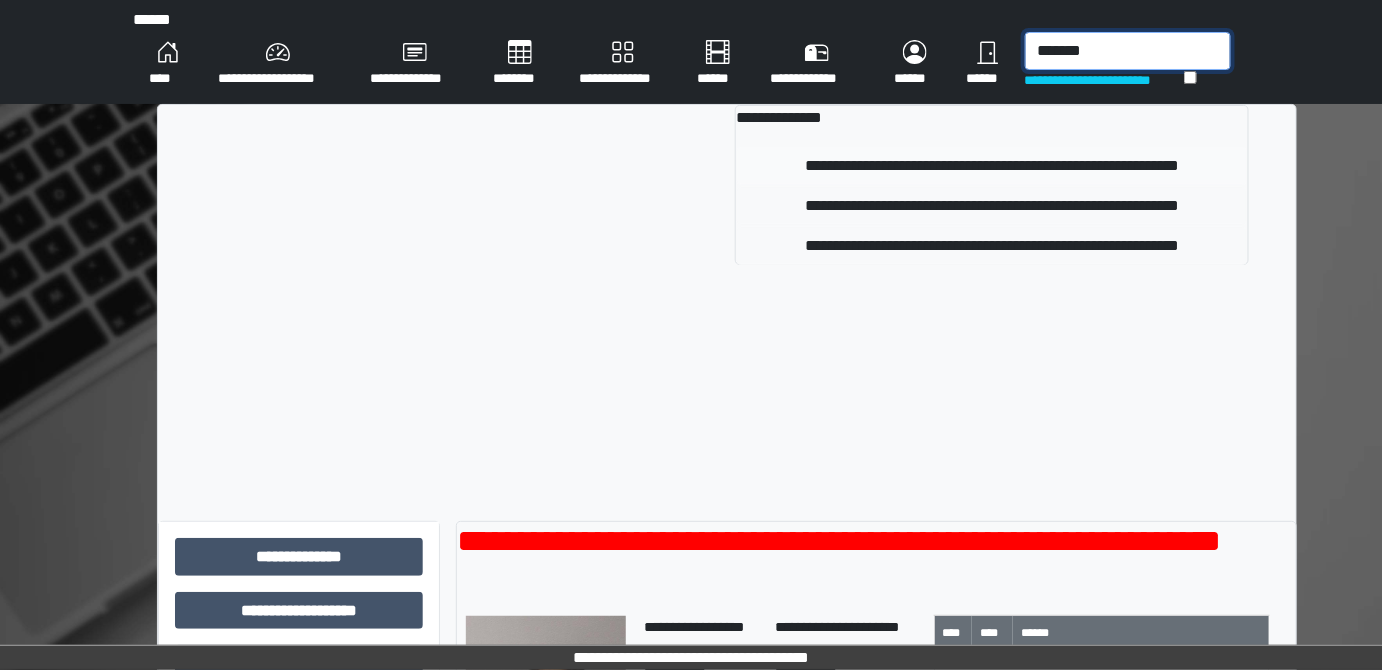 type on "*******" 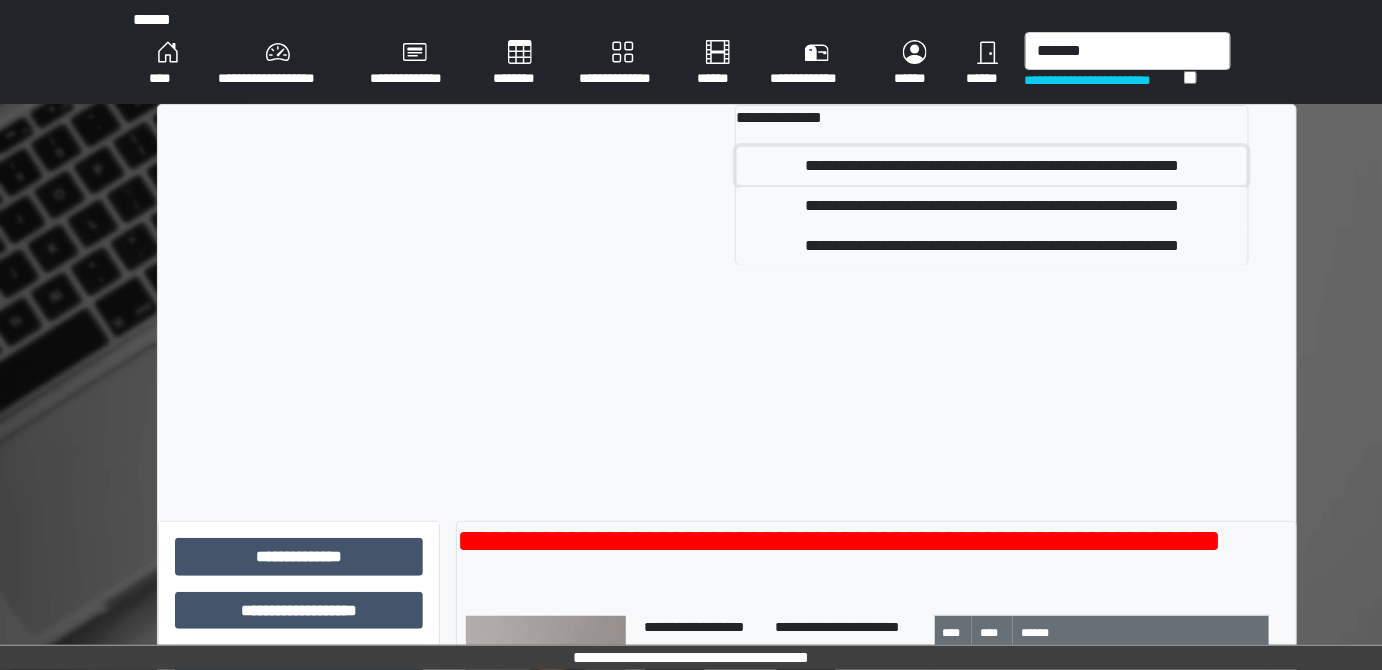 click on "**********" at bounding box center (991, 166) 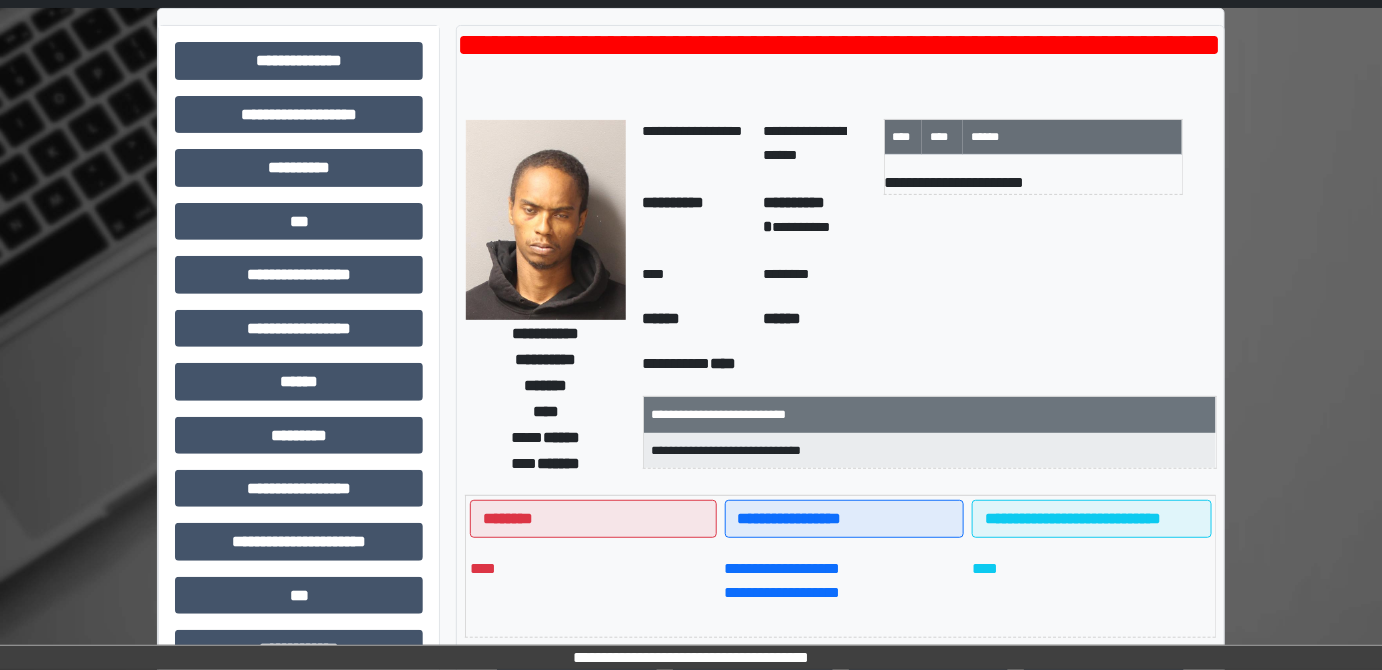 scroll, scrollTop: 0, scrollLeft: 0, axis: both 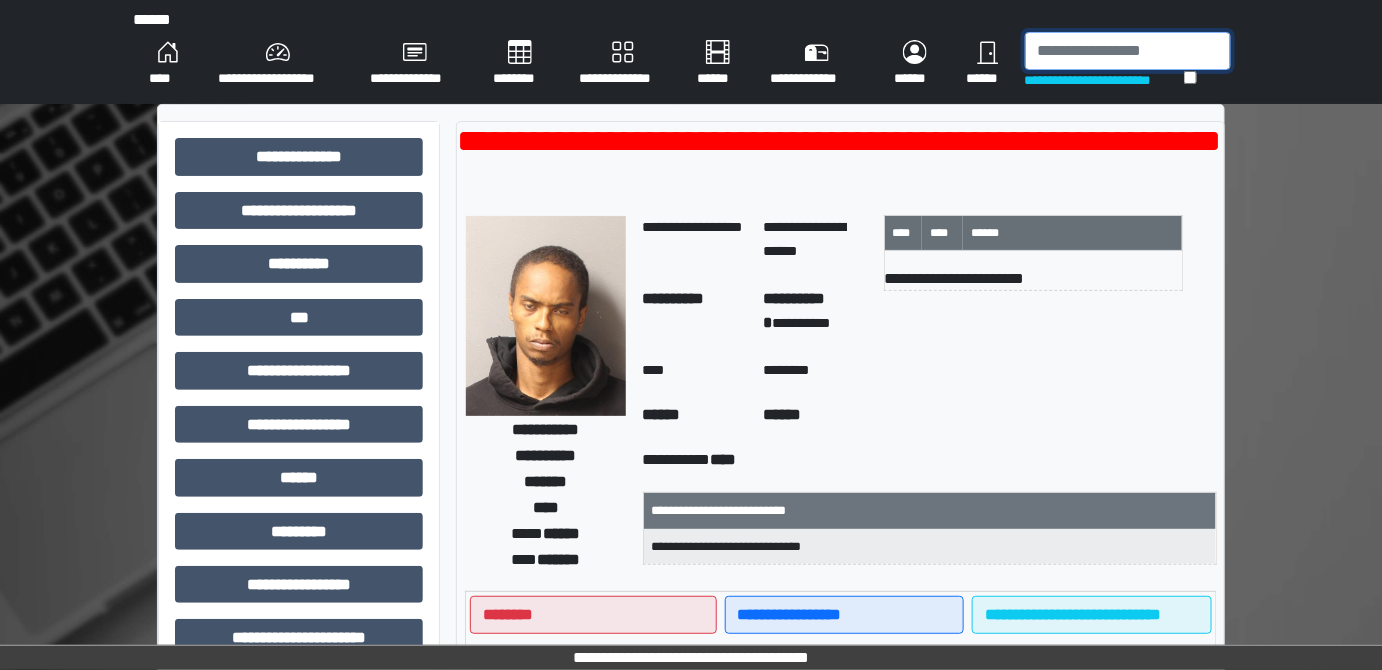 click at bounding box center (1128, 51) 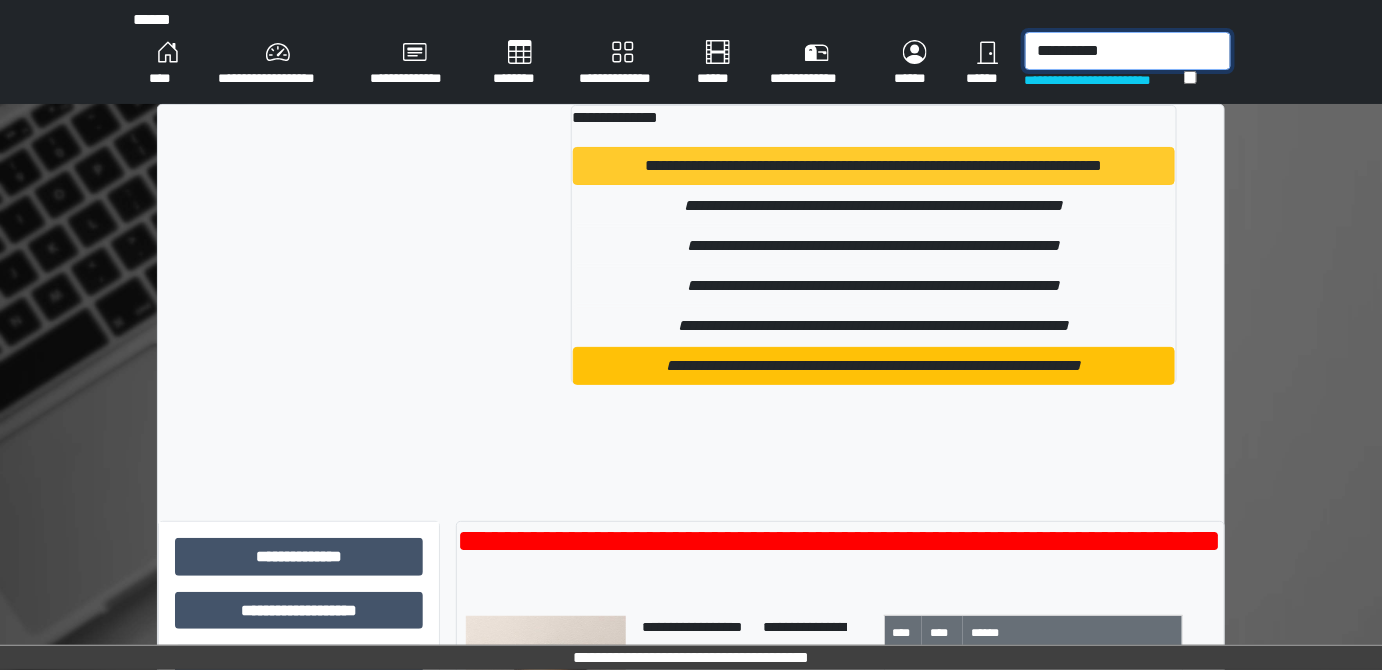 type on "**********" 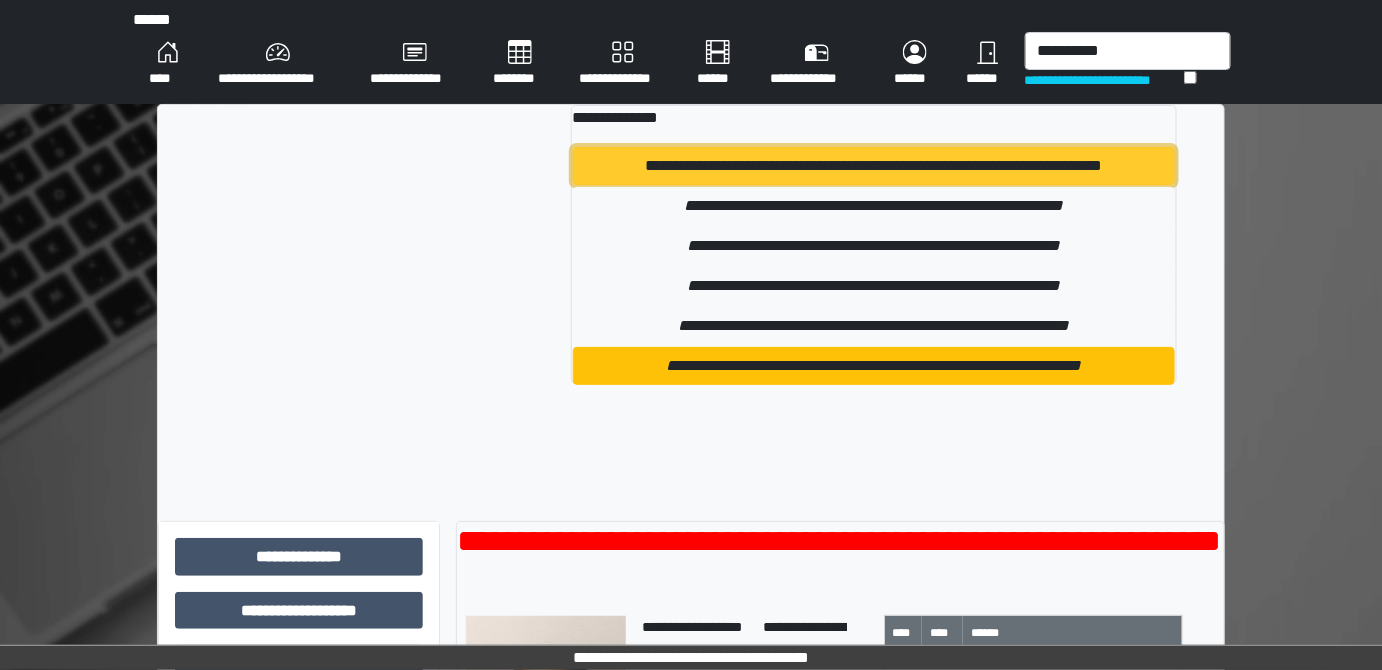 click on "**********" at bounding box center (874, 166) 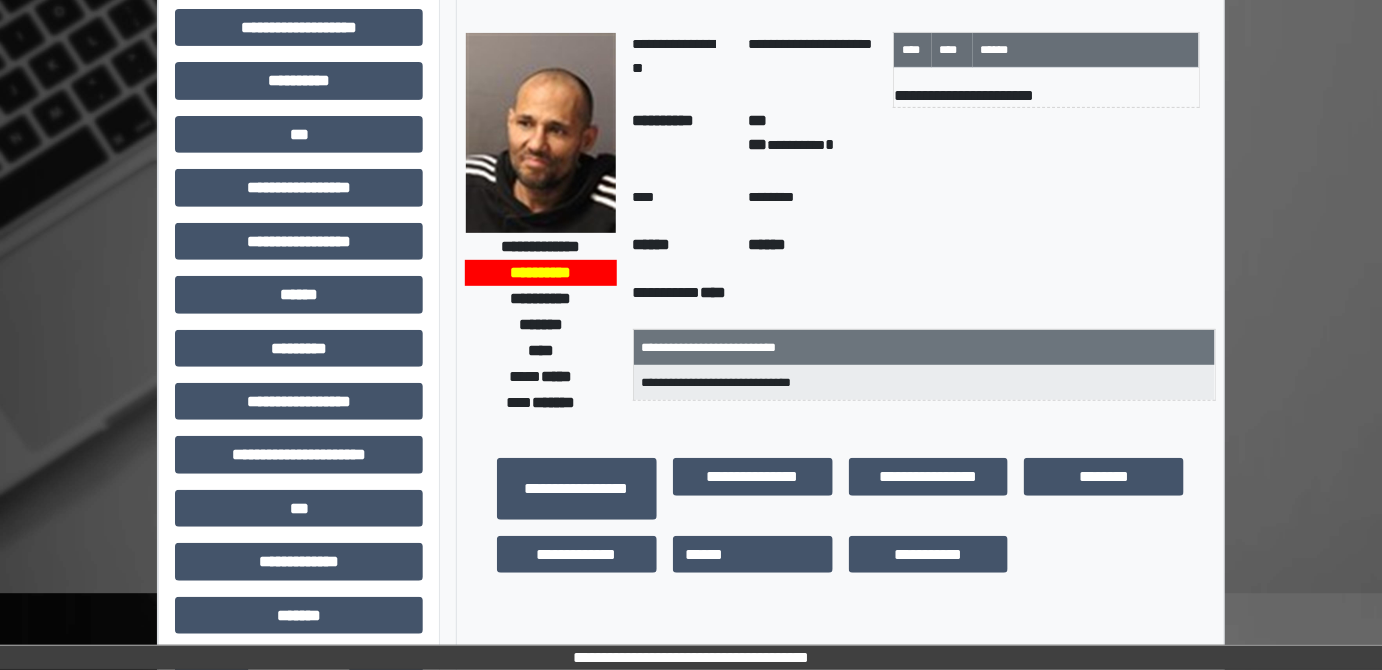scroll, scrollTop: 0, scrollLeft: 0, axis: both 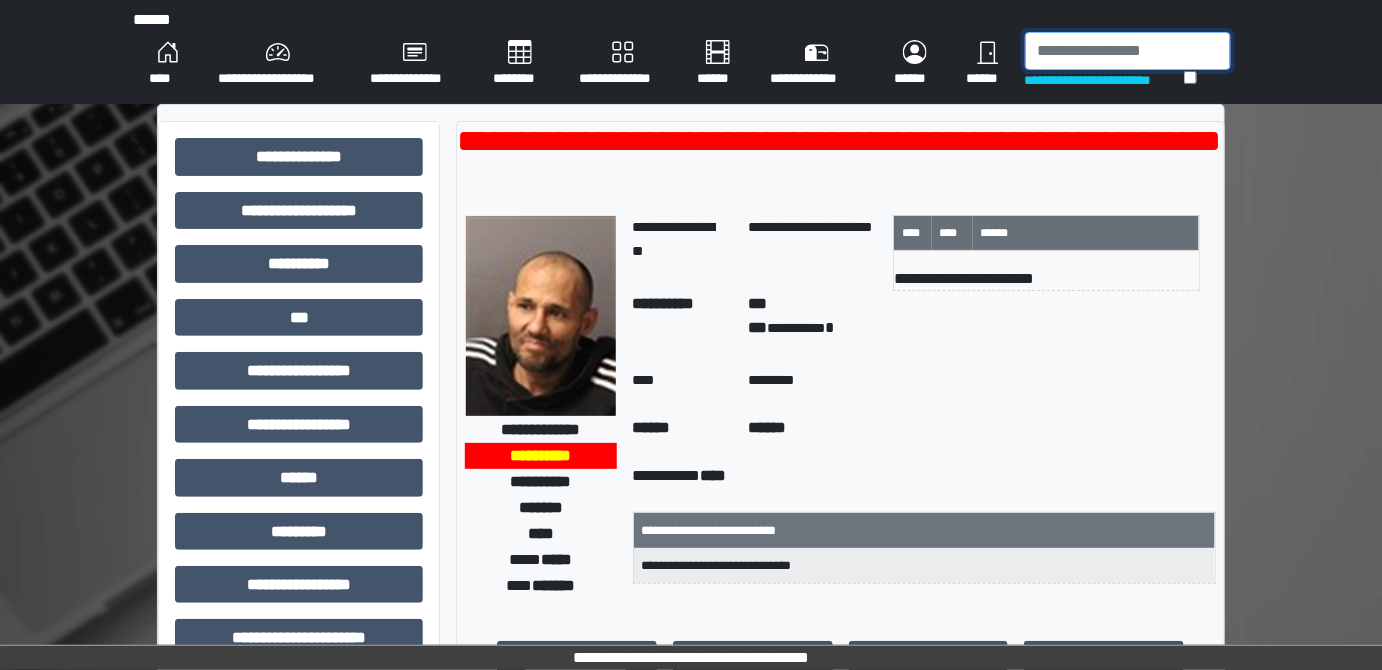 click at bounding box center [1128, 51] 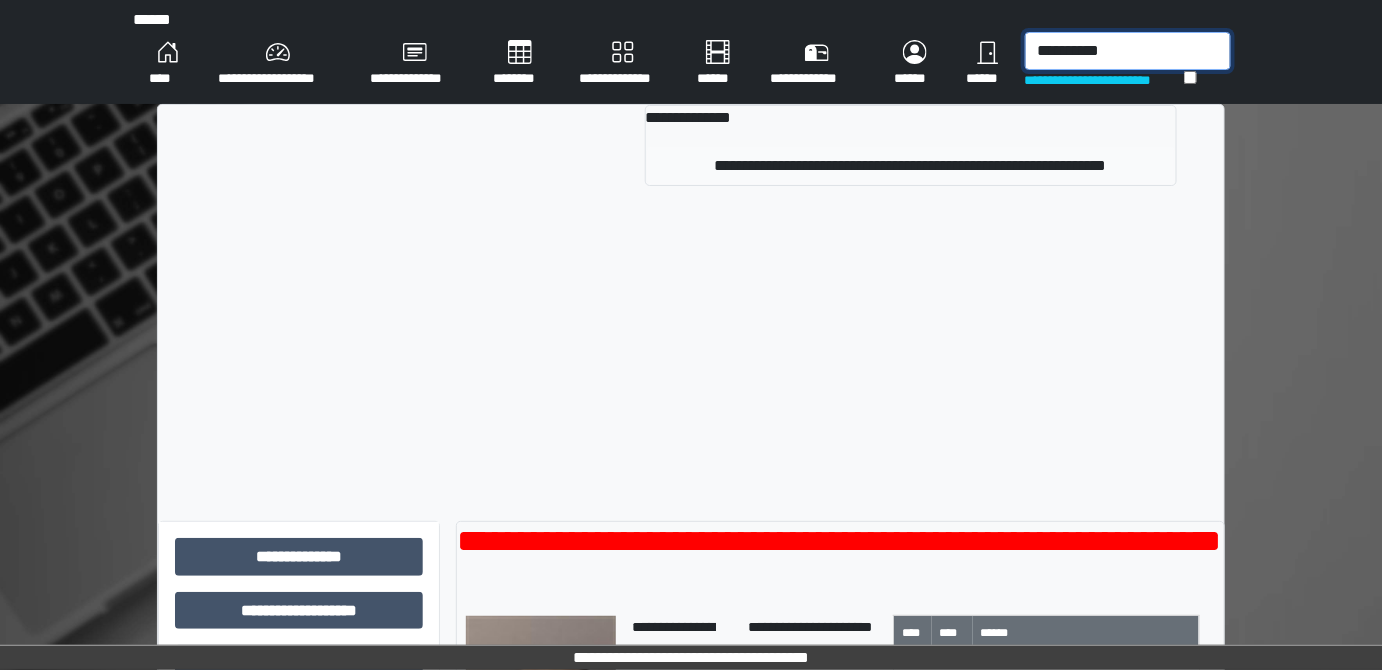 type on "**********" 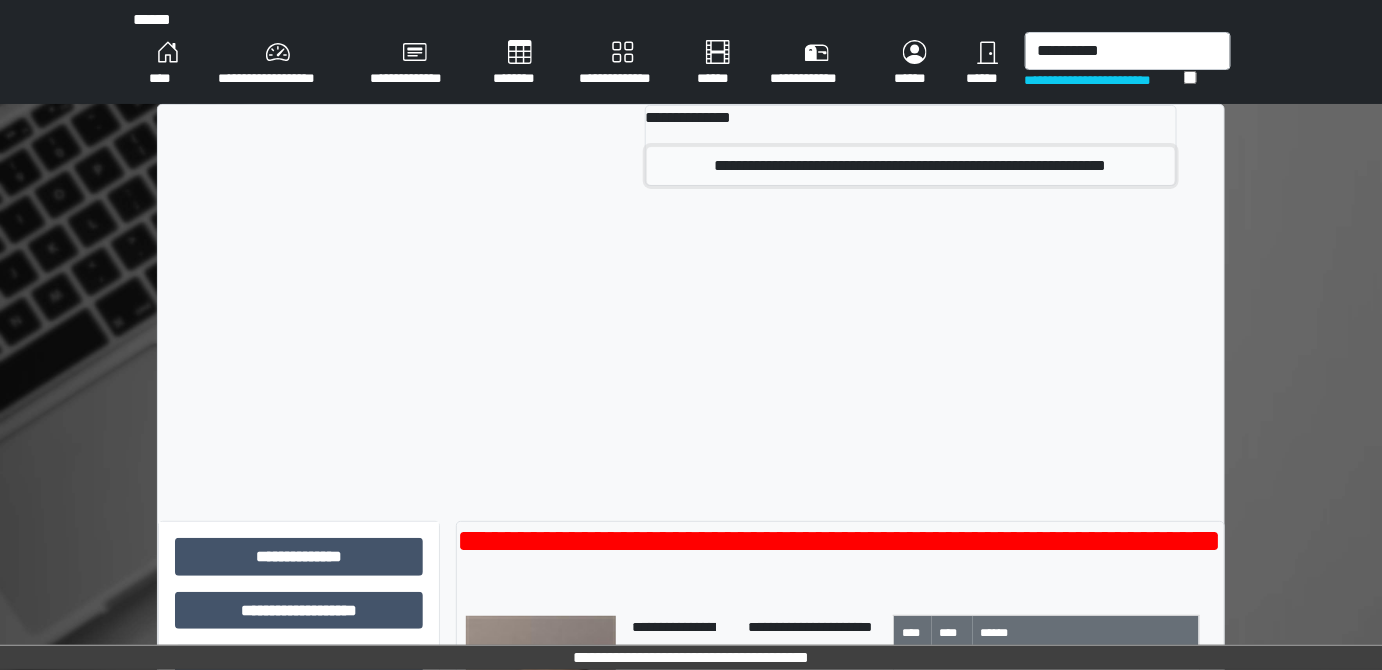 click on "**********" at bounding box center [911, 166] 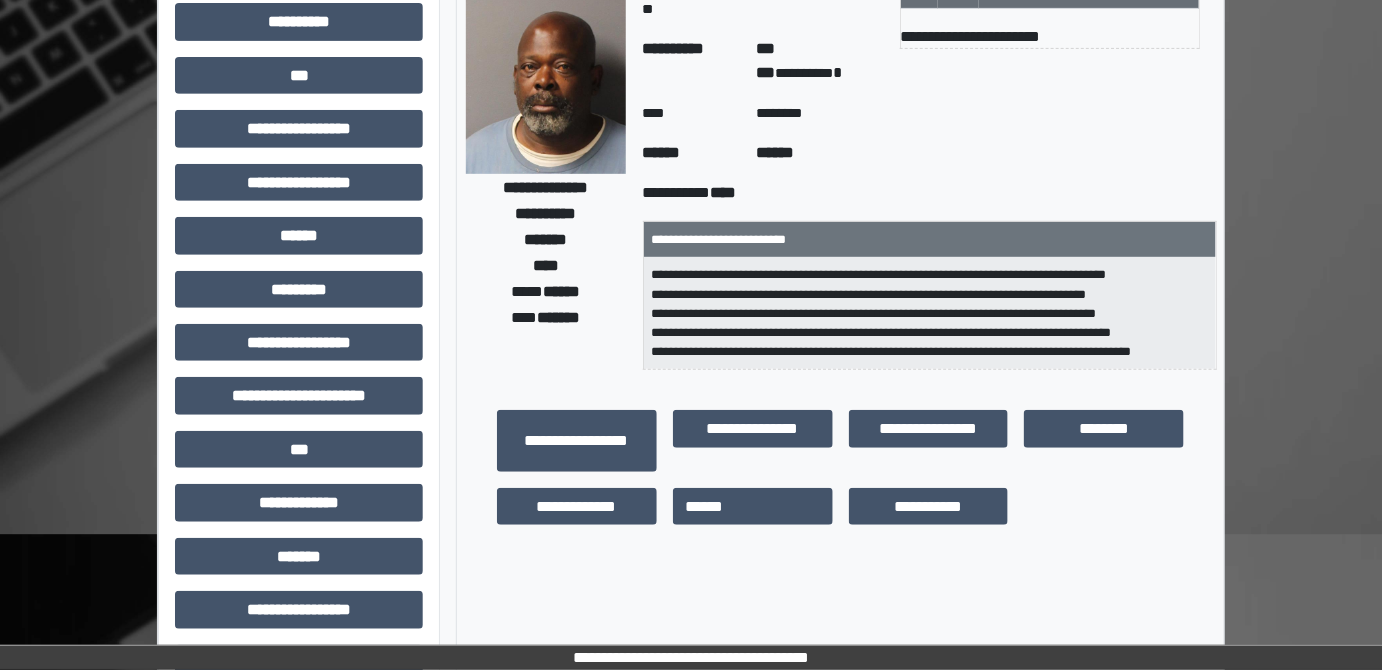scroll, scrollTop: 363, scrollLeft: 0, axis: vertical 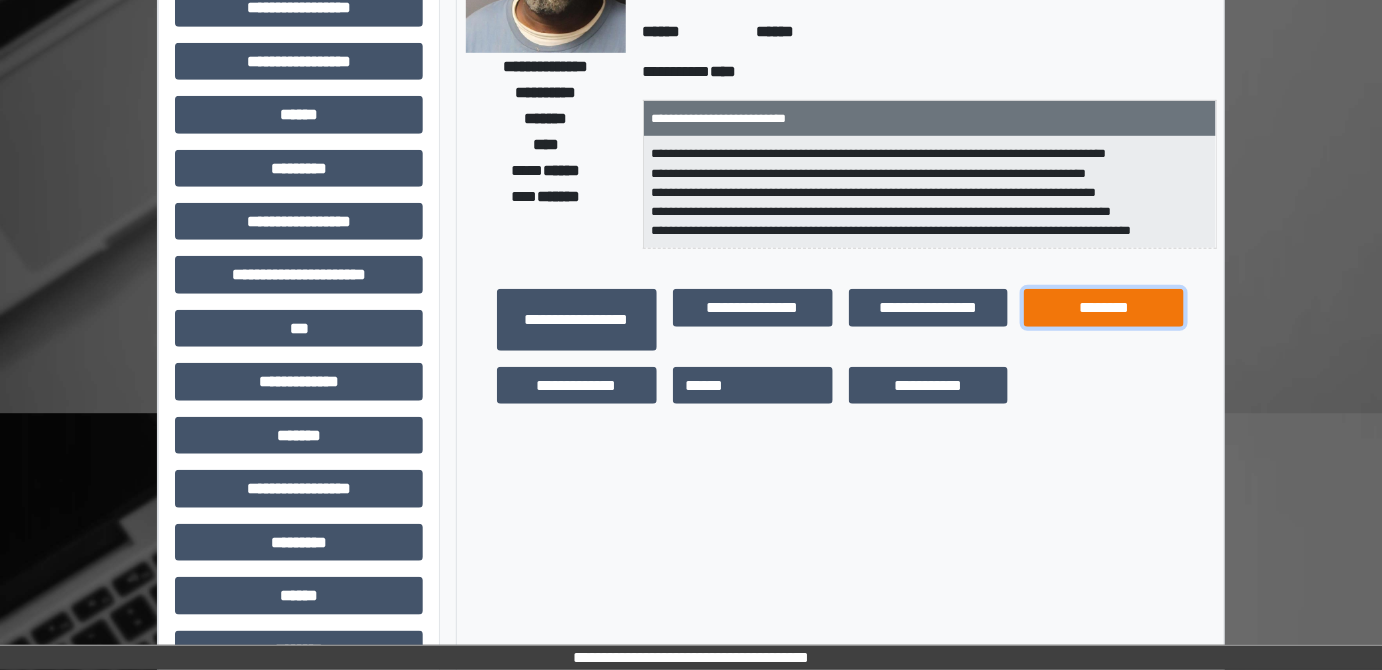 click on "********" at bounding box center [1104, 307] 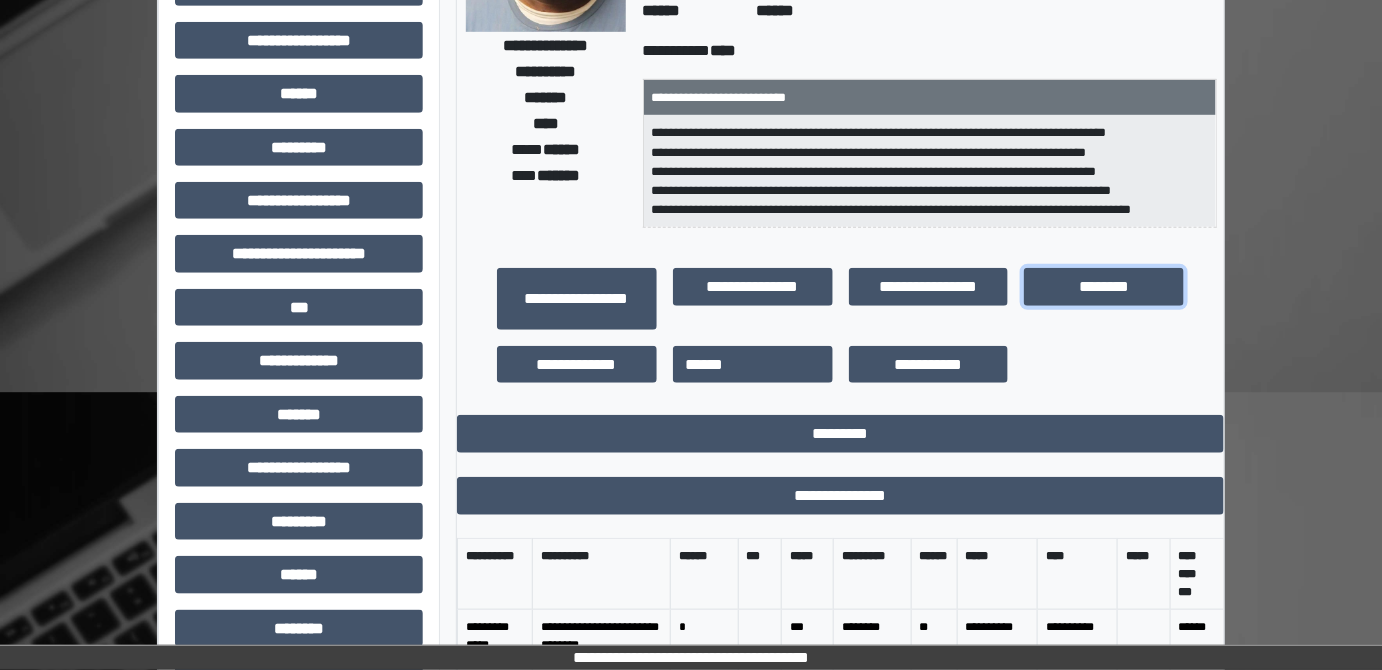 scroll, scrollTop: 20, scrollLeft: 0, axis: vertical 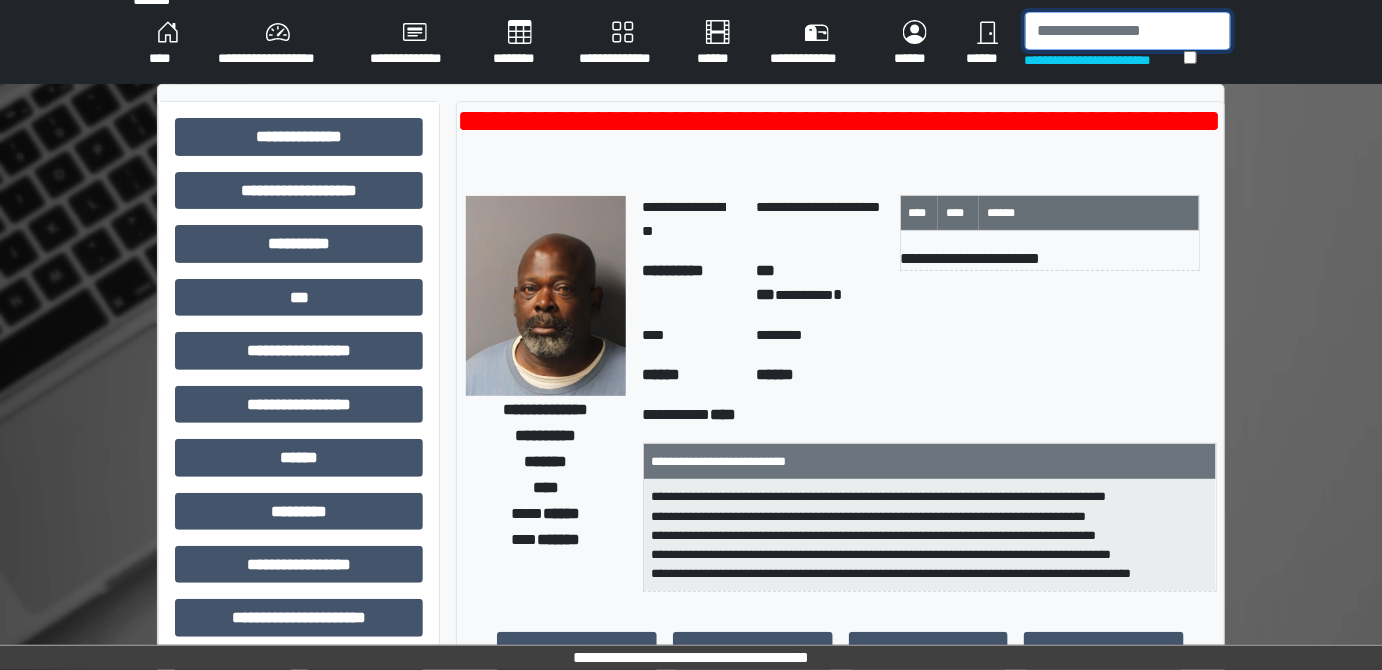 click at bounding box center [1128, 31] 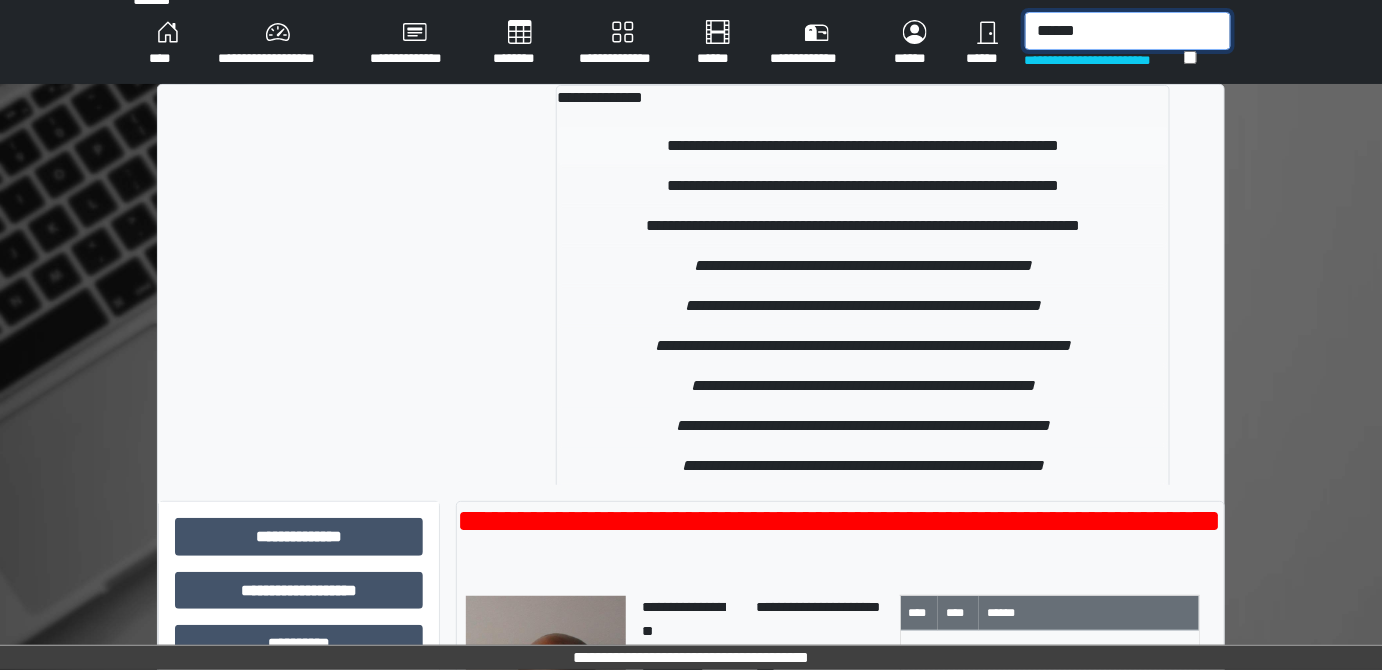 type on "******" 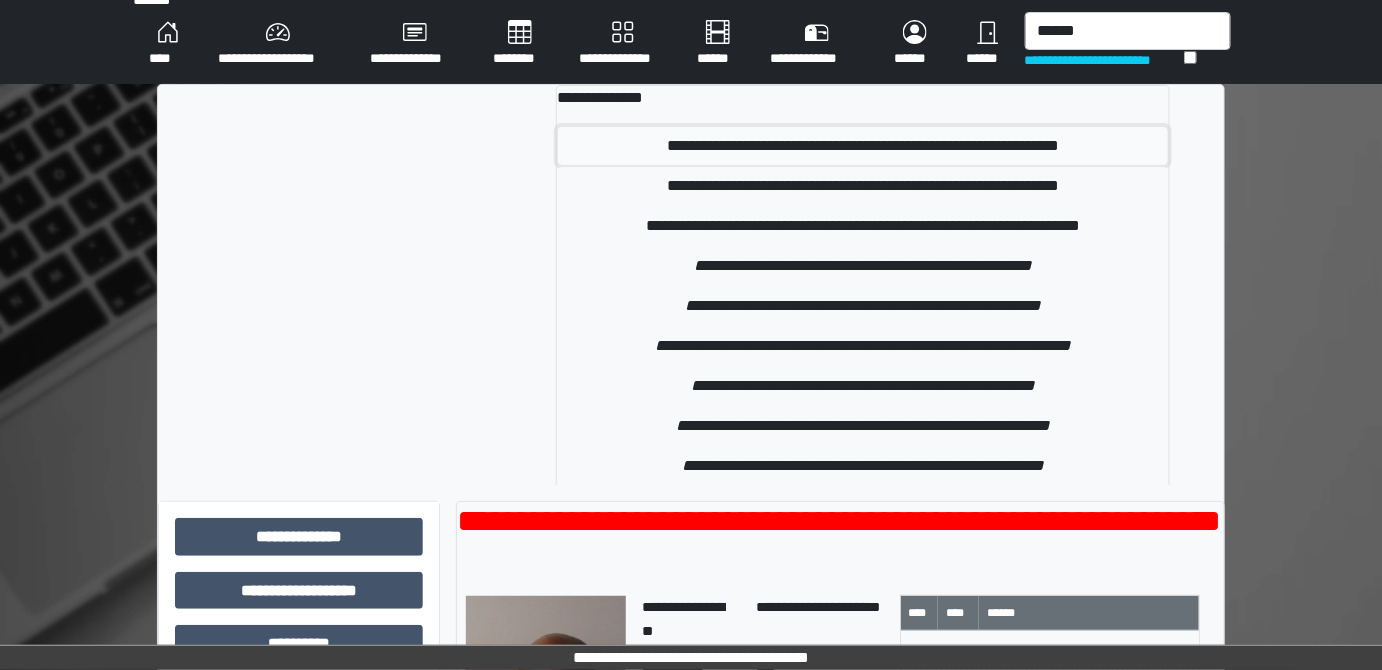 click on "**********" at bounding box center [862, 146] 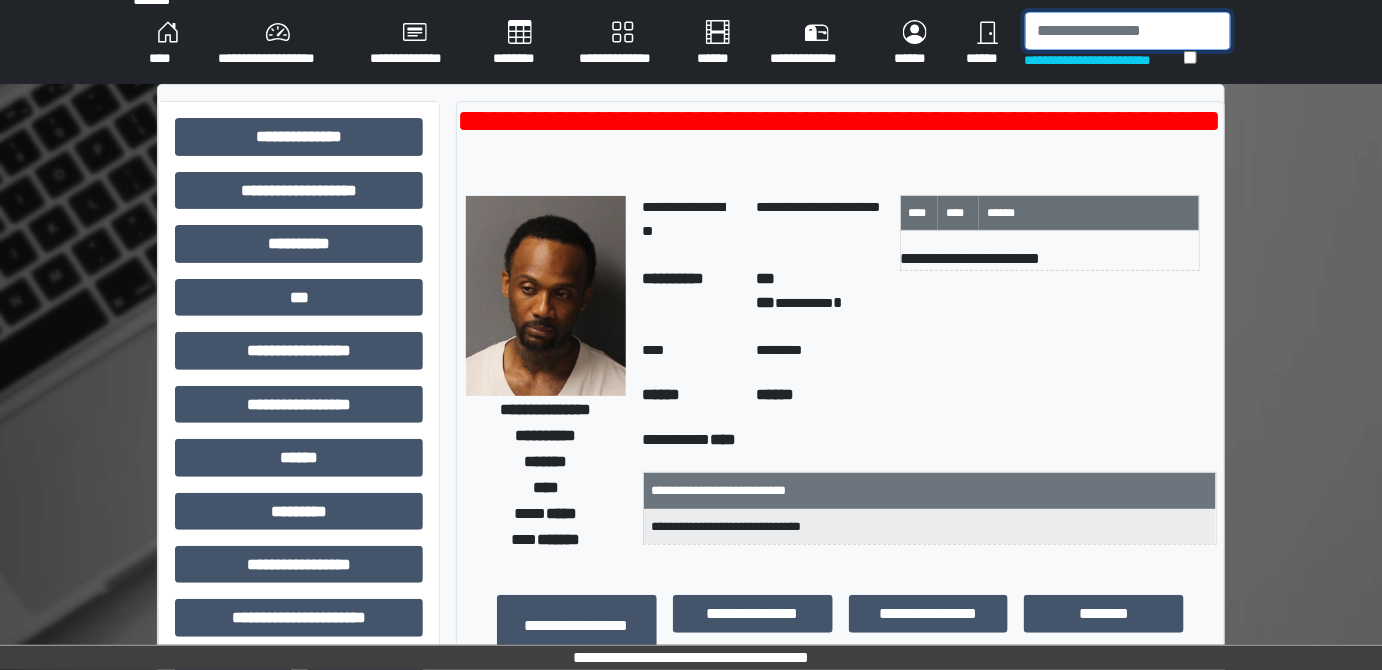 click at bounding box center (1128, 31) 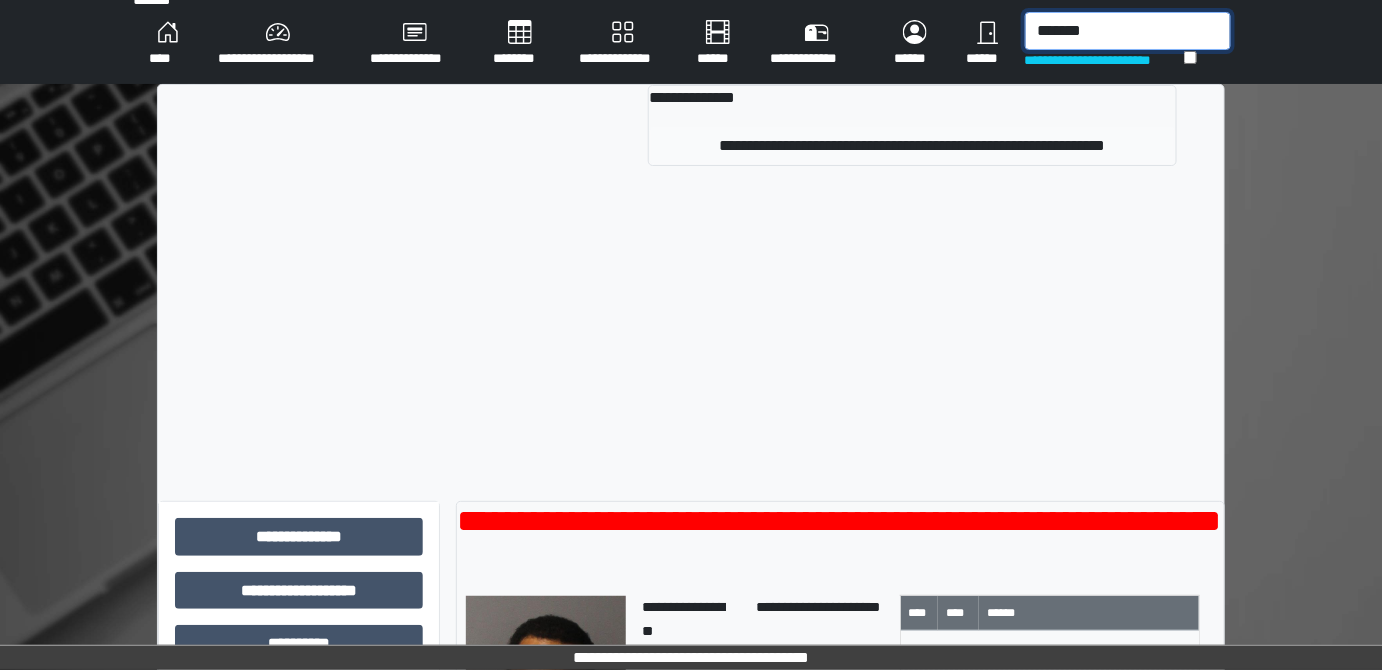 type on "*******" 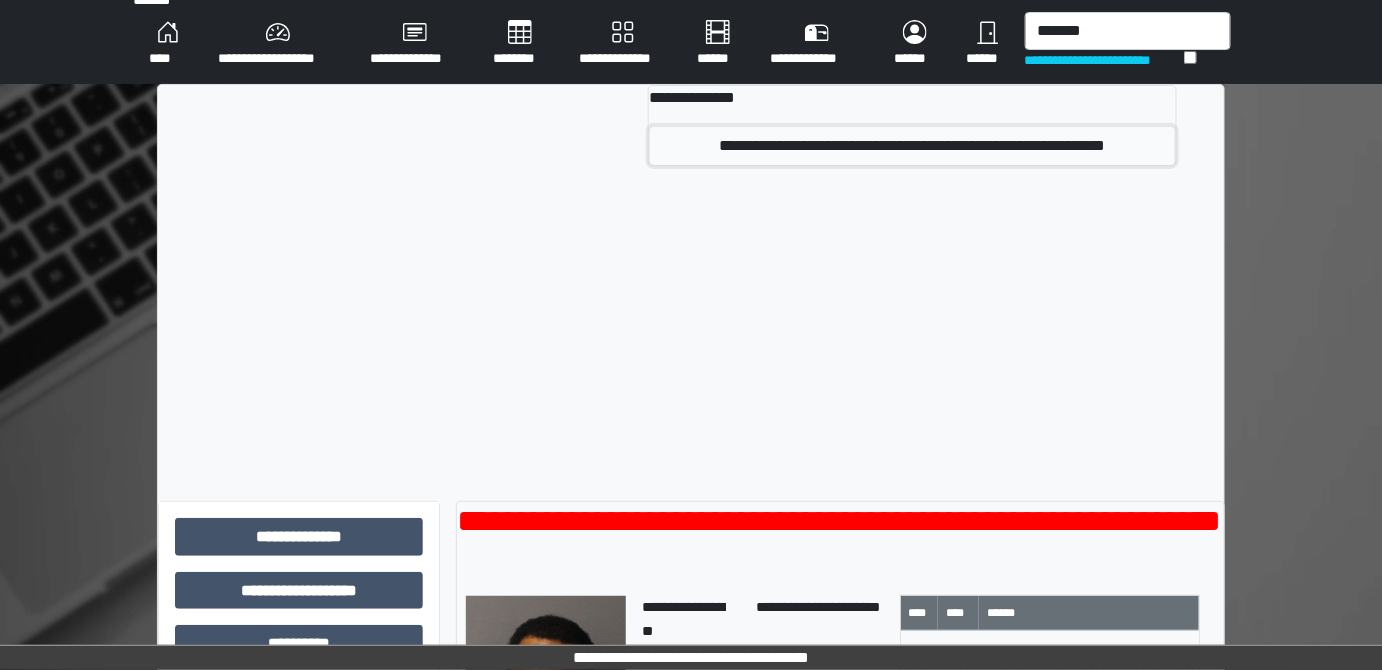 click on "**********" at bounding box center (912, 146) 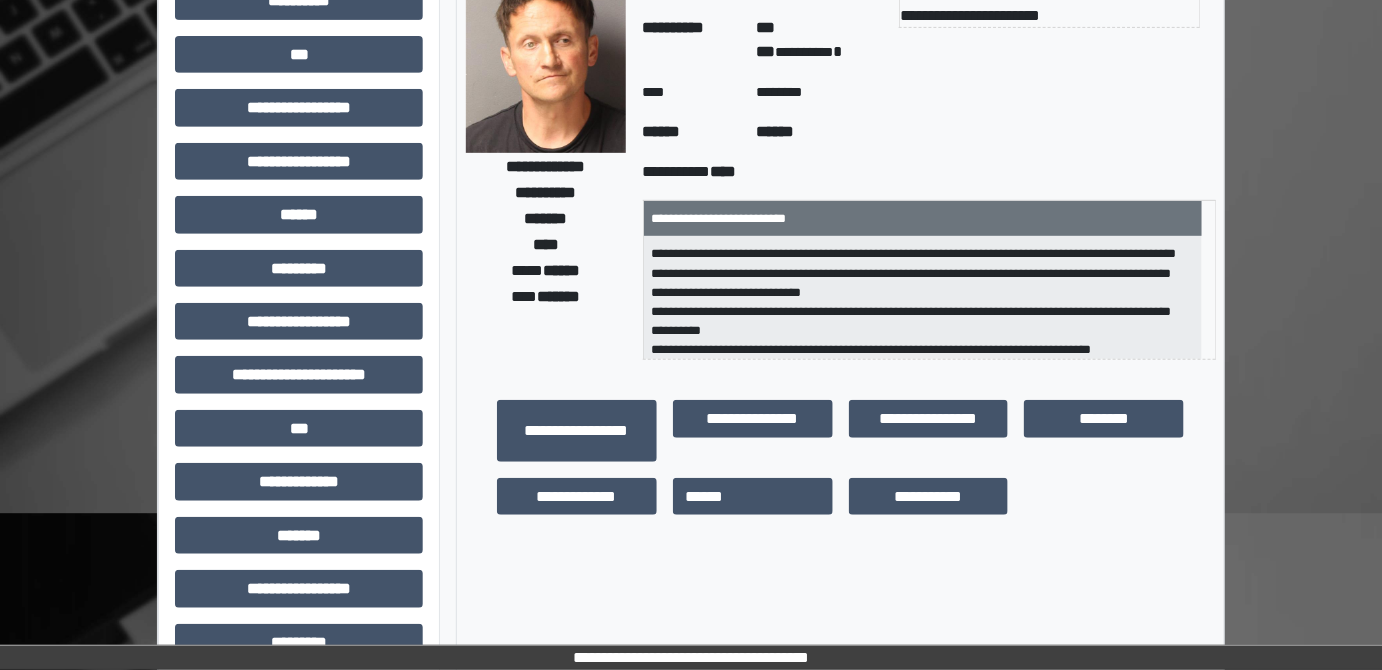 scroll, scrollTop: 293, scrollLeft: 0, axis: vertical 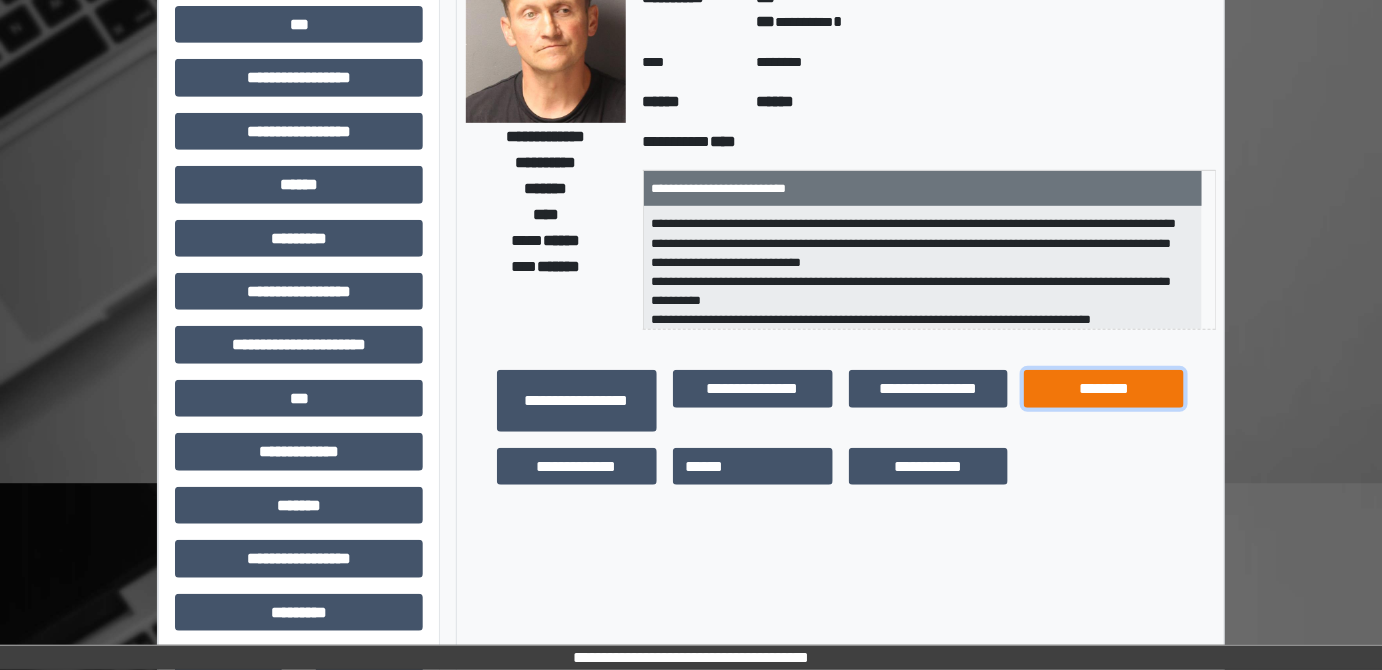 click on "********" at bounding box center (1104, 388) 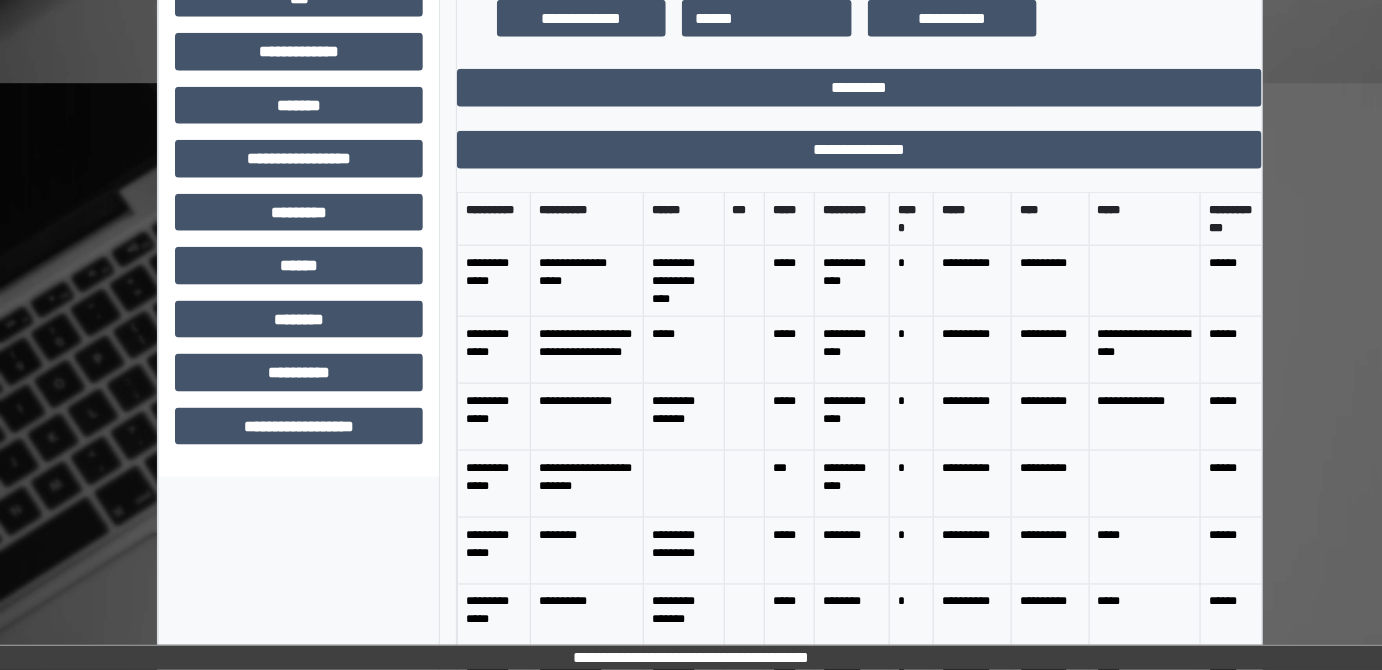 scroll, scrollTop: 735, scrollLeft: 0, axis: vertical 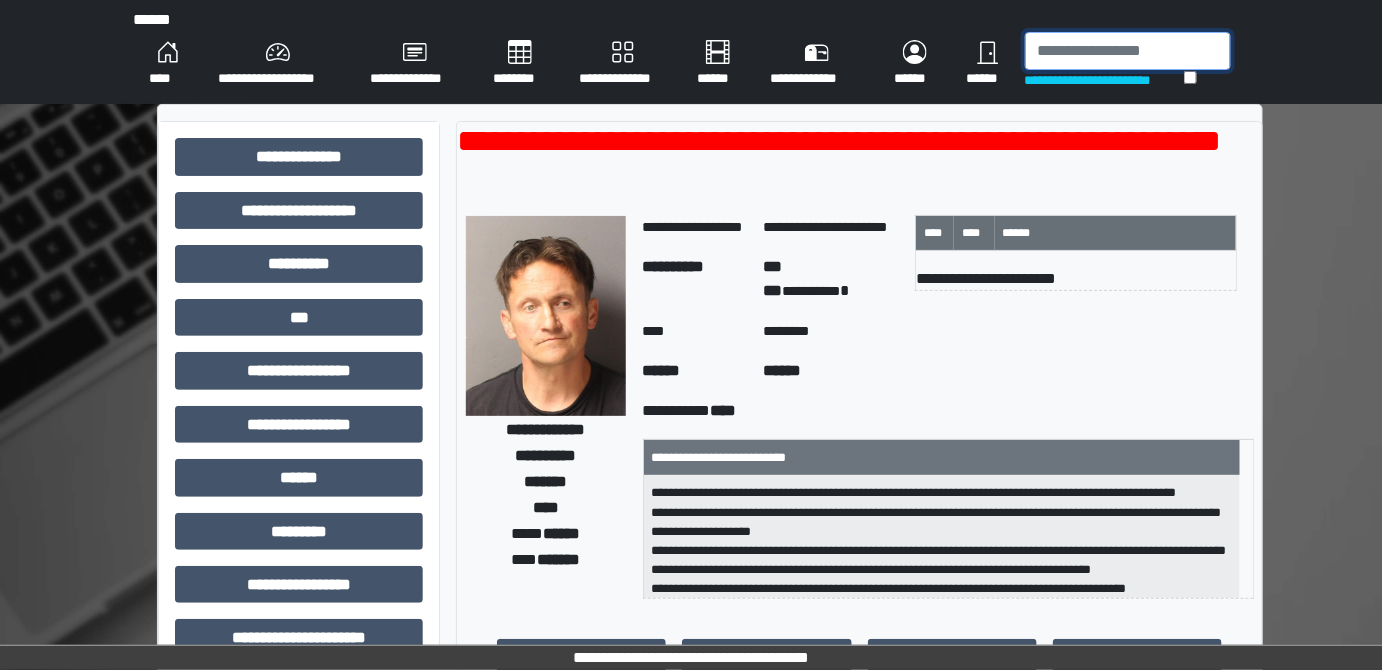 click at bounding box center (1128, 51) 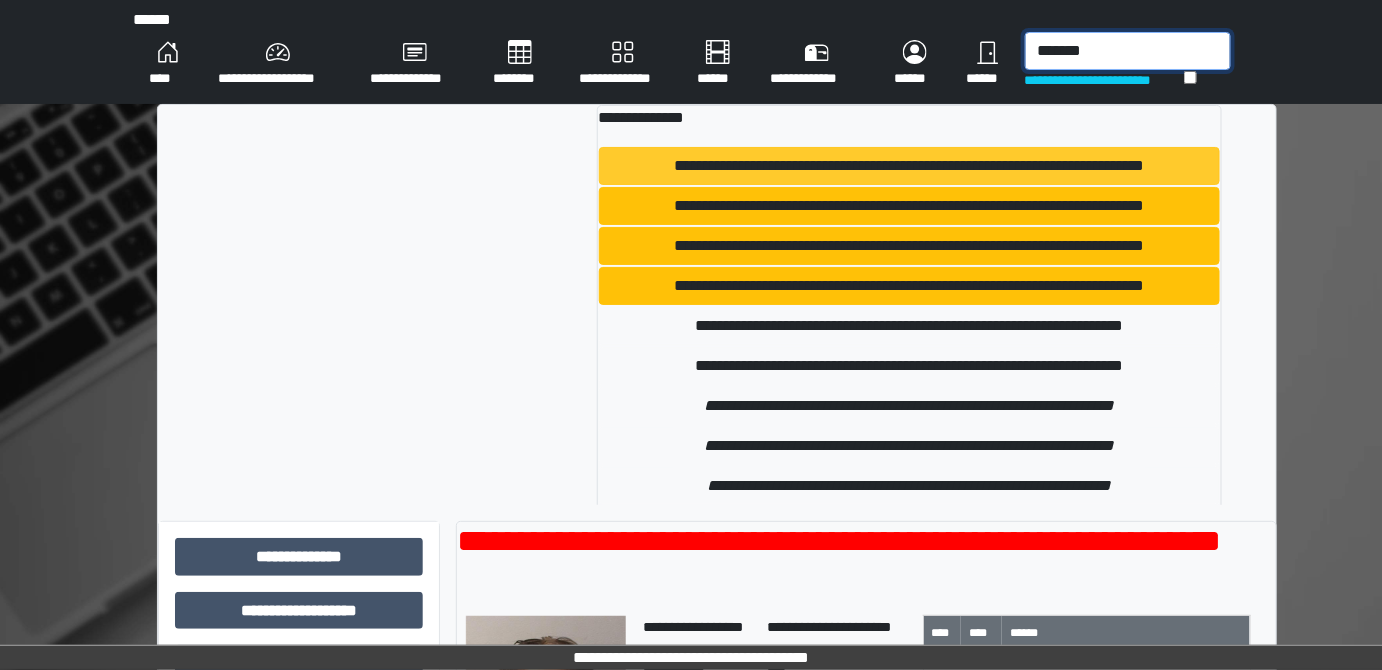 type on "*******" 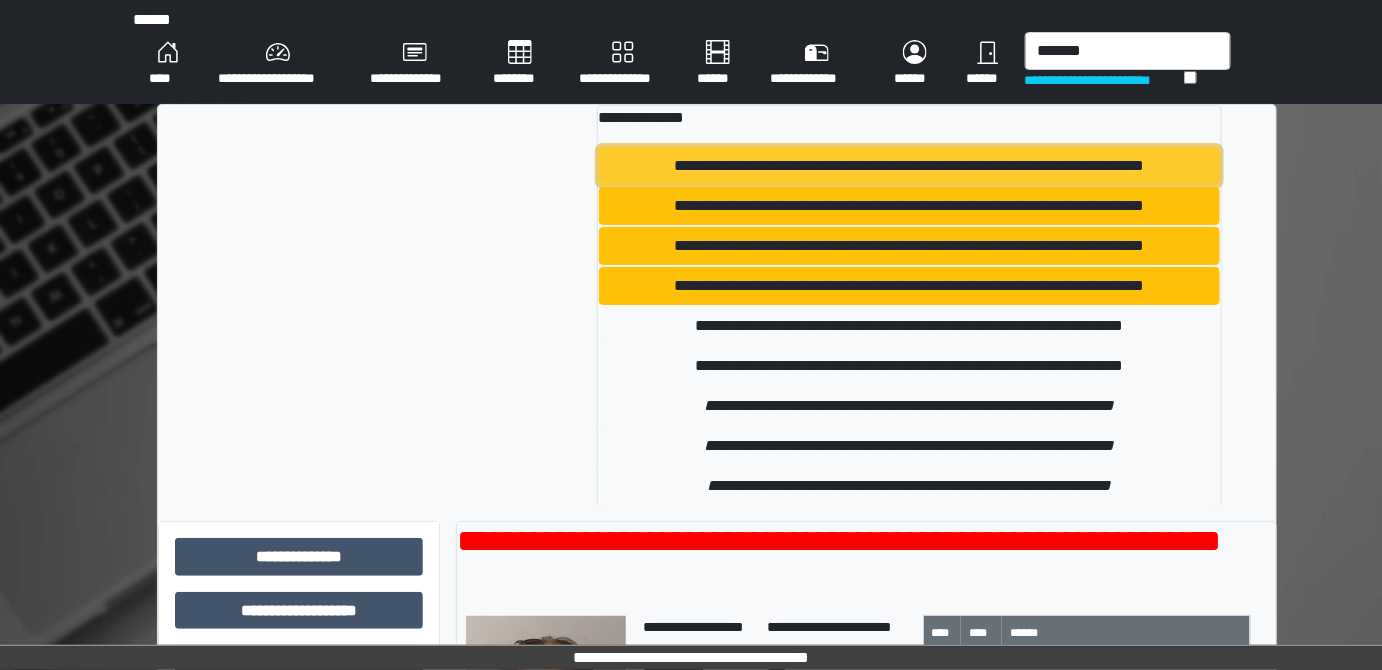 click on "**********" at bounding box center (909, 166) 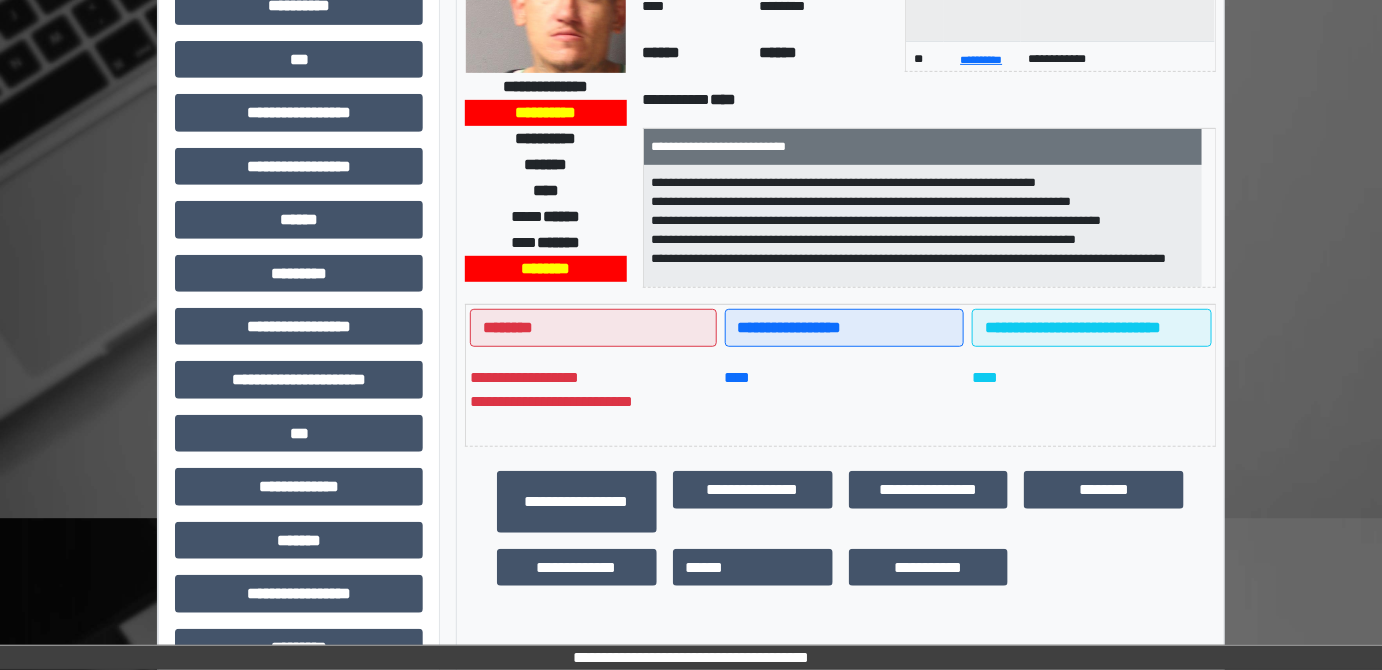 scroll, scrollTop: 272, scrollLeft: 0, axis: vertical 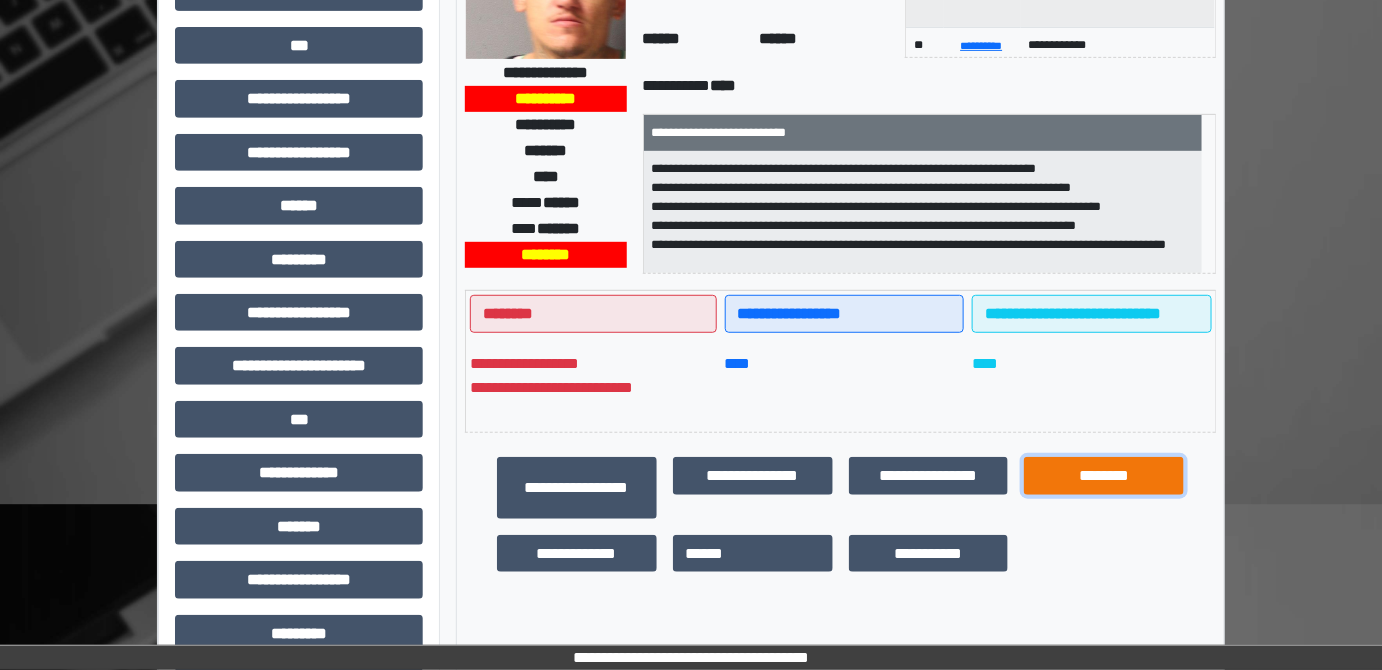 click on "********" at bounding box center [1104, 475] 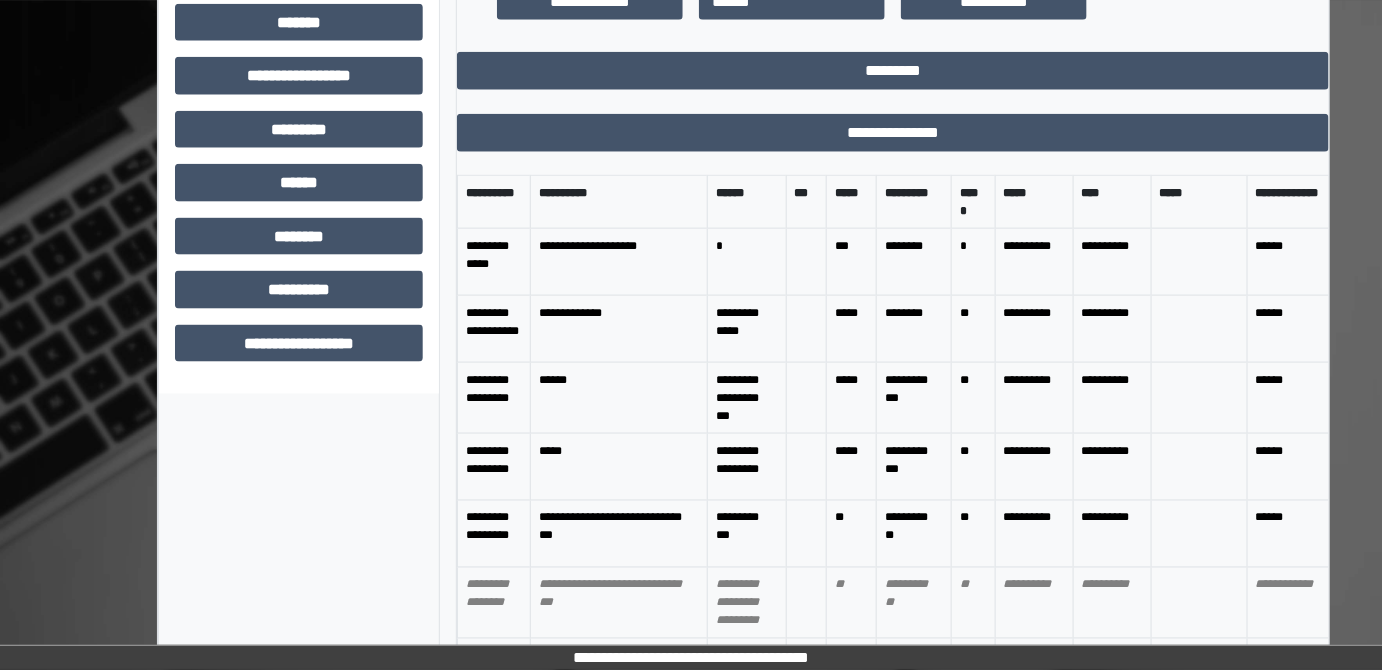 scroll, scrollTop: 777, scrollLeft: 0, axis: vertical 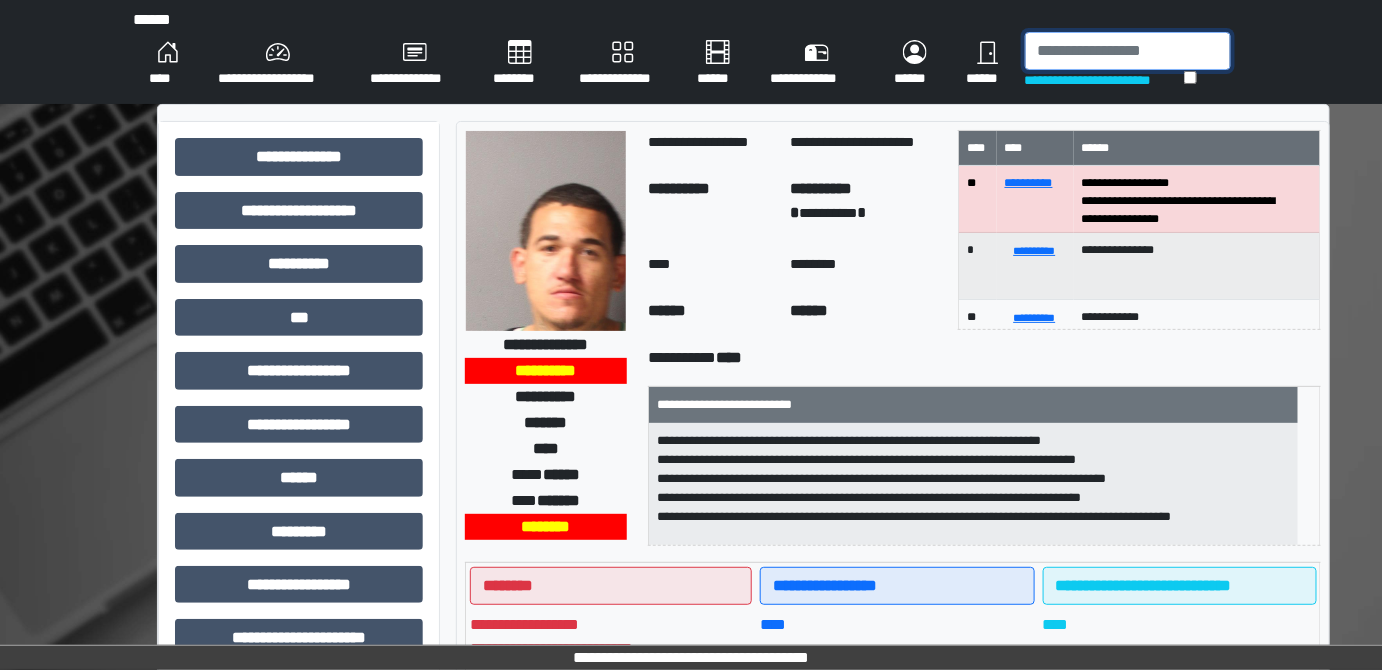 click at bounding box center [1128, 51] 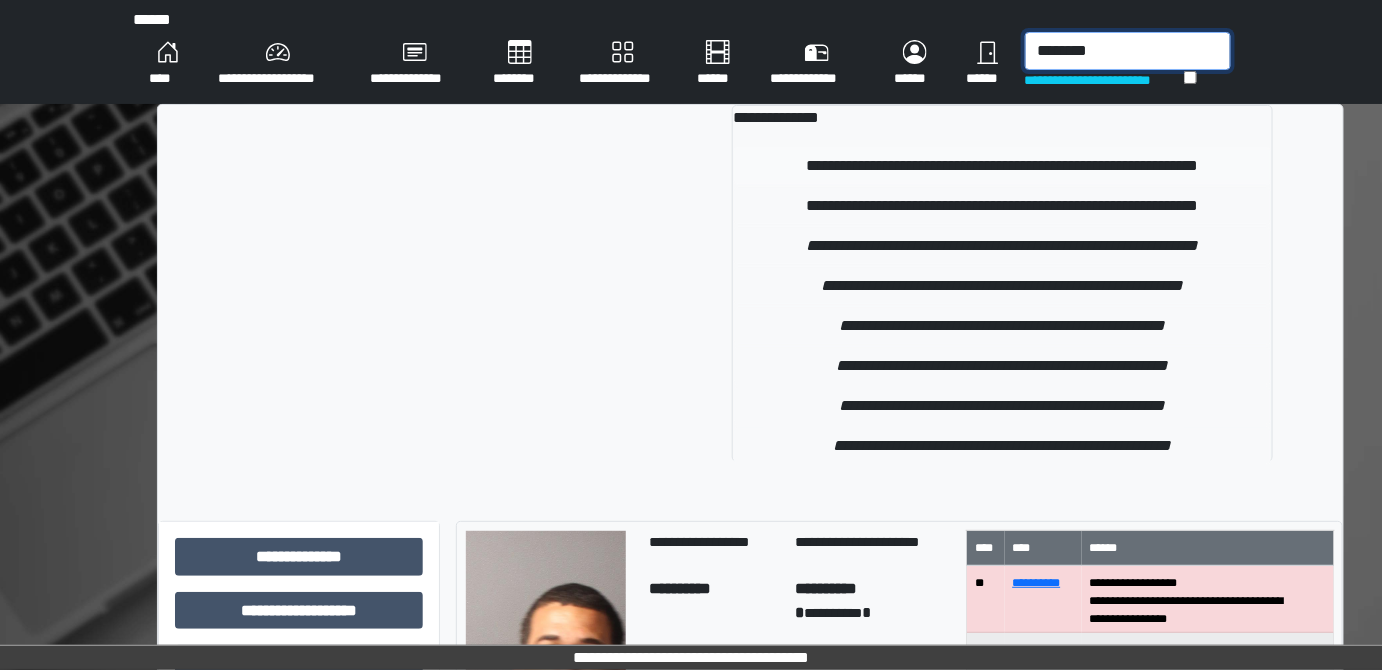 type on "********" 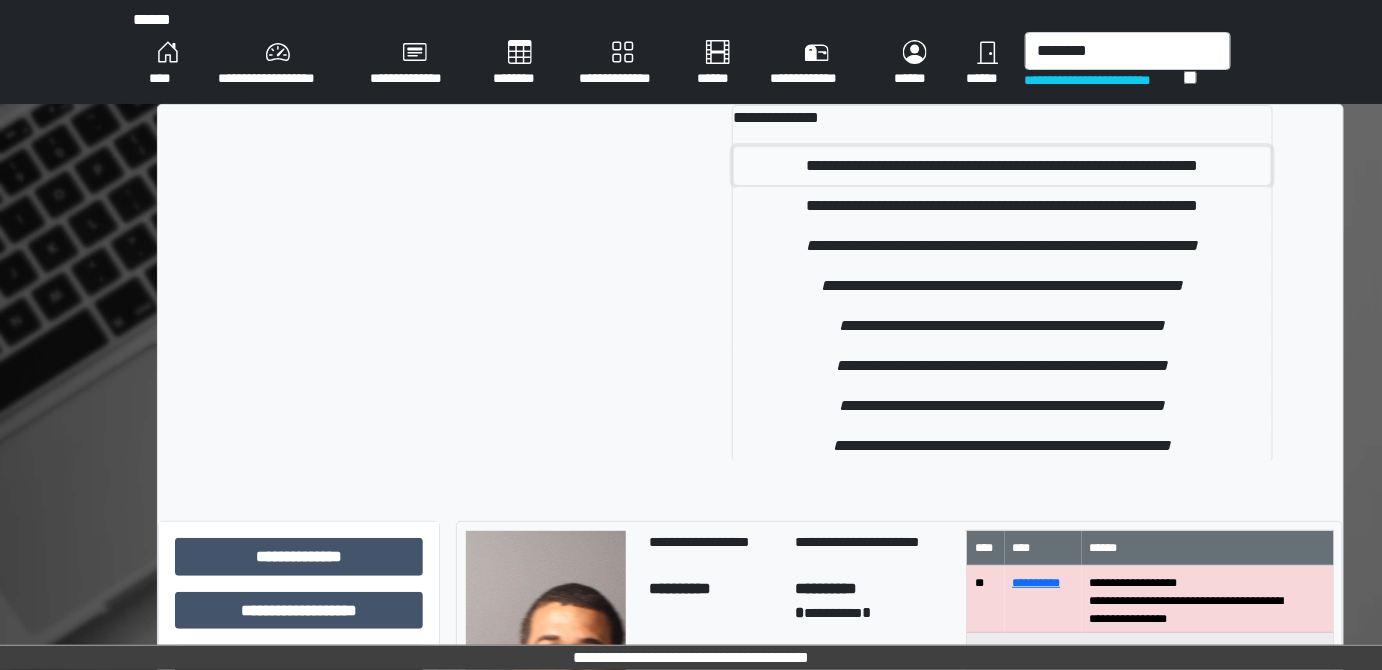 click on "**********" at bounding box center [1002, 166] 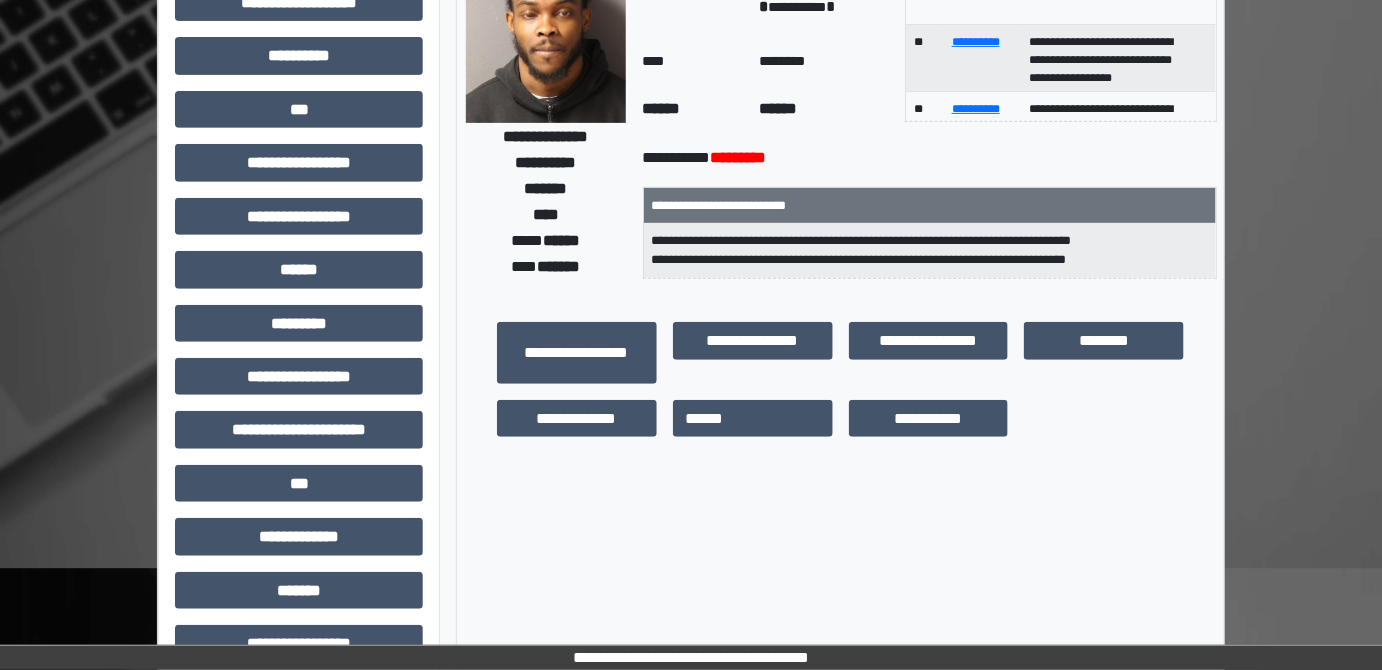 scroll, scrollTop: 272, scrollLeft: 0, axis: vertical 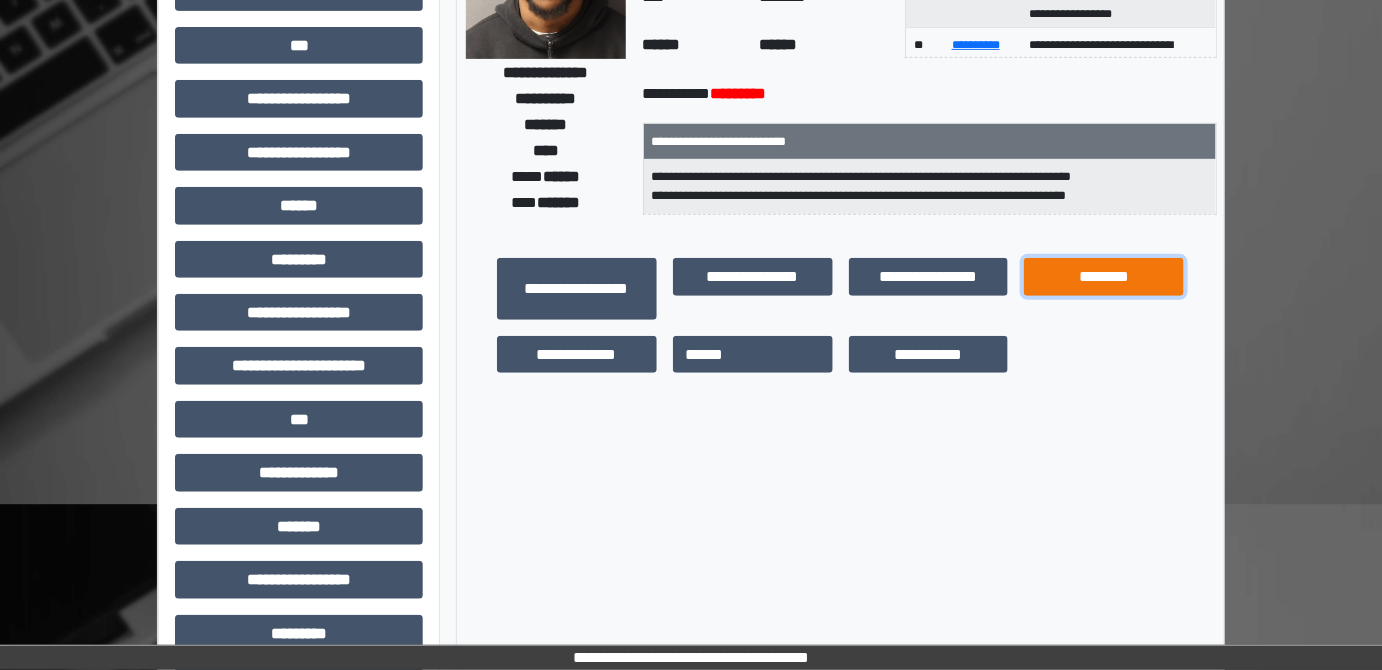 click on "********" at bounding box center (1104, 276) 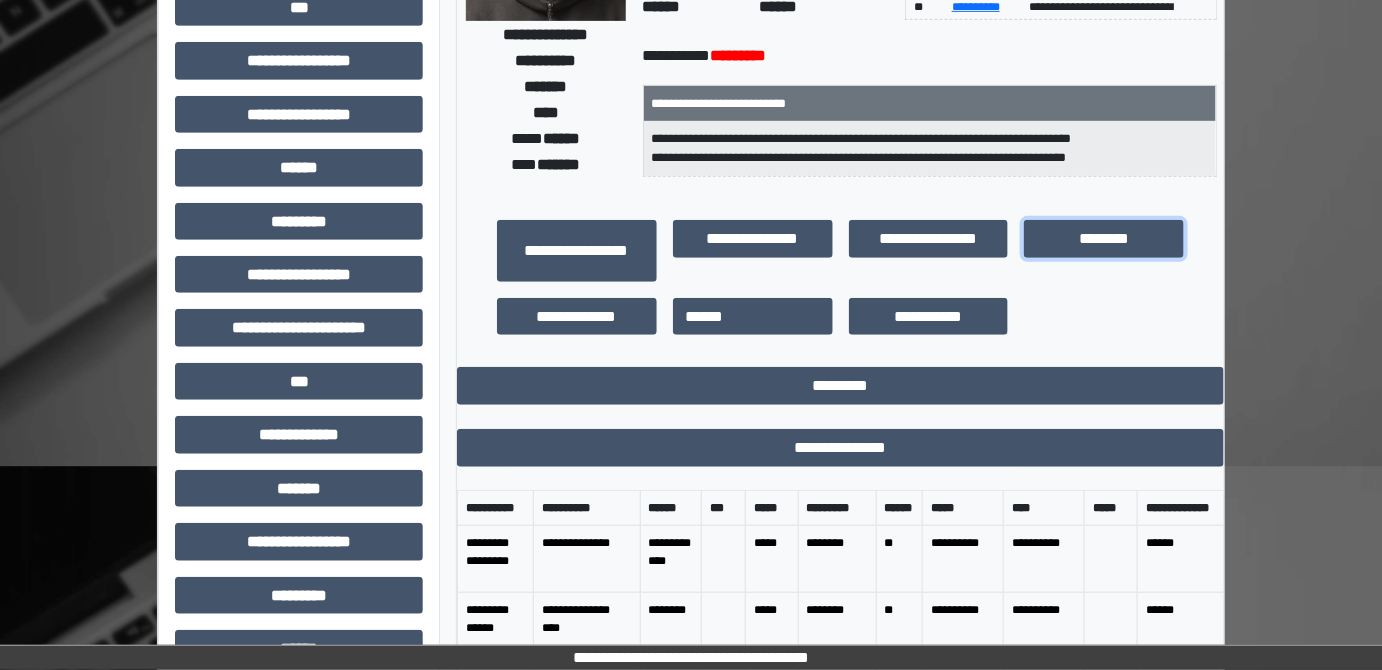 scroll, scrollTop: 0, scrollLeft: 0, axis: both 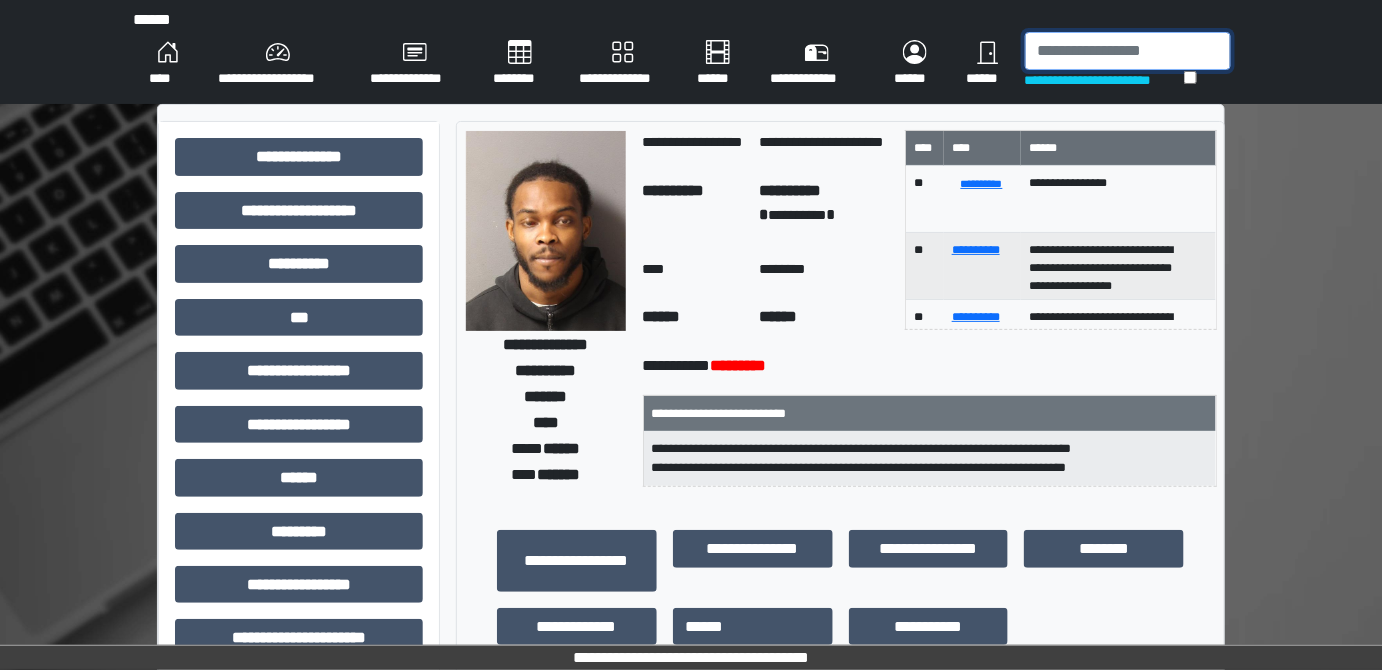 click at bounding box center [1128, 51] 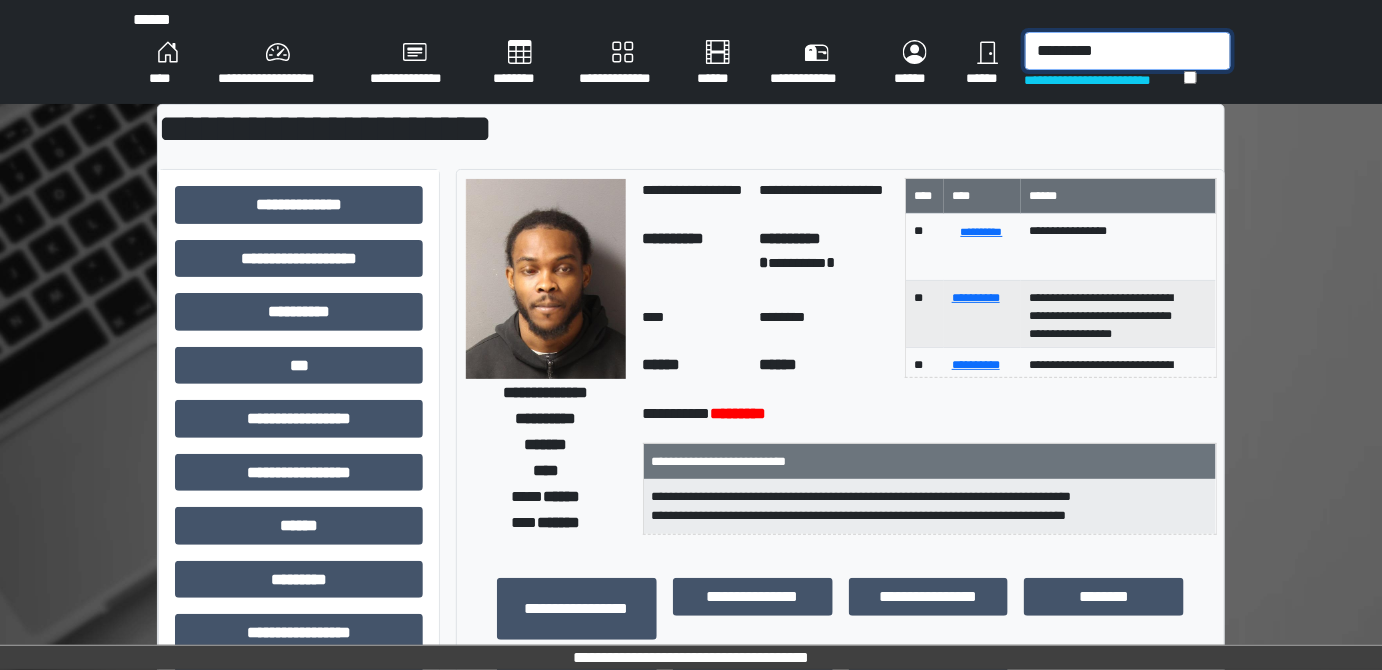 click on "*********" at bounding box center [1128, 51] 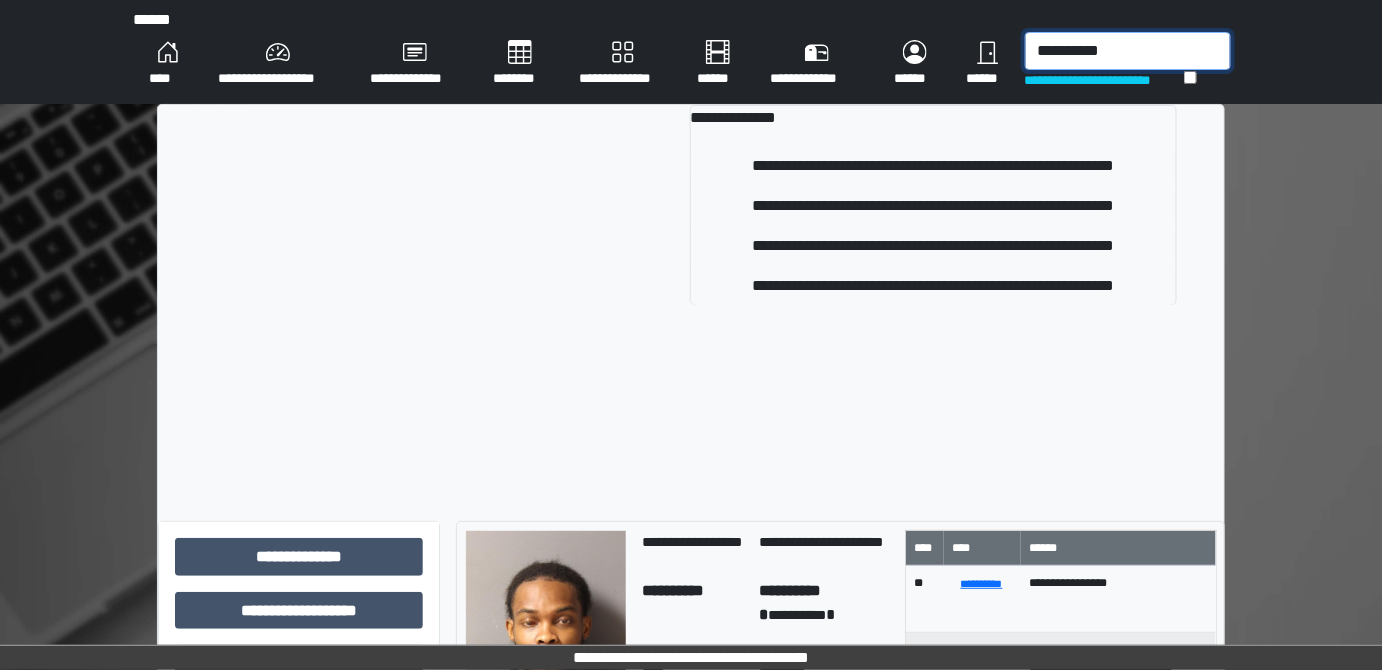 click on "**********" at bounding box center (1128, 51) 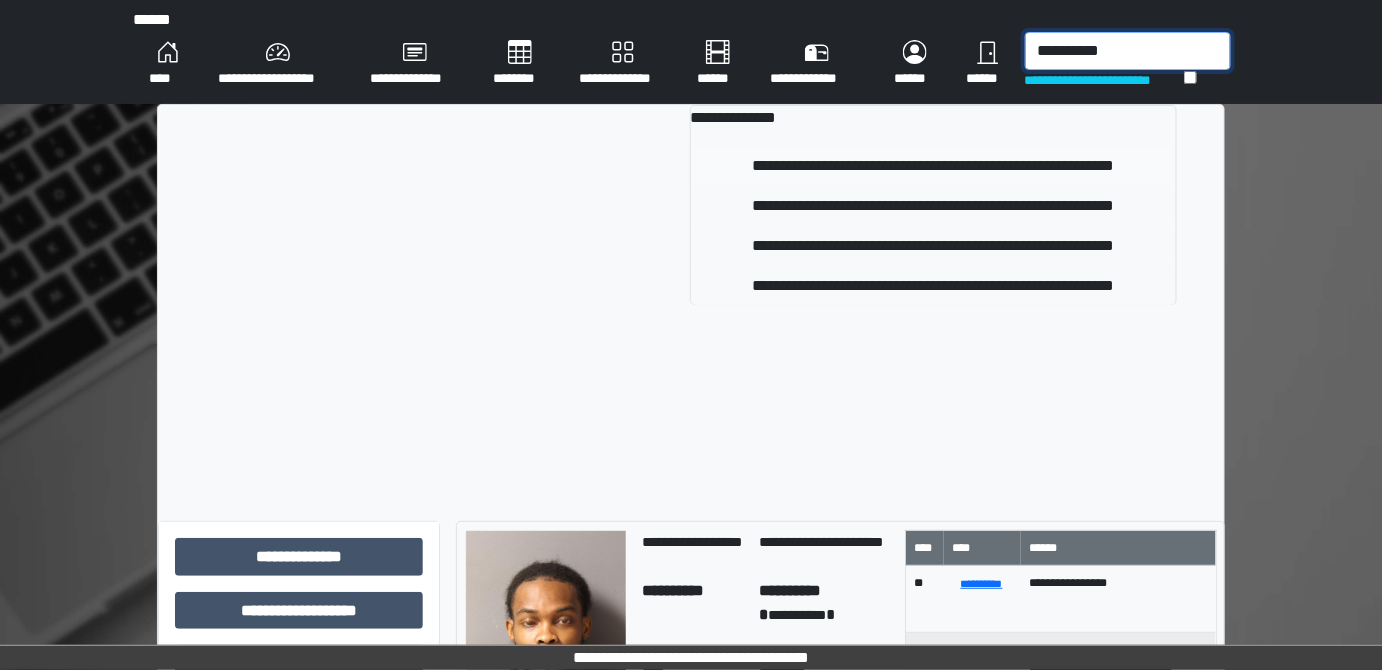 type on "**********" 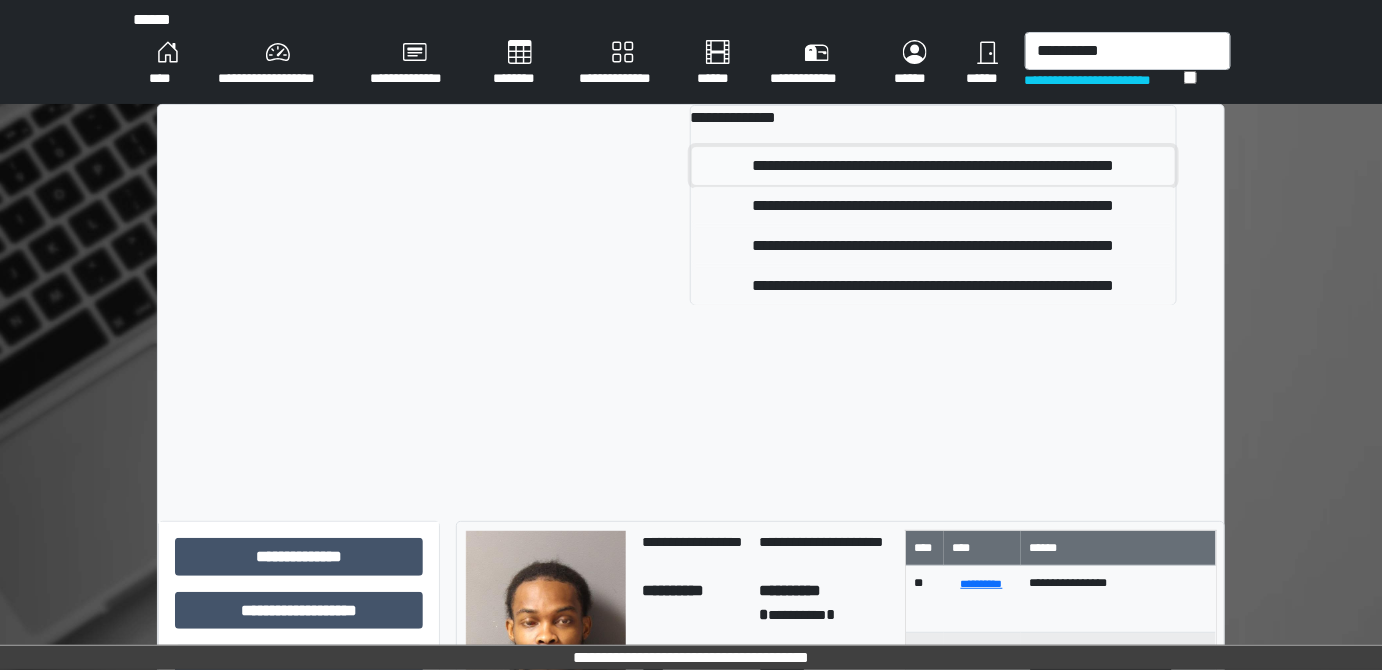click on "**********" at bounding box center (933, 166) 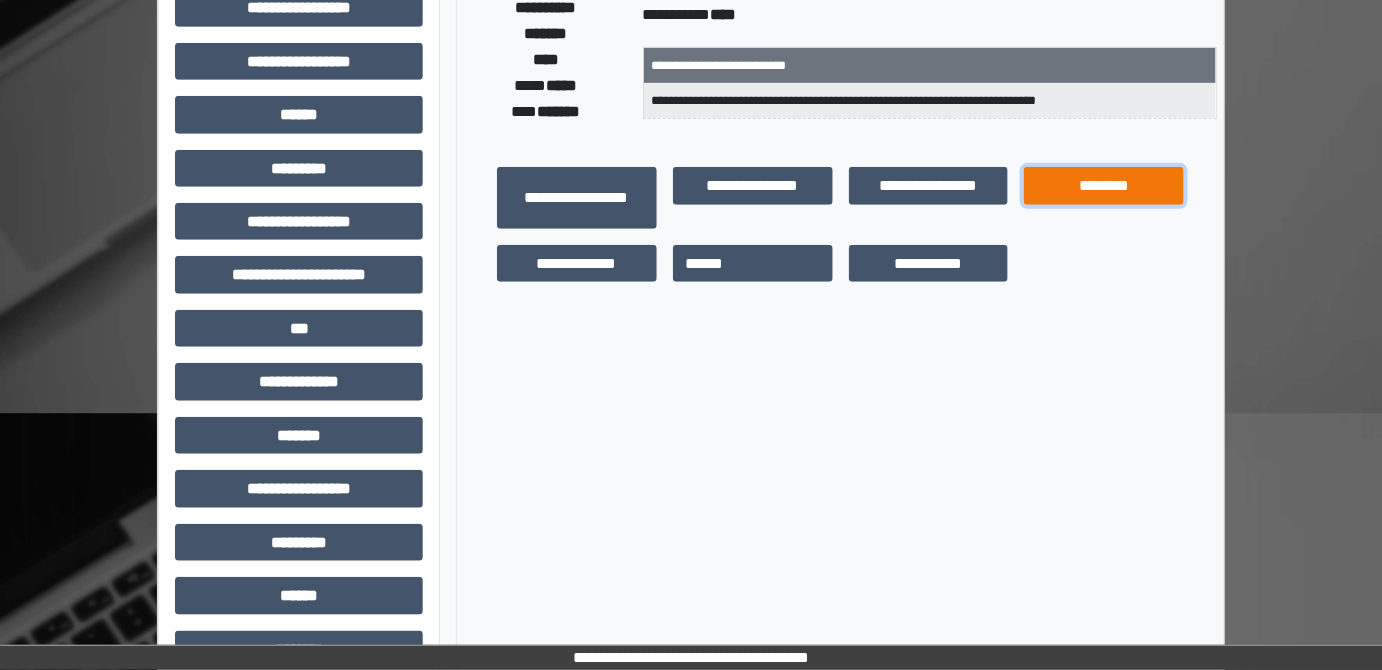 click on "********" at bounding box center (1104, 185) 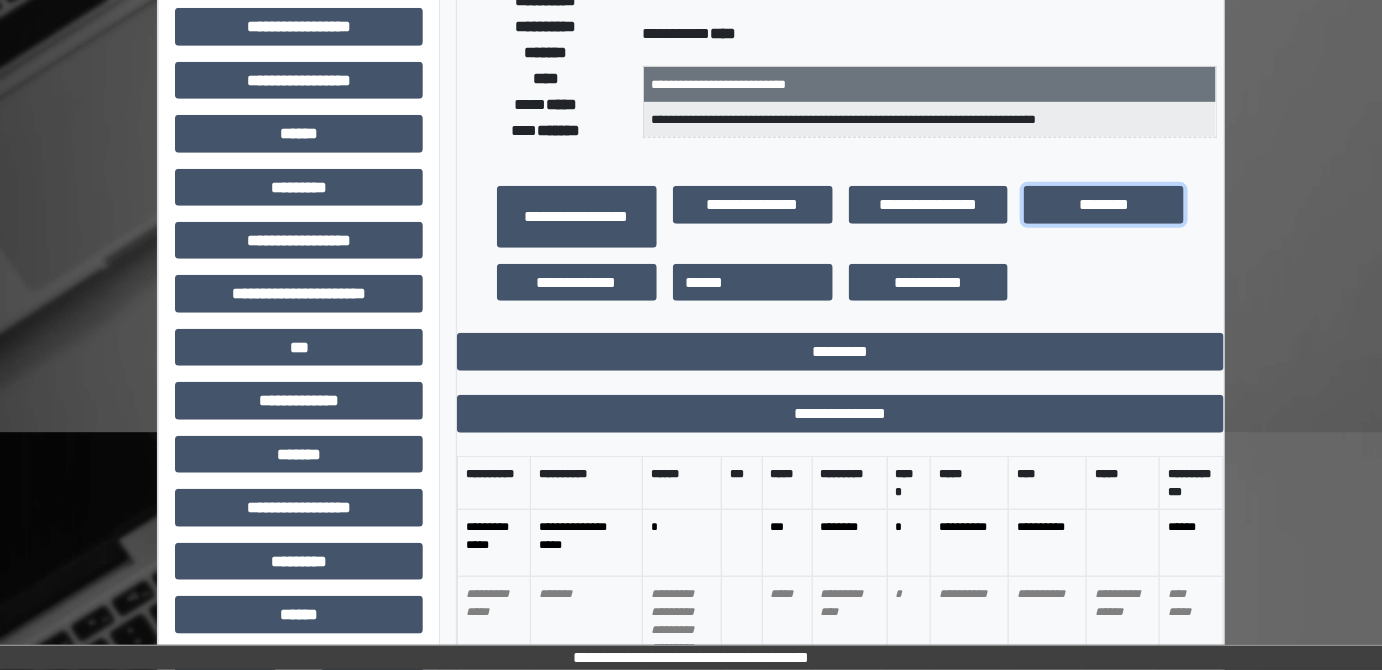 scroll, scrollTop: 0, scrollLeft: 0, axis: both 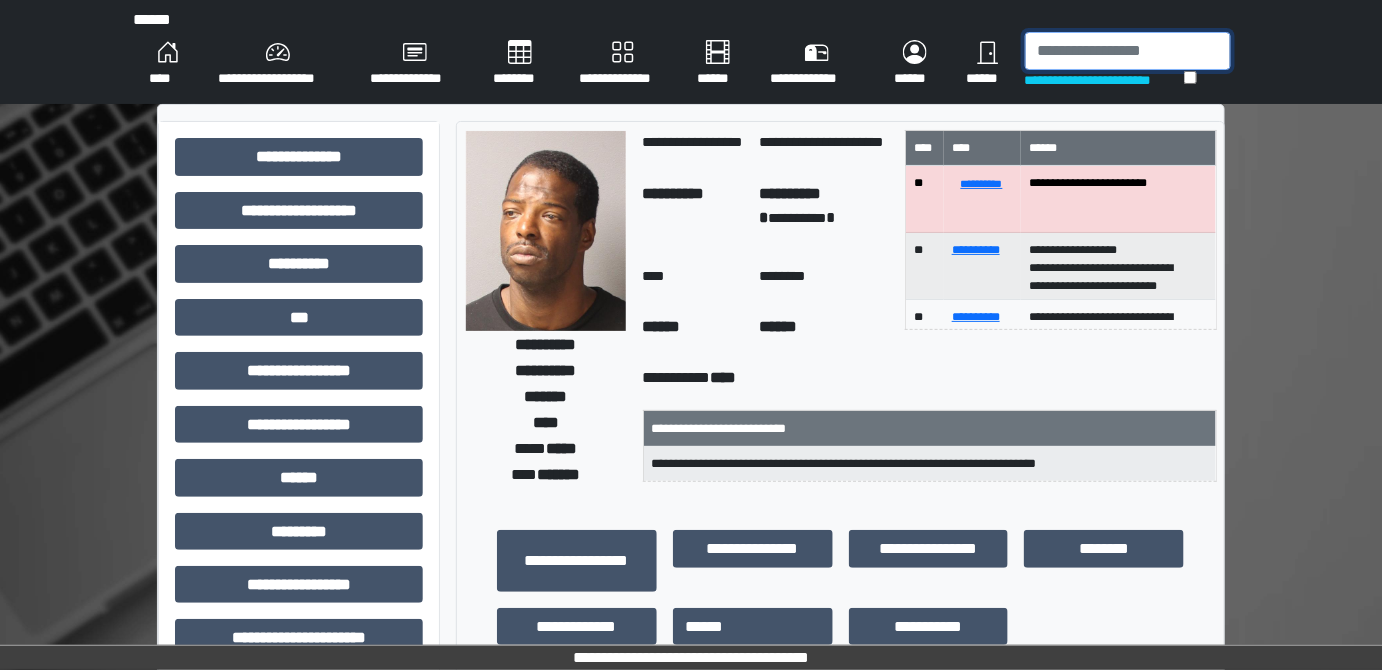 click at bounding box center (1128, 51) 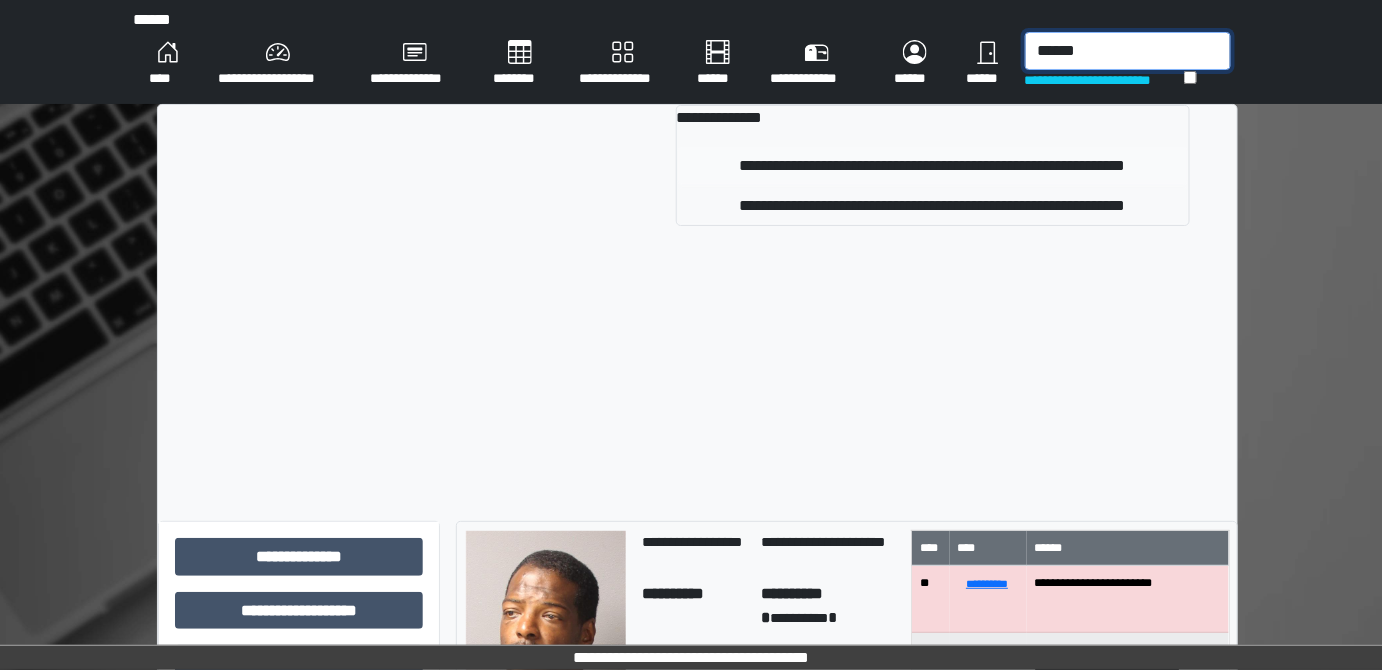 type on "******" 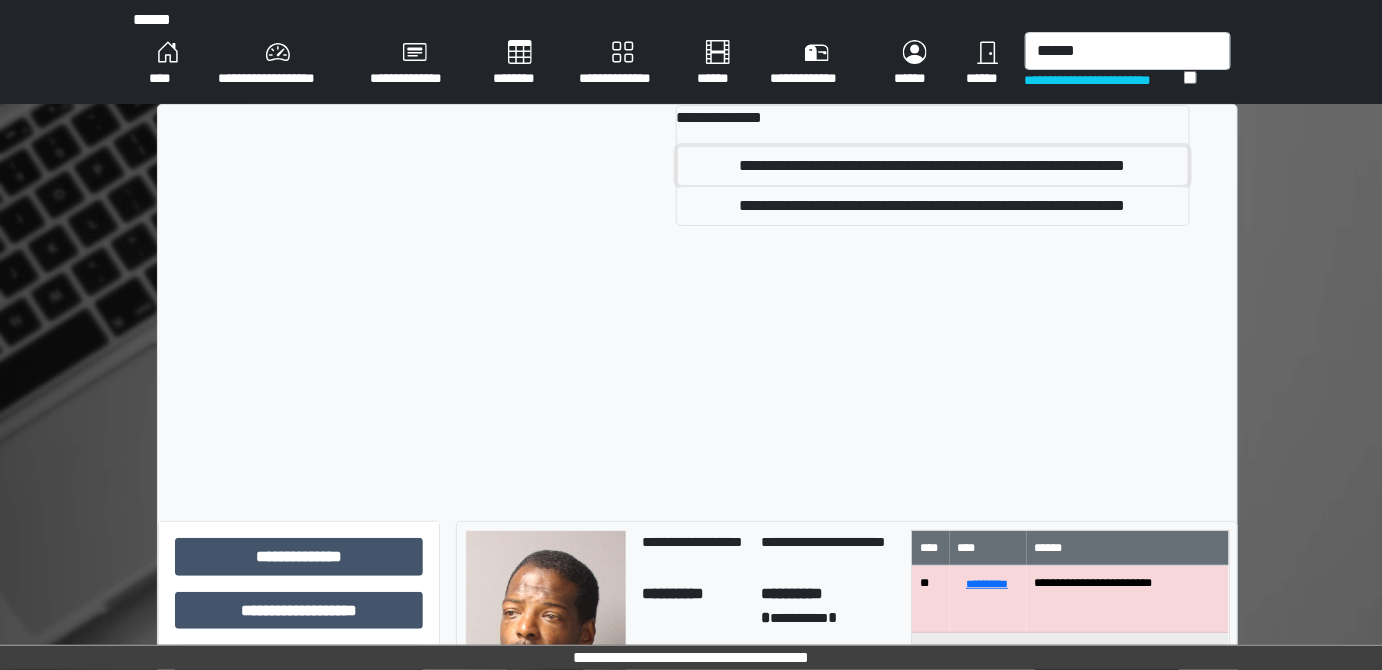 click on "**********" at bounding box center [933, 166] 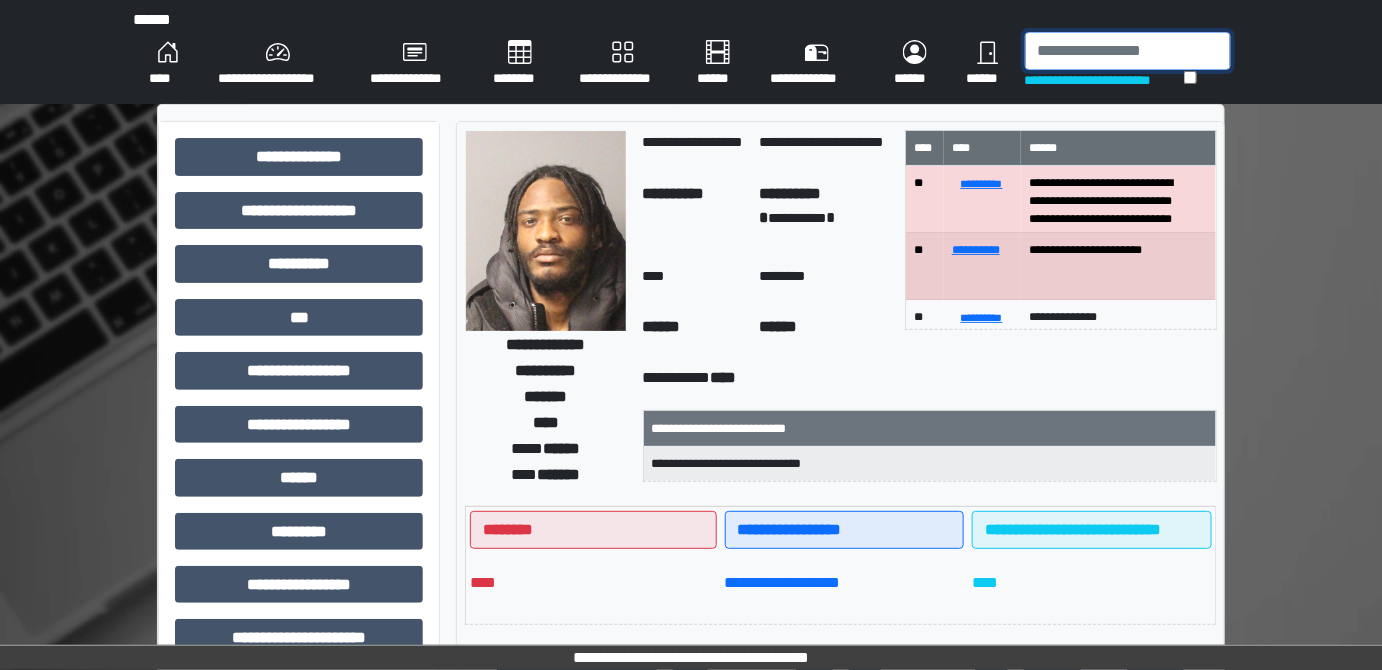 click at bounding box center [1128, 51] 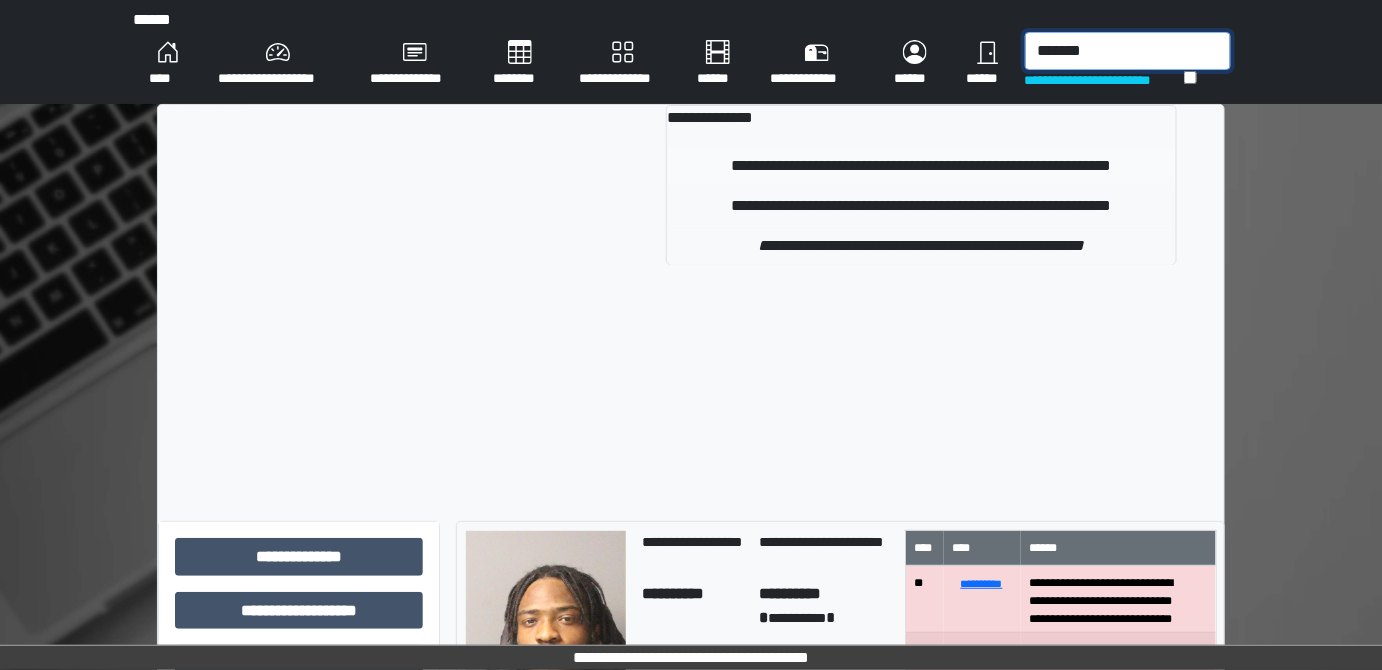 type on "*******" 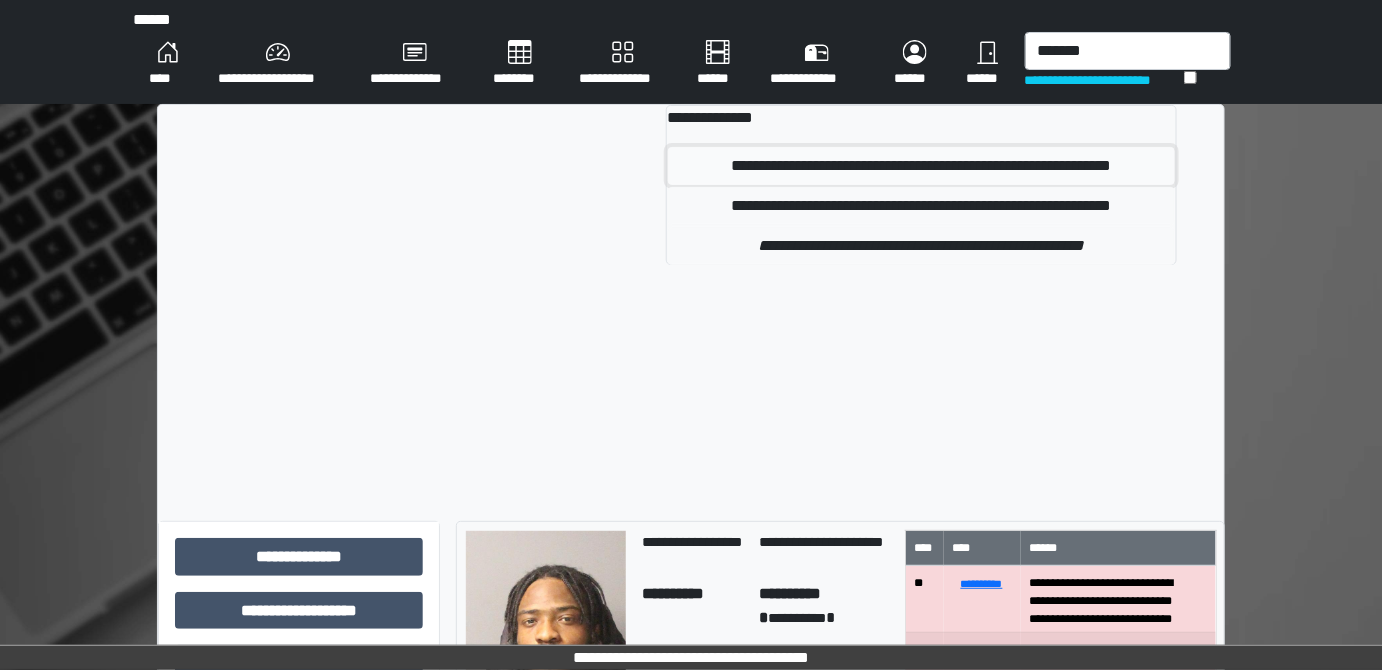 click on "**********" at bounding box center [921, 166] 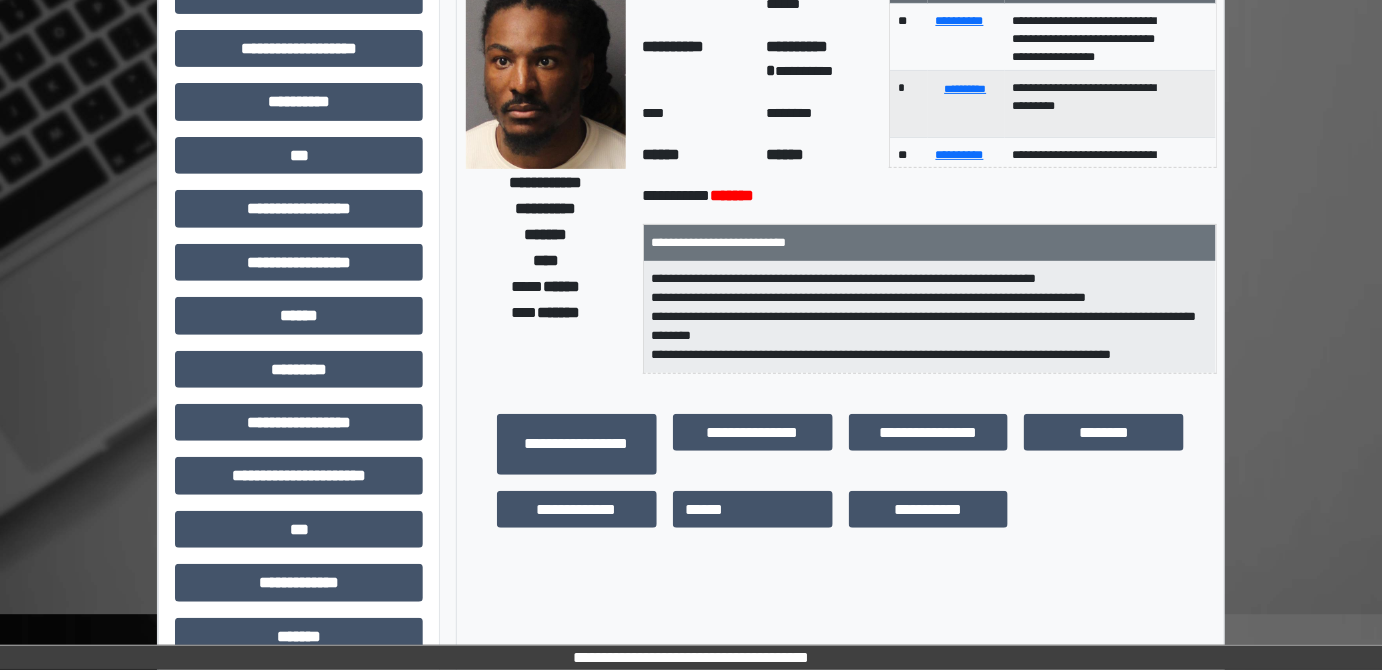 scroll, scrollTop: 181, scrollLeft: 0, axis: vertical 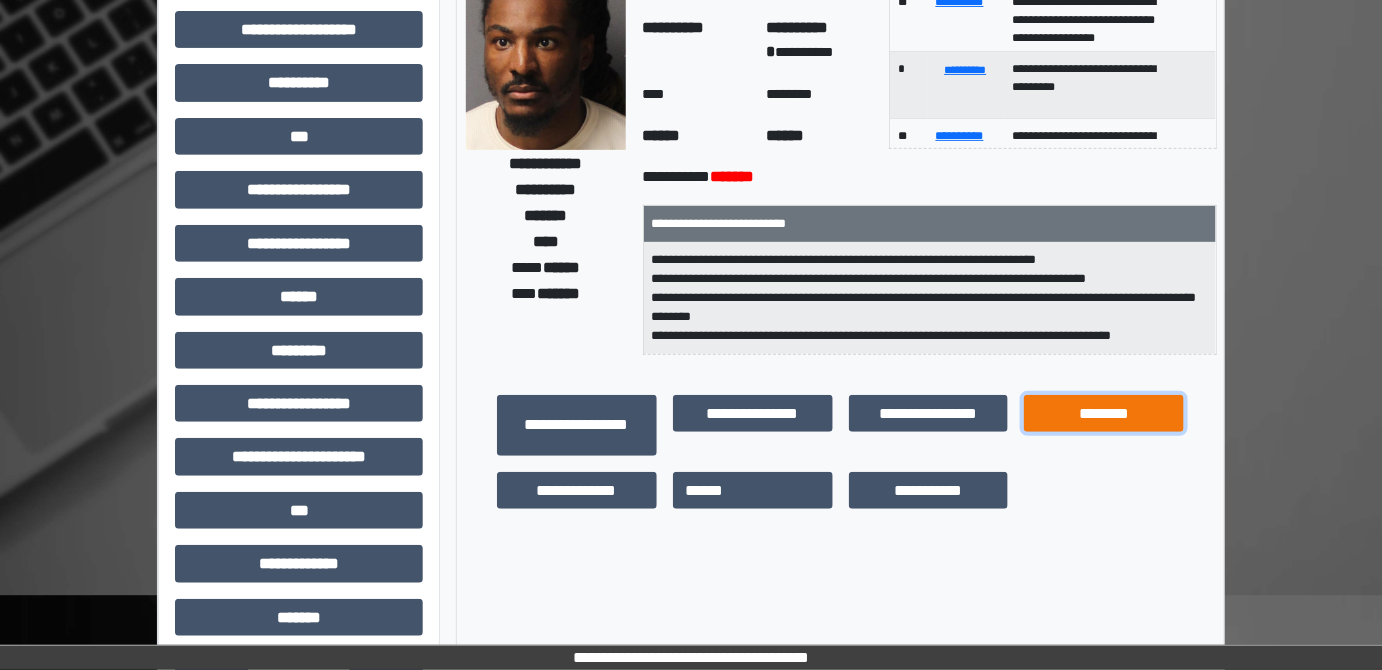 click on "********" at bounding box center [1104, 413] 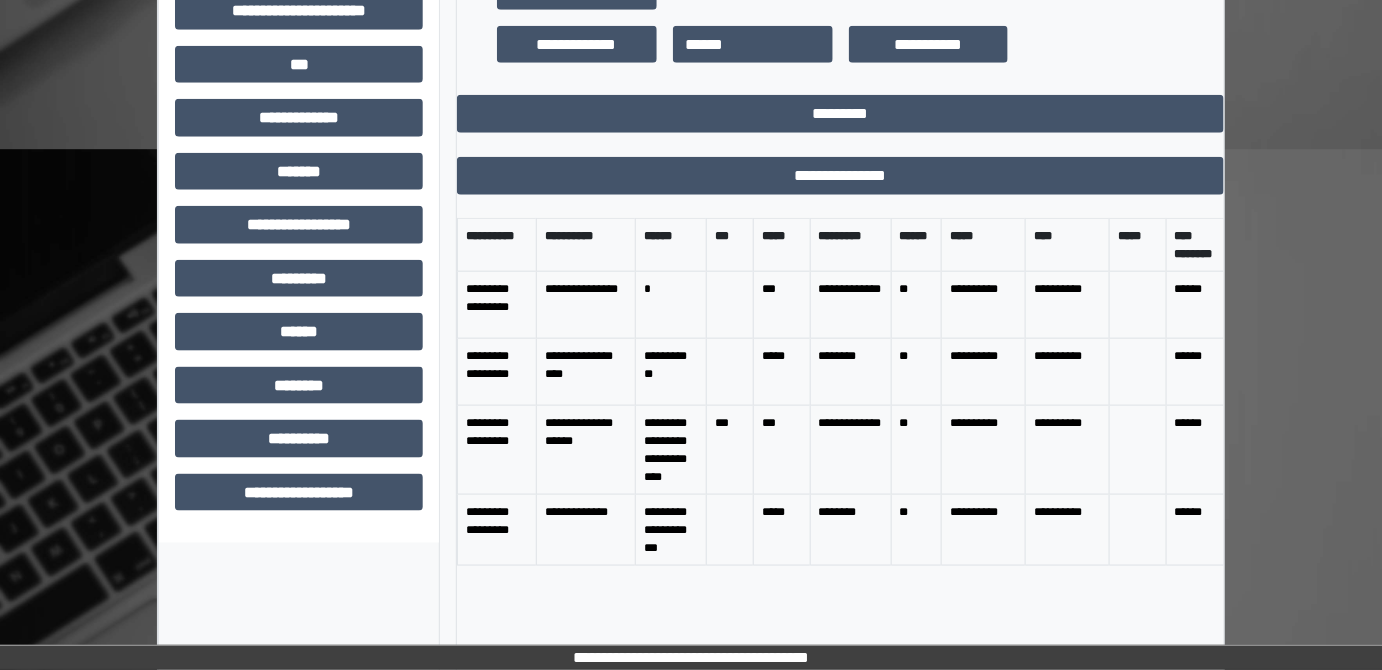 scroll, scrollTop: 636, scrollLeft: 0, axis: vertical 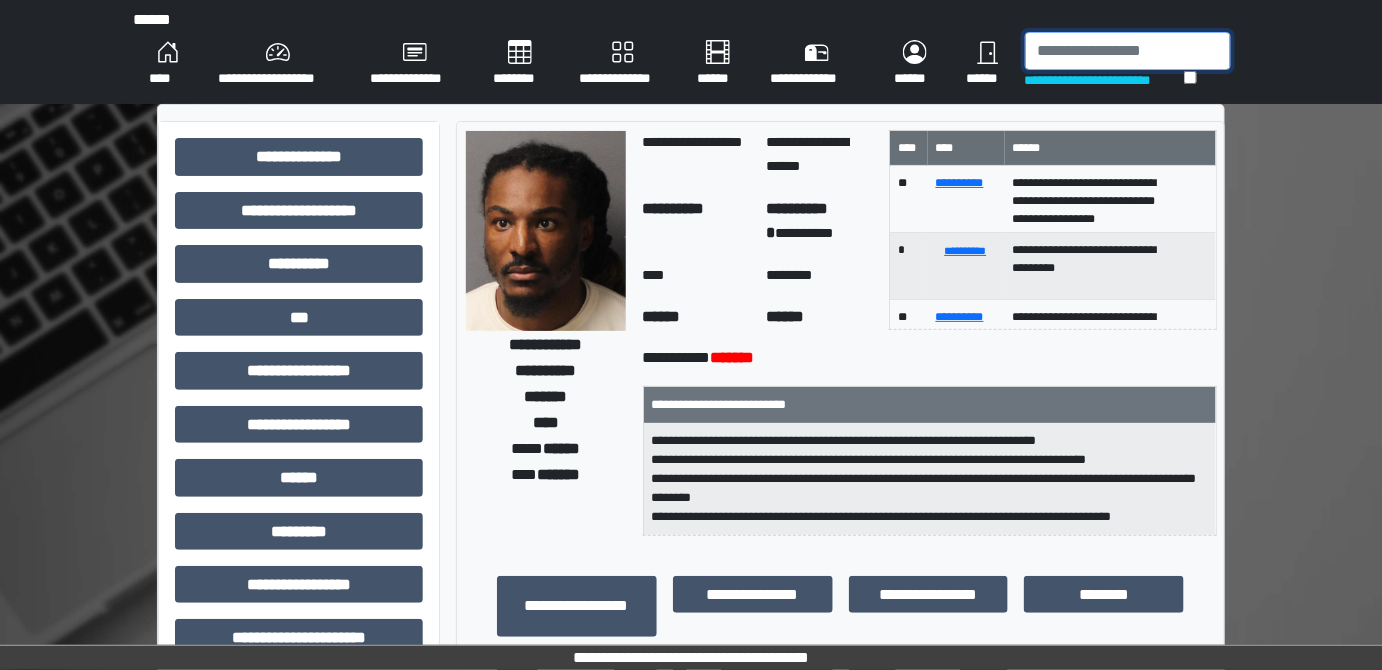click at bounding box center (1128, 51) 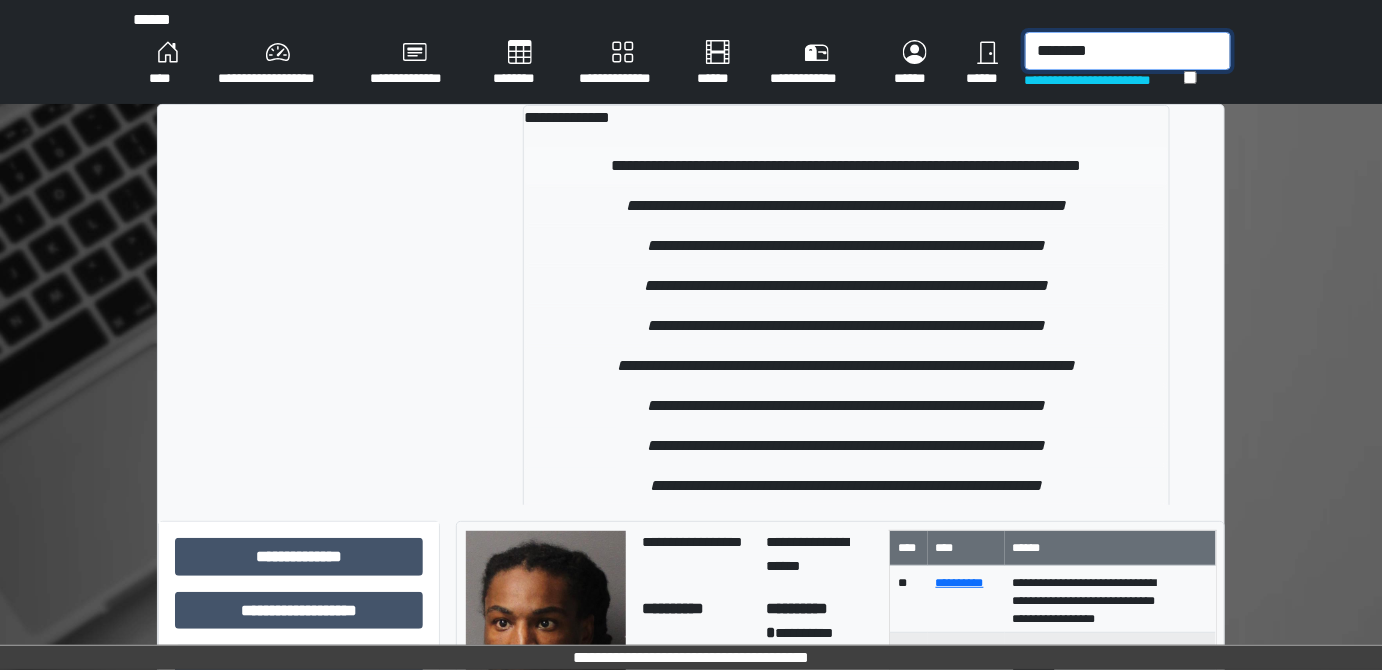 type on "********" 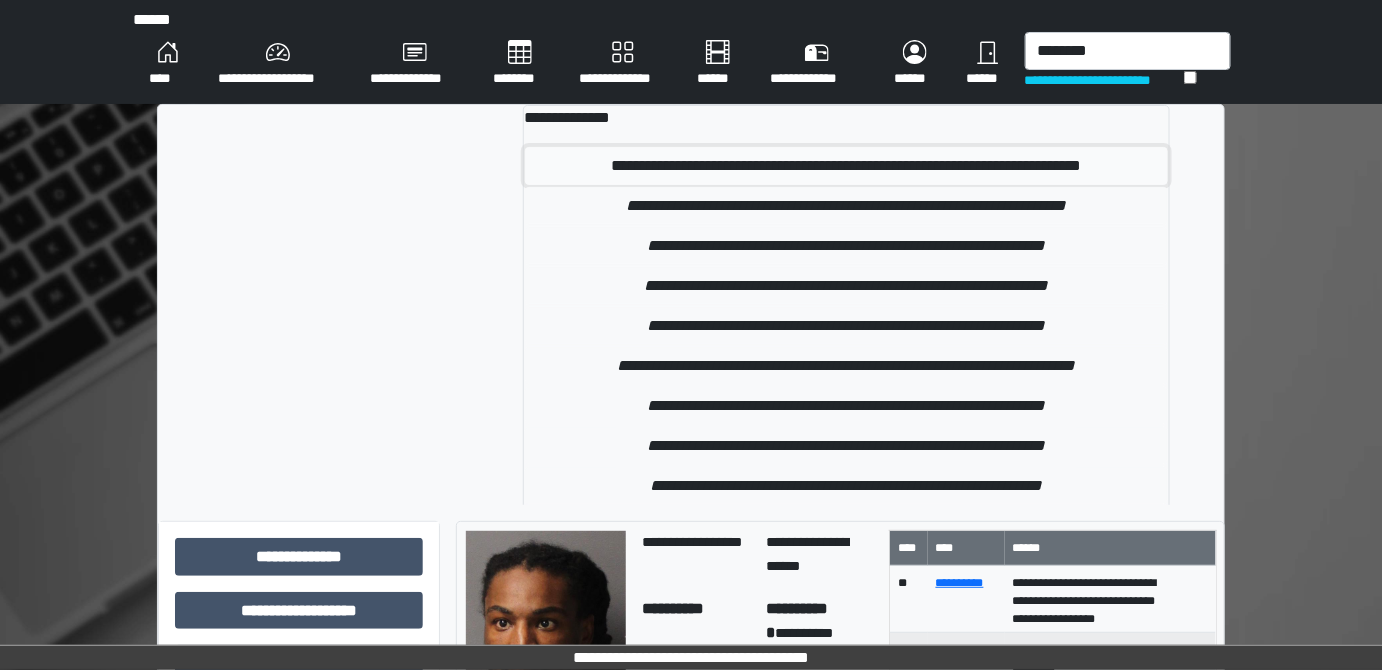 click on "**********" at bounding box center (846, 166) 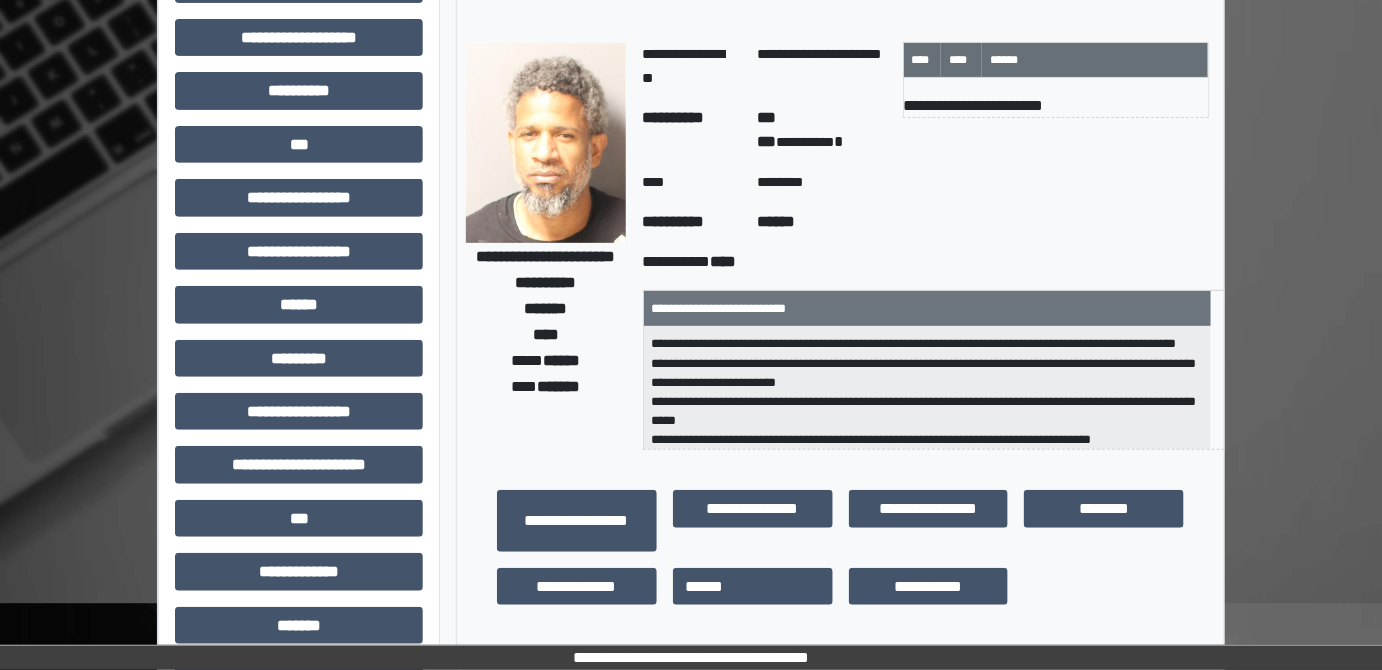 scroll, scrollTop: 181, scrollLeft: 0, axis: vertical 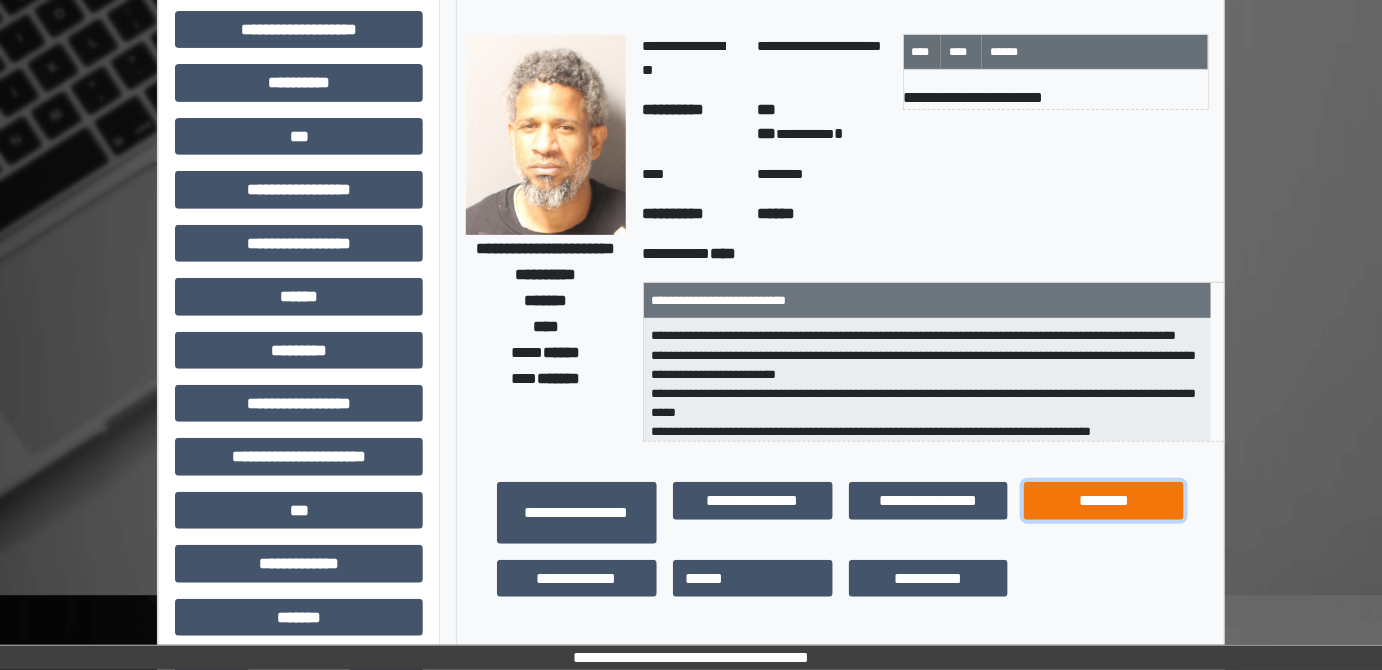 click on "********" at bounding box center (1104, 500) 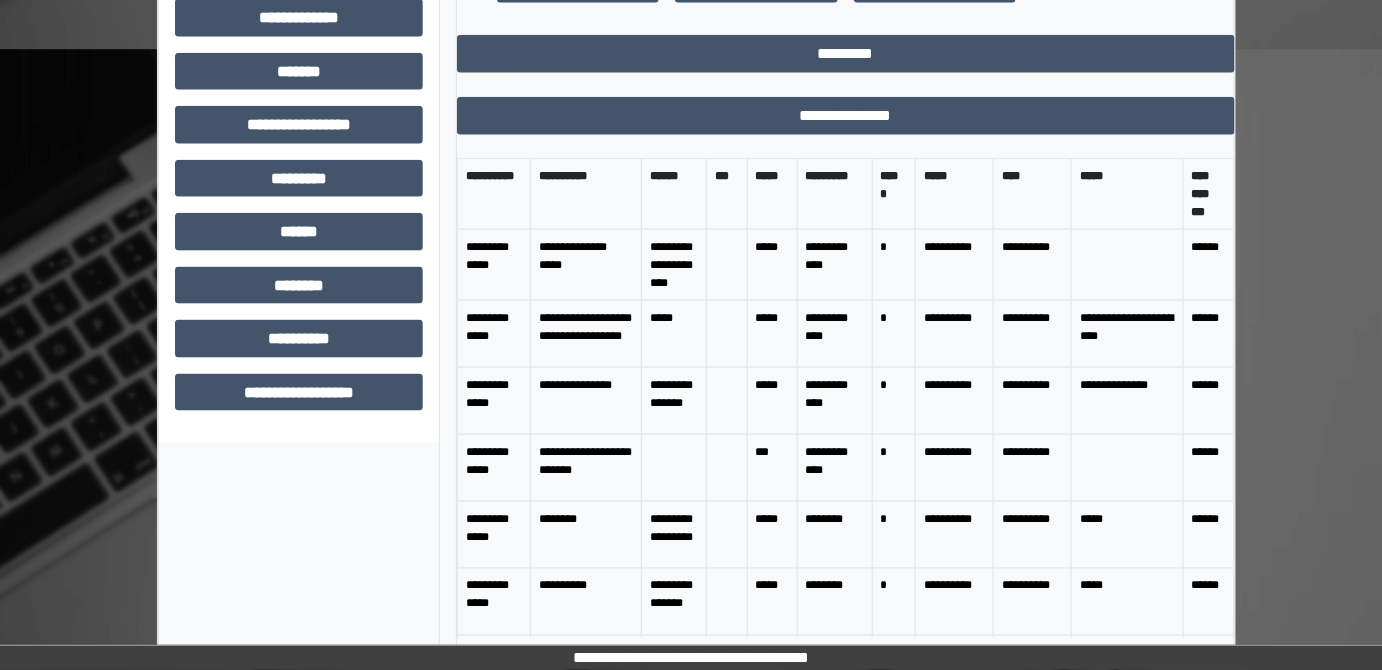 scroll, scrollTop: 735, scrollLeft: 0, axis: vertical 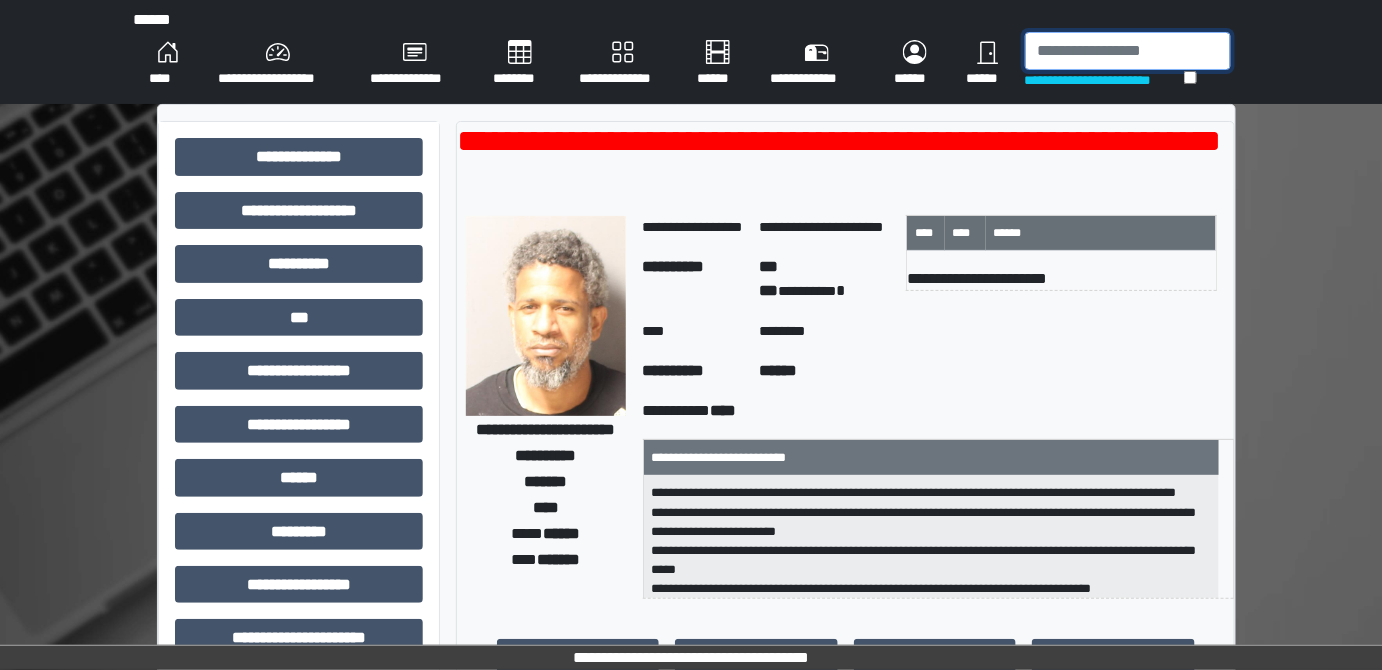 click at bounding box center (1128, 51) 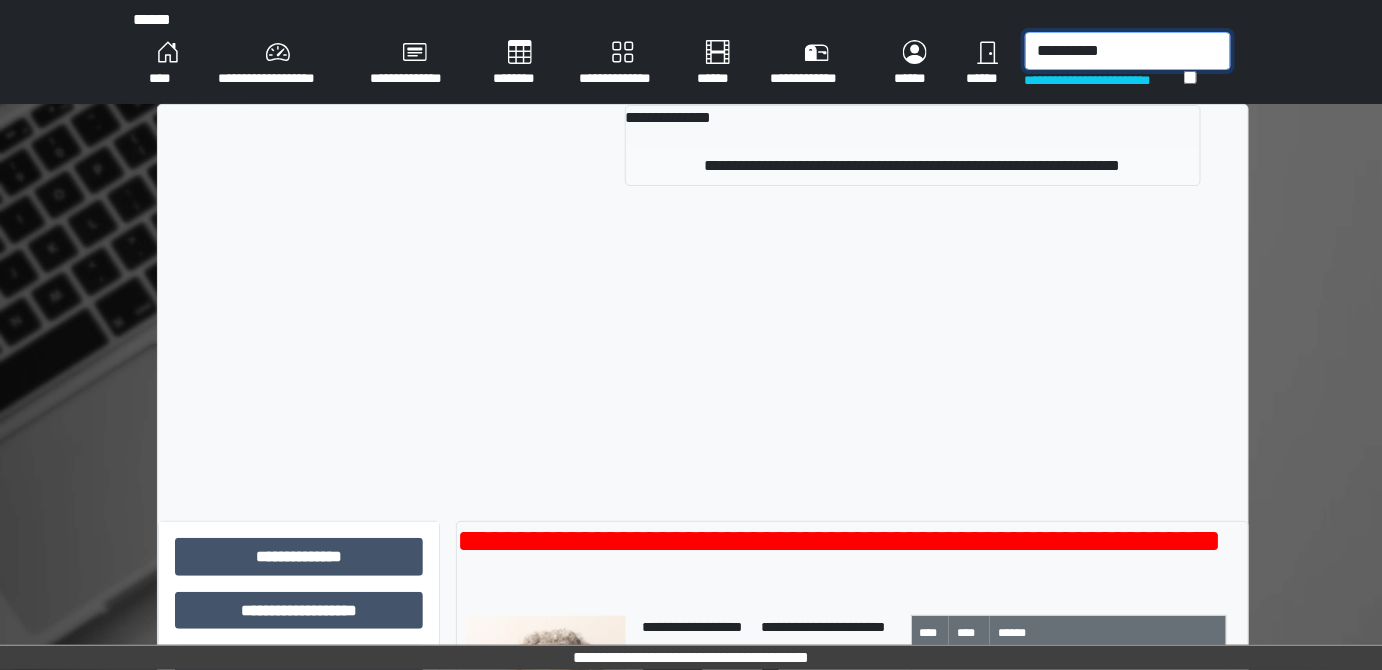 type on "**********" 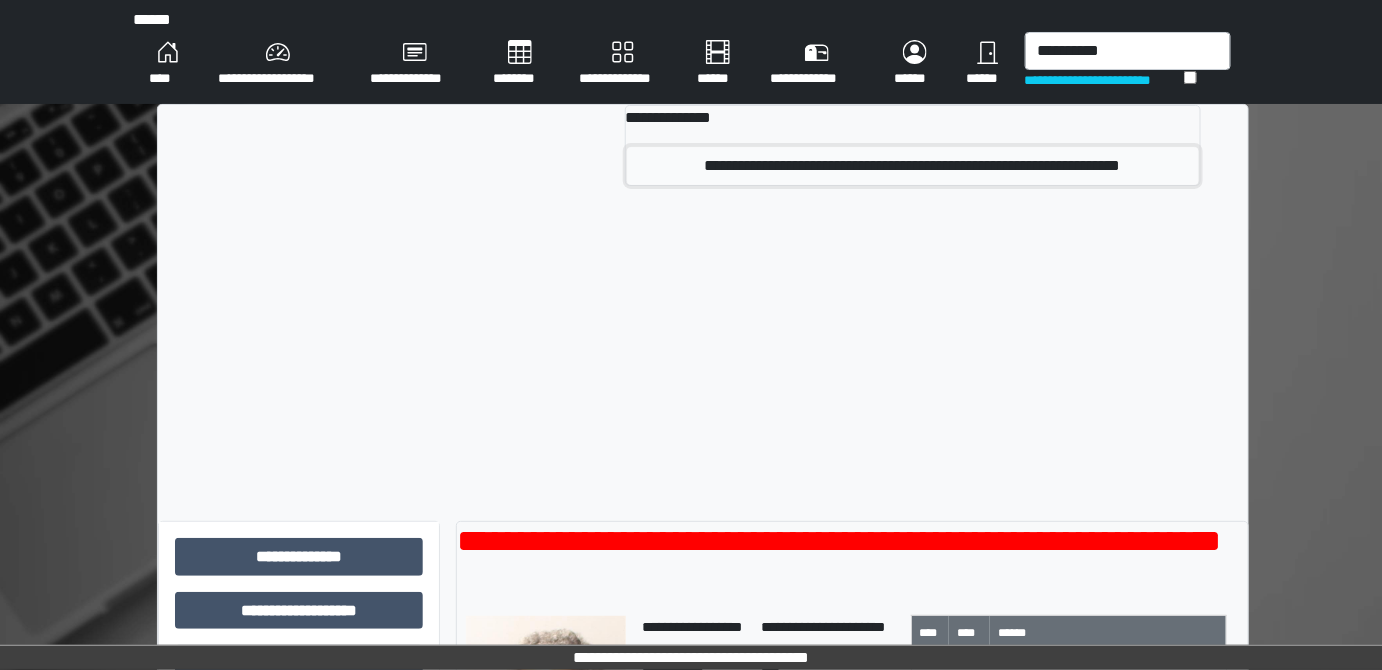 click on "**********" at bounding box center (913, 166) 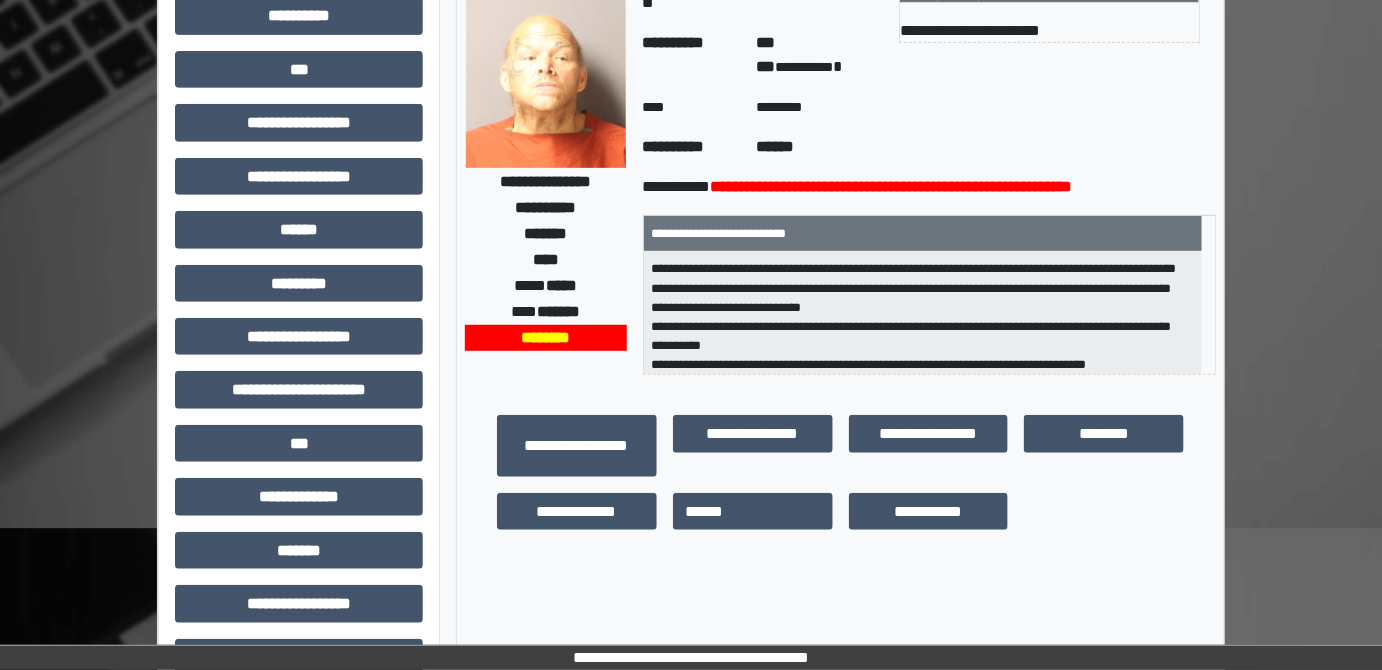 scroll, scrollTop: 272, scrollLeft: 0, axis: vertical 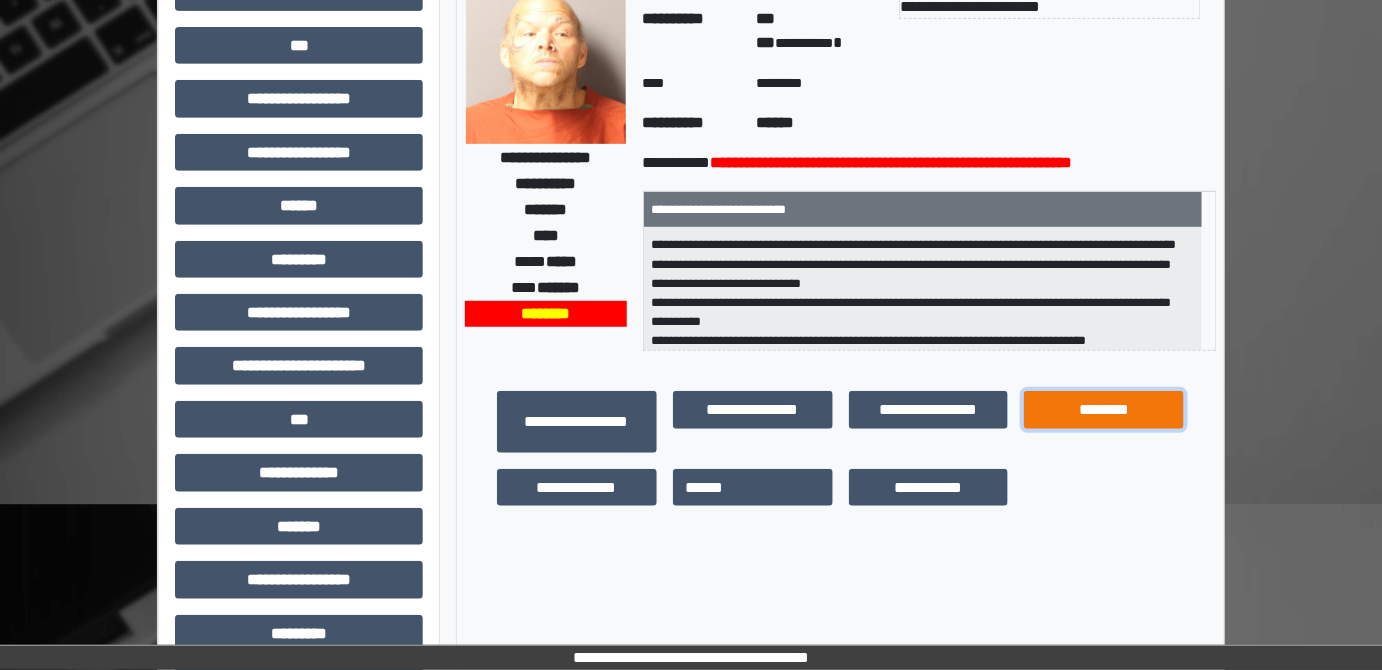click on "********" at bounding box center [1104, 409] 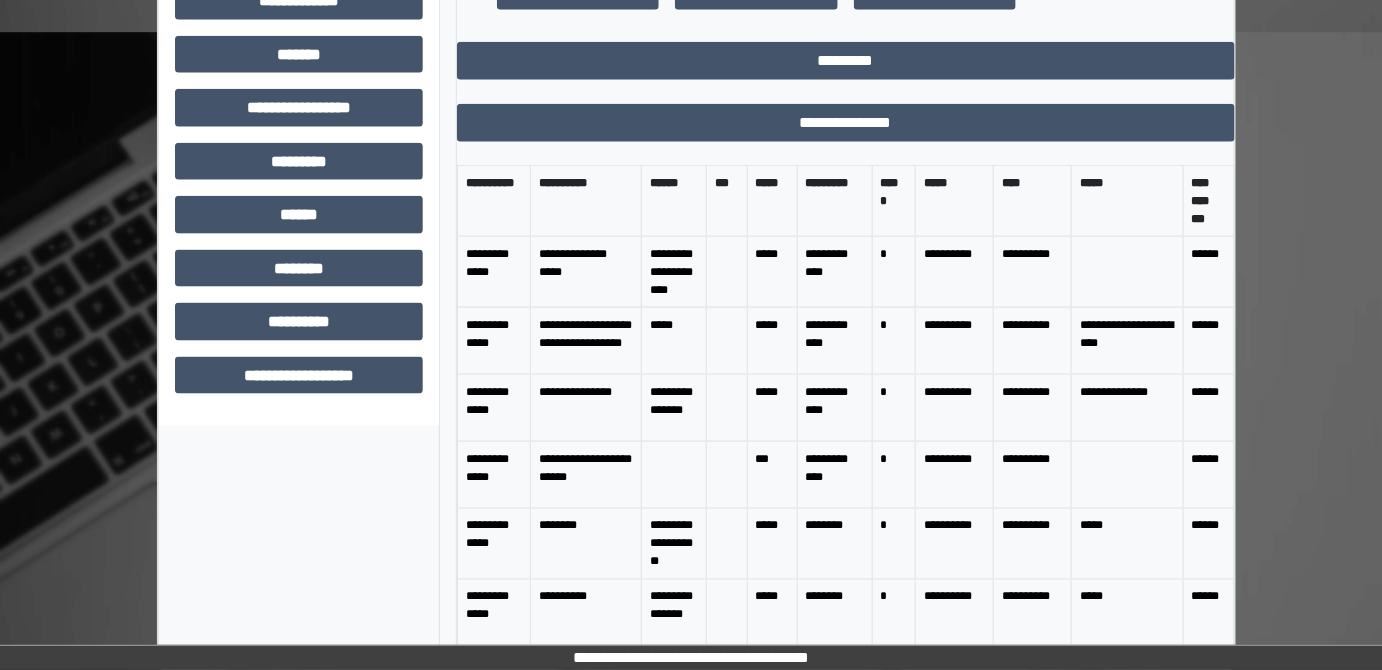 scroll, scrollTop: 759, scrollLeft: 0, axis: vertical 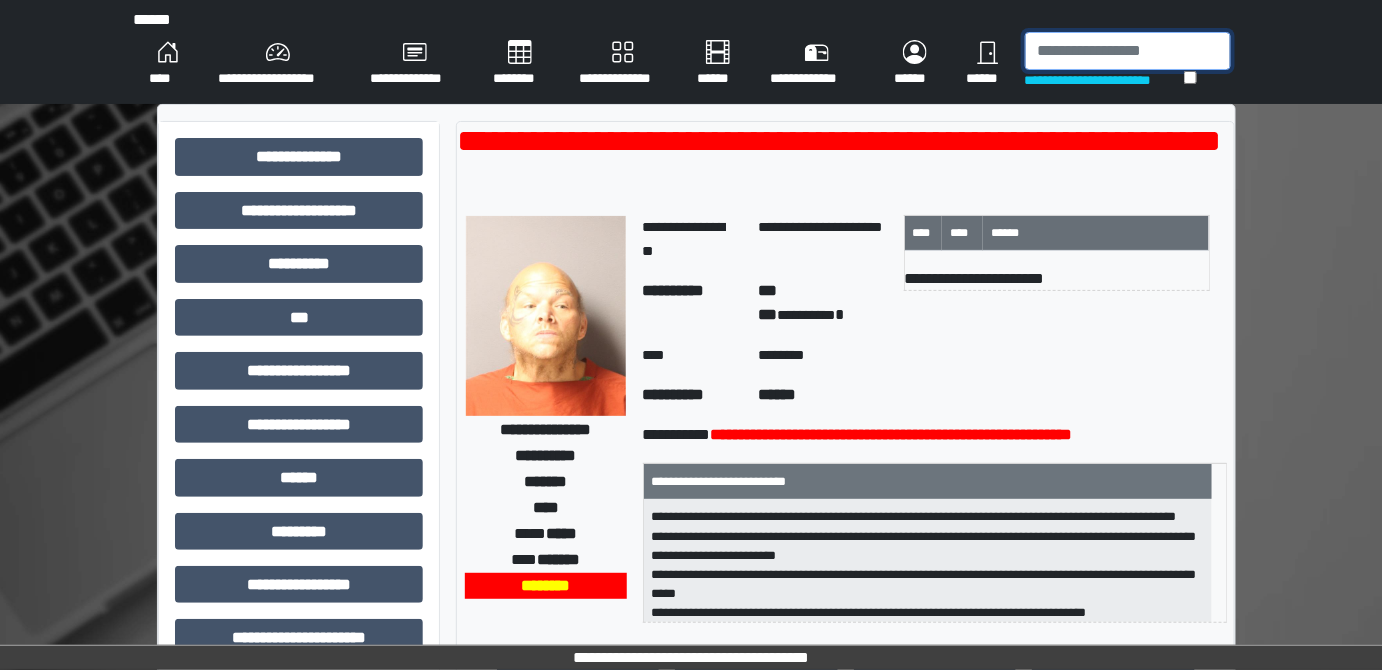 click at bounding box center (1128, 51) 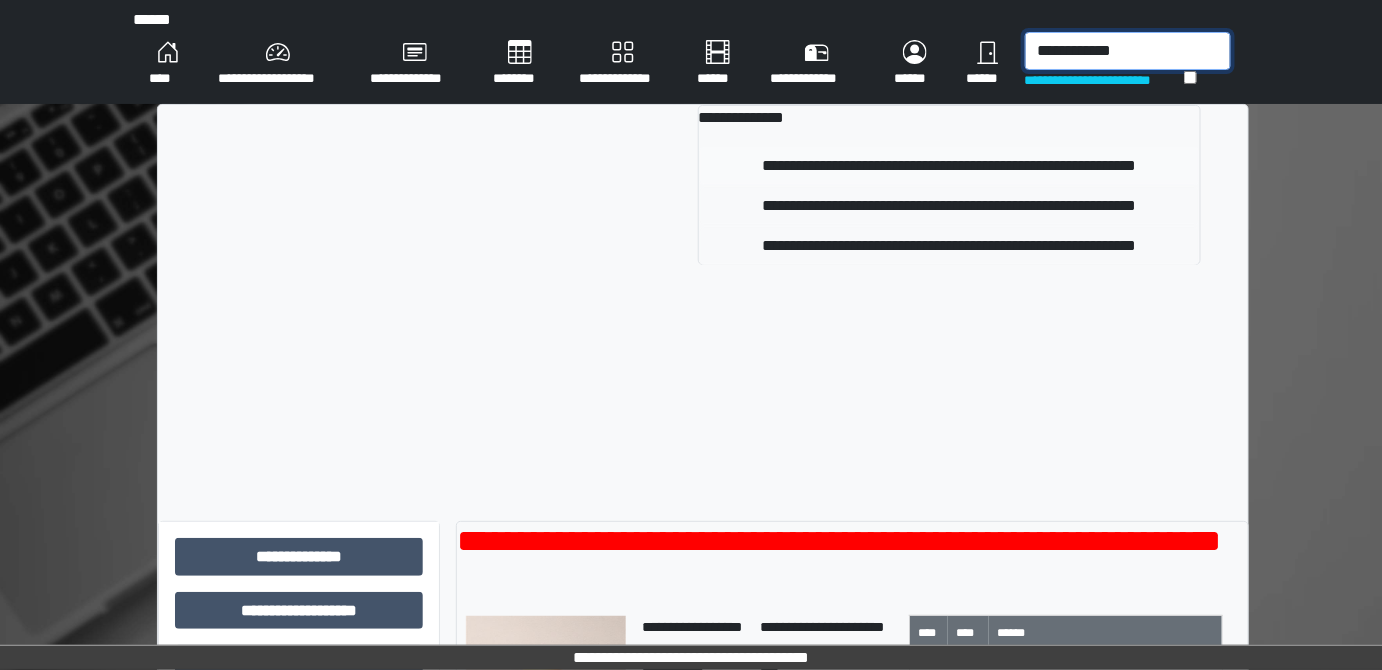 type on "**********" 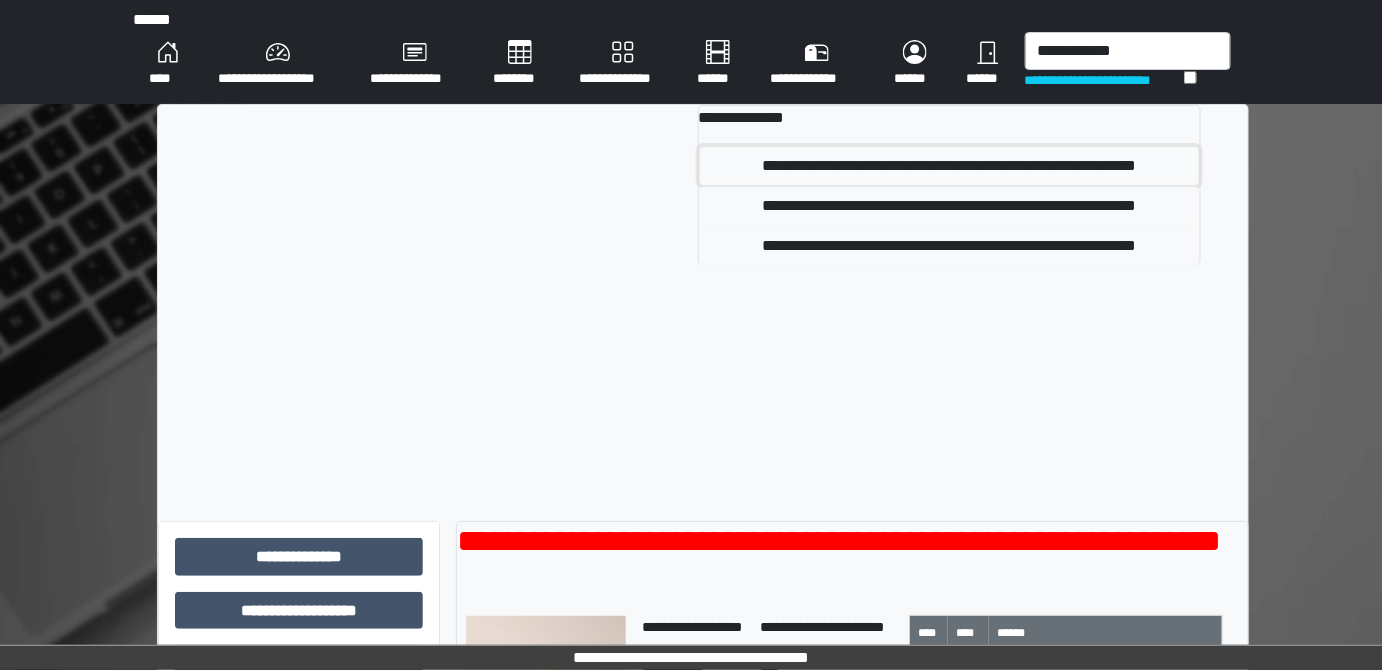 click on "**********" at bounding box center (949, 166) 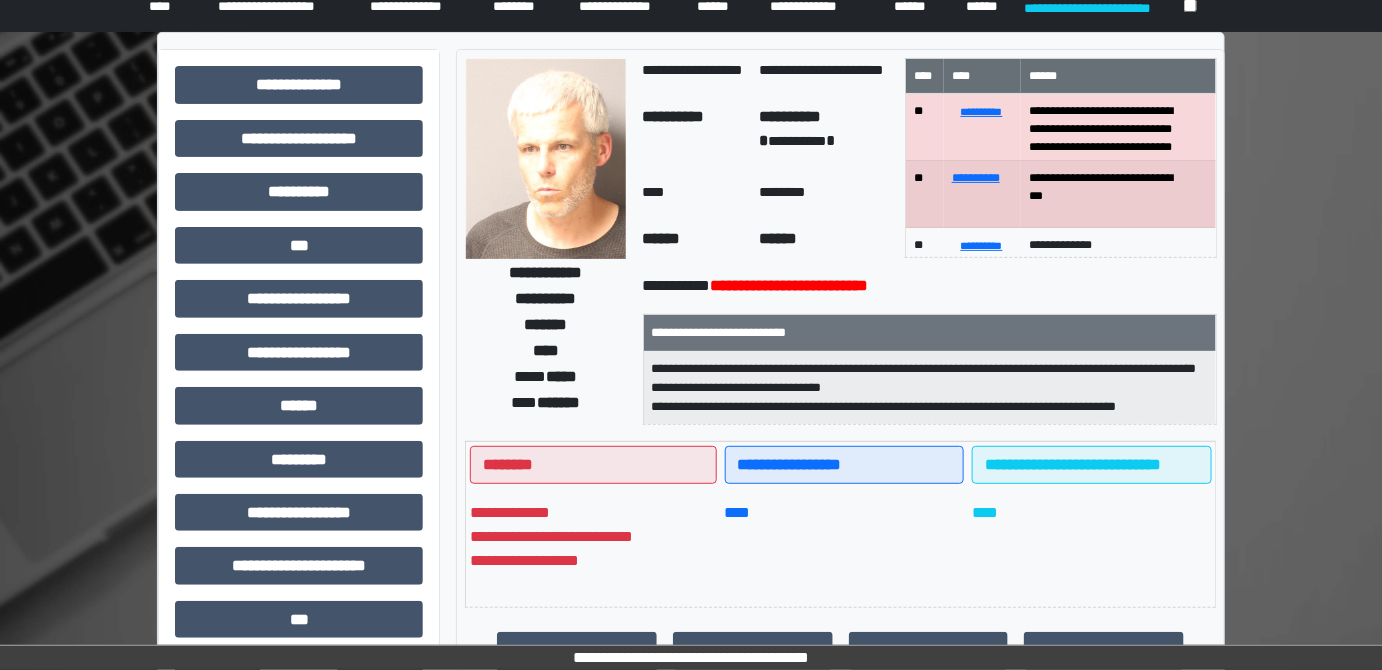 scroll, scrollTop: 181, scrollLeft: 0, axis: vertical 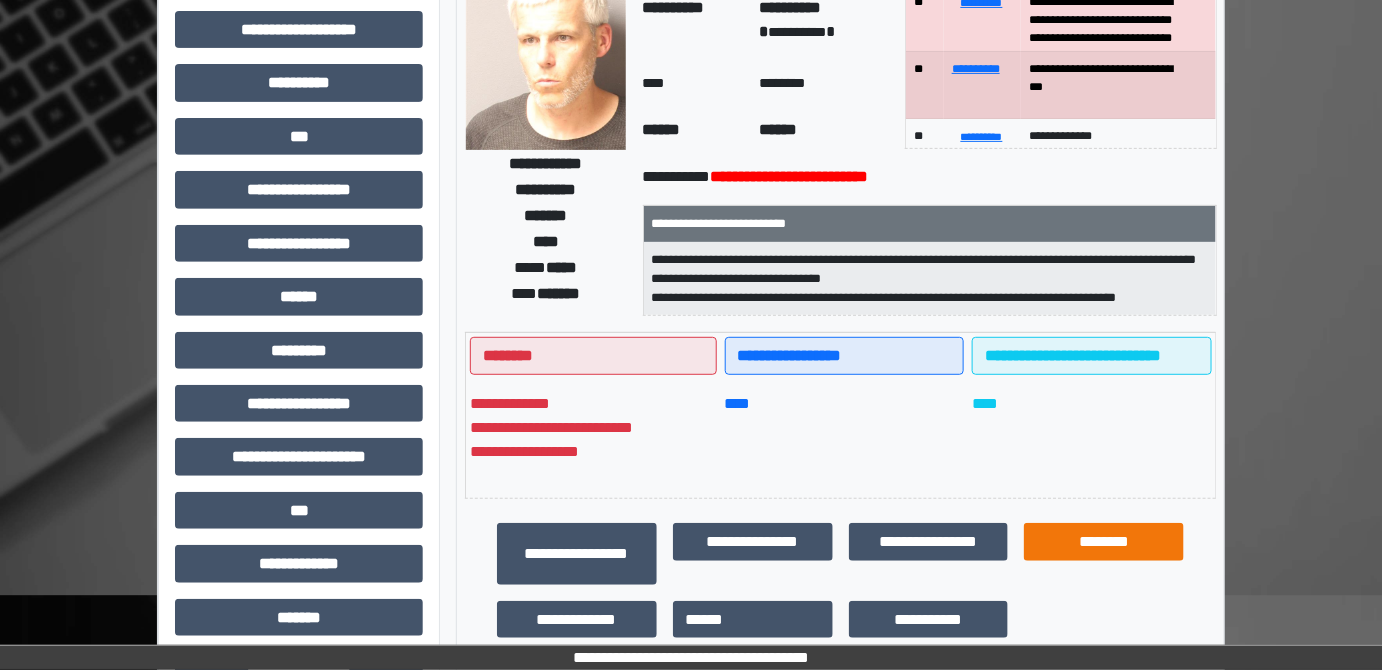 click on "**********" at bounding box center (841, 580) 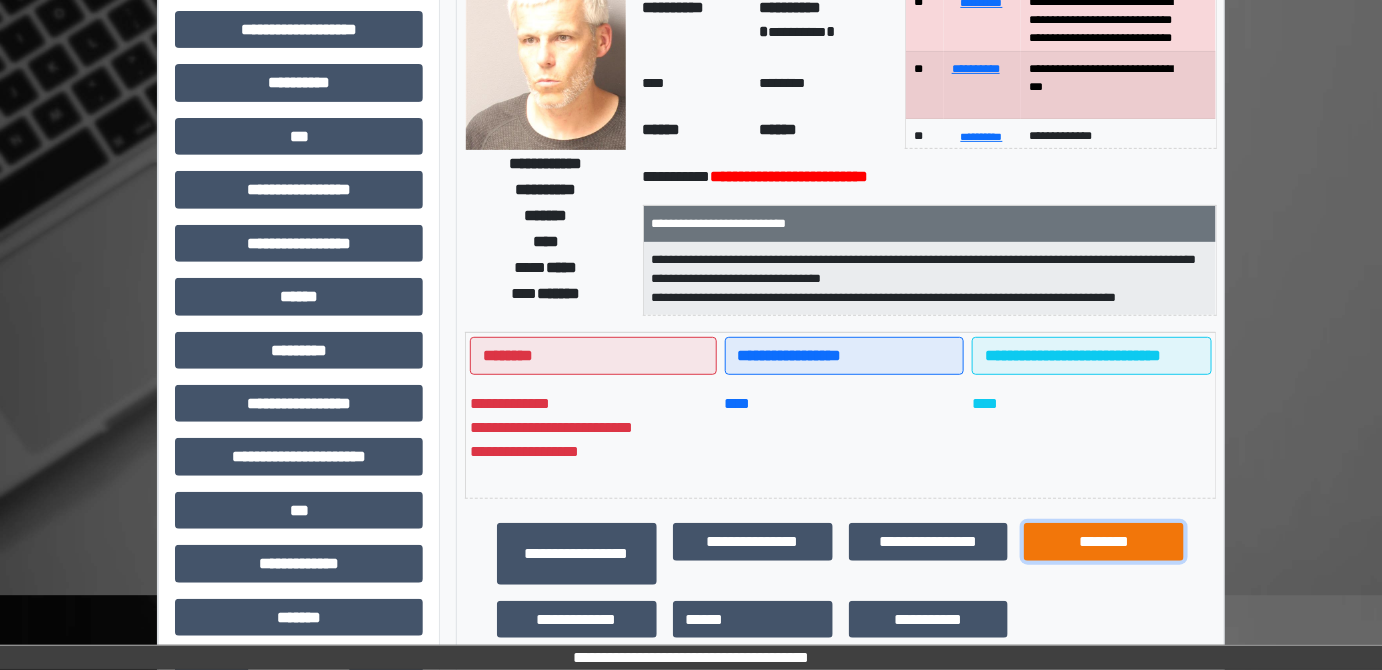 click on "********" at bounding box center (1104, 541) 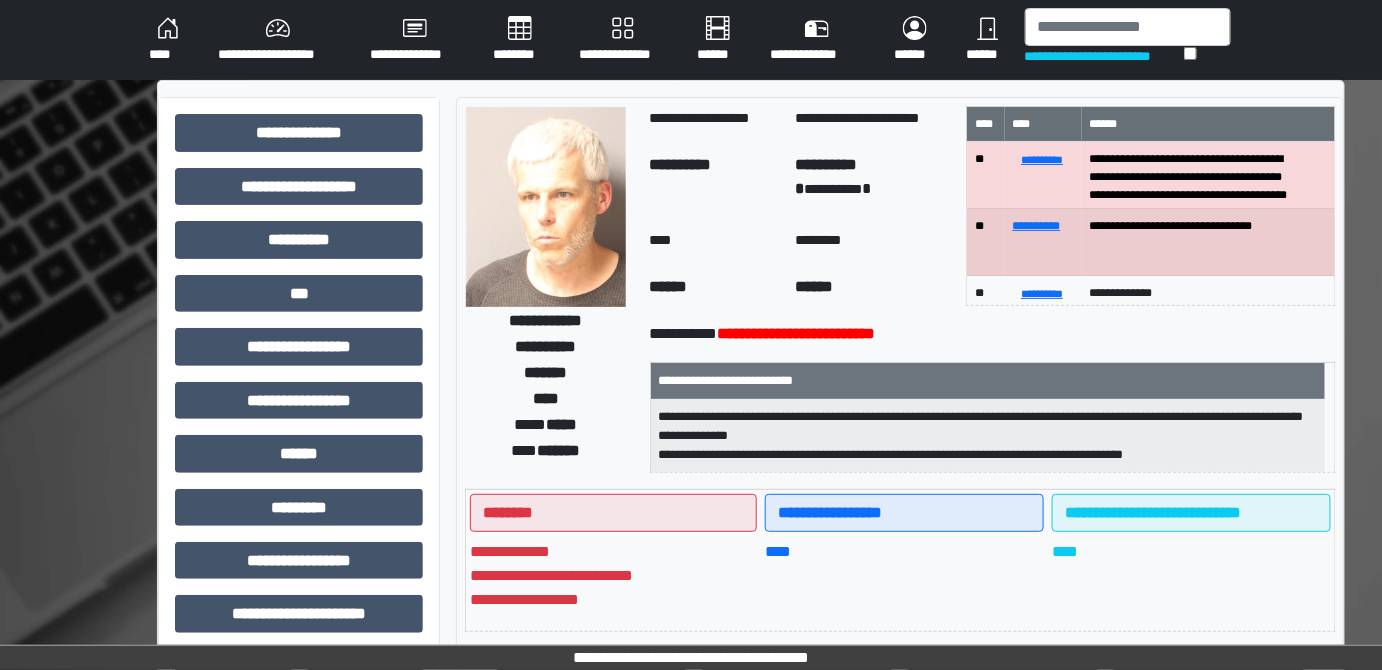 scroll, scrollTop: 0, scrollLeft: 0, axis: both 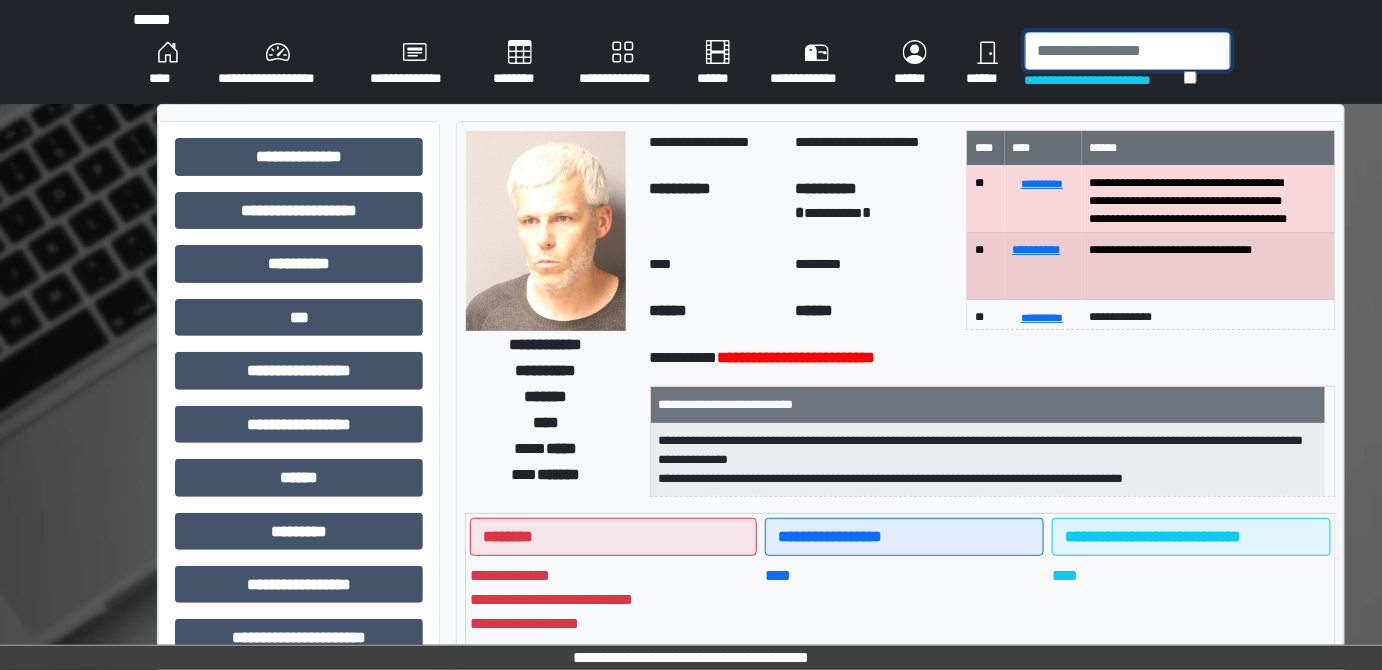 click at bounding box center (1128, 51) 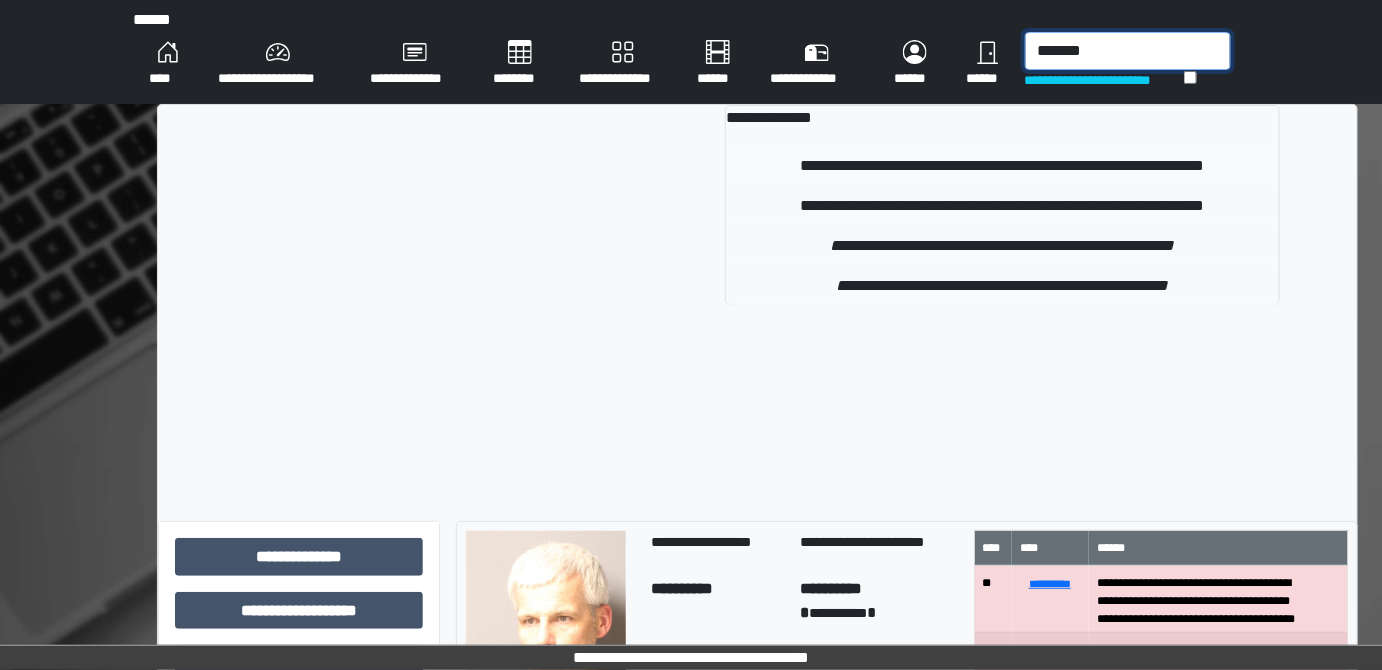 type on "*******" 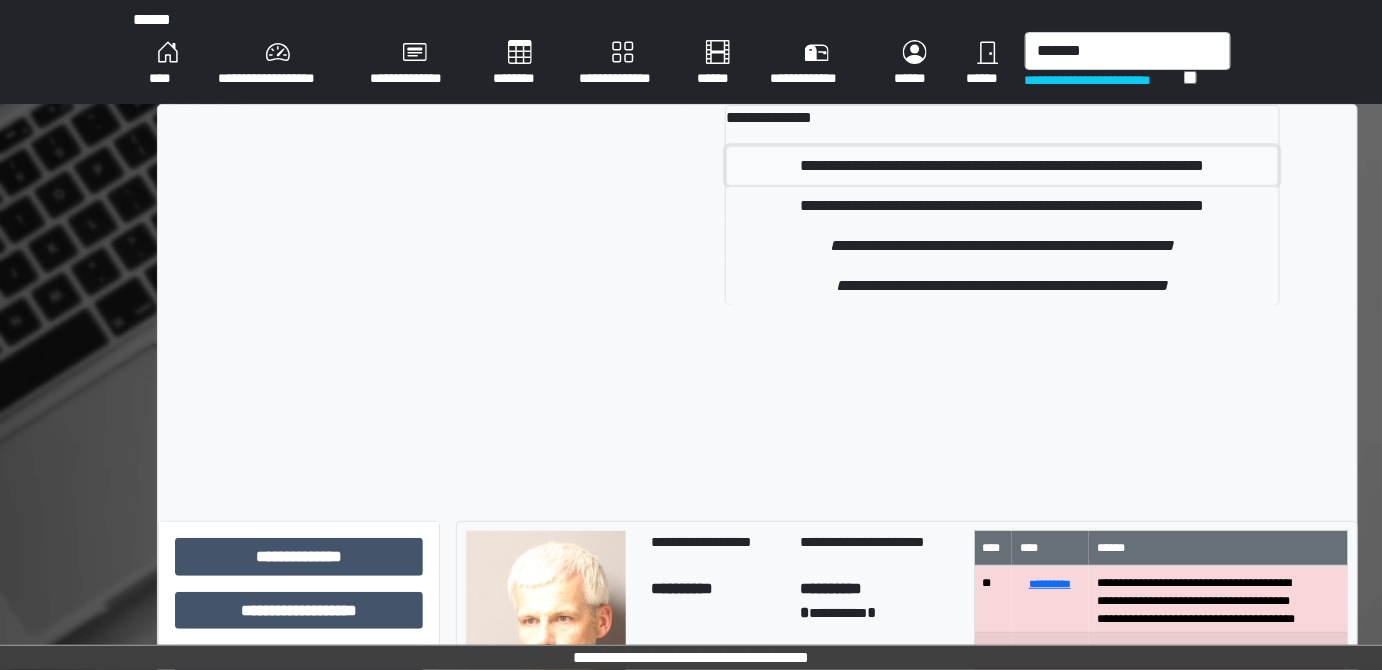 click on "**********" at bounding box center [1002, 166] 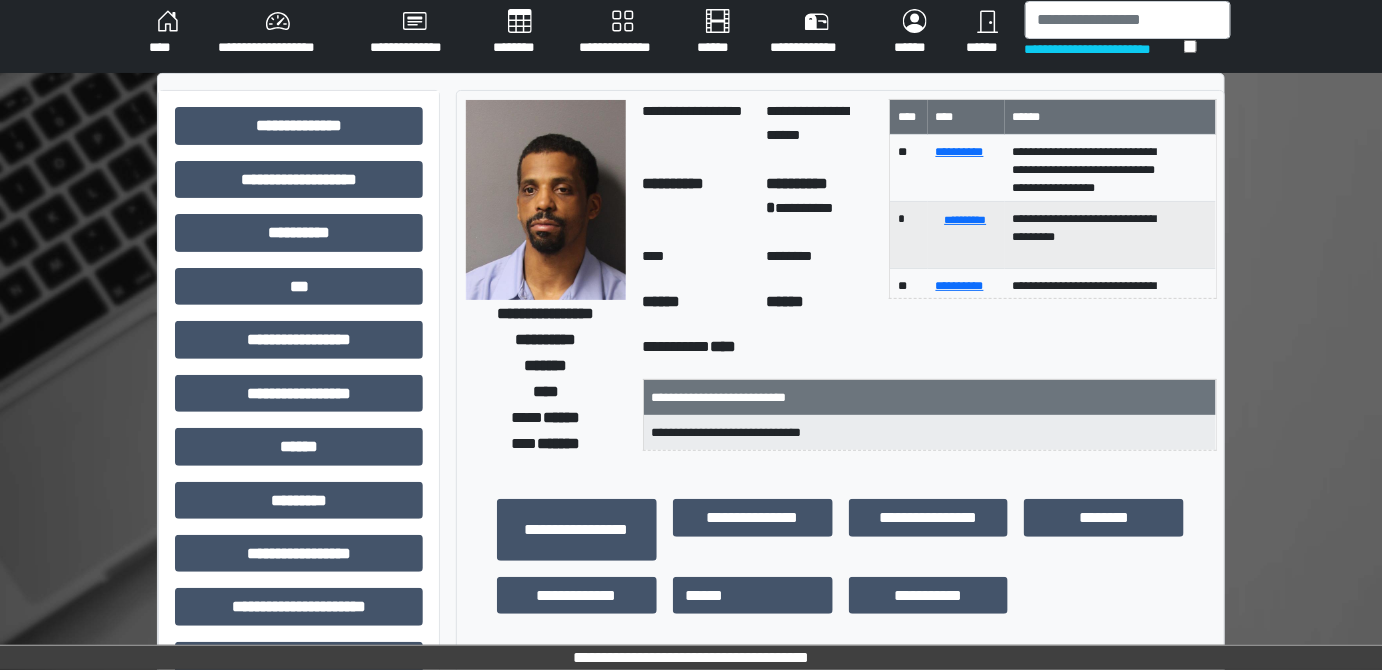 scroll, scrollTop: 0, scrollLeft: 0, axis: both 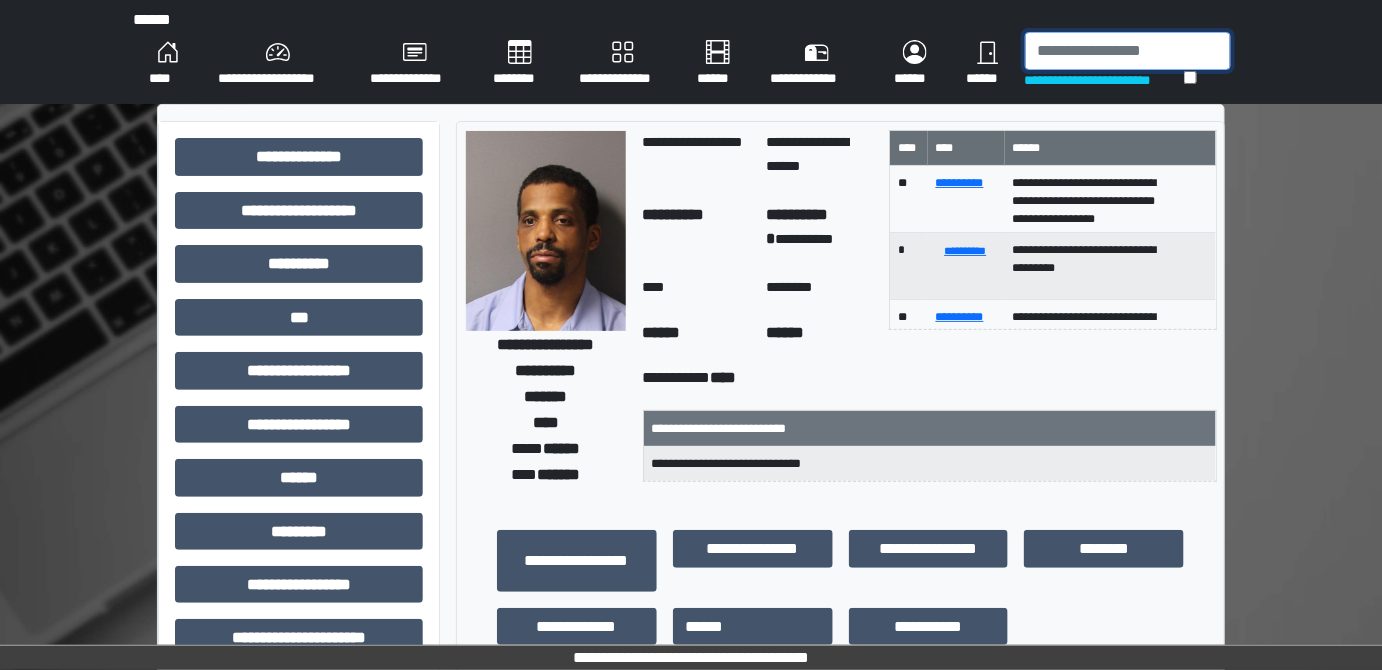 click at bounding box center (1128, 51) 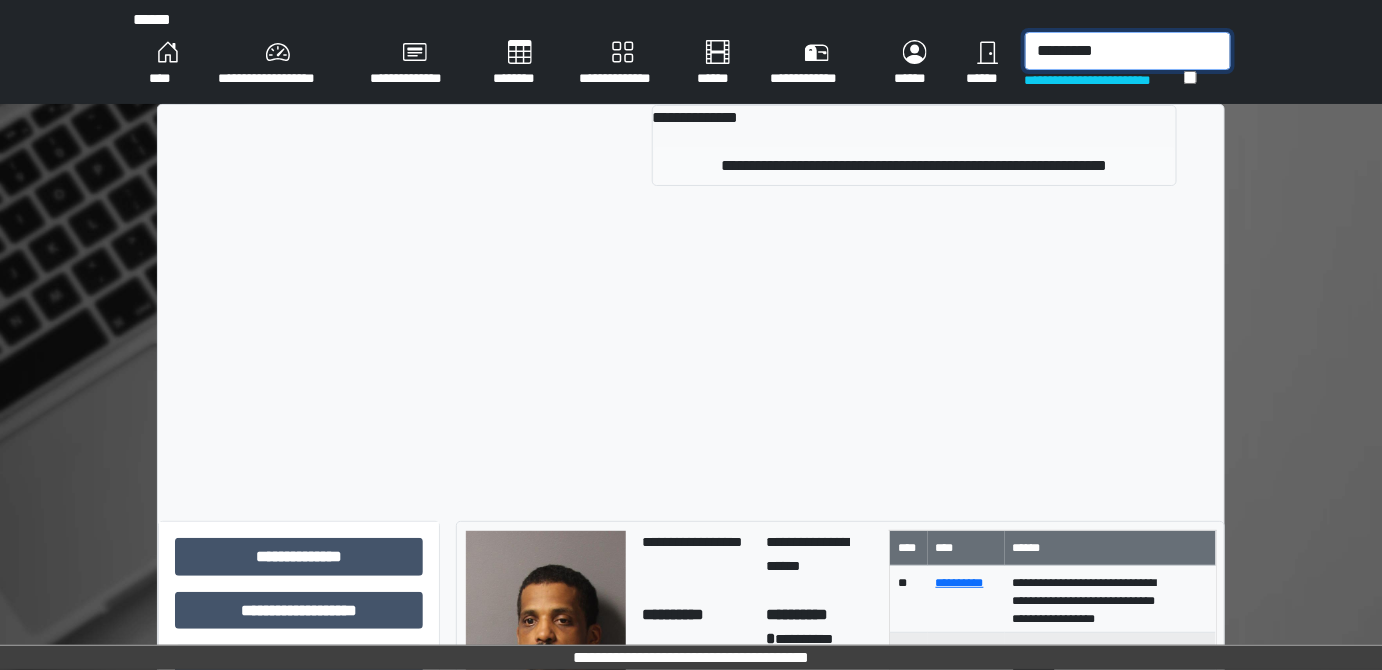 type on "*********" 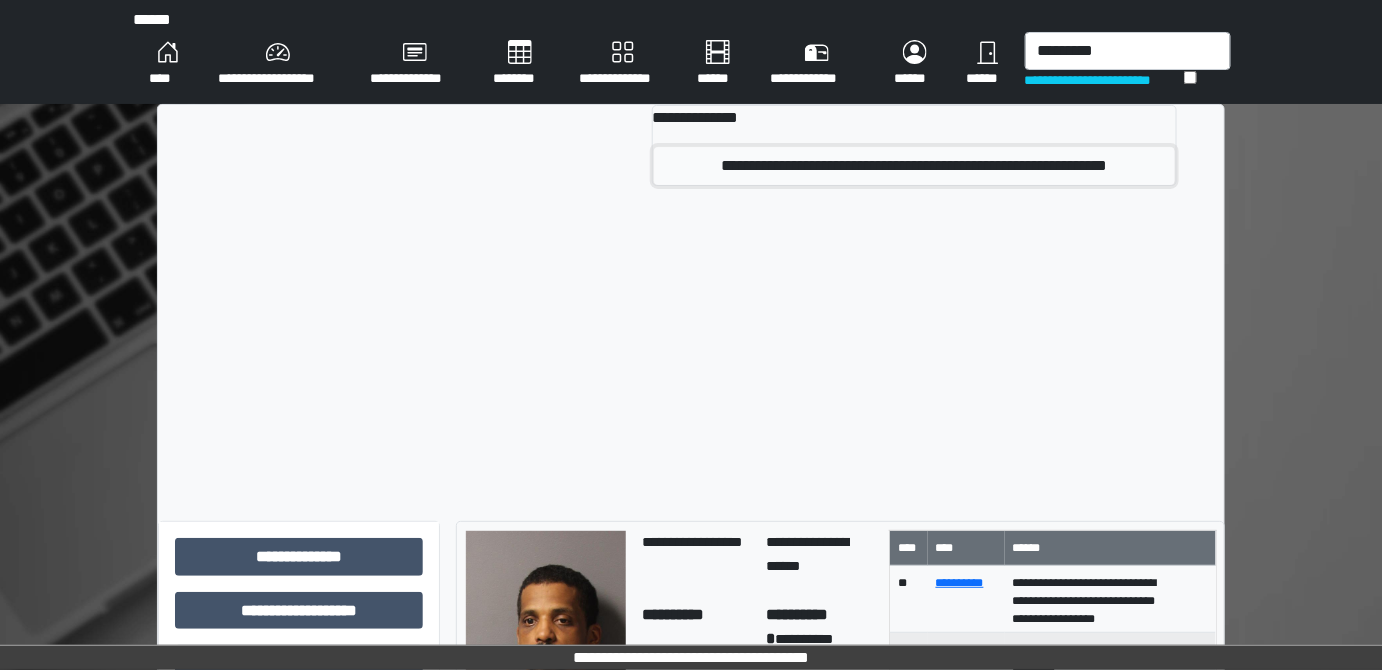 click on "**********" at bounding box center [914, 166] 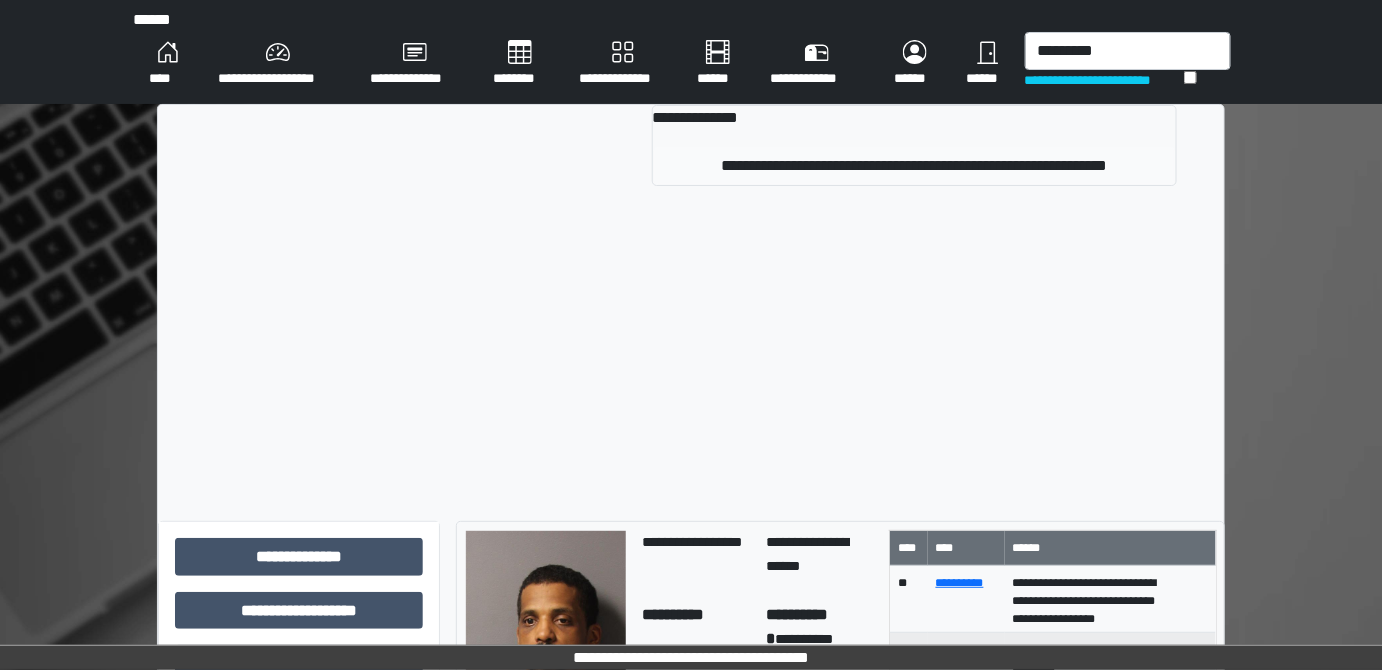 type 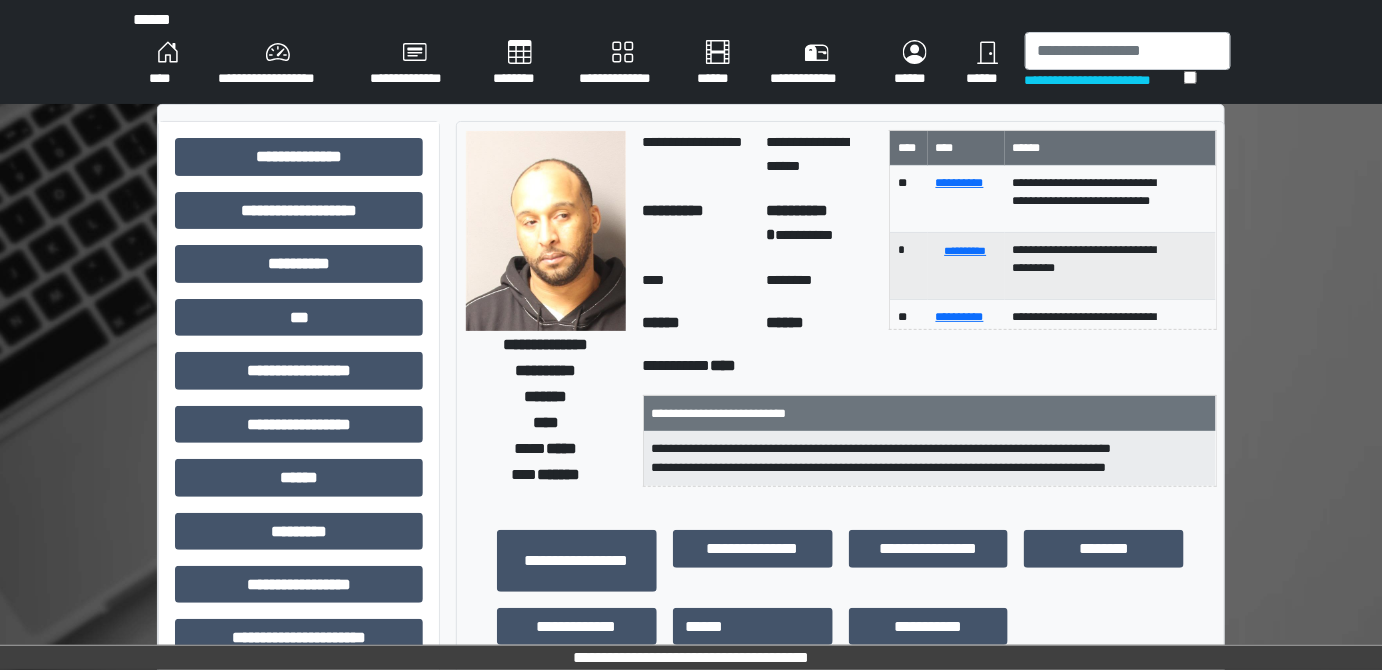 scroll, scrollTop: 90, scrollLeft: 0, axis: vertical 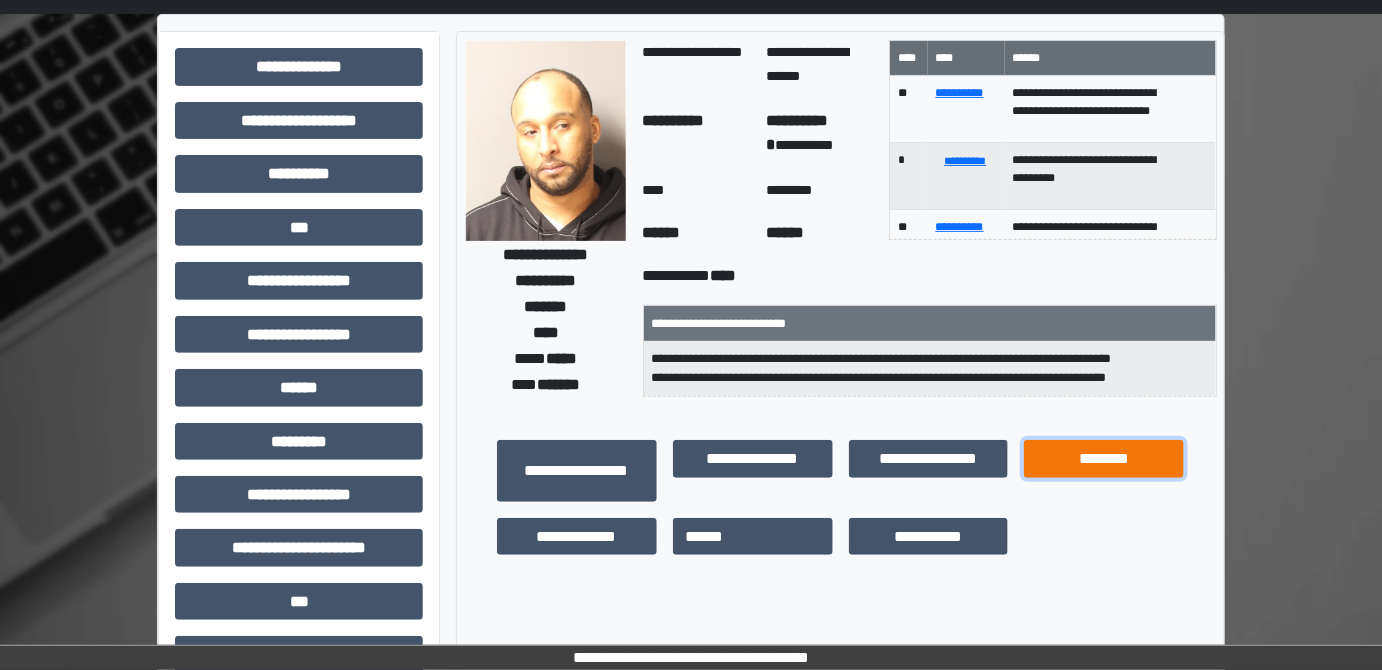 click on "********" at bounding box center [1104, 458] 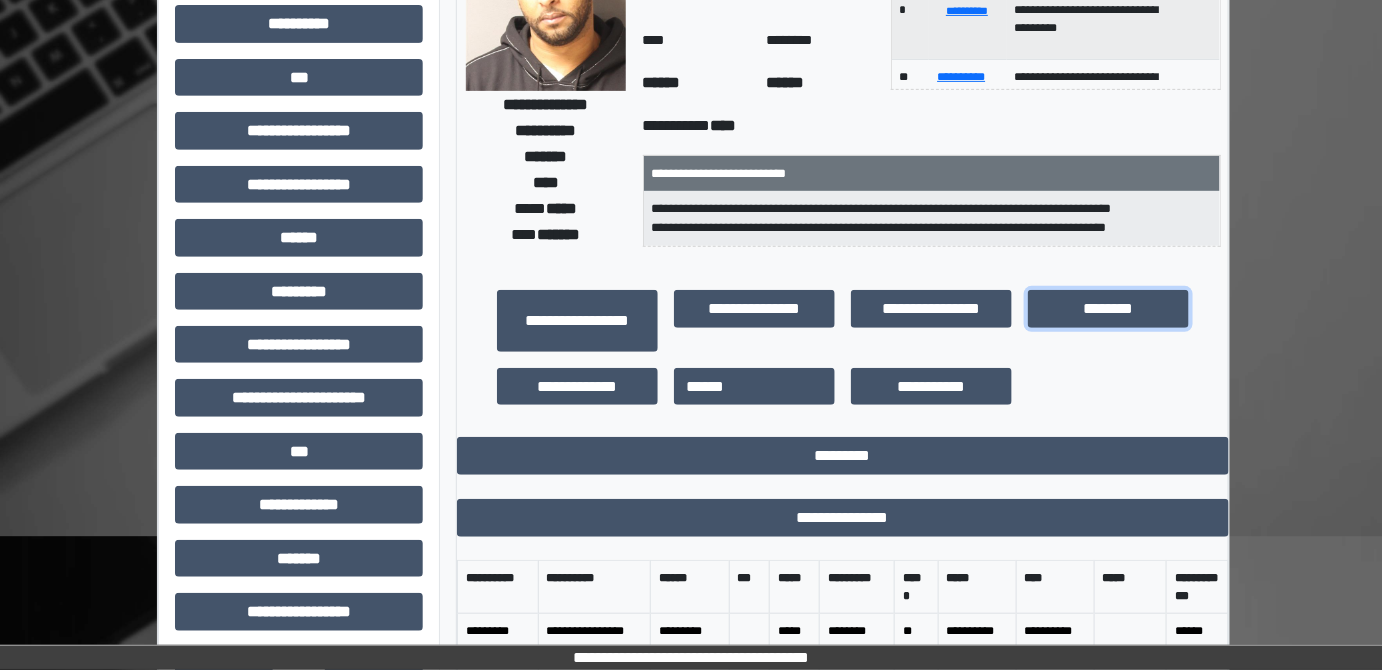 scroll, scrollTop: 172, scrollLeft: 0, axis: vertical 